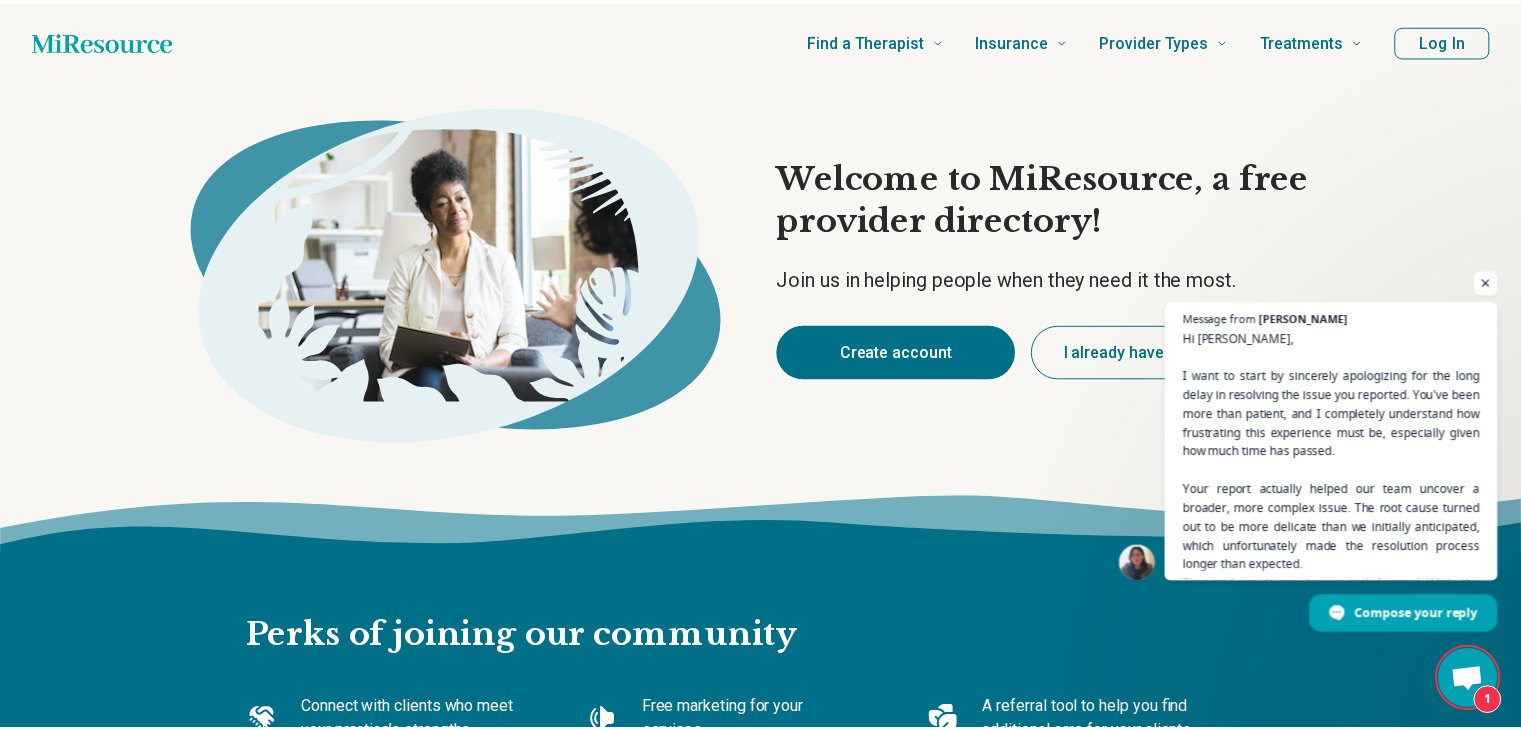 scroll, scrollTop: 0, scrollLeft: 0, axis: both 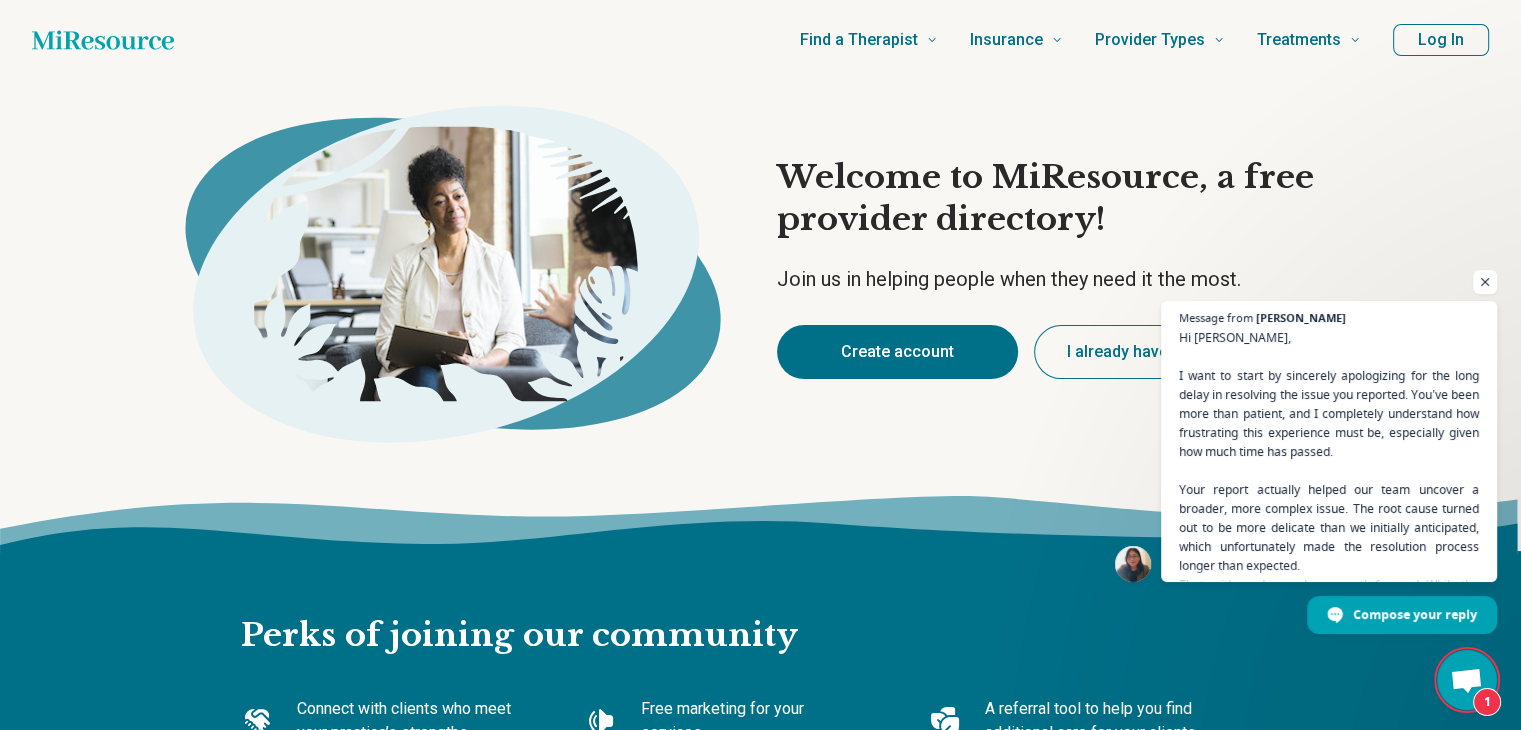 type on "*" 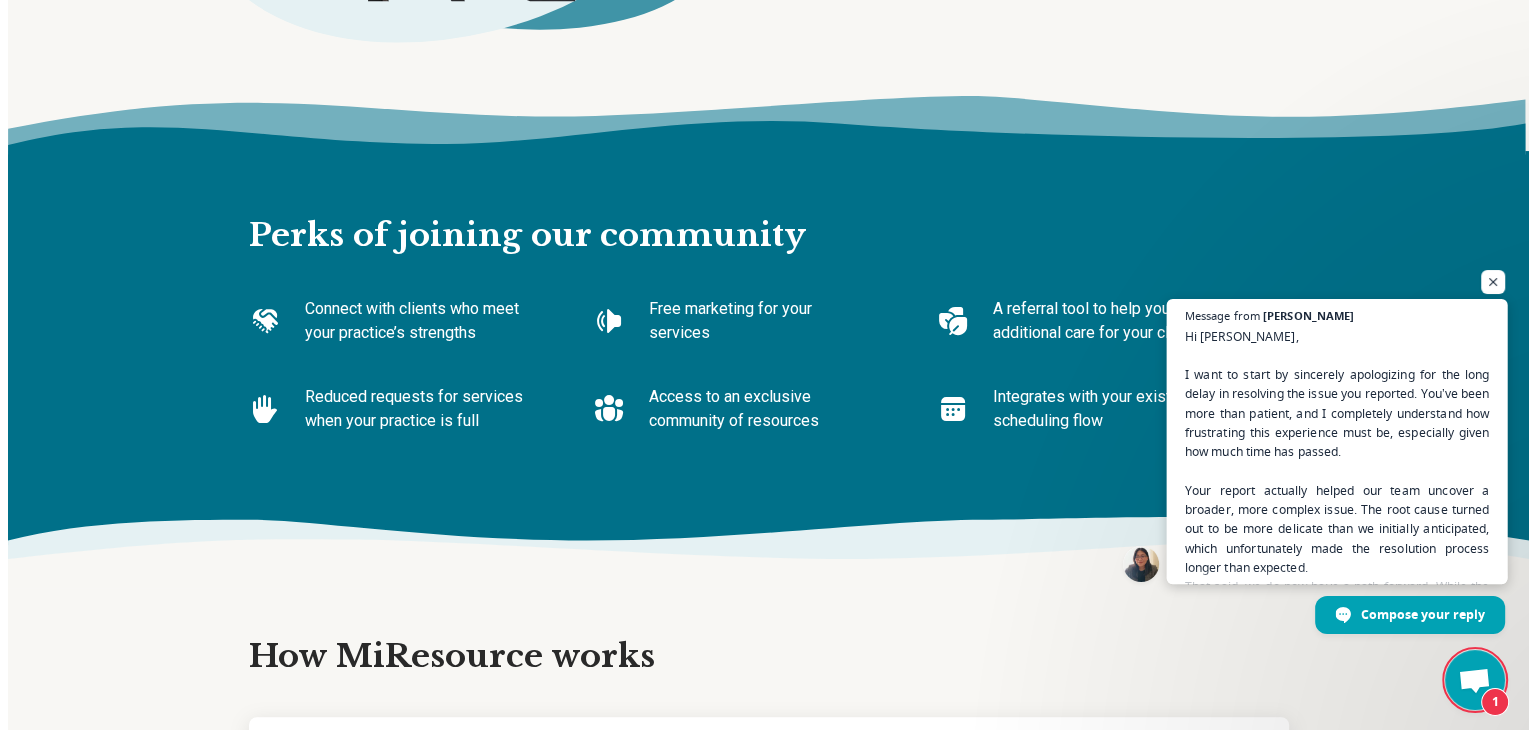 scroll, scrollTop: 0, scrollLeft: 0, axis: both 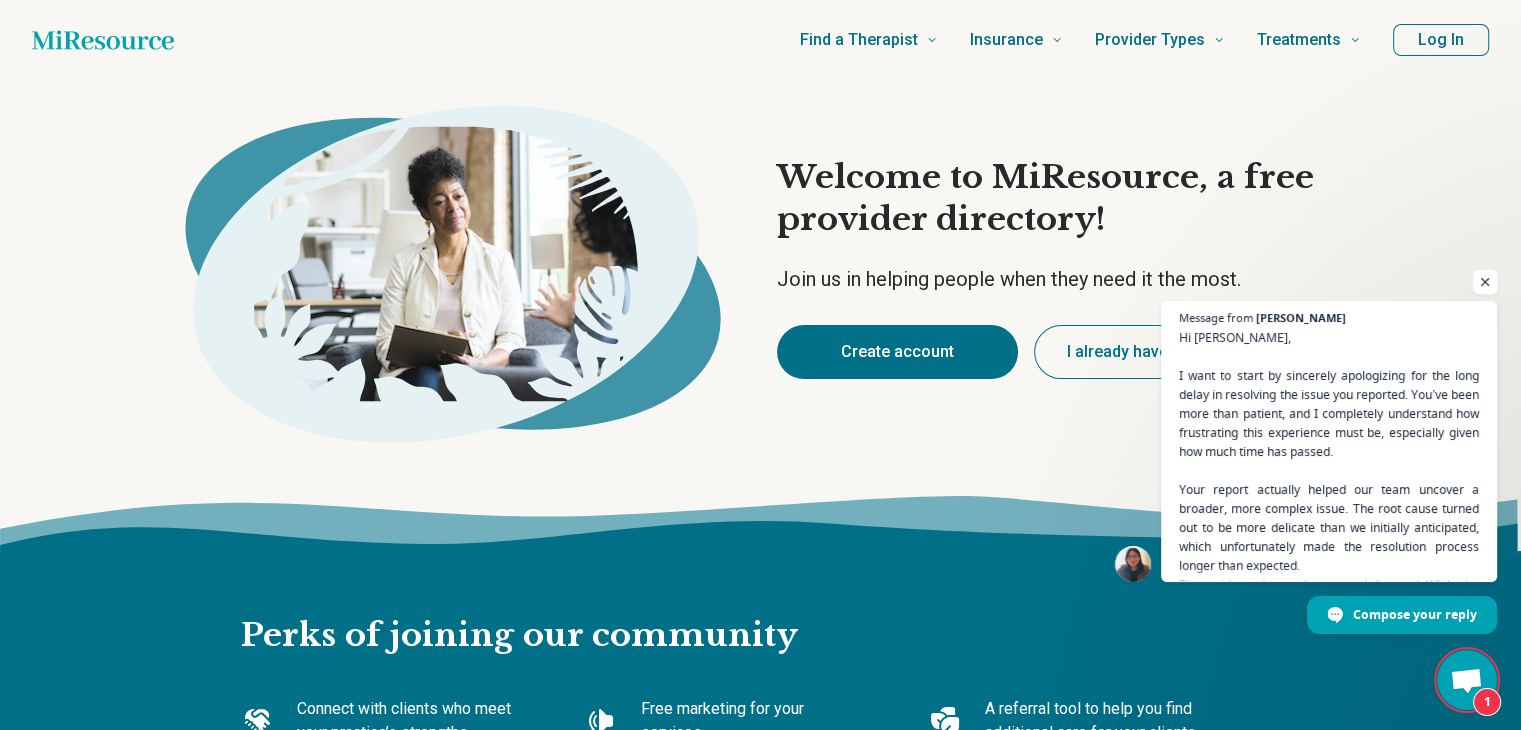 click at bounding box center [1485, 282] 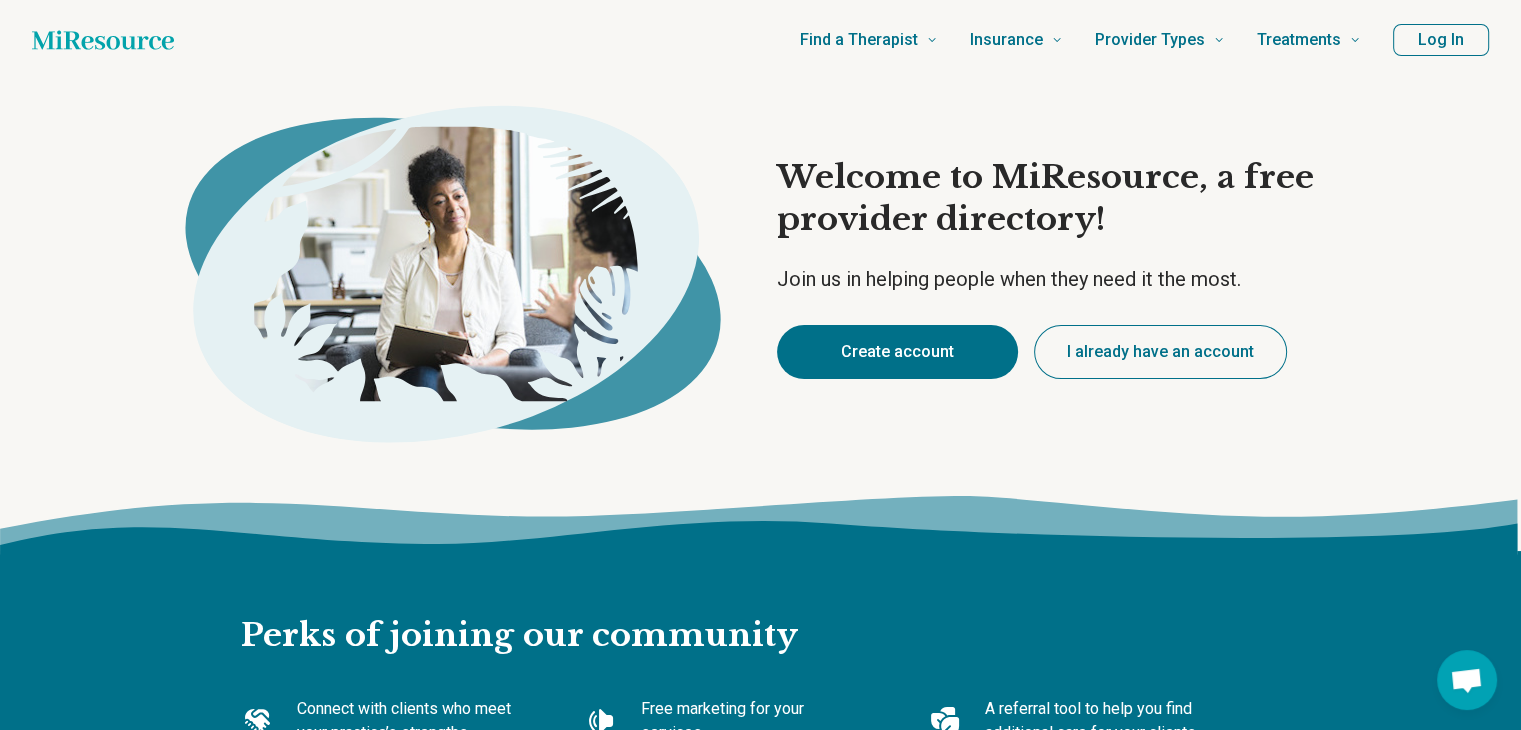 click on "Log In" at bounding box center [1441, 40] 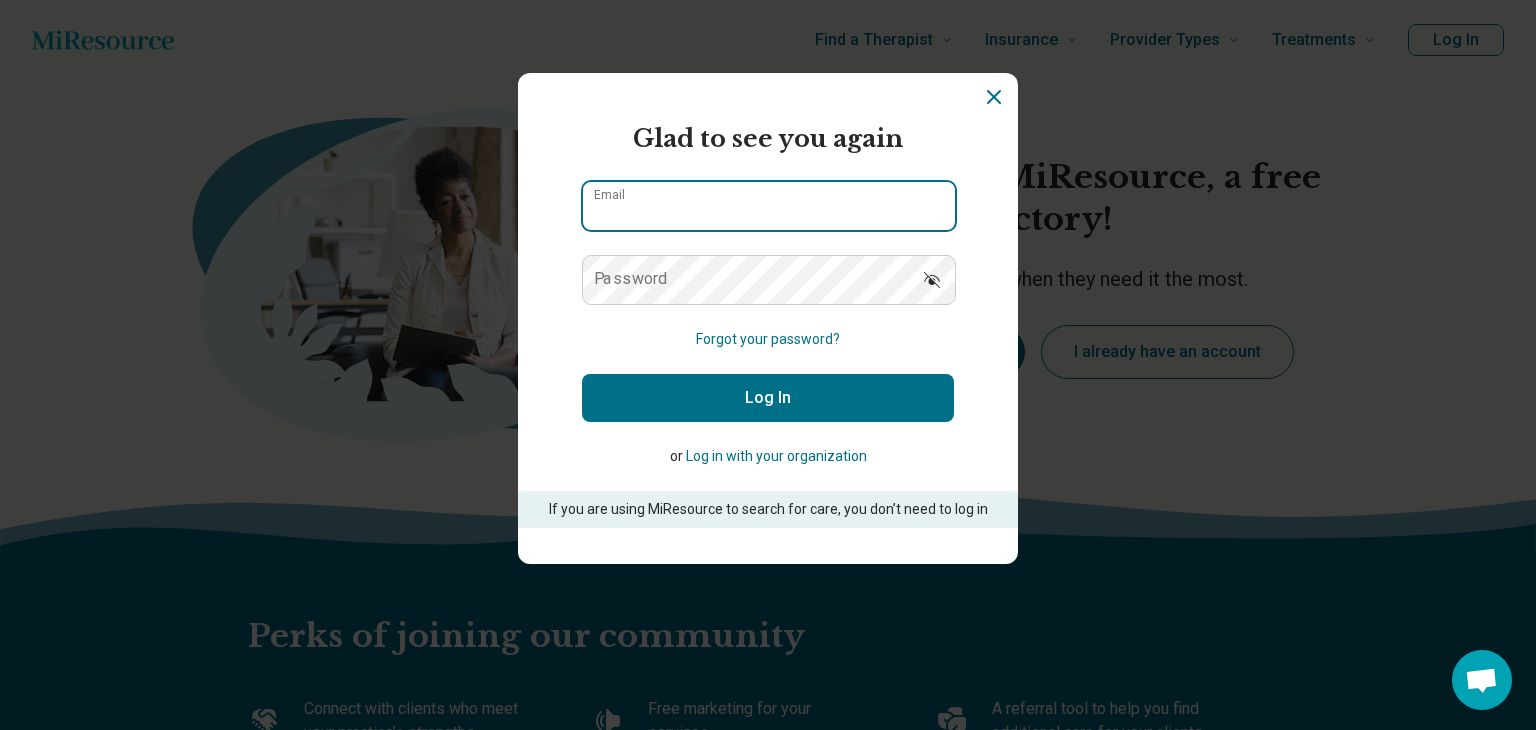 type on "**********" 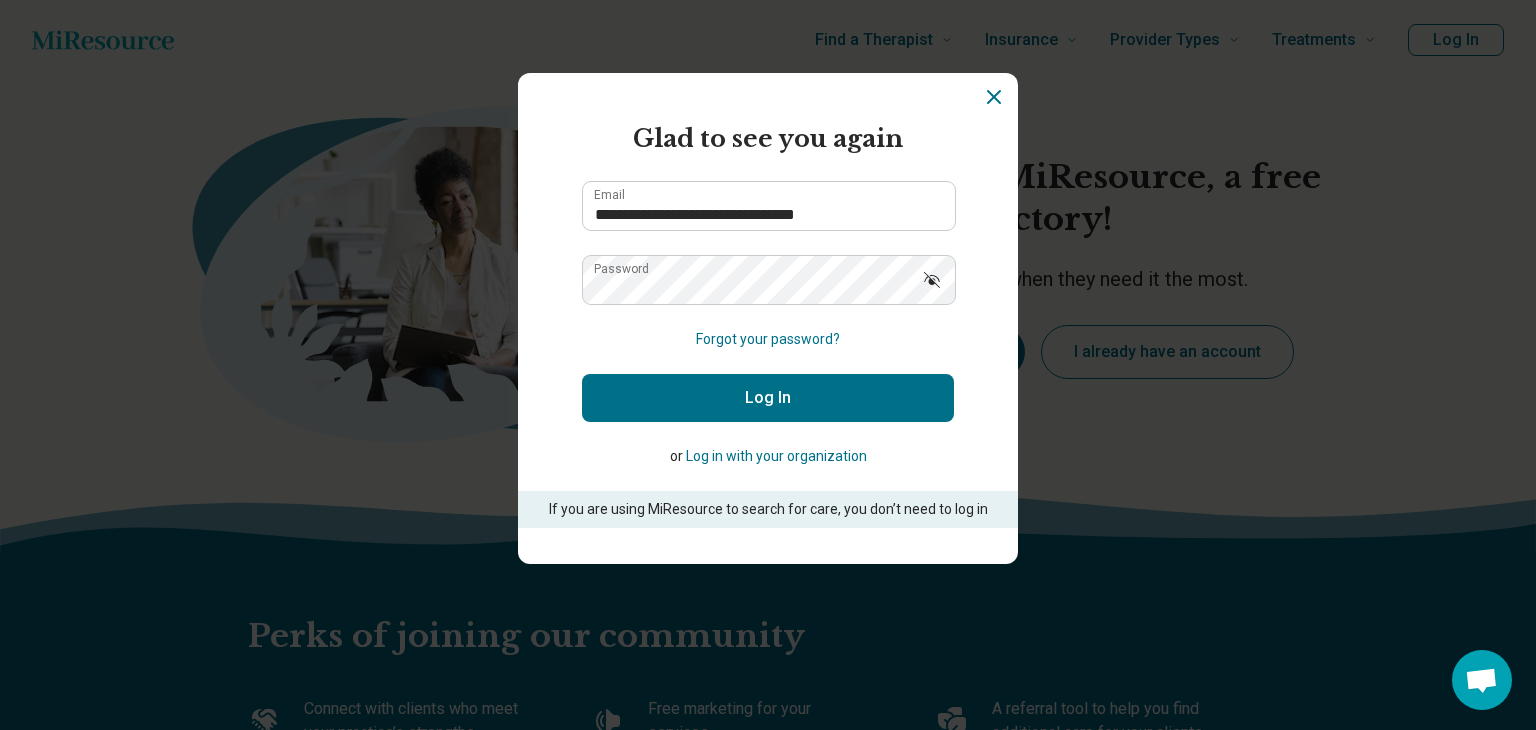 click on "Log In" at bounding box center (768, 398) 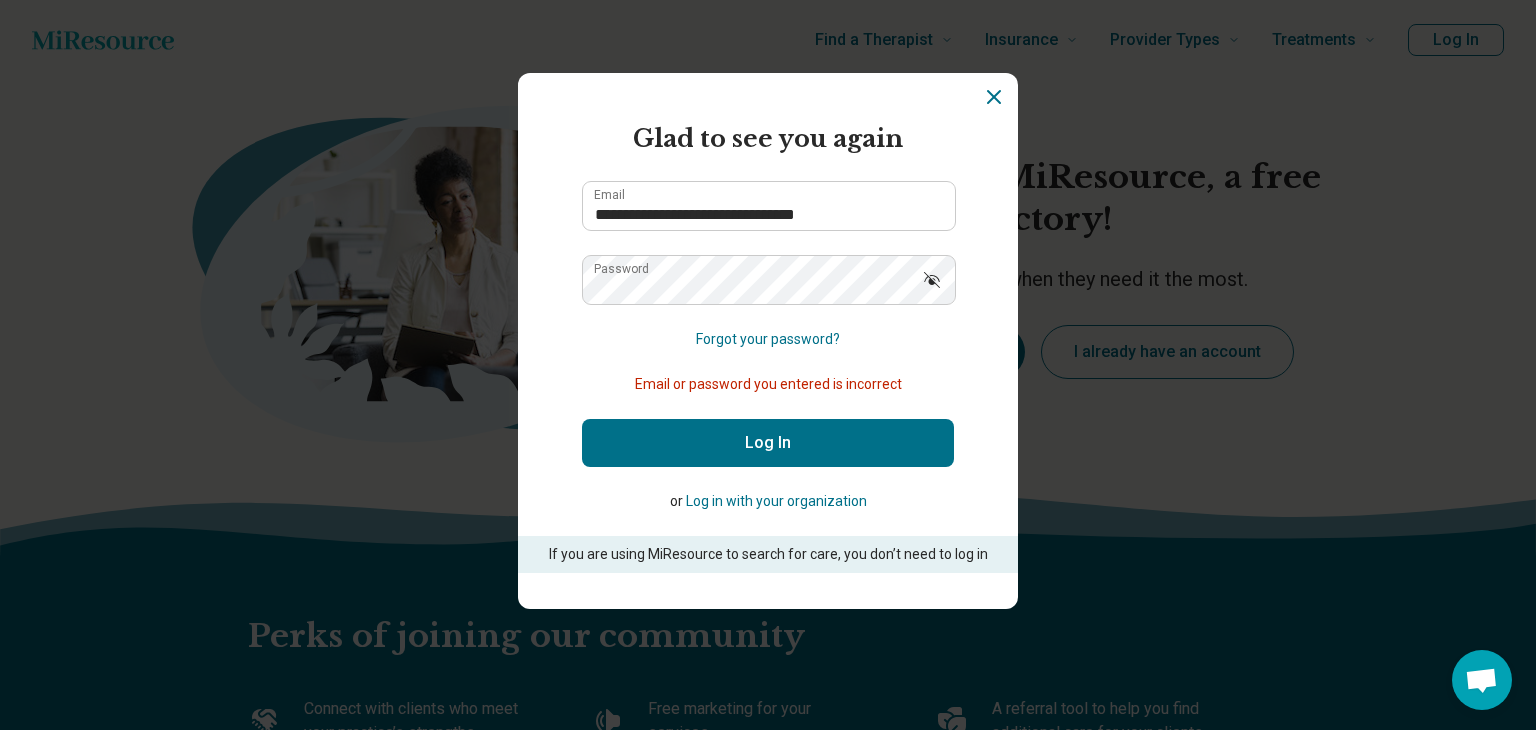click 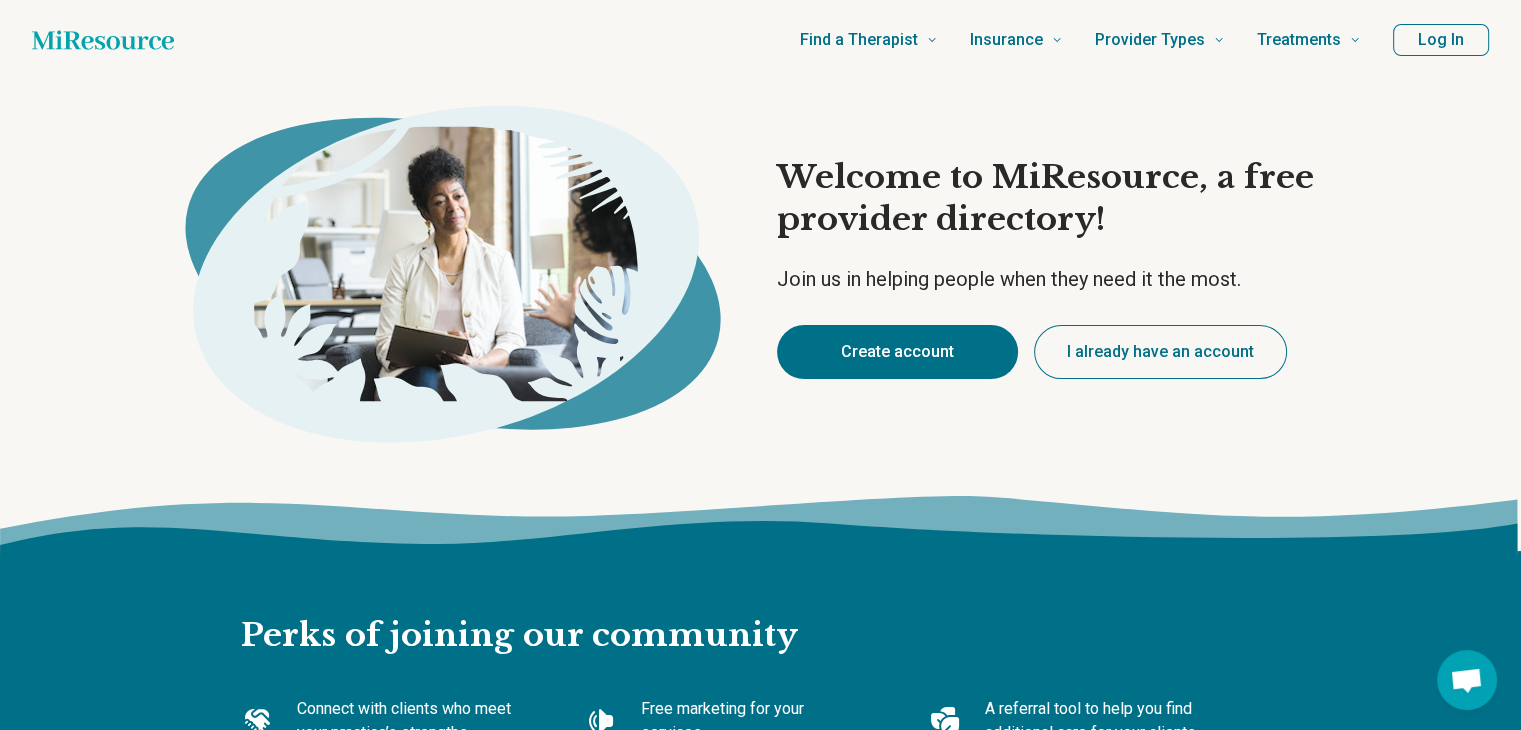 click on "Create account" at bounding box center (897, 352) 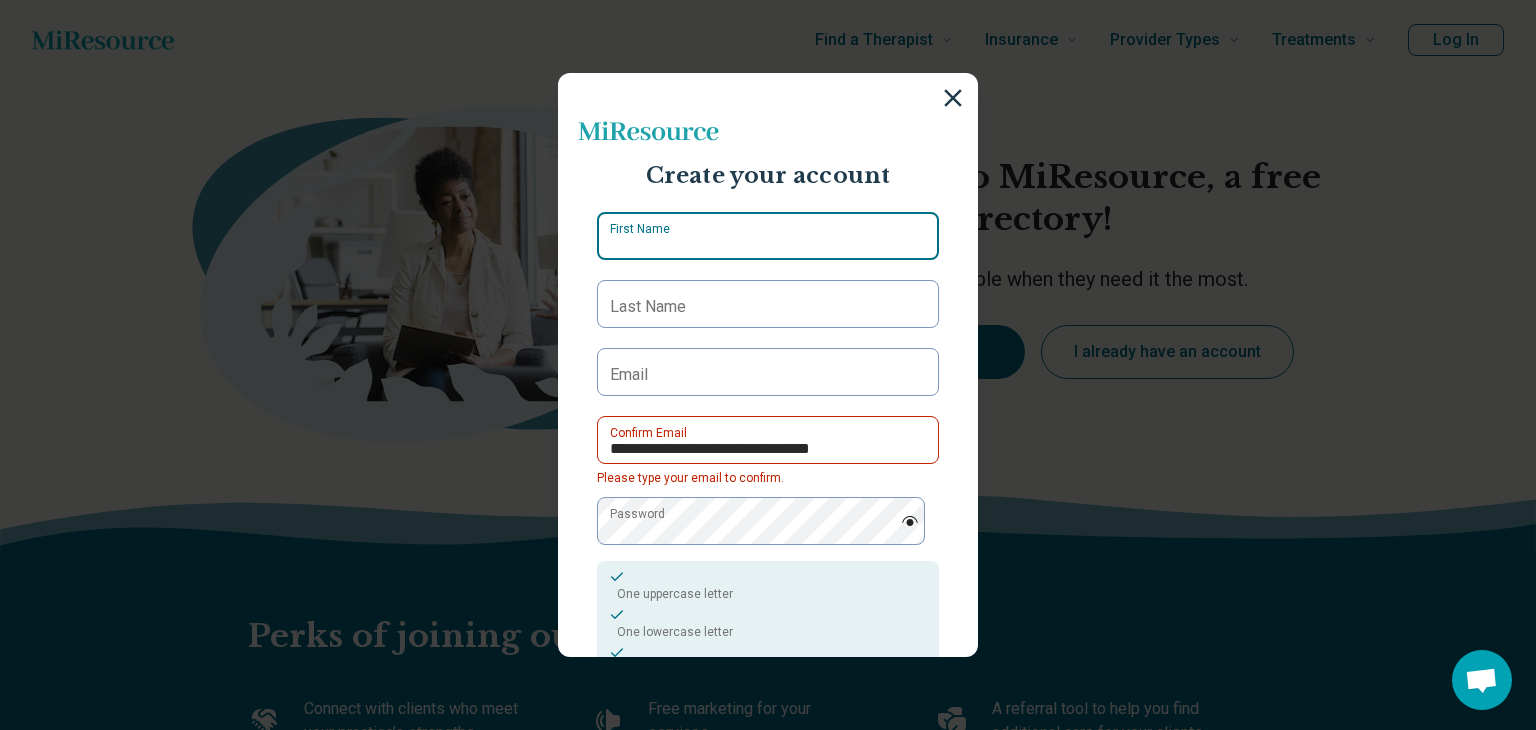 click on "First Name" at bounding box center (768, 236) 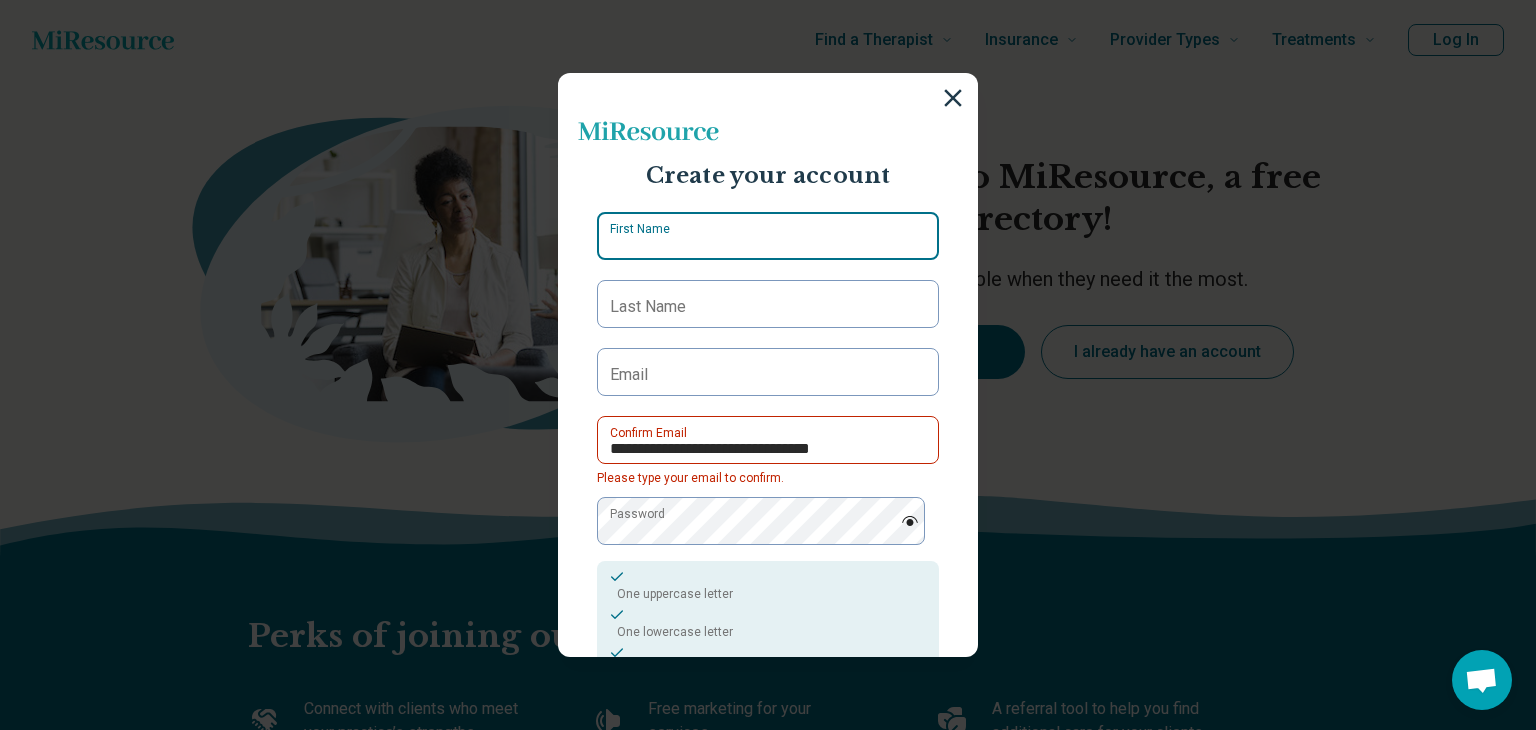 type on "*******" 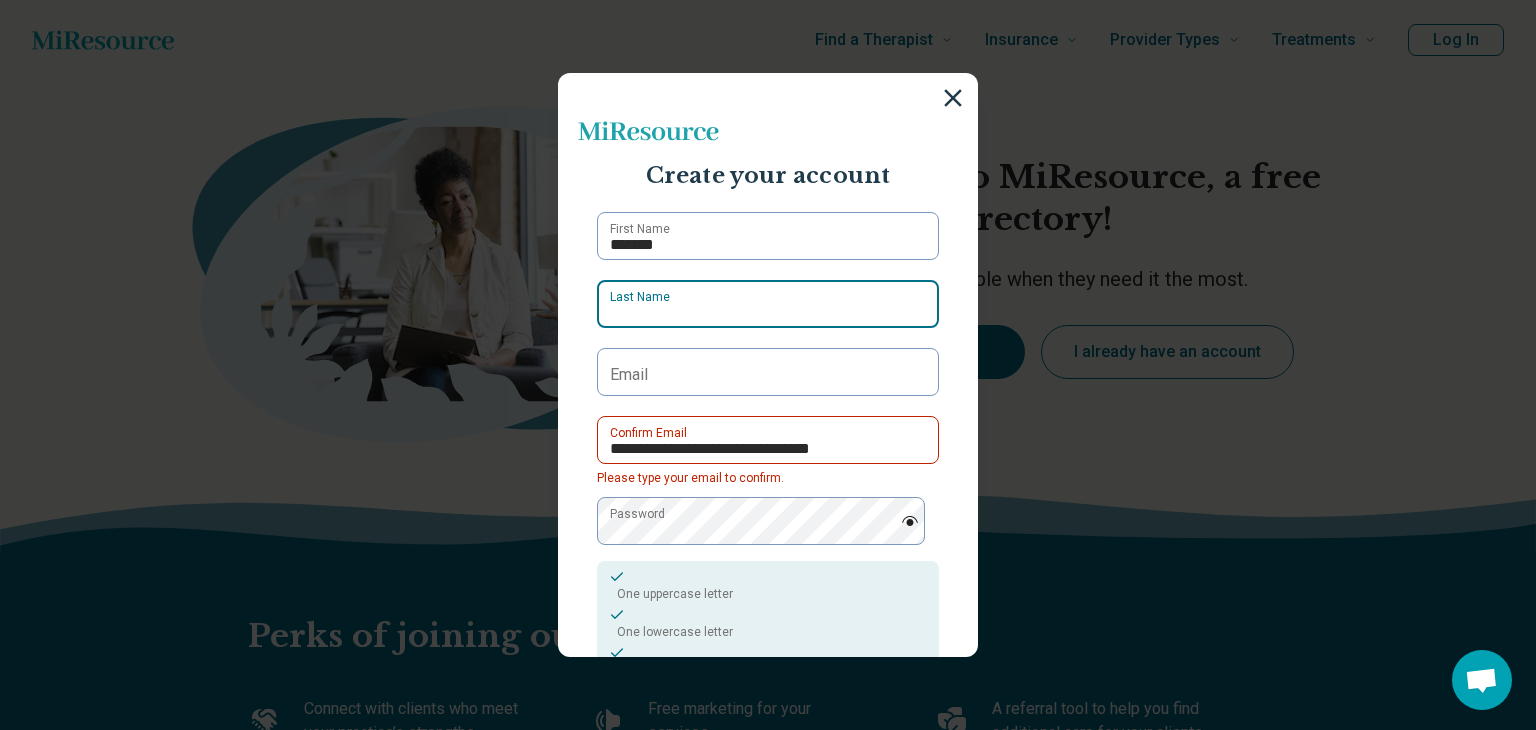 type on "*****" 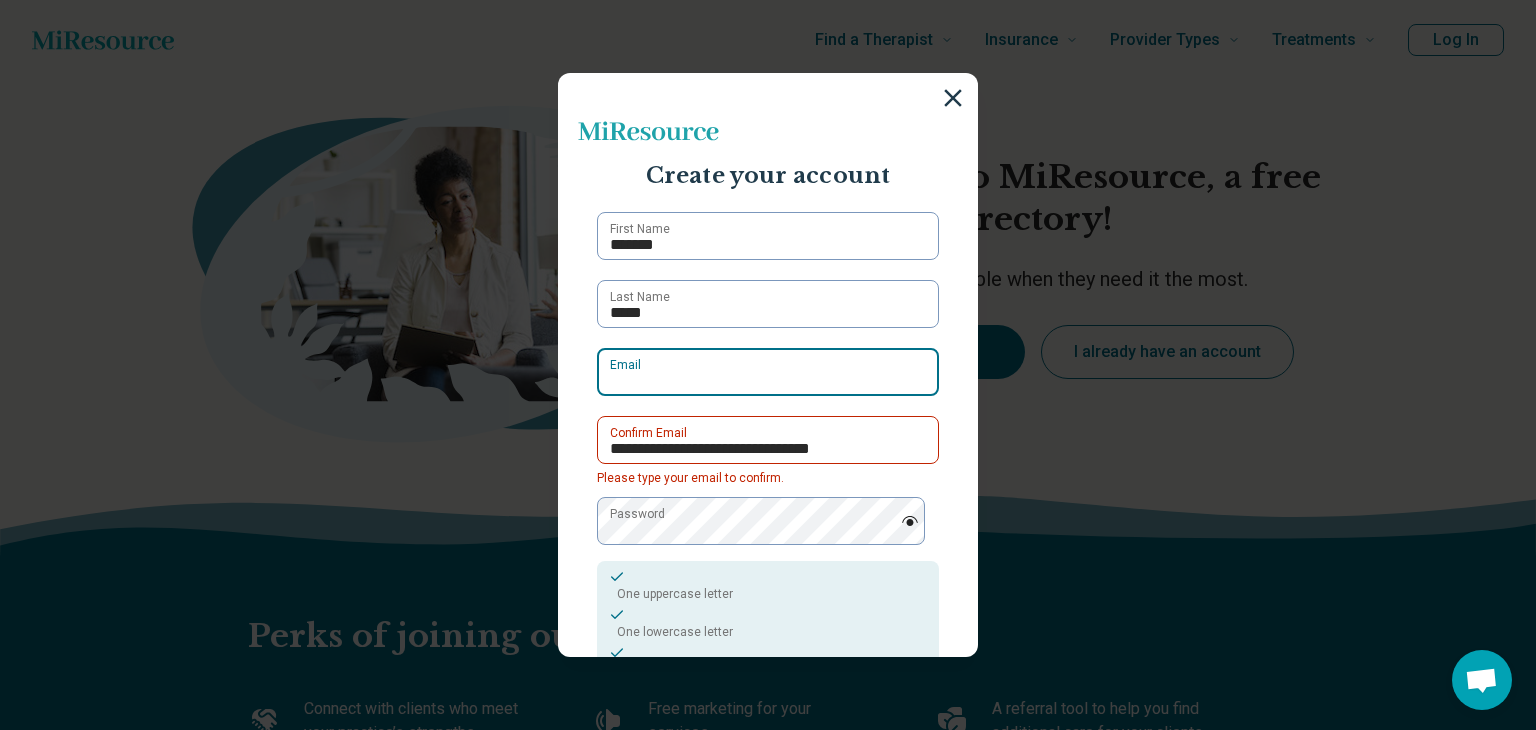 type on "**********" 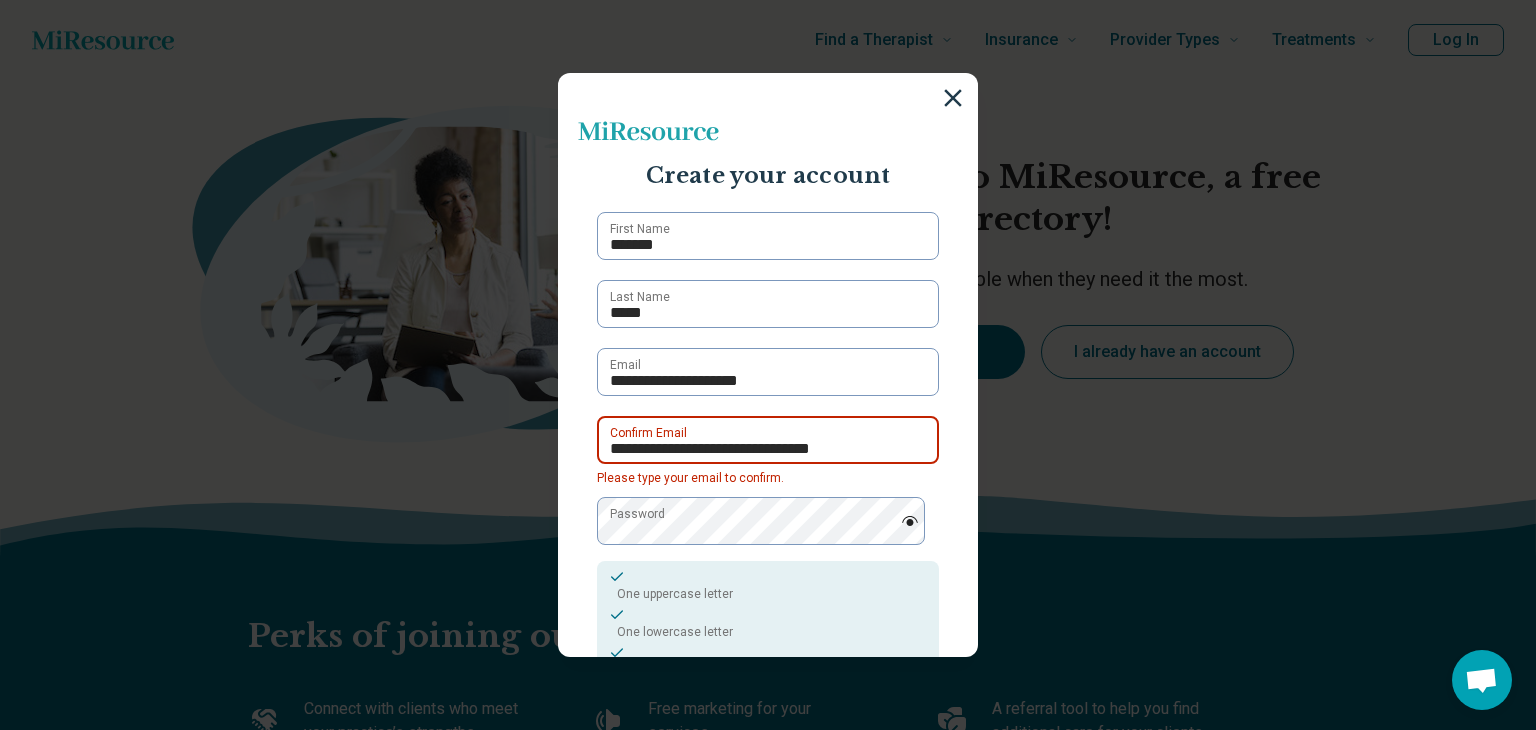 type on "**********" 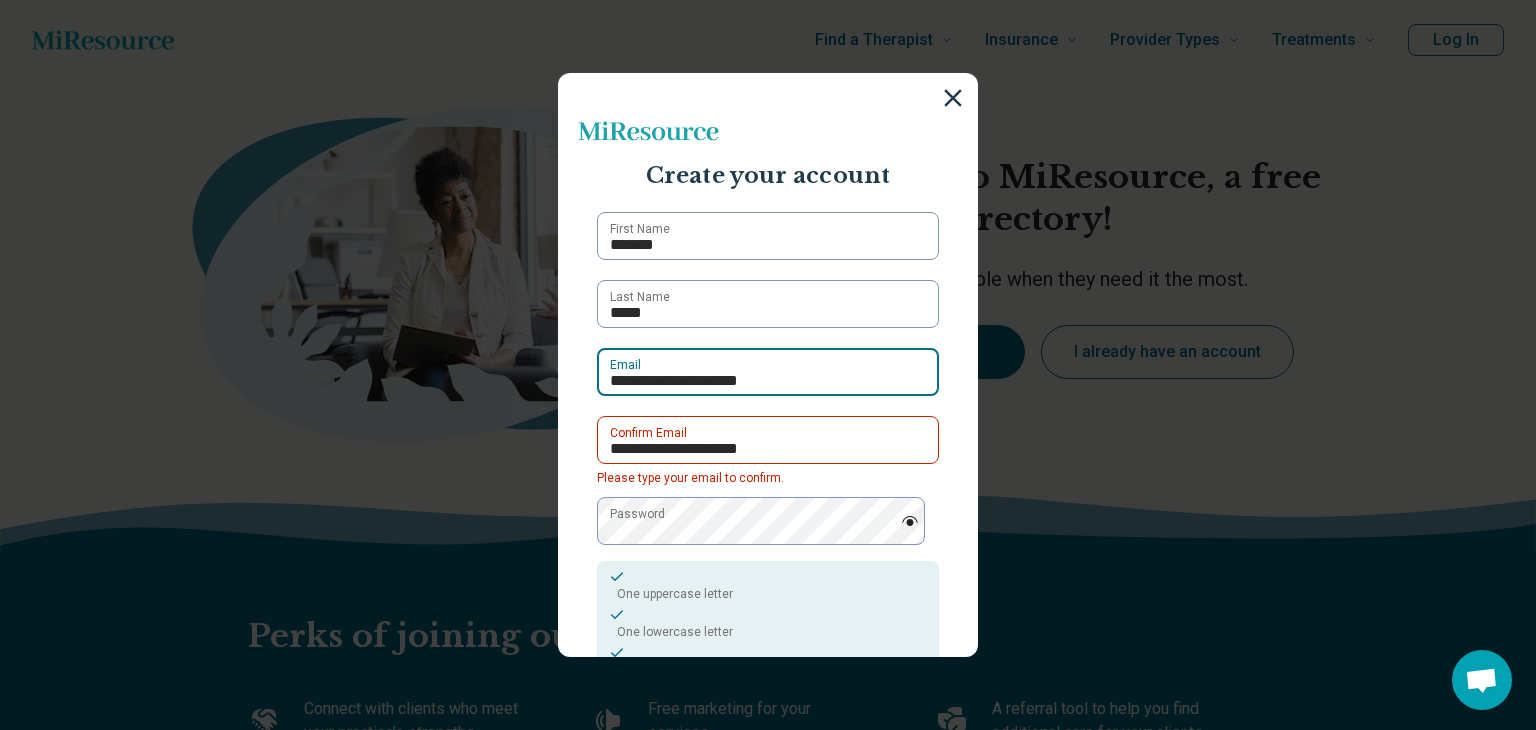 drag, startPoint x: 804, startPoint y: 369, endPoint x: 390, endPoint y: 295, distance: 420.56152 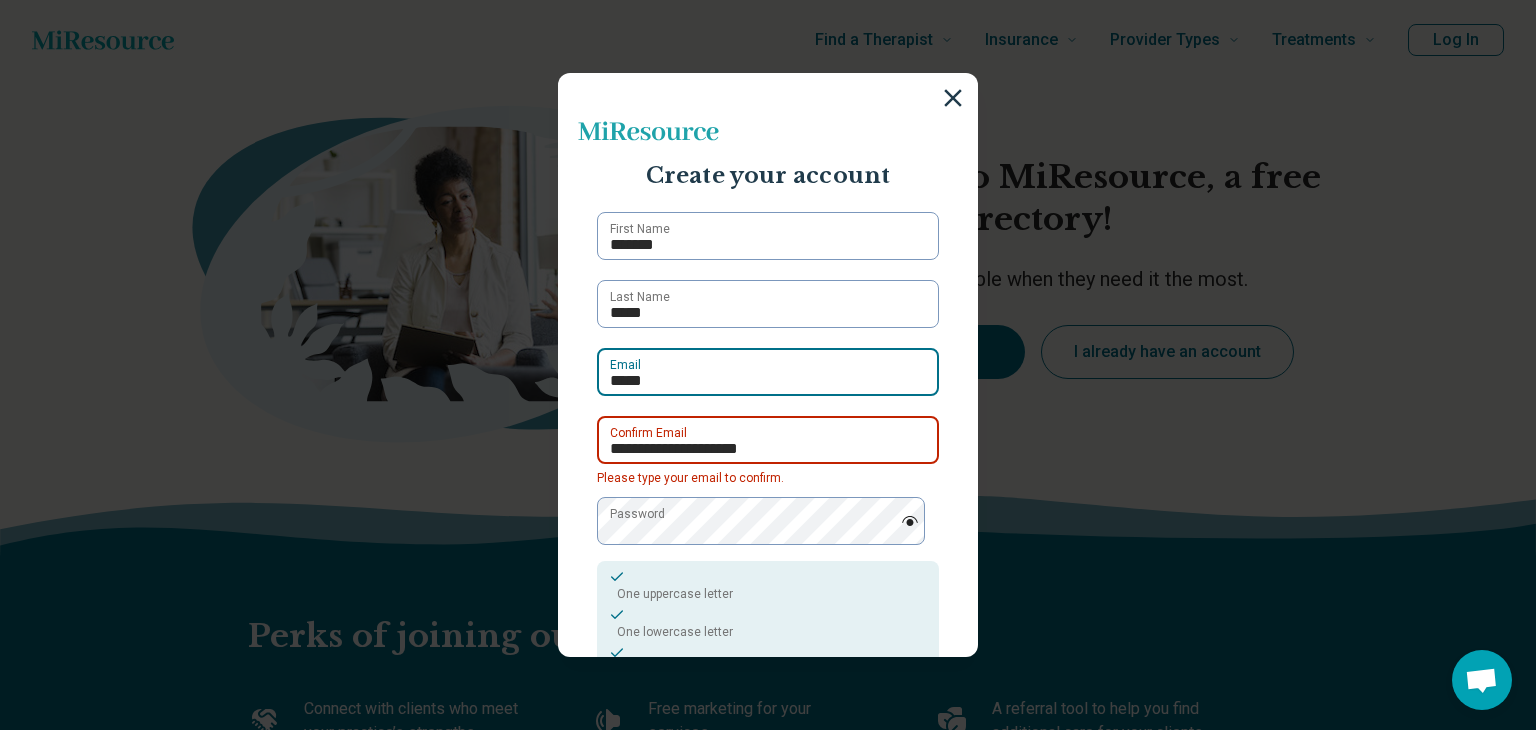 type on "**********" 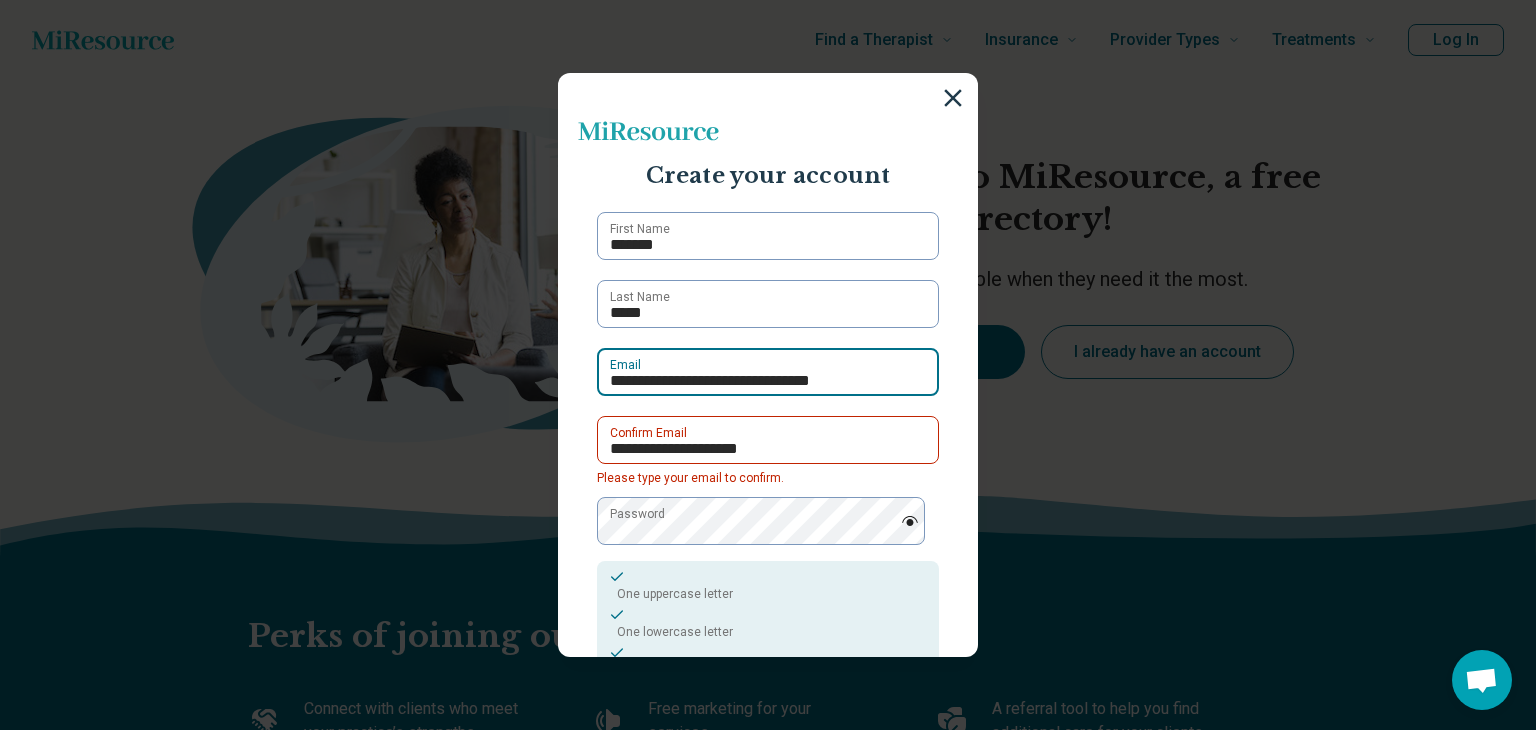 click on "**********" at bounding box center (768, 372) 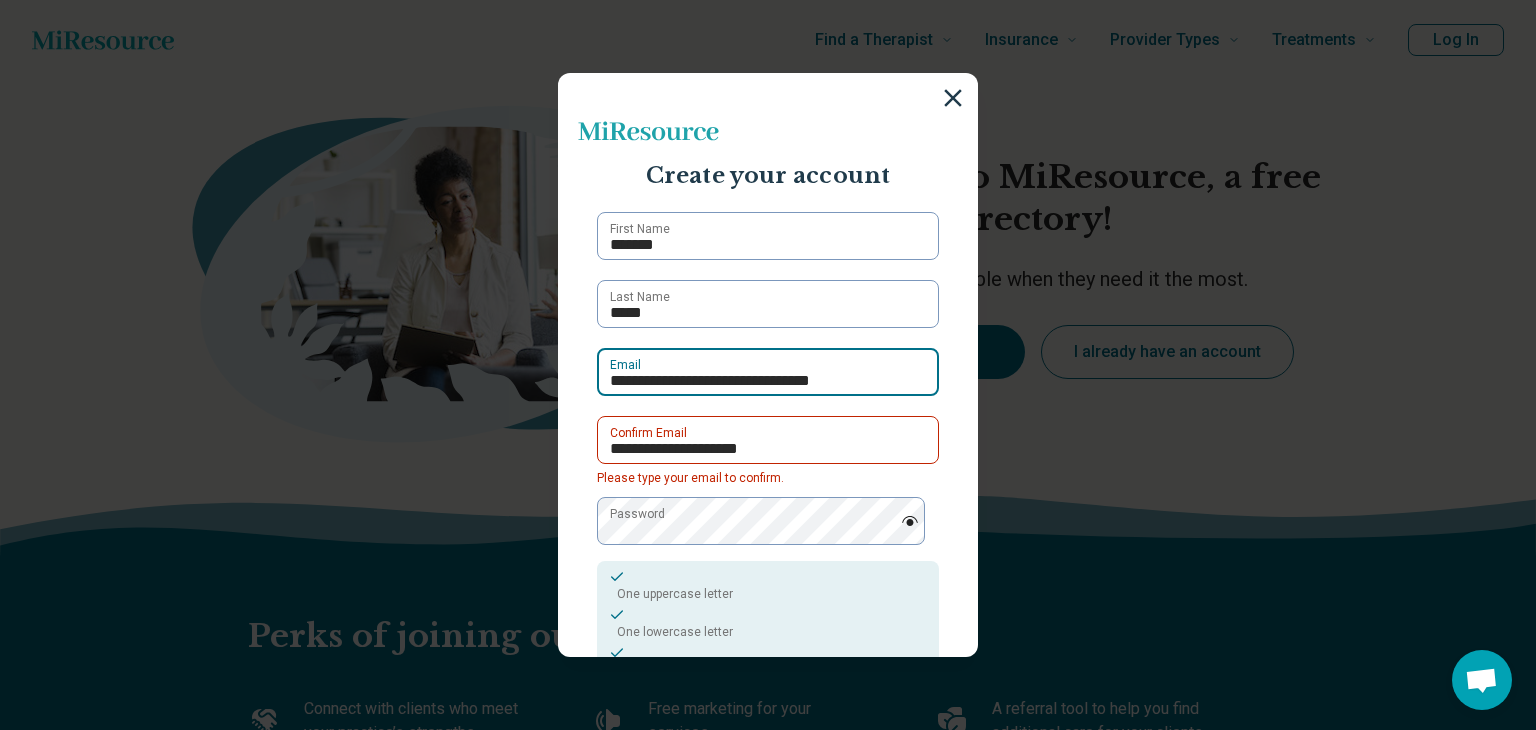 click on "**********" at bounding box center (768, 372) 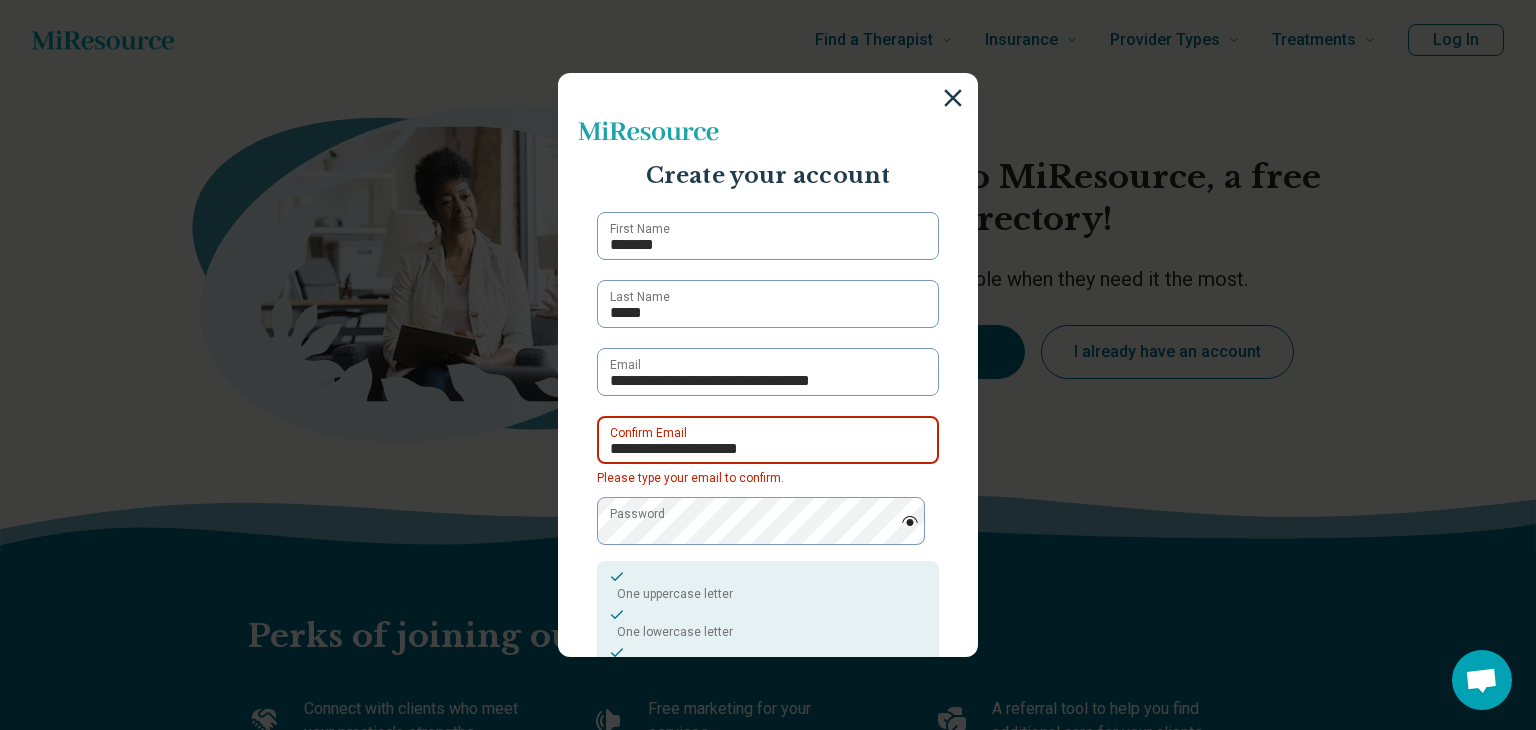 click on "**********" at bounding box center (768, 440) 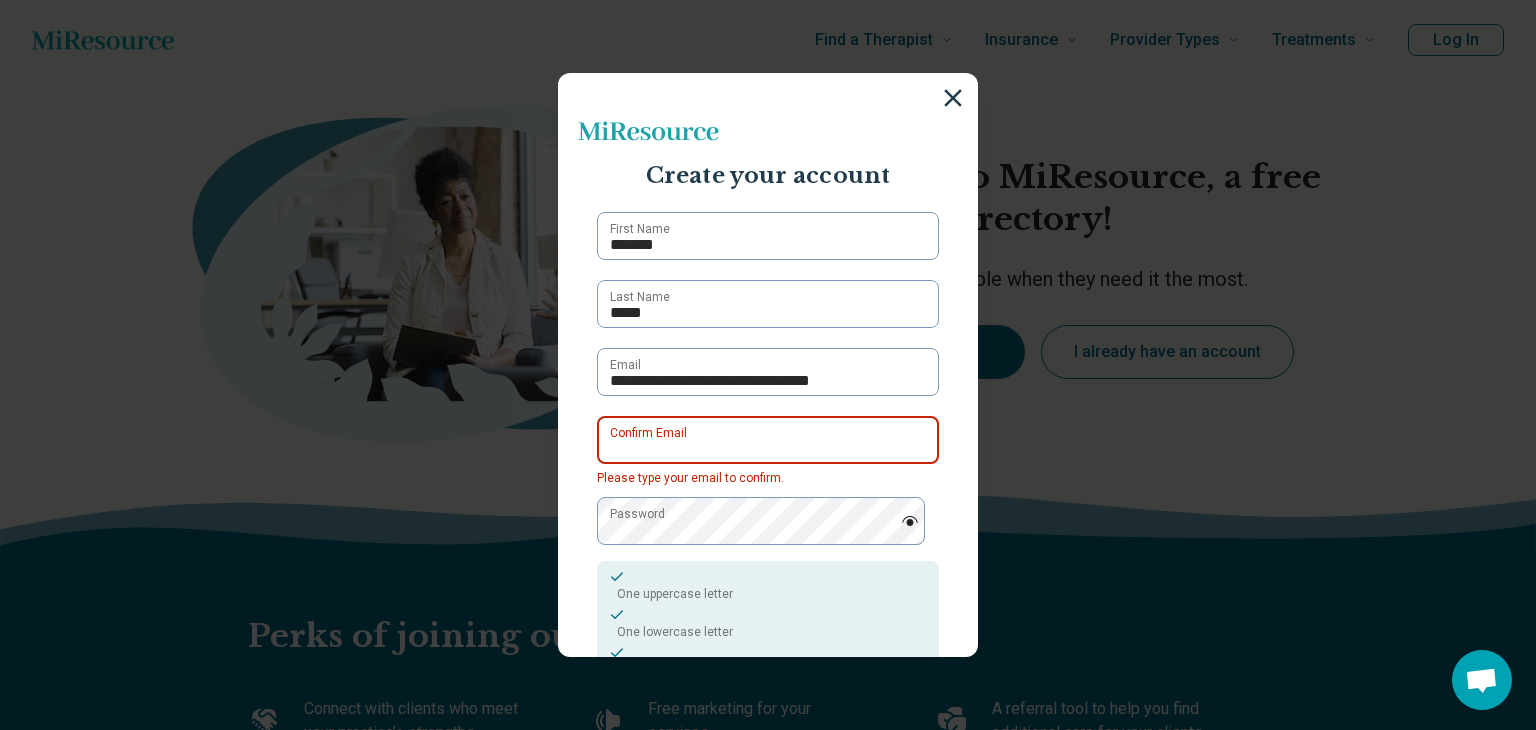 paste on "*" 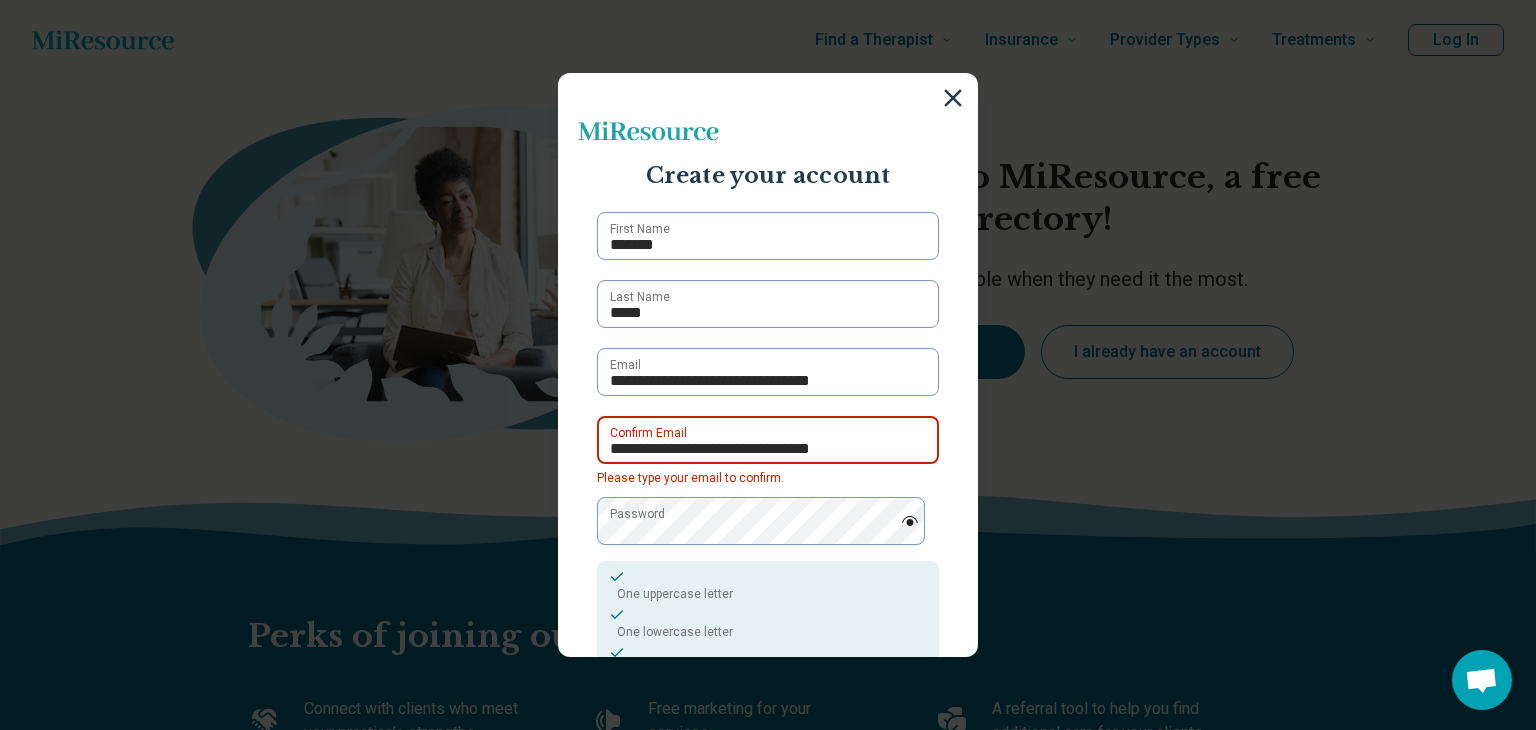 click on "**********" at bounding box center [768, 440] 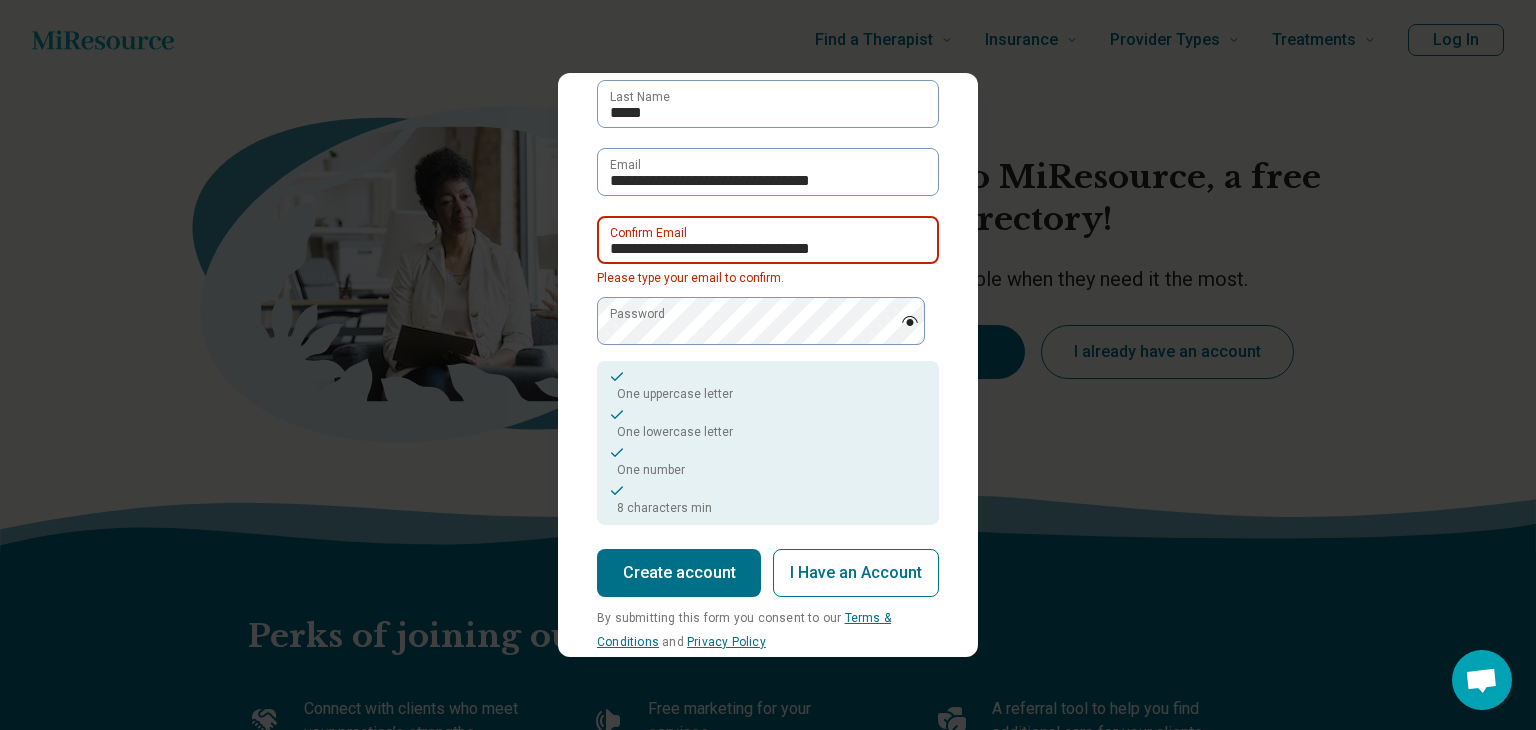 scroll, scrollTop: 236, scrollLeft: 0, axis: vertical 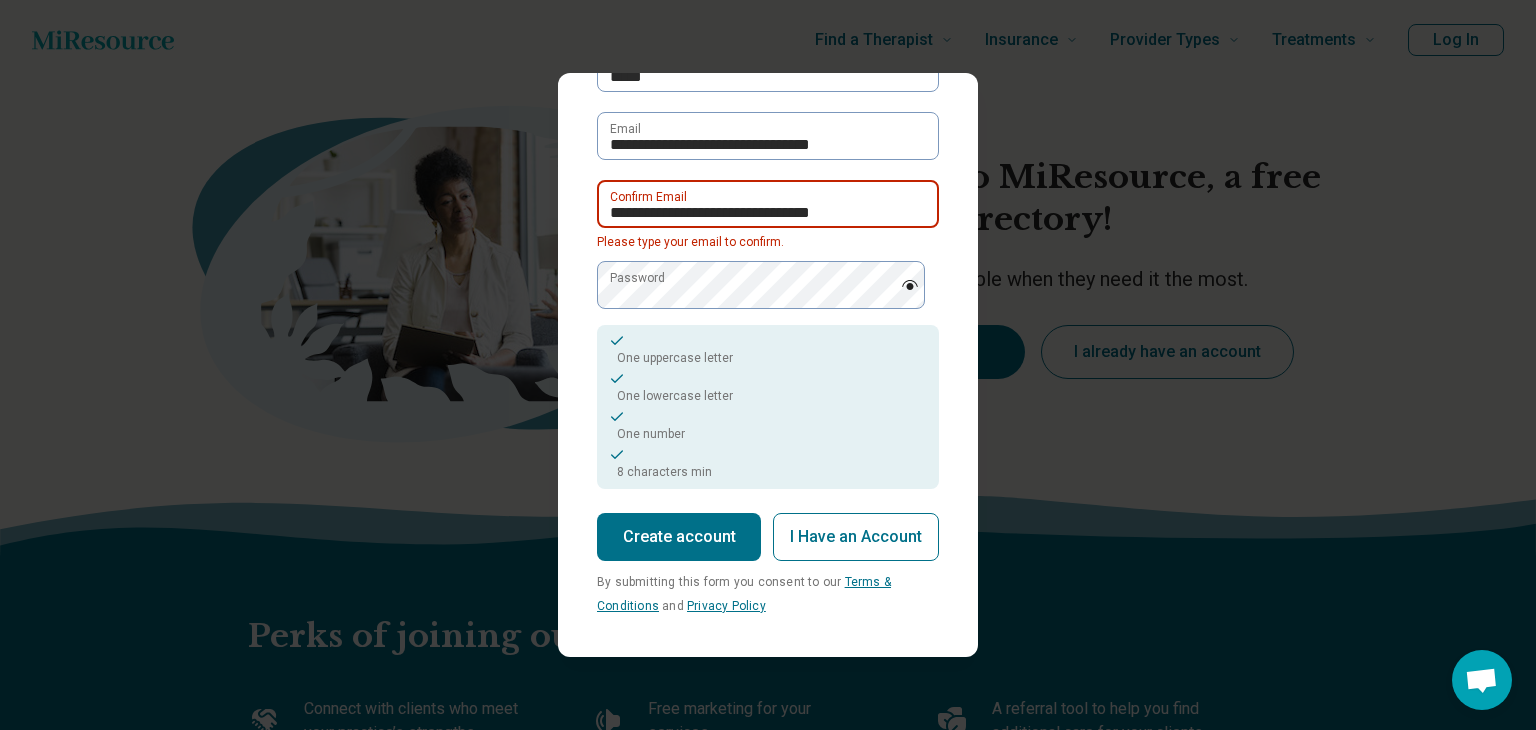 type on "**********" 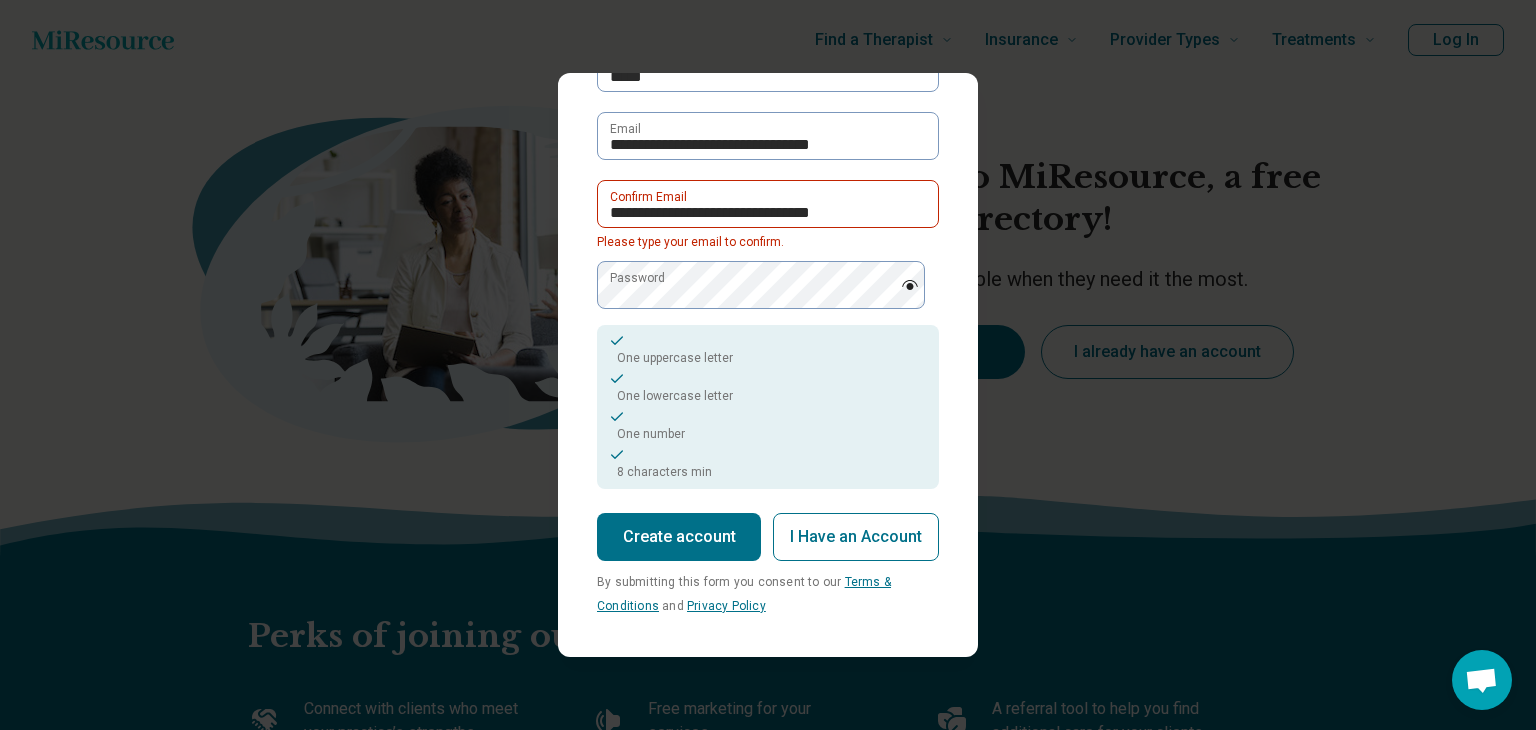 click on "**********" at bounding box center (768, 365) 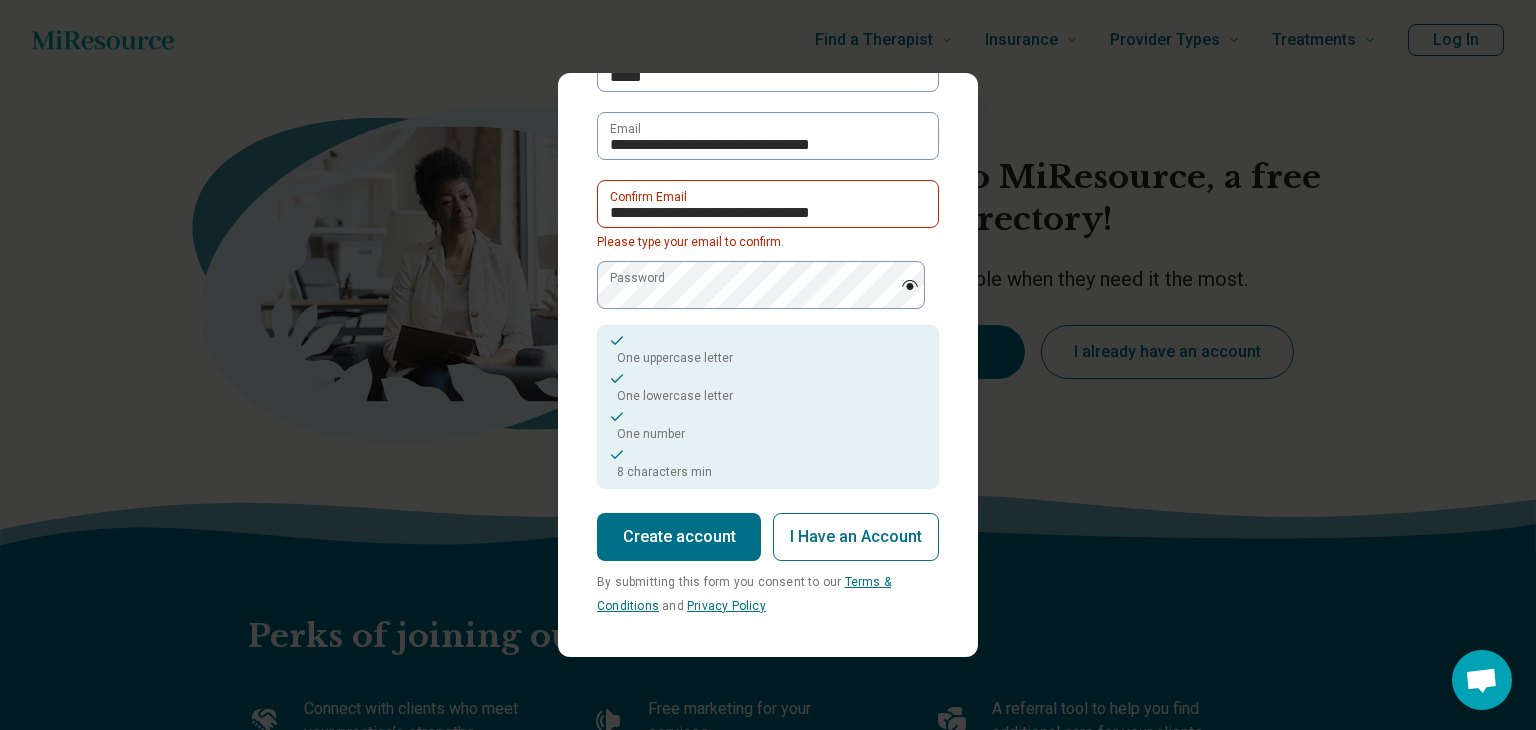 scroll, scrollTop: 0, scrollLeft: 0, axis: both 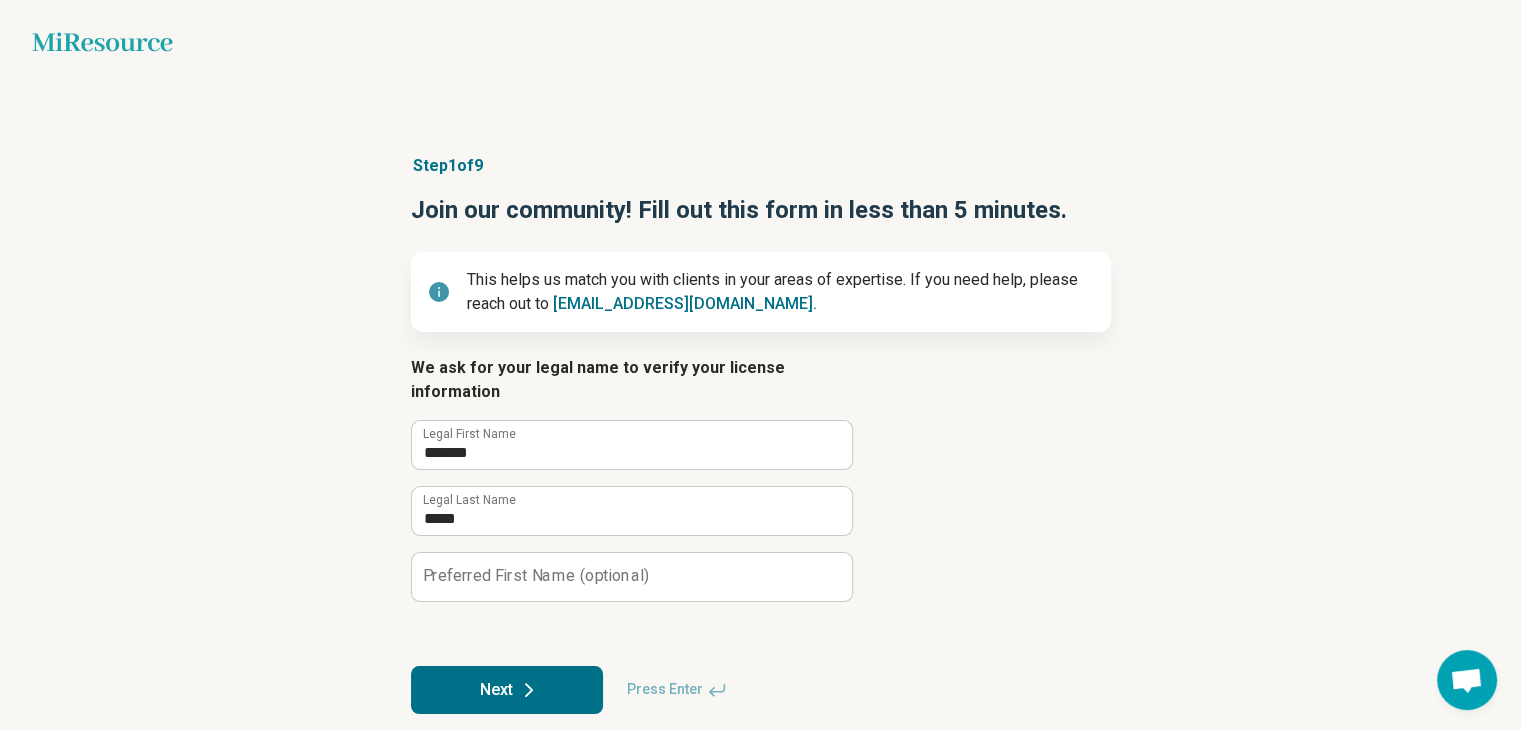 click 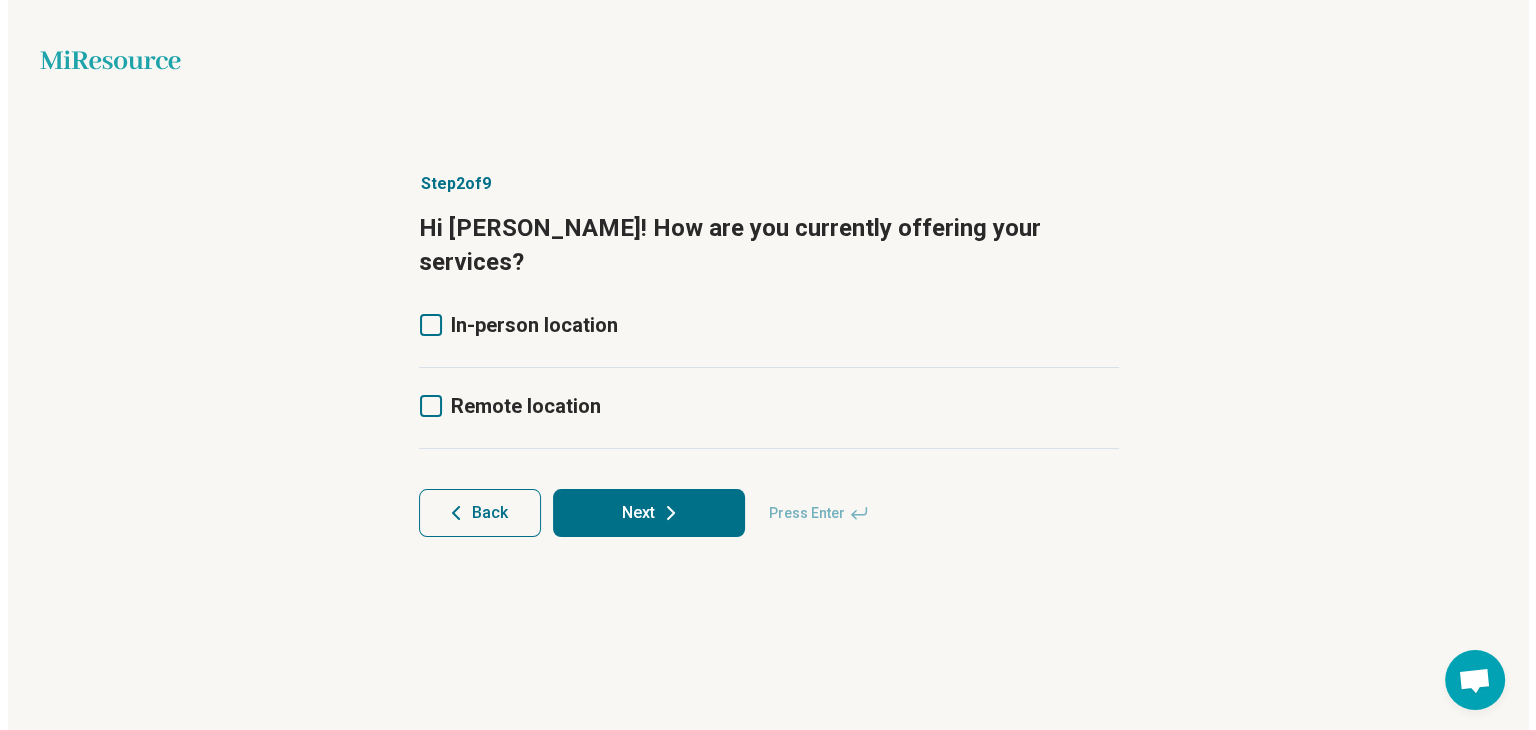 scroll, scrollTop: 0, scrollLeft: 0, axis: both 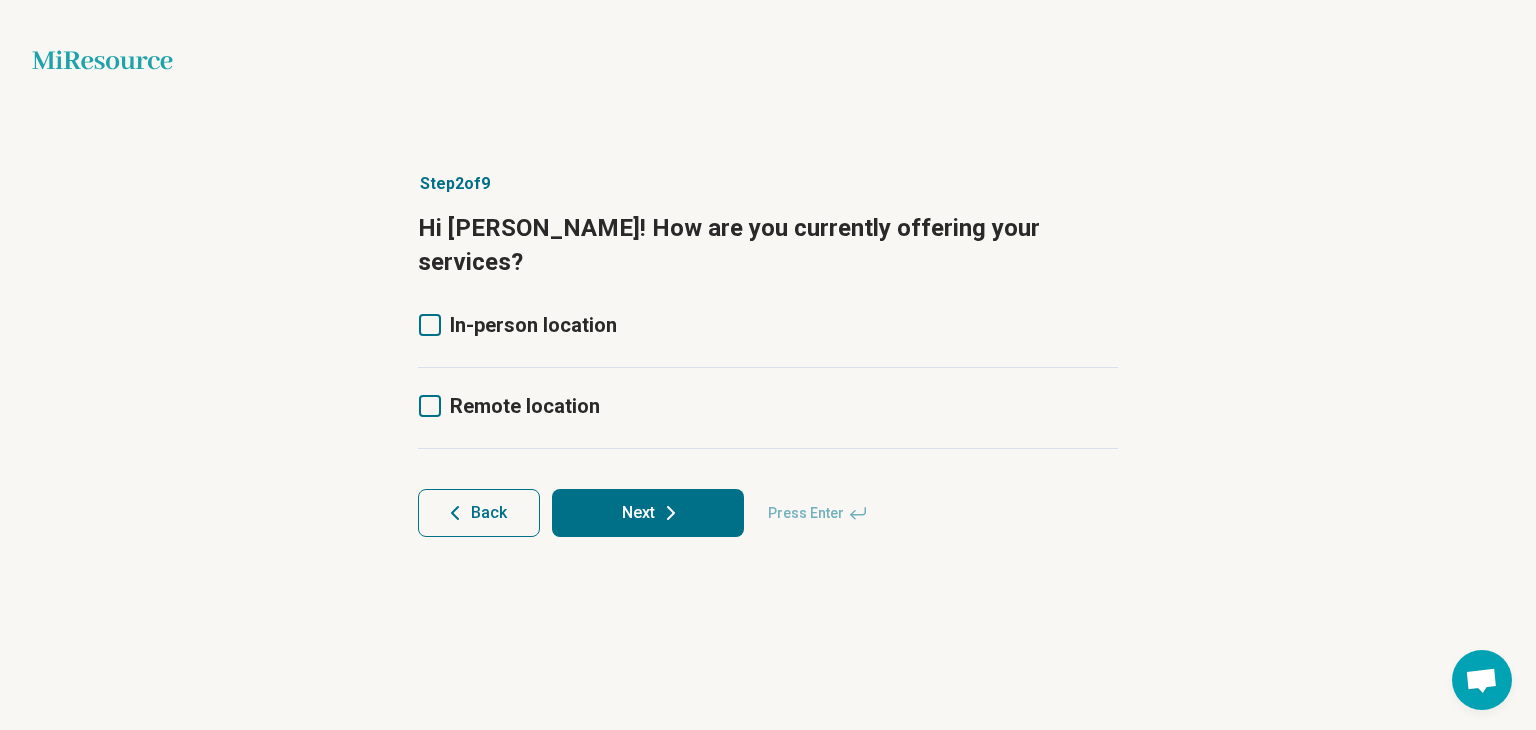click 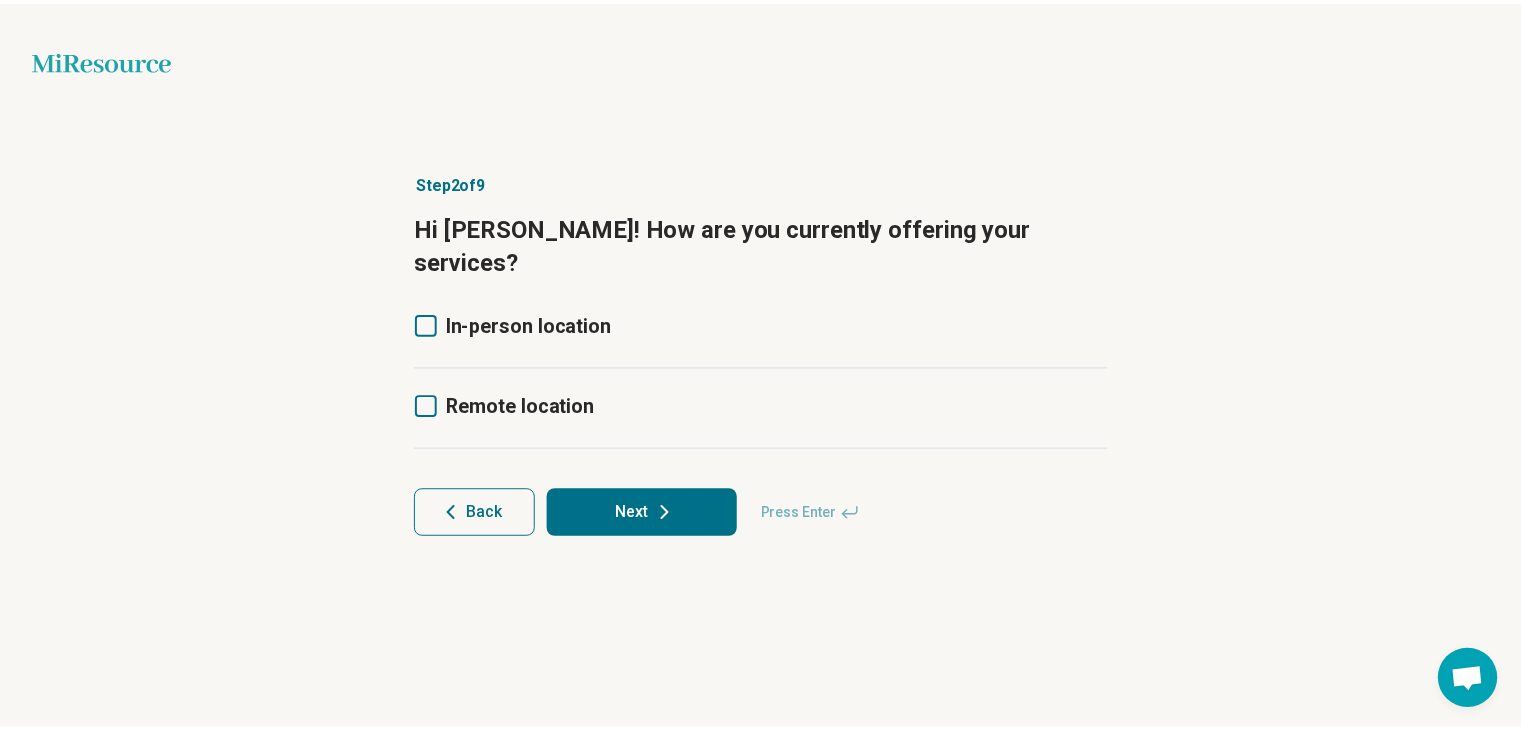 scroll, scrollTop: 0, scrollLeft: 0, axis: both 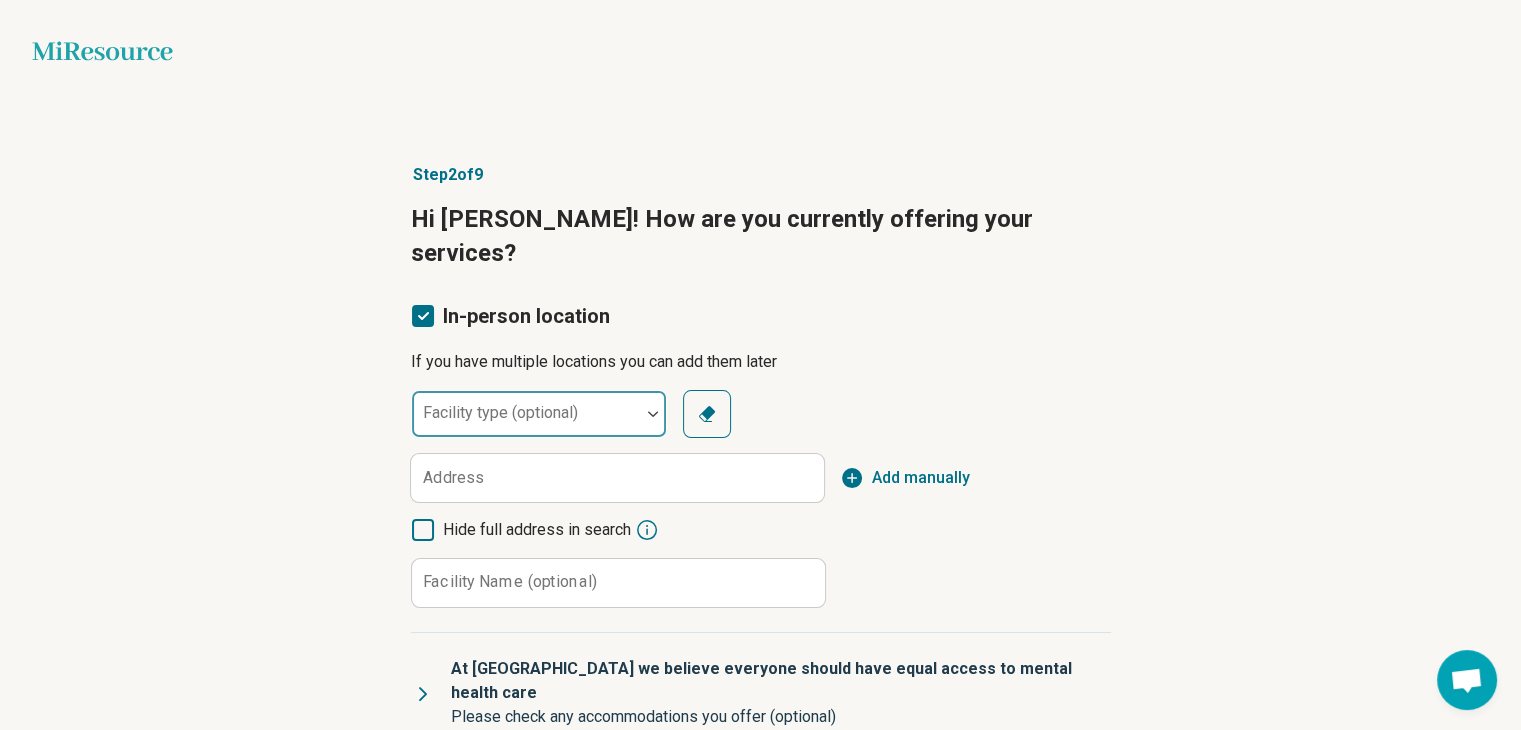 click at bounding box center [653, 414] 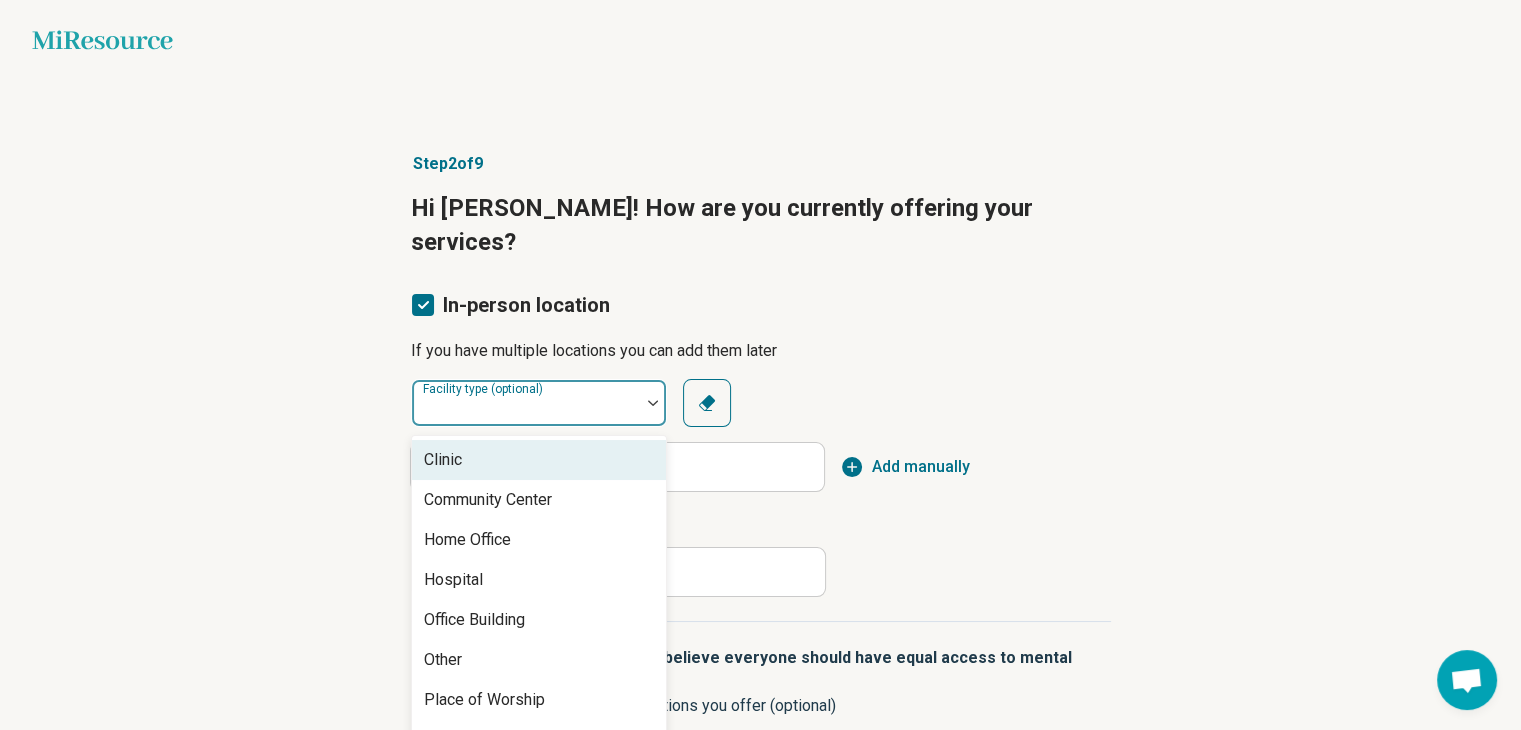 scroll, scrollTop: 120, scrollLeft: 0, axis: vertical 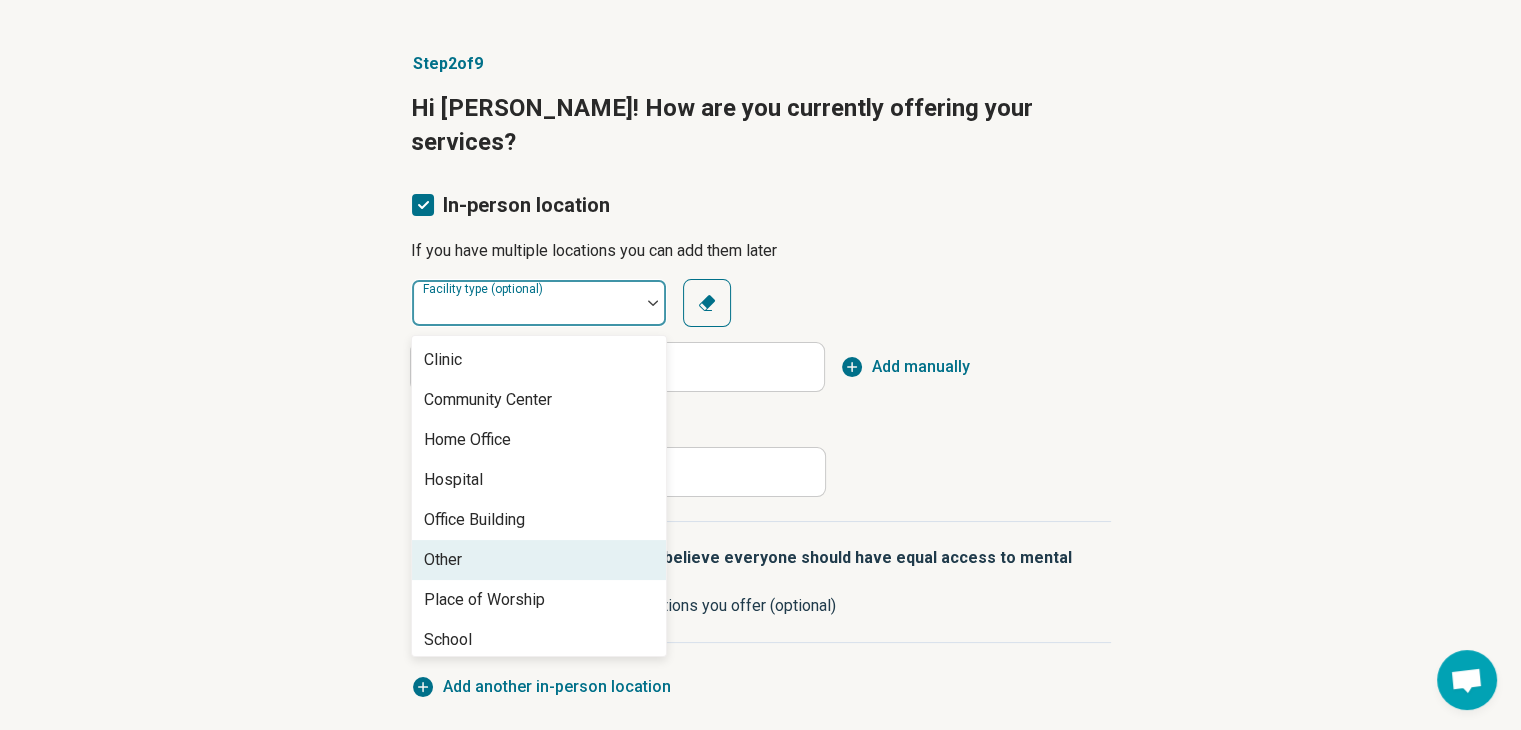 click on "Other" at bounding box center [539, 560] 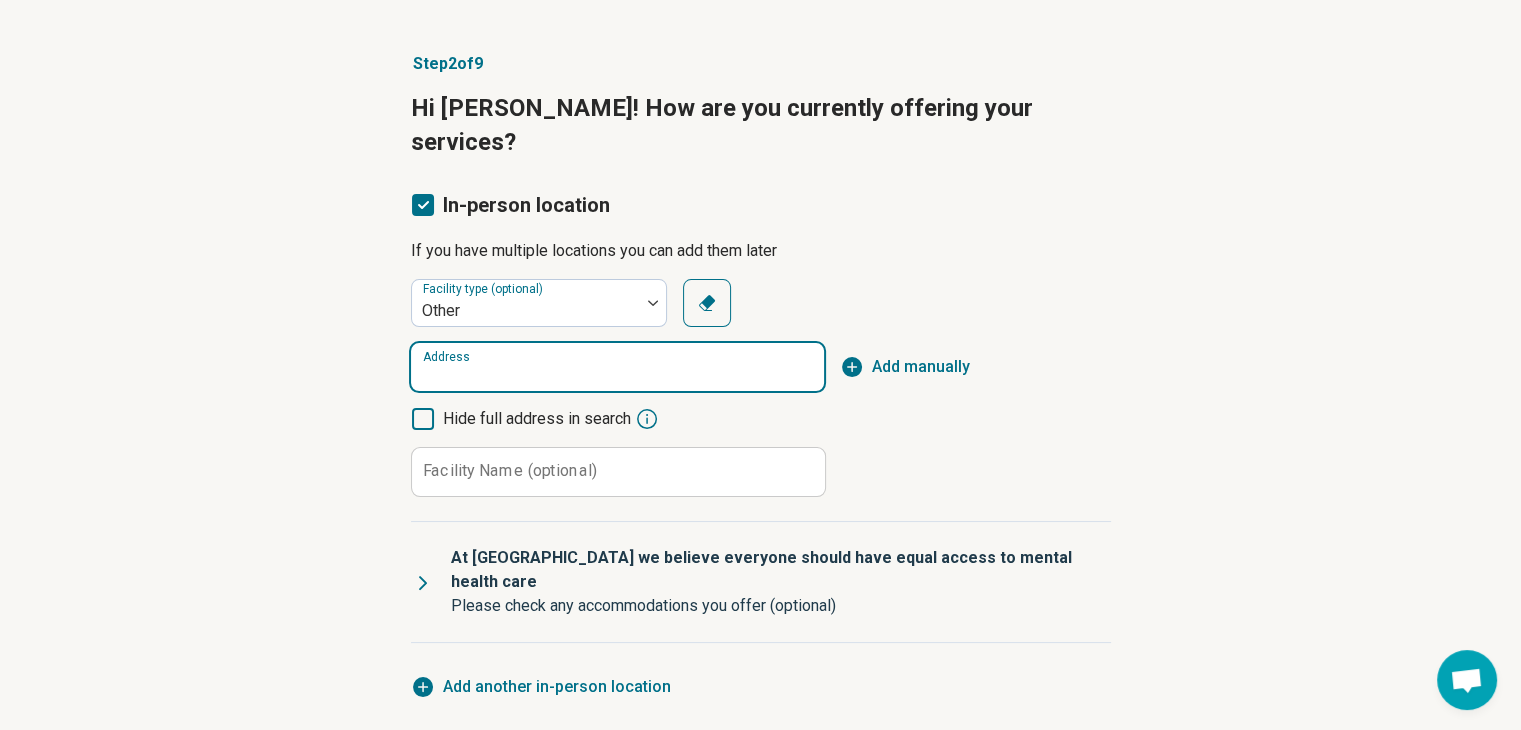 click on "Address" at bounding box center (617, 367) 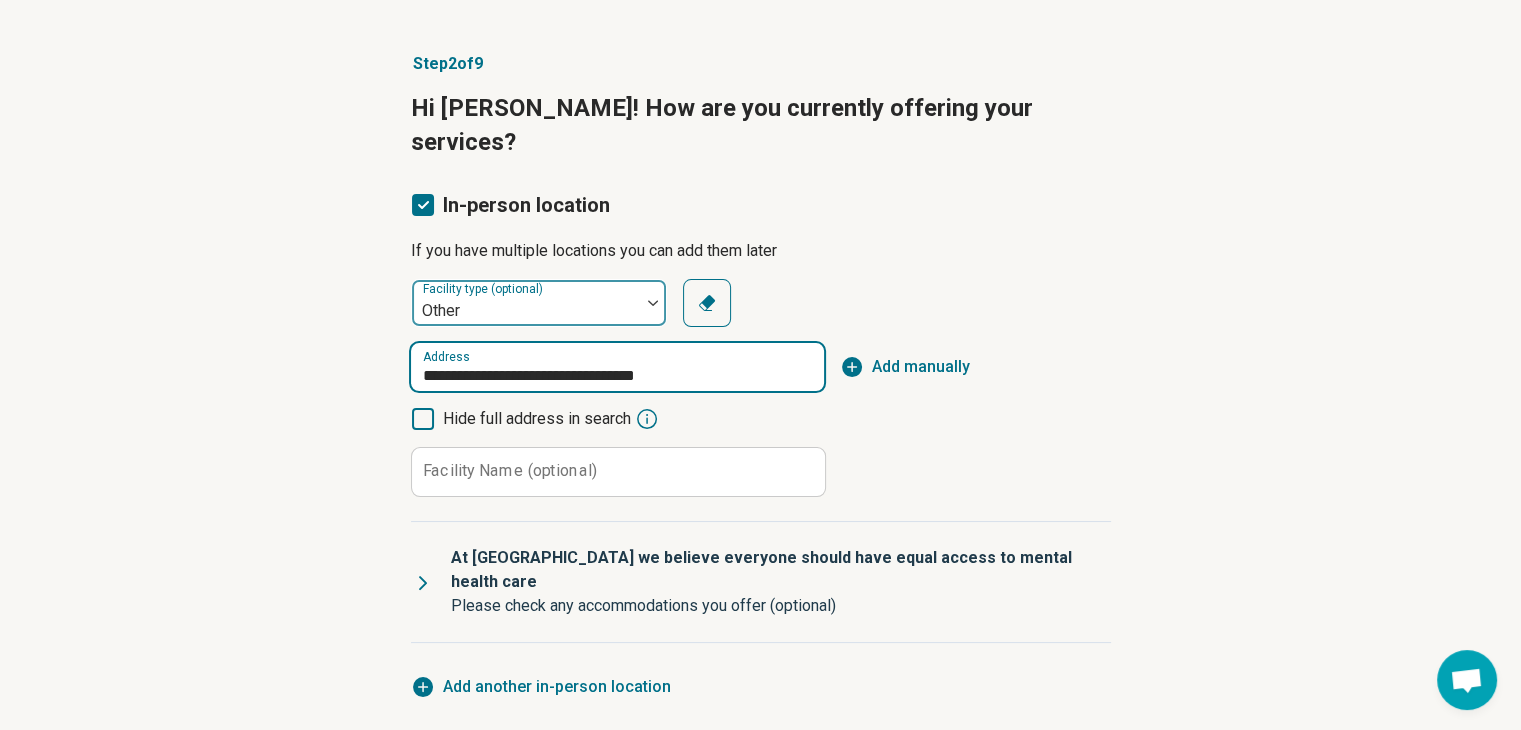 type on "**********" 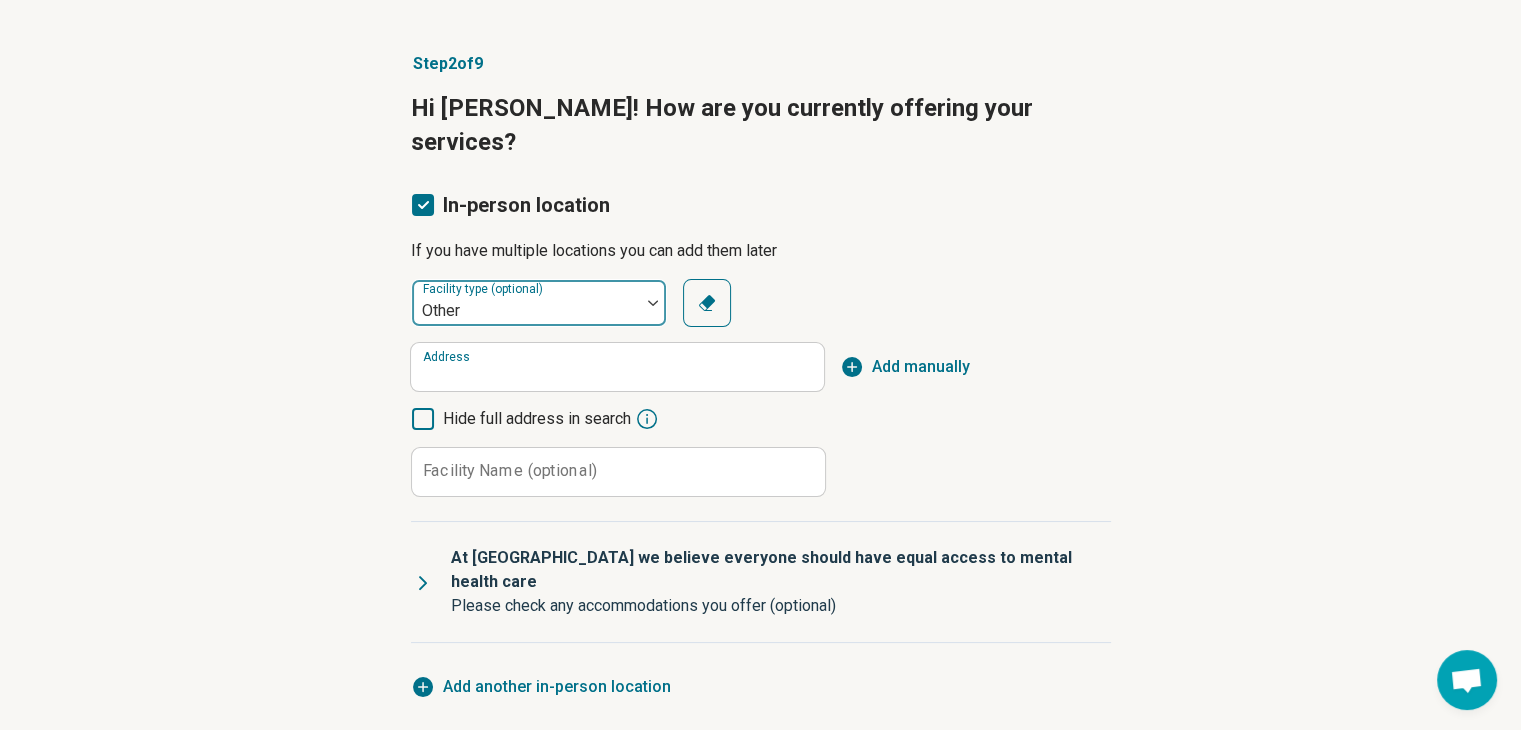 click at bounding box center (526, 311) 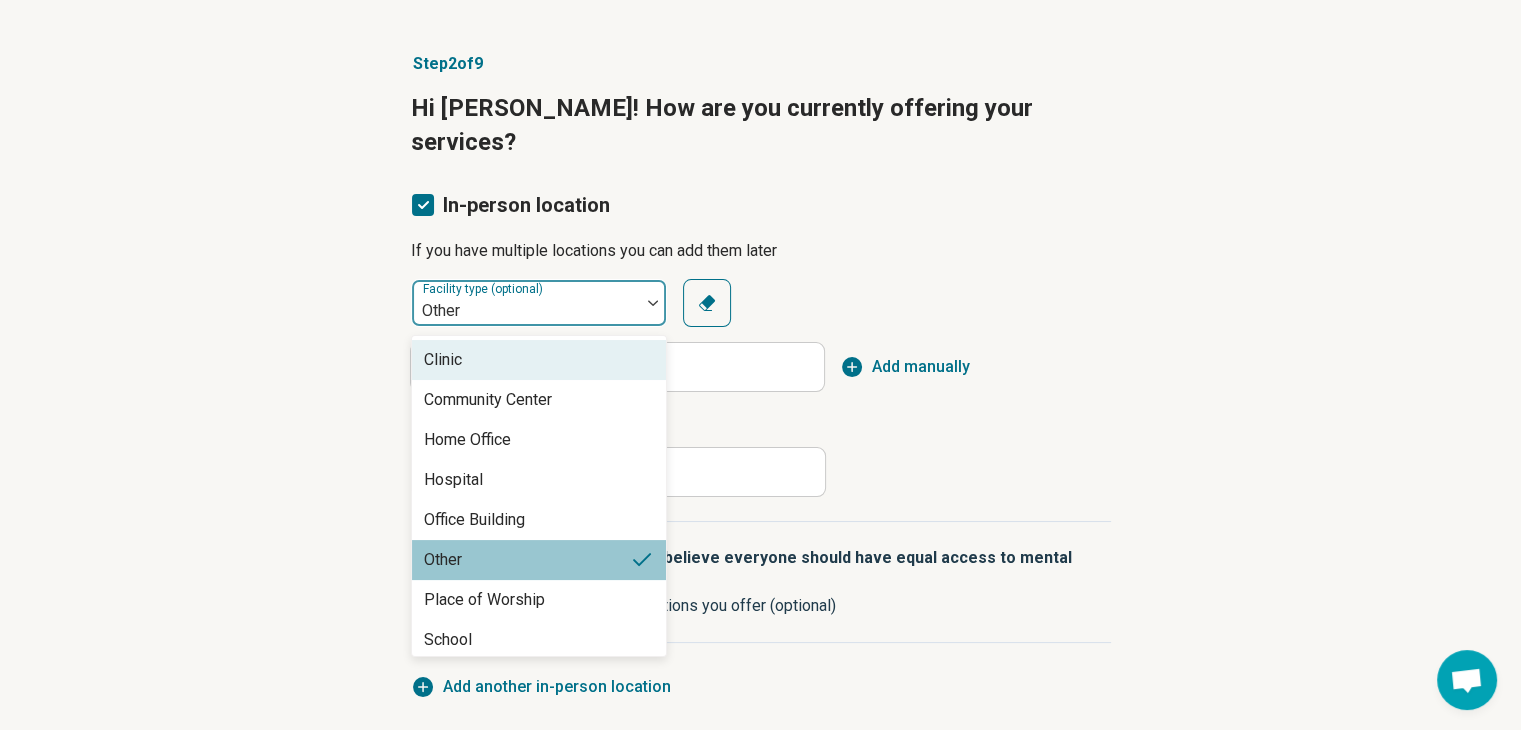 click at bounding box center [526, 311] 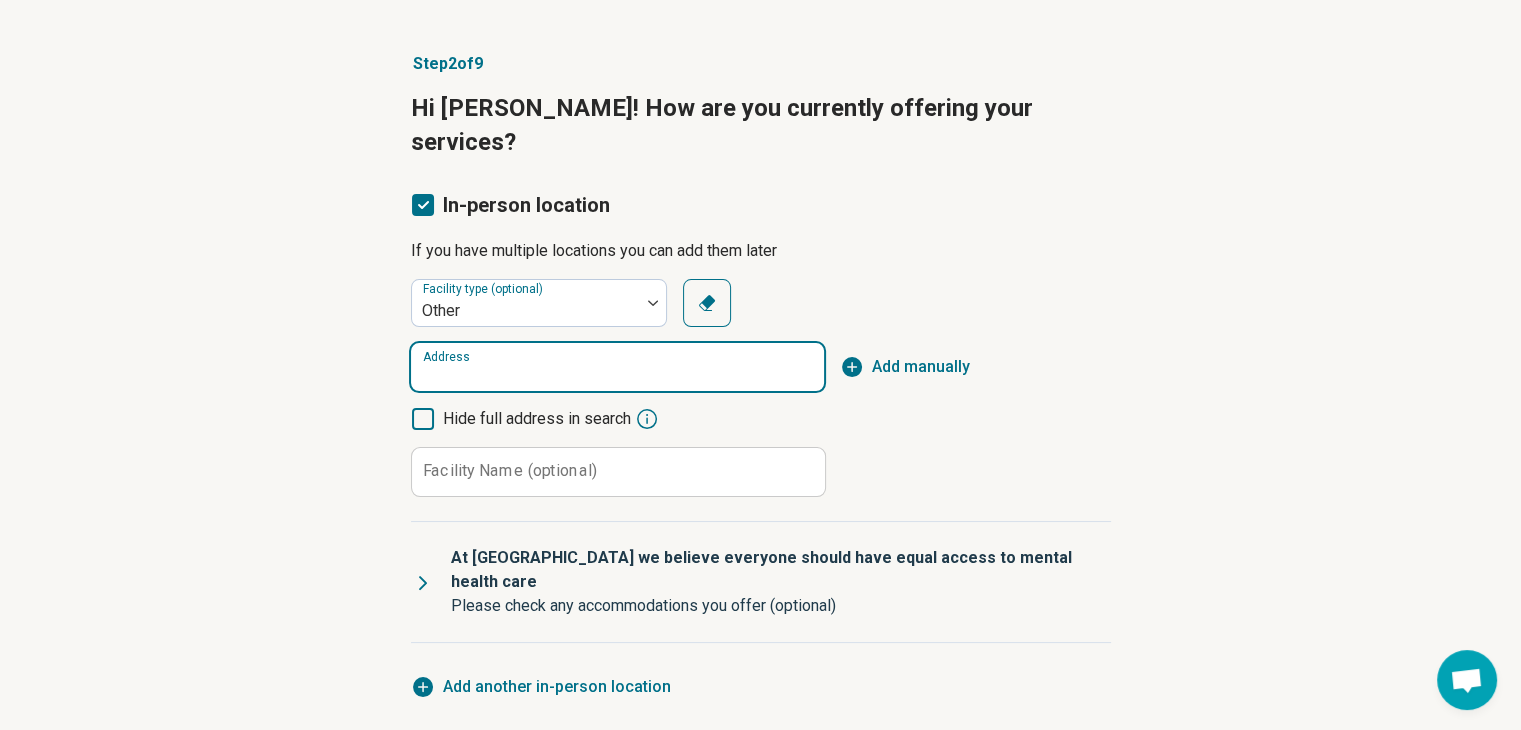 click on "Address" at bounding box center (617, 367) 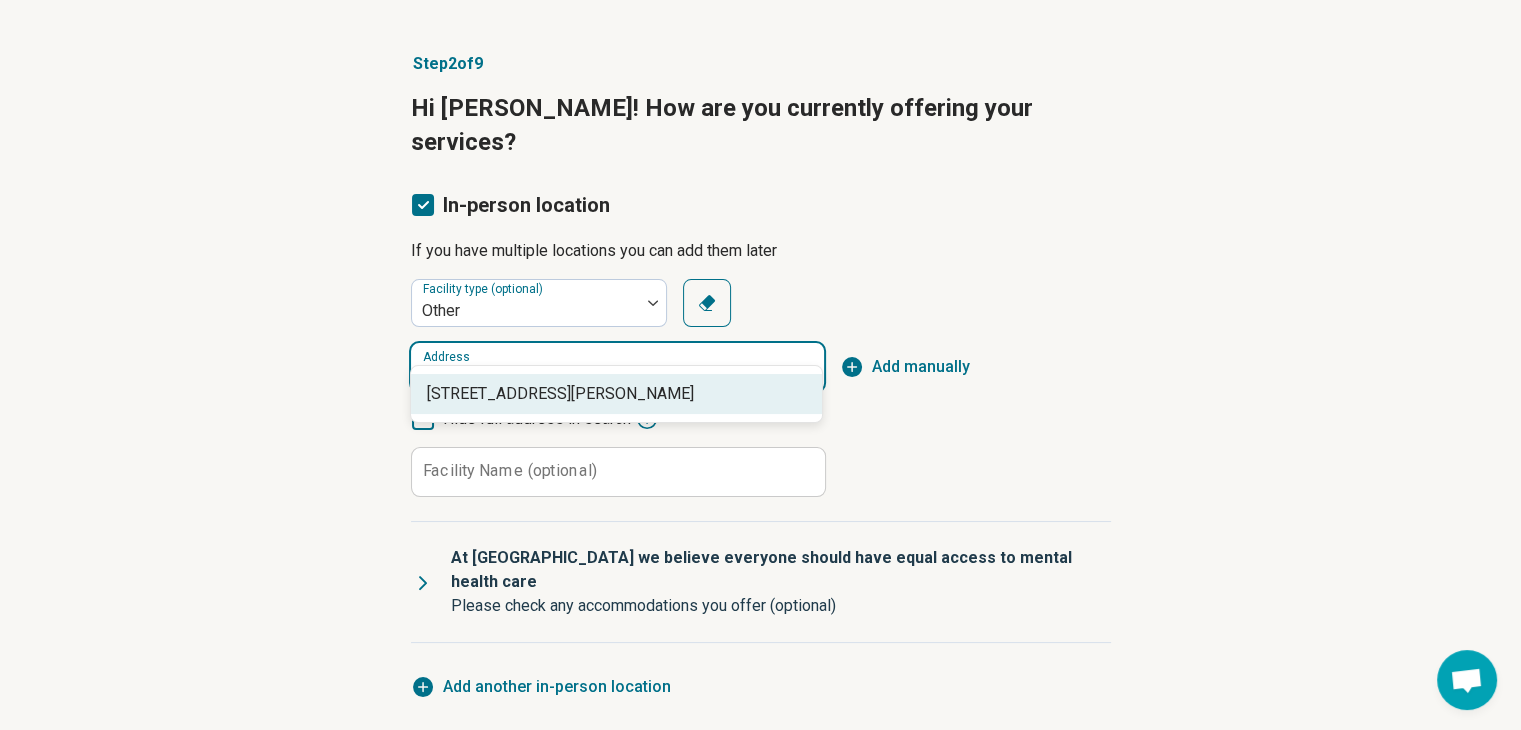 click on "[STREET_ADDRESS][PERSON_NAME]" at bounding box center [620, 394] 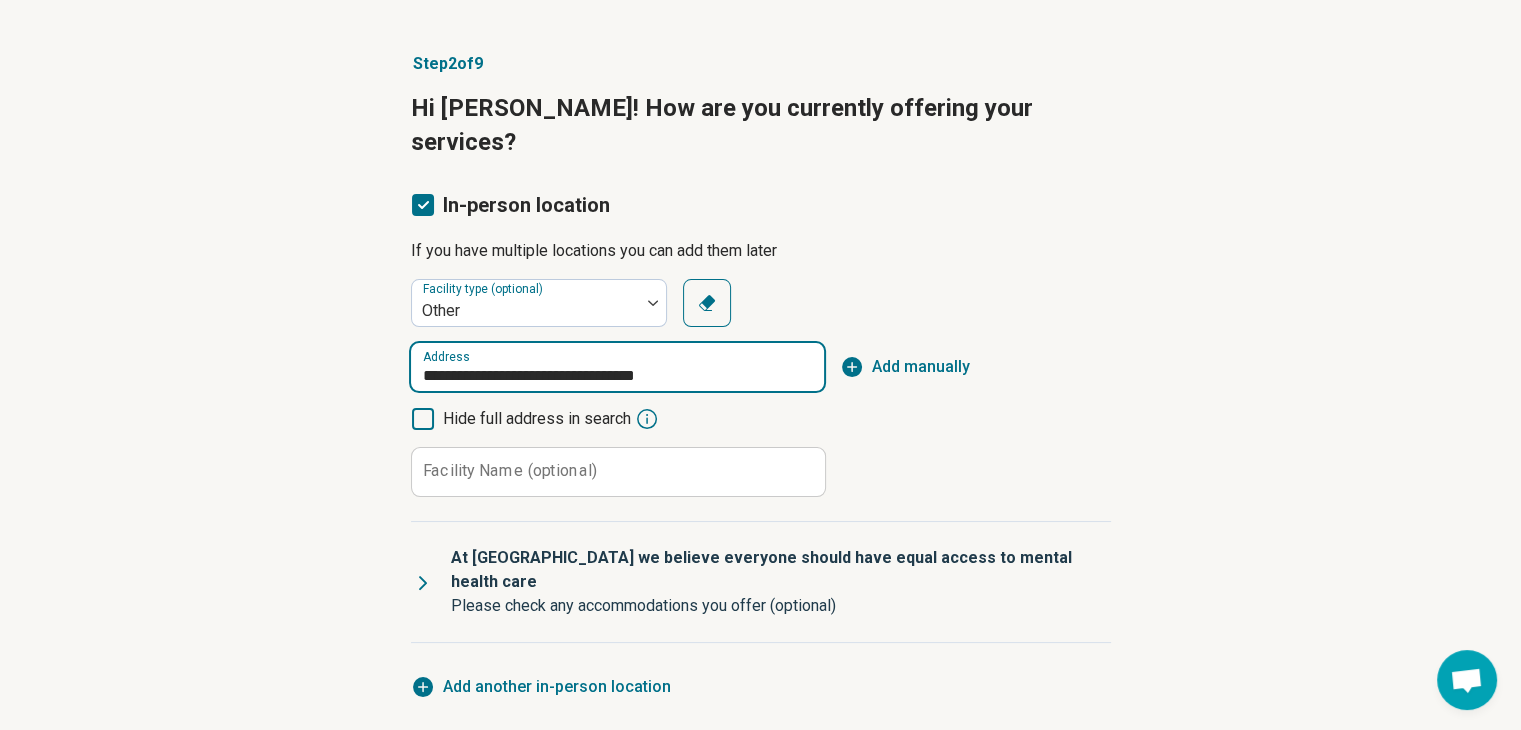 type on "**********" 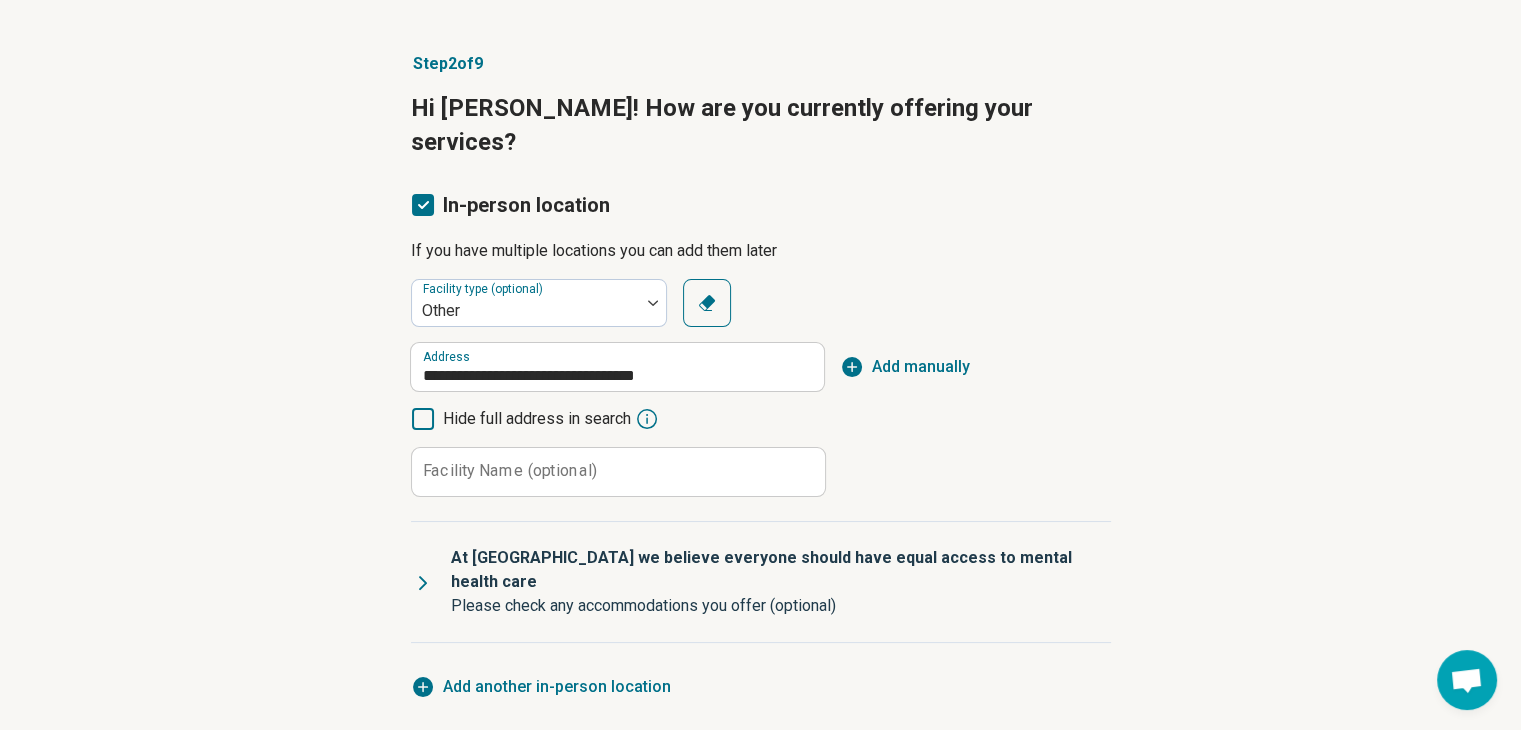 click on "Facility Name (optional)" at bounding box center [510, 471] 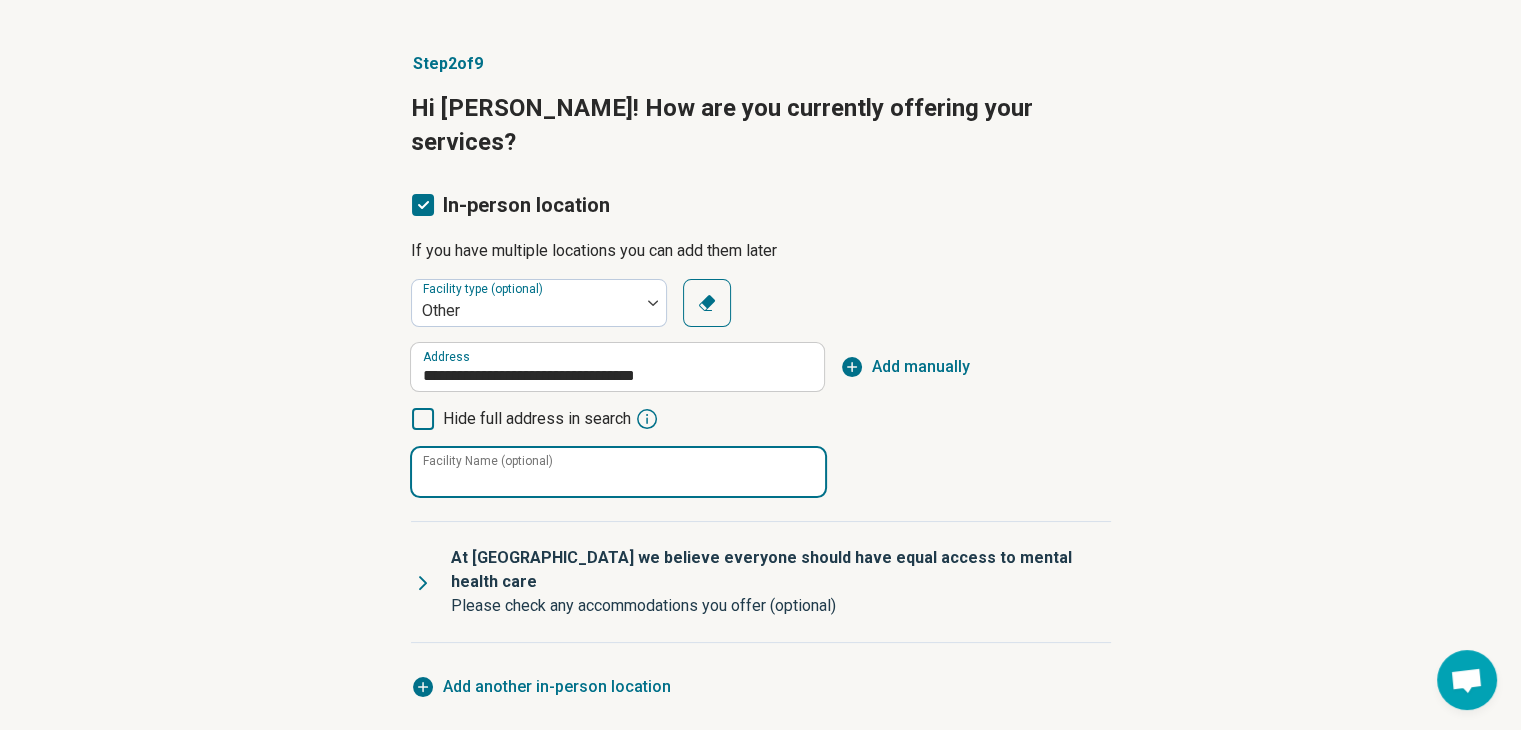 click on "Facility Name (optional)" at bounding box center (618, 472) 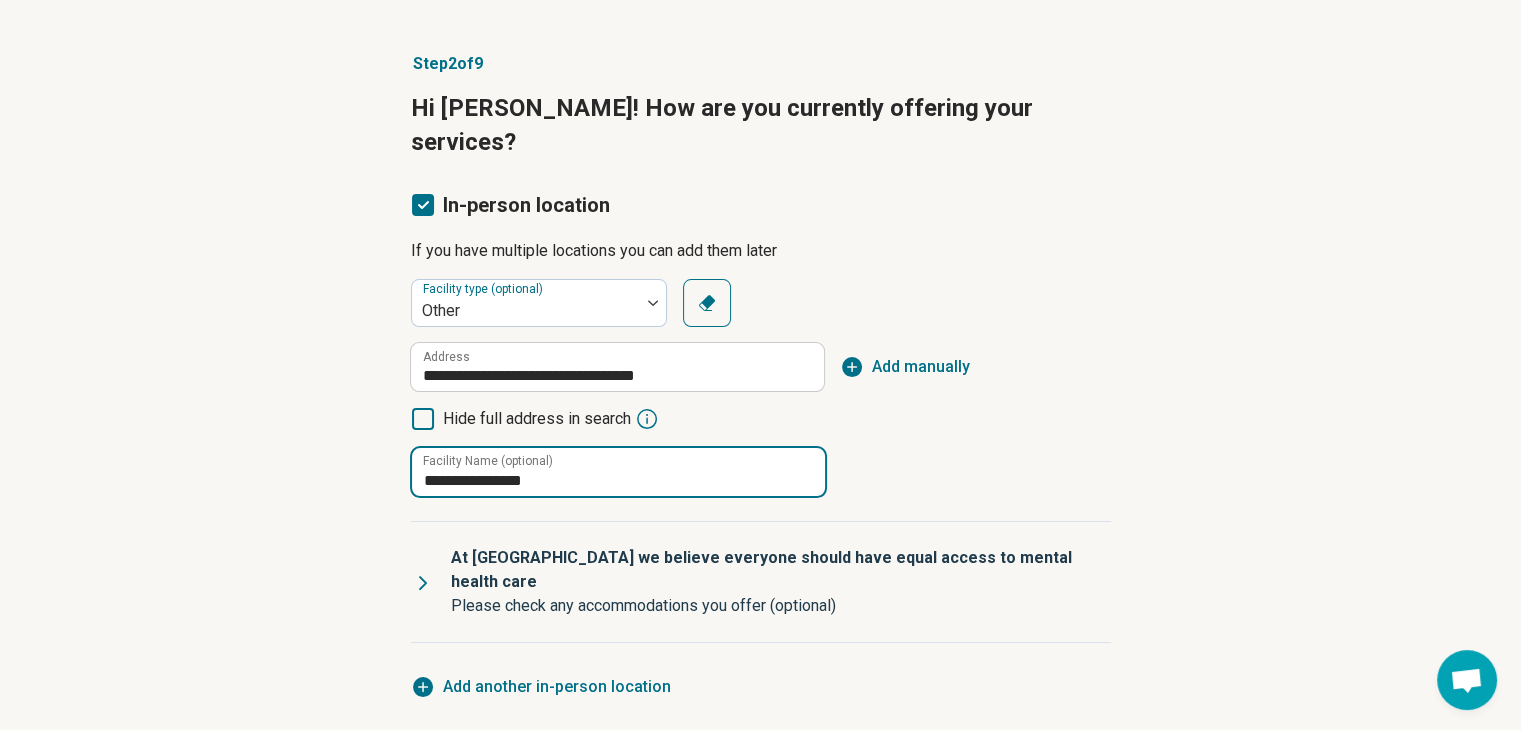 type on "**********" 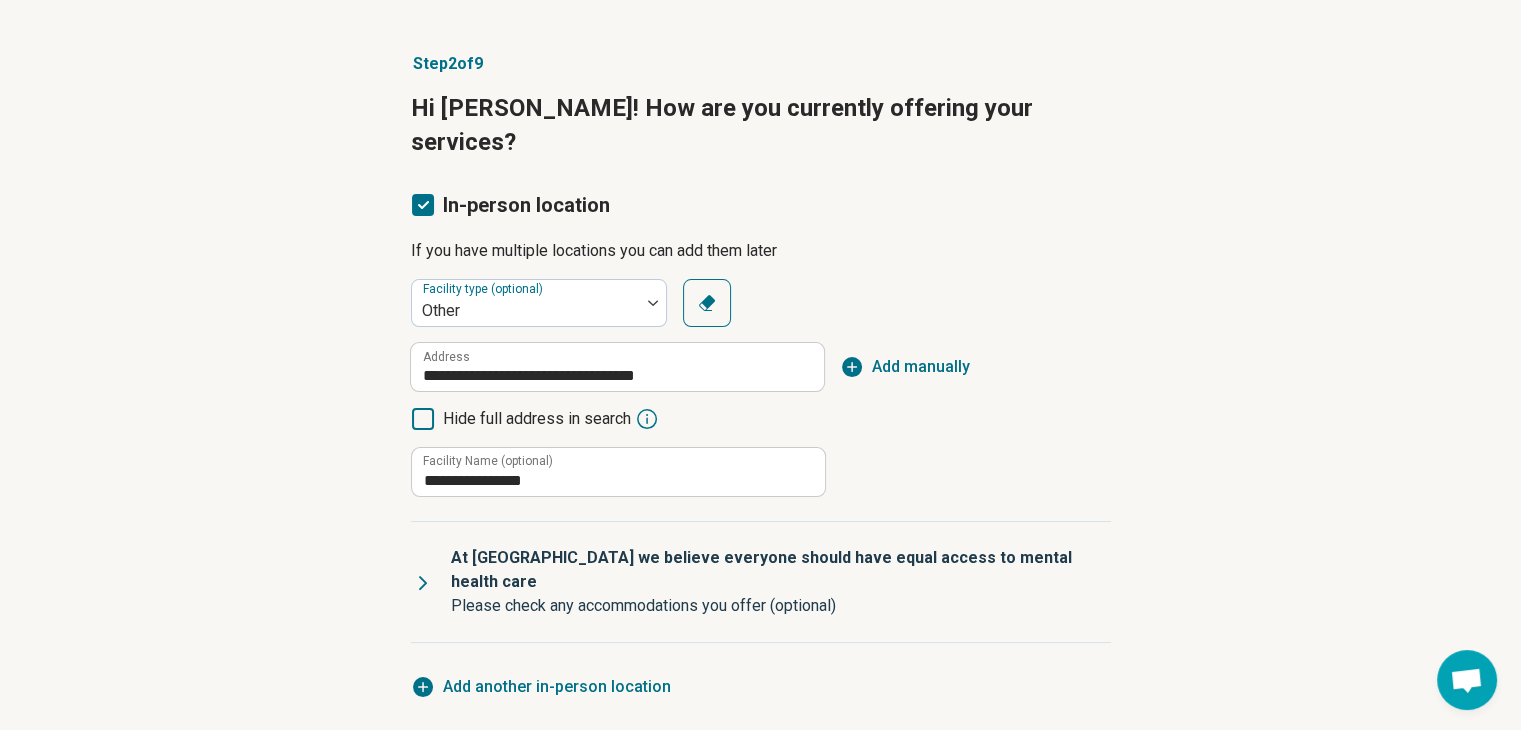 click on "**********" at bounding box center (760, 476) 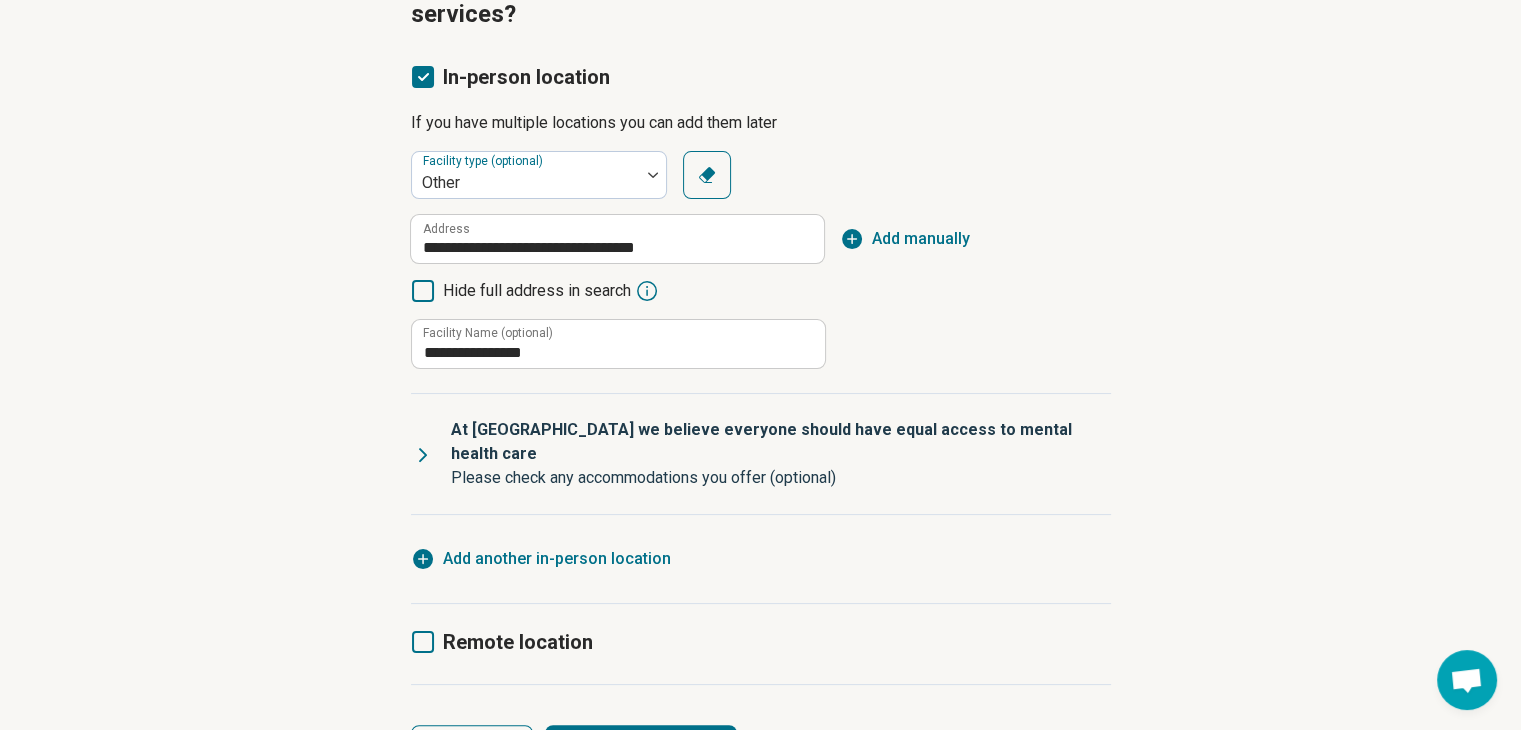 scroll, scrollTop: 272, scrollLeft: 0, axis: vertical 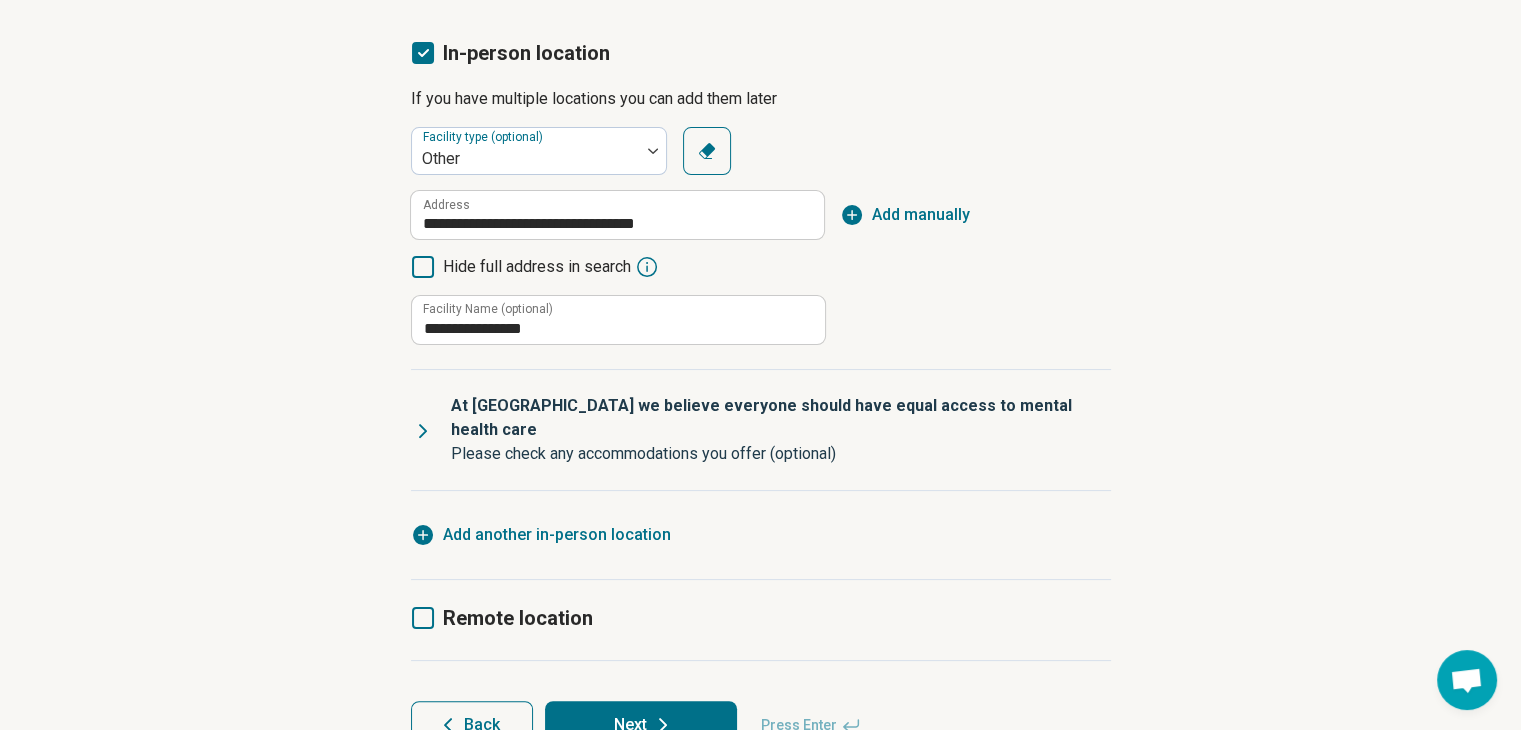 click on "Remote location" at bounding box center [502, 618] 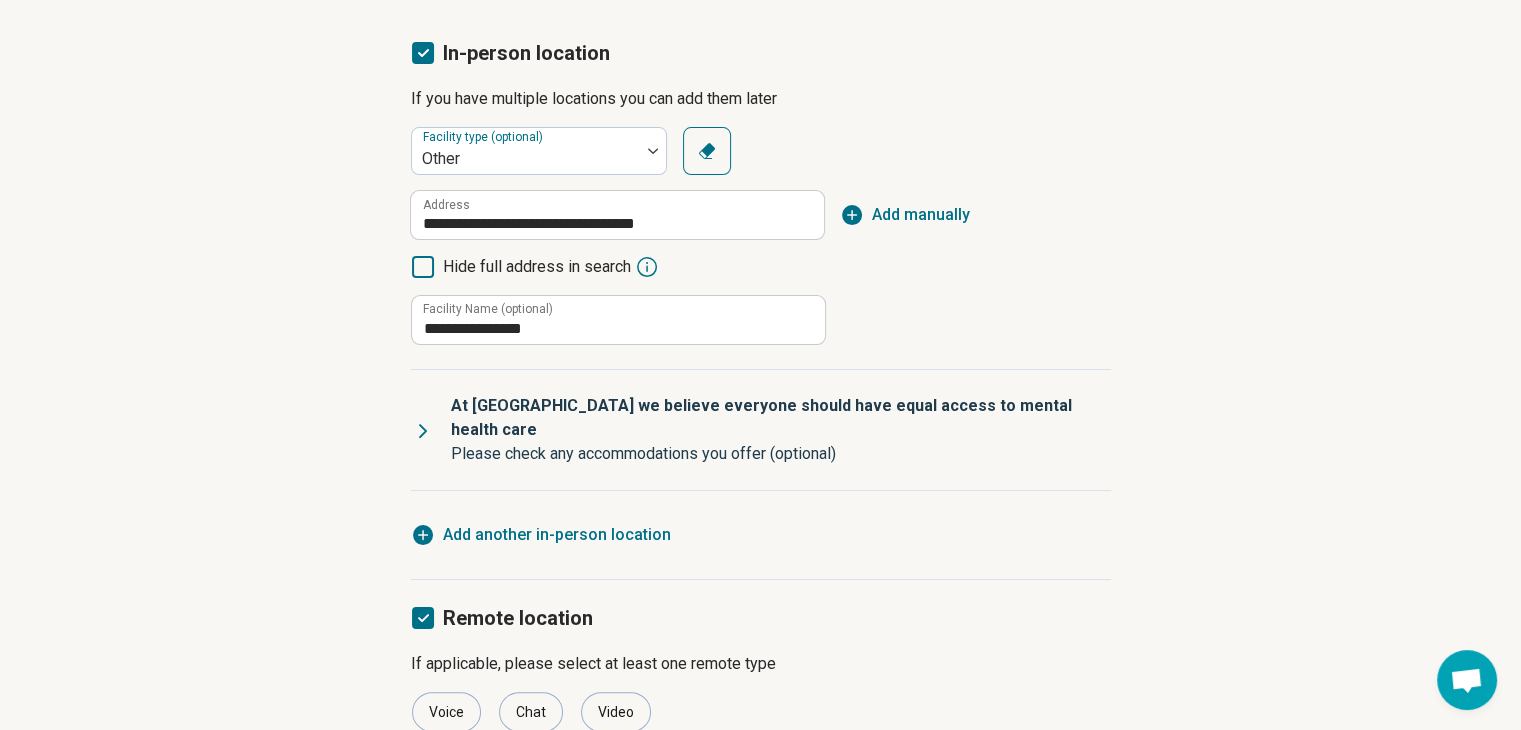 scroll, scrollTop: 368, scrollLeft: 0, axis: vertical 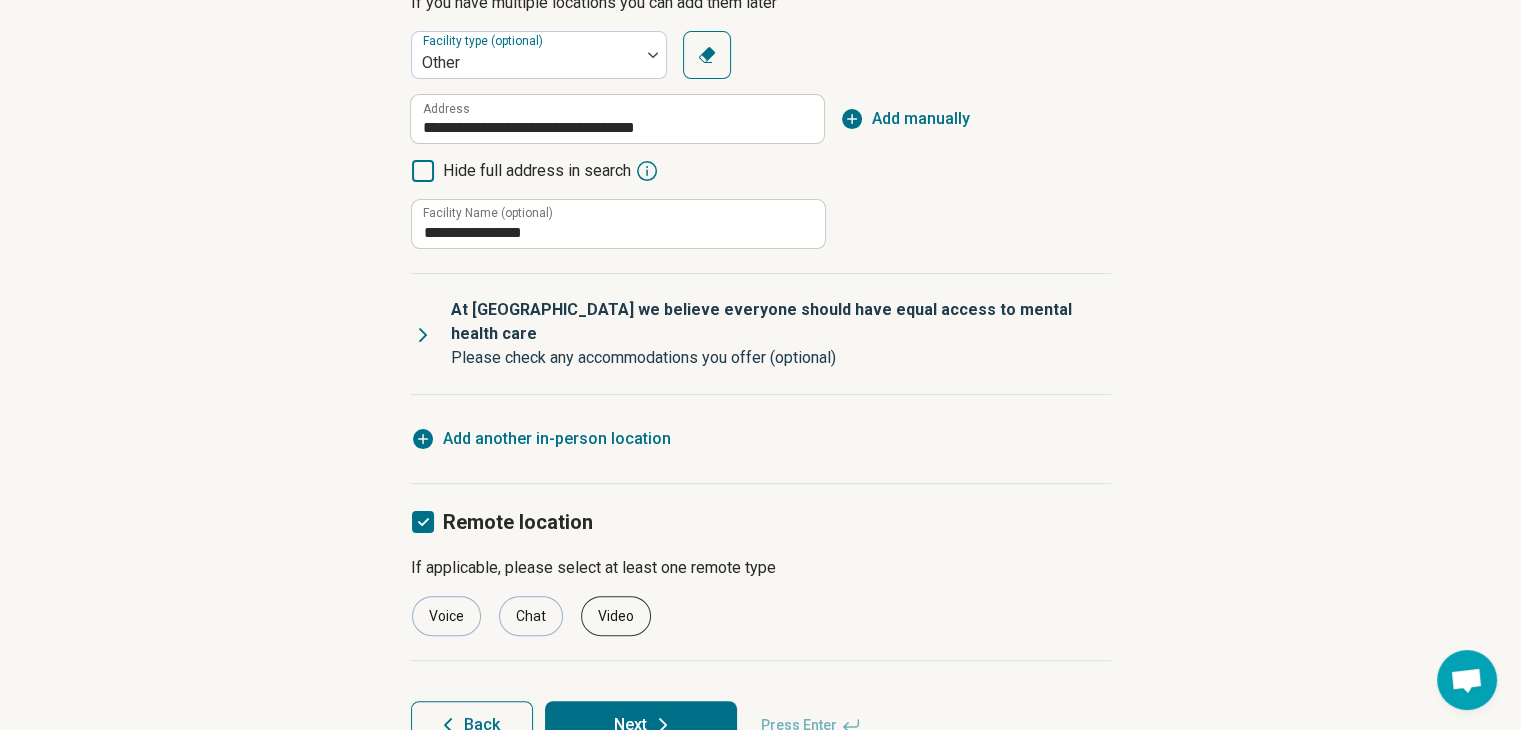click on "Video" at bounding box center [616, 616] 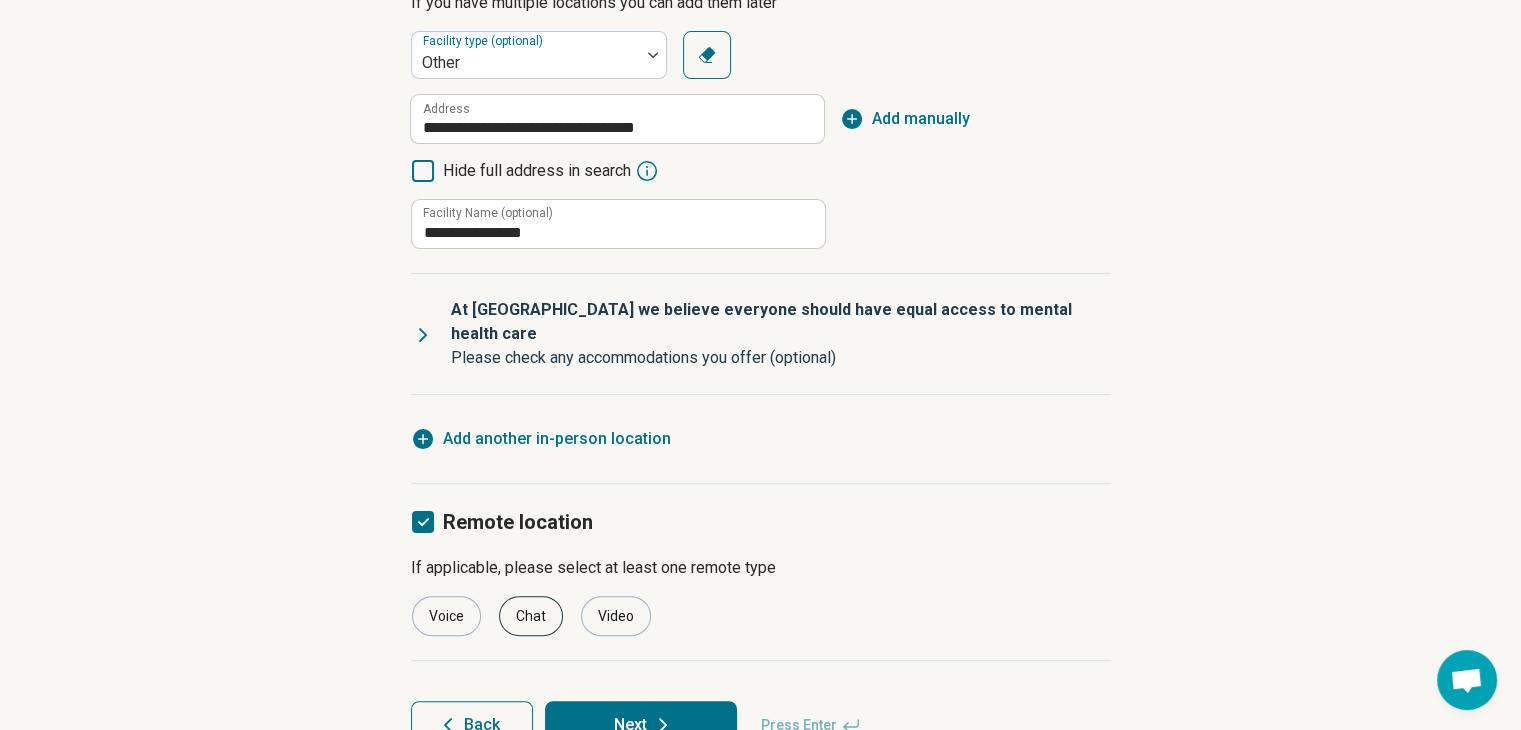 click on "Chat" at bounding box center (531, 616) 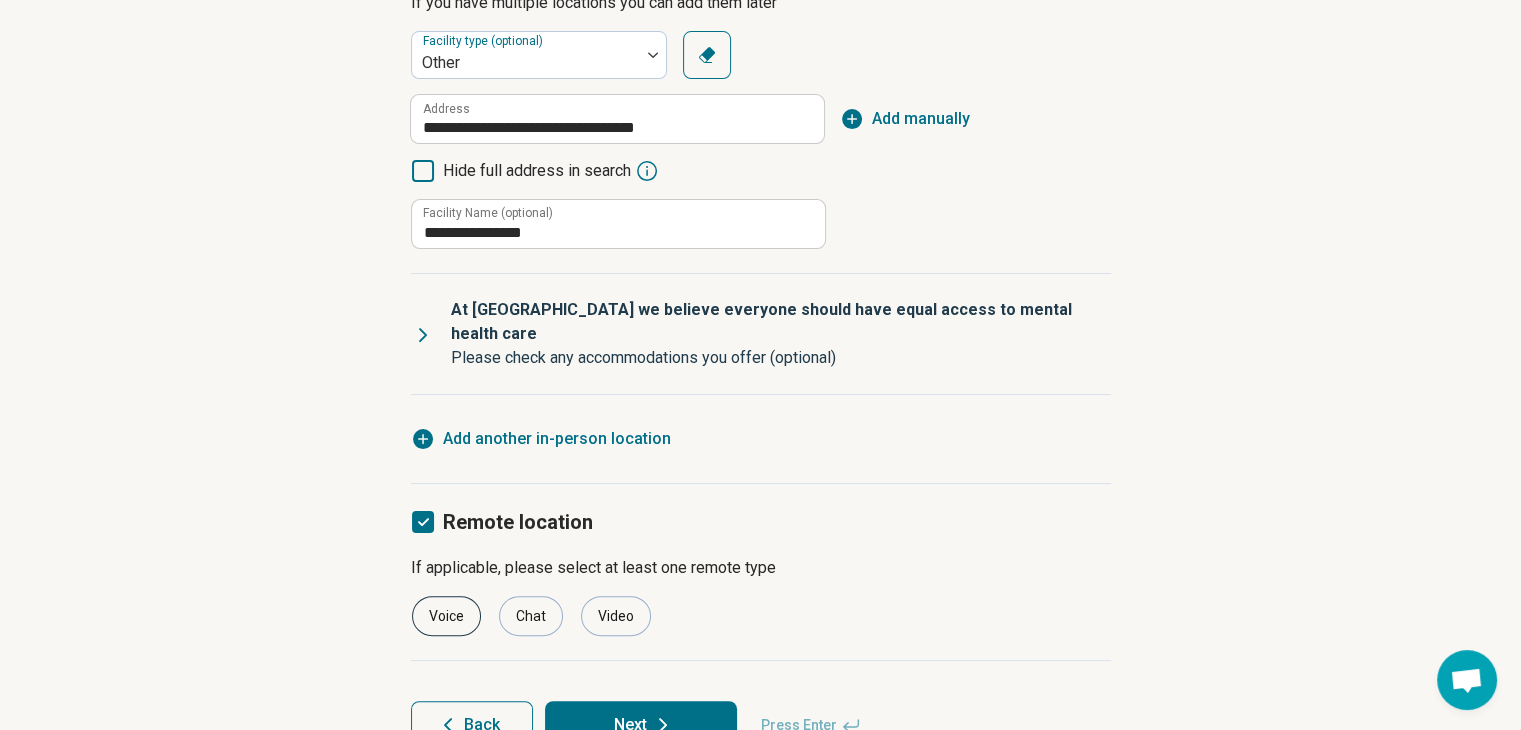 click on "Voice" at bounding box center [446, 616] 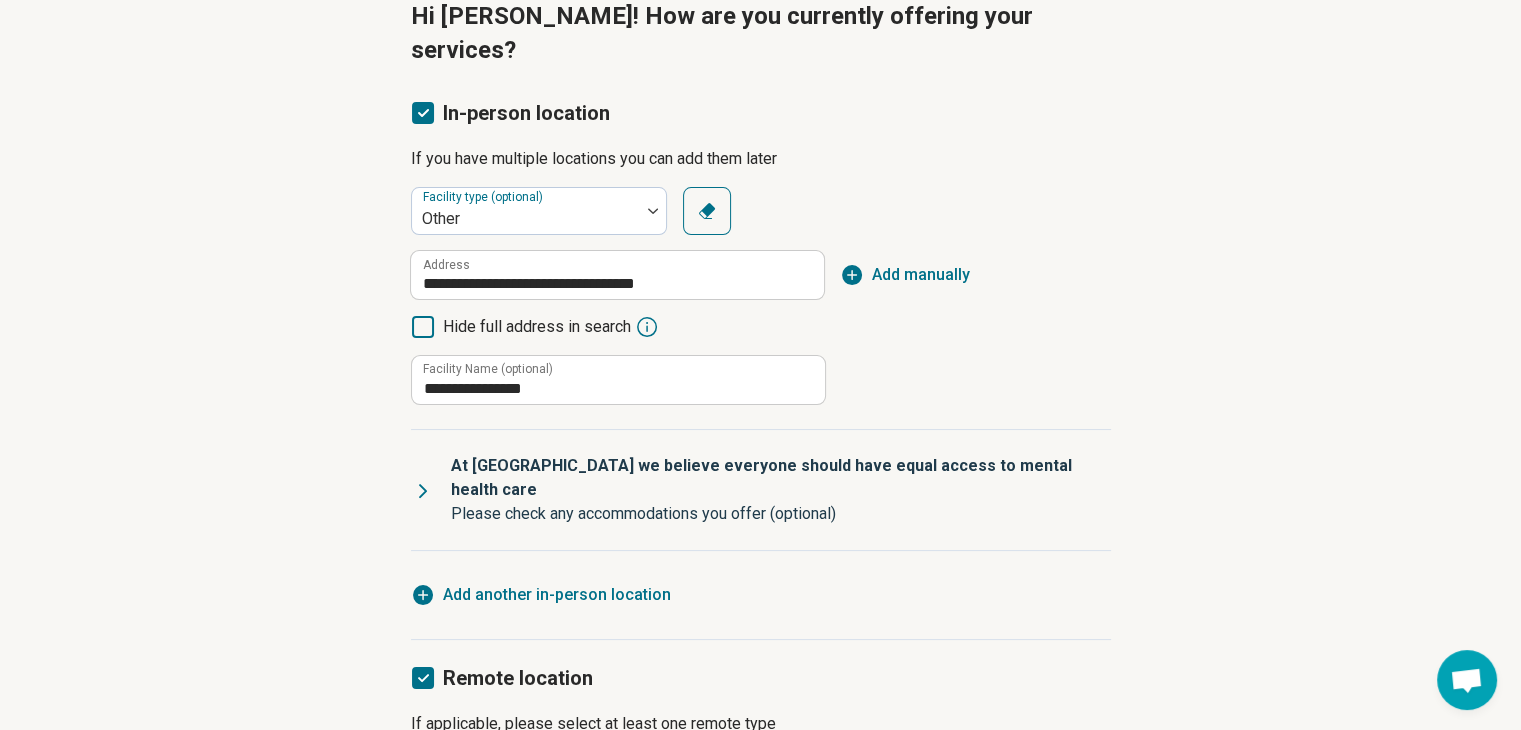 scroll, scrollTop: 366, scrollLeft: 0, axis: vertical 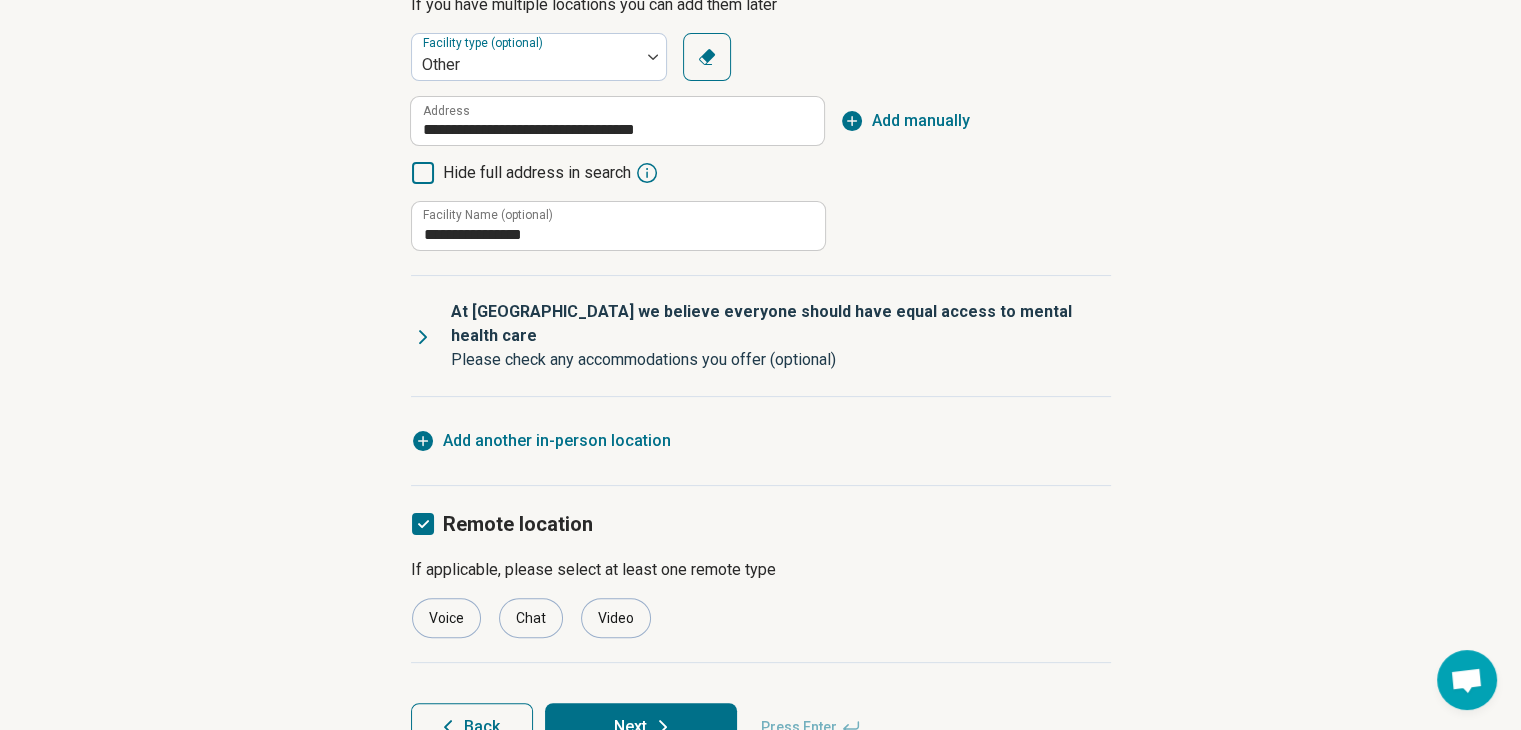 click 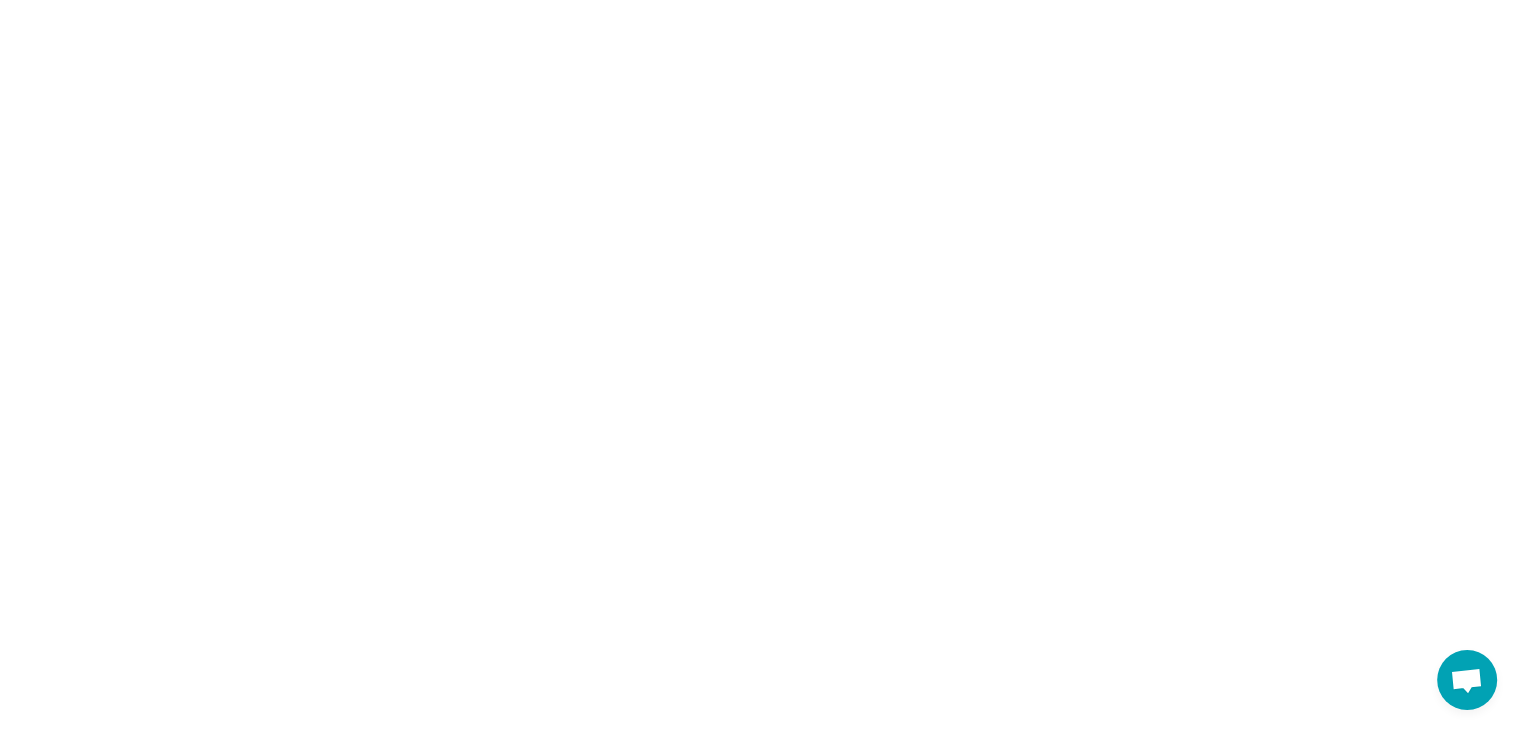 scroll, scrollTop: 0, scrollLeft: 0, axis: both 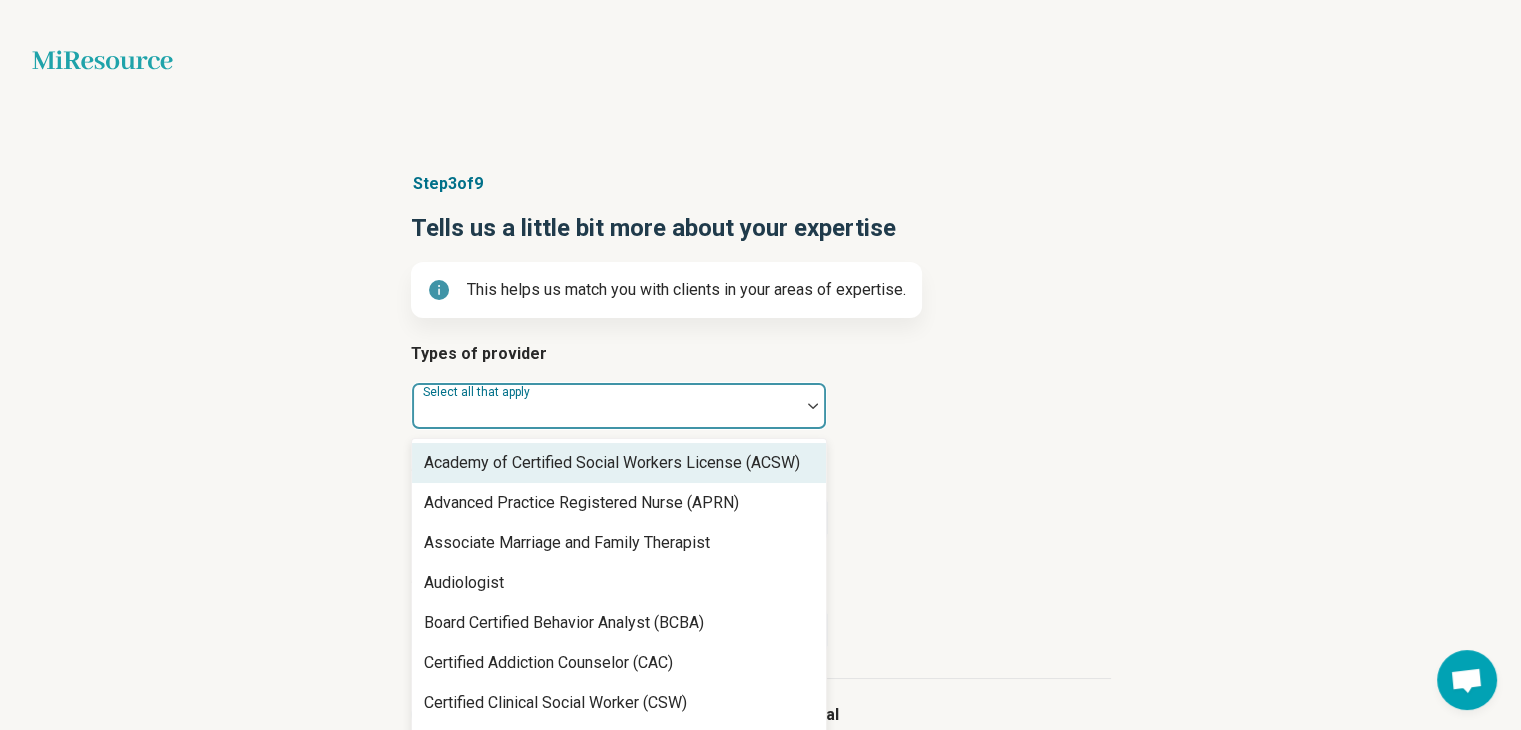 click at bounding box center (606, 414) 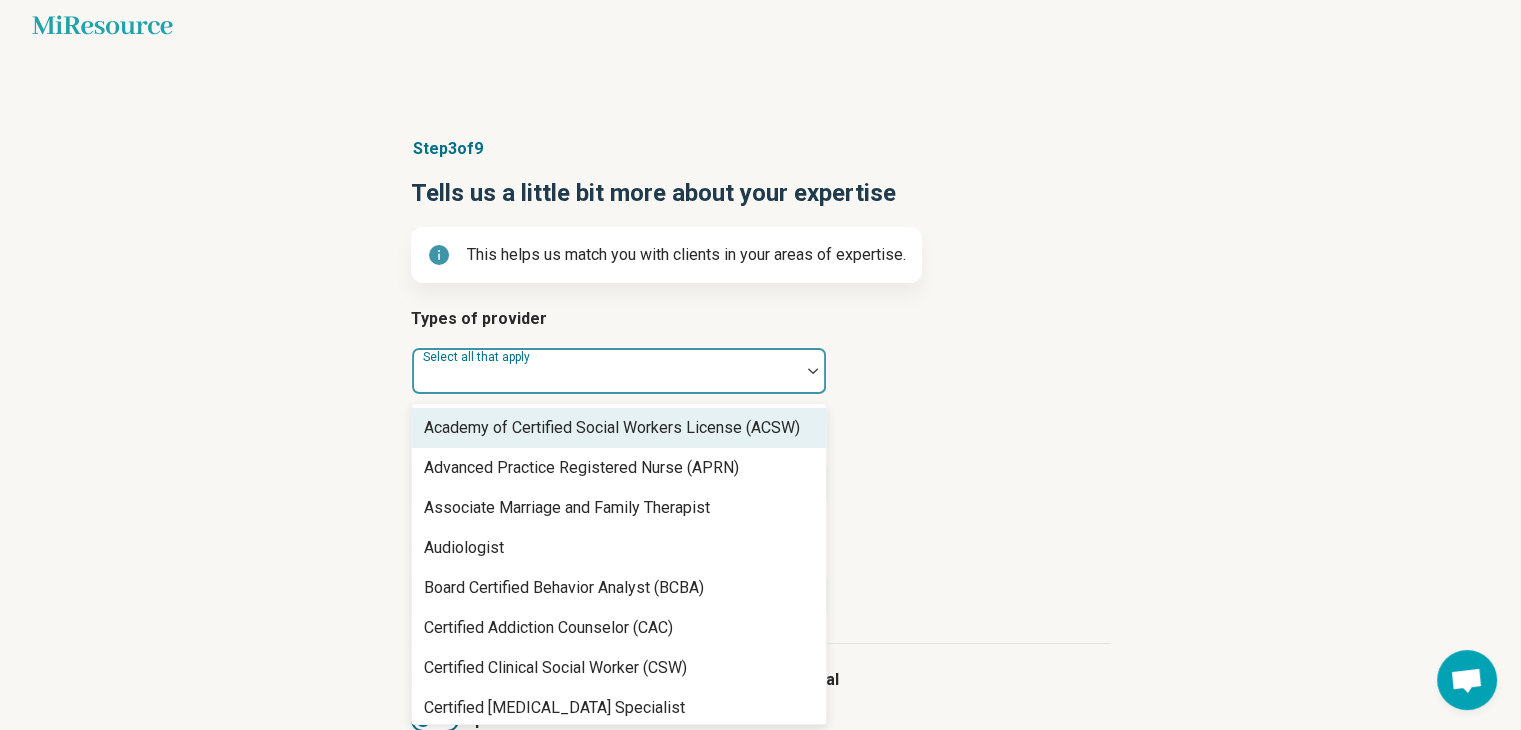 scroll, scrollTop: 37, scrollLeft: 0, axis: vertical 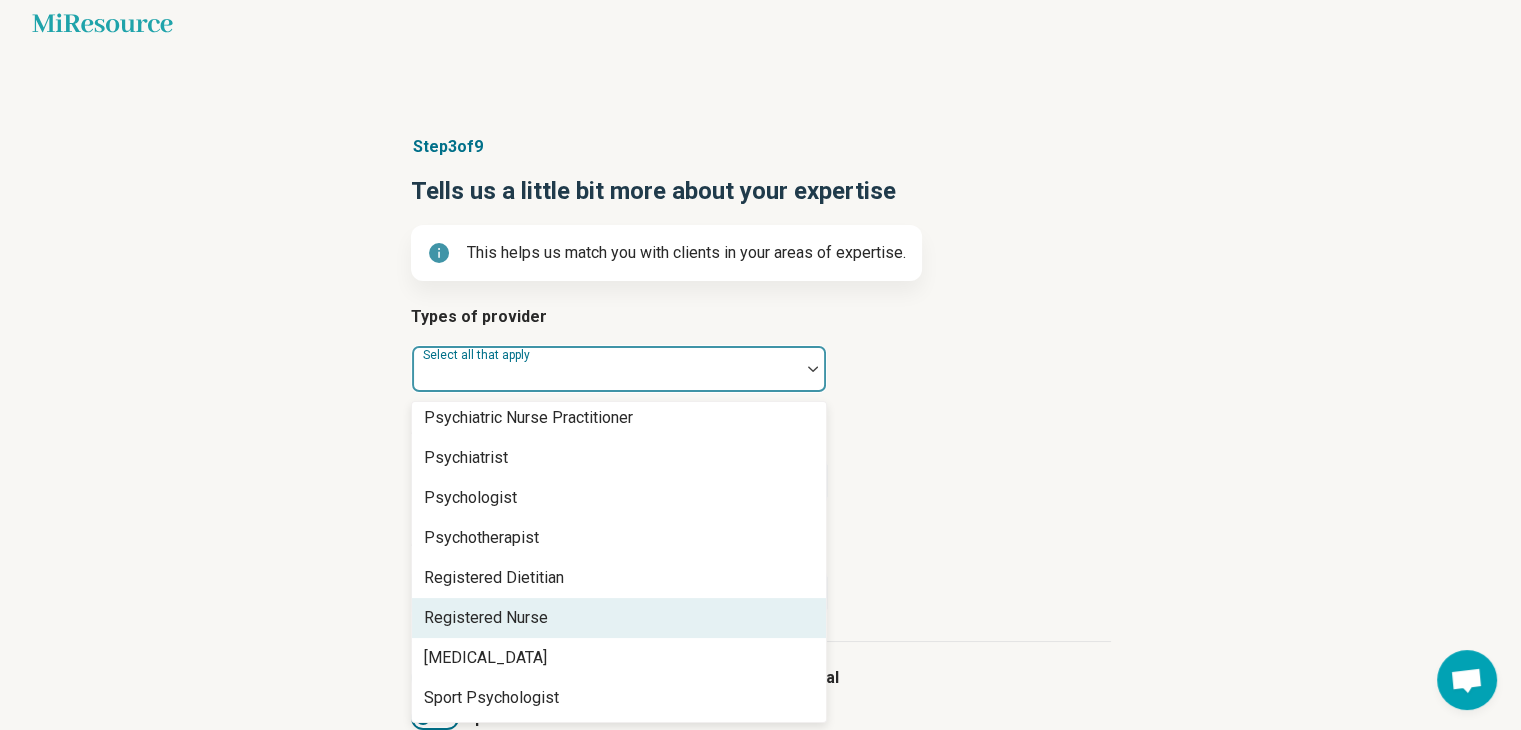 click on "Registered Nurse" at bounding box center [619, 618] 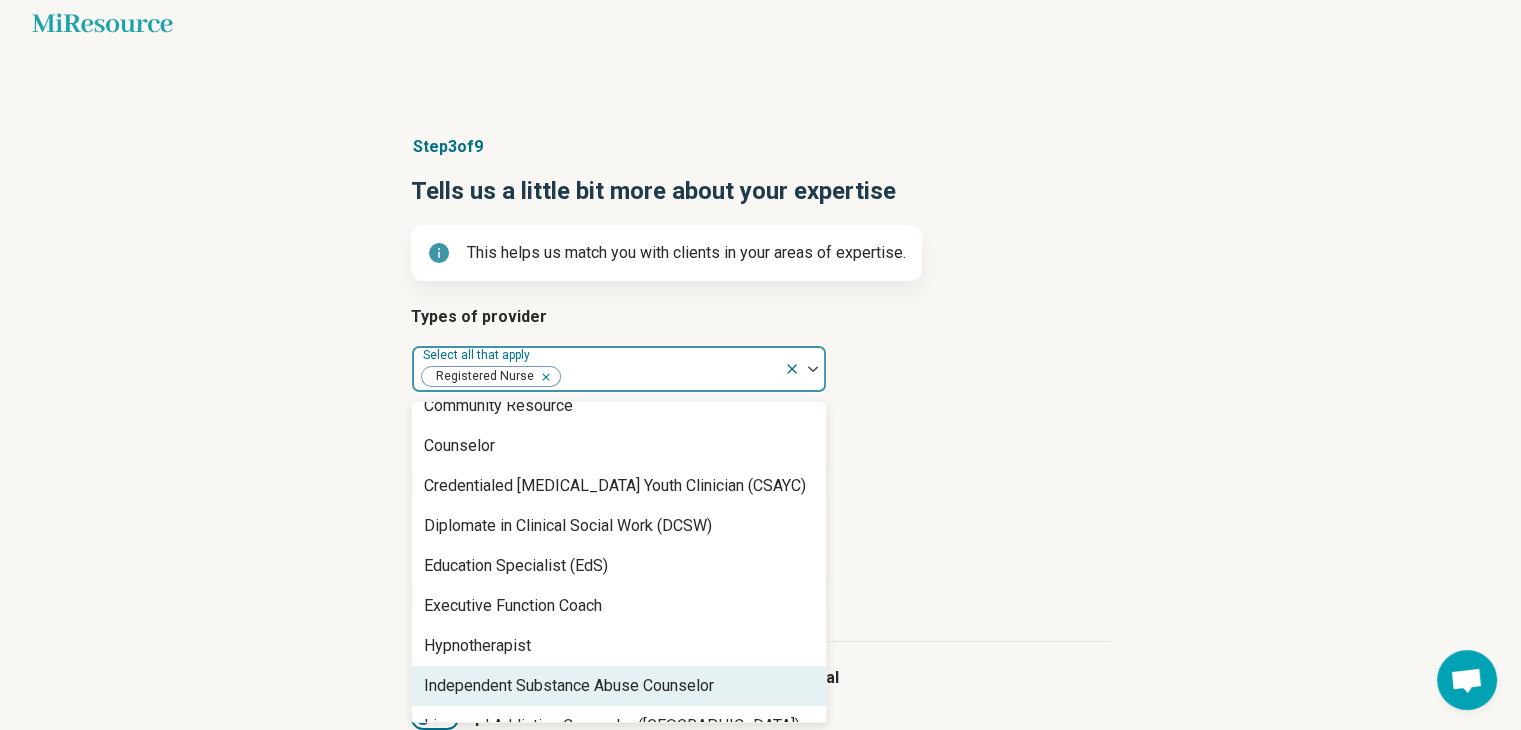 scroll, scrollTop: 1000, scrollLeft: 0, axis: vertical 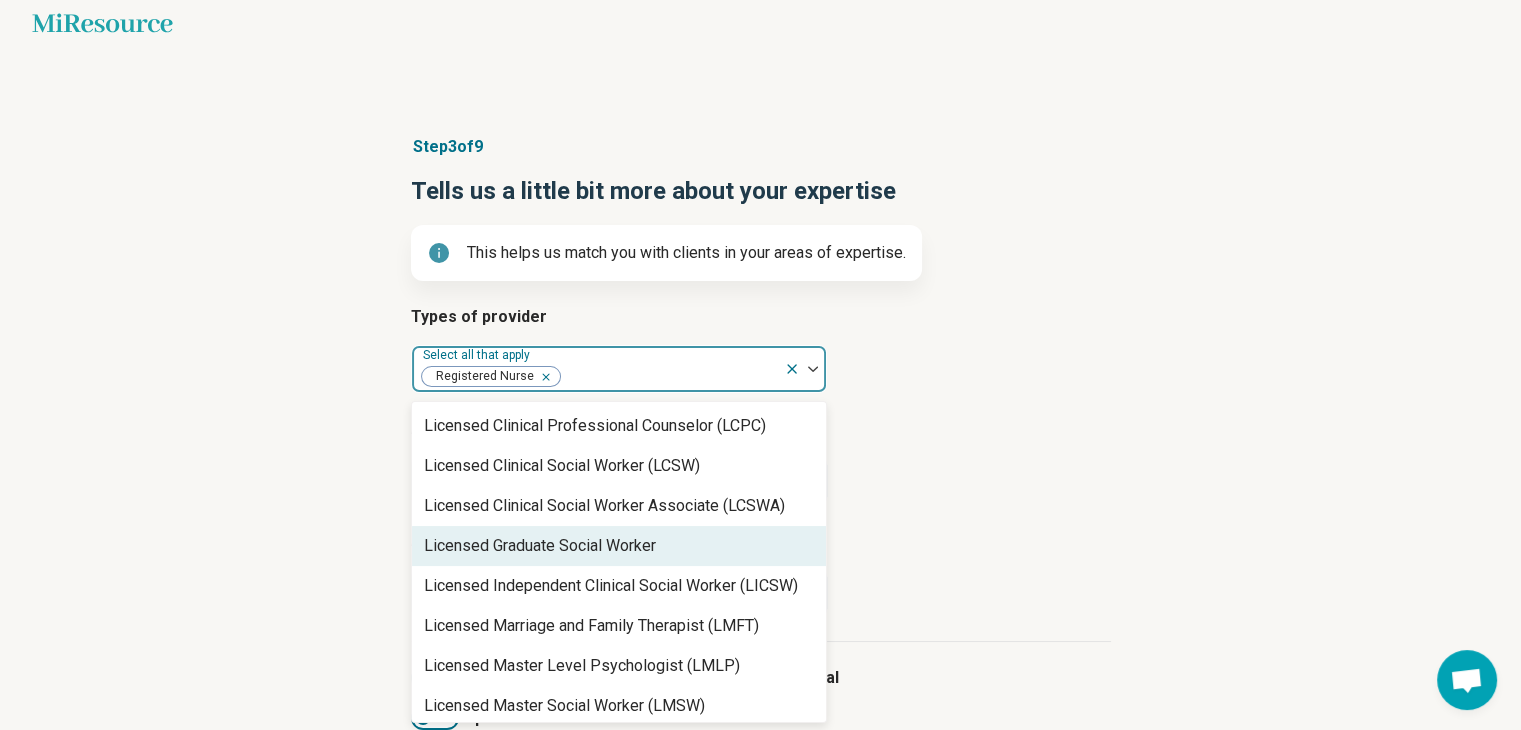 click on "Step  3  of  9 Tells us a little bit more about your expertise This helps us match you with clients in your areas of expertise. Types of provider option Registered Nurse, selected. 67 results available. Use Up and Down to choose options, press Enter to select the currently focused option, press Escape to exit the menu, press Tab to select the option and exit the menu. Select all that apply Registered Nurse Academy of Certified Social Workers License (ACSW) Advanced Practice Registered Nurse (APRN) Associate Marriage and Family Therapist Audiologist Board Certified Behavior Analyst (BCBA) Certified Addiction Counselor (CAC) Certified Clinical Social Worker (CSW) Certified [MEDICAL_DATA] Specialist Certified Group Psychotherapist (CGP) Certified Mental Performance Consultant Certified Social Worker (CSW) Certified Trauma Professional Community Resource Counselor Credentialed [MEDICAL_DATA] Youth Clinician (CSAYC) Diplomate in Clinical Social Work (DCSW) Education Specialist (EdS) Executive Function Coach Other" at bounding box center (760, 489) 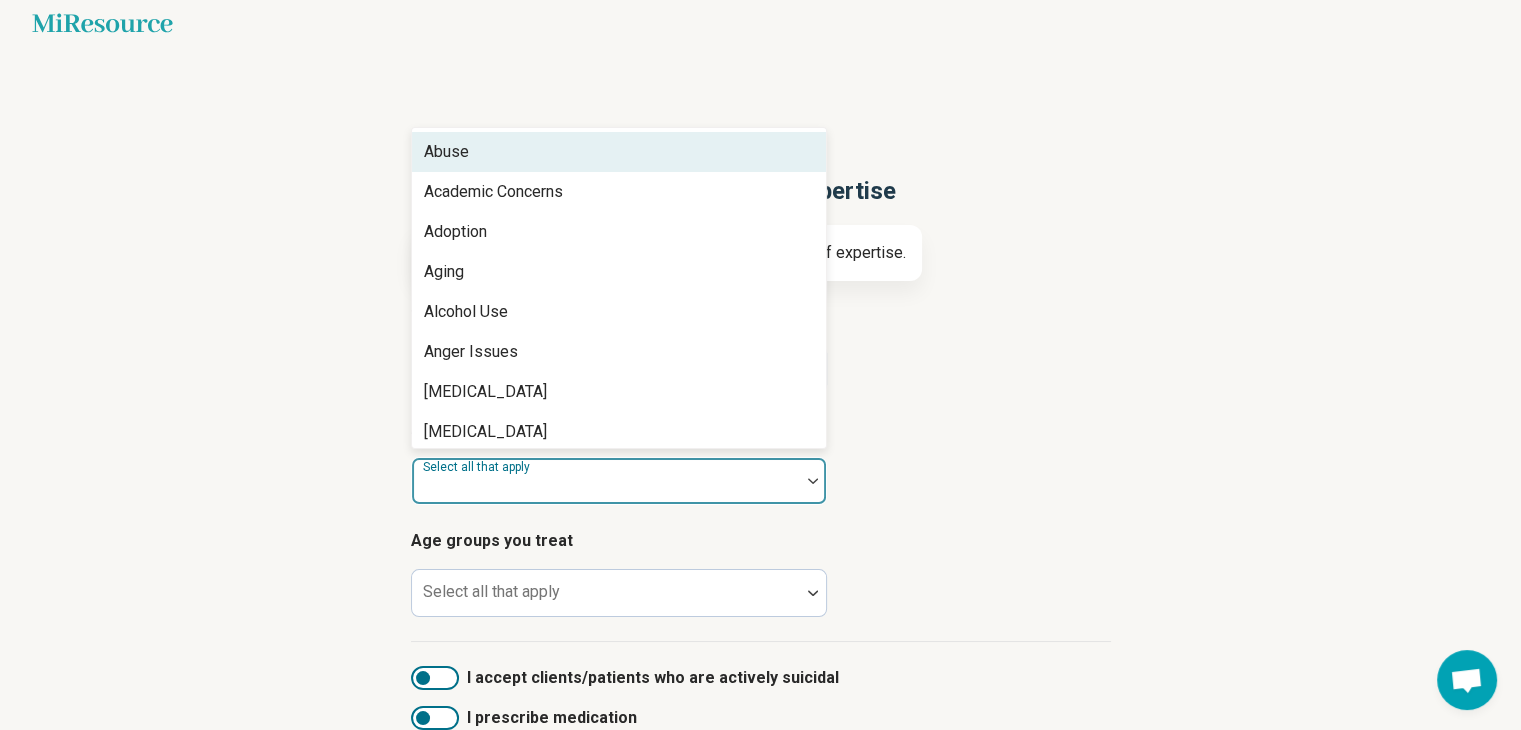 click on "Select all that apply" at bounding box center [619, 481] 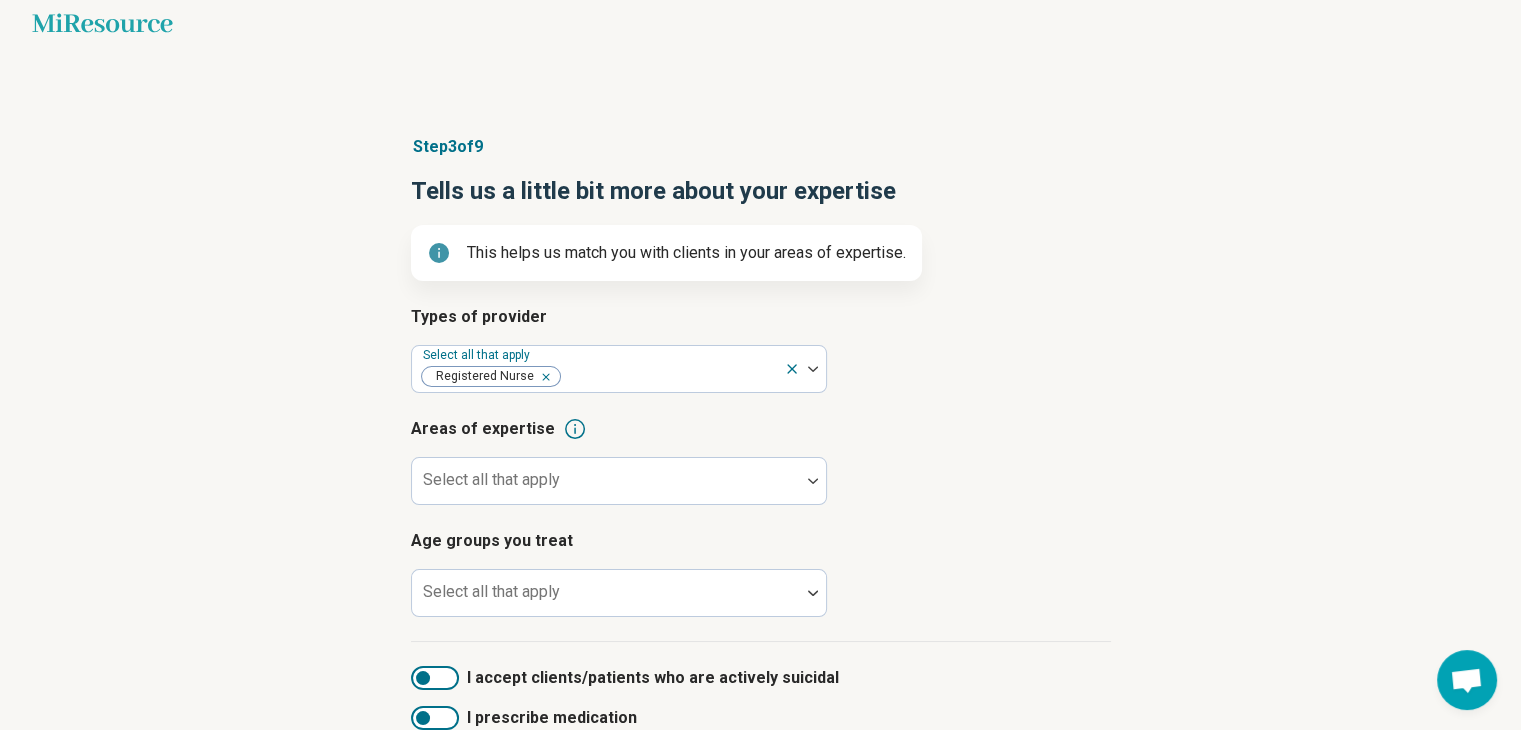click on "Step  3  of  9 Tells us a little bit more about your expertise This helps us match you with clients in your areas of expertise. Types of provider Select all that apply Registered Nurse Areas of expertise Select all that apply Age groups you treat Select all that apply I accept clients/patients who are actively suicidal I prescribe medication Back Next Press Enter" at bounding box center (760, 489) 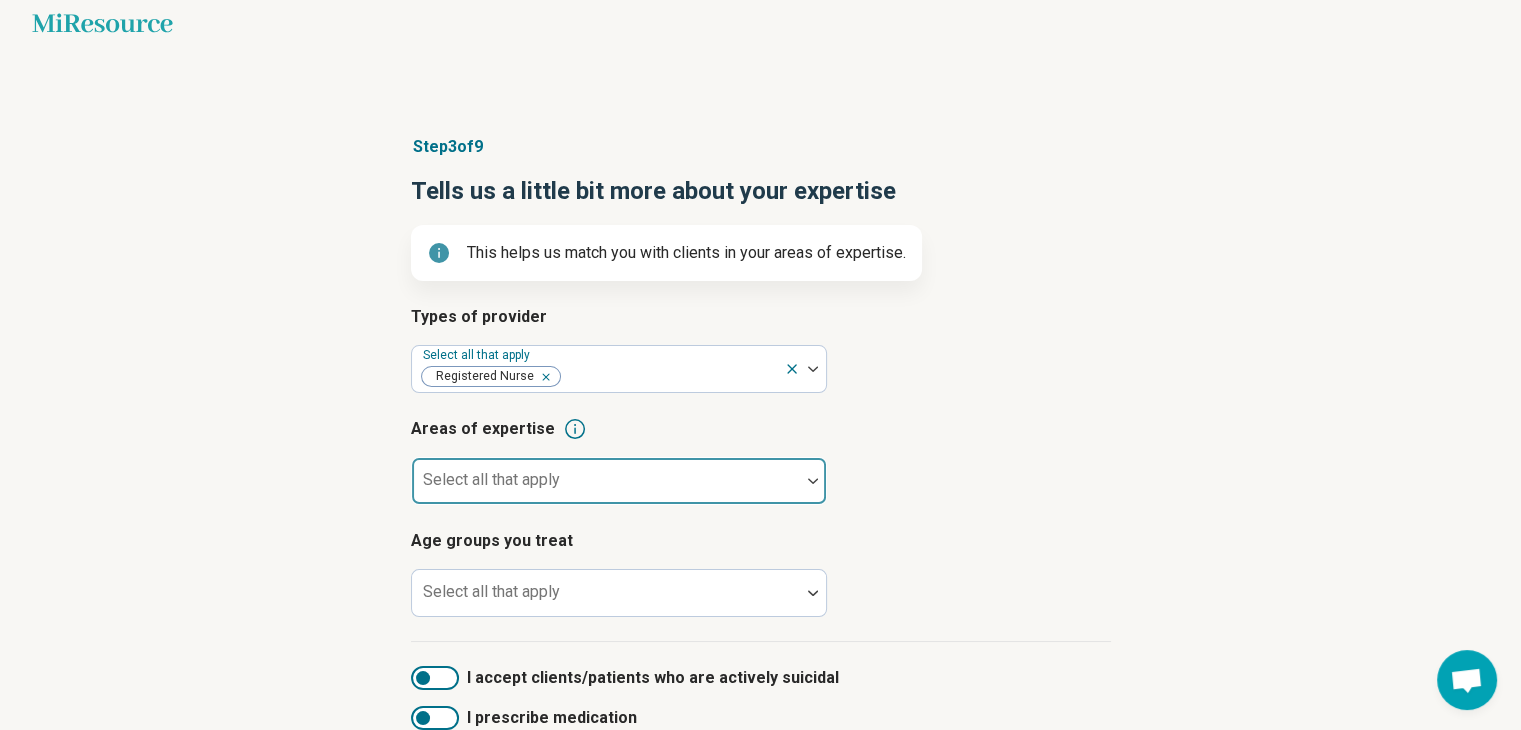 click at bounding box center [606, 481] 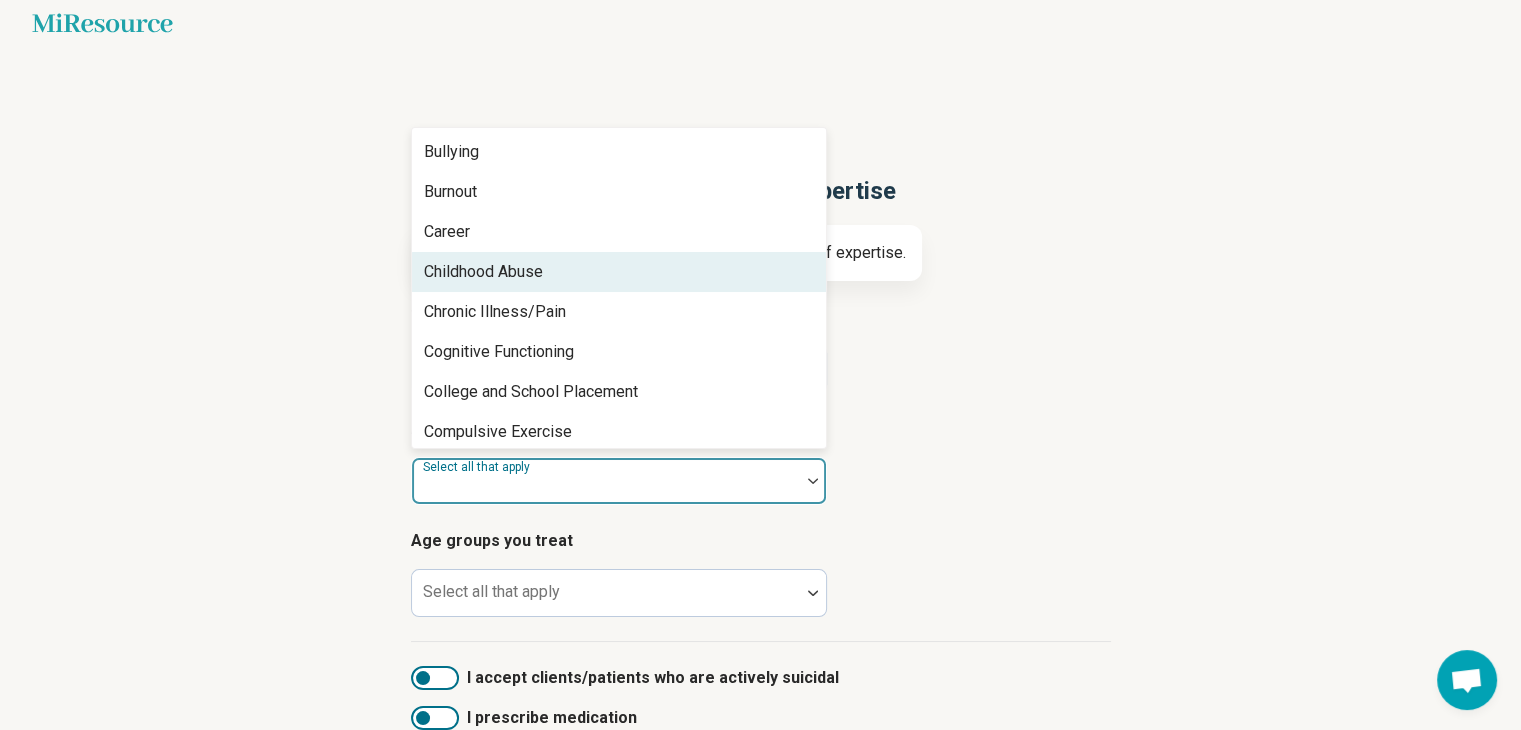 scroll, scrollTop: 900, scrollLeft: 0, axis: vertical 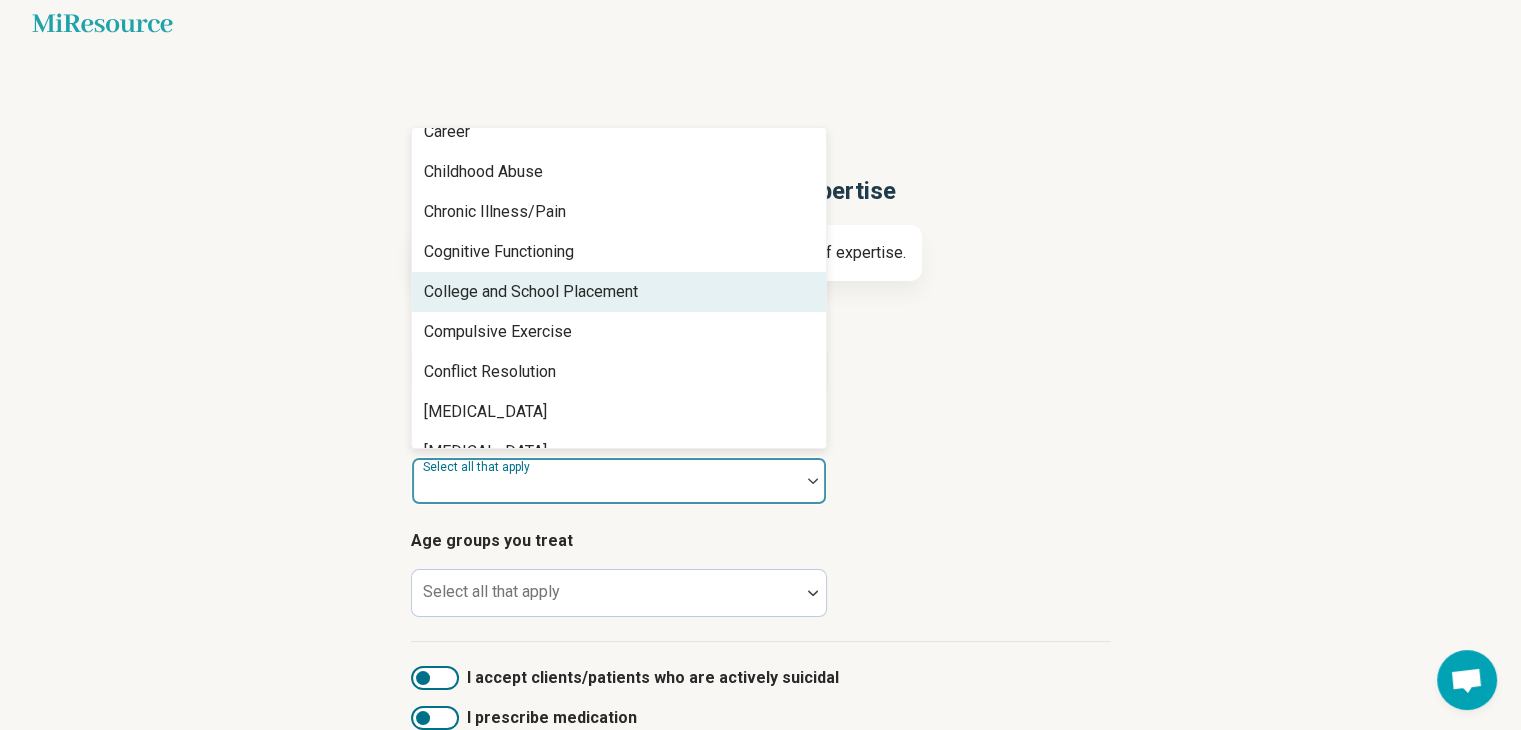 click on "Step  3  of  9 Tells us a little bit more about your expertise This helps us match you with clients in your areas of expertise. Types of provider Select all that apply Registered Nurse Areas of expertise 100 results available. Use Up and Down to choose options, press Enter to select the currently focused option, press Escape to exit the menu, press Tab to select the option and exit the menu. Select all that apply Abuse Academic Concerns Adoption Aging Alcohol Use Anger Issues [MEDICAL_DATA] [MEDICAL_DATA] Anxiety Athletic Performance Athletic/Sports performance [MEDICAL_DATA] ([MEDICAL_DATA]) [MEDICAL_DATA] Avoidant Personality [MEDICAL_DATA] [MEDICAL_DATA] [MEDICAL_DATA] Body Image [MEDICAL_DATA] [MEDICAL_DATA] Bullying Burnout Career Childhood Abuse Chronic Illness/Pain Cognitive Functioning College and School Placement Compulsive Exercise Conflict Resolution [MEDICAL_DATA] [MEDICAL_DATA] Disability Divorce Drug Use Eating Concerns Hoarding" at bounding box center [760, 489] 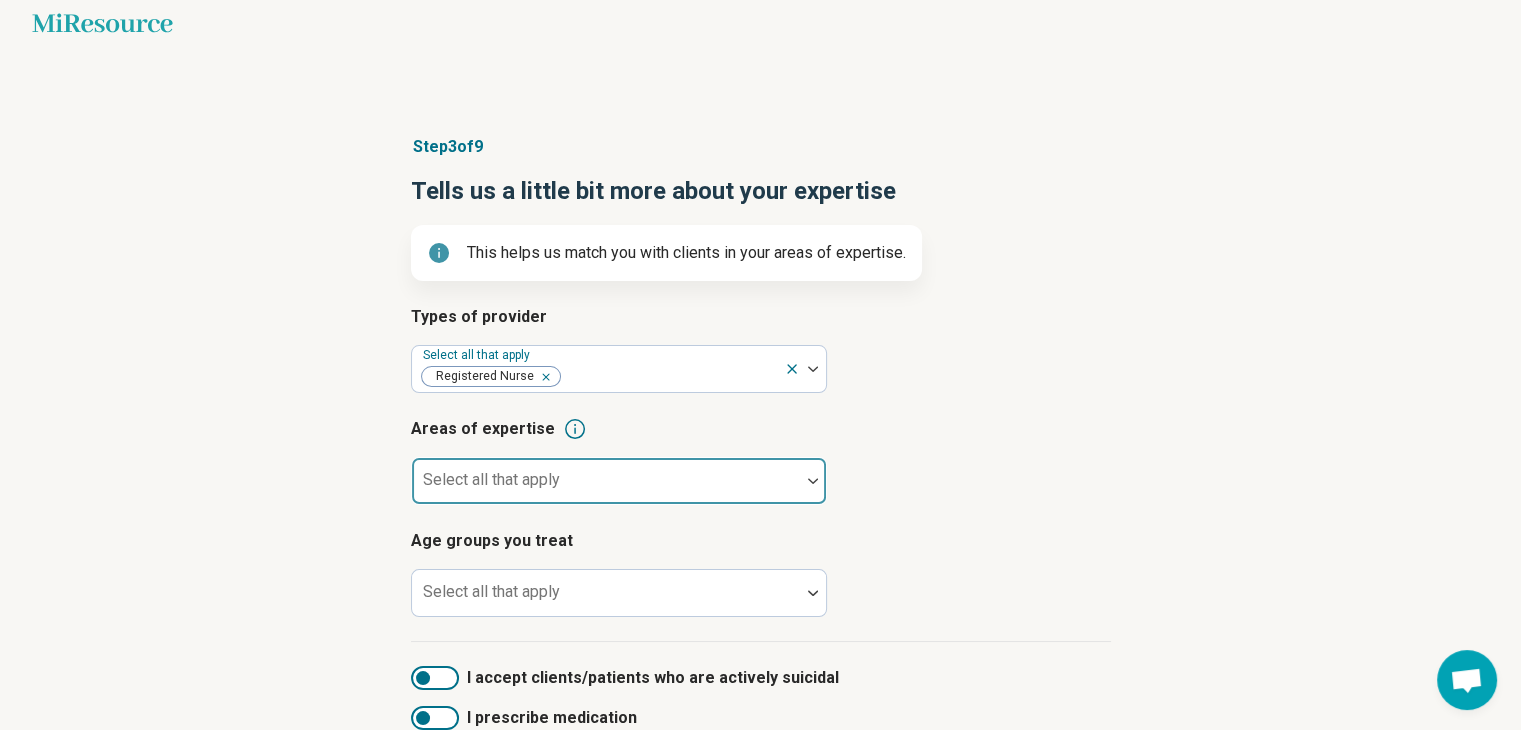click at bounding box center (606, 489) 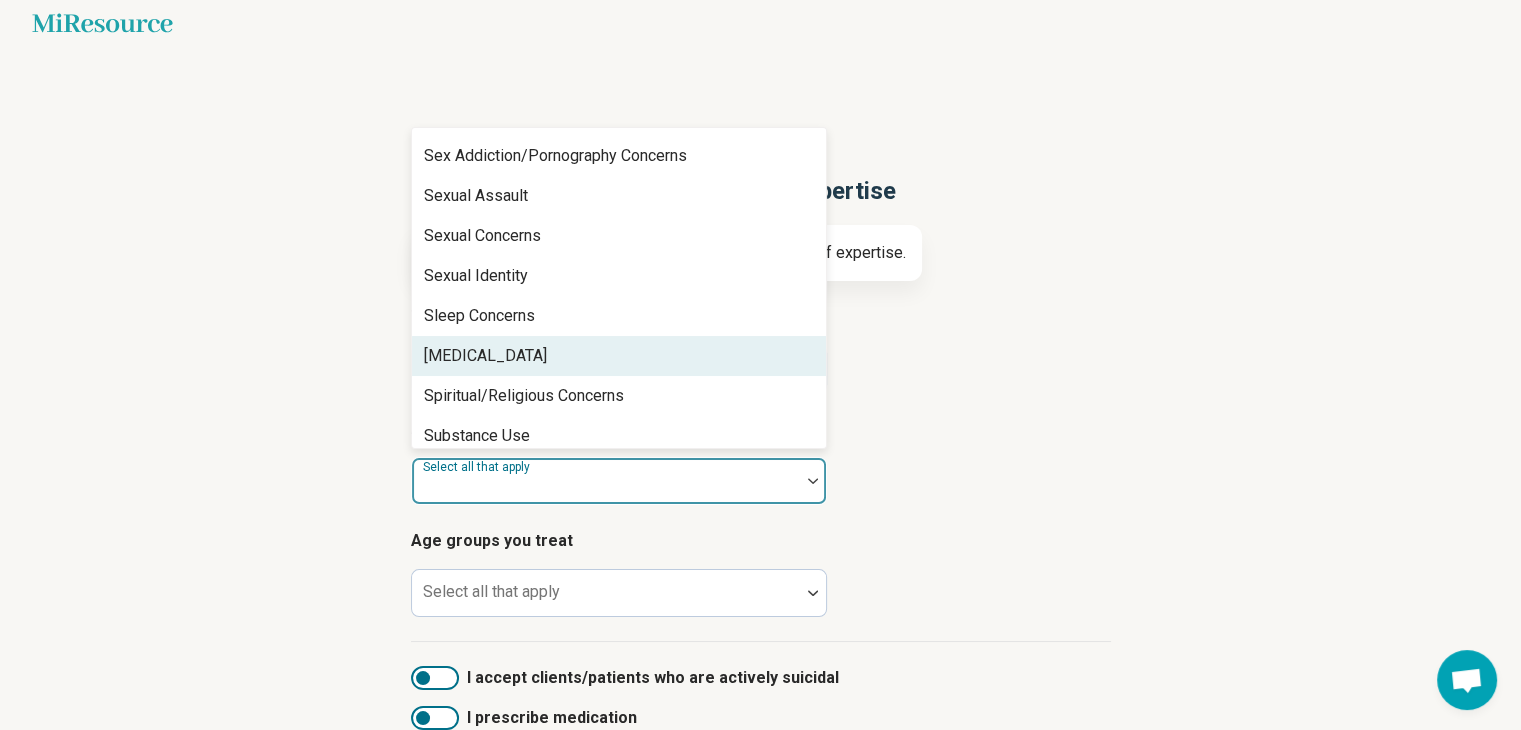 scroll, scrollTop: 3688, scrollLeft: 0, axis: vertical 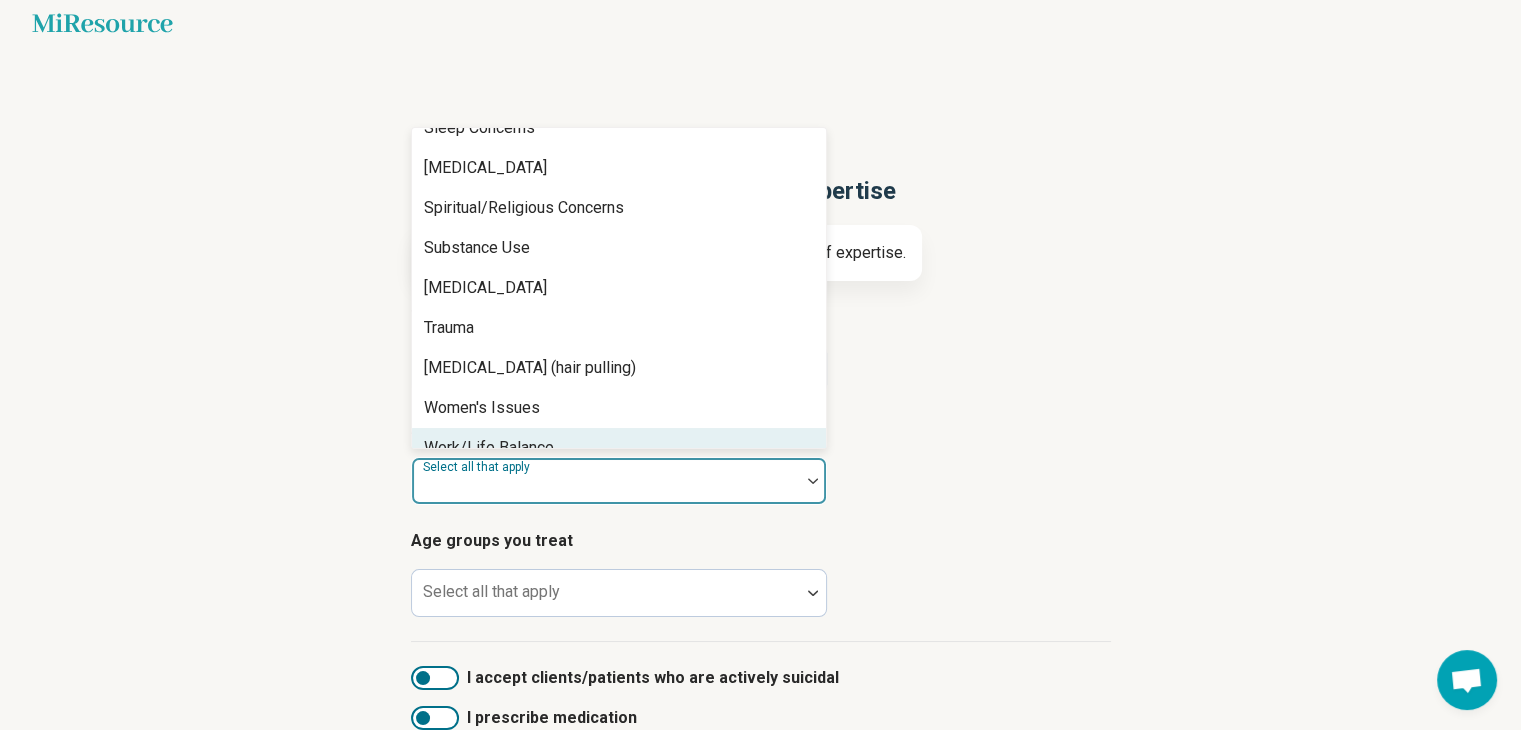 click on "Work/Life Balance" at bounding box center [619, 448] 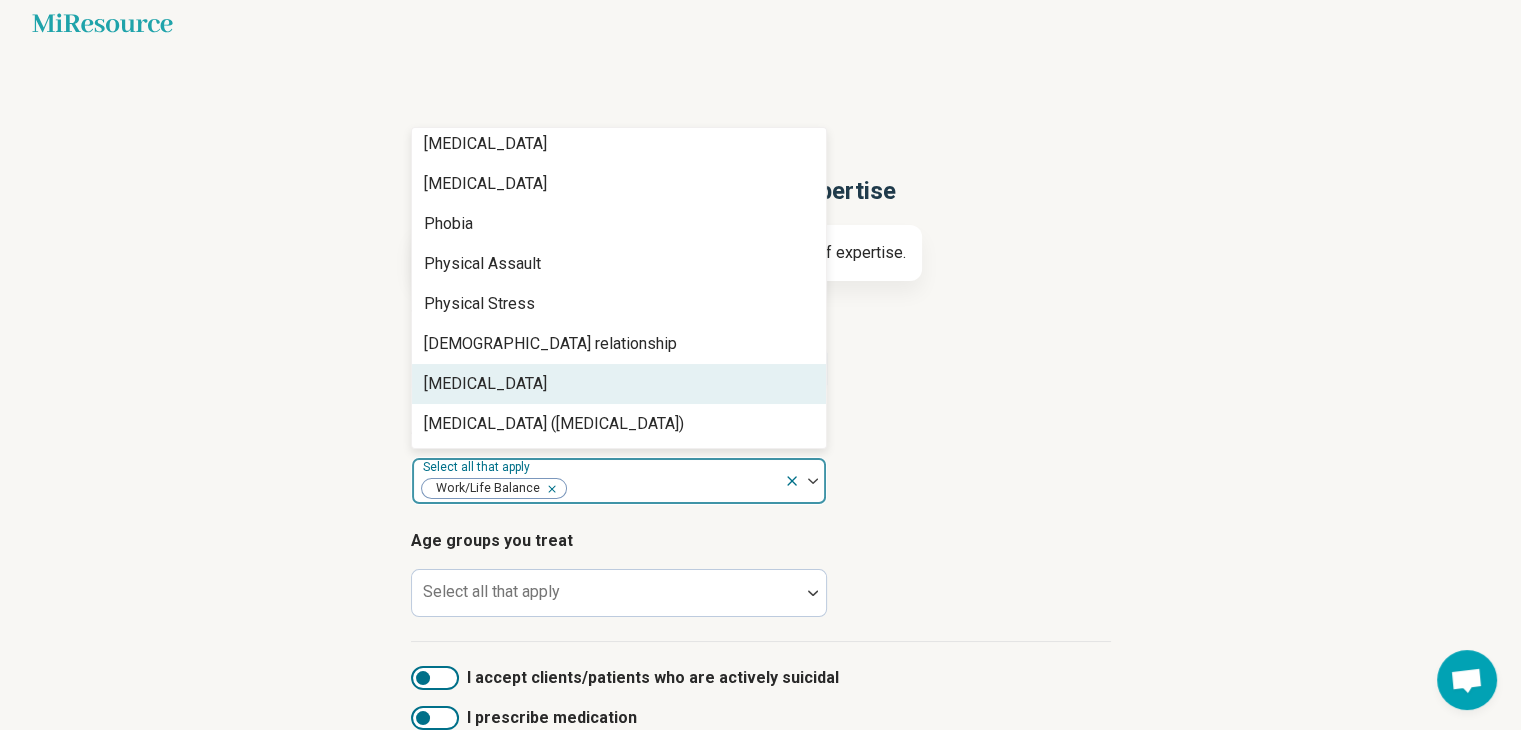 scroll, scrollTop: 2448, scrollLeft: 0, axis: vertical 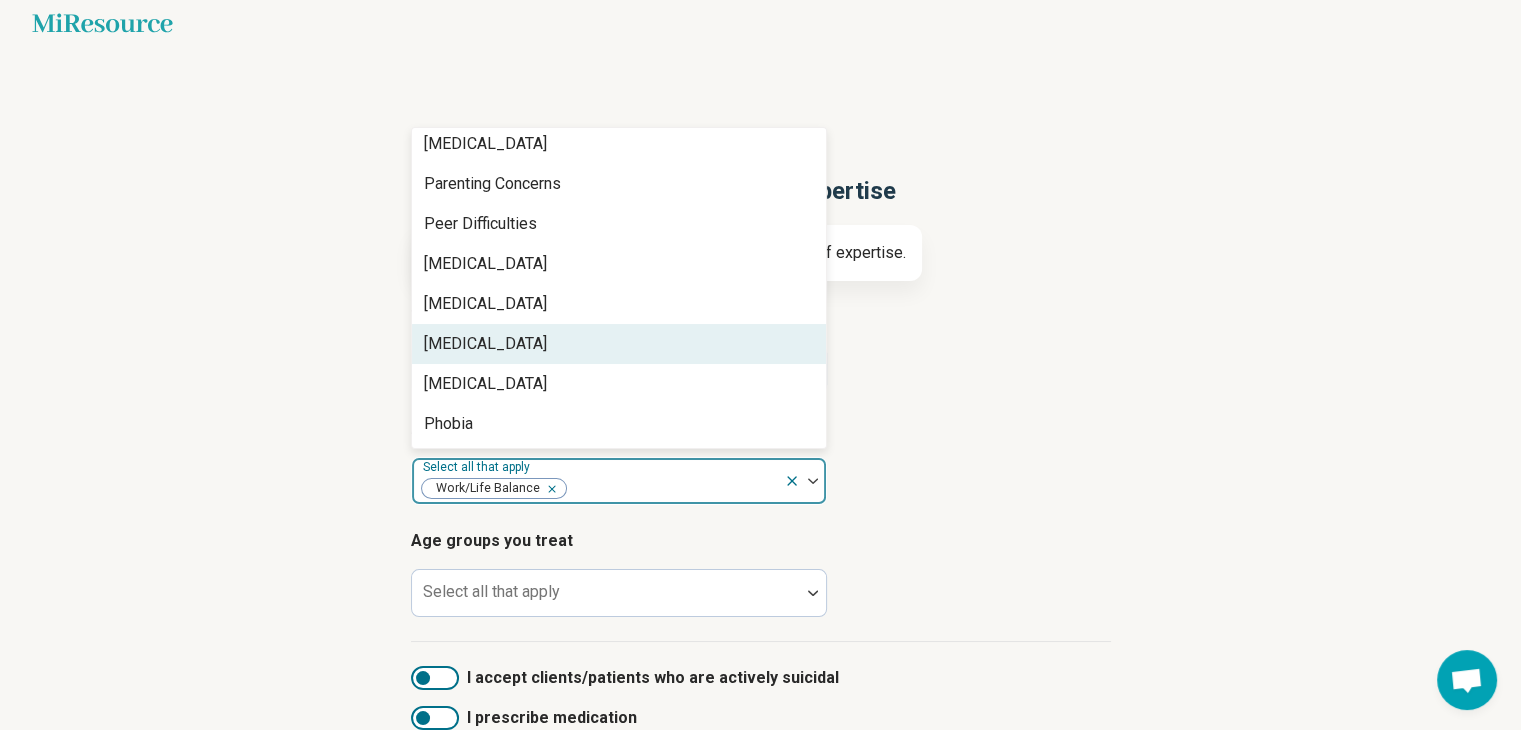 click on "[MEDICAL_DATA]" at bounding box center [619, 344] 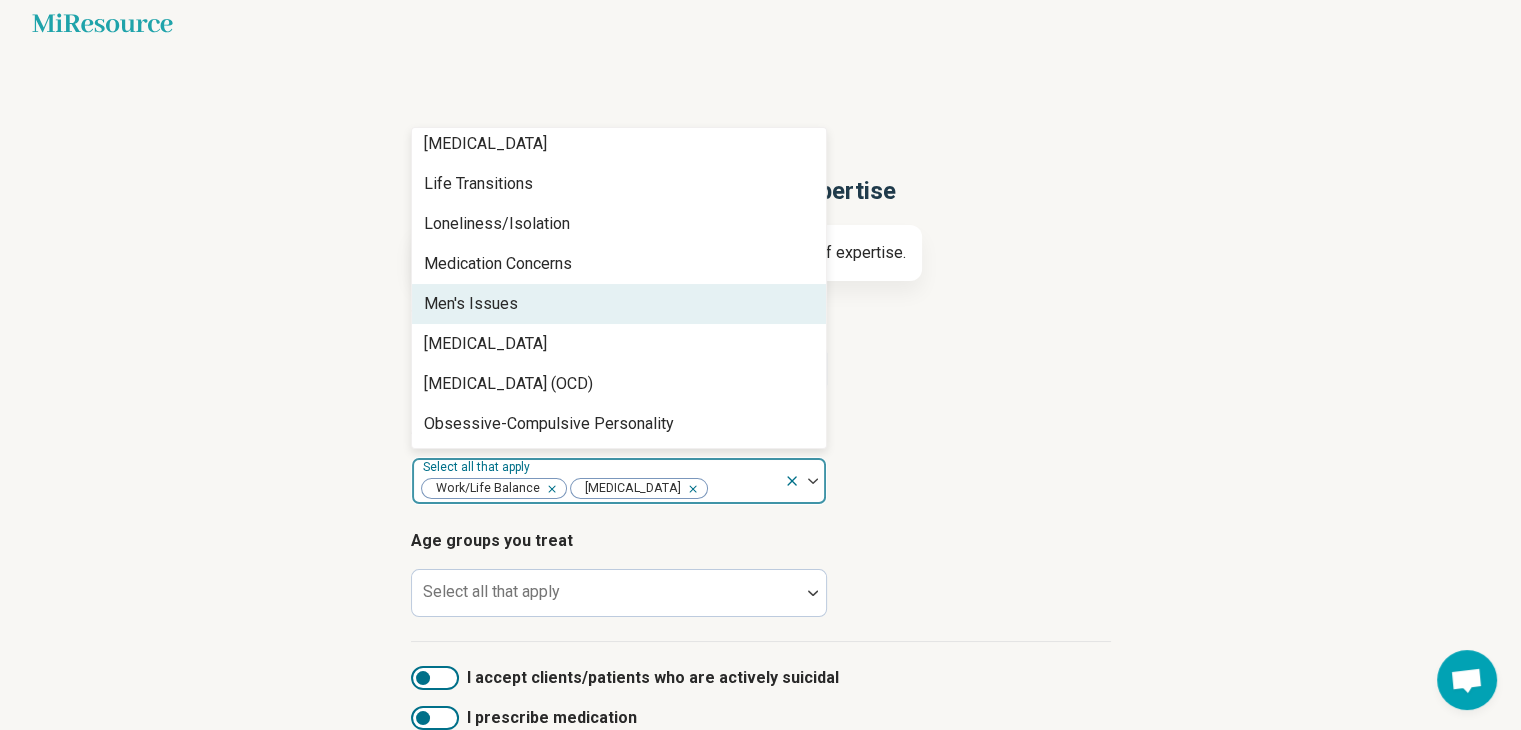 scroll, scrollTop: 1948, scrollLeft: 0, axis: vertical 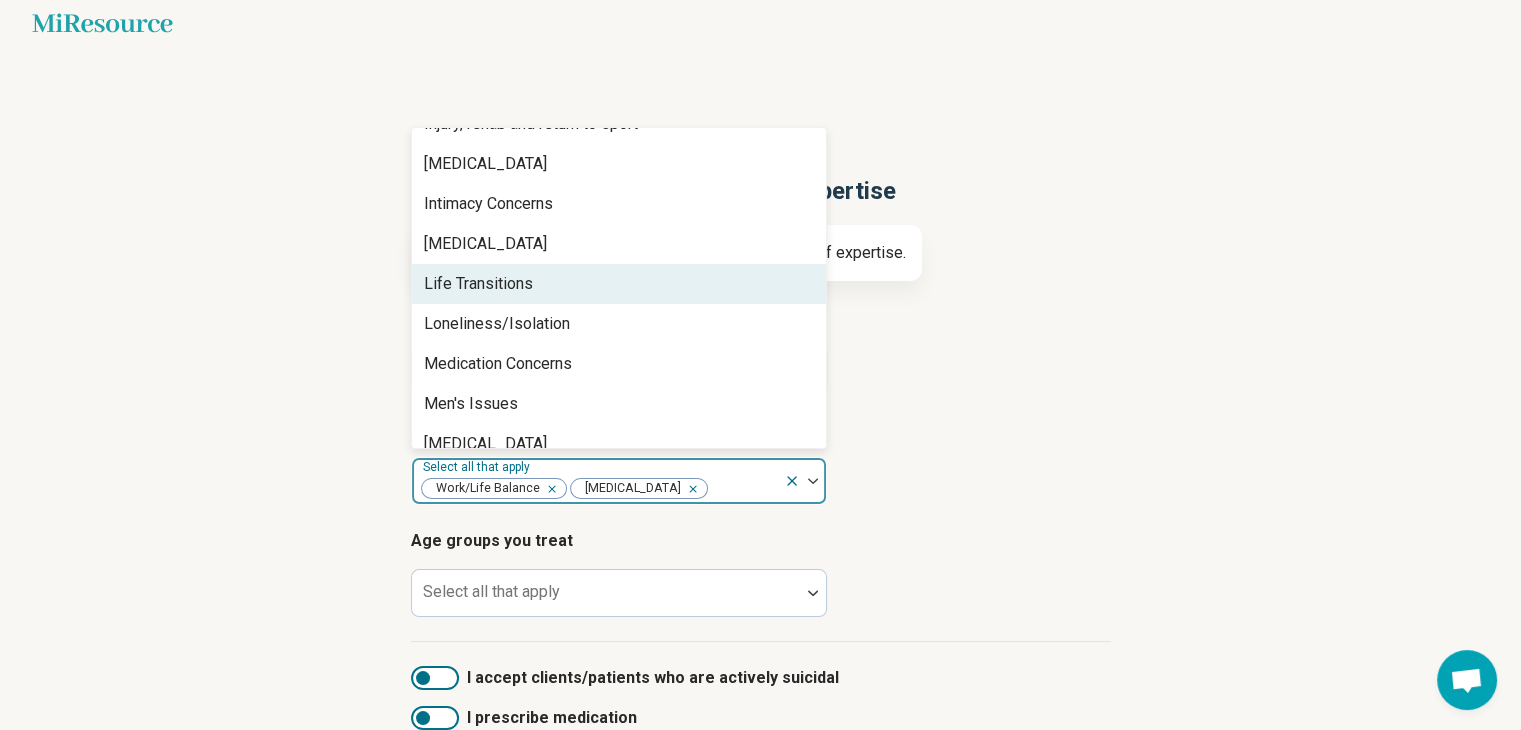 click on "Life Transitions" at bounding box center [619, 284] 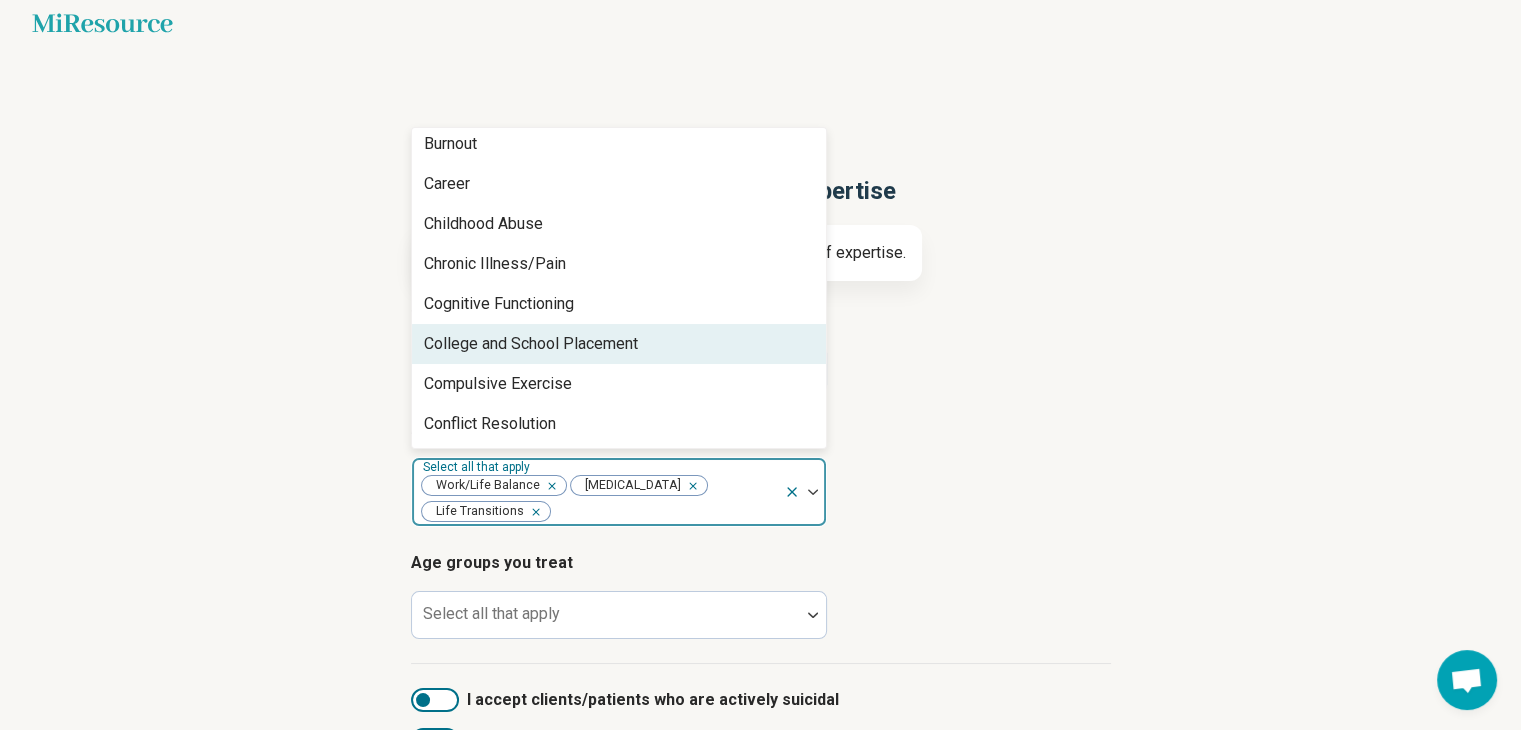 scroll, scrollTop: 748, scrollLeft: 0, axis: vertical 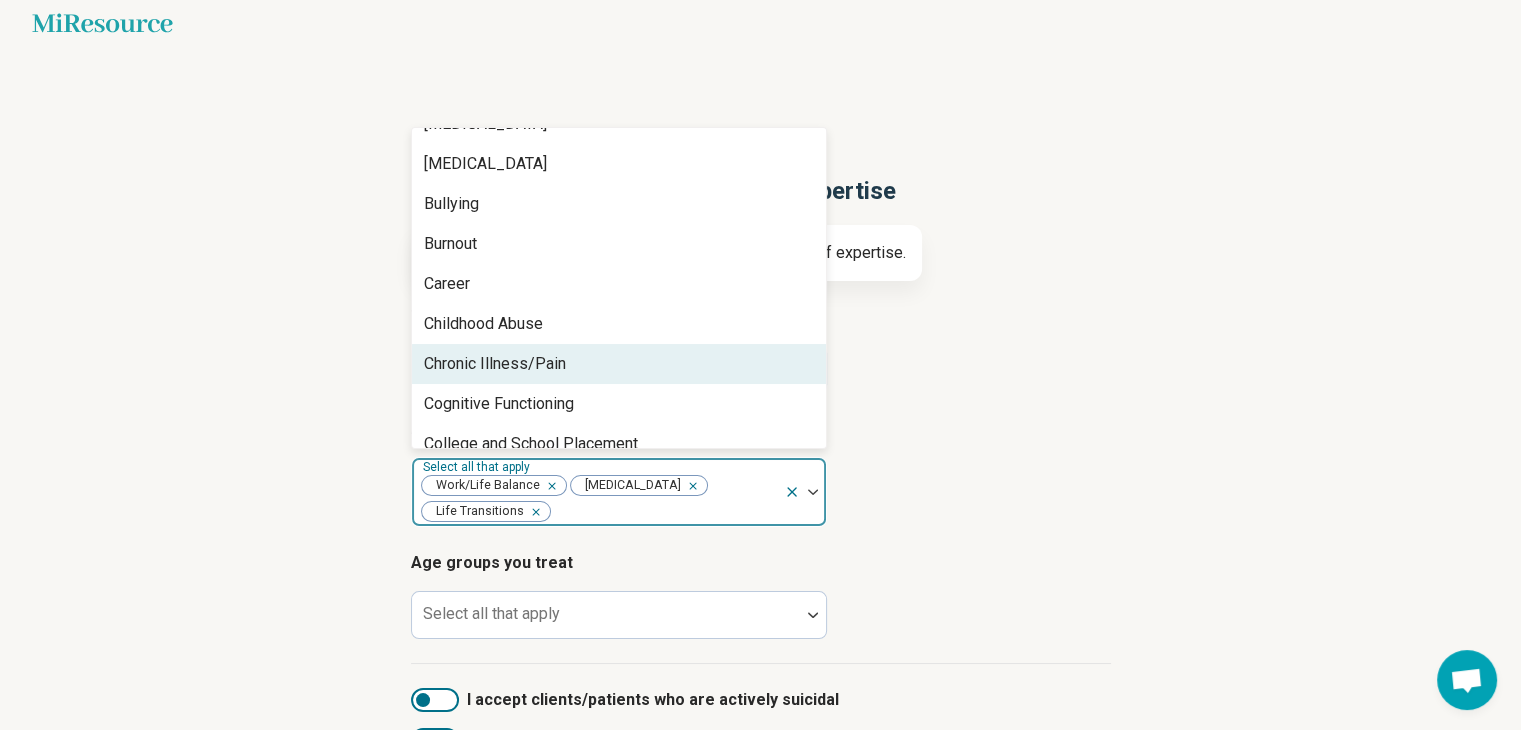click on "Chronic Illness/Pain" at bounding box center (619, 364) 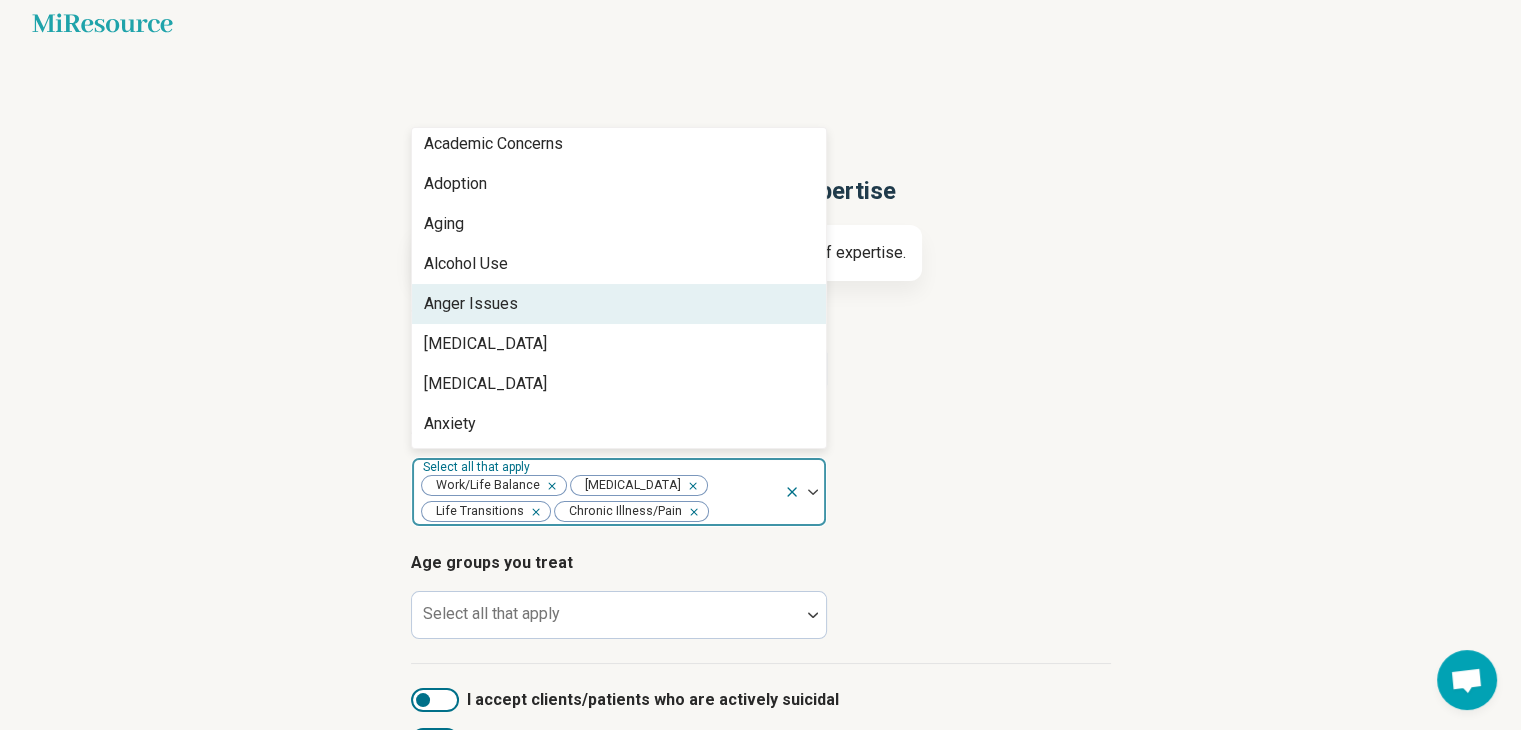 scroll, scrollTop: 0, scrollLeft: 0, axis: both 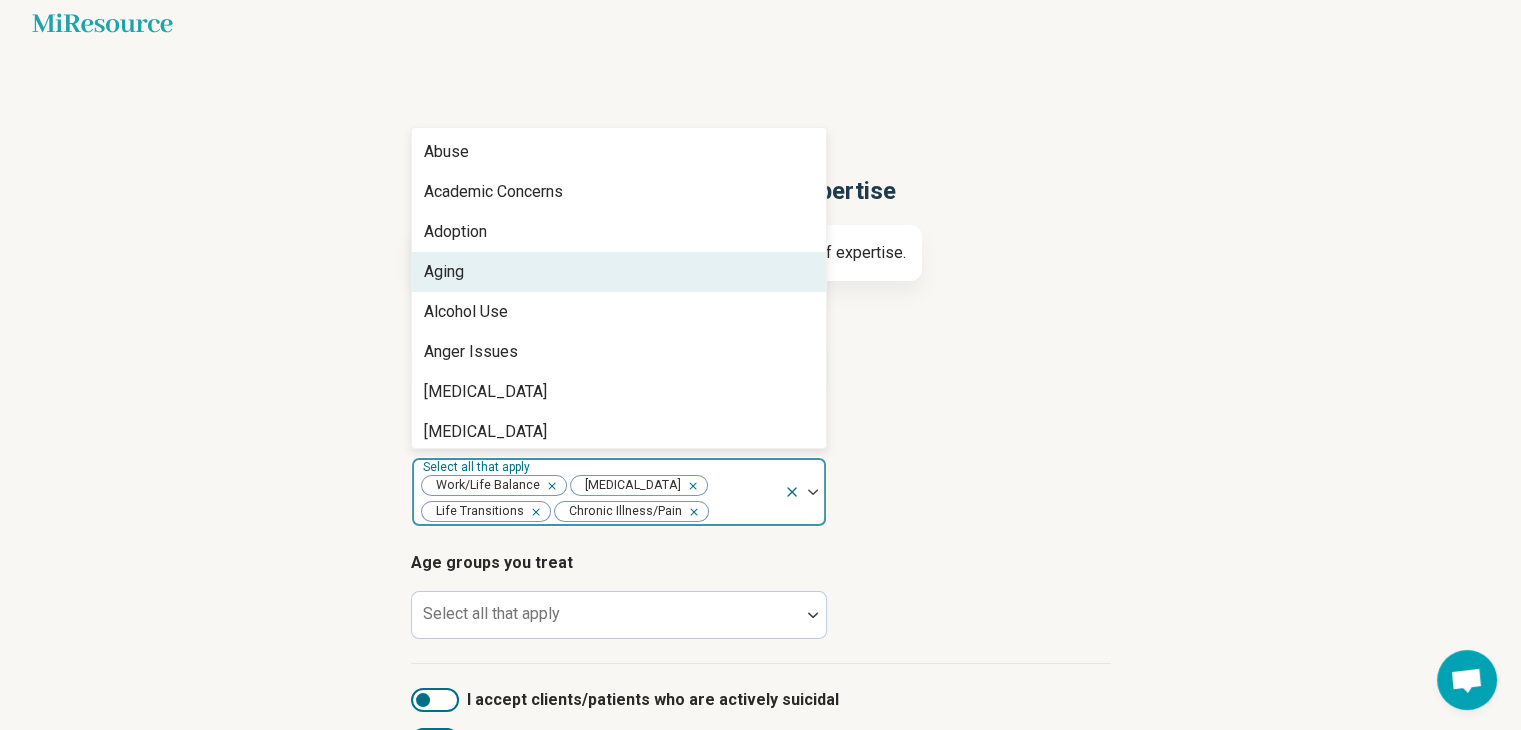click on "Aging" at bounding box center (619, 272) 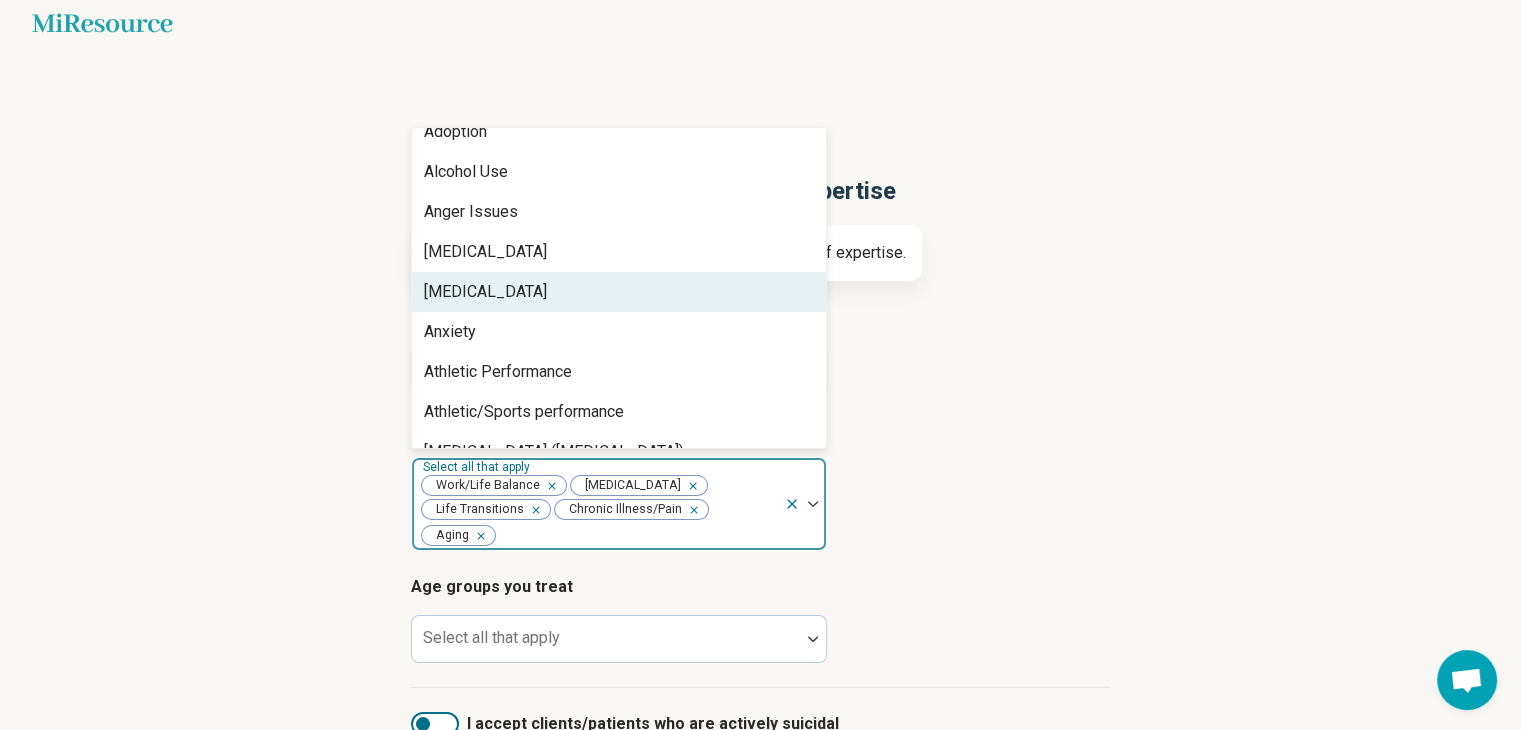 scroll, scrollTop: 200, scrollLeft: 0, axis: vertical 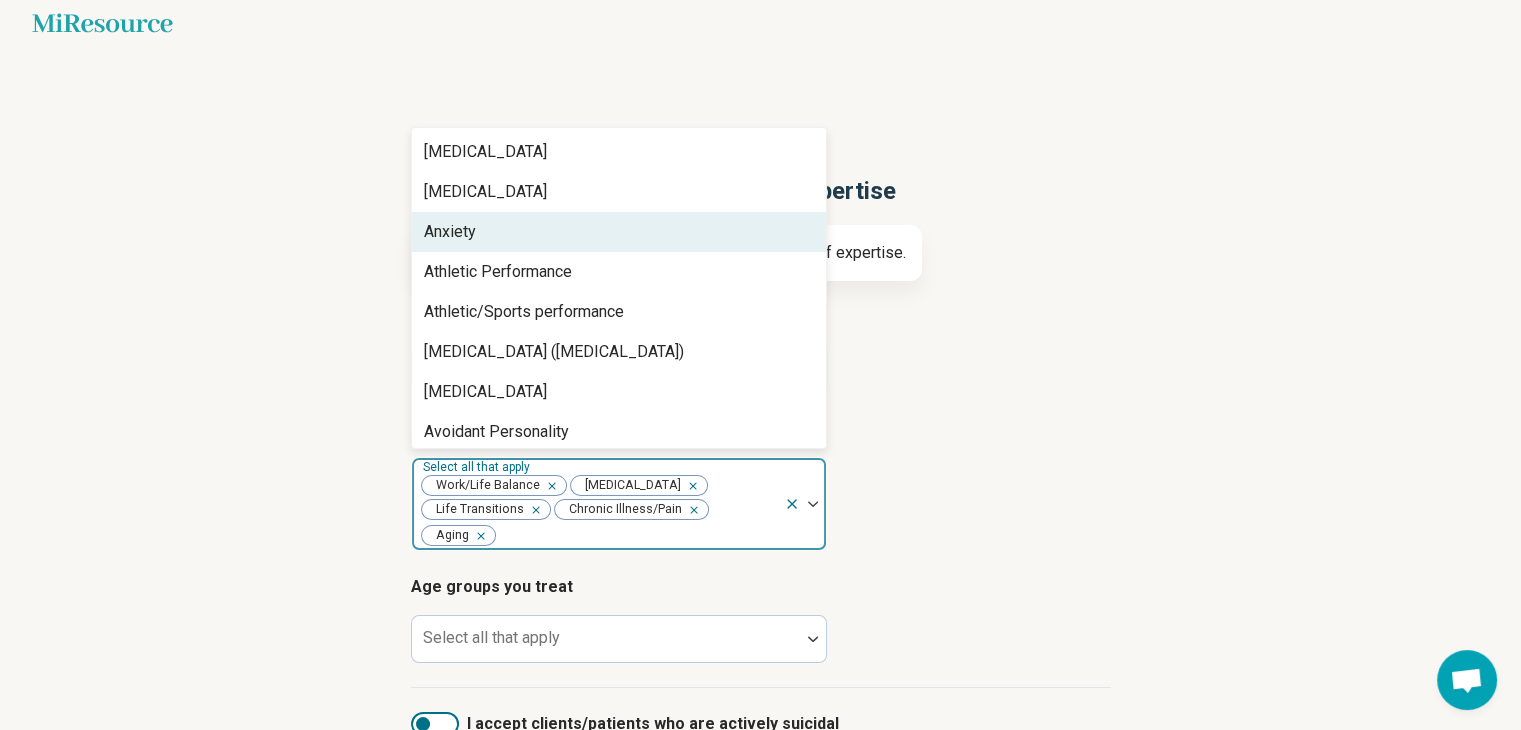 click on "Anxiety" at bounding box center [619, 232] 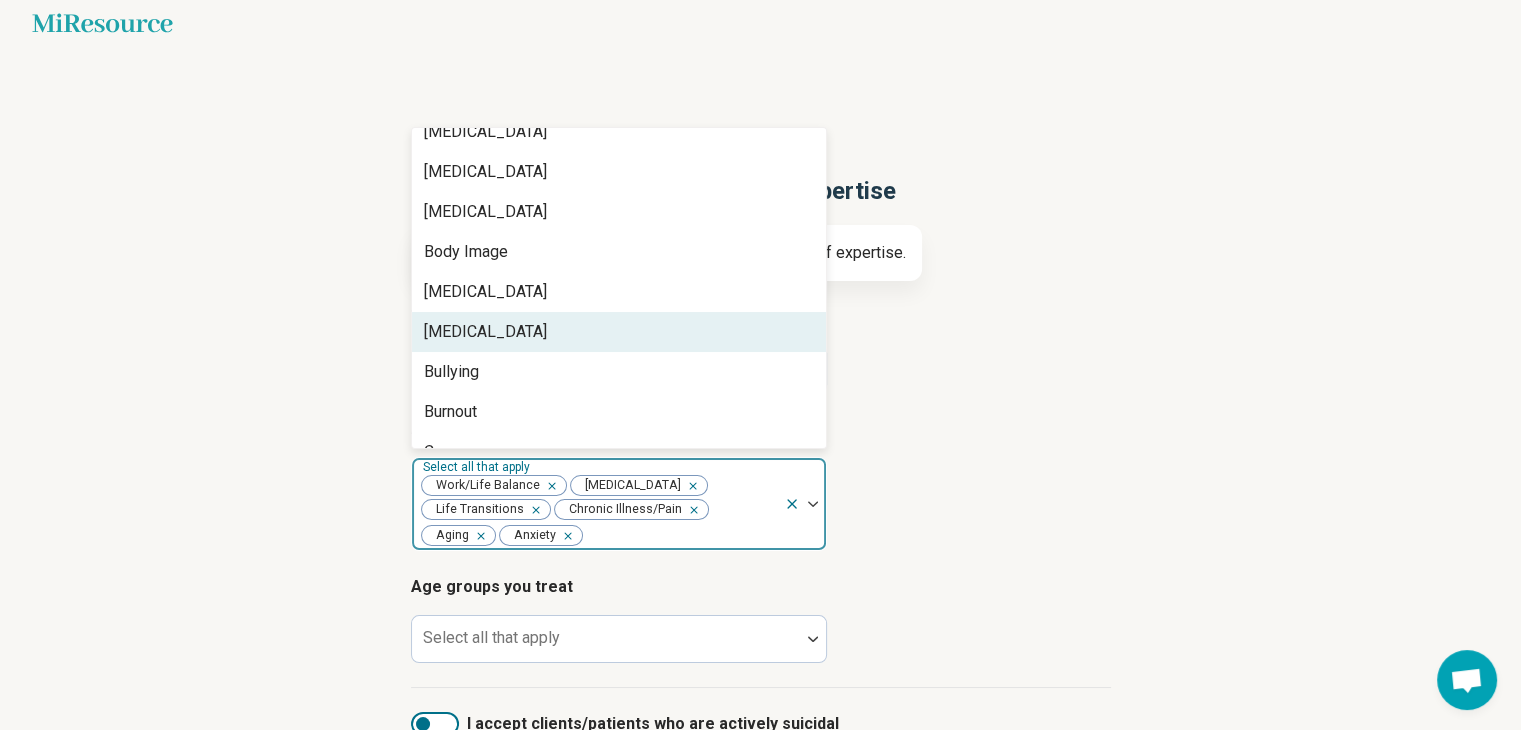 scroll, scrollTop: 600, scrollLeft: 0, axis: vertical 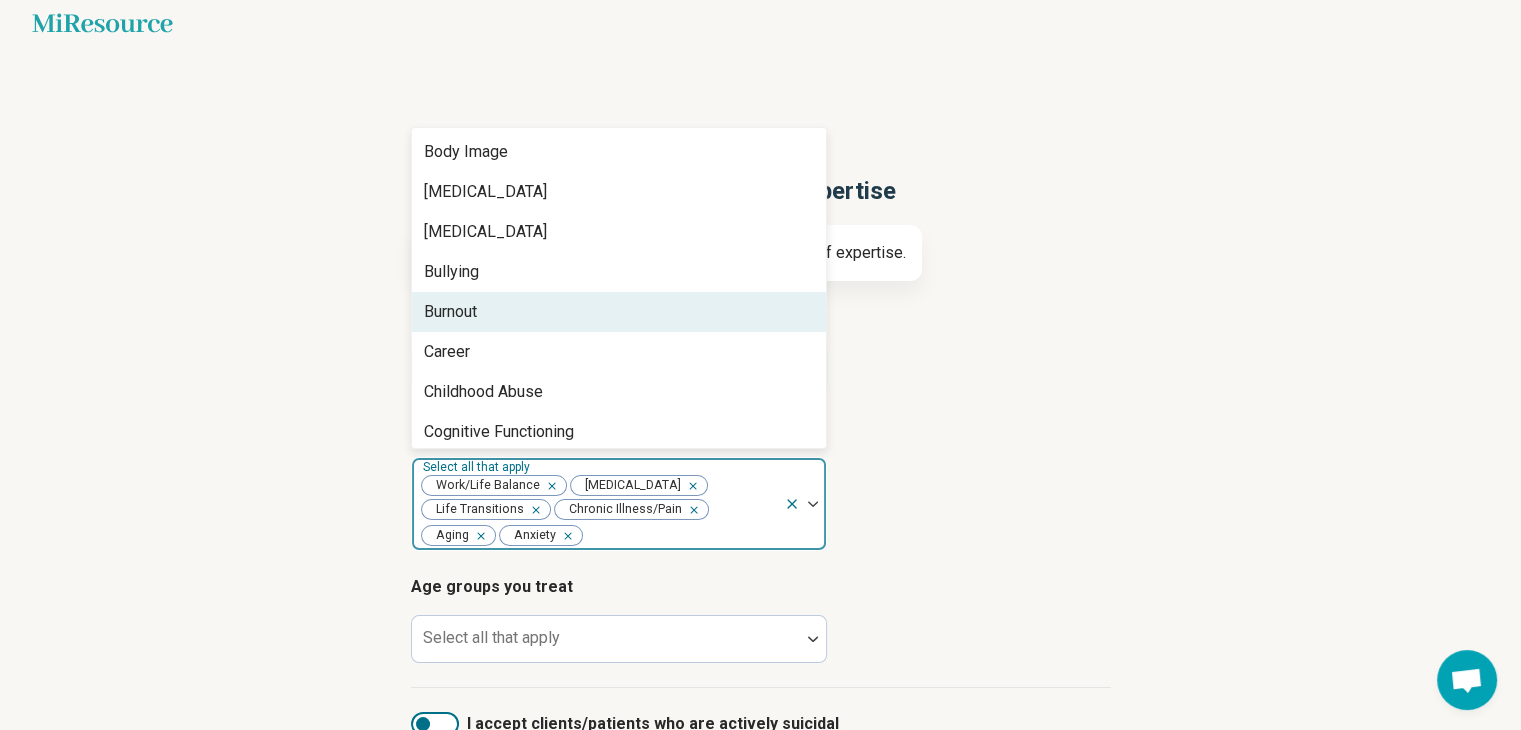 click on "Burnout" at bounding box center [619, 312] 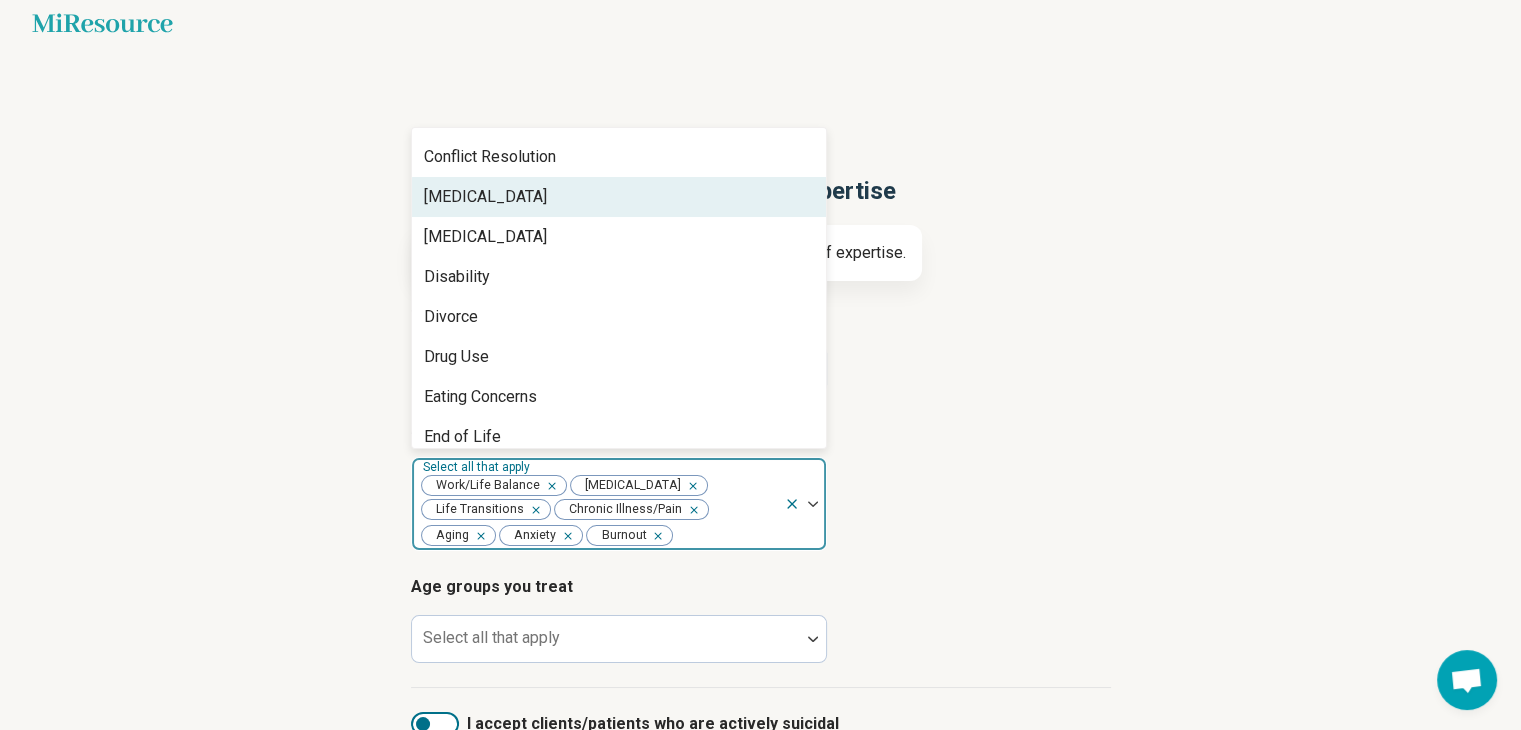 scroll, scrollTop: 1000, scrollLeft: 0, axis: vertical 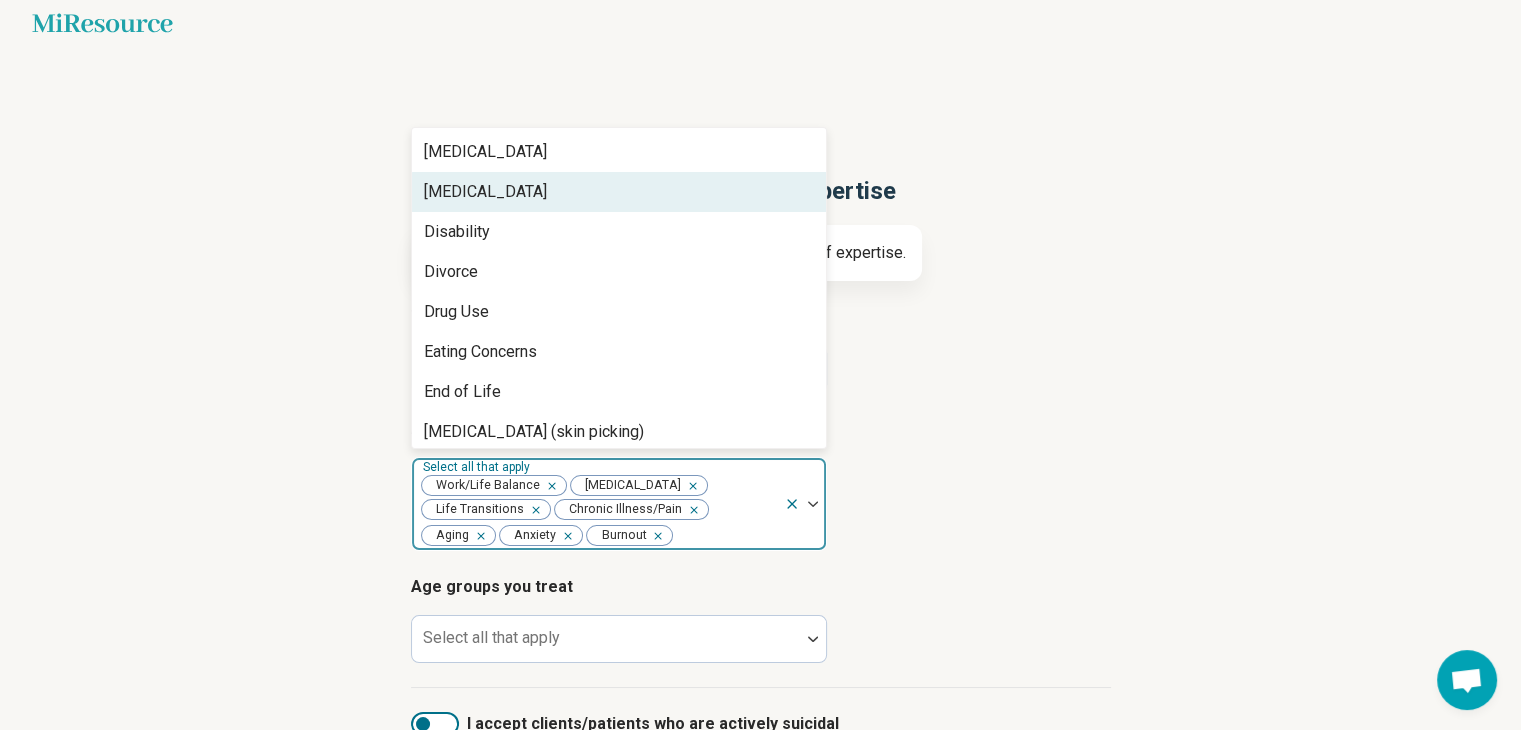 click on "[MEDICAL_DATA]" at bounding box center [619, 192] 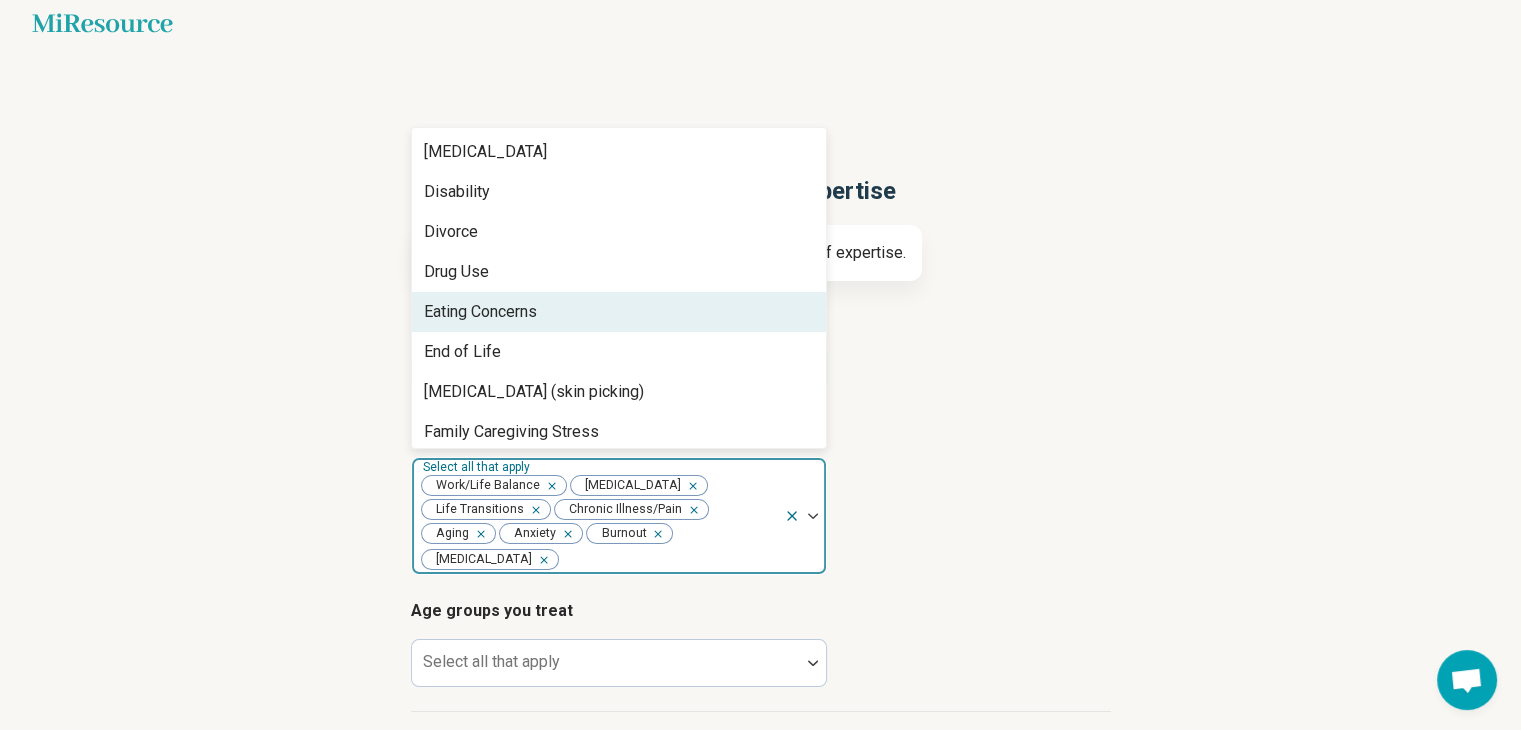 click on "Eating Concerns" at bounding box center [480, 312] 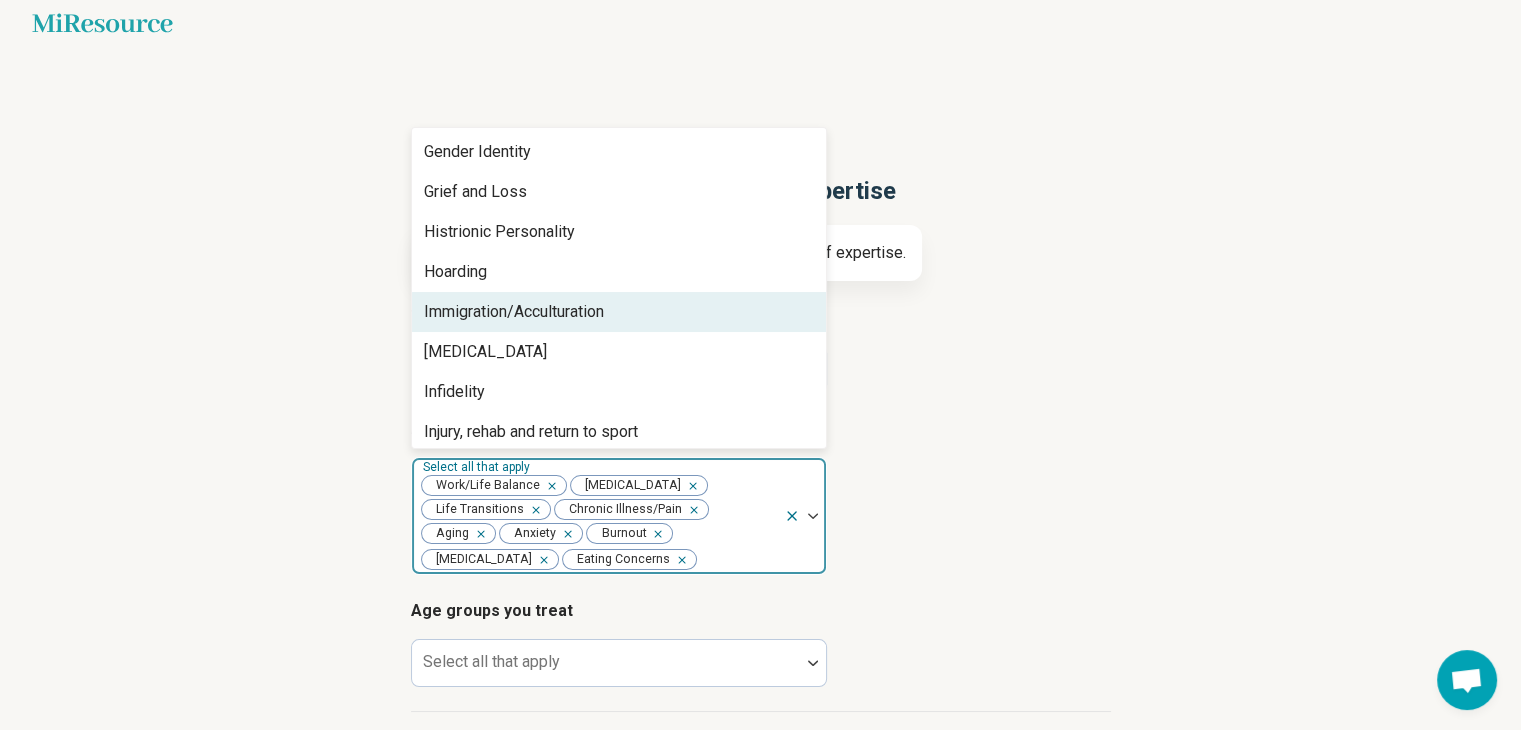 scroll, scrollTop: 1500, scrollLeft: 0, axis: vertical 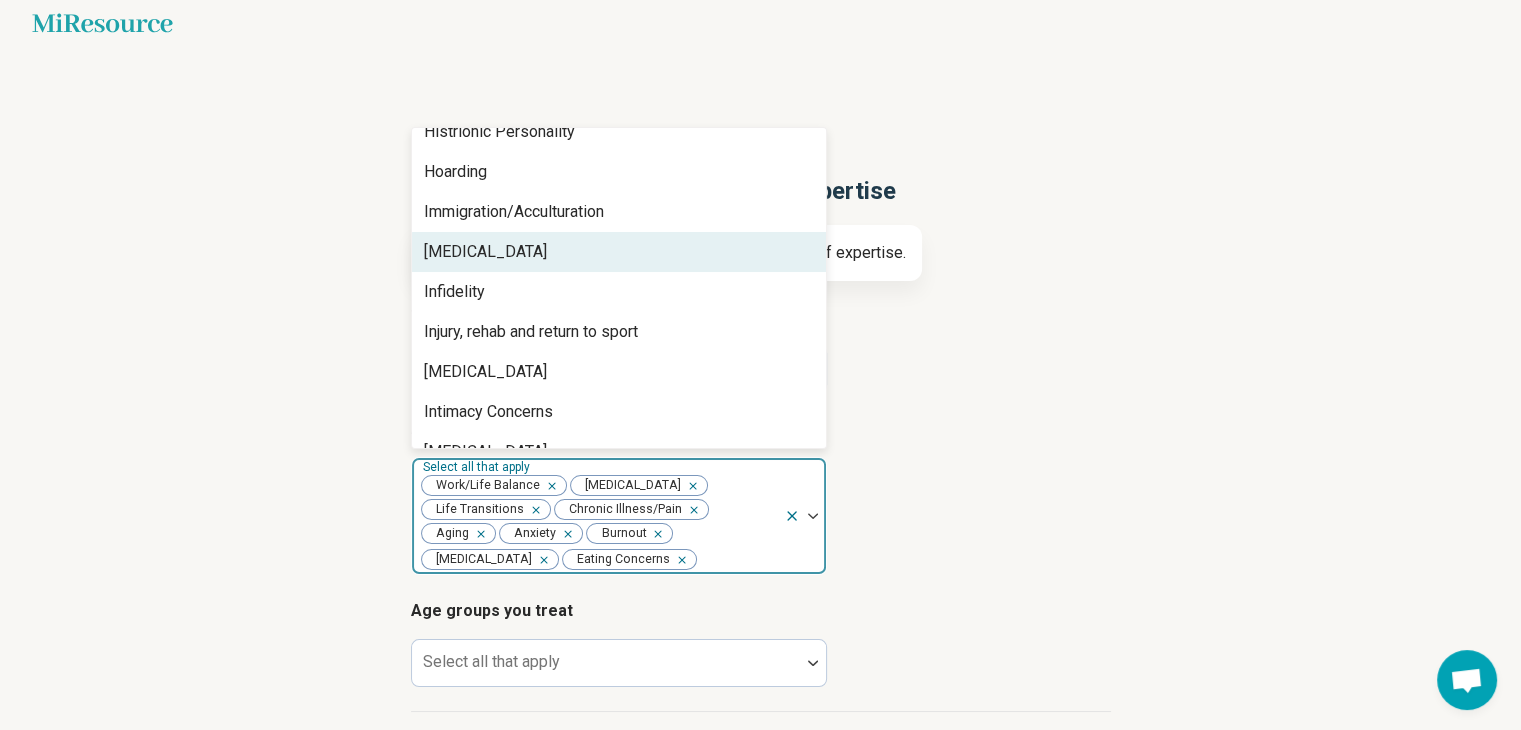 click on "[MEDICAL_DATA]" at bounding box center [619, 252] 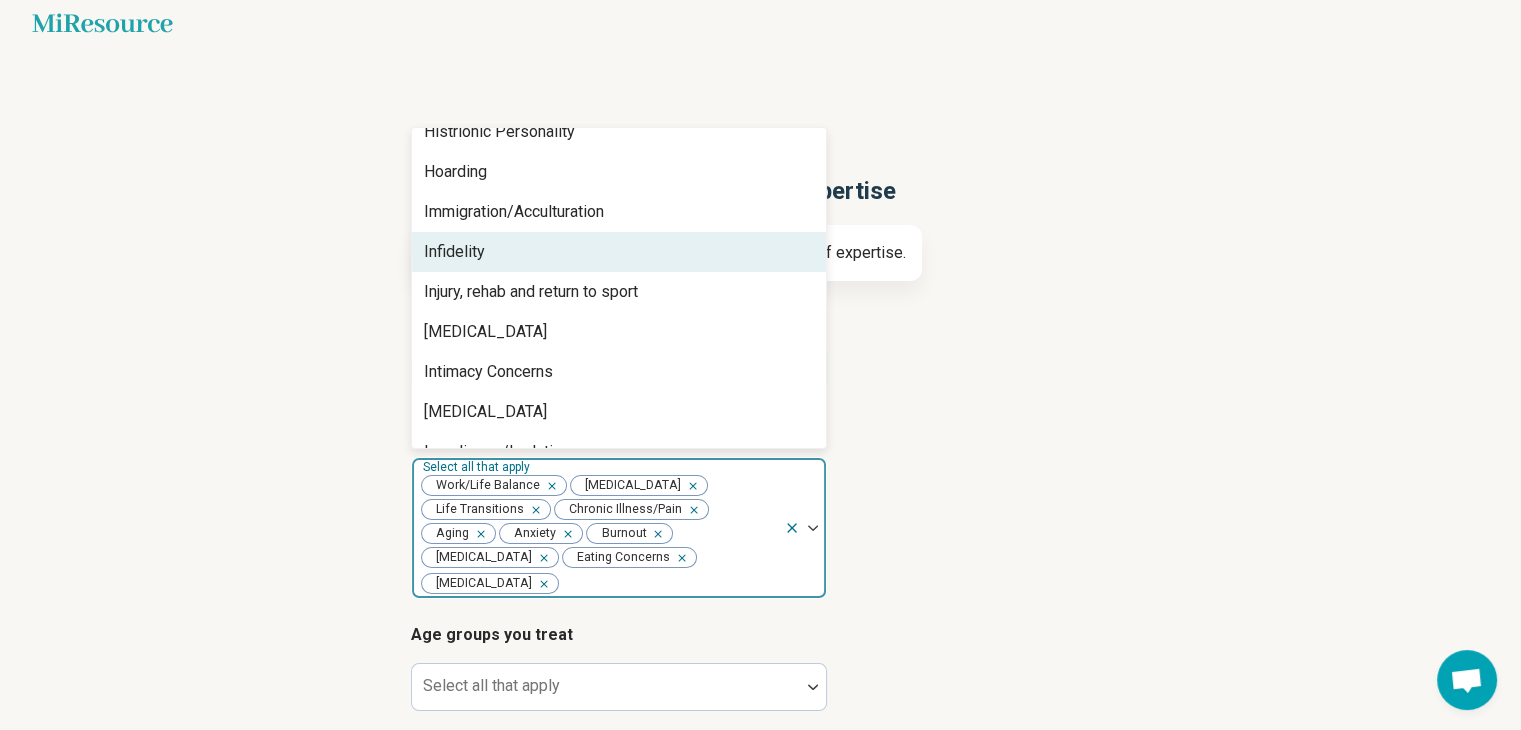 scroll, scrollTop: 1600, scrollLeft: 0, axis: vertical 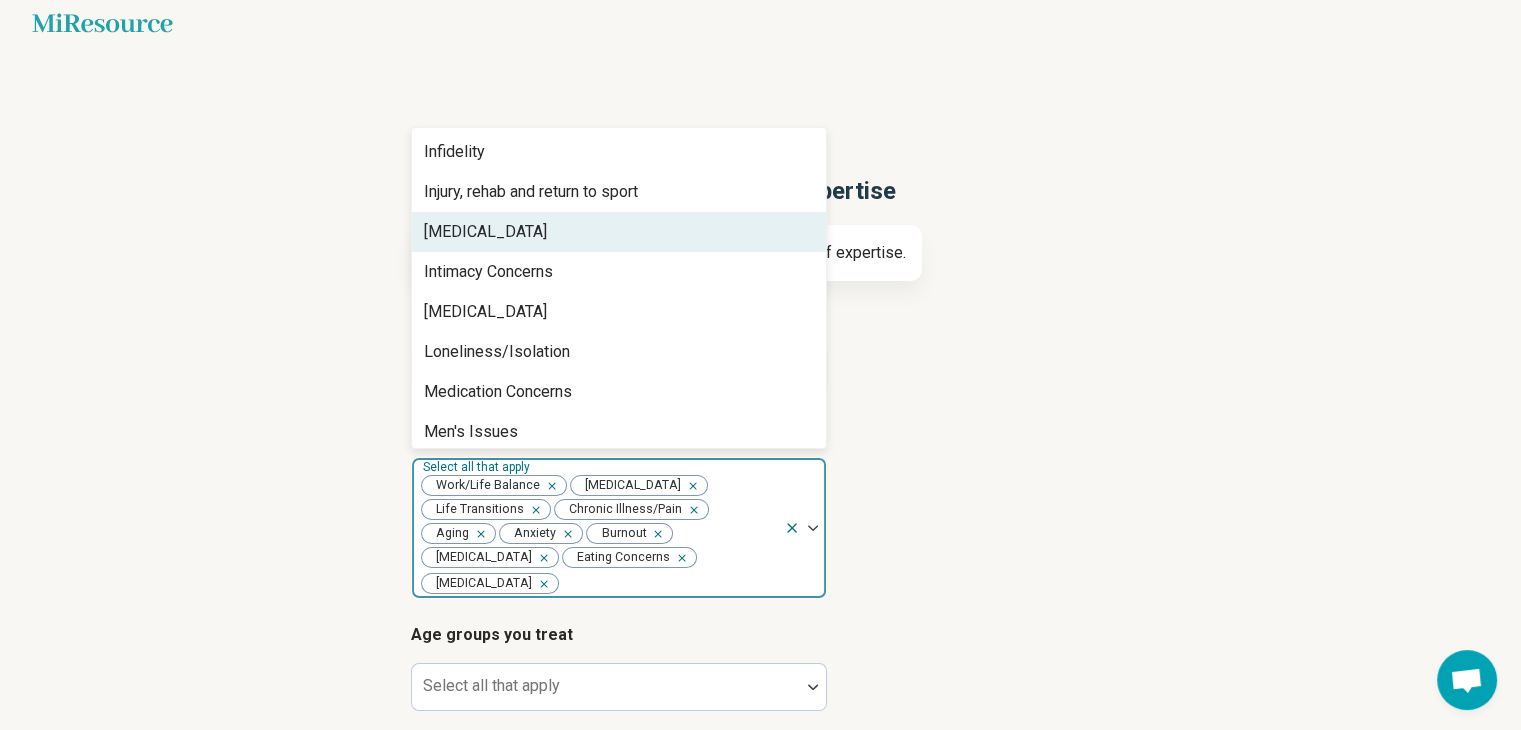 click on "[MEDICAL_DATA]" at bounding box center (619, 232) 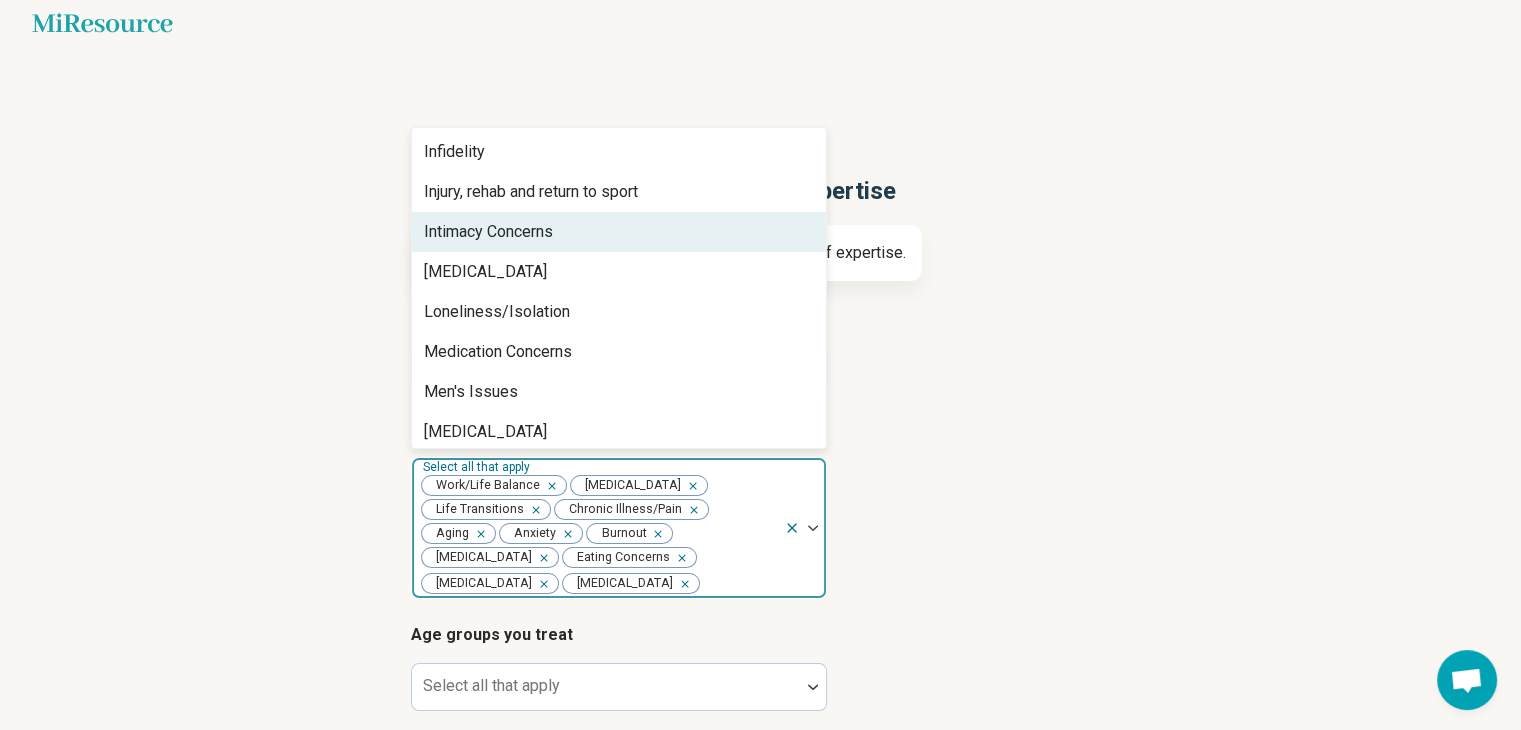 click on "Intimacy Concerns" at bounding box center (488, 232) 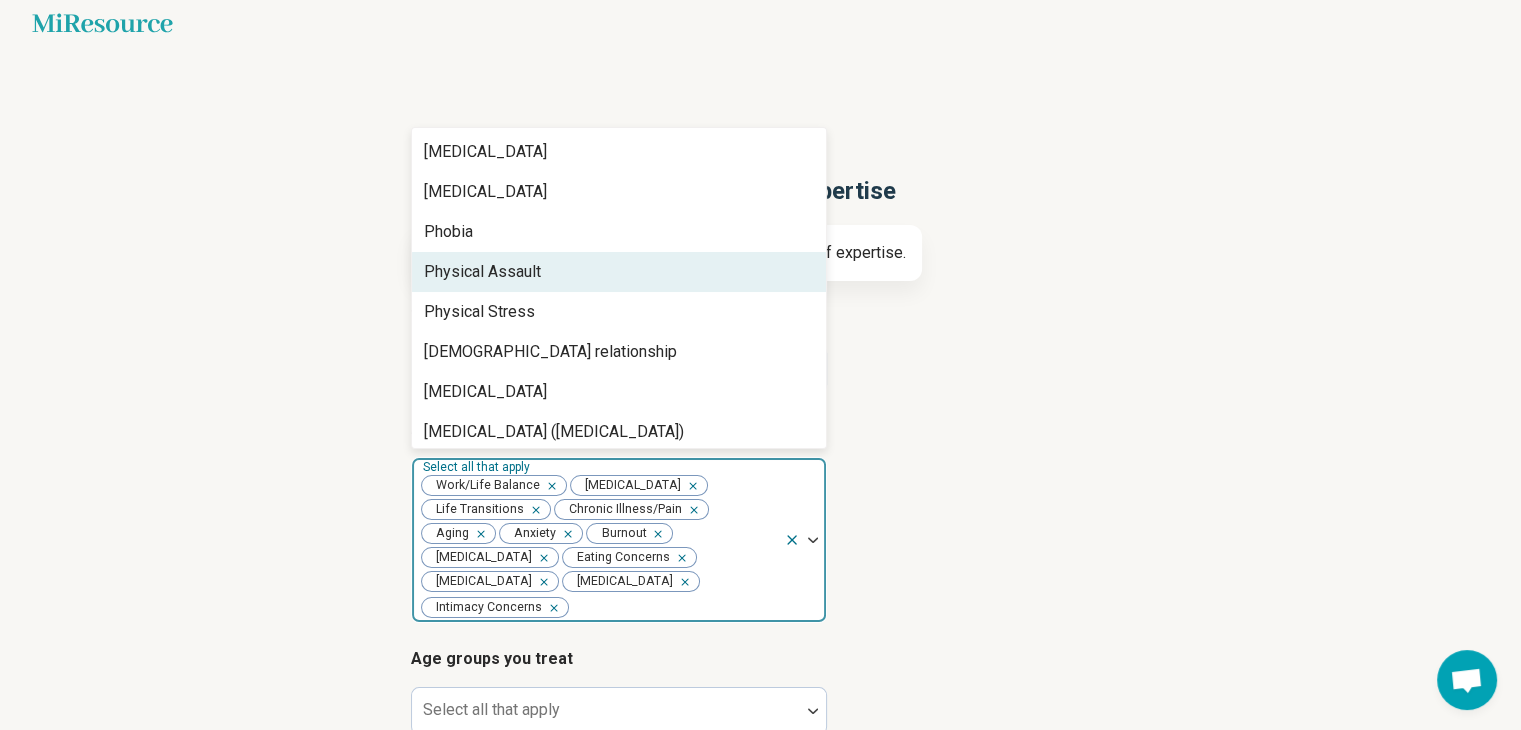 scroll, scrollTop: 2300, scrollLeft: 0, axis: vertical 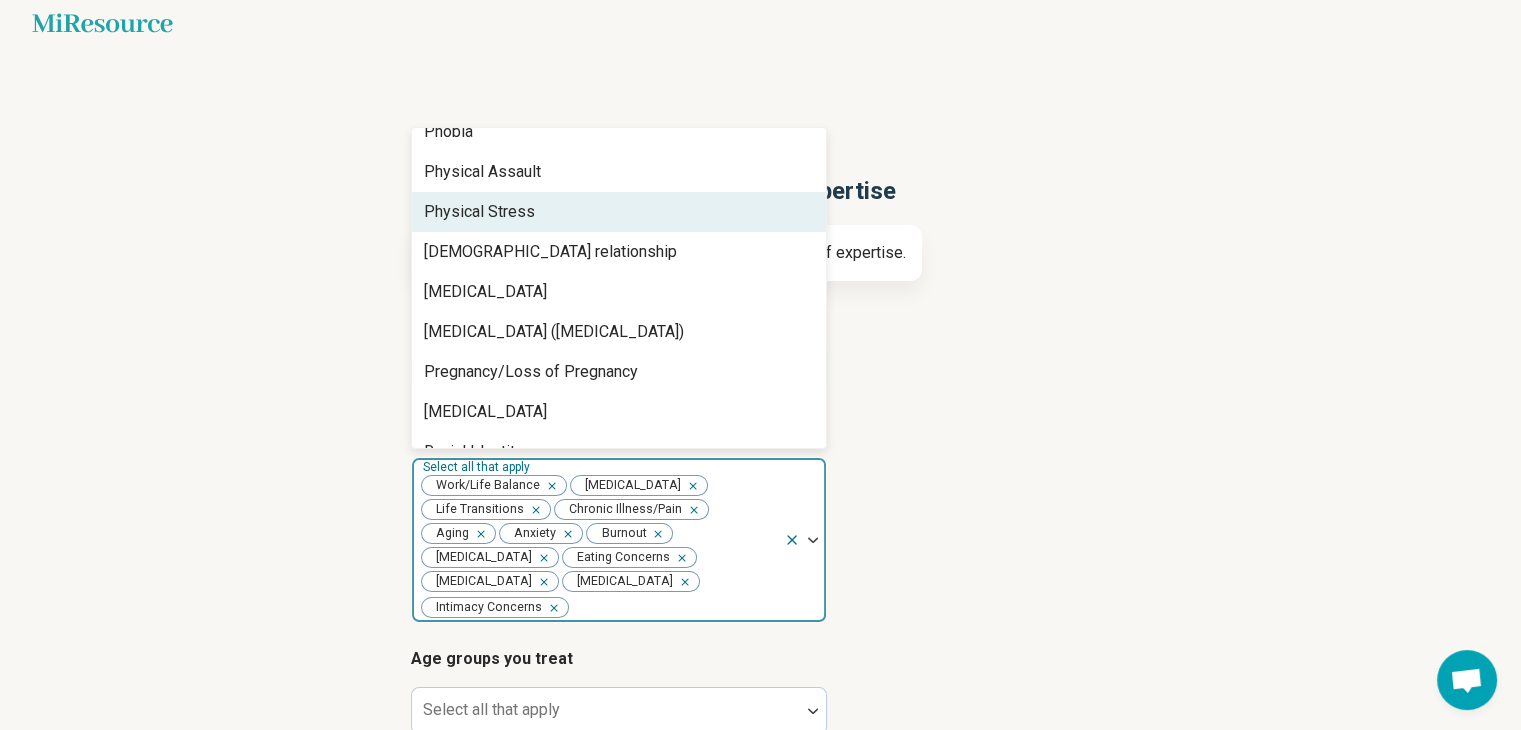click on "Physical Stress" at bounding box center [619, 212] 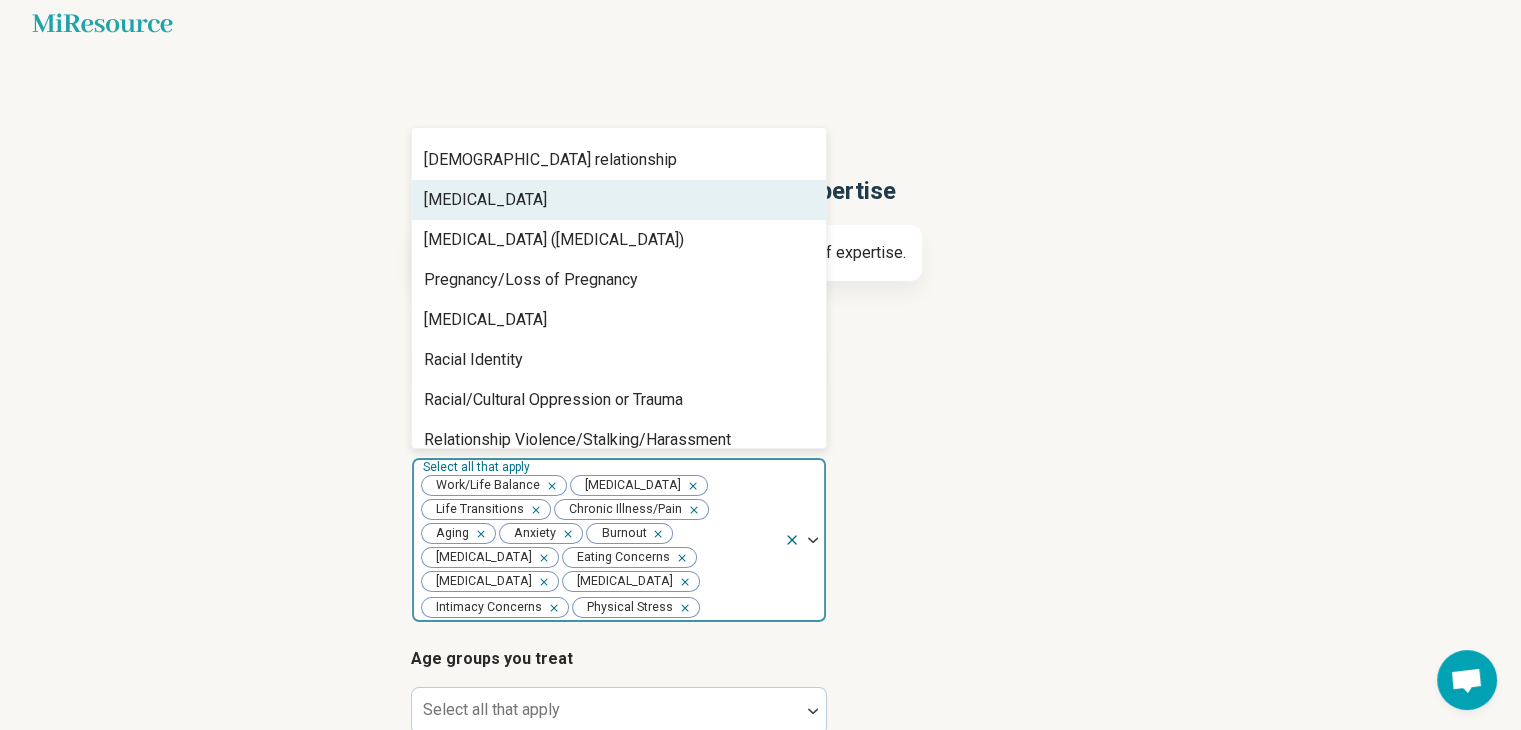 scroll, scrollTop: 2400, scrollLeft: 0, axis: vertical 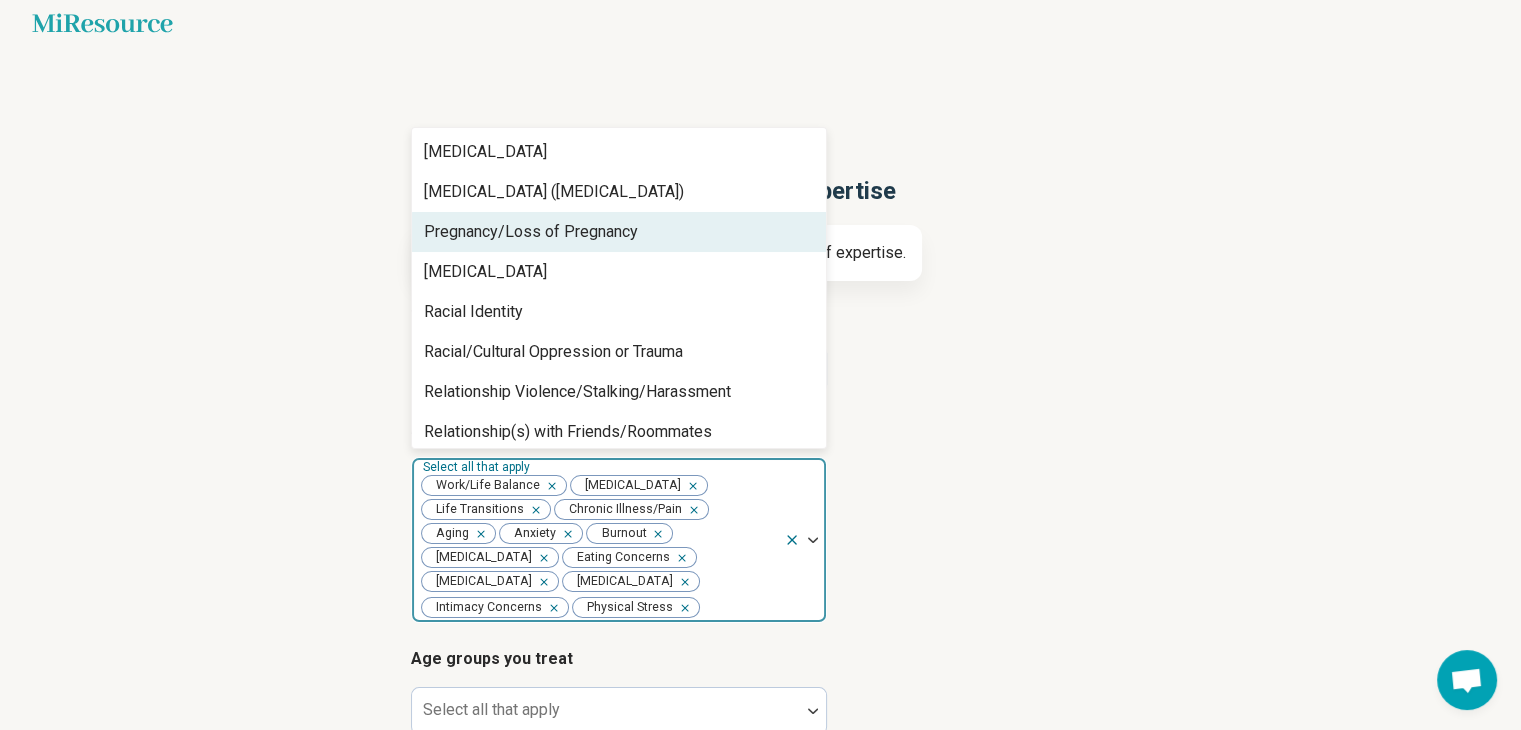 click on "Pregnancy/Loss of Pregnancy" at bounding box center (531, 232) 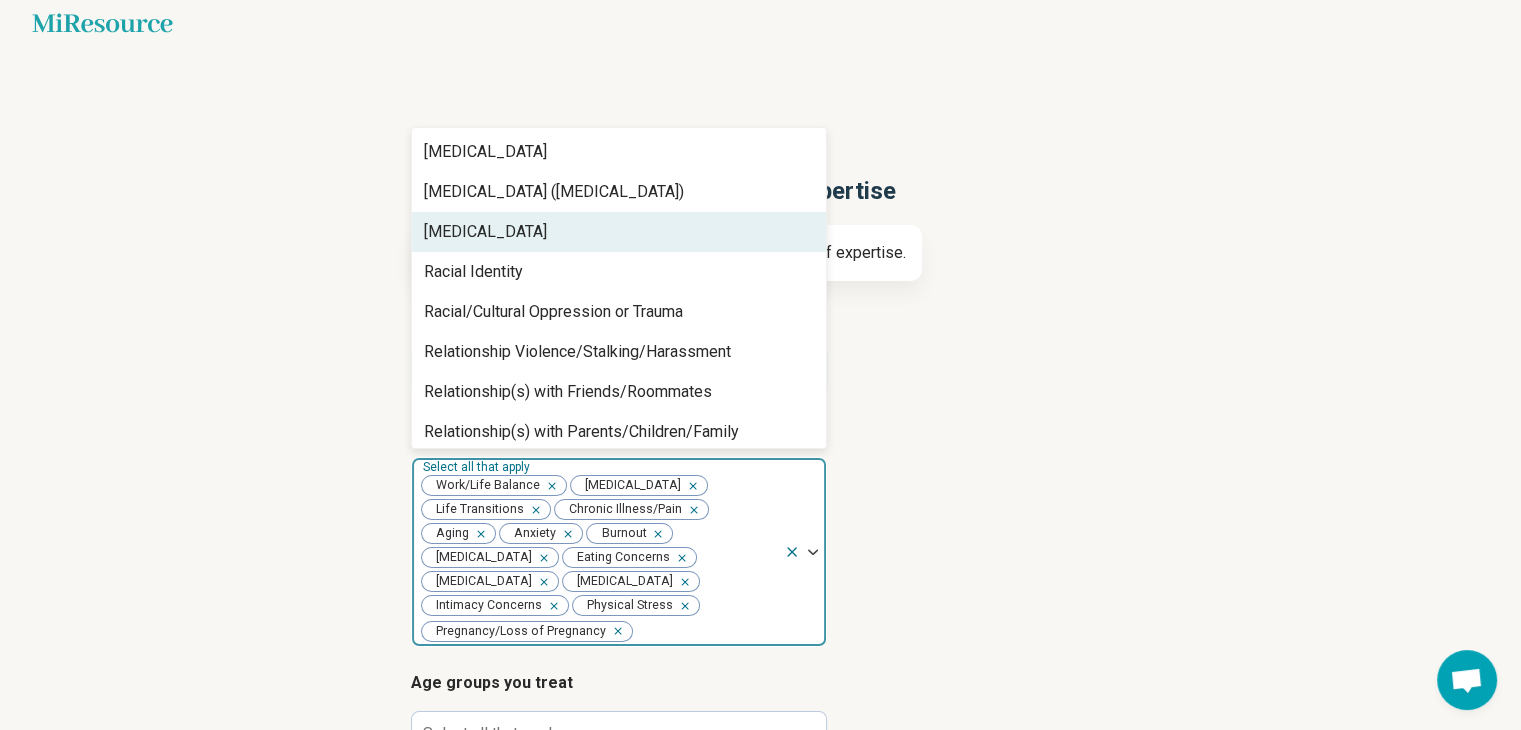 scroll, scrollTop: 2500, scrollLeft: 0, axis: vertical 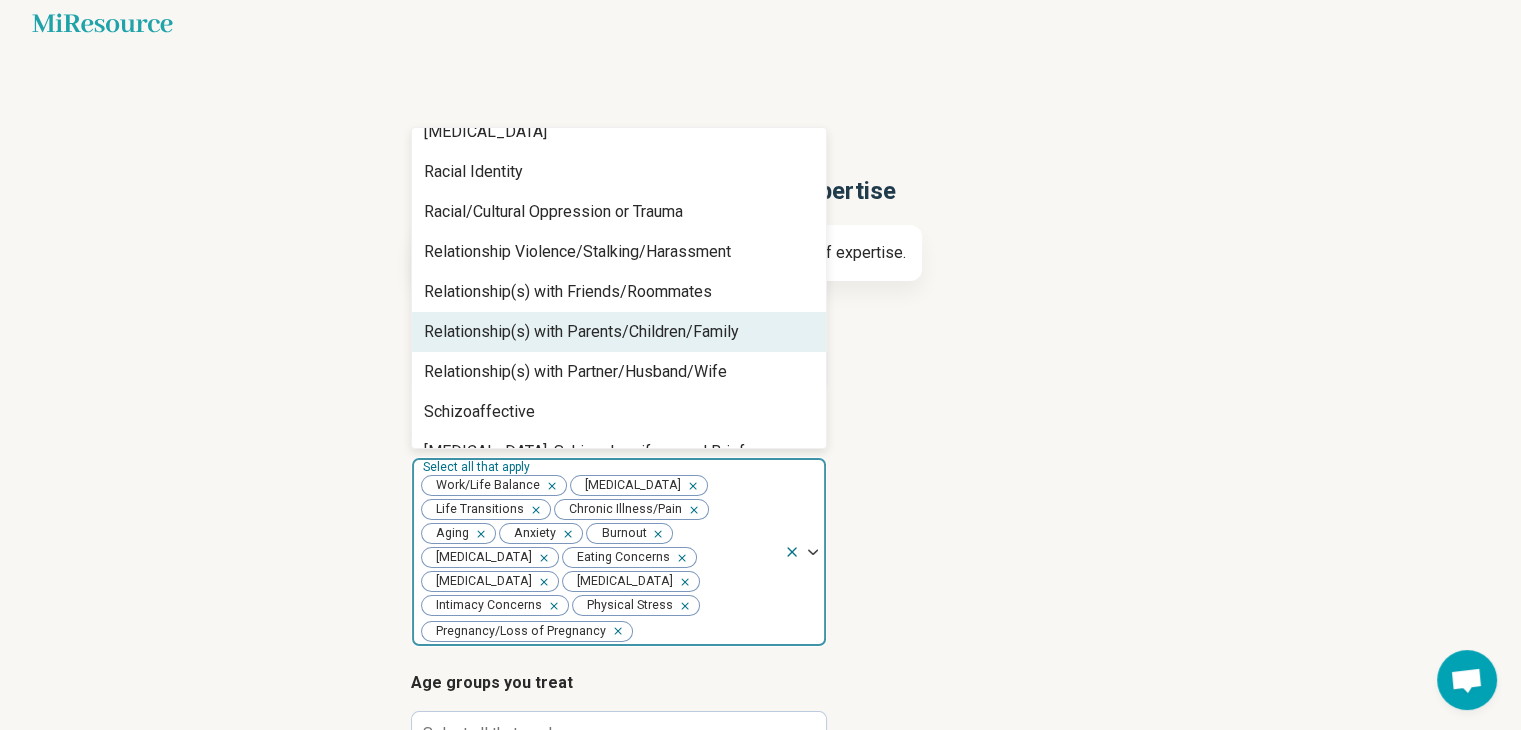 click on "Relationship(s) with Parents/Children/Family" at bounding box center [581, 332] 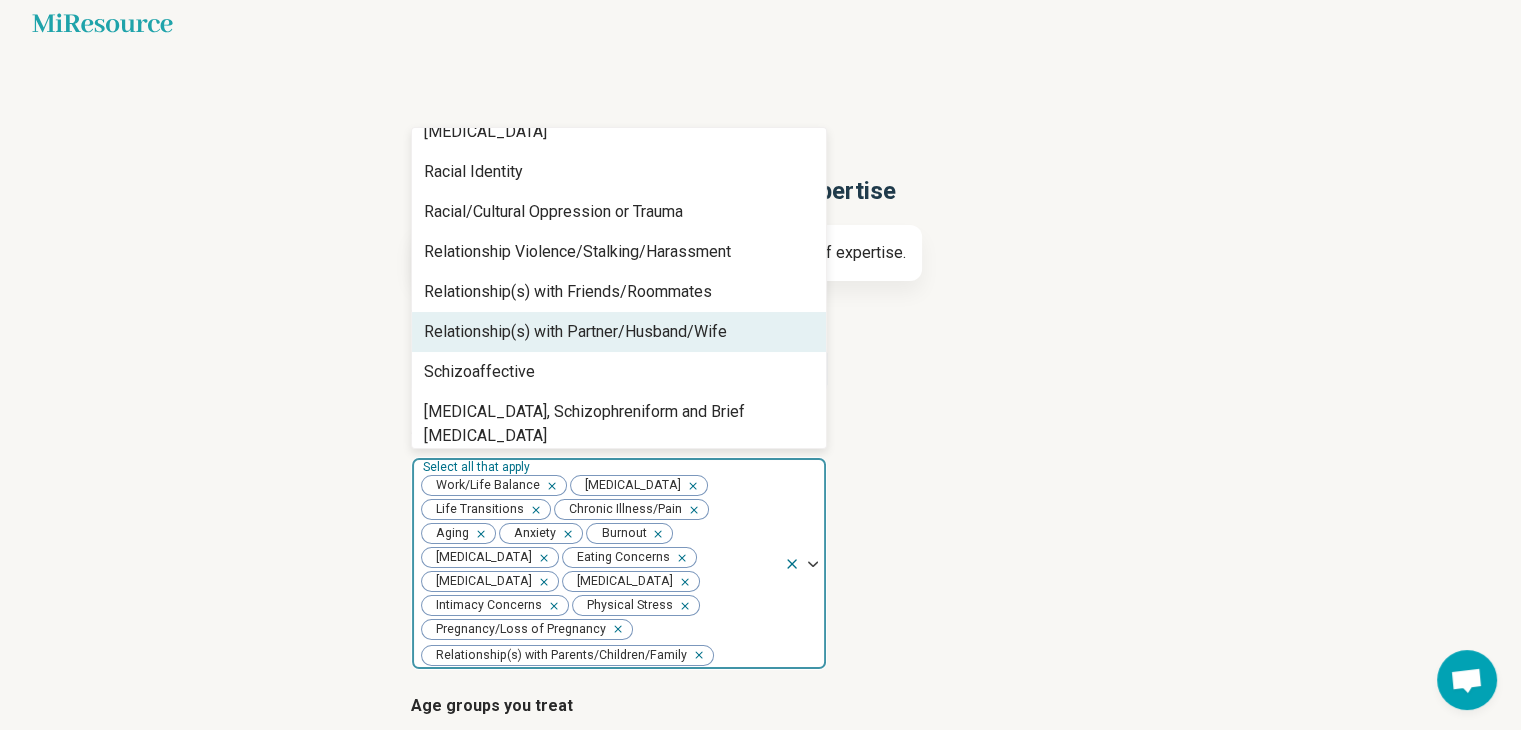click on "Relationship(s) with Partner/Husband/Wife" at bounding box center (575, 332) 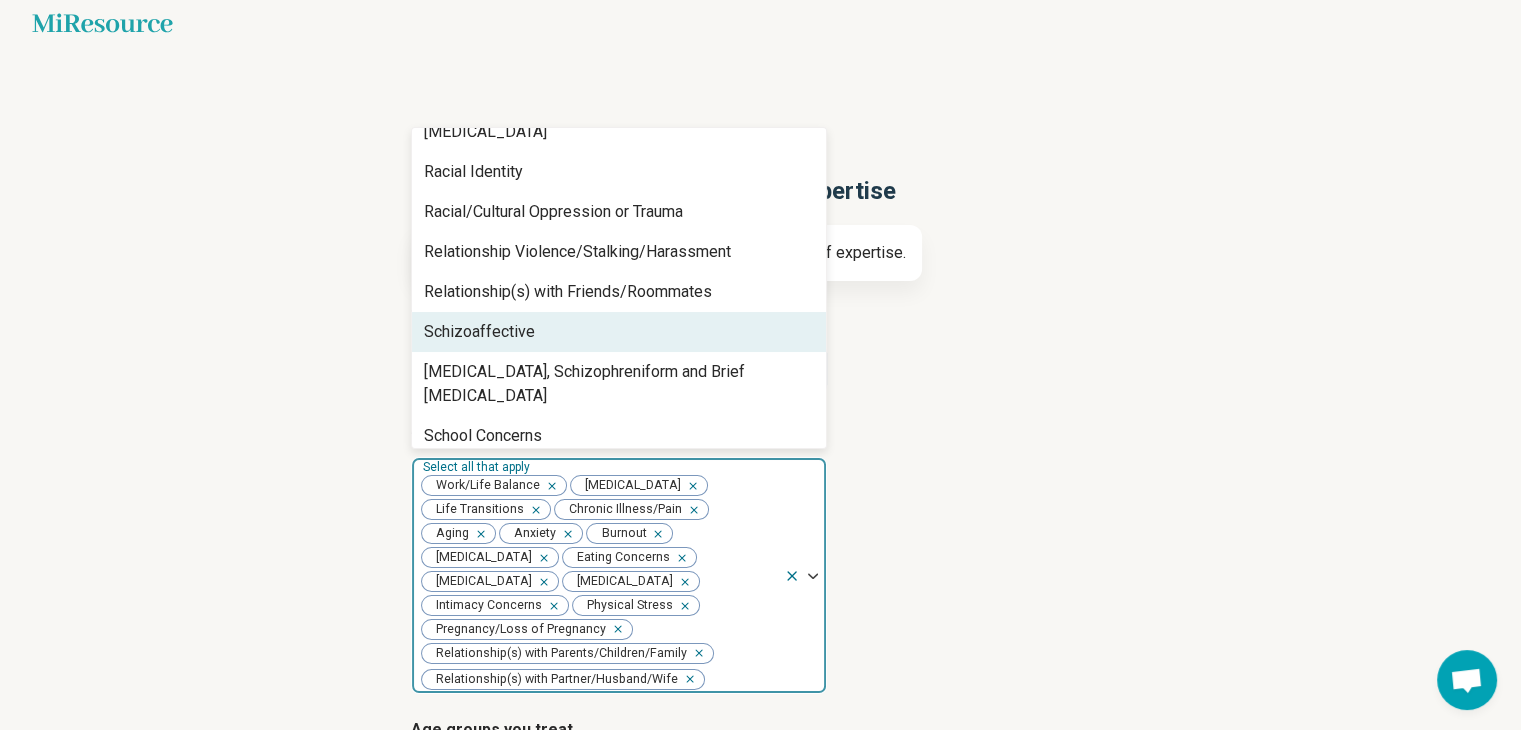 scroll, scrollTop: 2600, scrollLeft: 0, axis: vertical 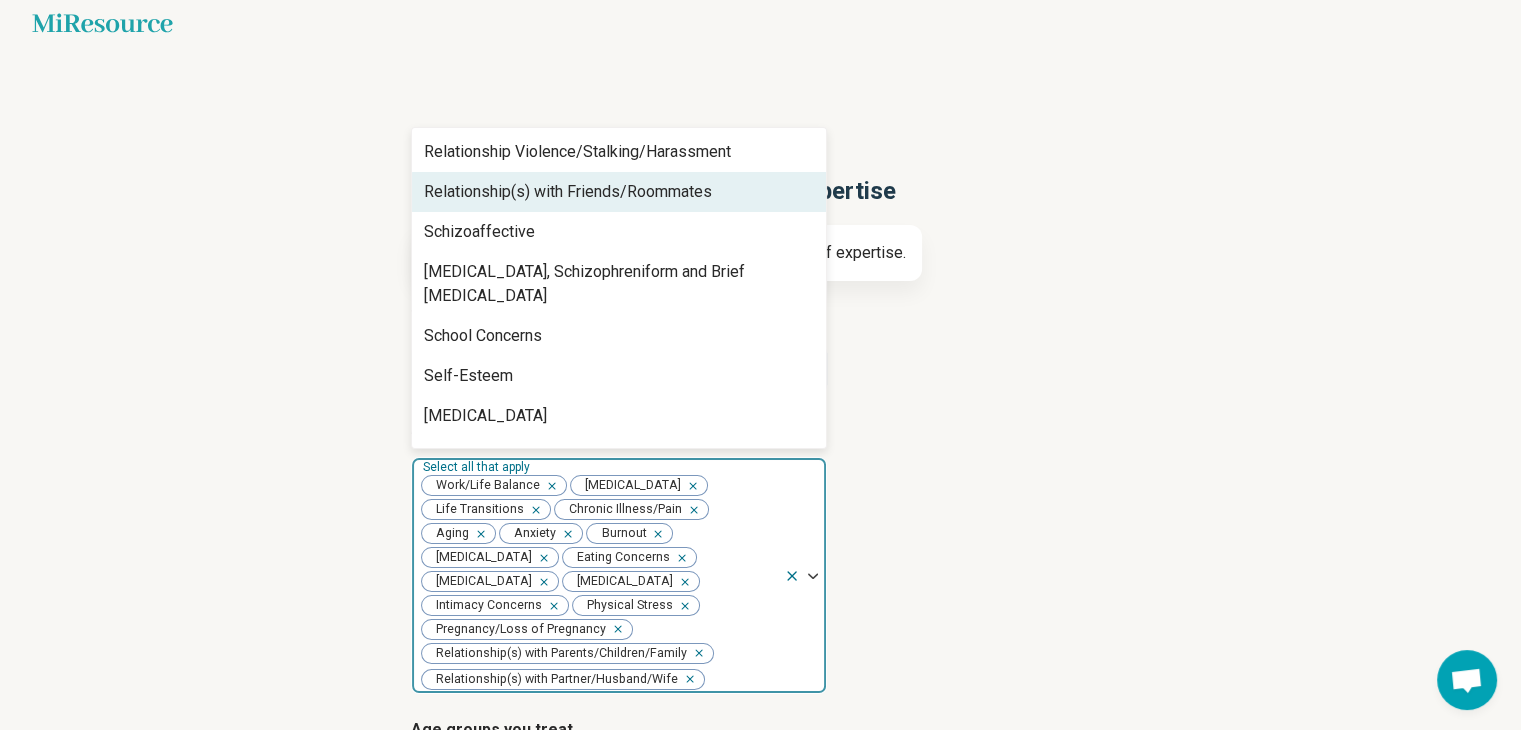 click on "Relationship(s) with Friends/Roommates" at bounding box center (568, 192) 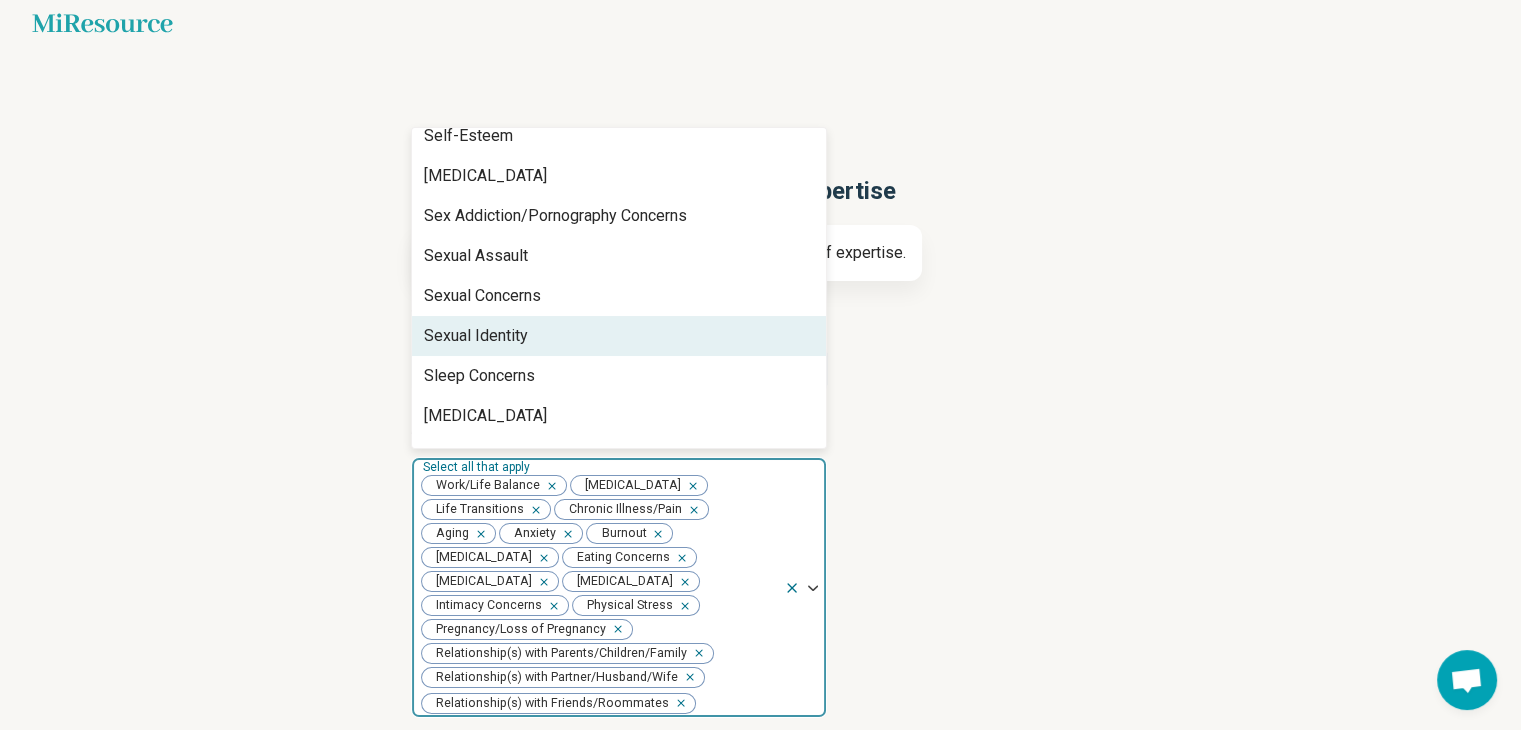 scroll, scrollTop: 2900, scrollLeft: 0, axis: vertical 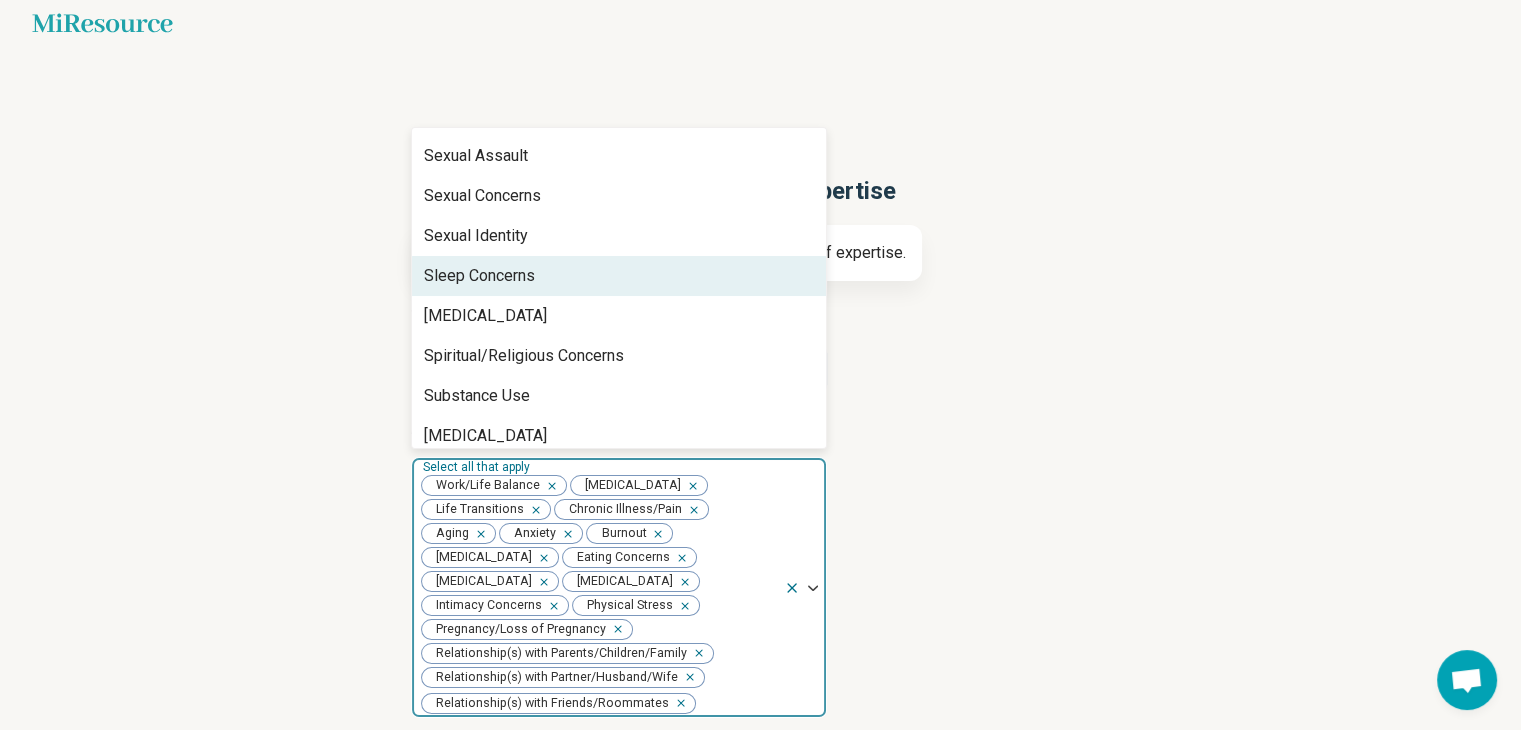 click on "Sleep Concerns" at bounding box center (619, 276) 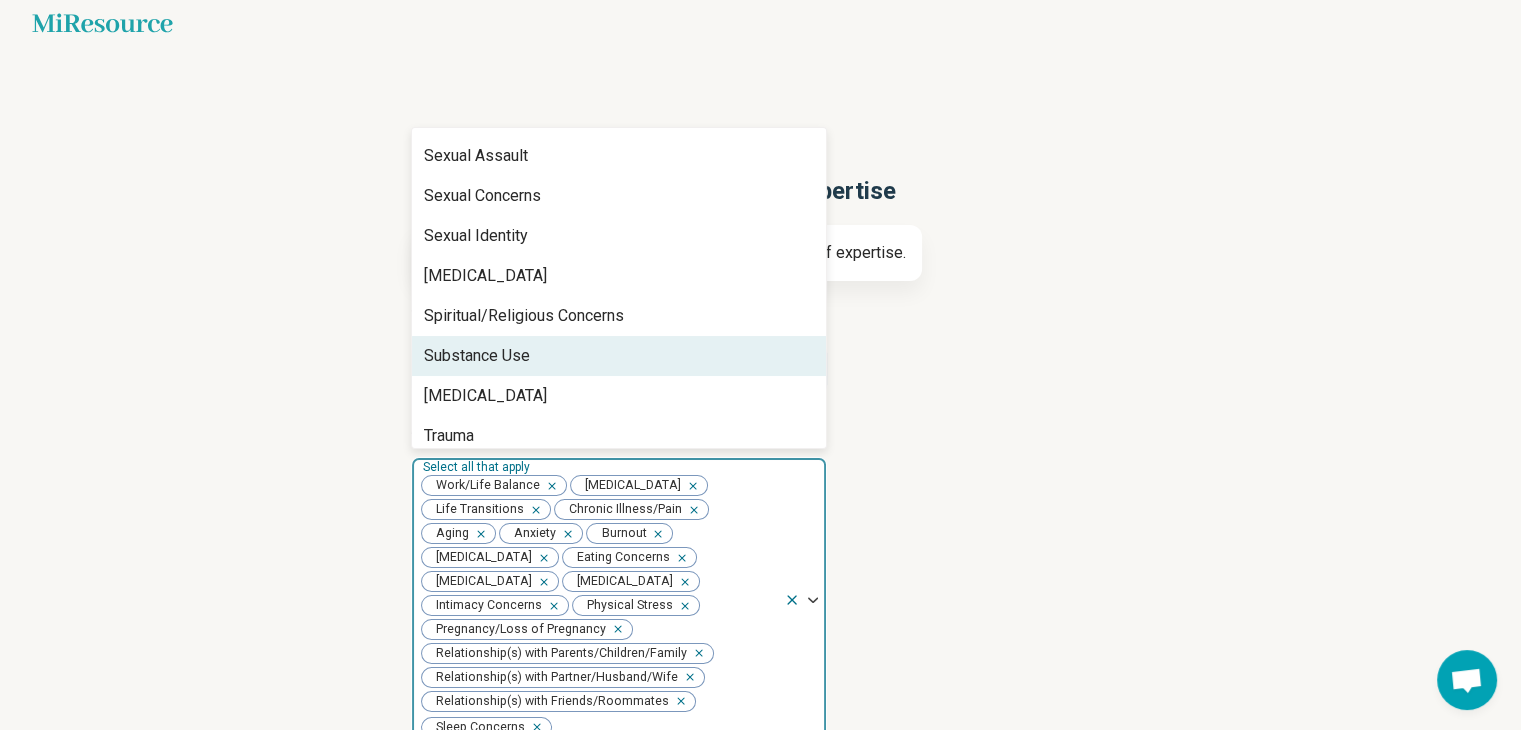 scroll, scrollTop: 2968, scrollLeft: 0, axis: vertical 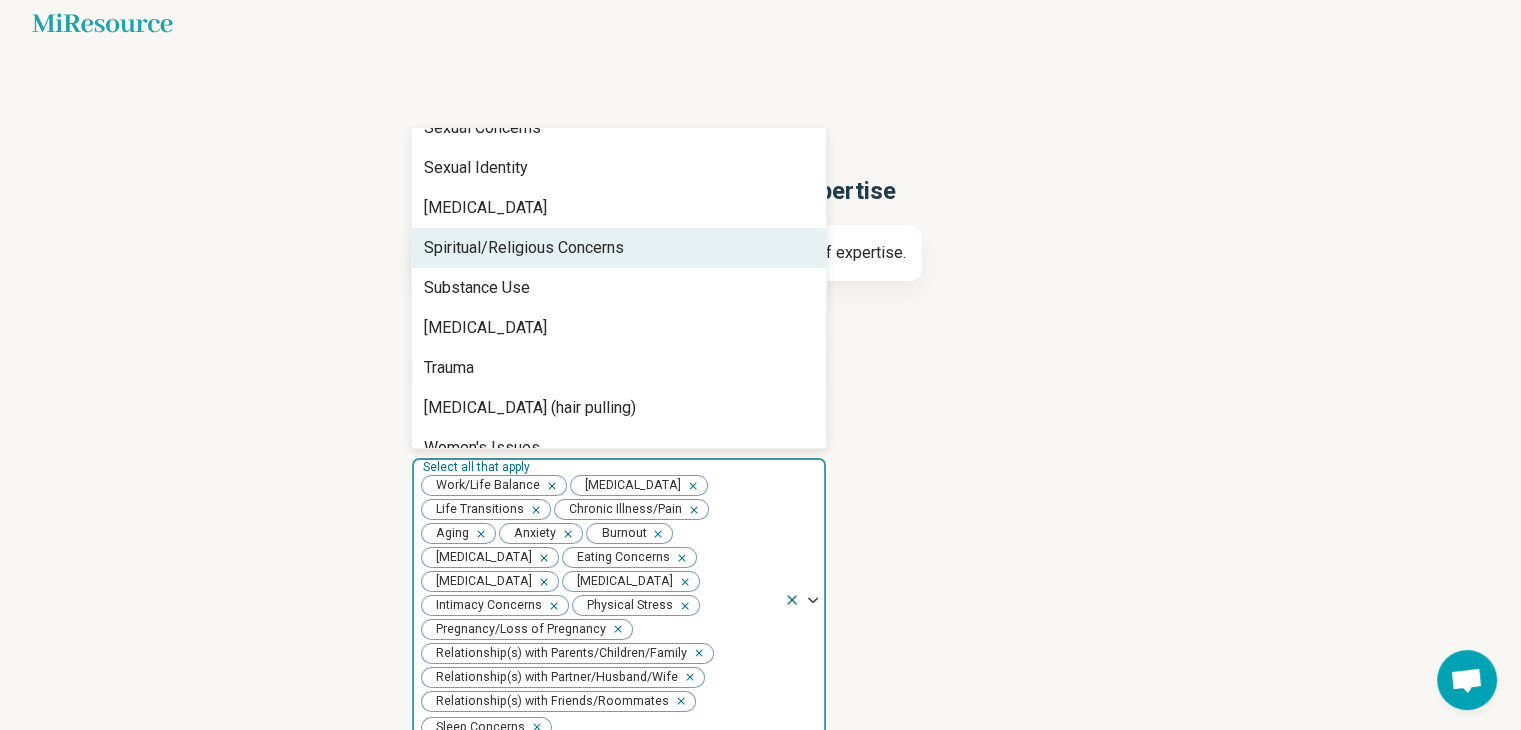 click on "Spiritual/Religious Concerns" at bounding box center [524, 248] 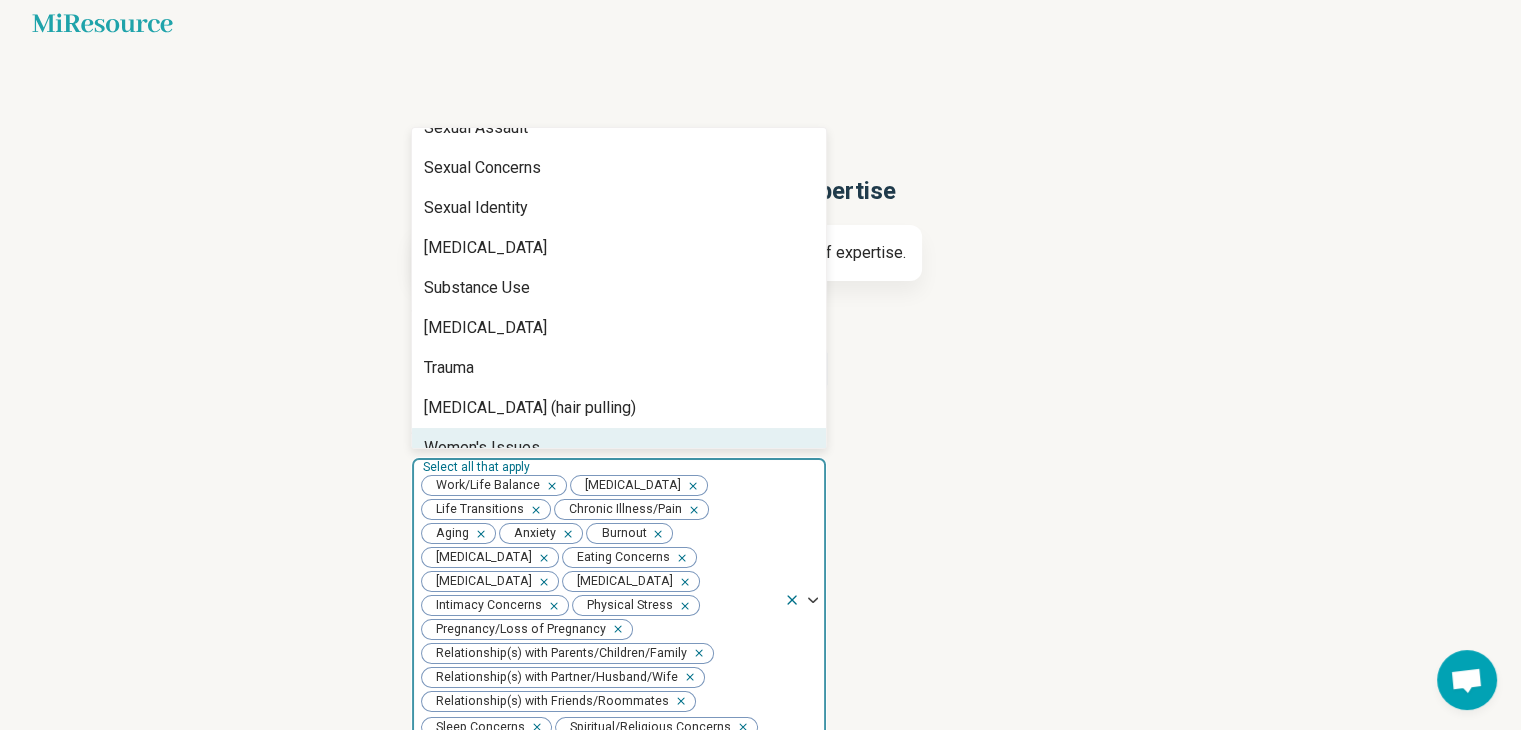 drag, startPoint x: 561, startPoint y: 421, endPoint x: 564, endPoint y: 399, distance: 22.203604 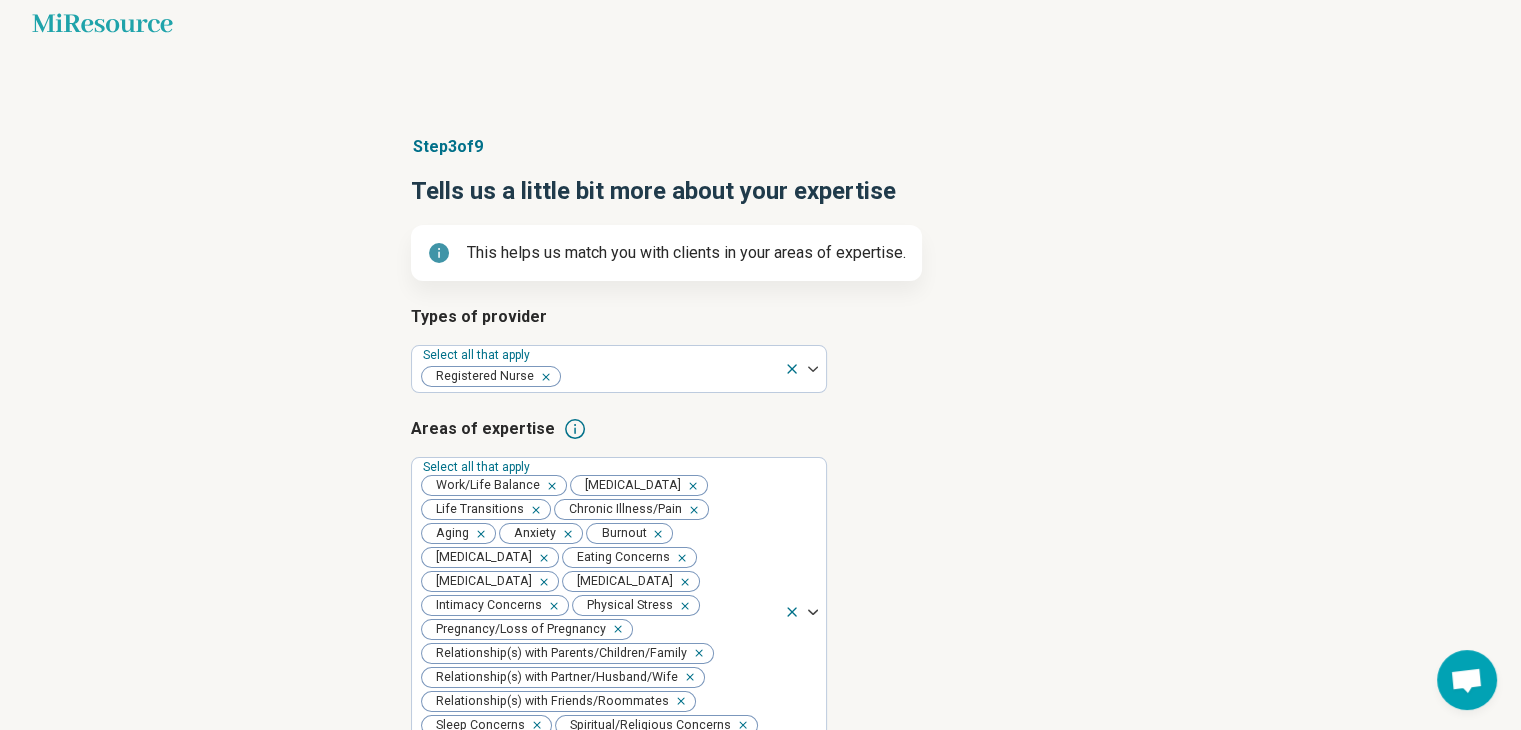 click on "Step  3  of  9 Tells us a little bit more about your expertise This helps us match you with clients in your areas of expertise. Types of provider Select all that apply Registered Nurse Areas of expertise Select all that apply Work/Life Balance [MEDICAL_DATA] Life Transitions Chronic Illness/Pain Aging Anxiety Burnout [MEDICAL_DATA] Eating Concerns [MEDICAL_DATA] [MEDICAL_DATA] Intimacy Concerns Physical Stress Pregnancy/Loss of Pregnancy Relationship(s) with Parents/Children/Family Relationship(s) with Partner/Husband/Wife Relationship(s) with Friends/Roommates Sleep Concerns Spiritual/Religious Concerns Women's Issues Age groups you treat Select all that apply I accept clients/patients who are actively suicidal I prescribe medication Back Next Press Enter" at bounding box center (761, 619) 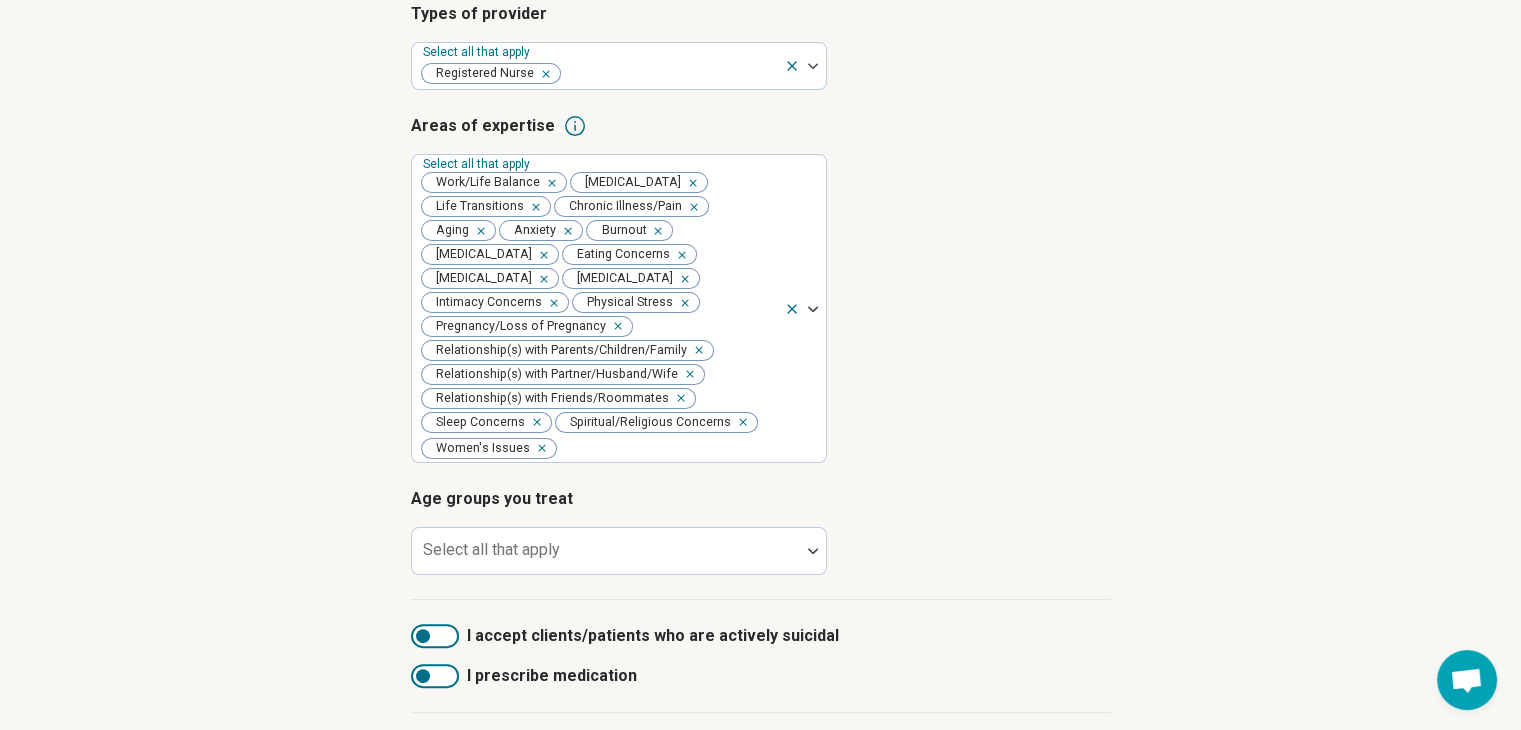 scroll, scrollTop: 437, scrollLeft: 0, axis: vertical 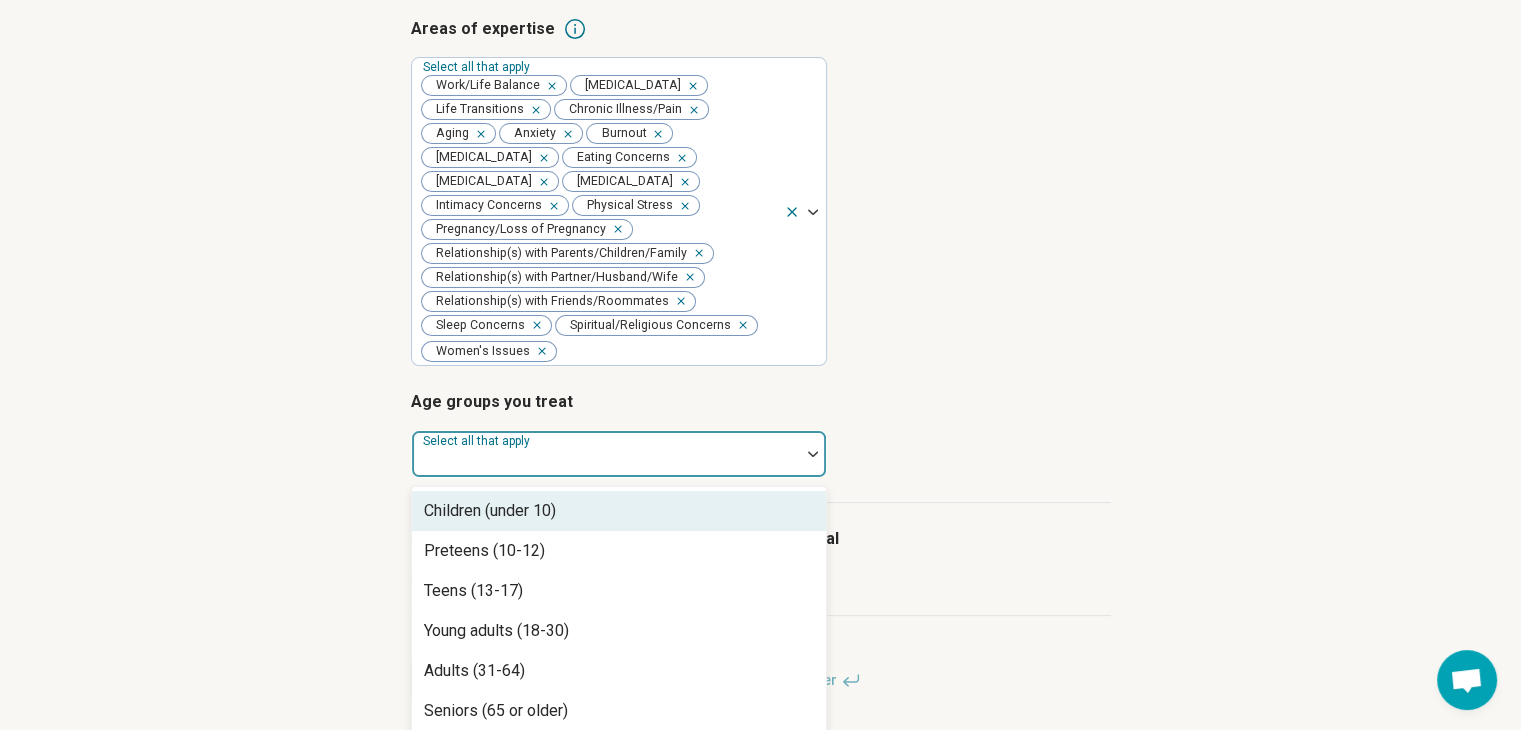 click at bounding box center [606, 462] 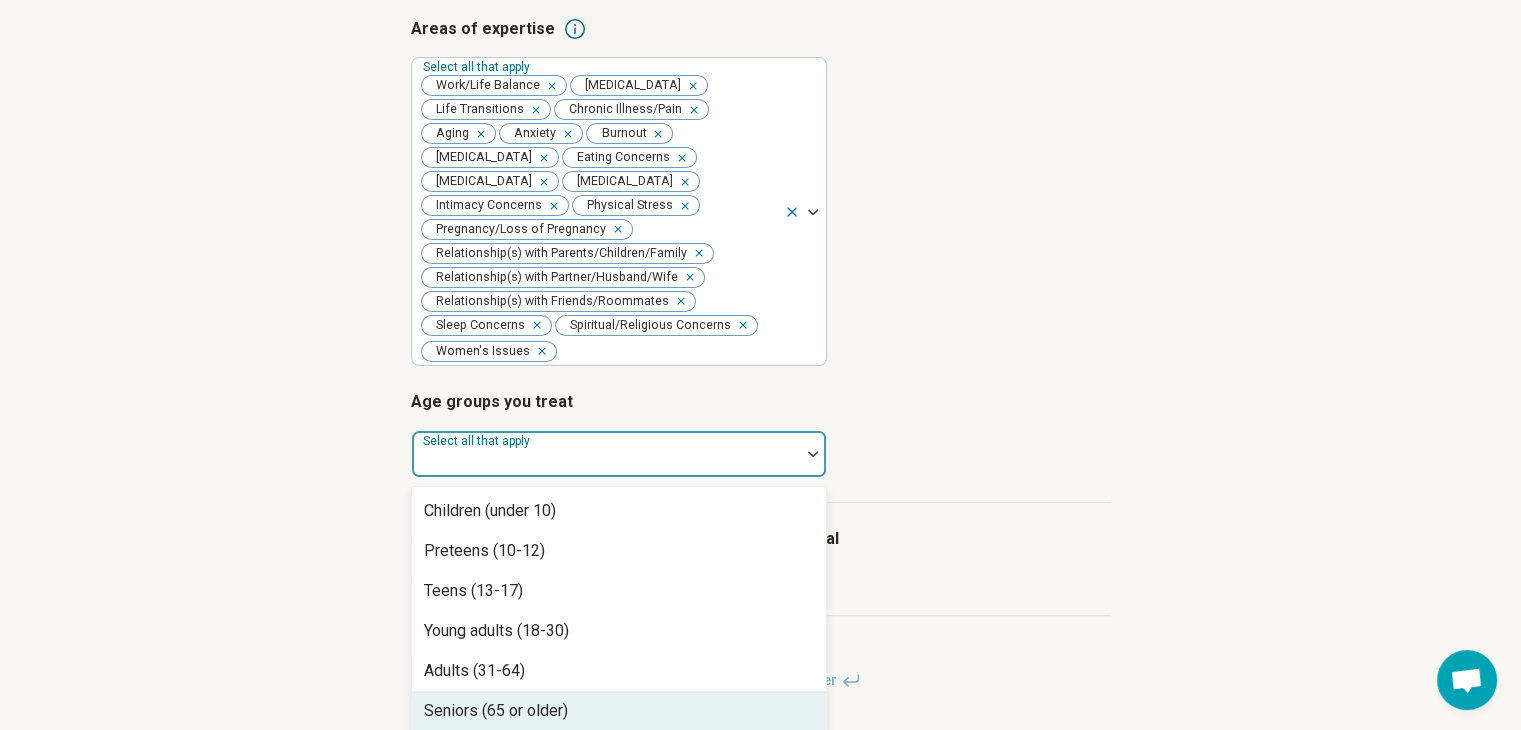 click on "Seniors (65 or older)" at bounding box center [619, 711] 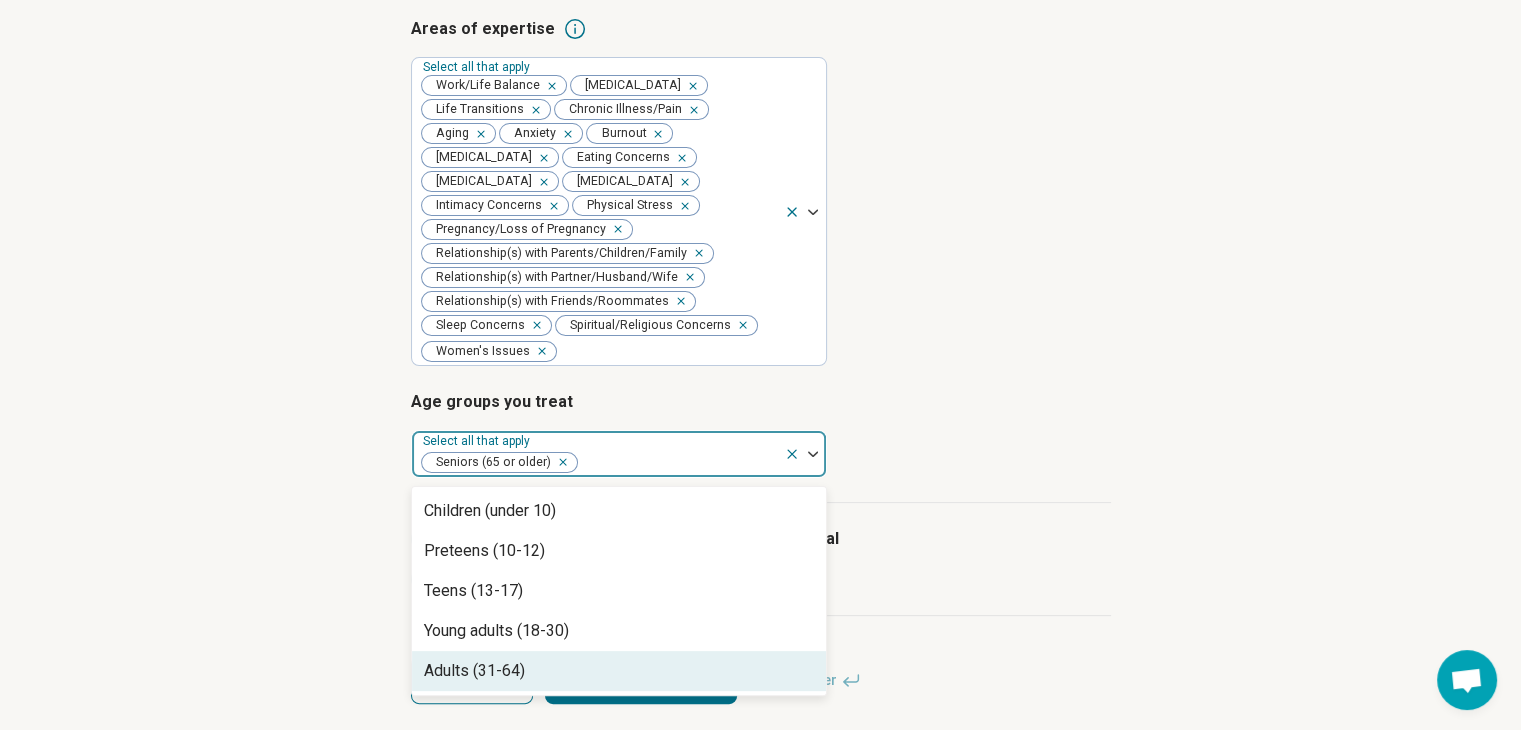 click on "Adults (31-64)" at bounding box center [619, 671] 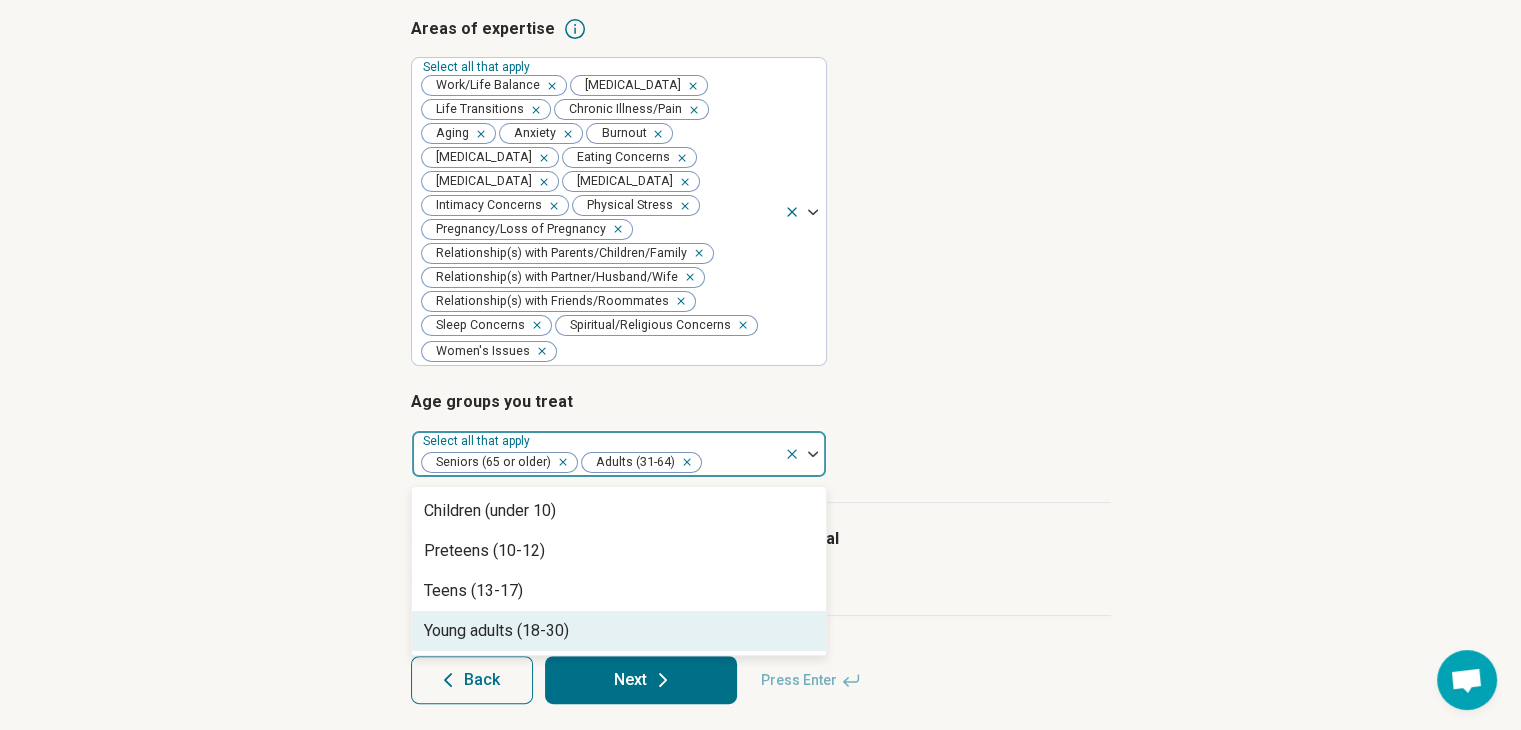 click on "Young adults (18-30)" at bounding box center (619, 631) 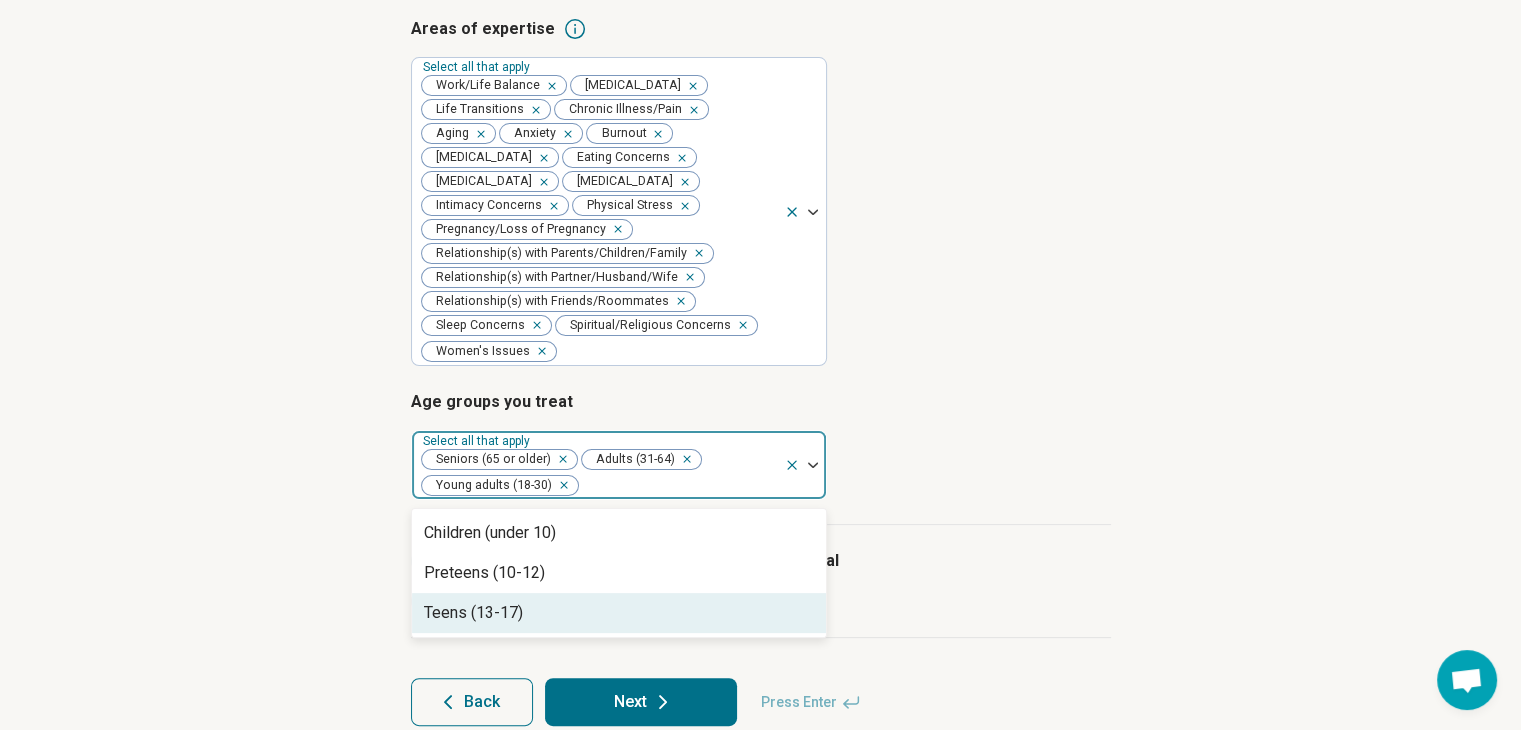 click on "Teens (13-17)" at bounding box center [619, 613] 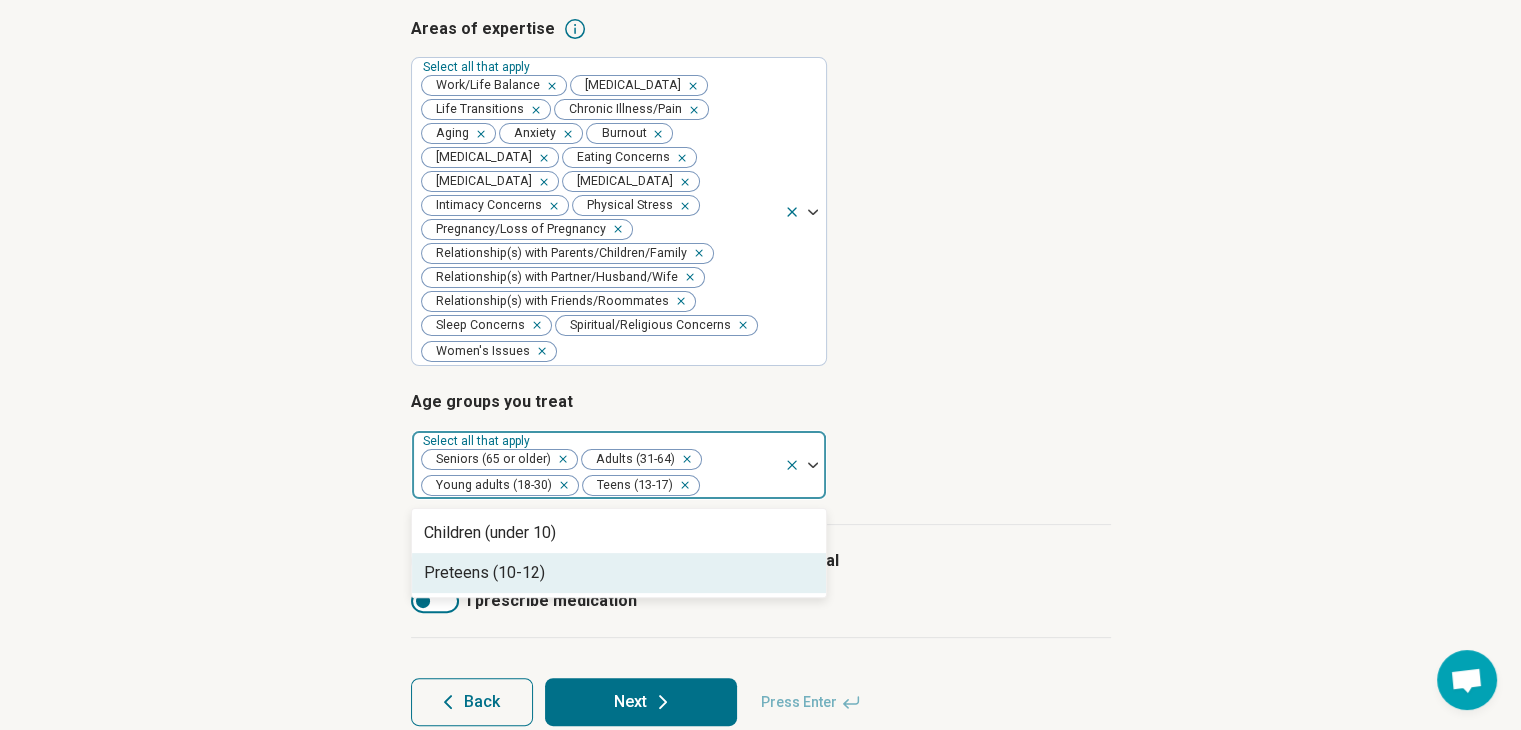 click on "Preteens (10-12)" at bounding box center [619, 573] 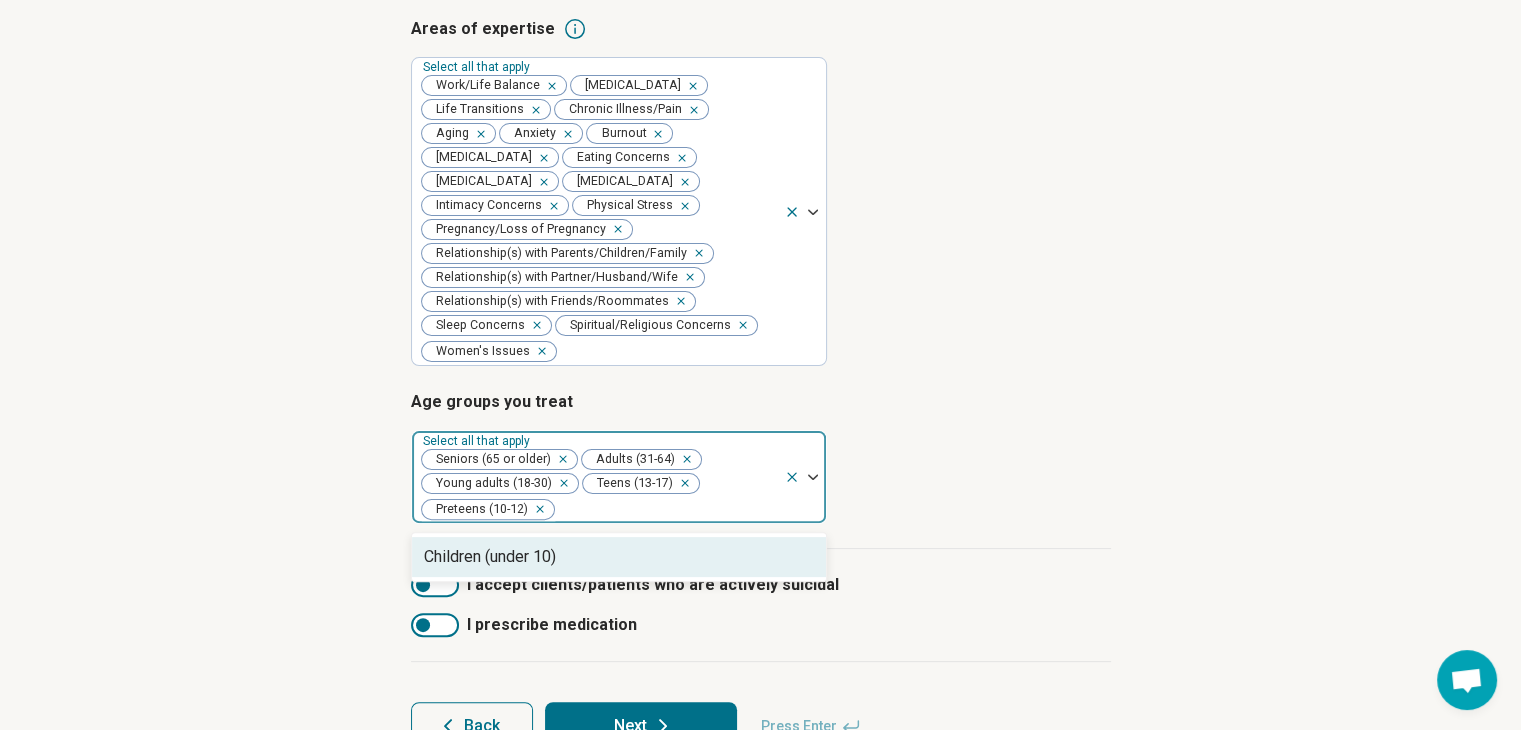 click on "Children (under 10)" at bounding box center (619, 557) 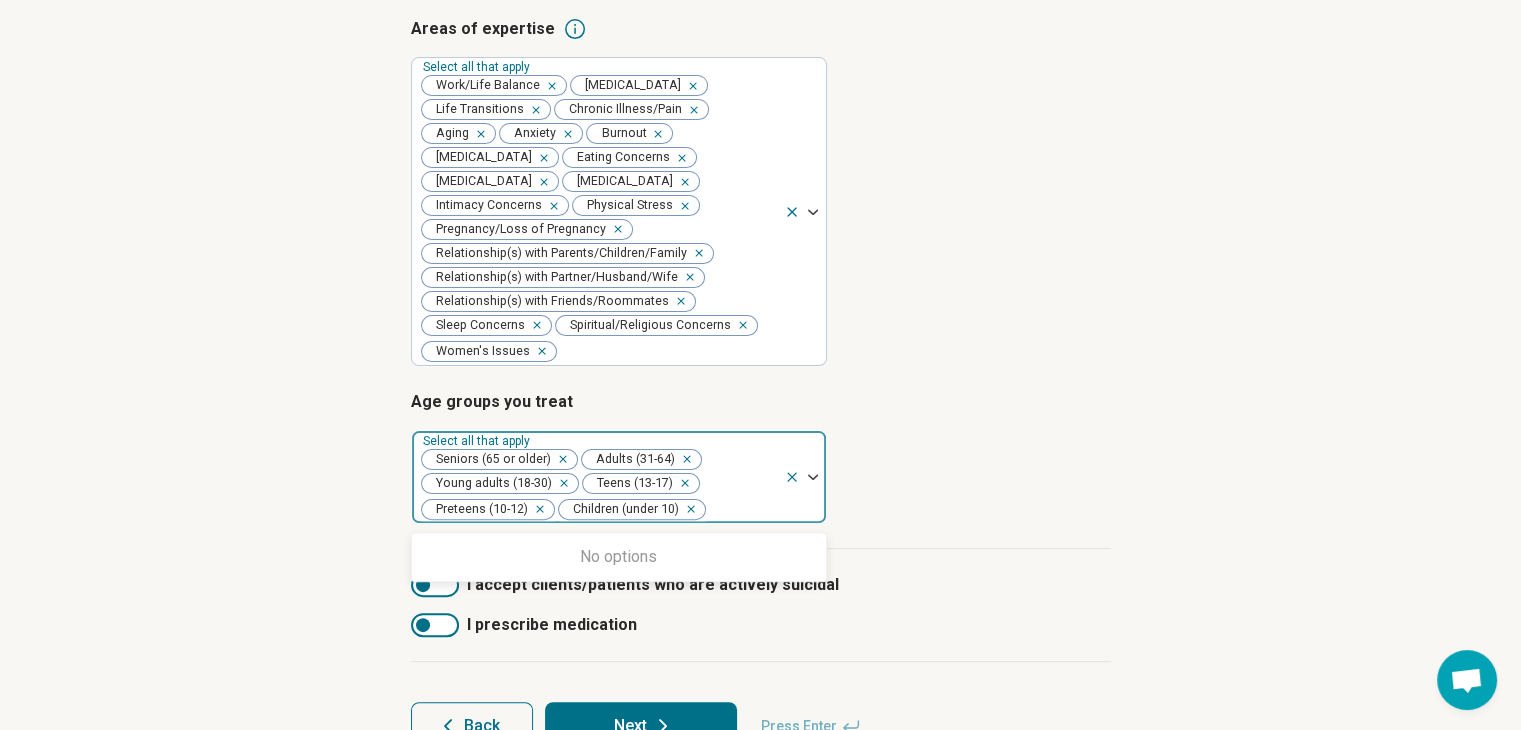 click on "Age groups you treat option Children (under 10), selected. 0 results available. Use Up and Down to choose options, press Enter to select the currently focused option, press Escape to exit the menu, press Tab to select the option and exit the menu. Select all that apply Seniors (65 or older) Adults (31-64) Young adults (18-30) Teens (13-17) Preteens (10-12) Children (under 10) No options" at bounding box center [761, 457] 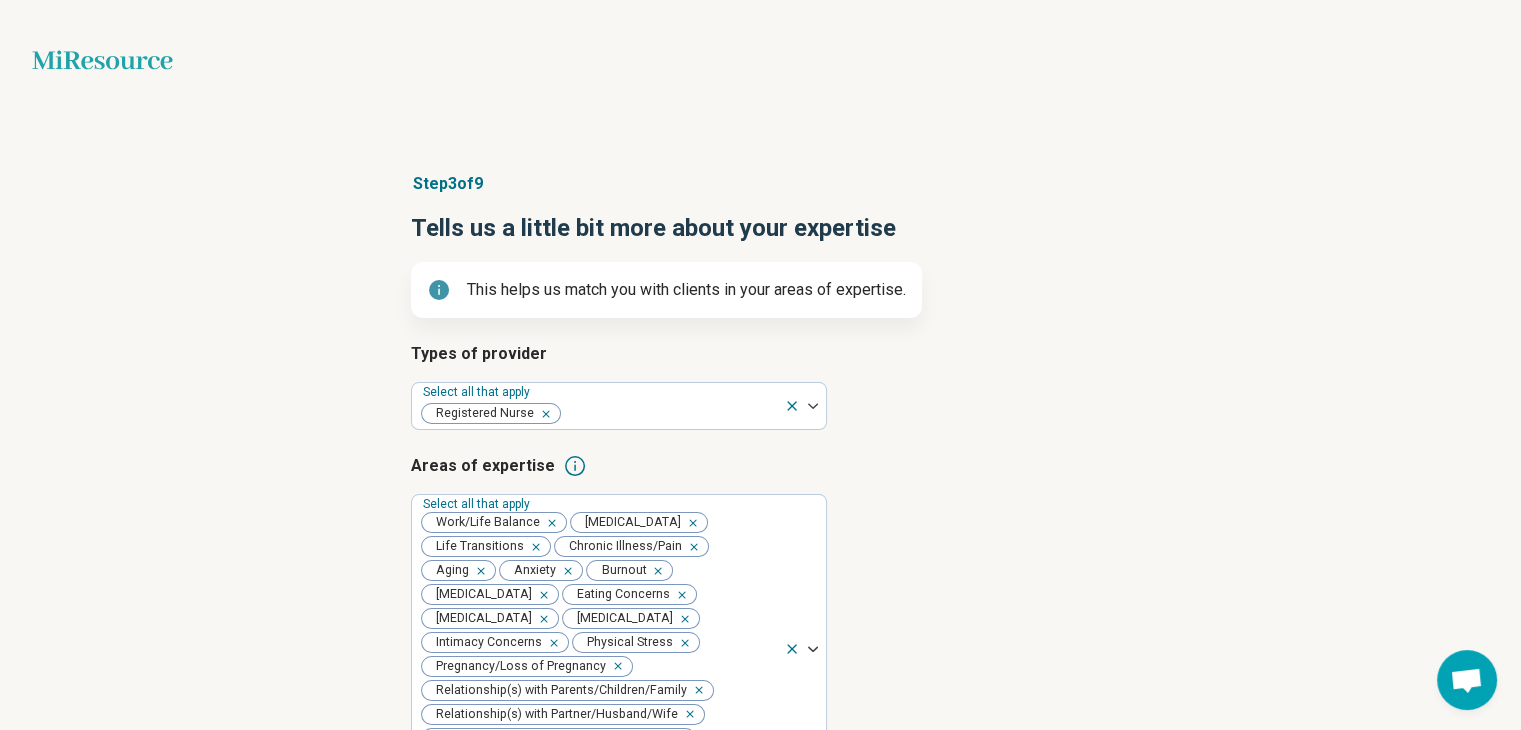 scroll, scrollTop: 484, scrollLeft: 0, axis: vertical 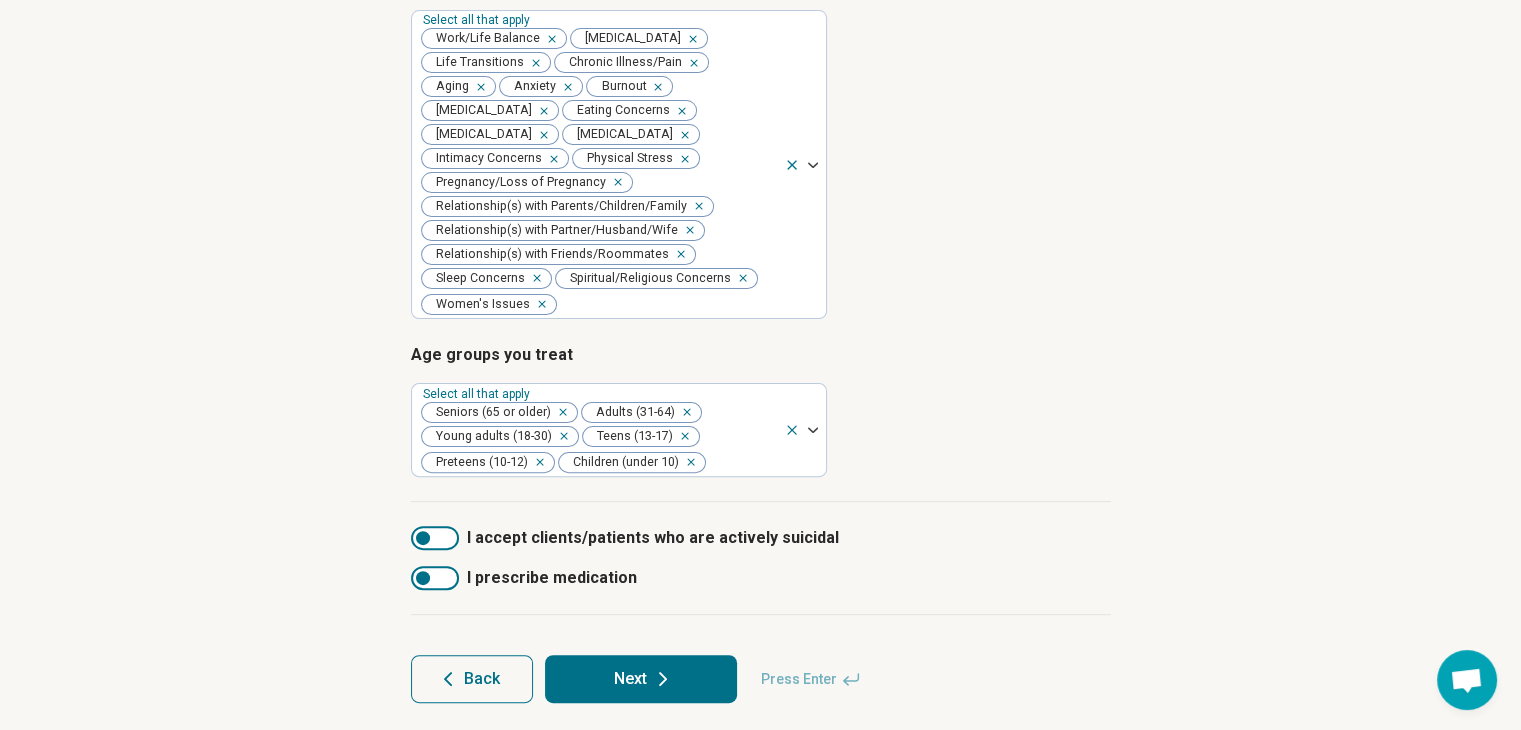 click on "Next" at bounding box center [641, 679] 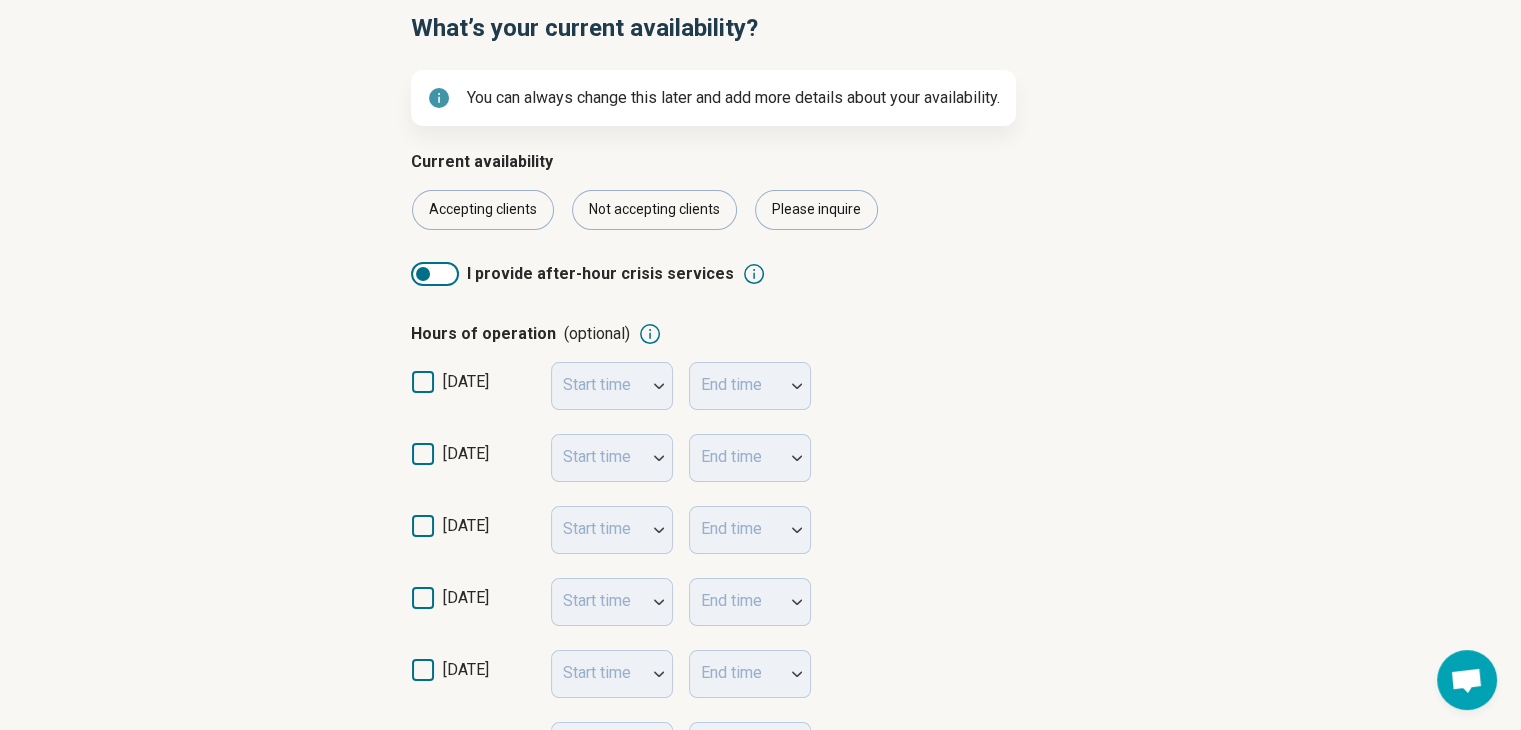 scroll, scrollTop: 300, scrollLeft: 0, axis: vertical 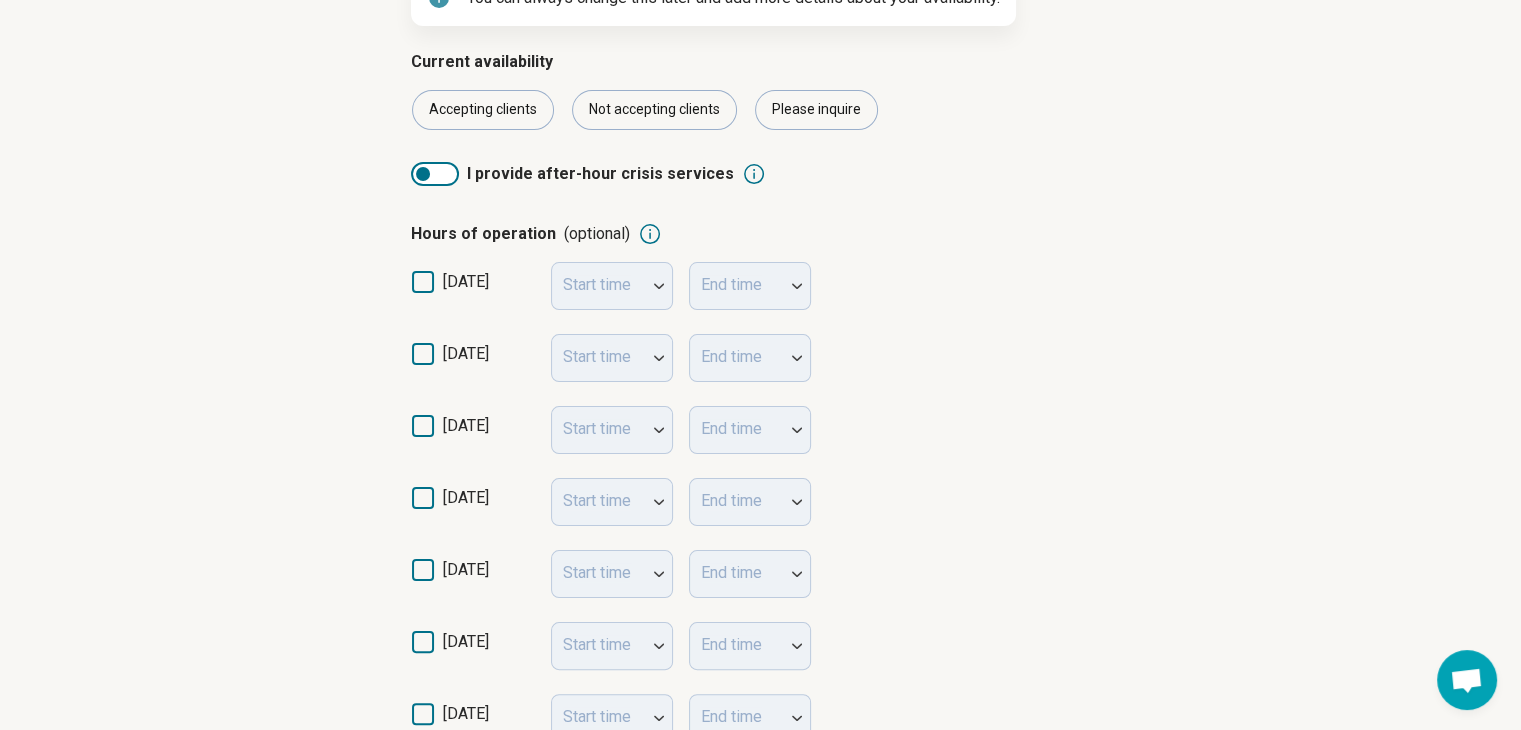 click 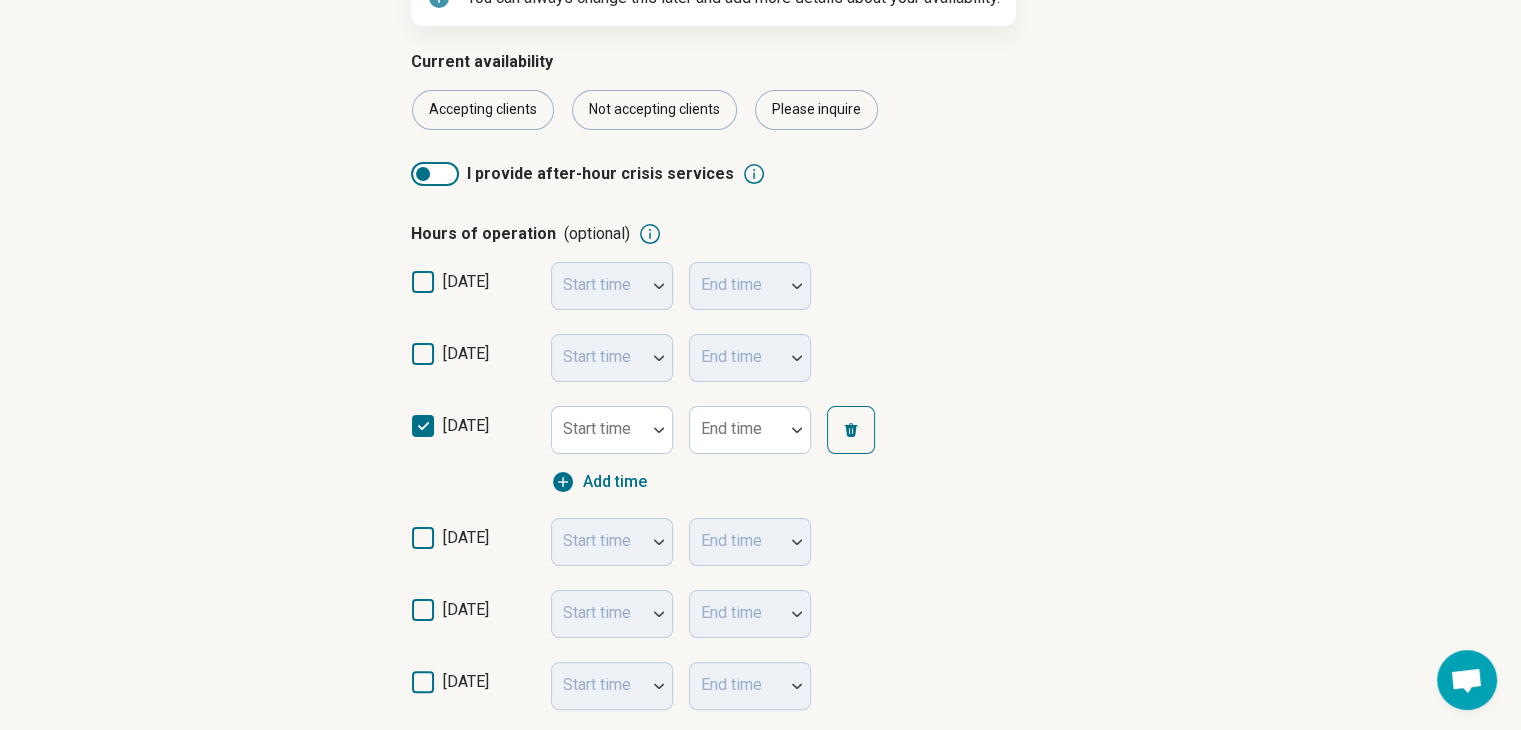 scroll, scrollTop: 10, scrollLeft: 0, axis: vertical 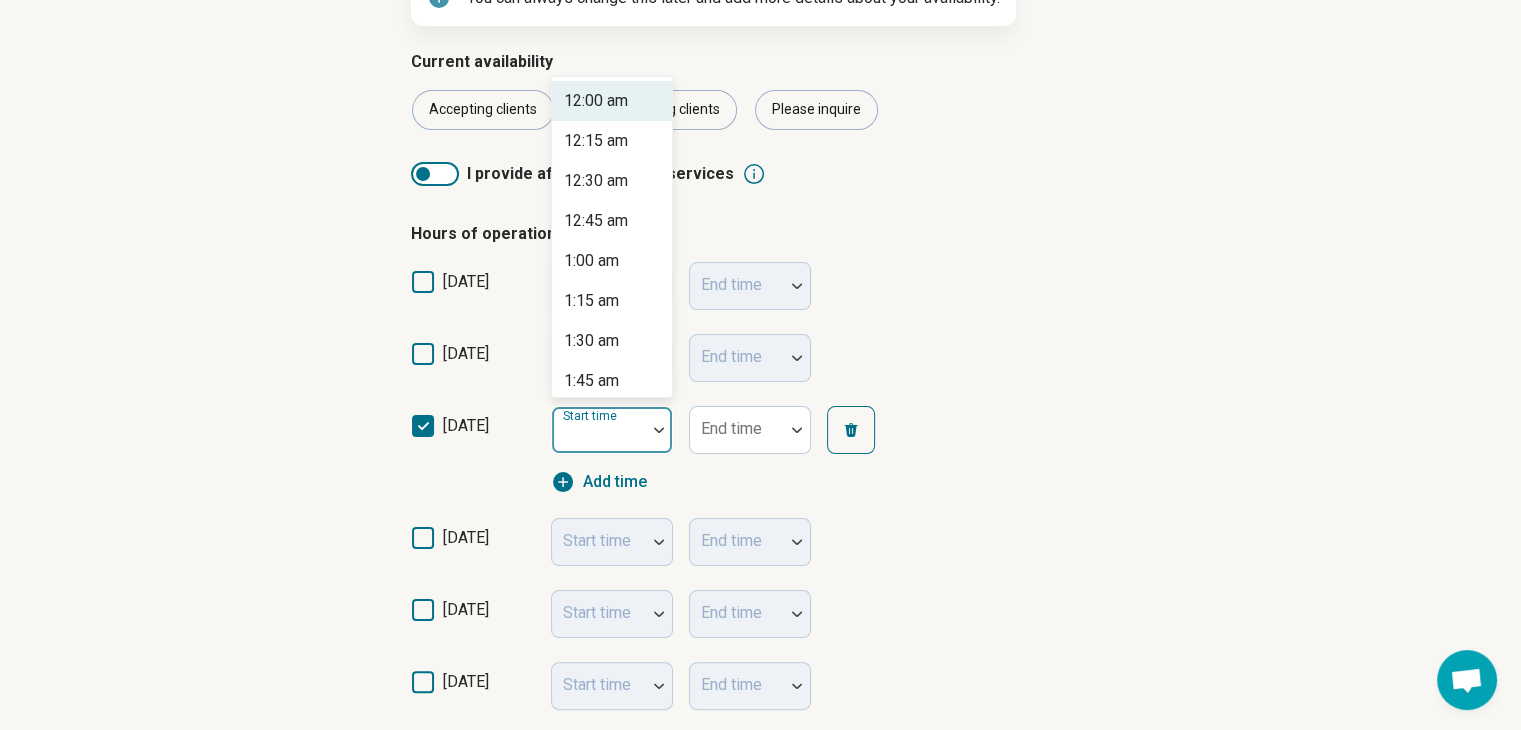 click on "Start time" at bounding box center [612, 430] 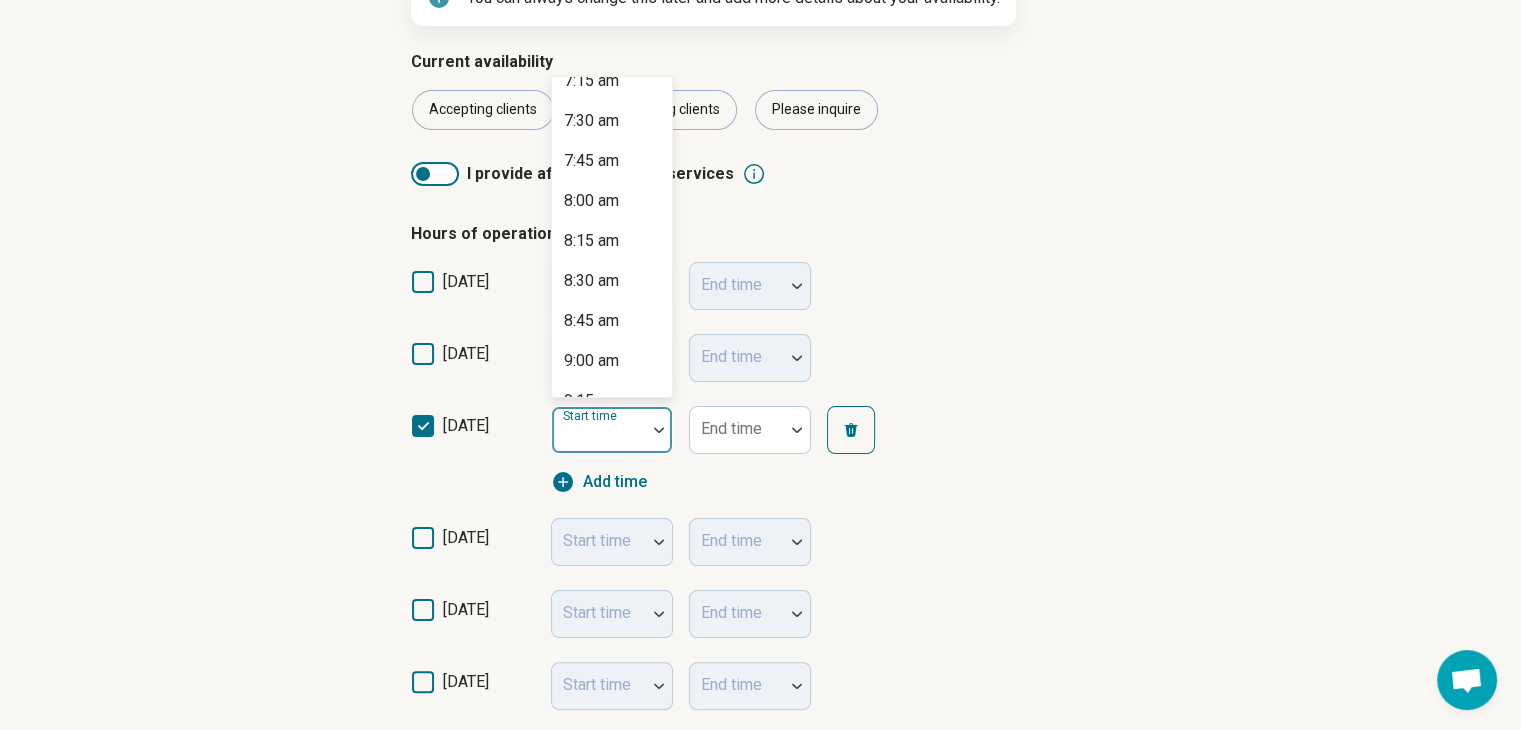 scroll, scrollTop: 1300, scrollLeft: 0, axis: vertical 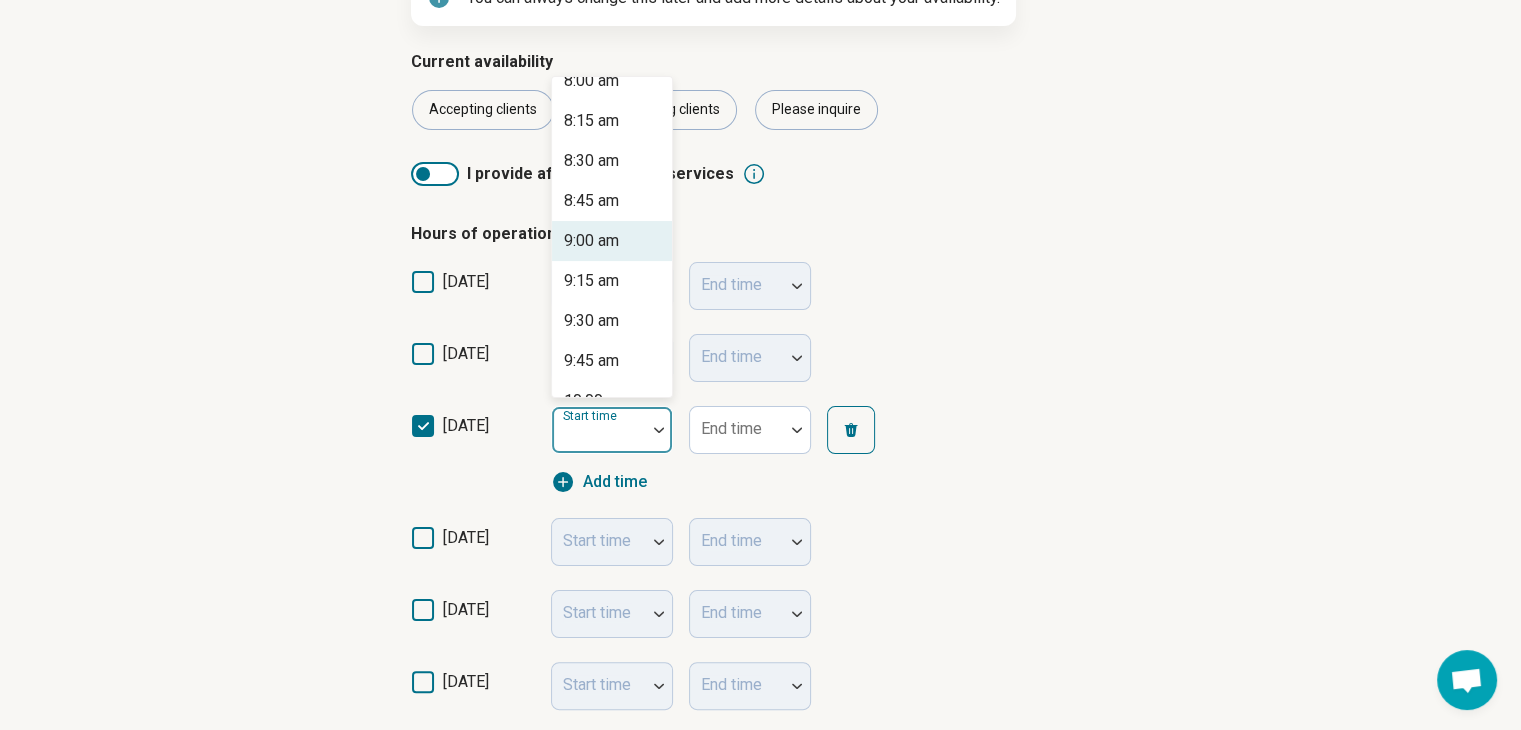 click on "9:00 am" at bounding box center (612, 241) 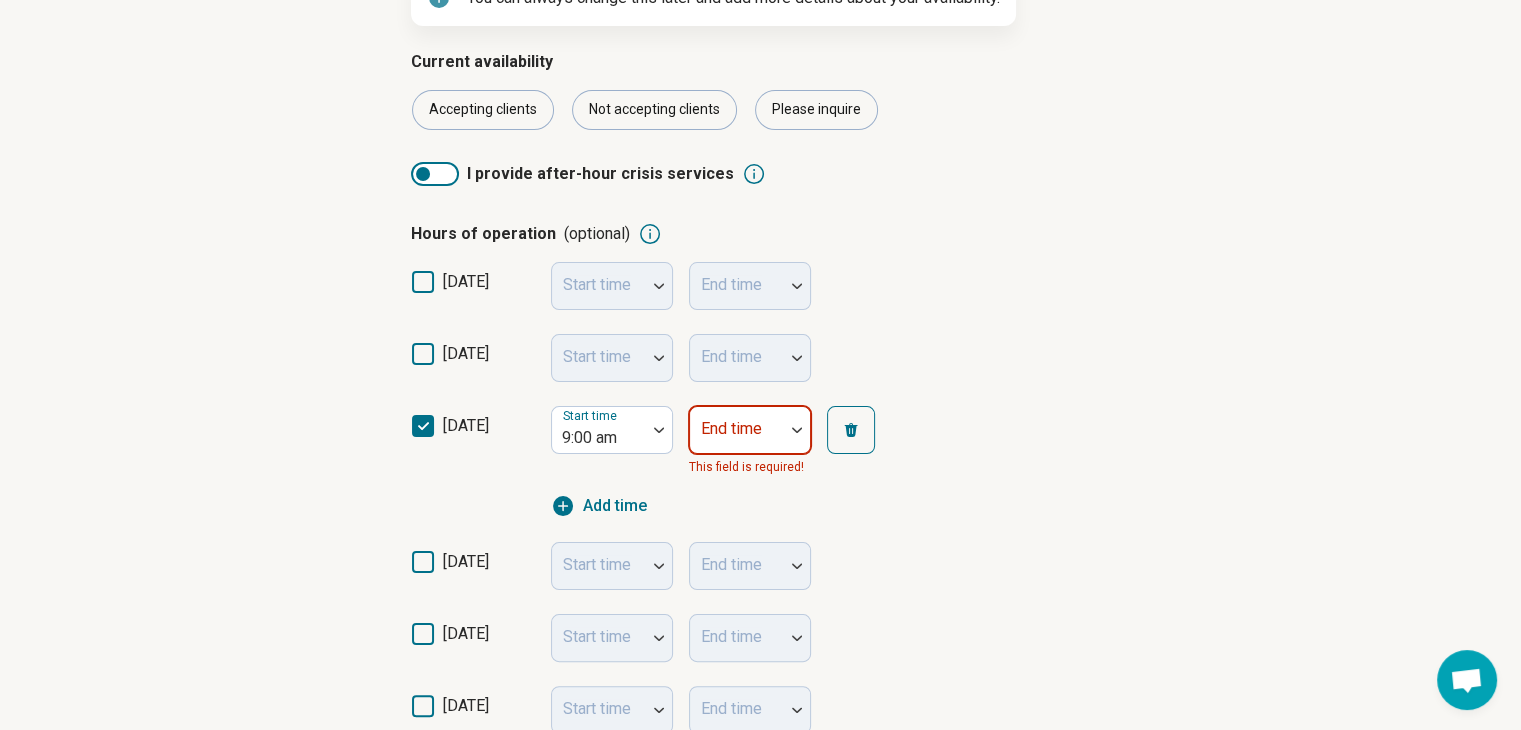 click on "End time" at bounding box center (750, 430) 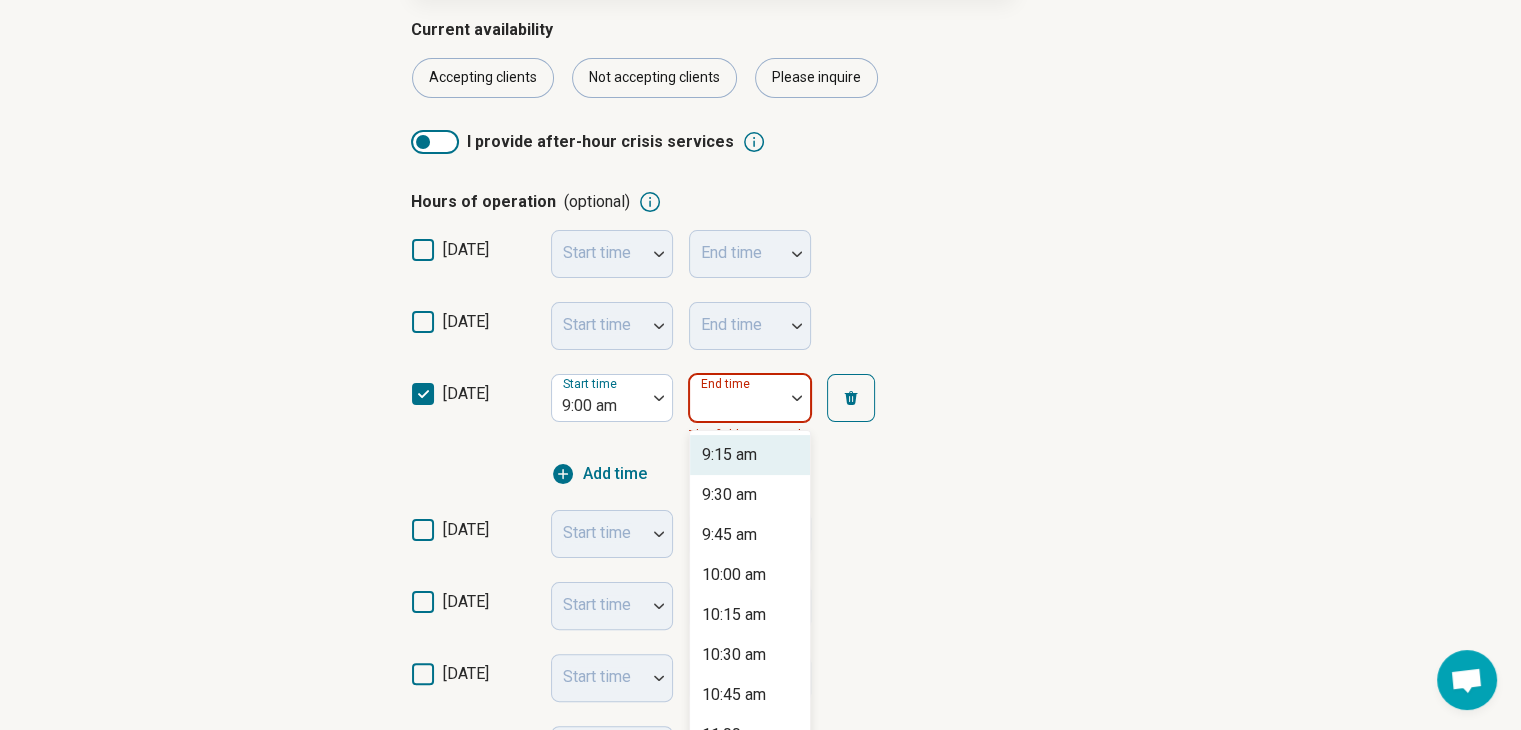scroll, scrollTop: 361, scrollLeft: 0, axis: vertical 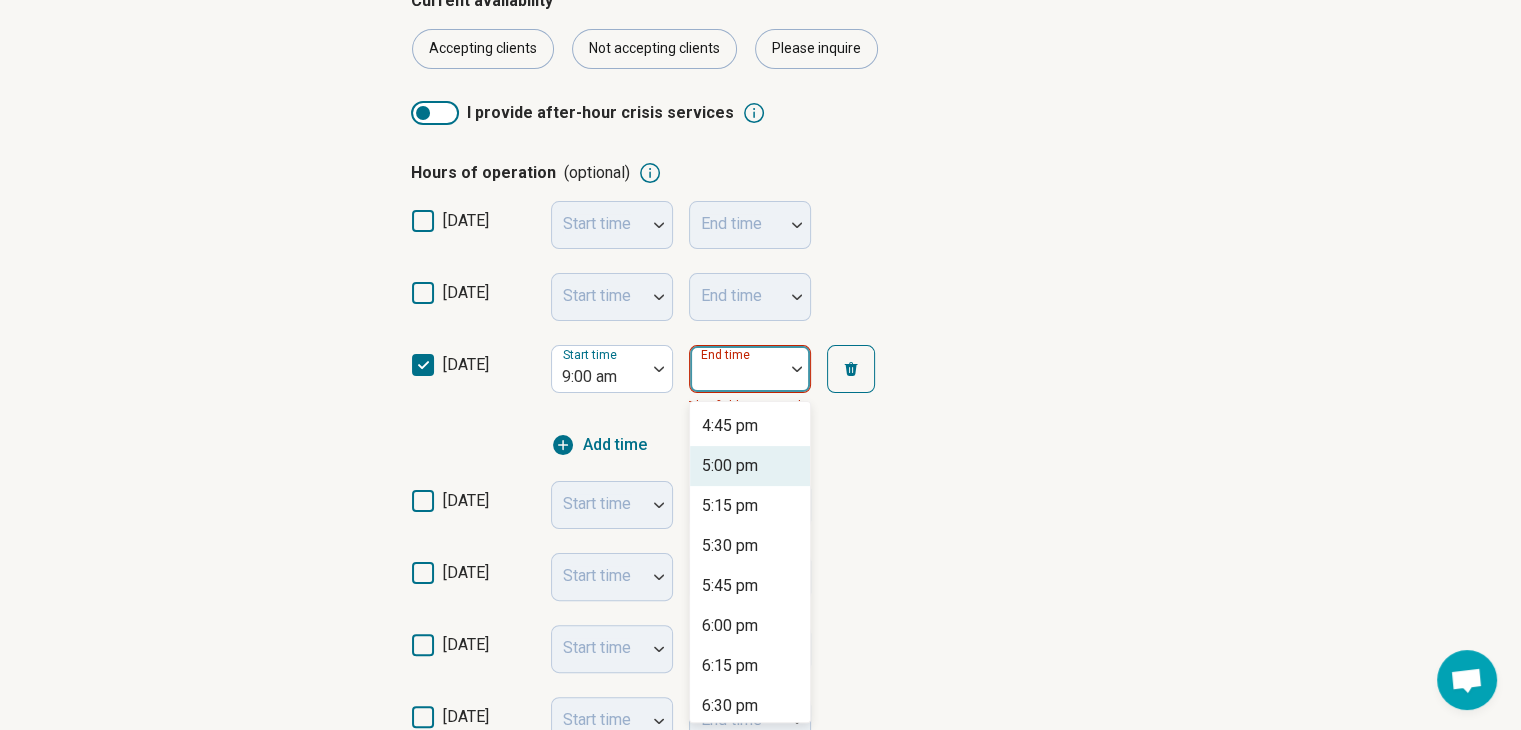 click on "5:00 pm" at bounding box center (730, 466) 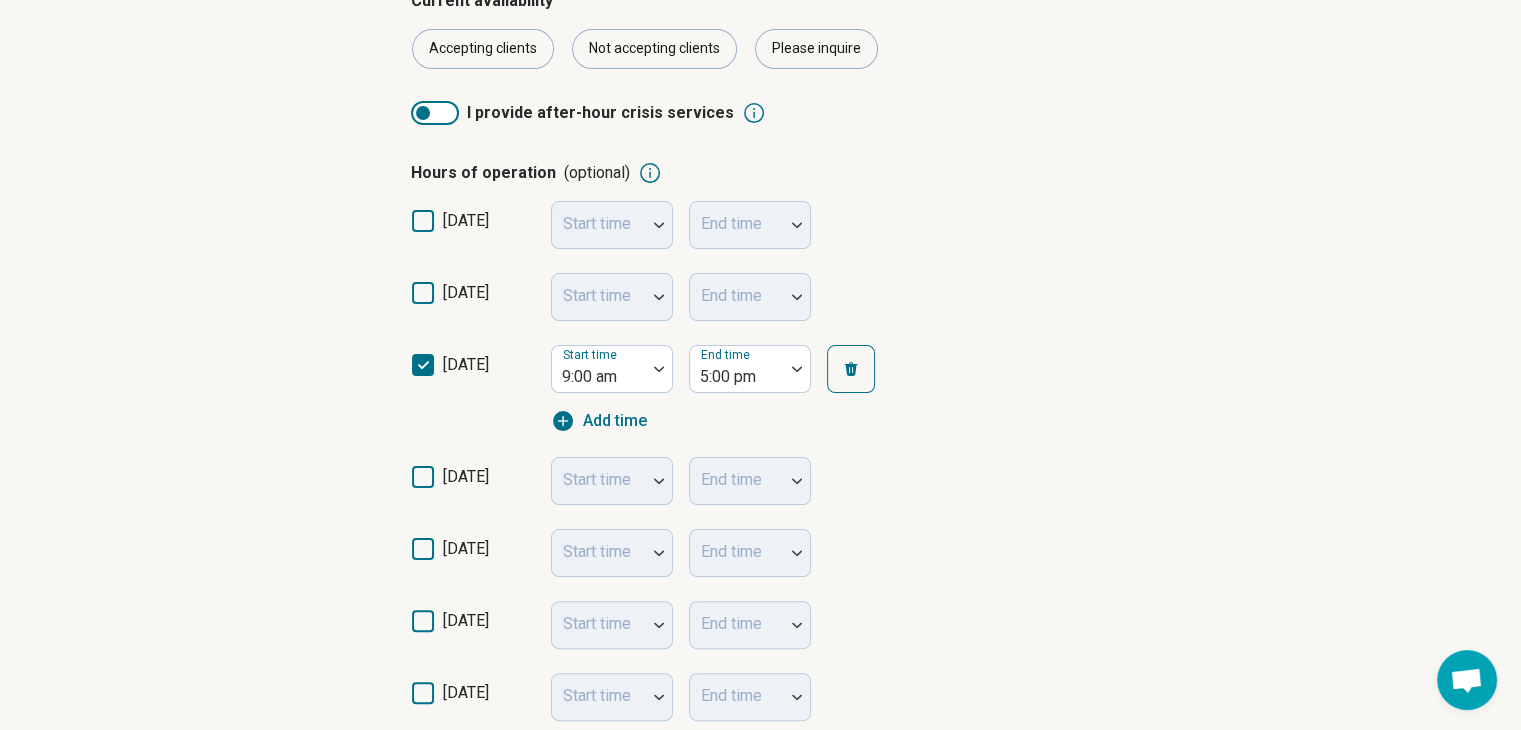 click 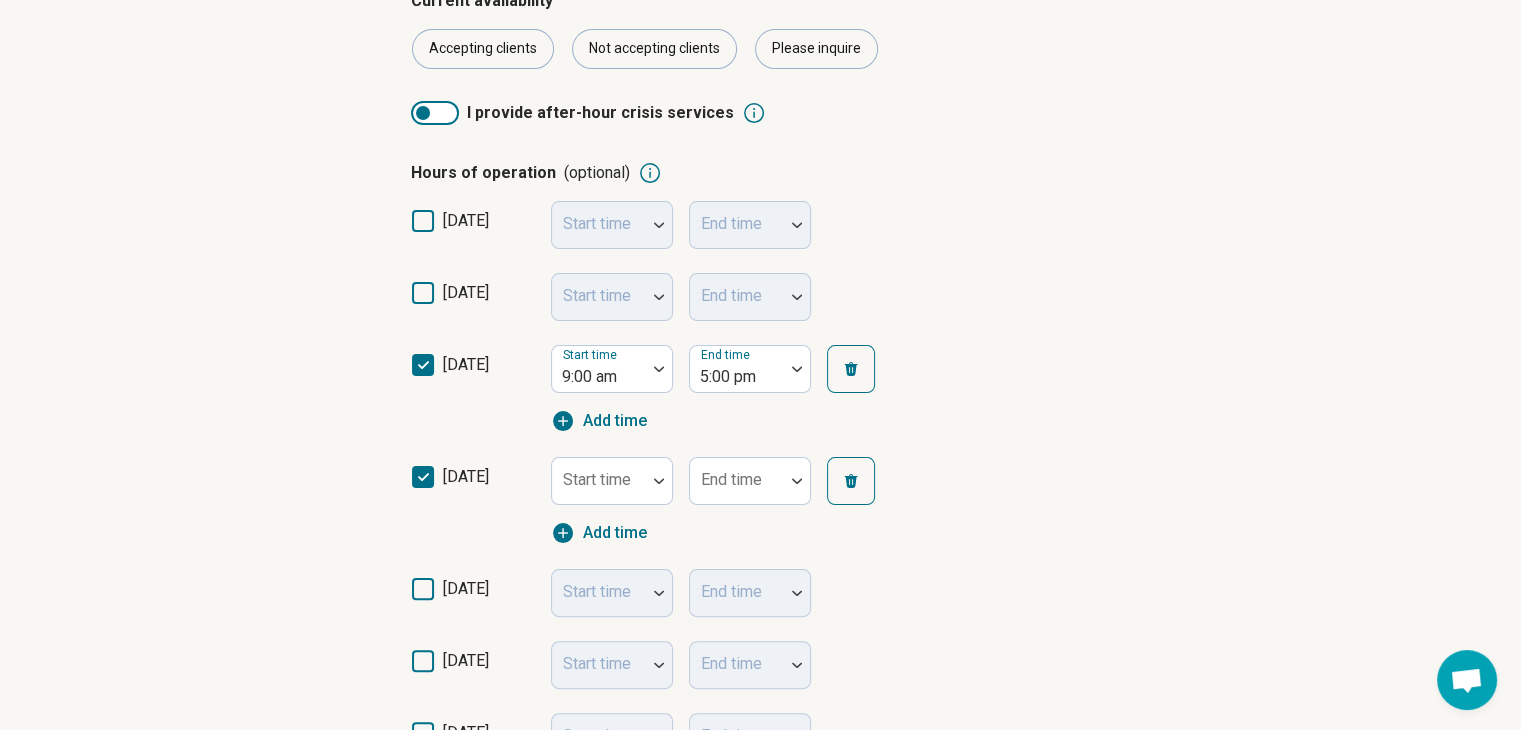 click 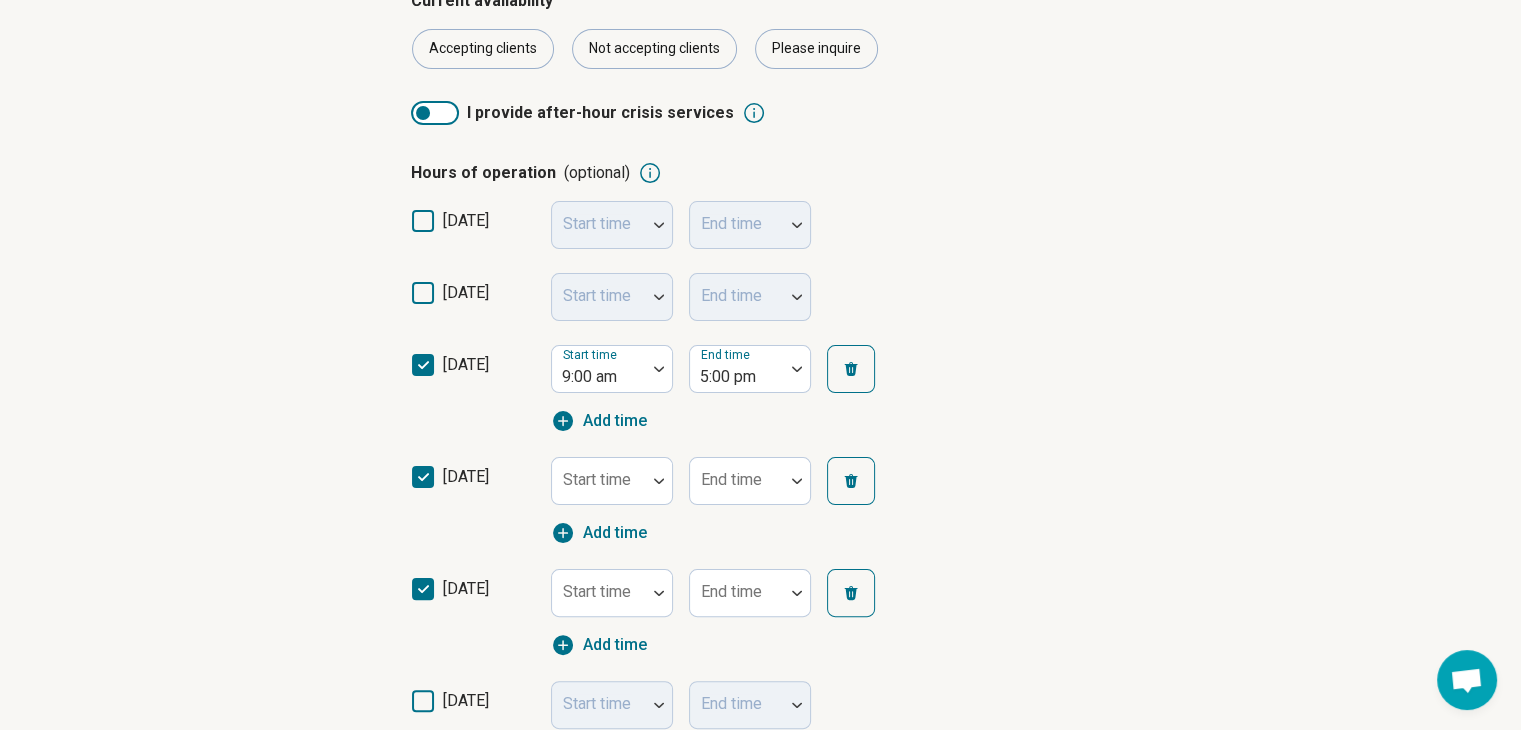 scroll, scrollTop: 10, scrollLeft: 0, axis: vertical 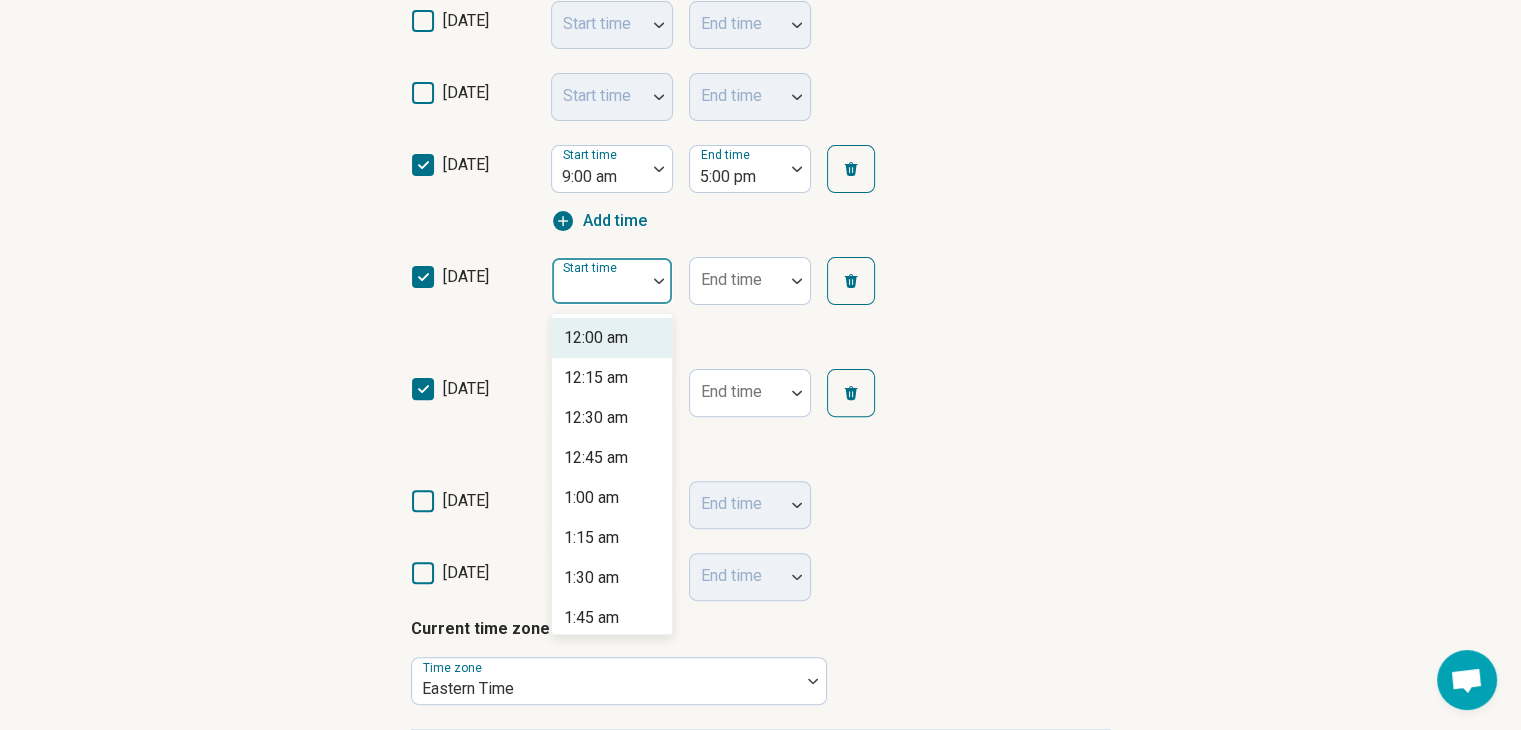click at bounding box center (599, 281) 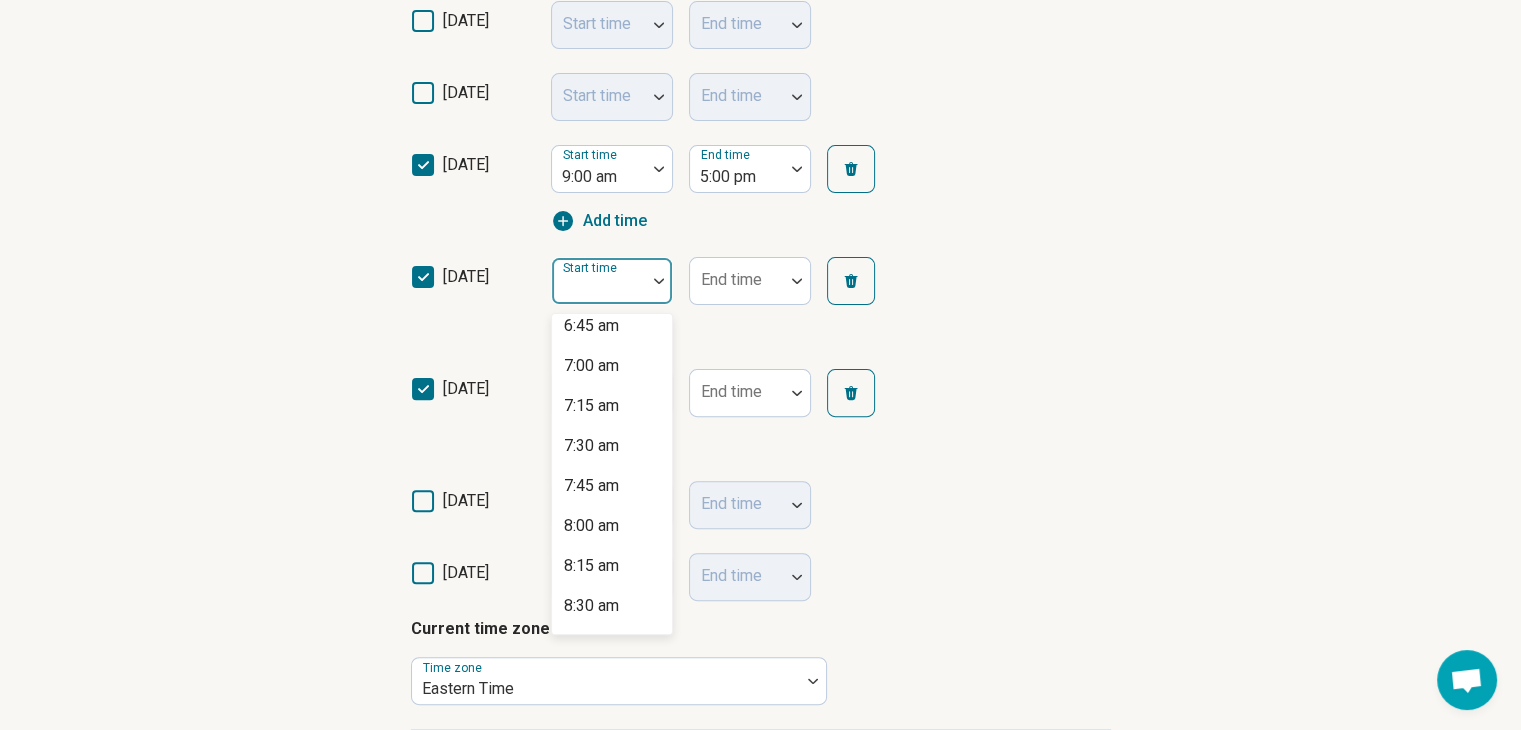 scroll, scrollTop: 1400, scrollLeft: 0, axis: vertical 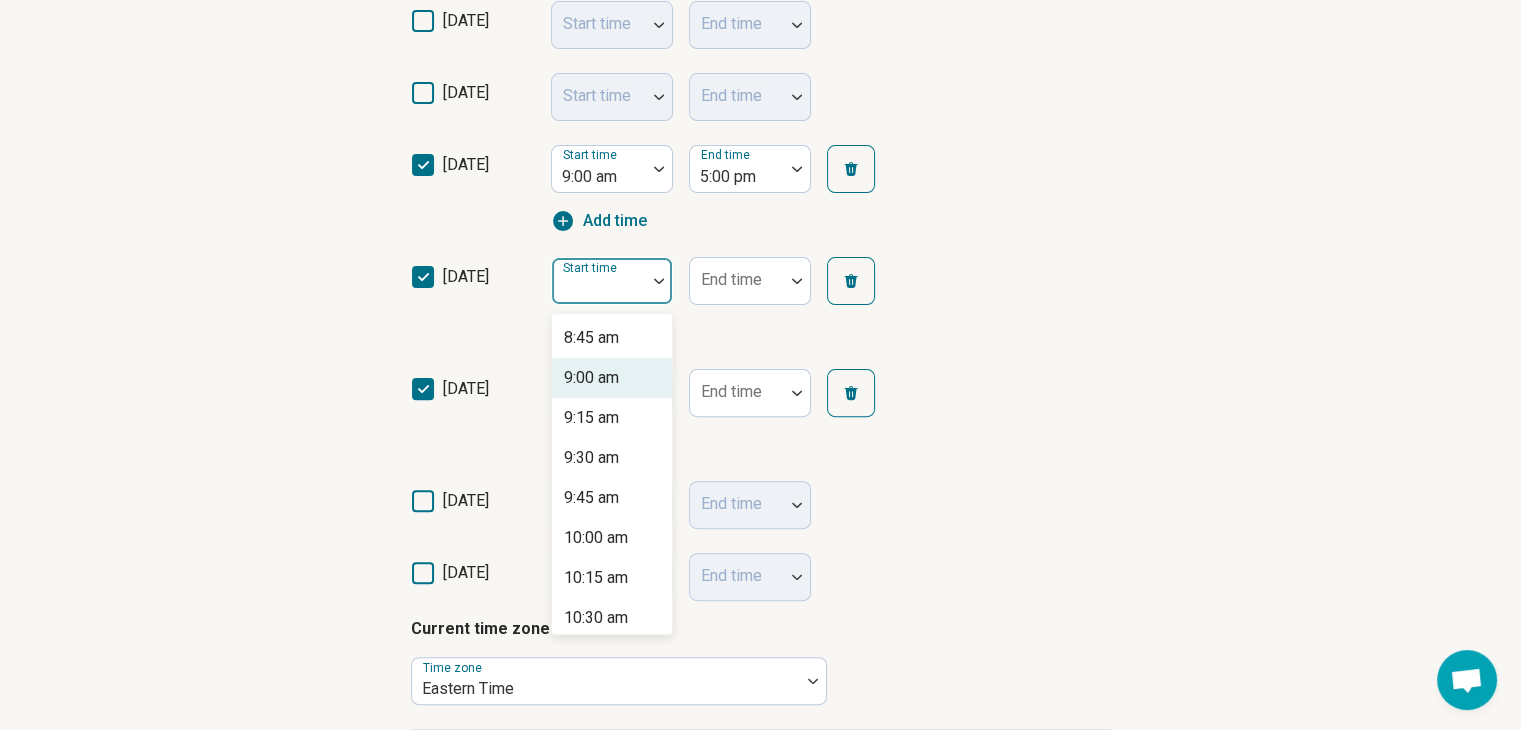 click on "9:00 am" at bounding box center (612, 378) 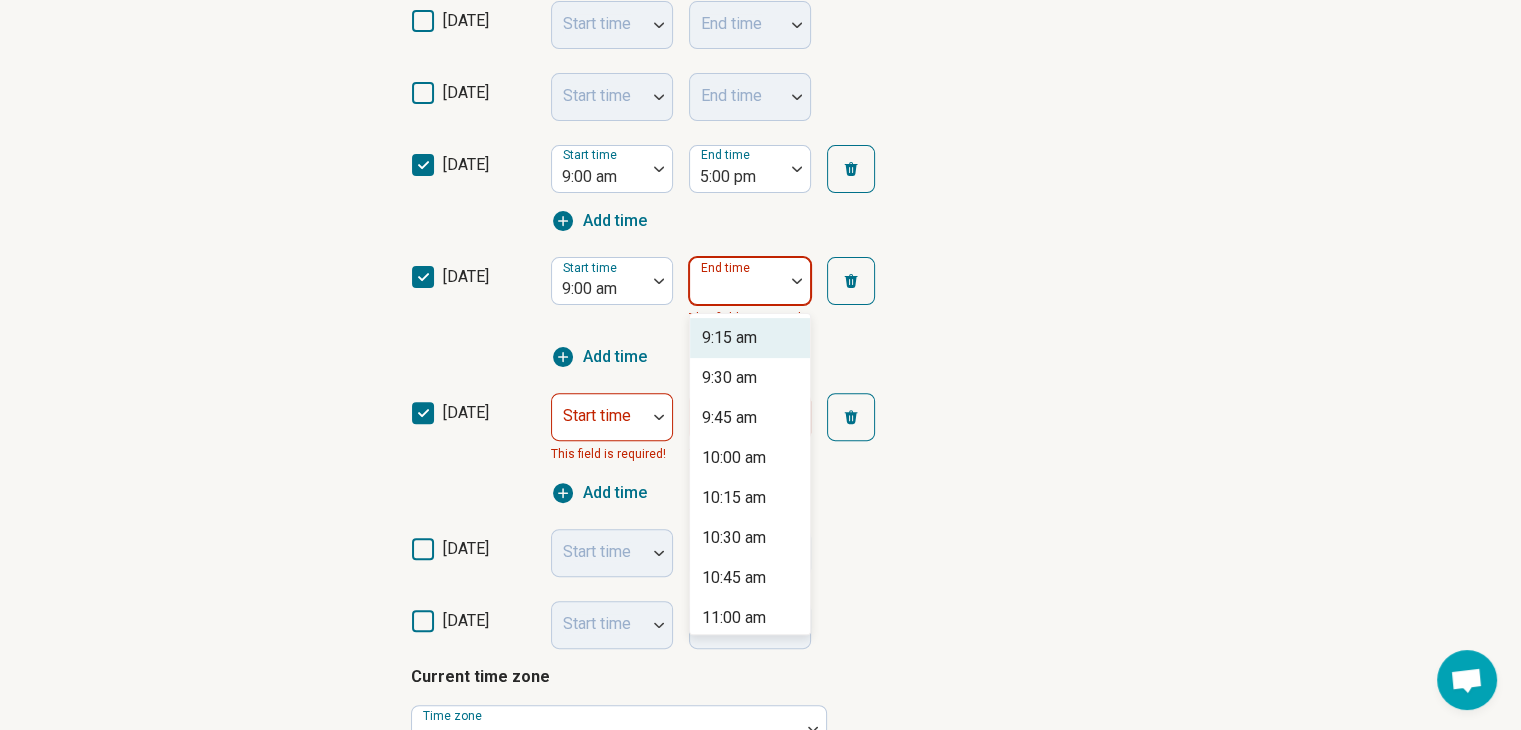 click at bounding box center (737, 289) 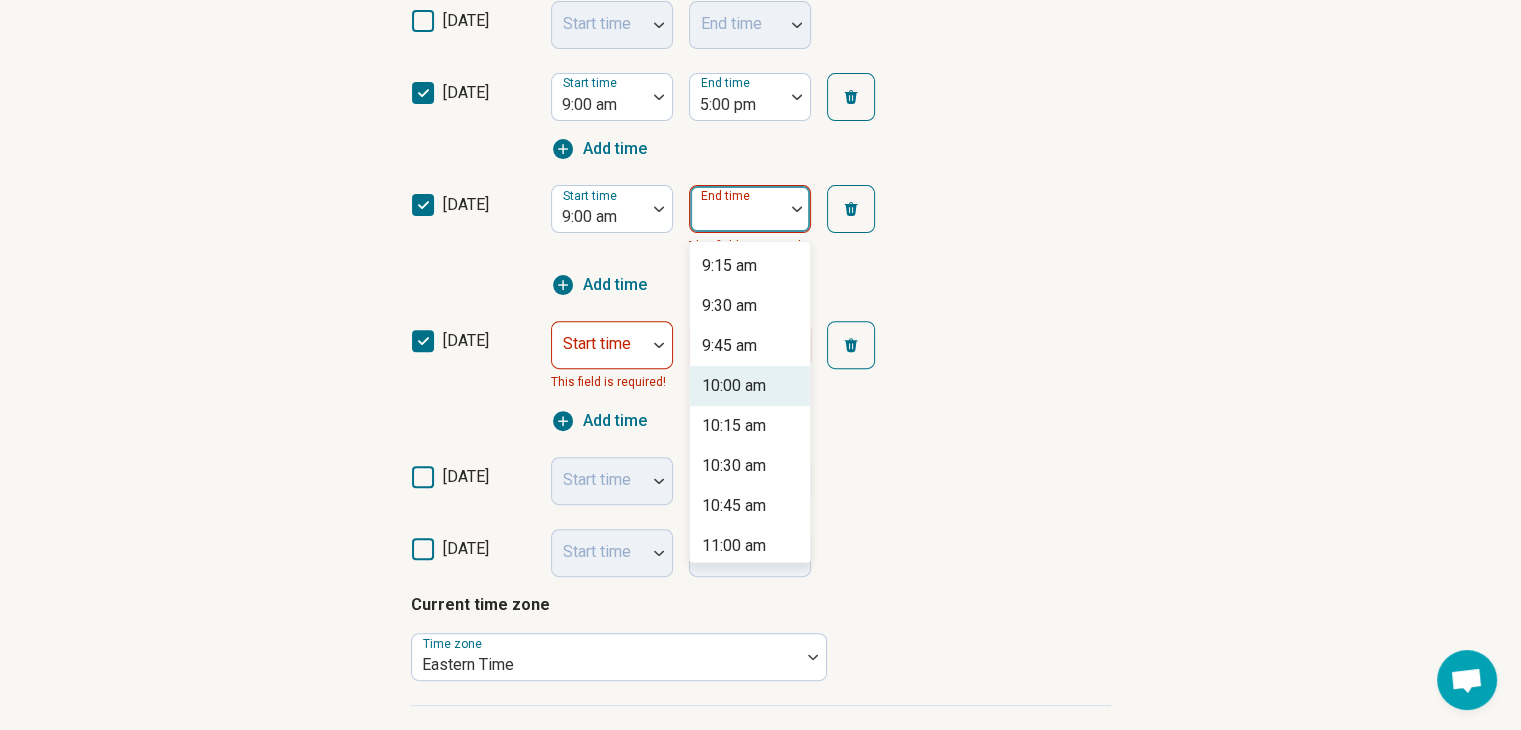 scroll, scrollTop: 937, scrollLeft: 0, axis: vertical 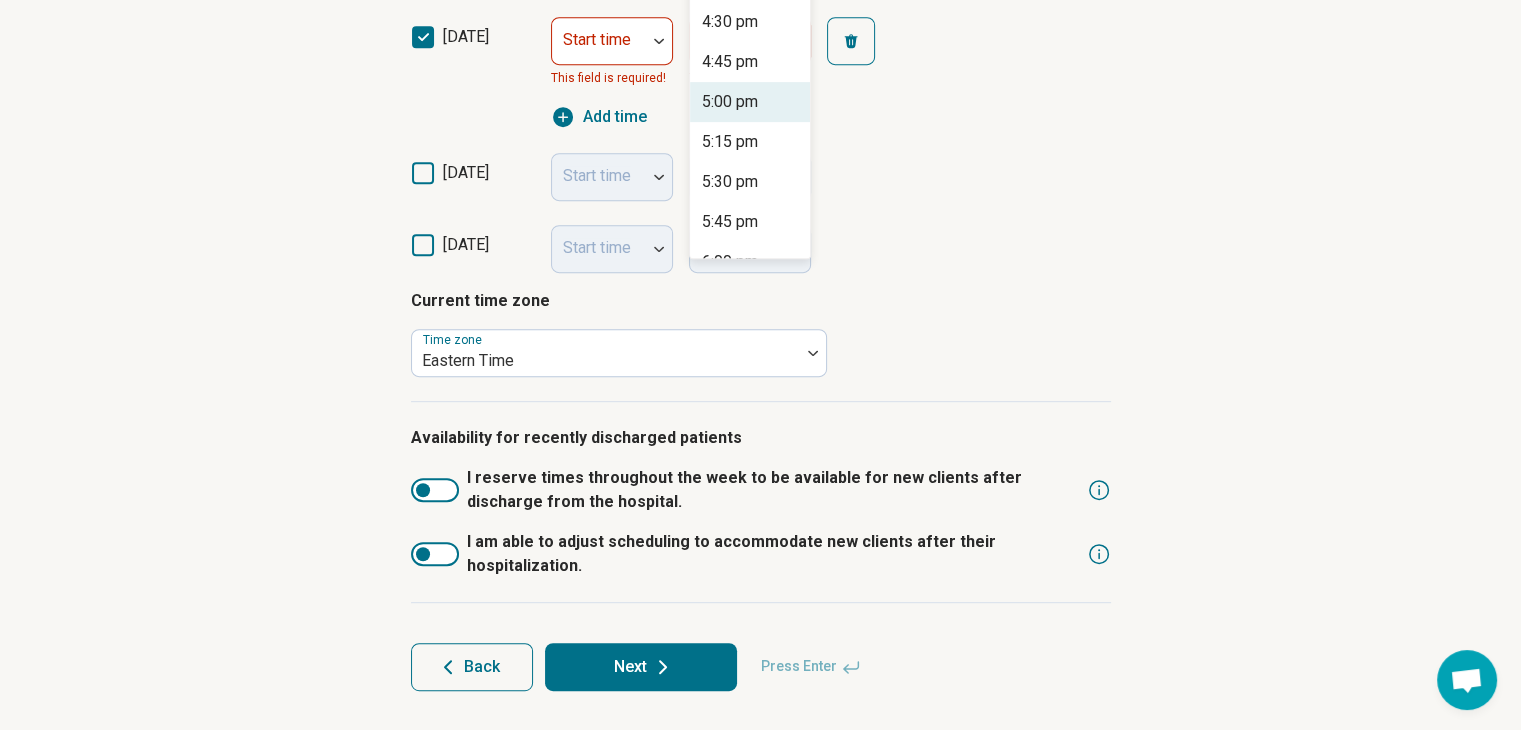 click on "5:00 pm" at bounding box center (730, 102) 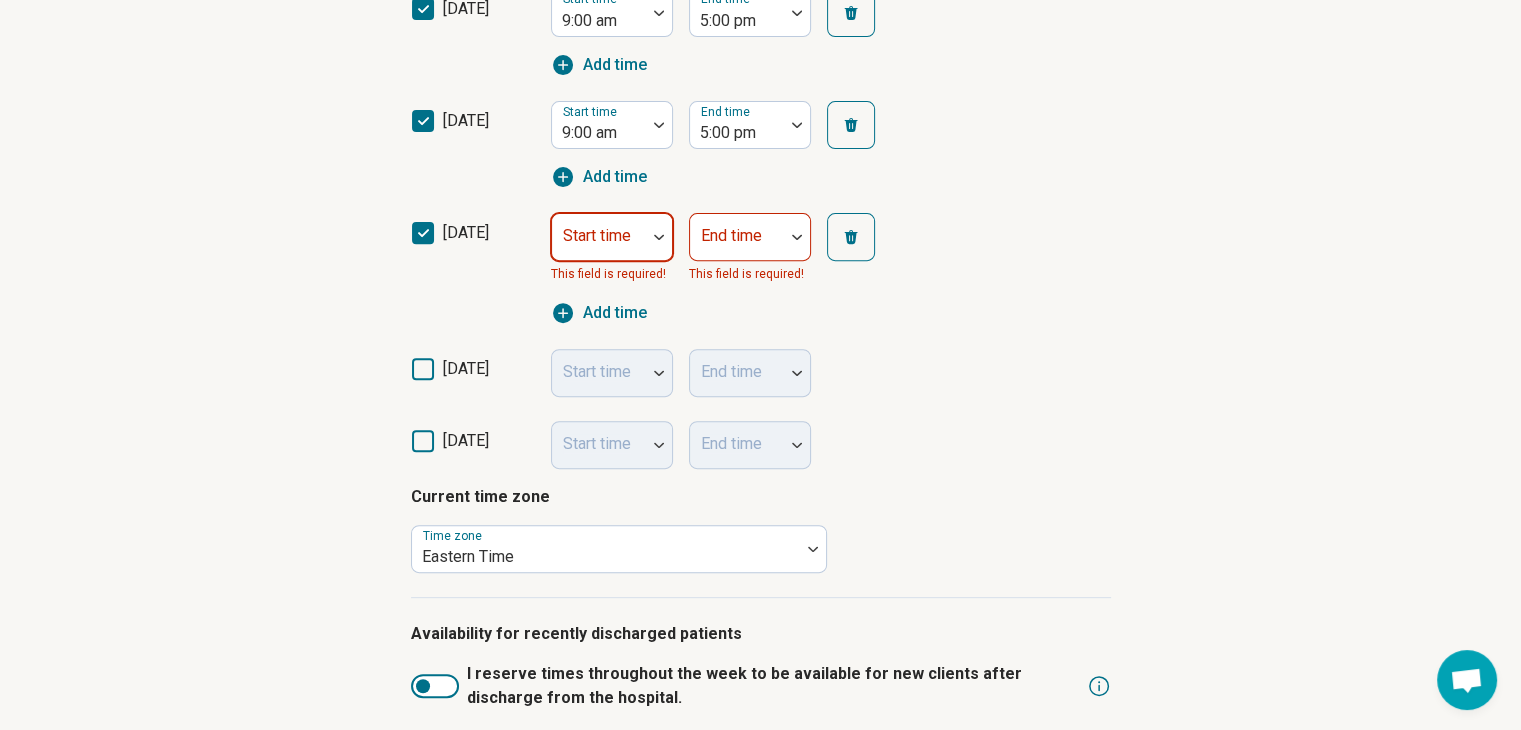 scroll, scrollTop: 713, scrollLeft: 0, axis: vertical 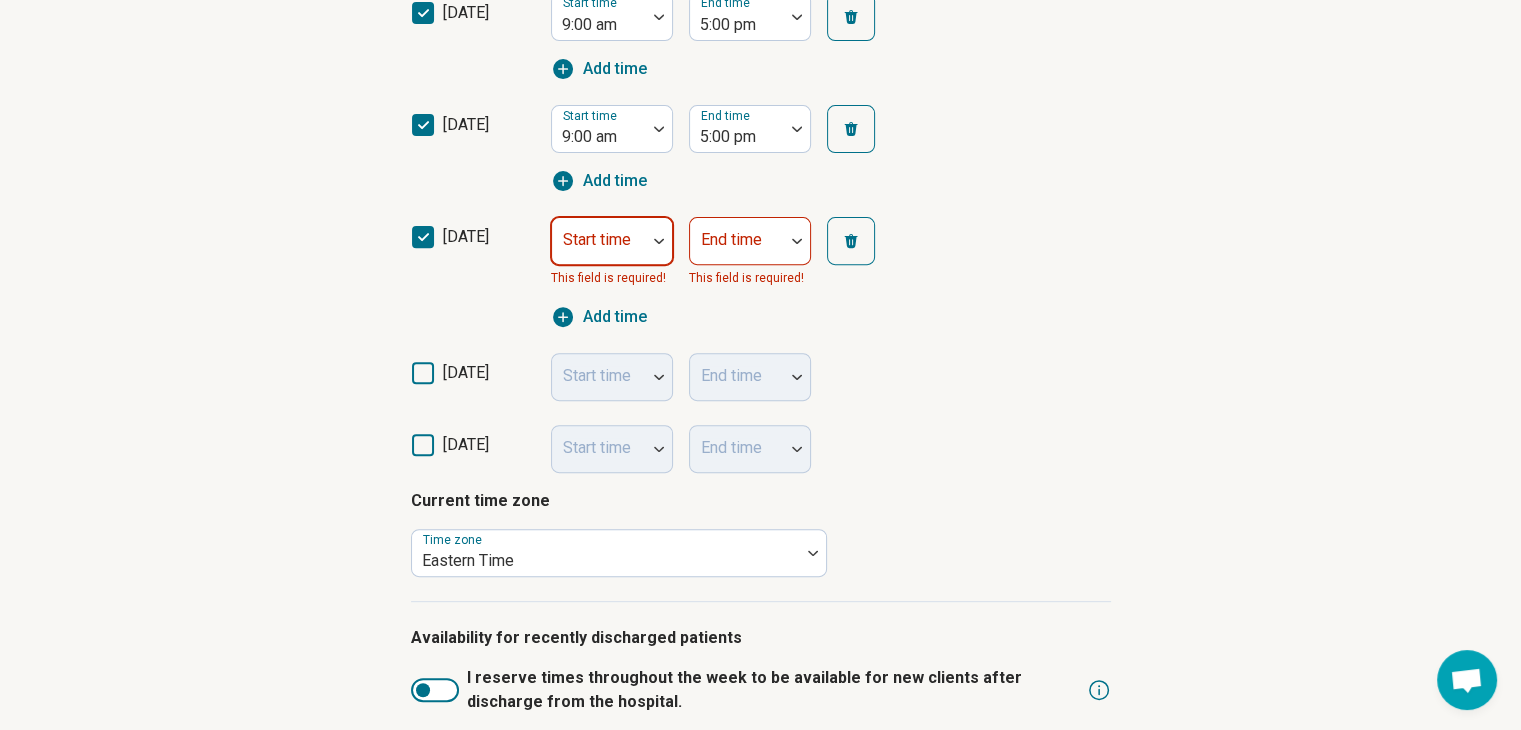 click at bounding box center (599, 249) 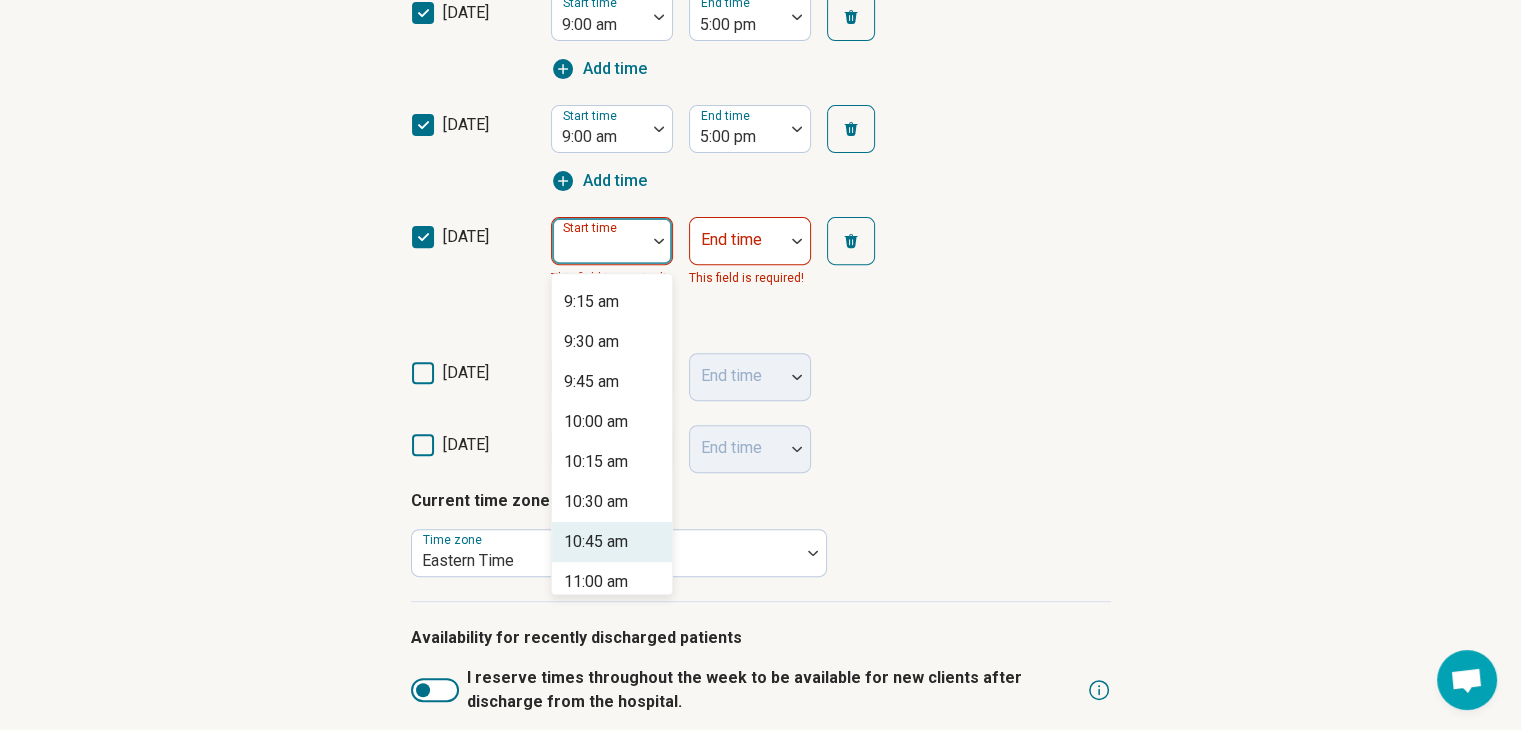 scroll, scrollTop: 1400, scrollLeft: 0, axis: vertical 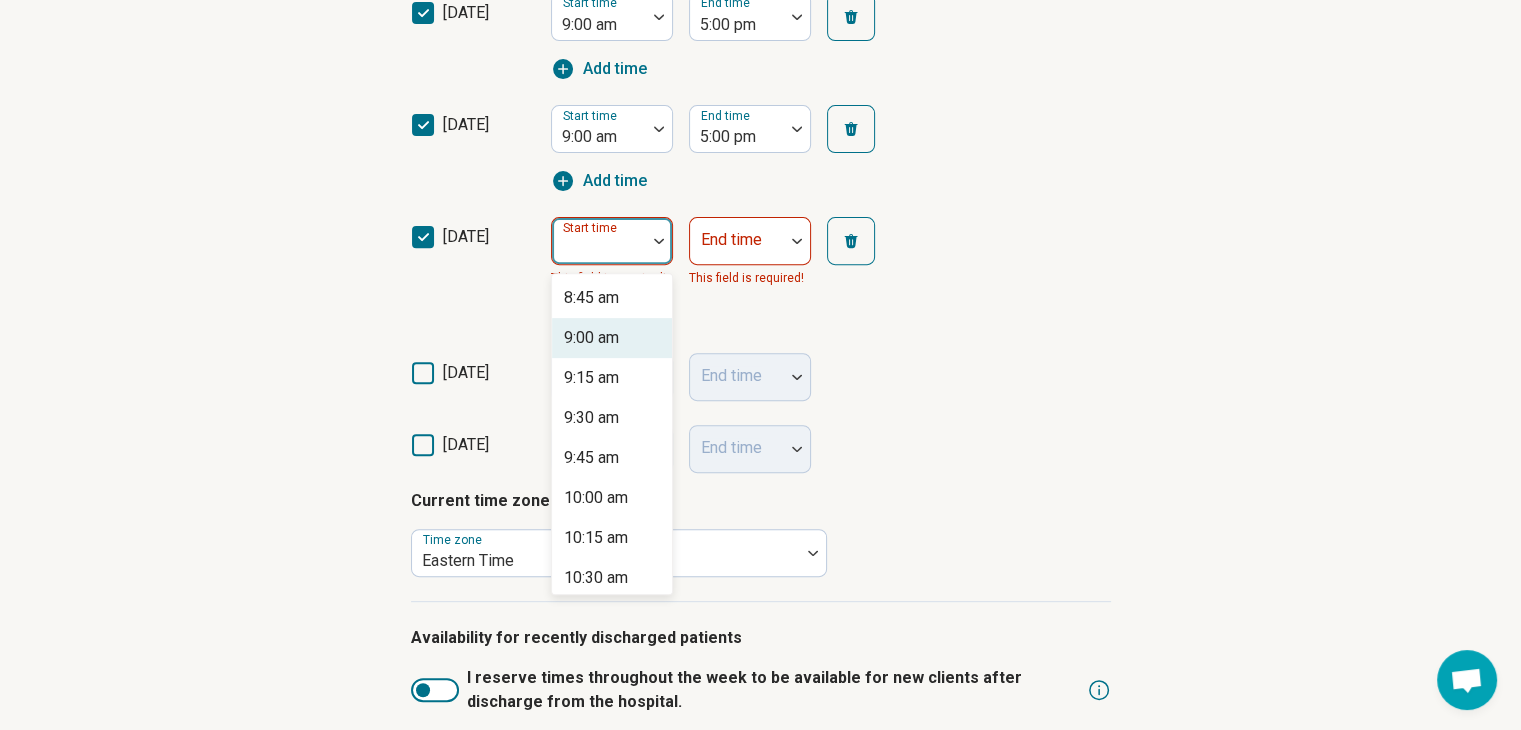 click on "9:00 am" at bounding box center (591, 338) 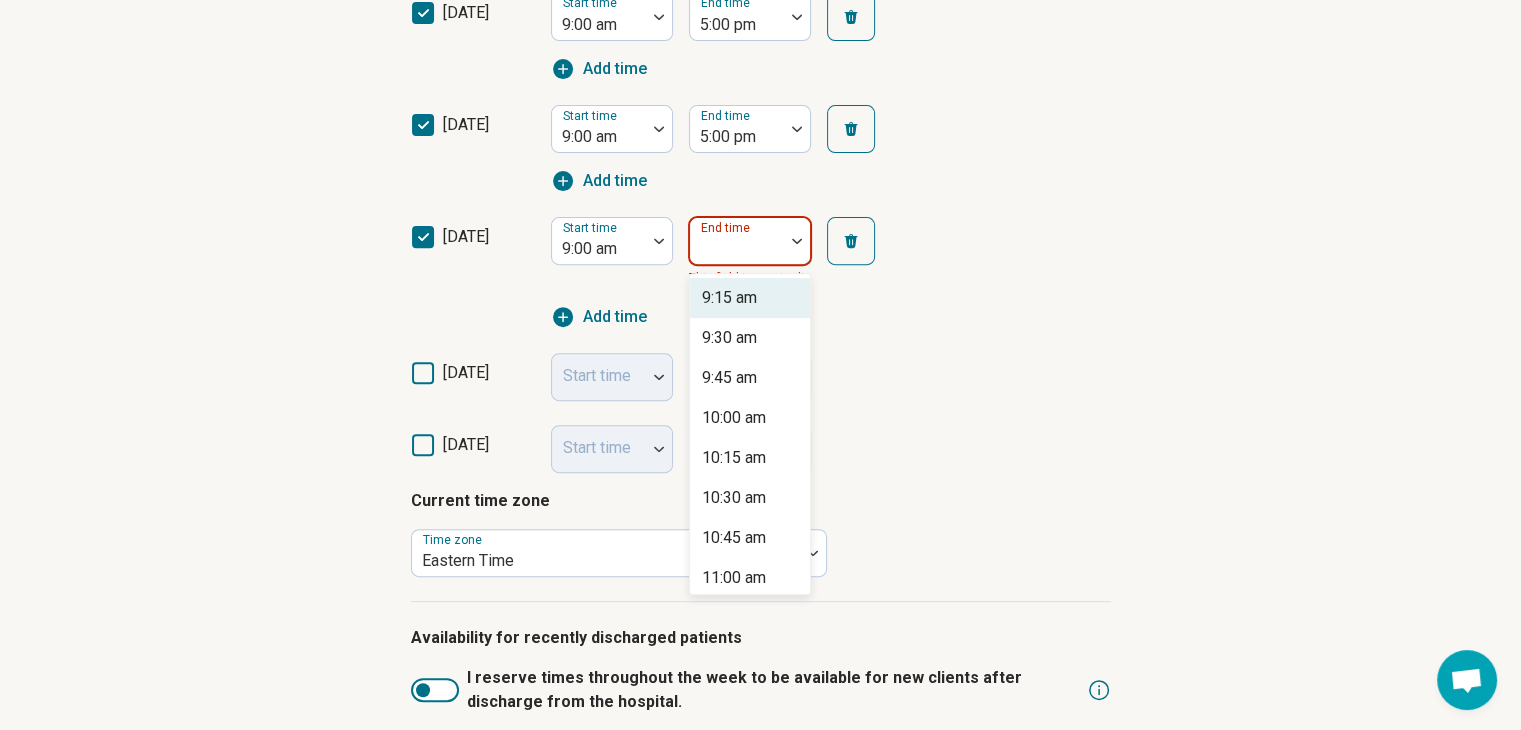 click on "End time" at bounding box center [750, 241] 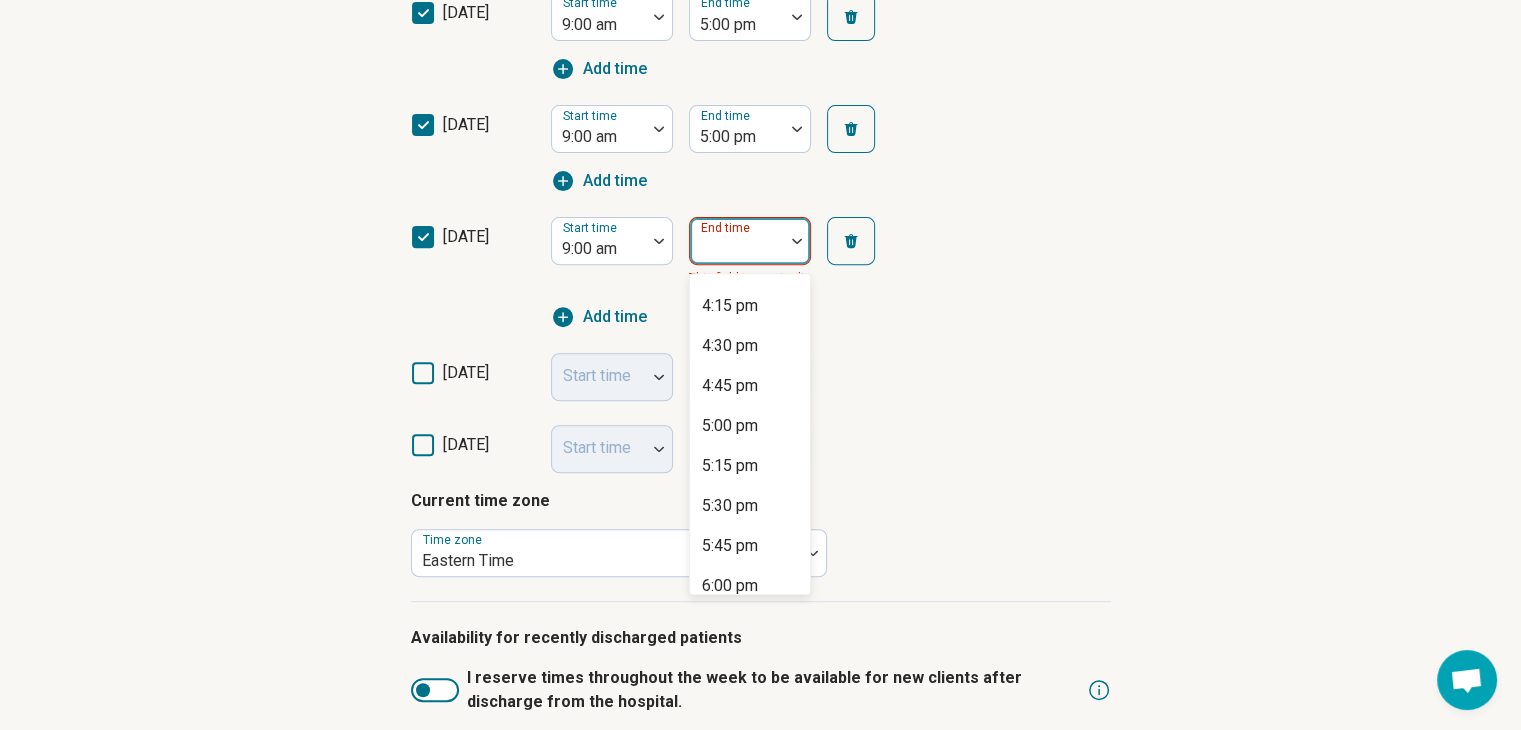 scroll, scrollTop: 1100, scrollLeft: 0, axis: vertical 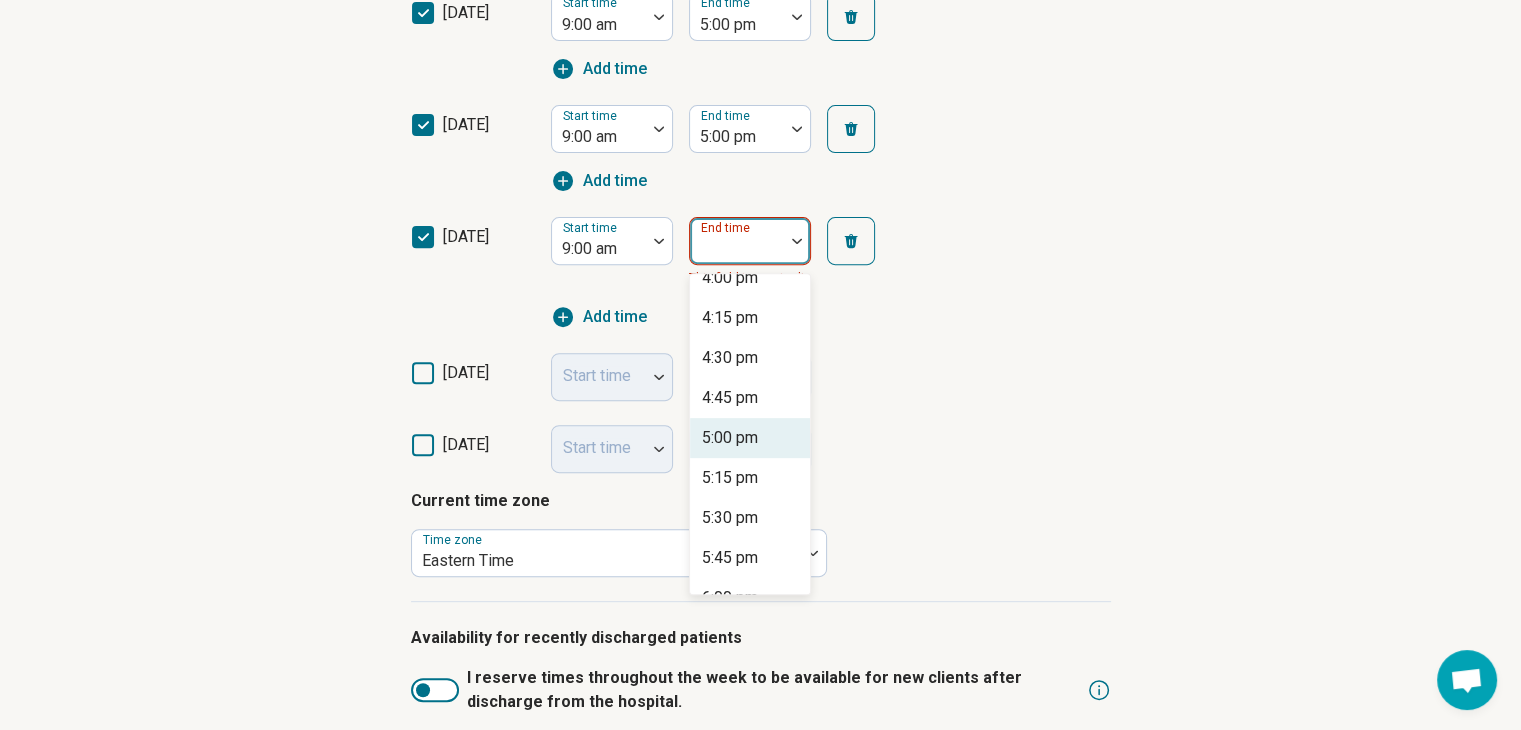 click on "5:00 pm" at bounding box center (730, 438) 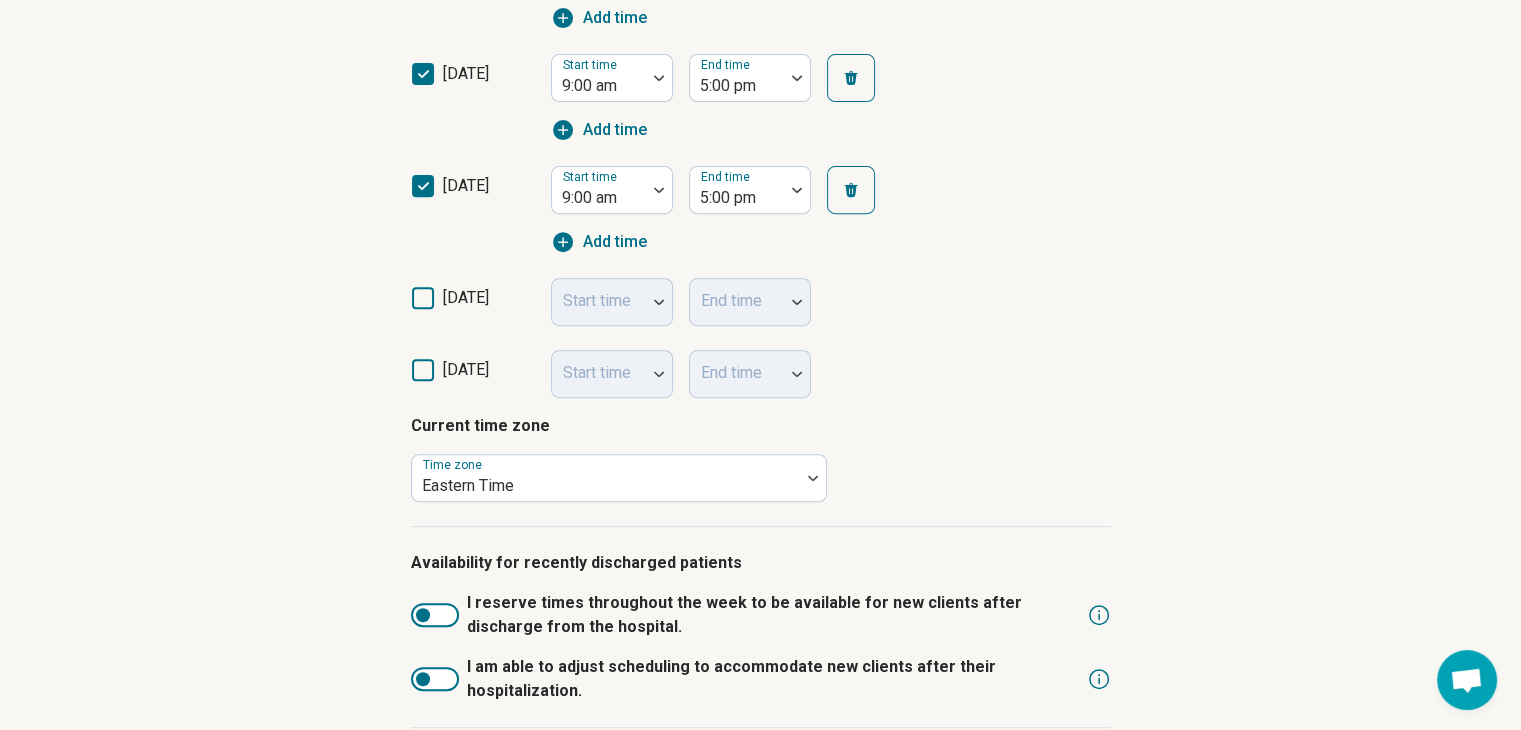 scroll, scrollTop: 889, scrollLeft: 0, axis: vertical 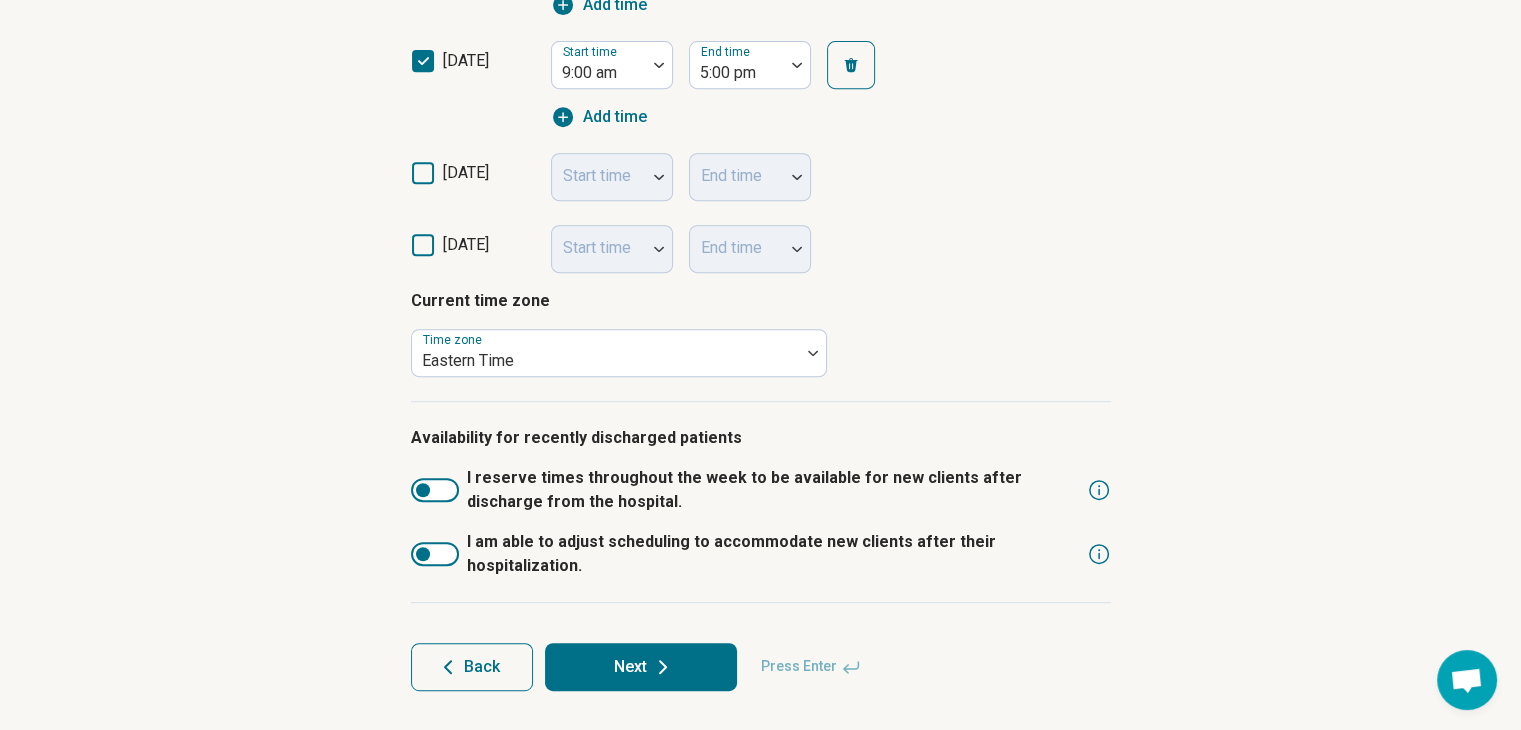 click on "Next" at bounding box center (641, 667) 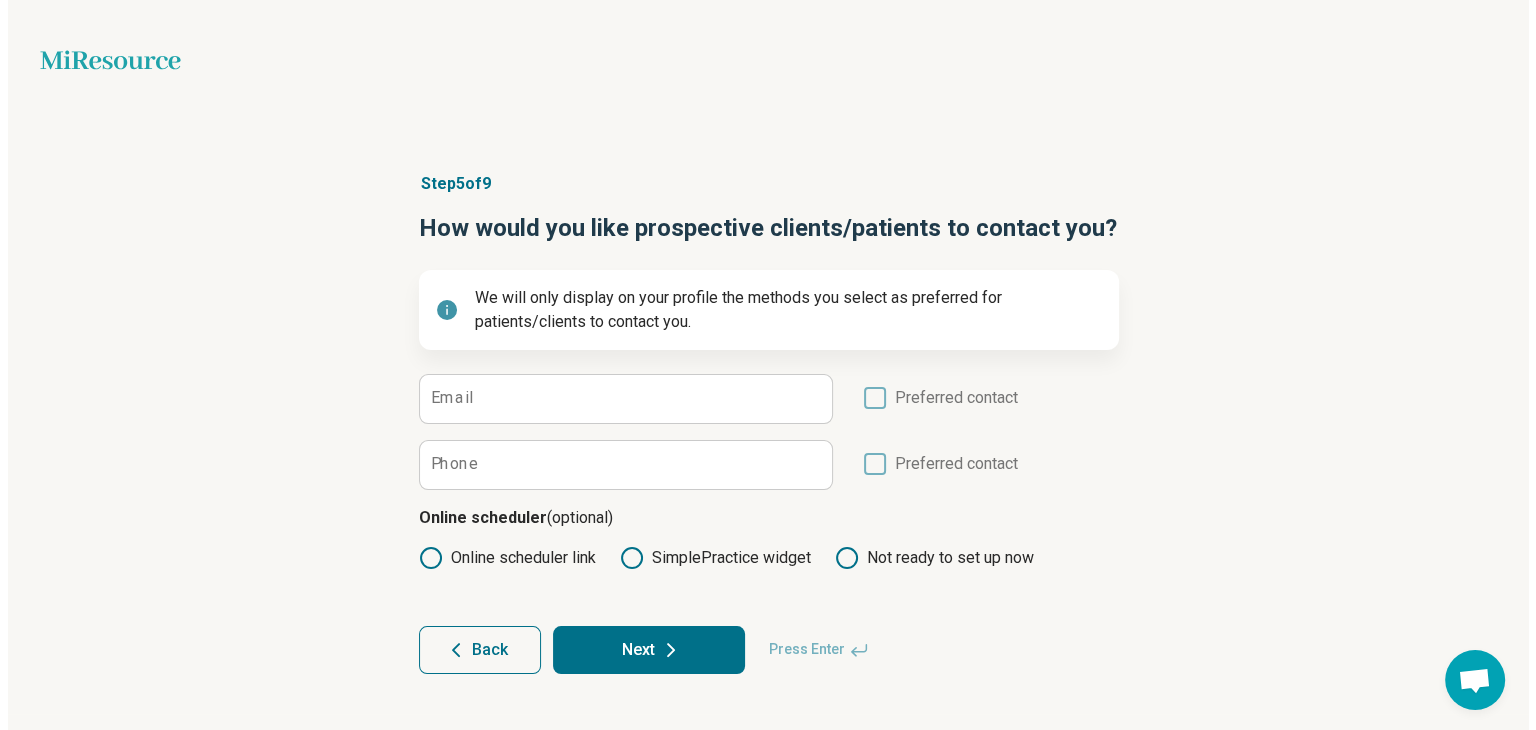 scroll, scrollTop: 0, scrollLeft: 0, axis: both 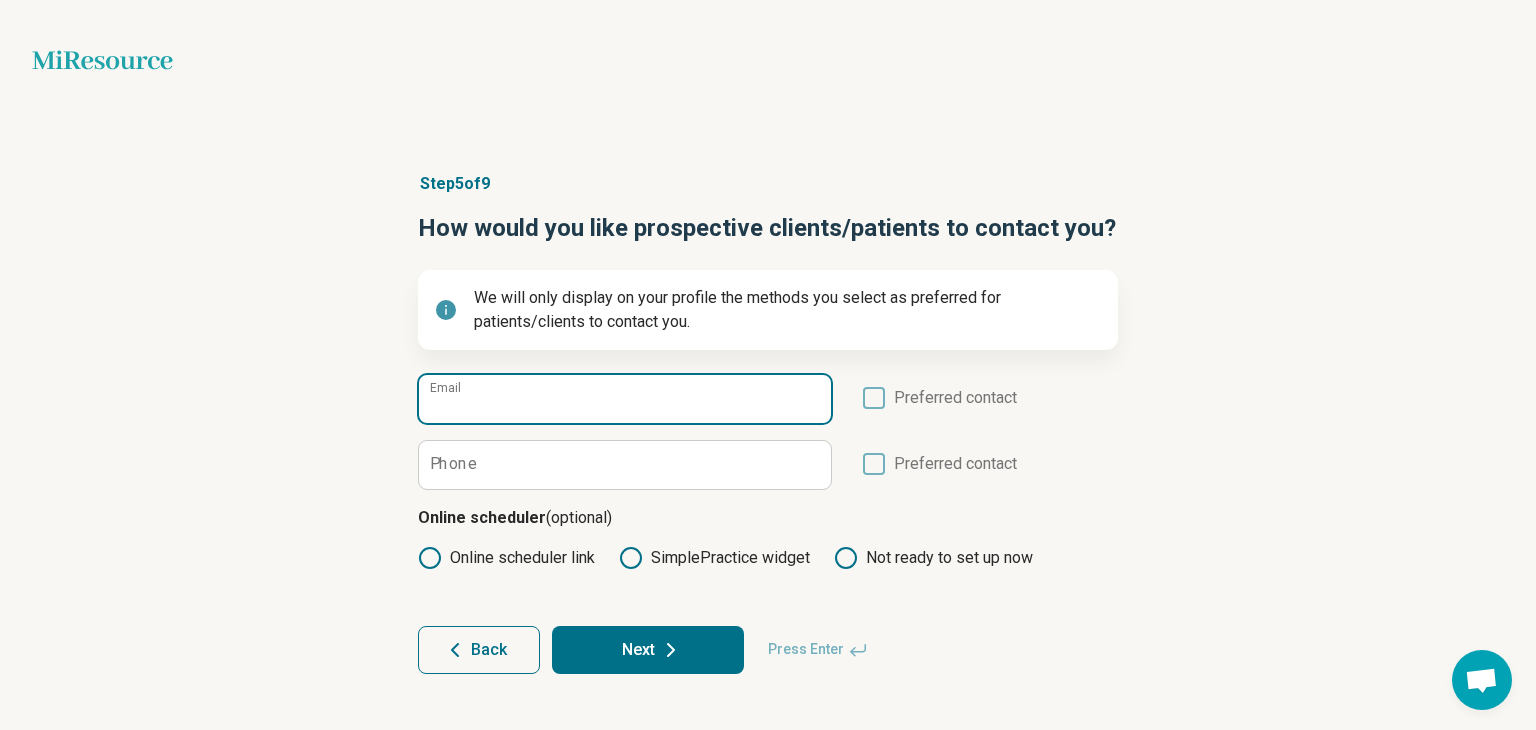 click on "Email" at bounding box center (625, 399) 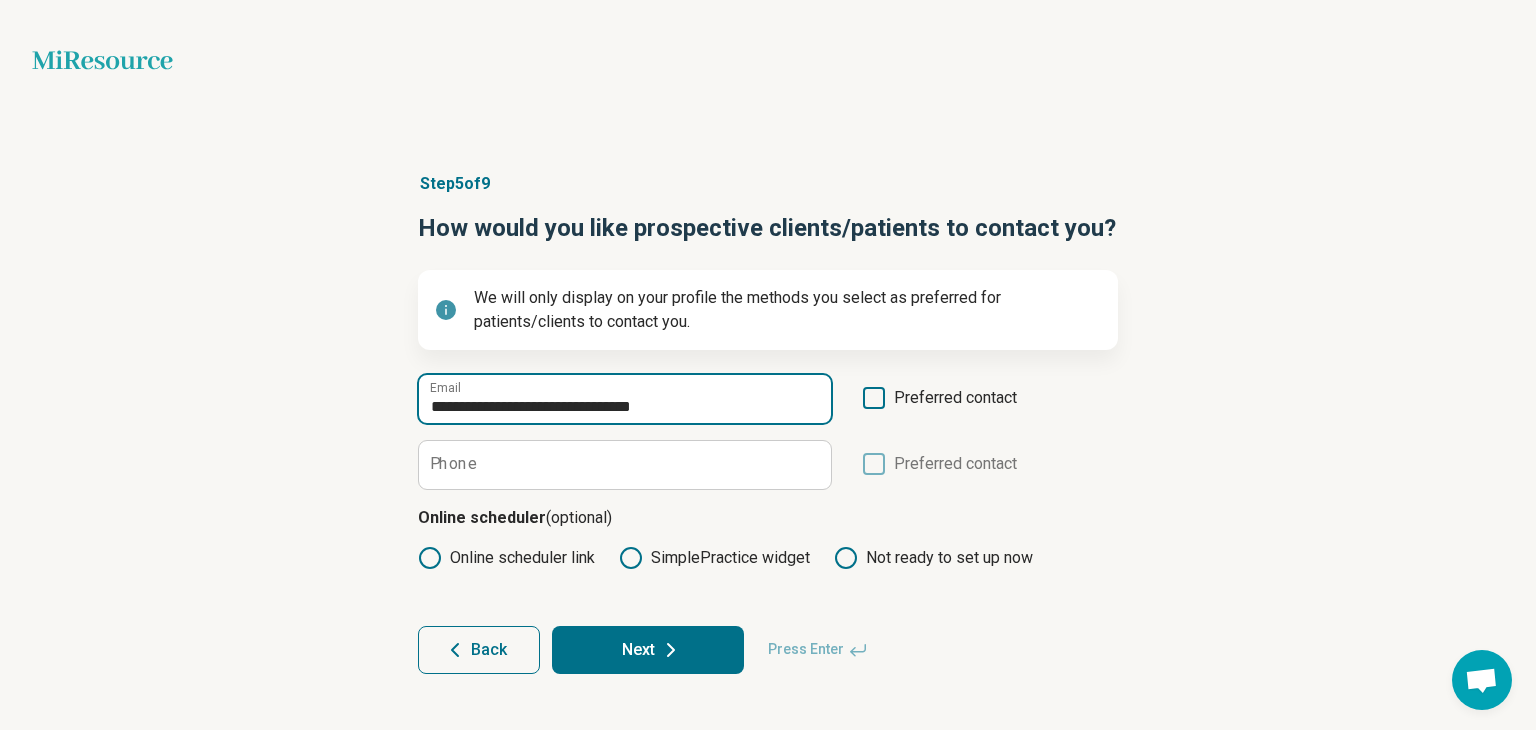 type on "**********" 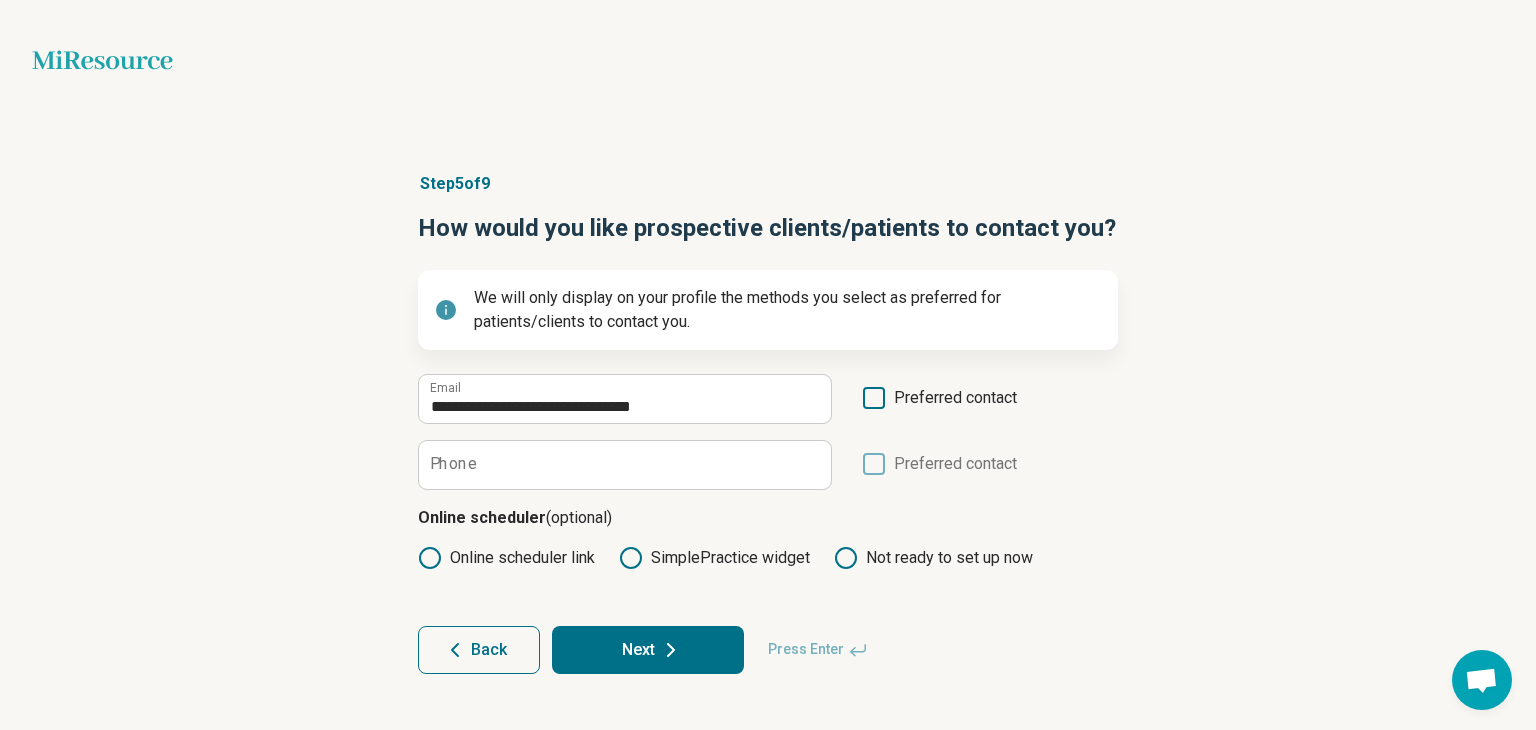 click 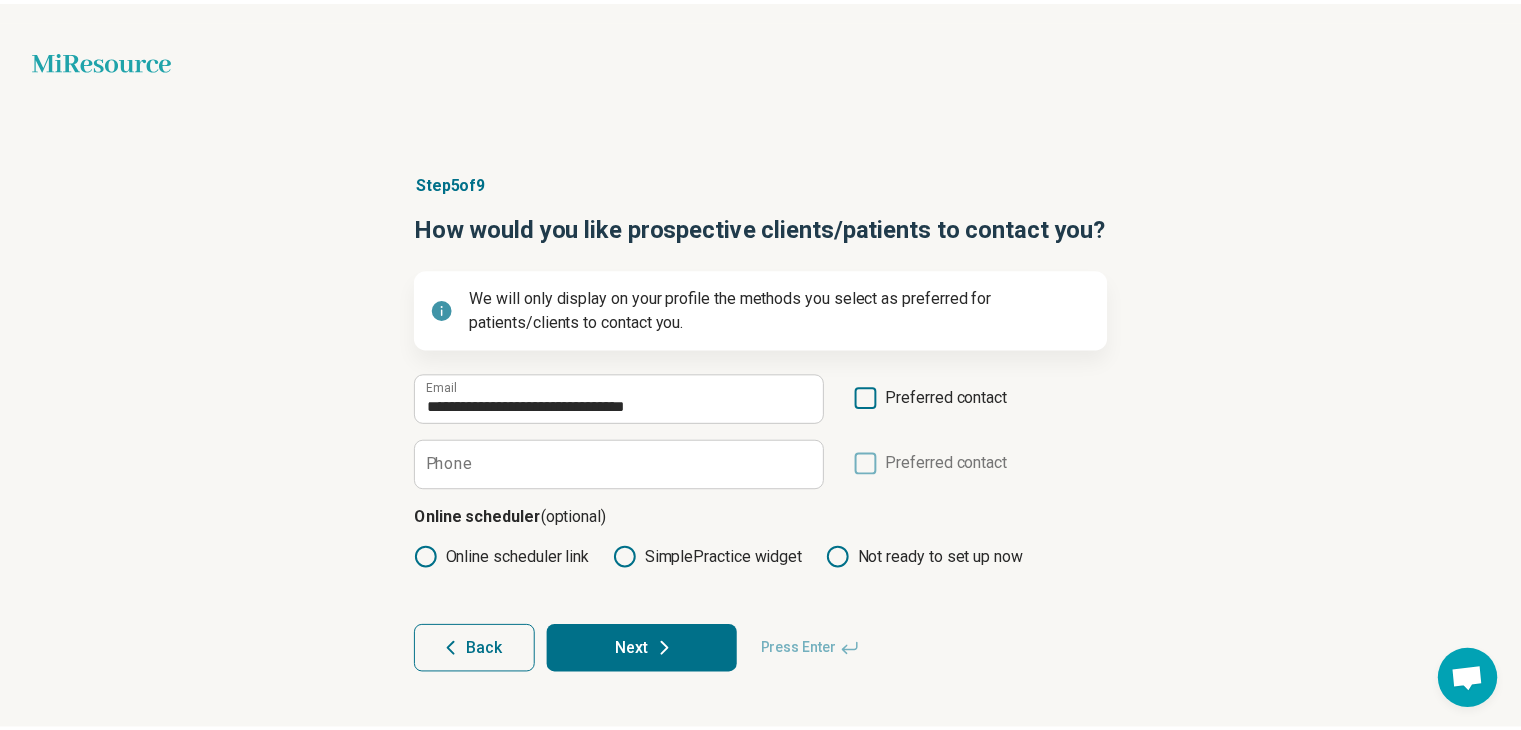 scroll, scrollTop: 10, scrollLeft: 0, axis: vertical 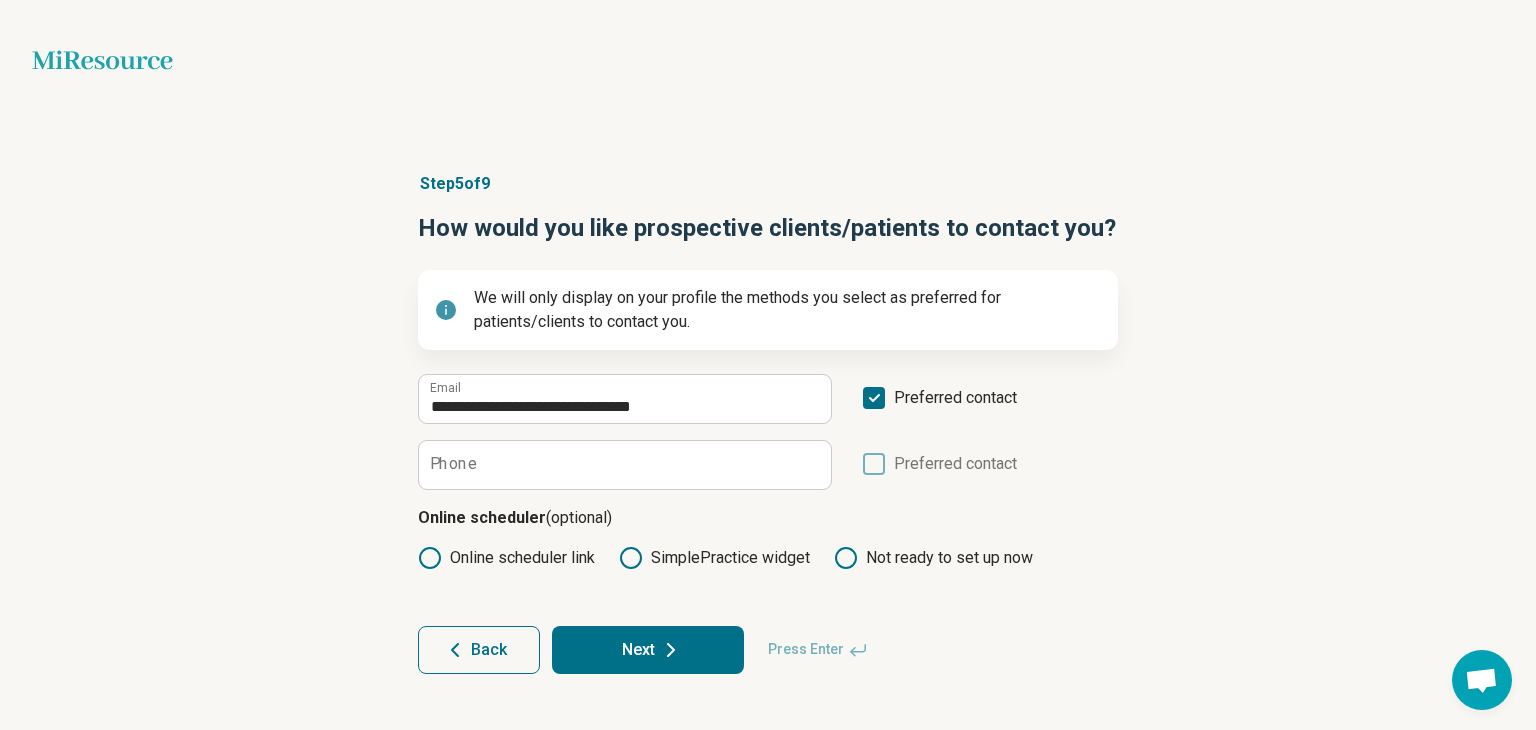 click 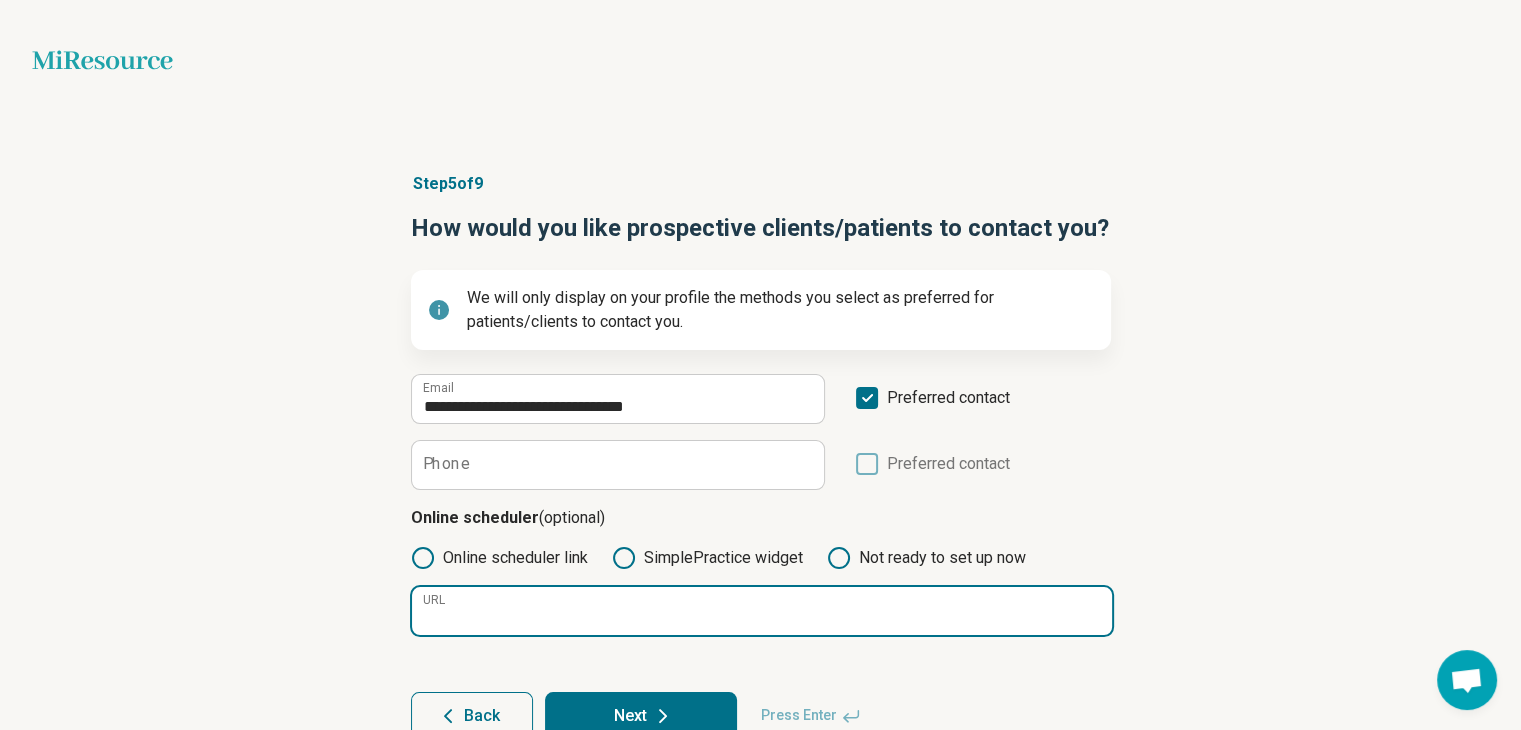 click on "URL" at bounding box center [762, 611] 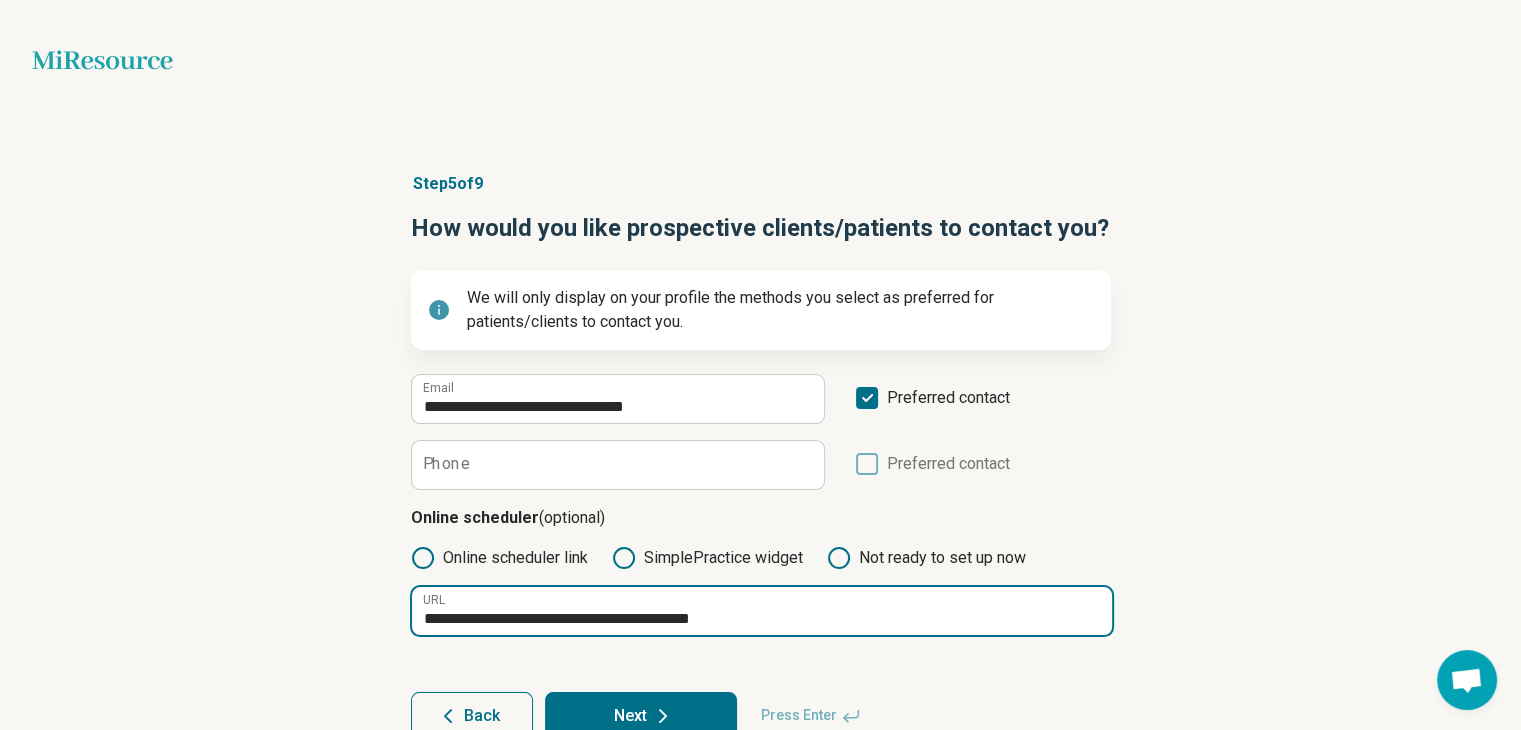 scroll, scrollTop: 50, scrollLeft: 0, axis: vertical 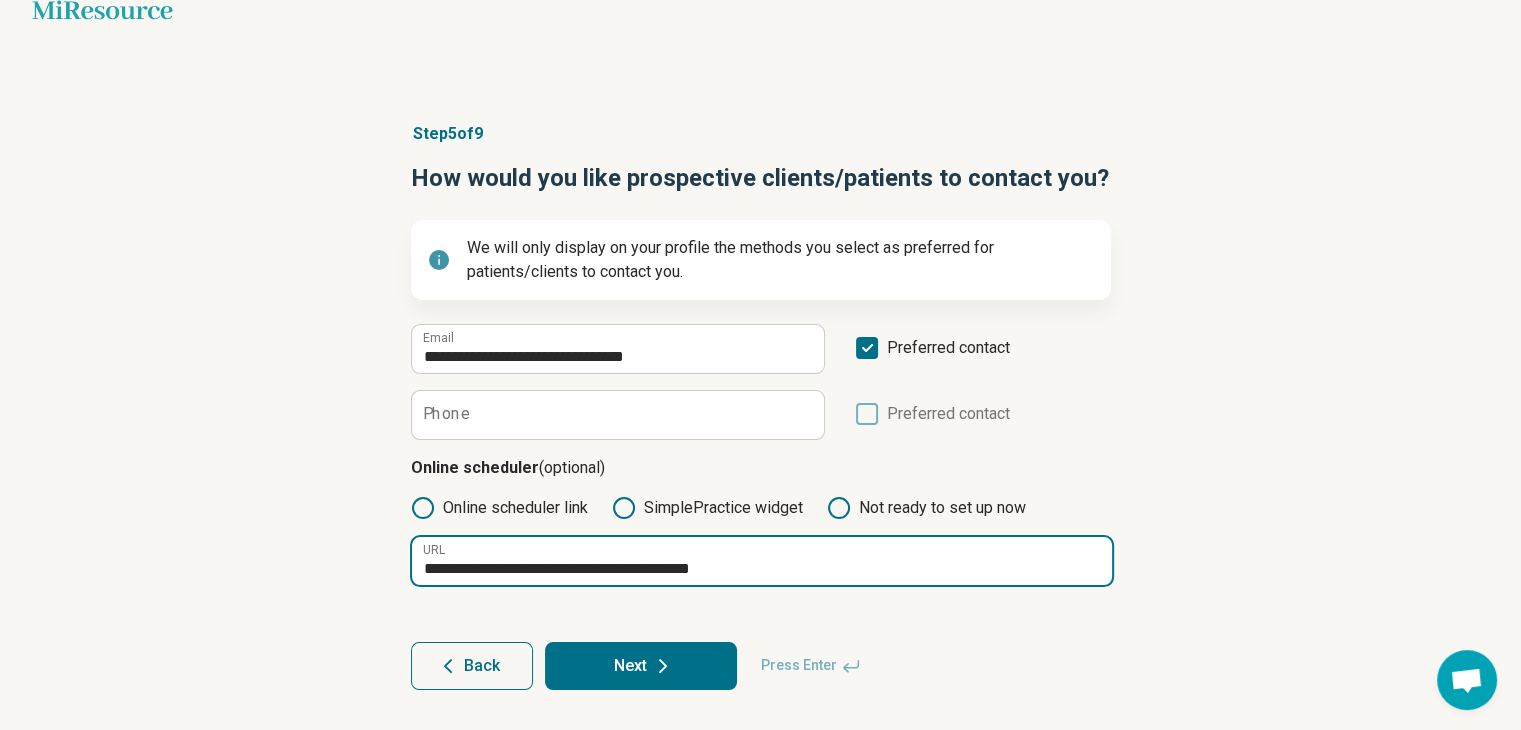 type on "**********" 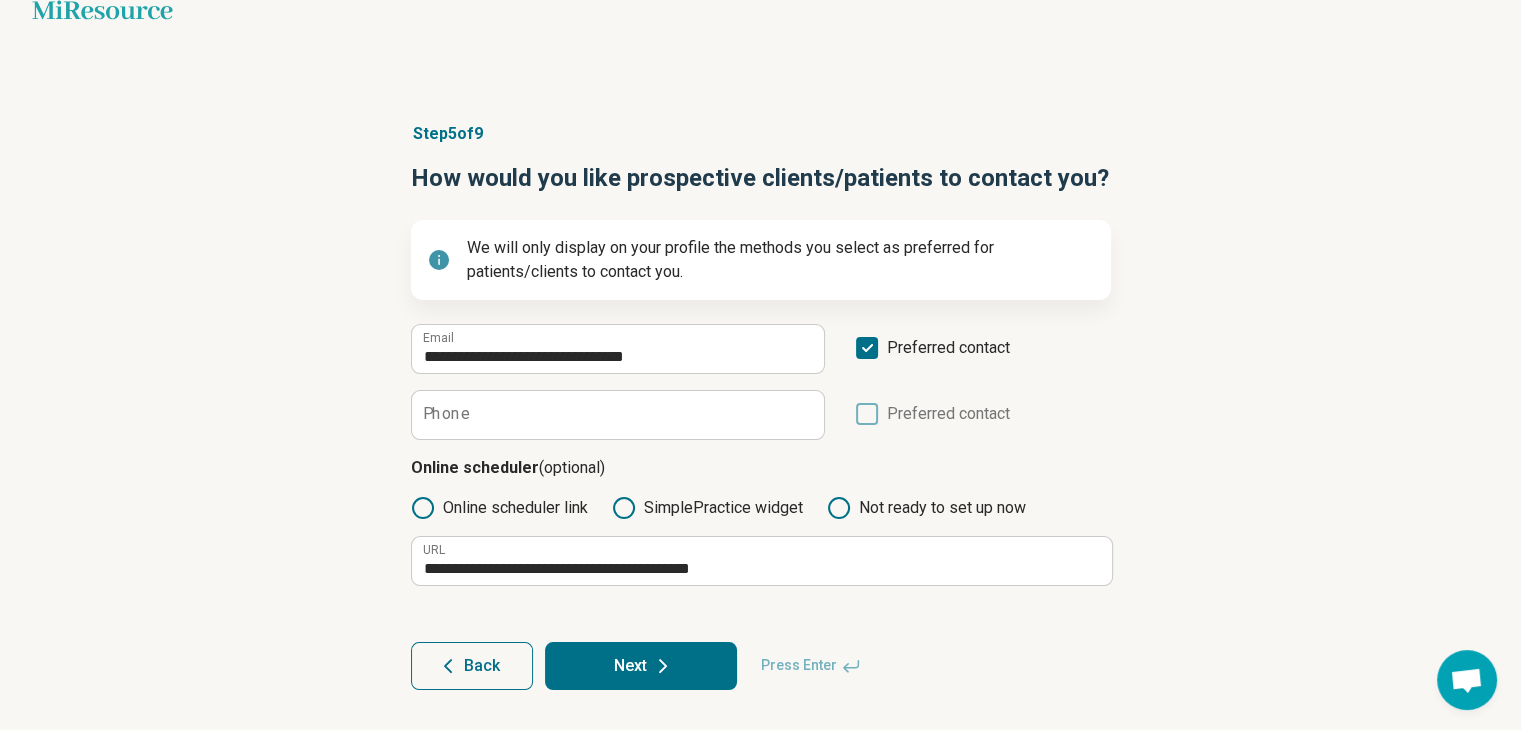 click 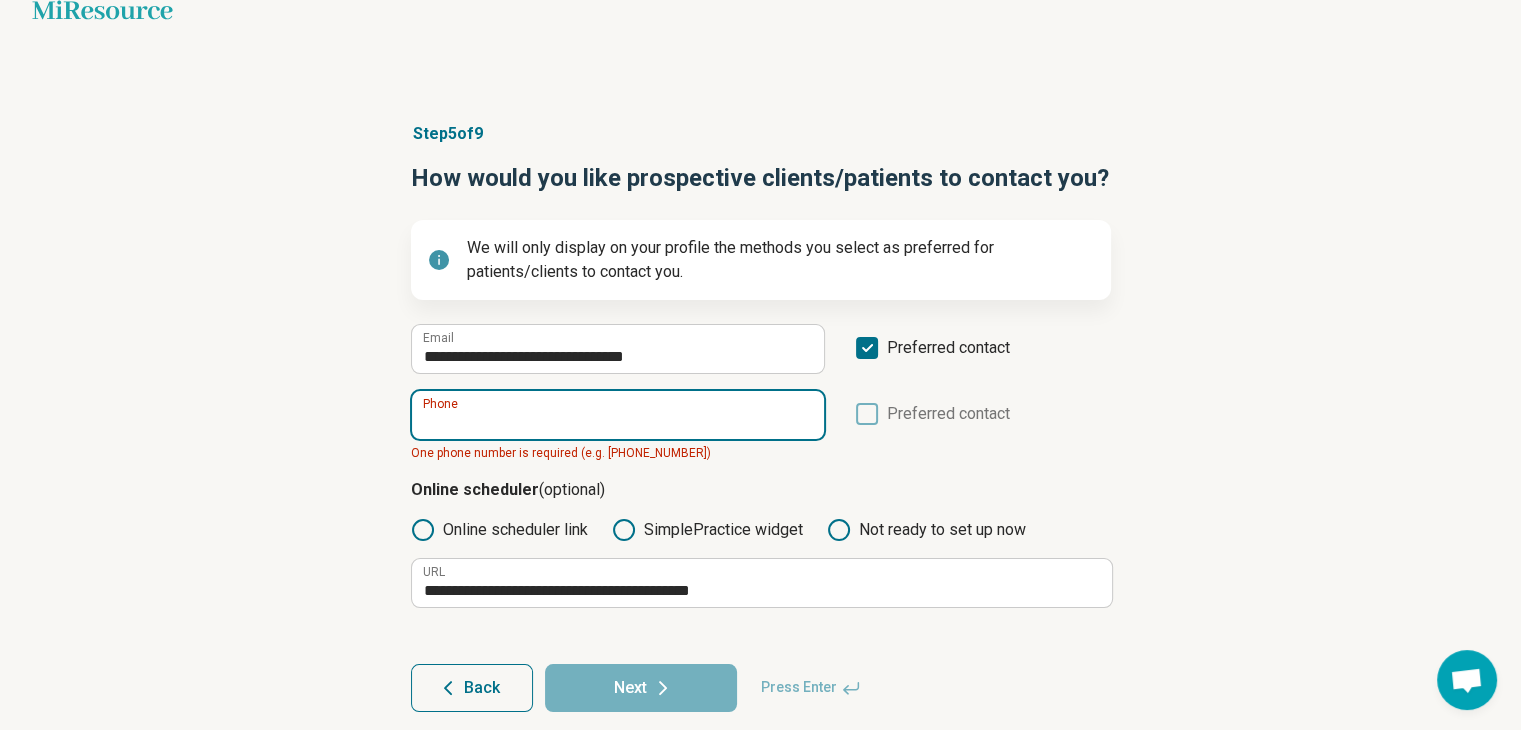 click on "Phone" at bounding box center [618, 415] 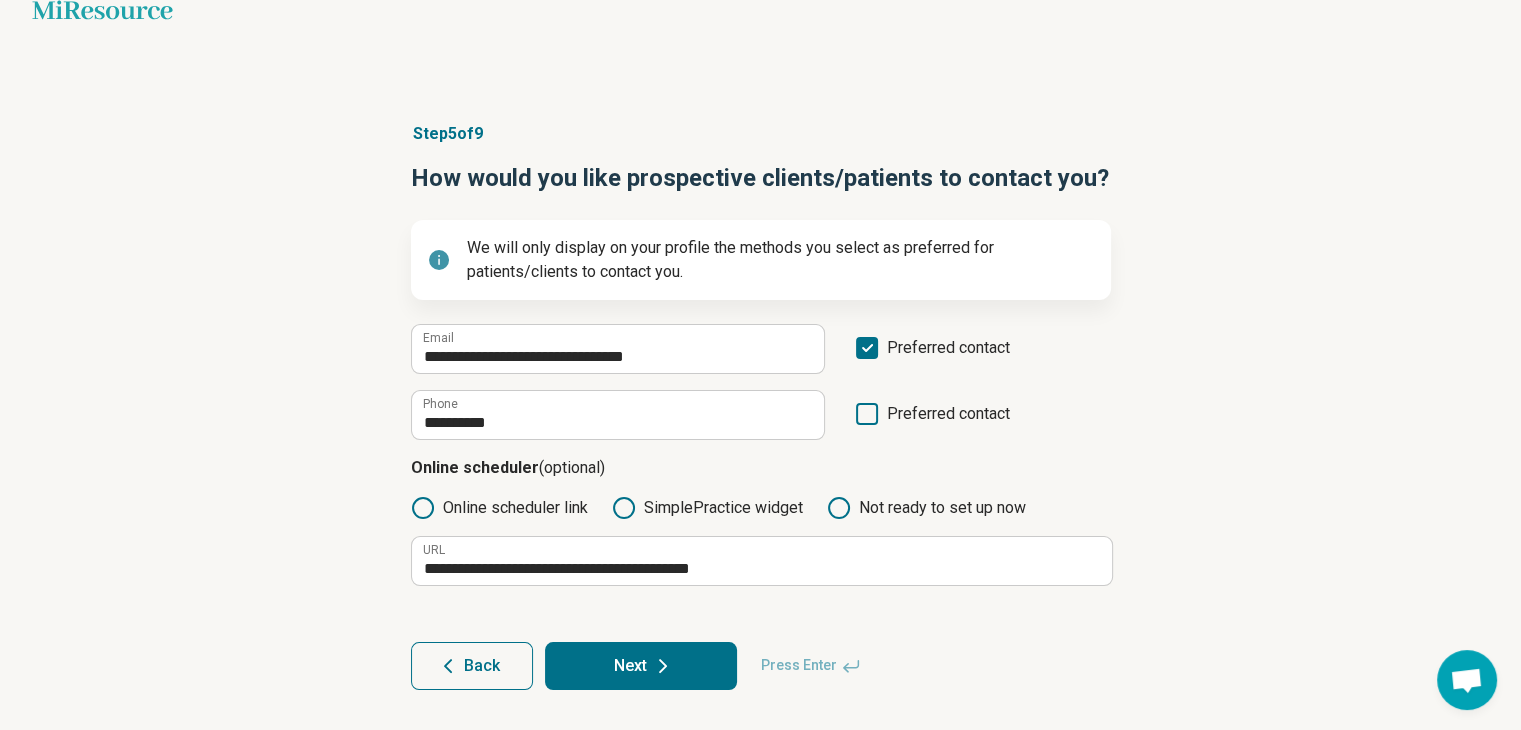 click on "**********" at bounding box center [760, 406] 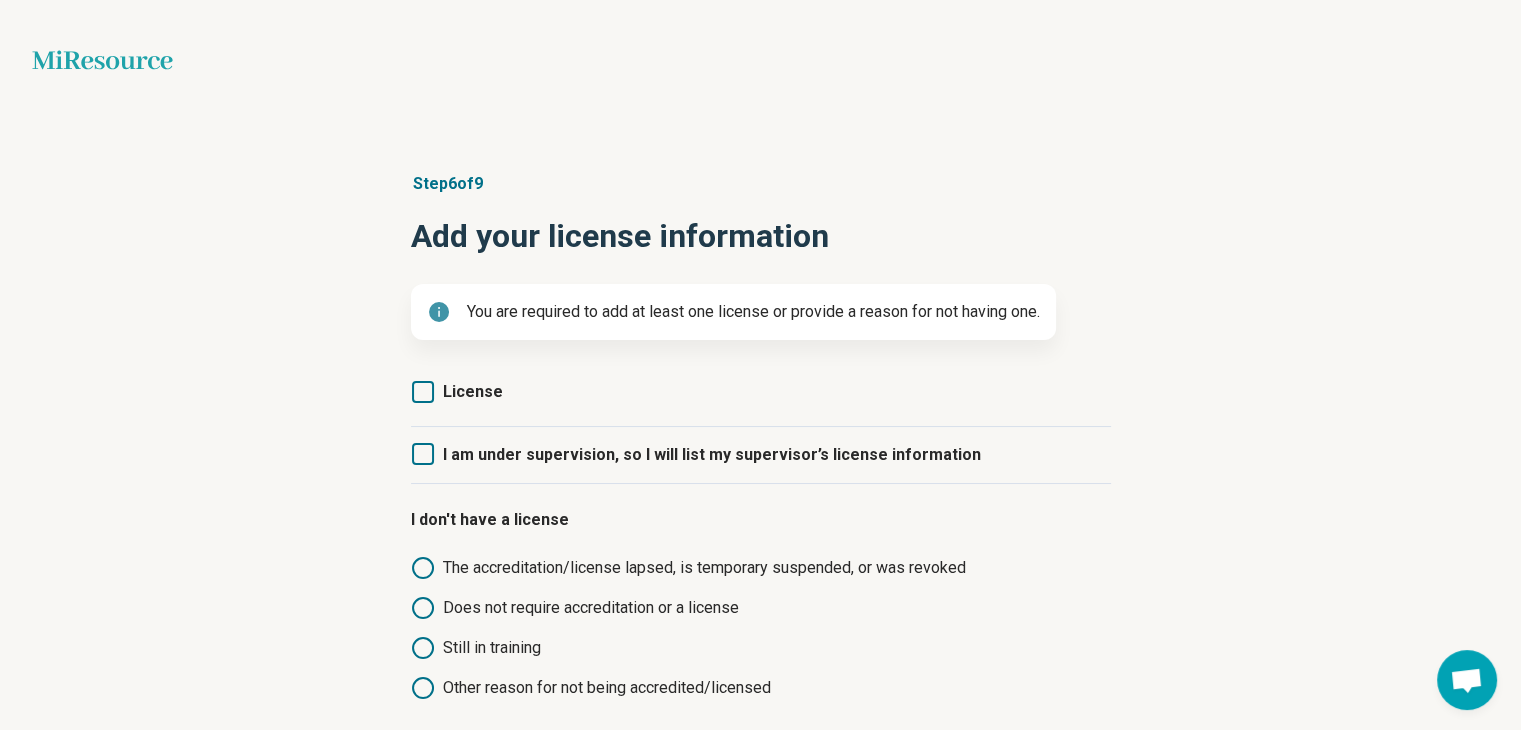 click 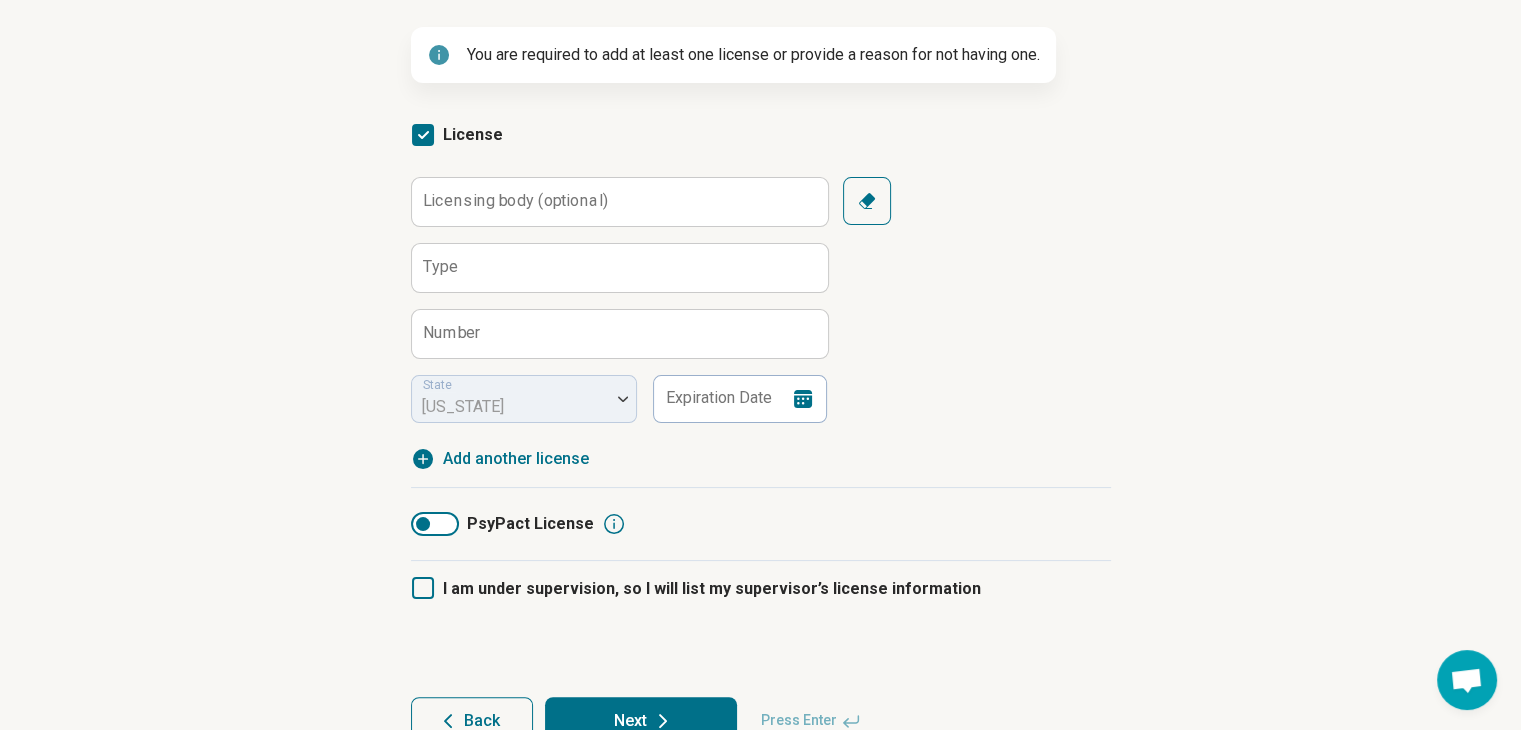 scroll, scrollTop: 311, scrollLeft: 0, axis: vertical 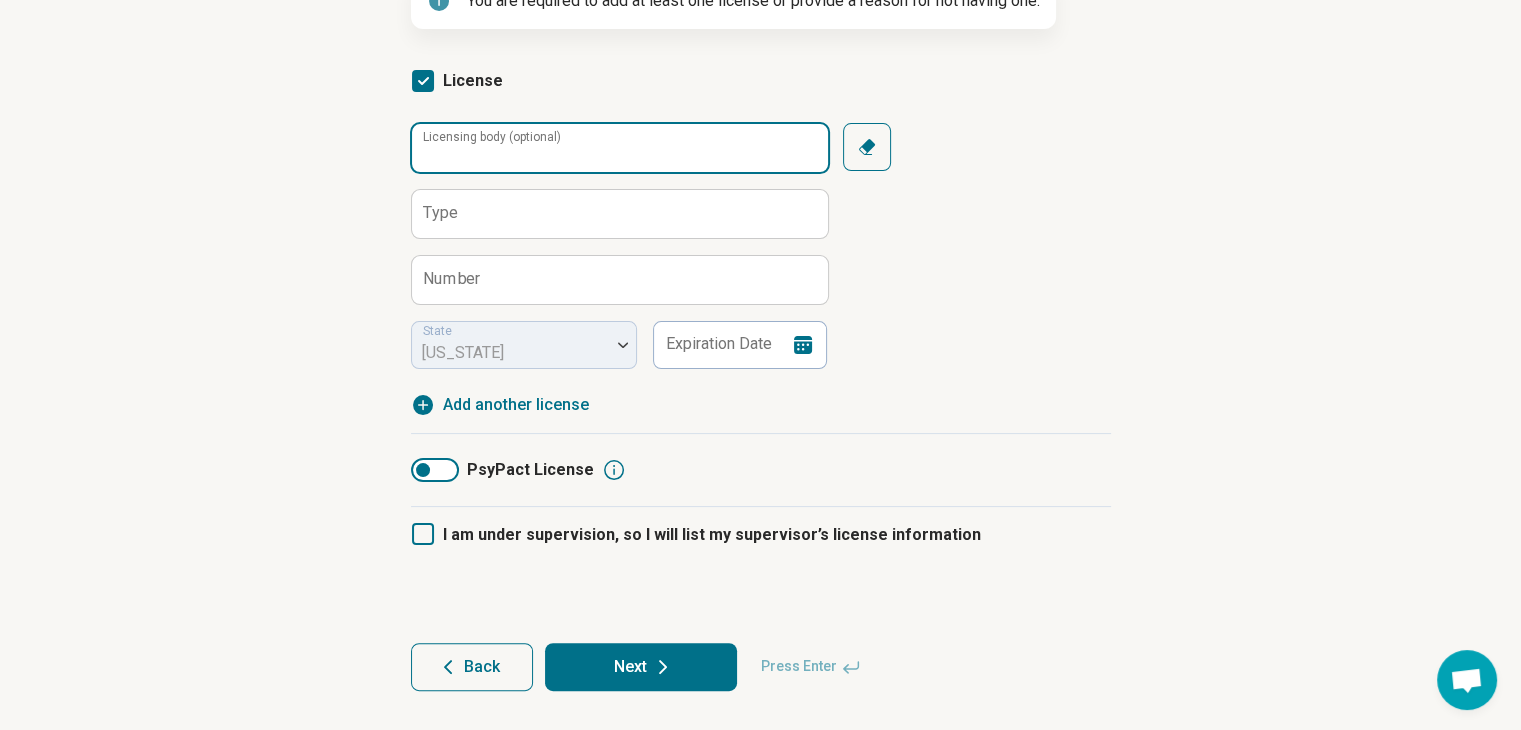 click on "Licensing body (optional)" at bounding box center [619, 148] 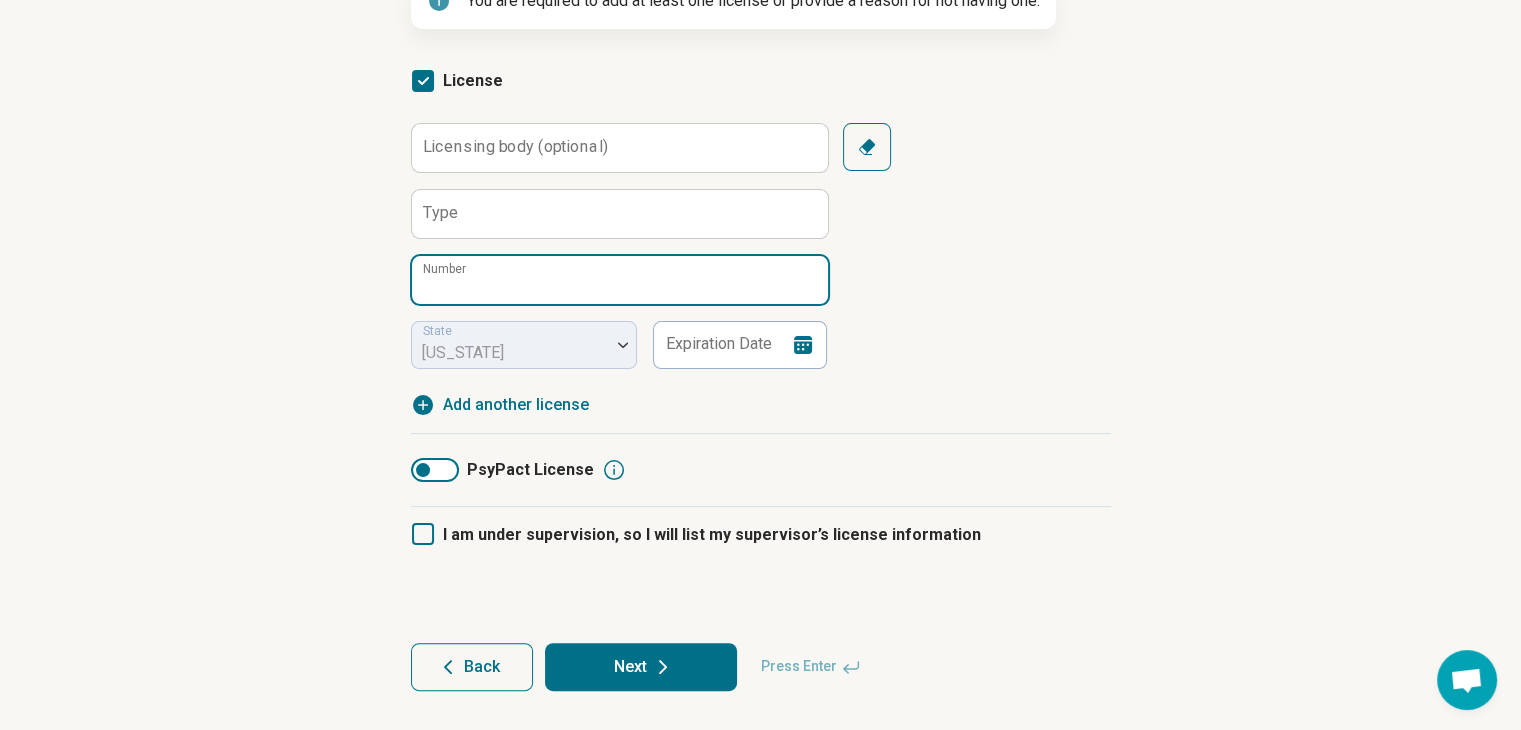 click on "Number" at bounding box center (620, 280) 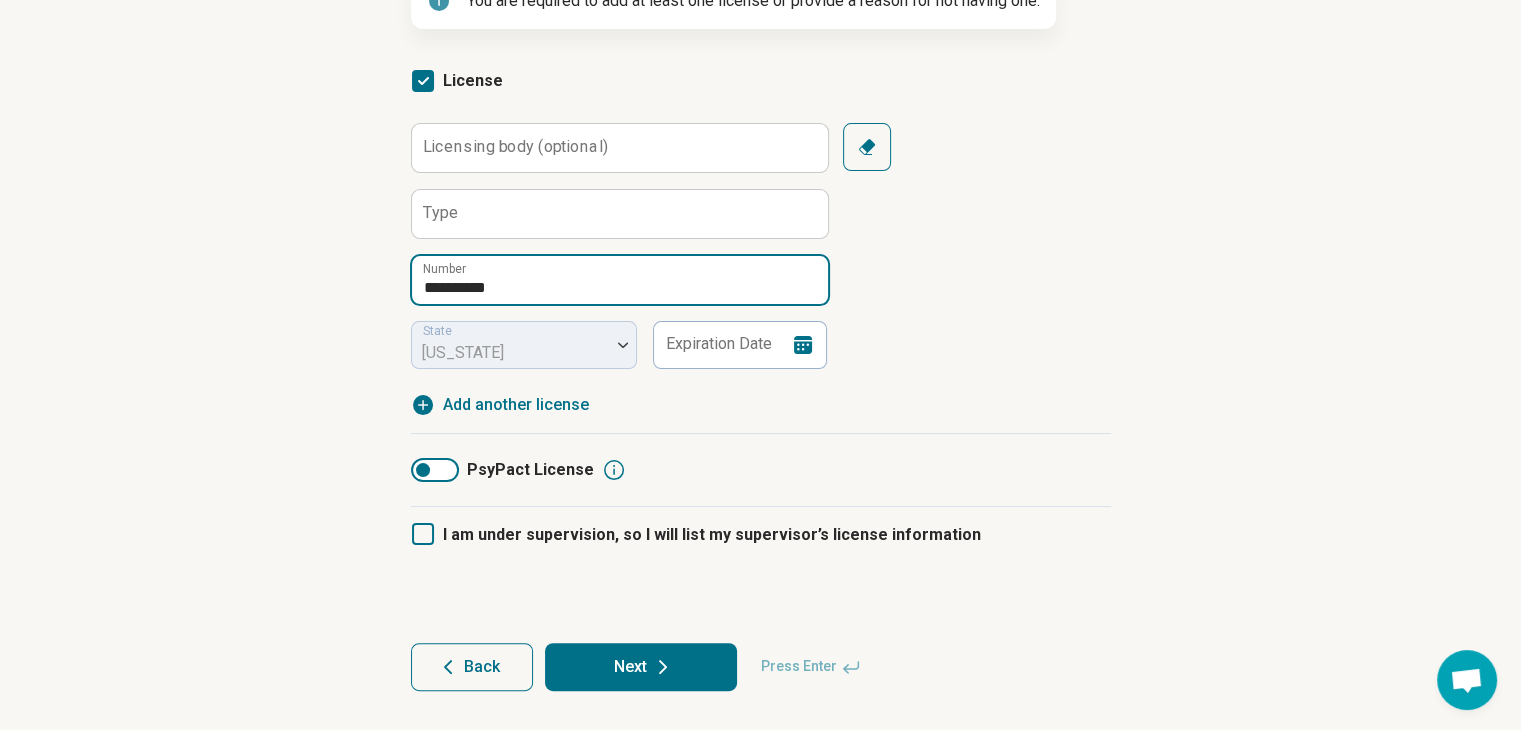 type on "**********" 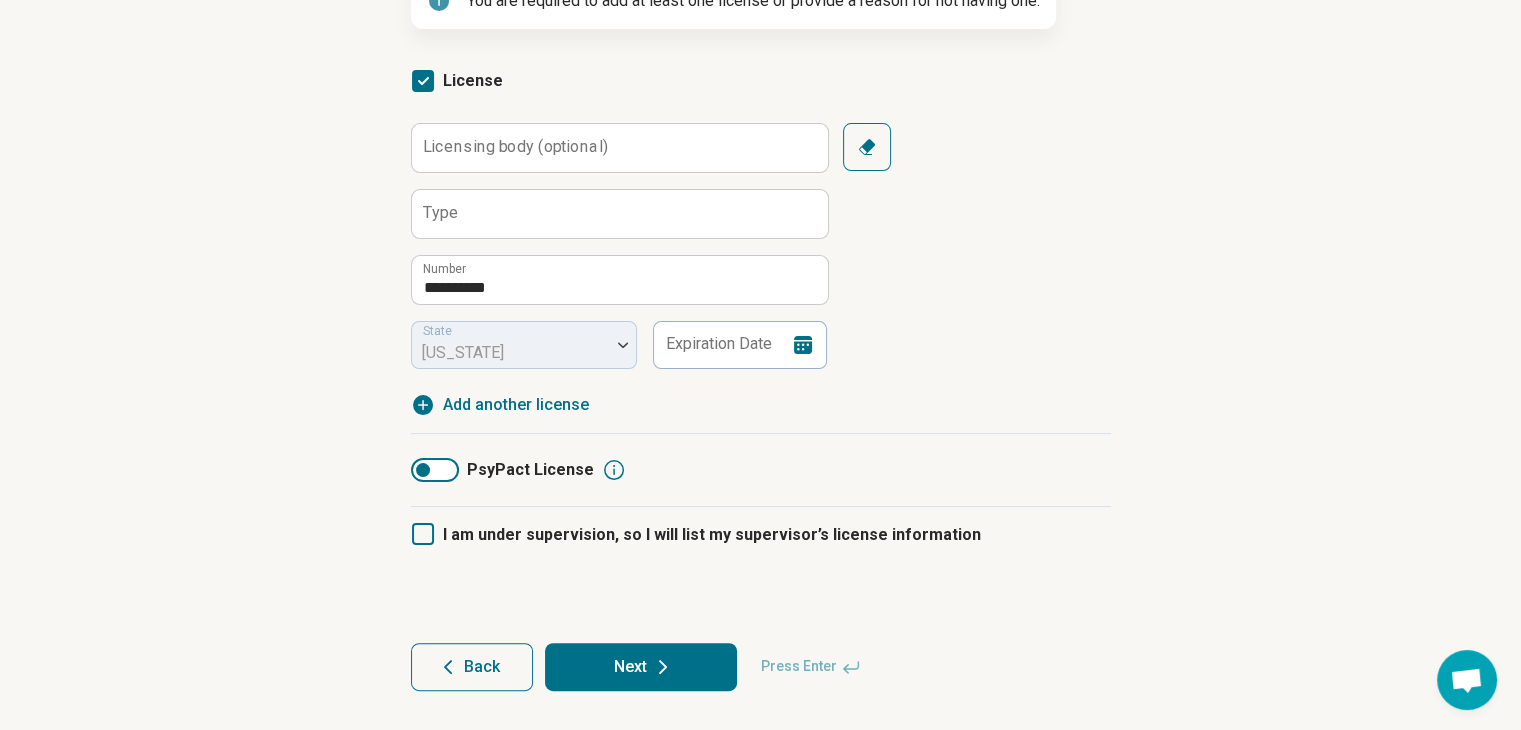 click on "Licensing body (optional)" at bounding box center [515, 147] 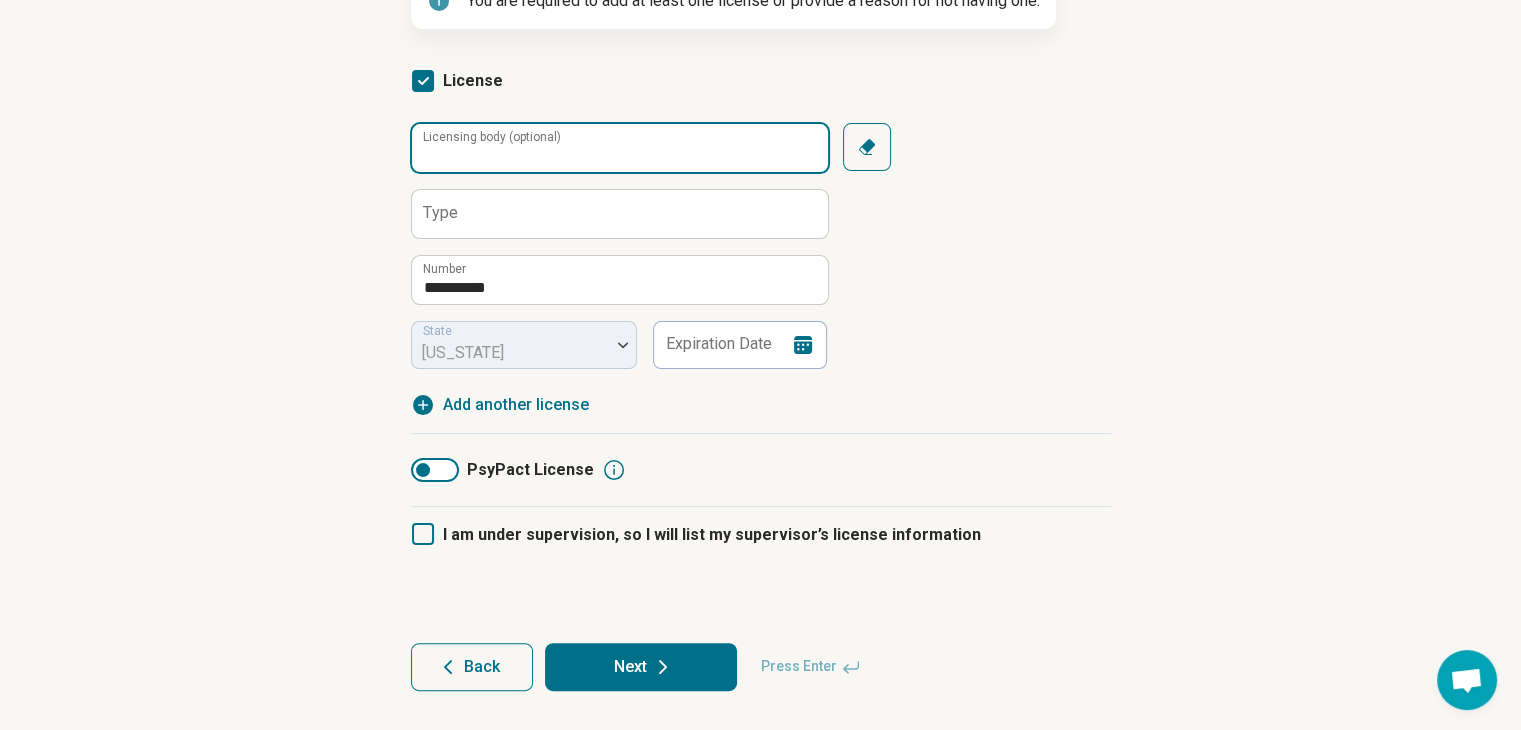 click on "Licensing body (optional)" at bounding box center (620, 148) 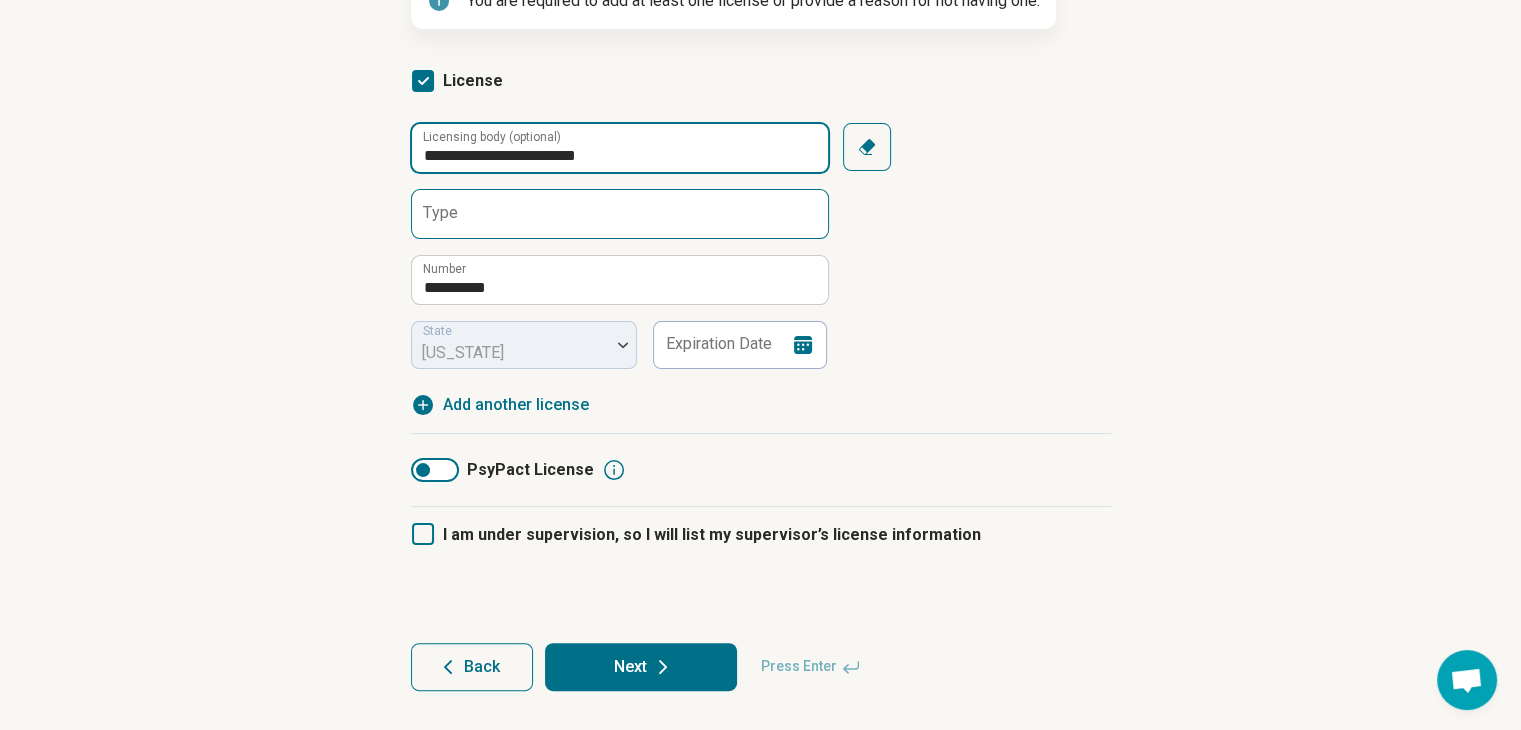 type on "**********" 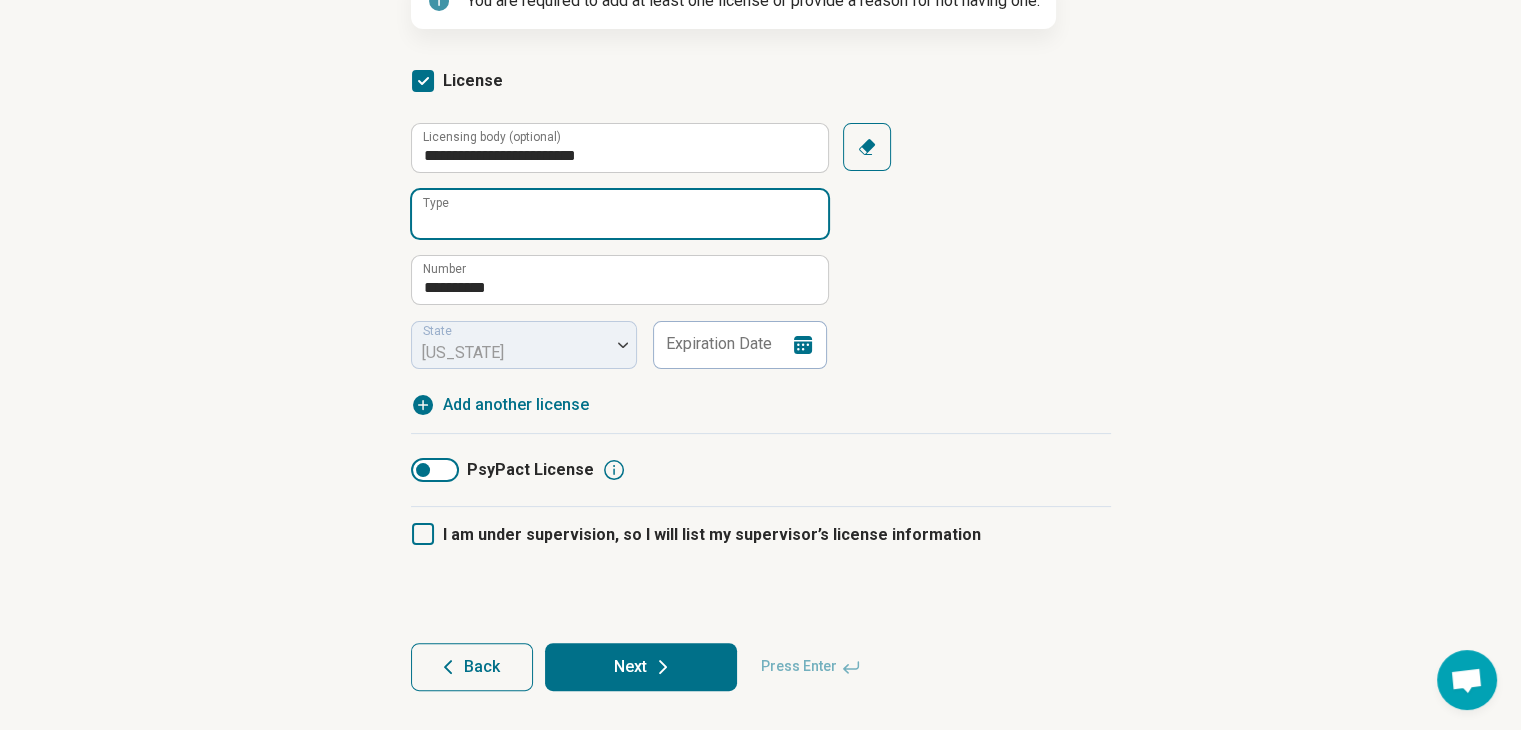 click on "Type" at bounding box center (620, 214) 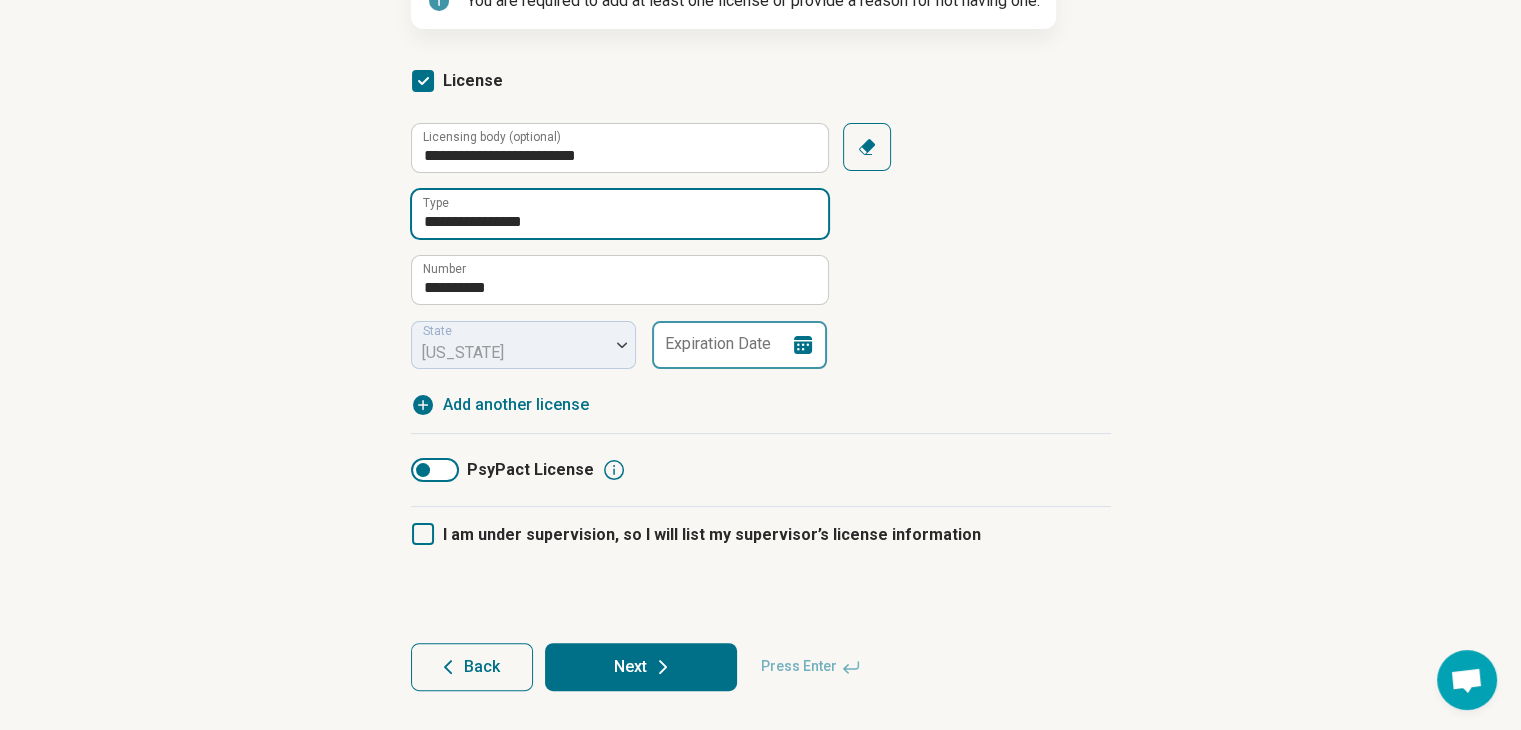 type on "**********" 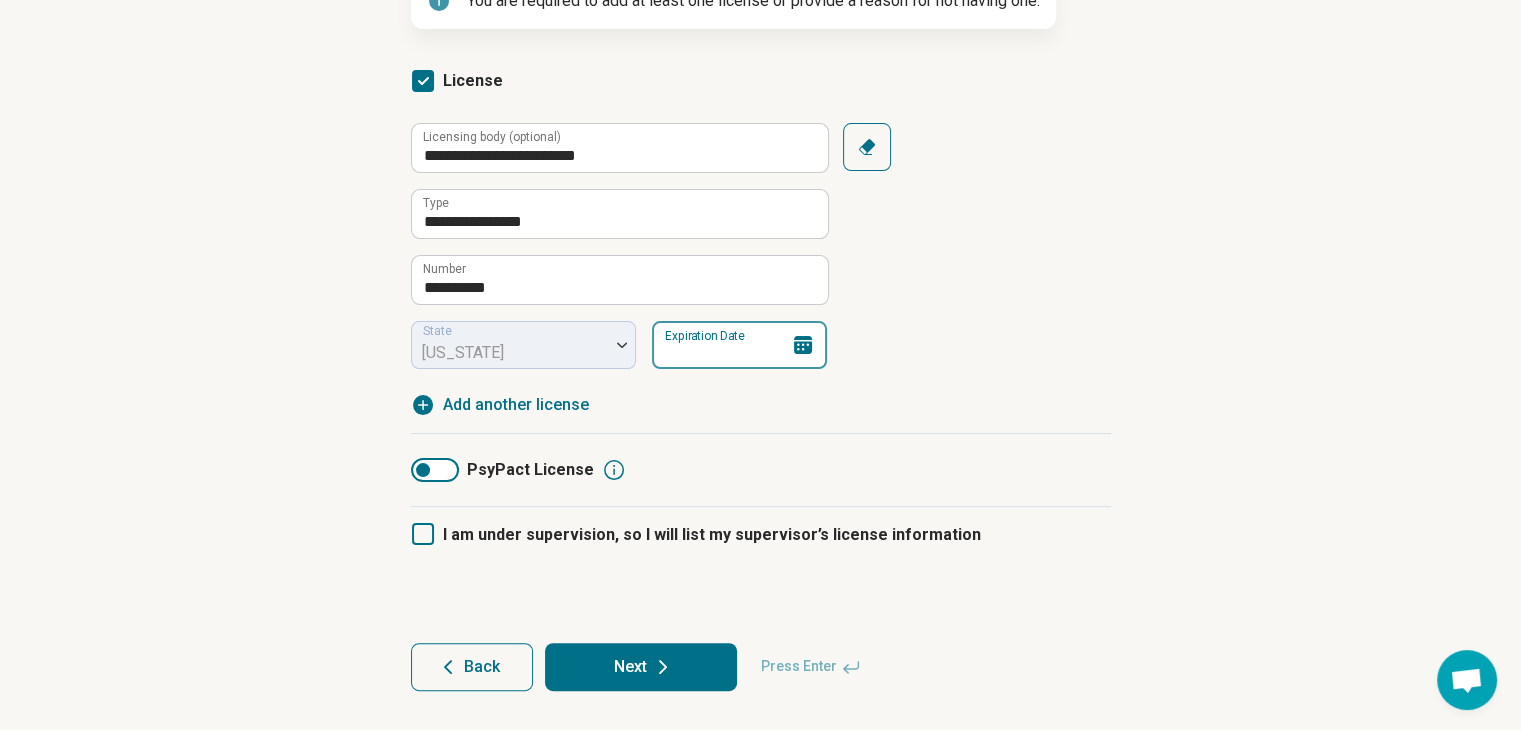 click on "Expiration Date" at bounding box center [739, 345] 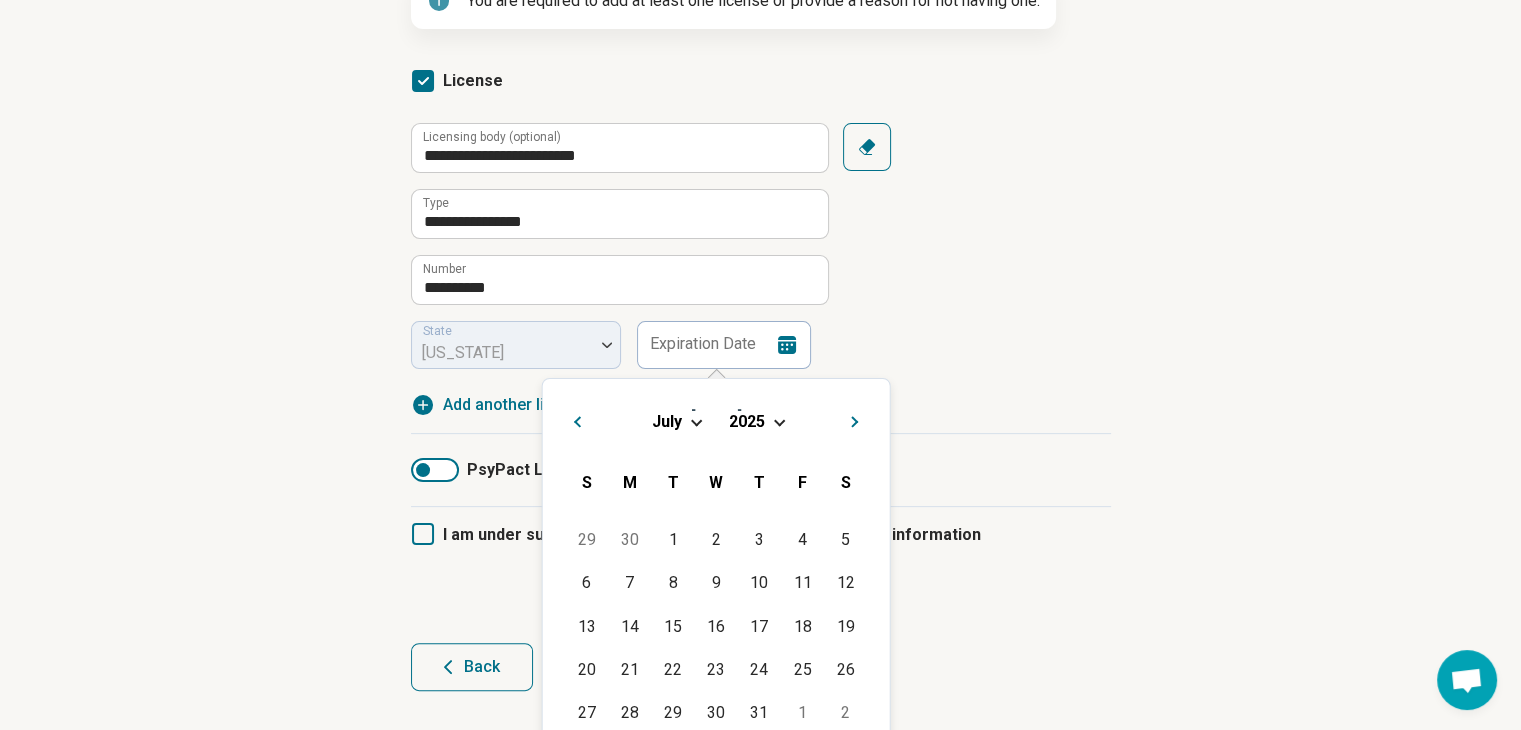 drag, startPoint x: 690, startPoint y: 427, endPoint x: 685, endPoint y: 414, distance: 13.928389 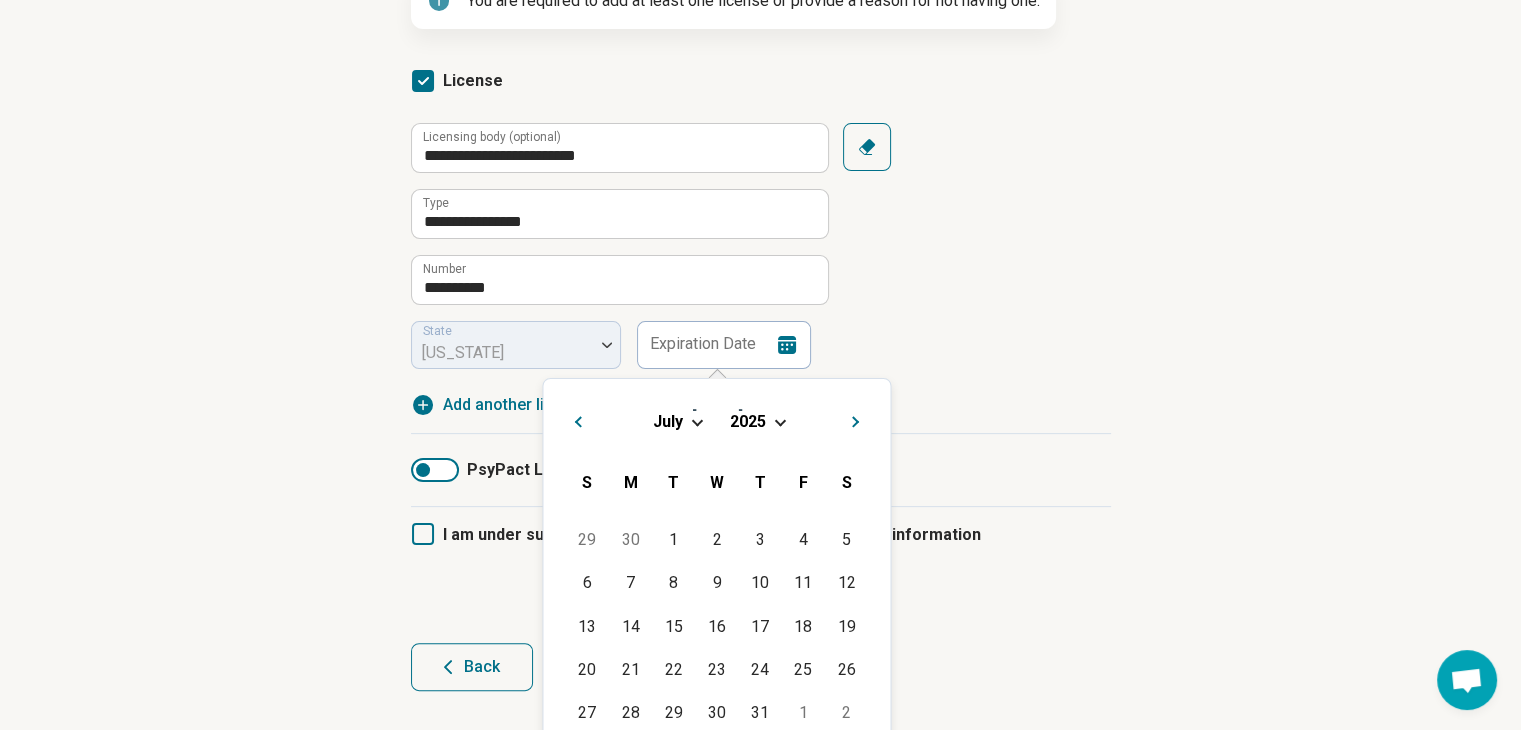 click on "[DATE]" at bounding box center [716, 420] 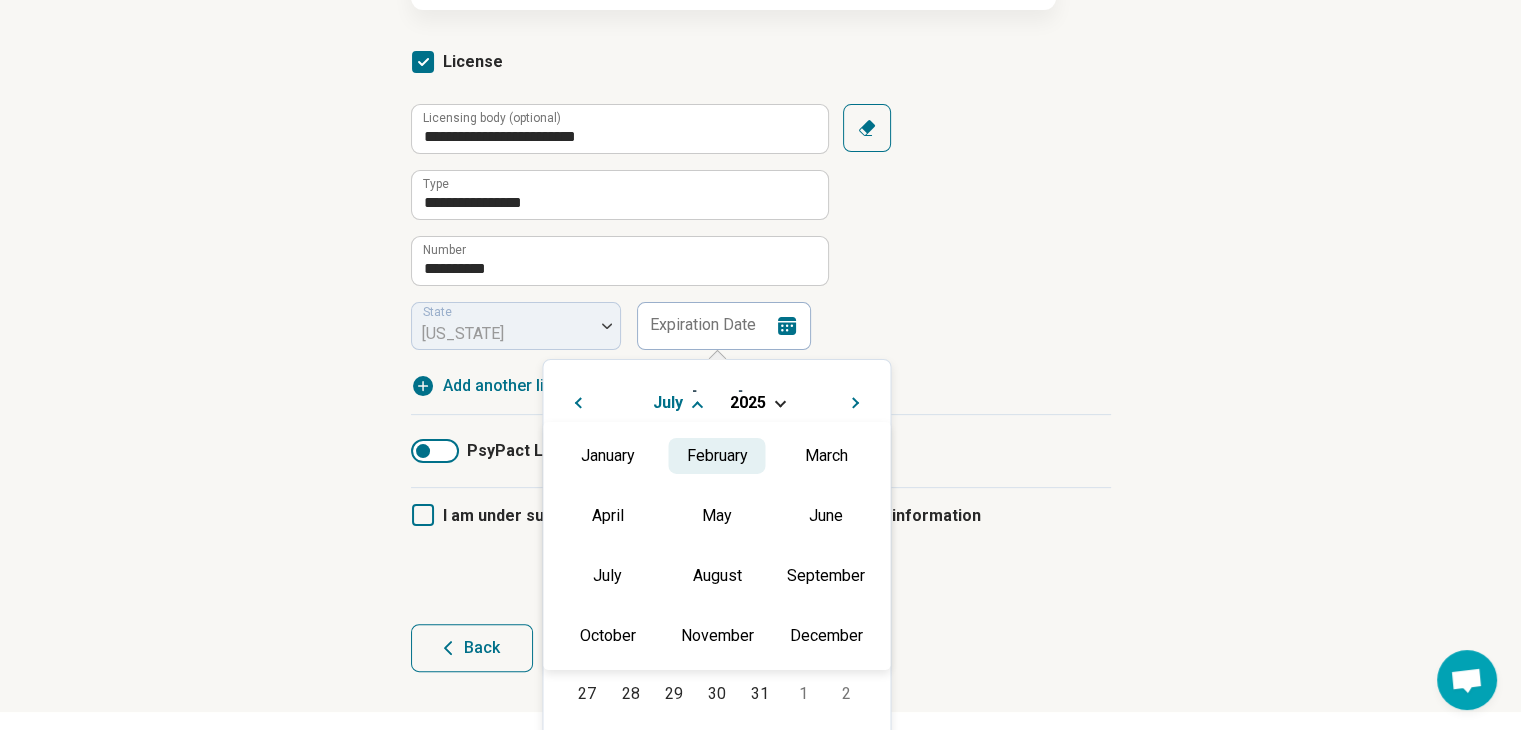 scroll, scrollTop: 338, scrollLeft: 0, axis: vertical 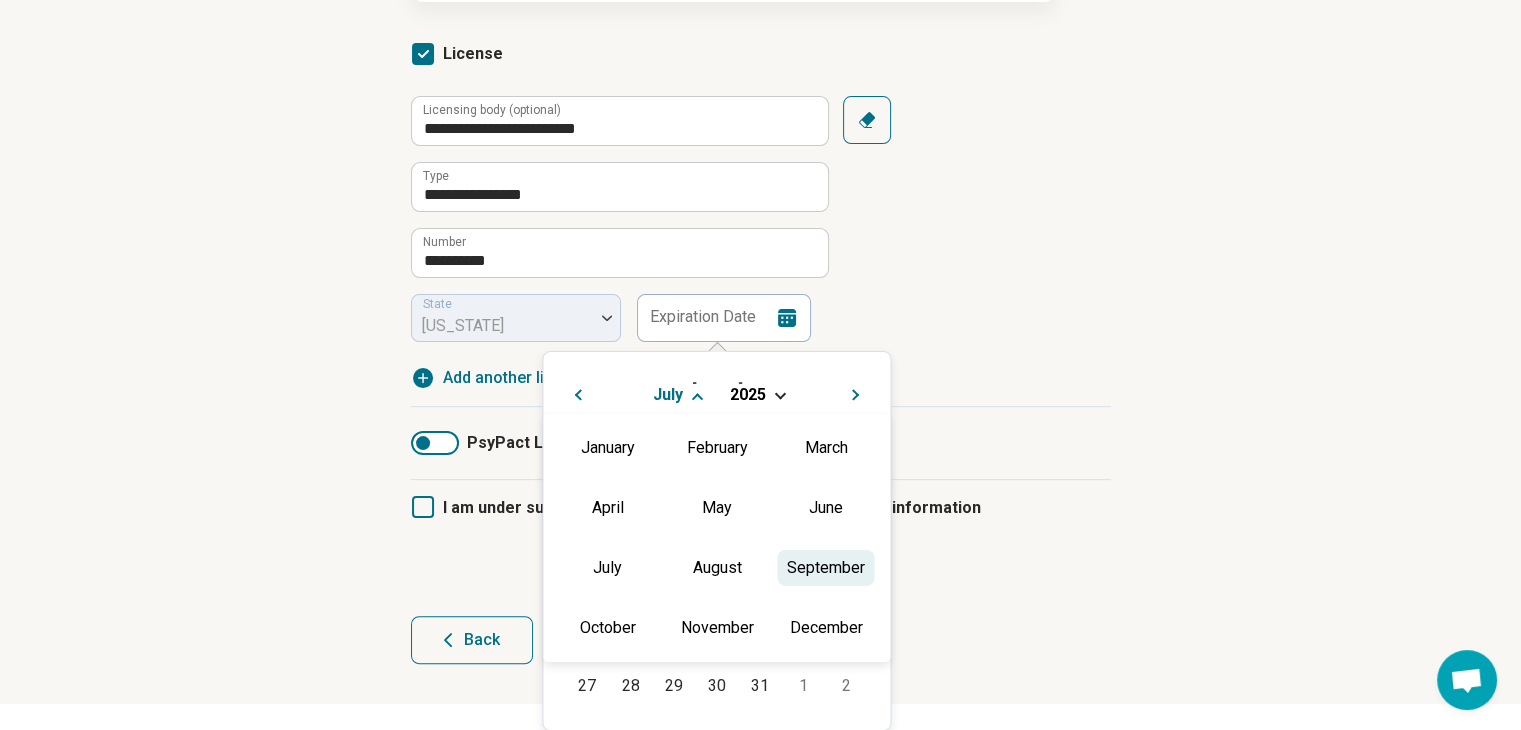click on "September" at bounding box center (825, 567) 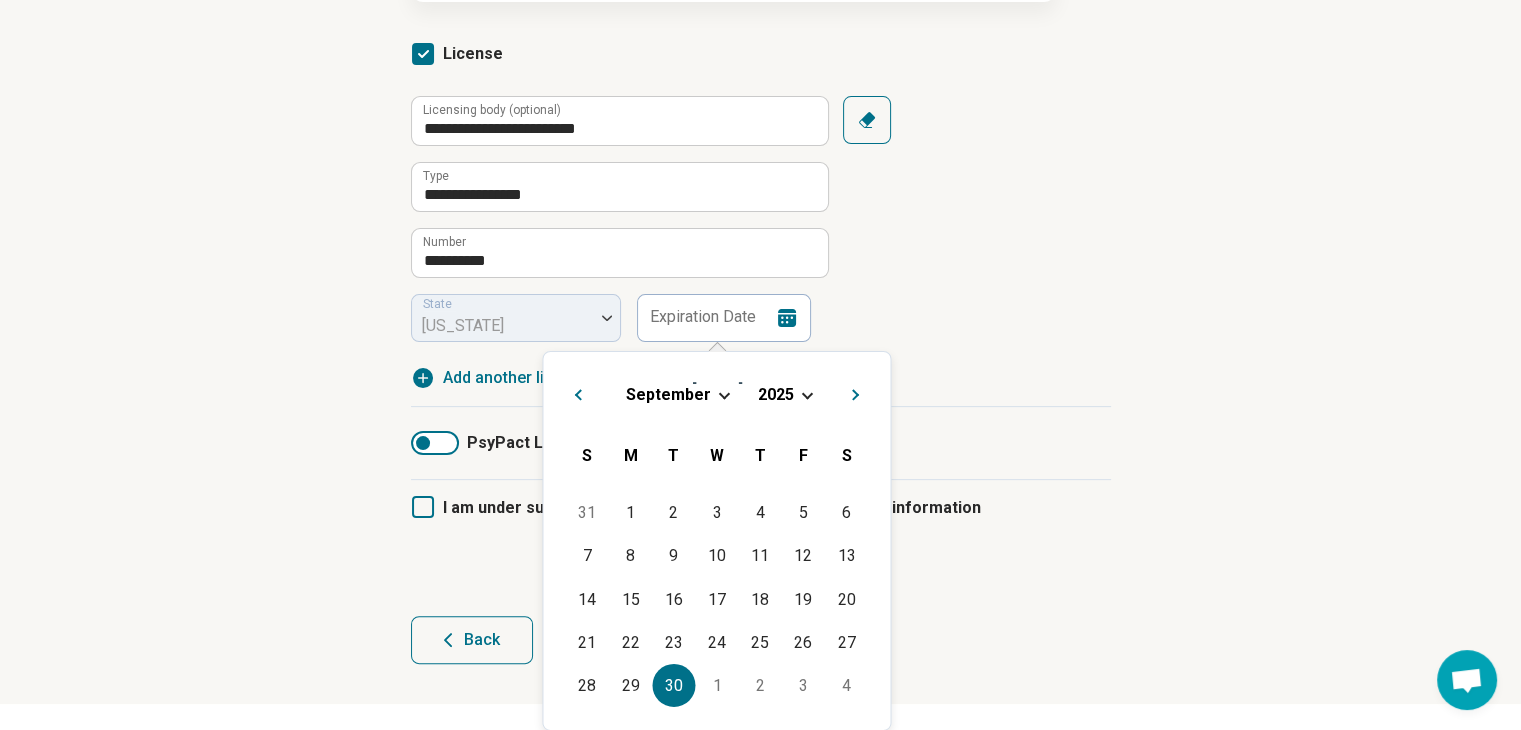 click on "30" at bounding box center (673, 685) 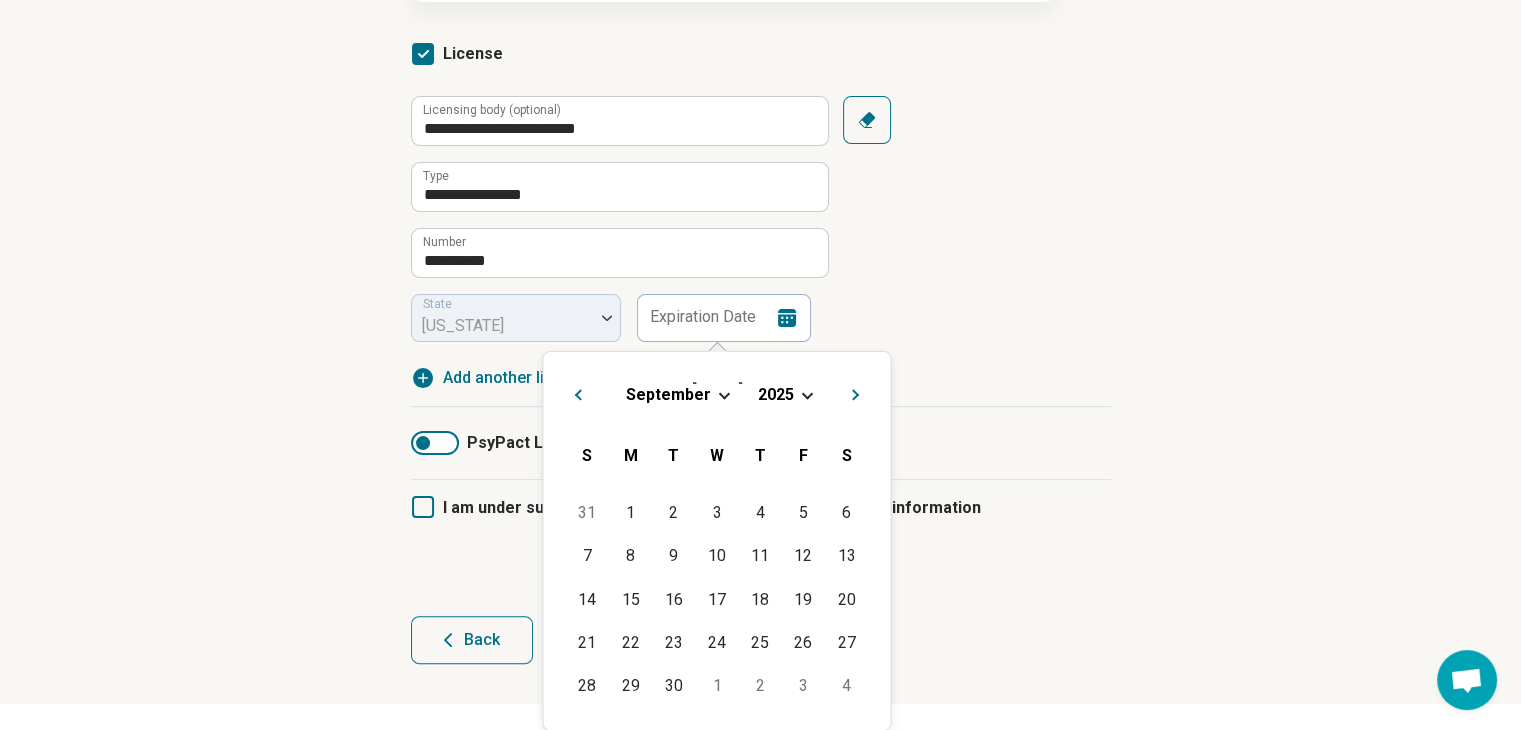 type on "**********" 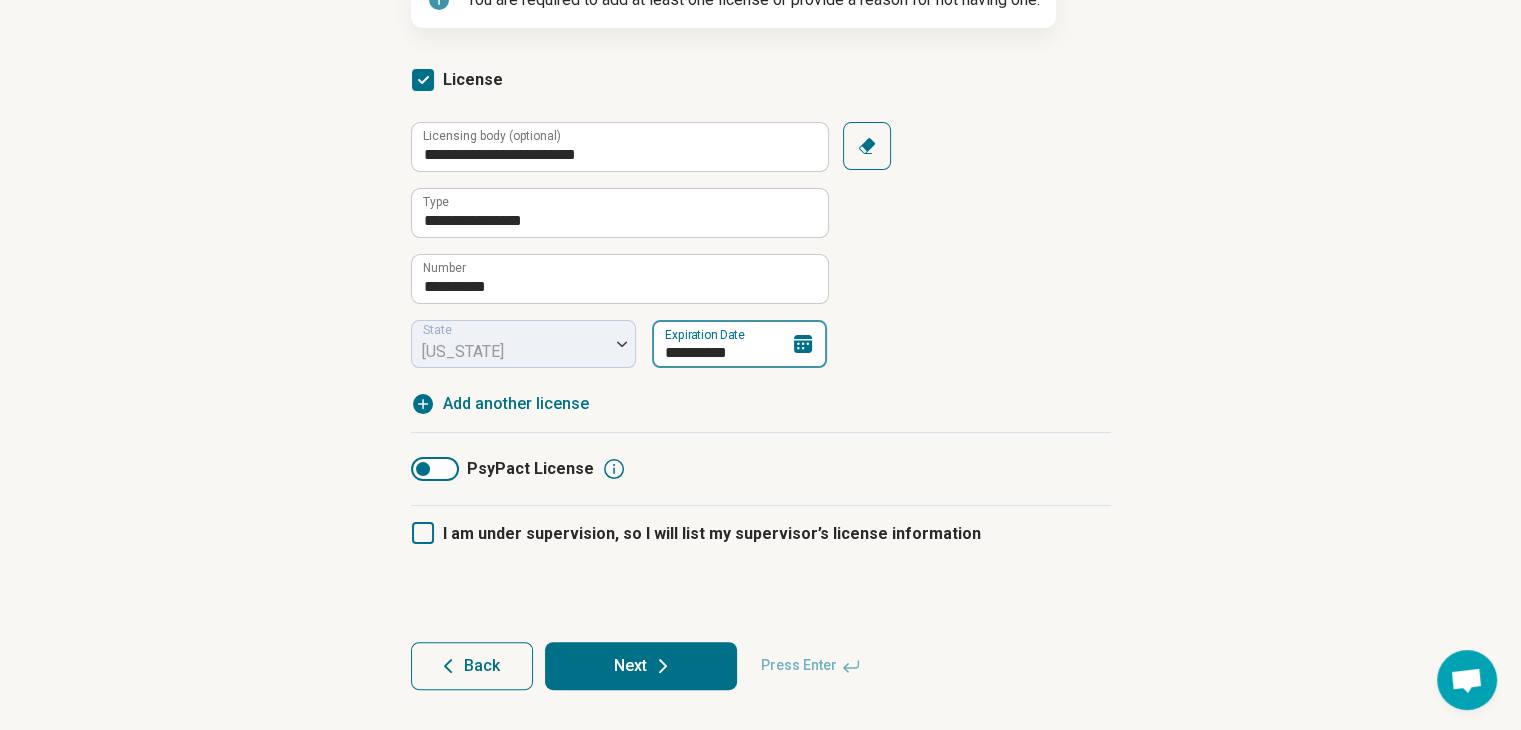 scroll, scrollTop: 311, scrollLeft: 0, axis: vertical 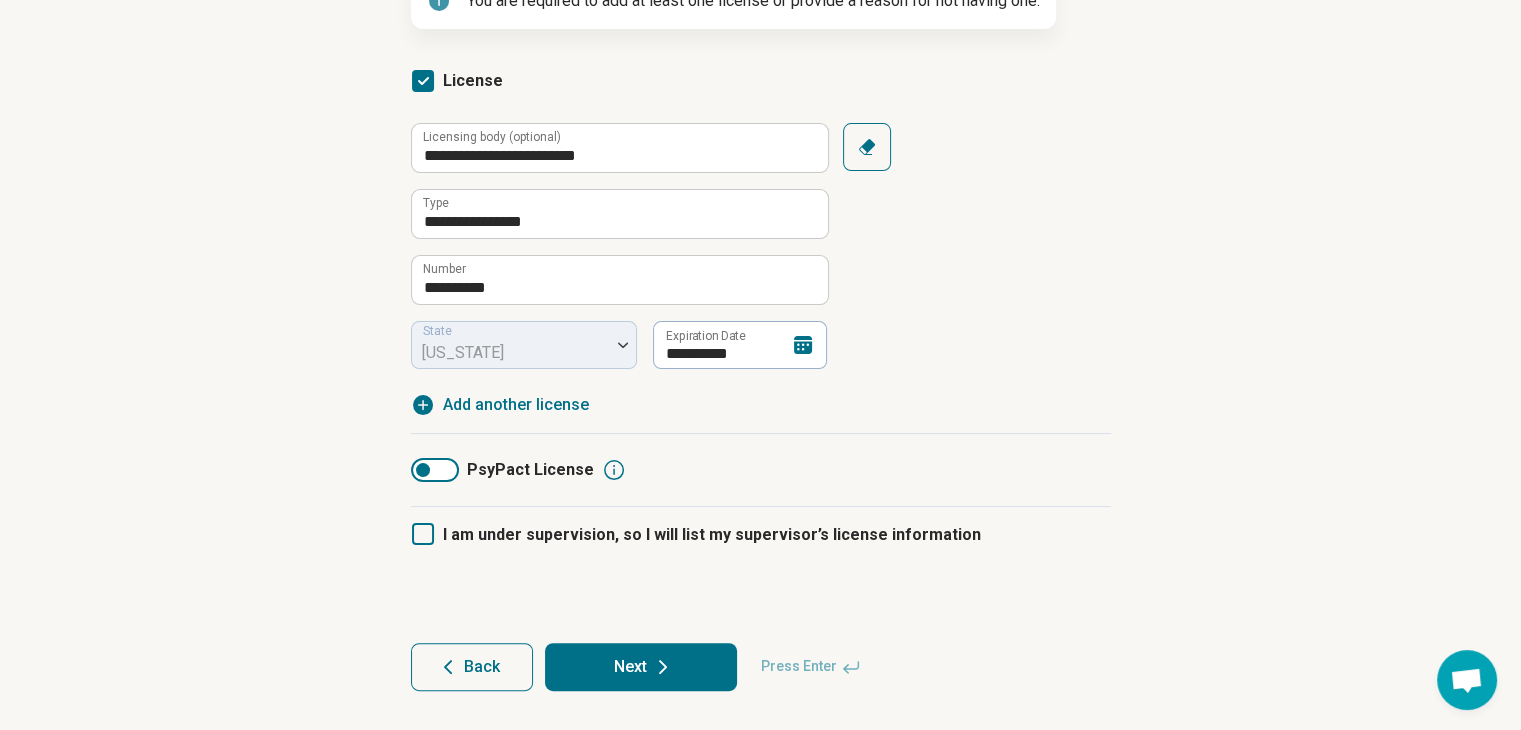 click on "**********" at bounding box center (761, 270) 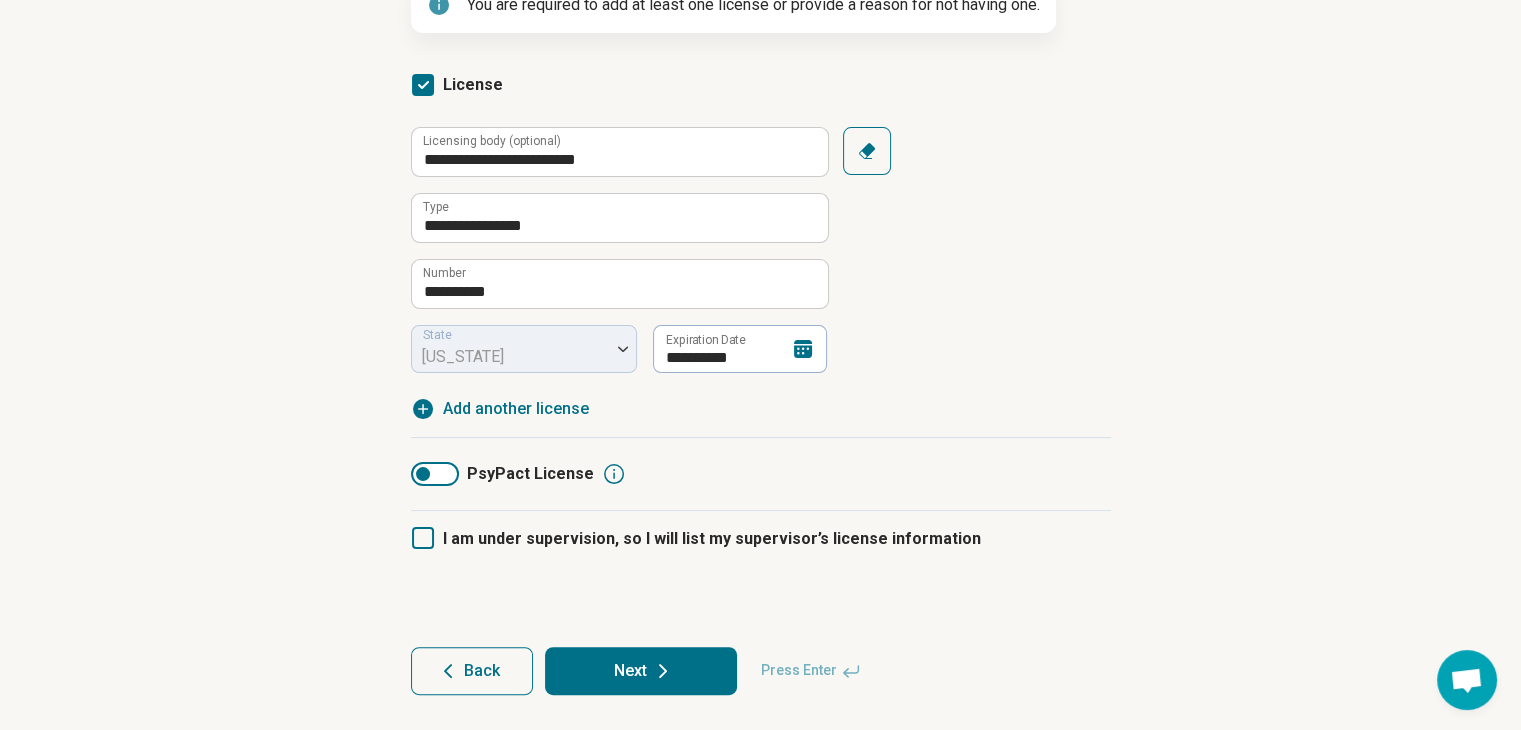scroll, scrollTop: 311, scrollLeft: 0, axis: vertical 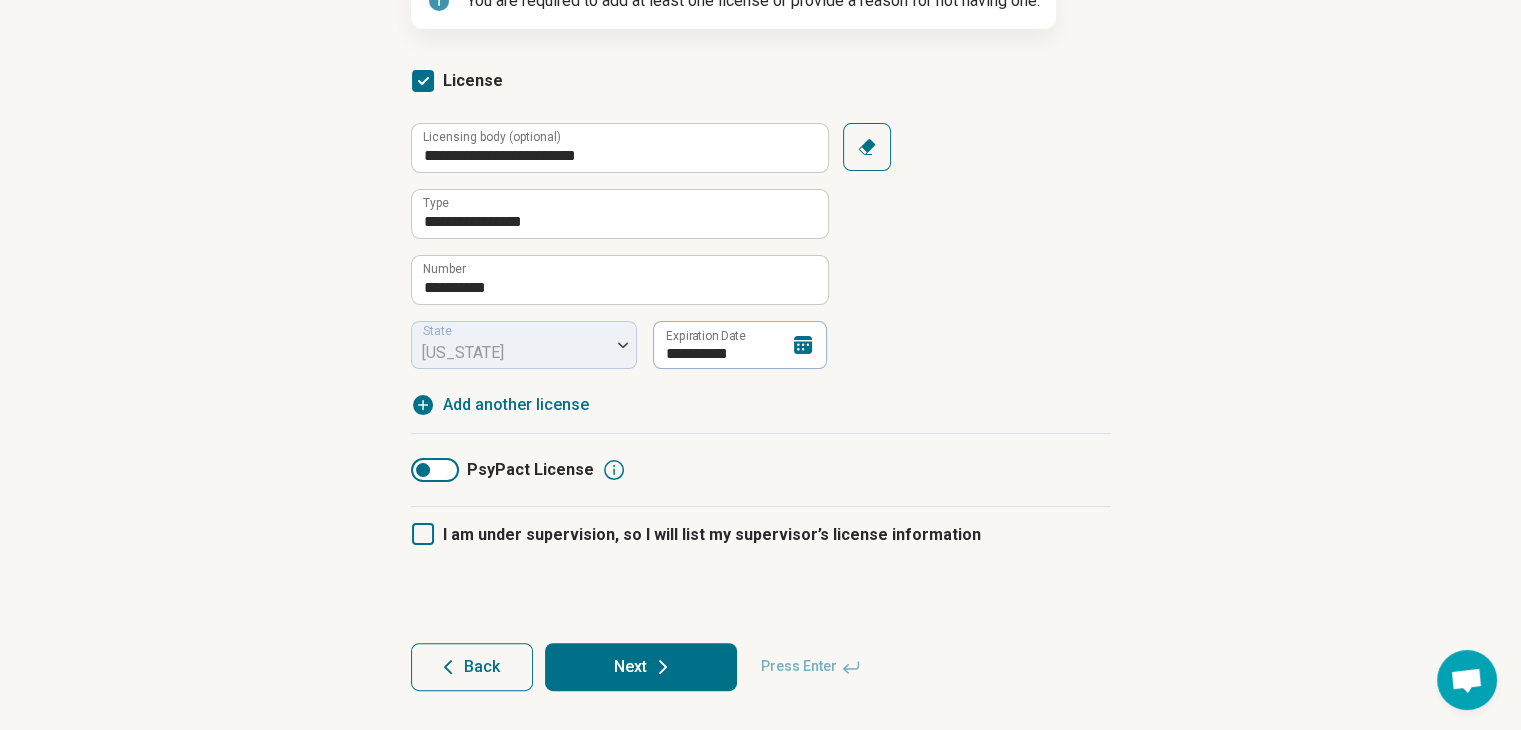 click on "Next" at bounding box center [641, 667] 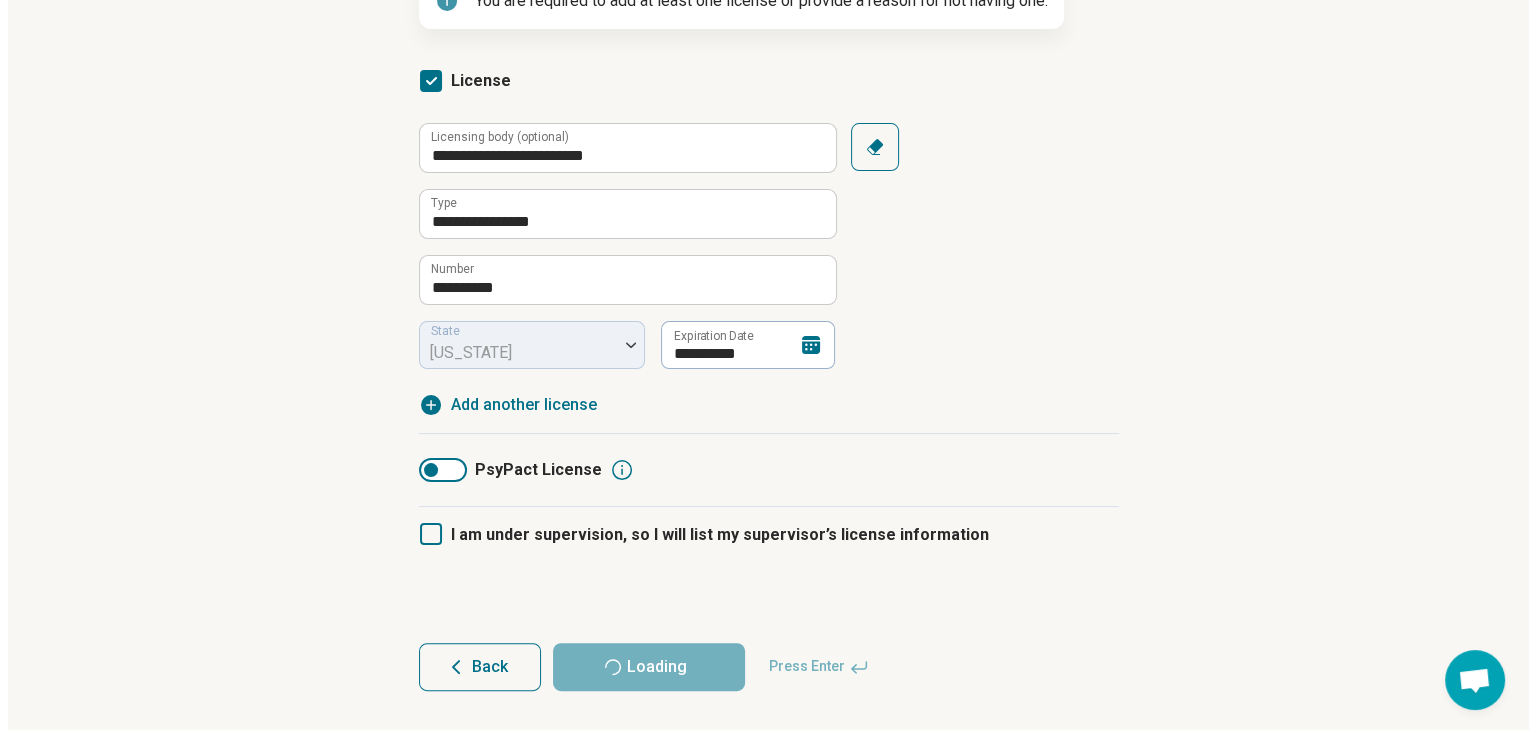 scroll, scrollTop: 0, scrollLeft: 0, axis: both 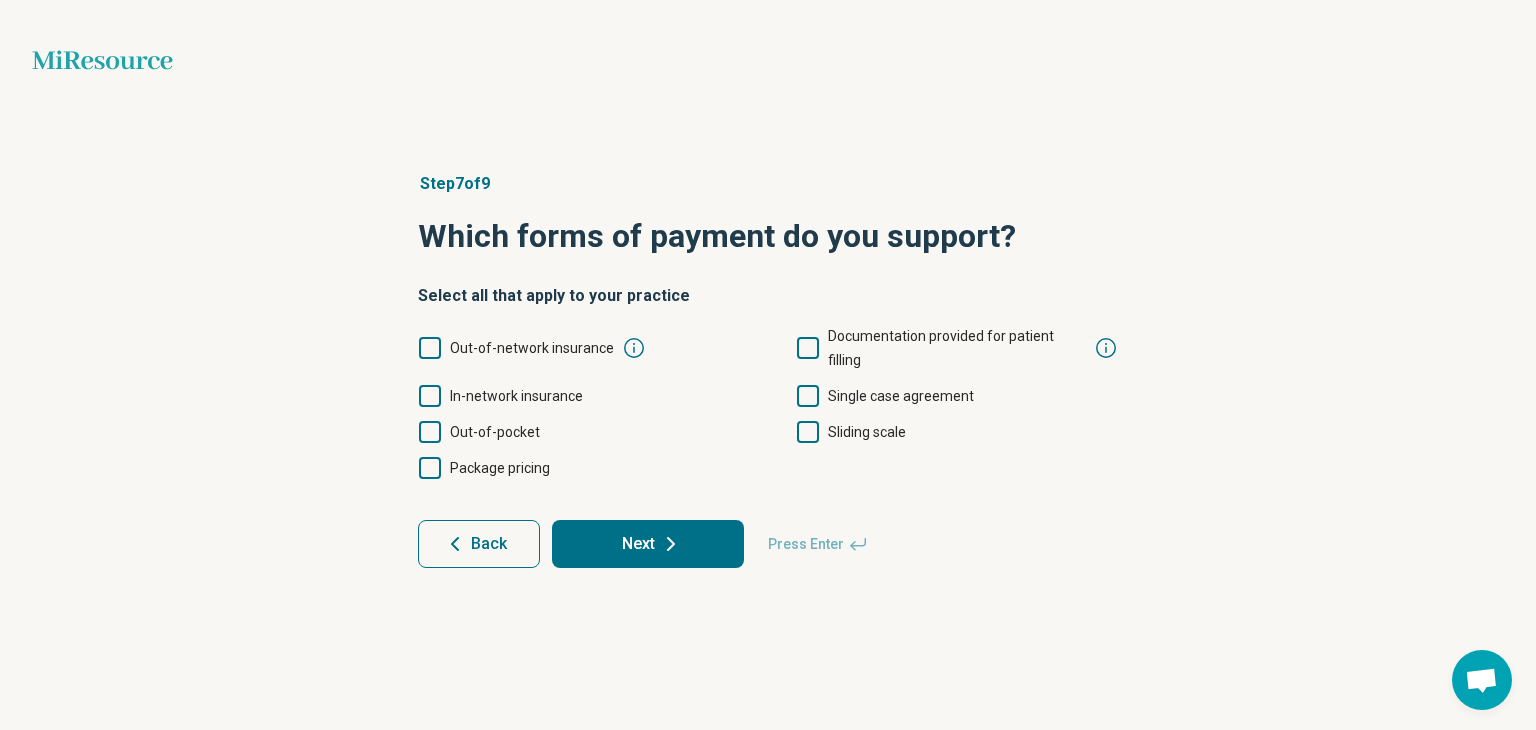 click 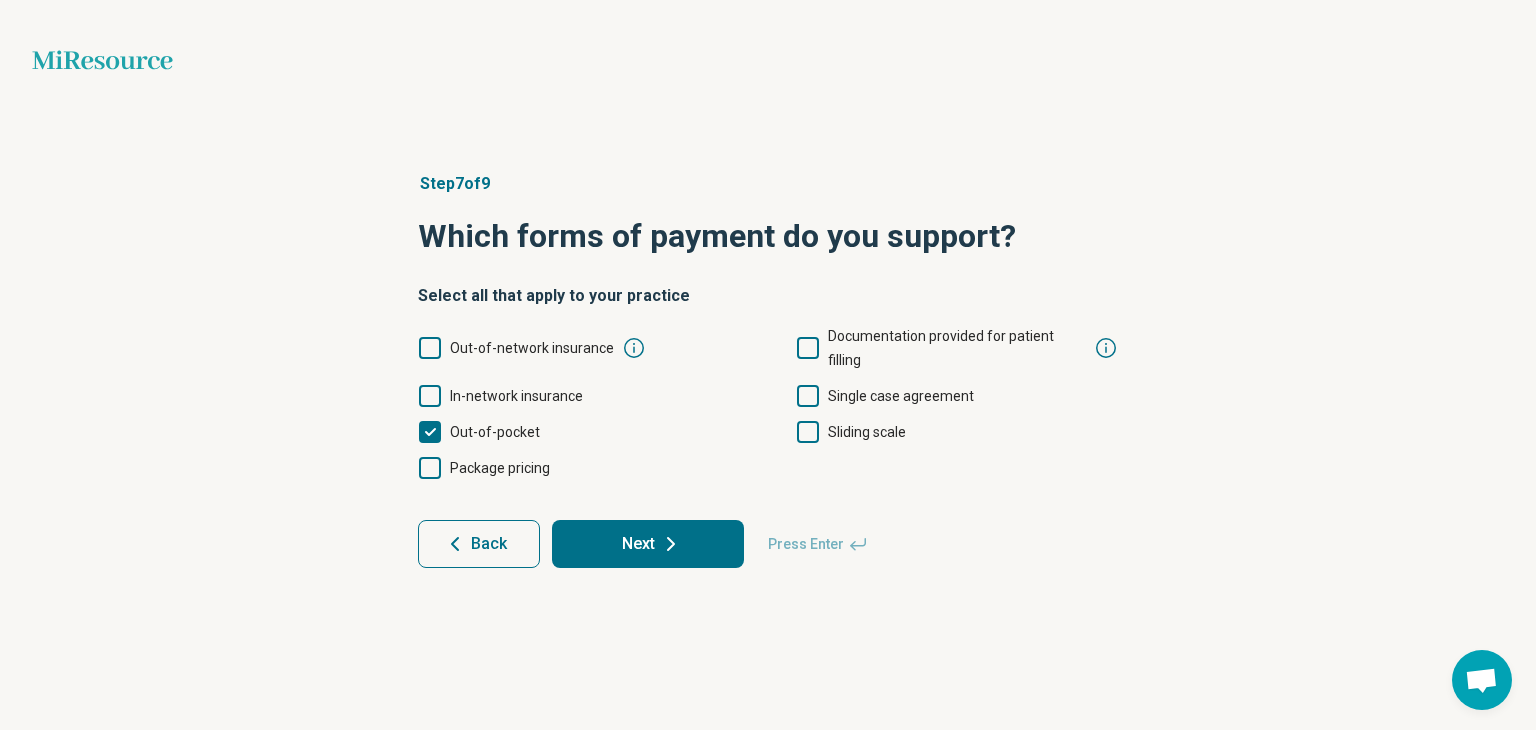 click 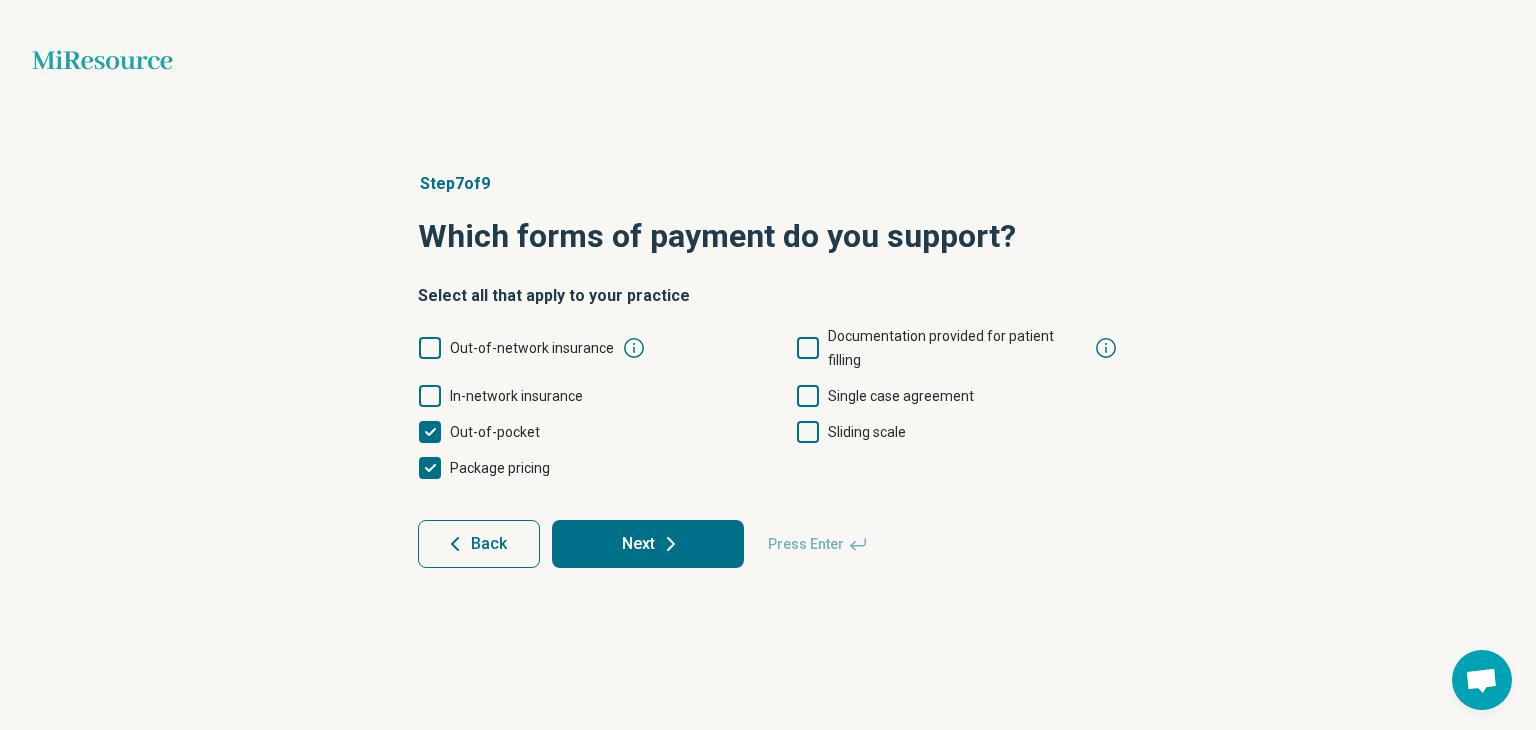 click 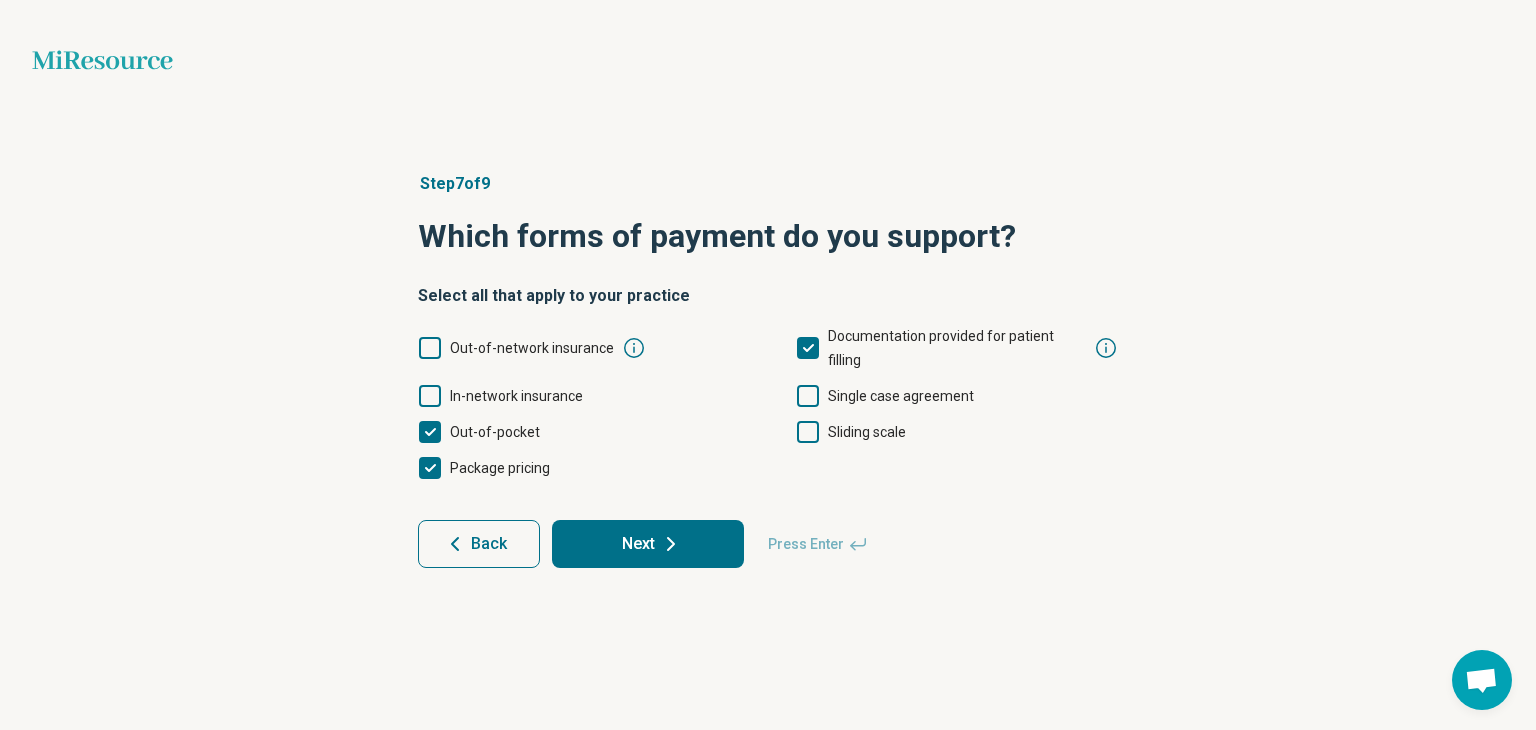 click 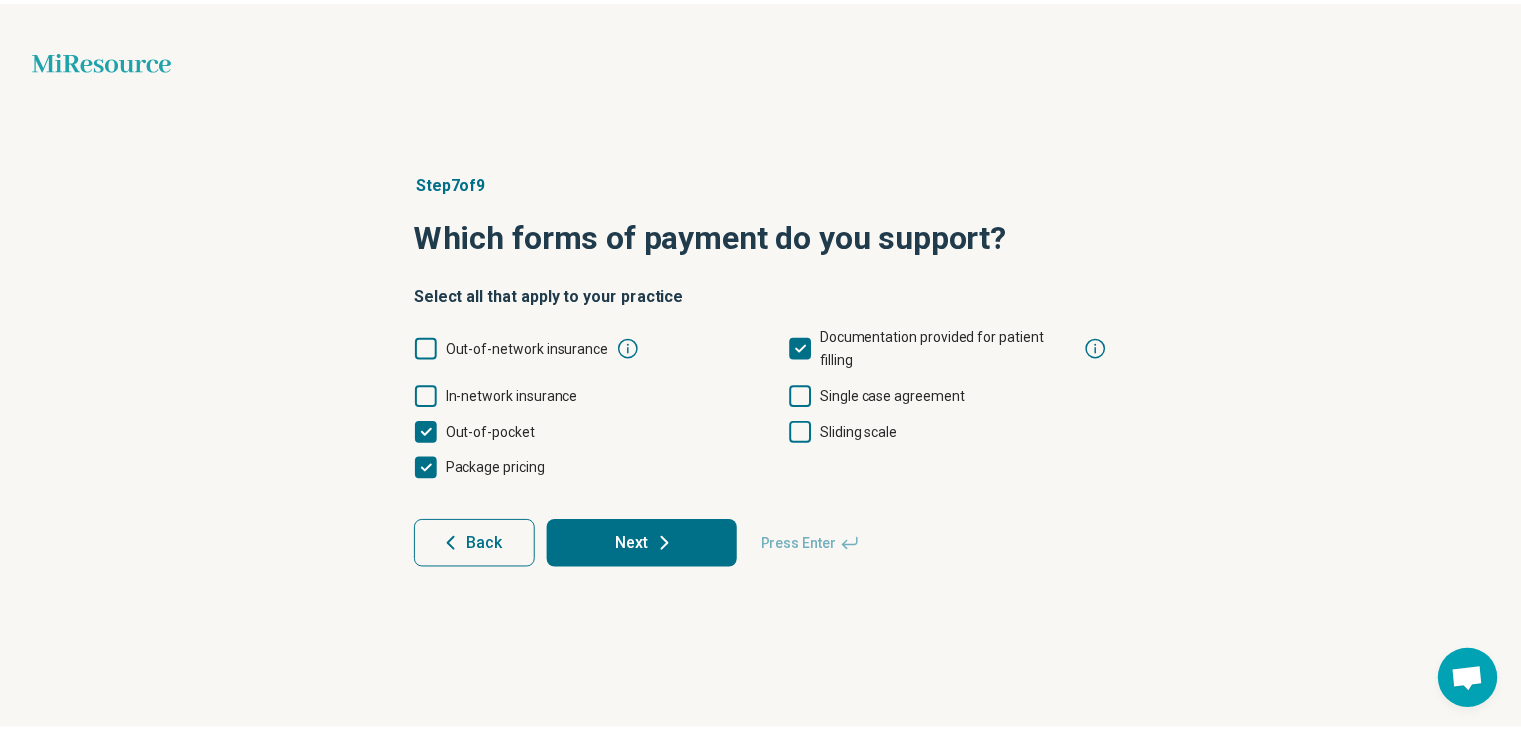 scroll, scrollTop: 10, scrollLeft: 0, axis: vertical 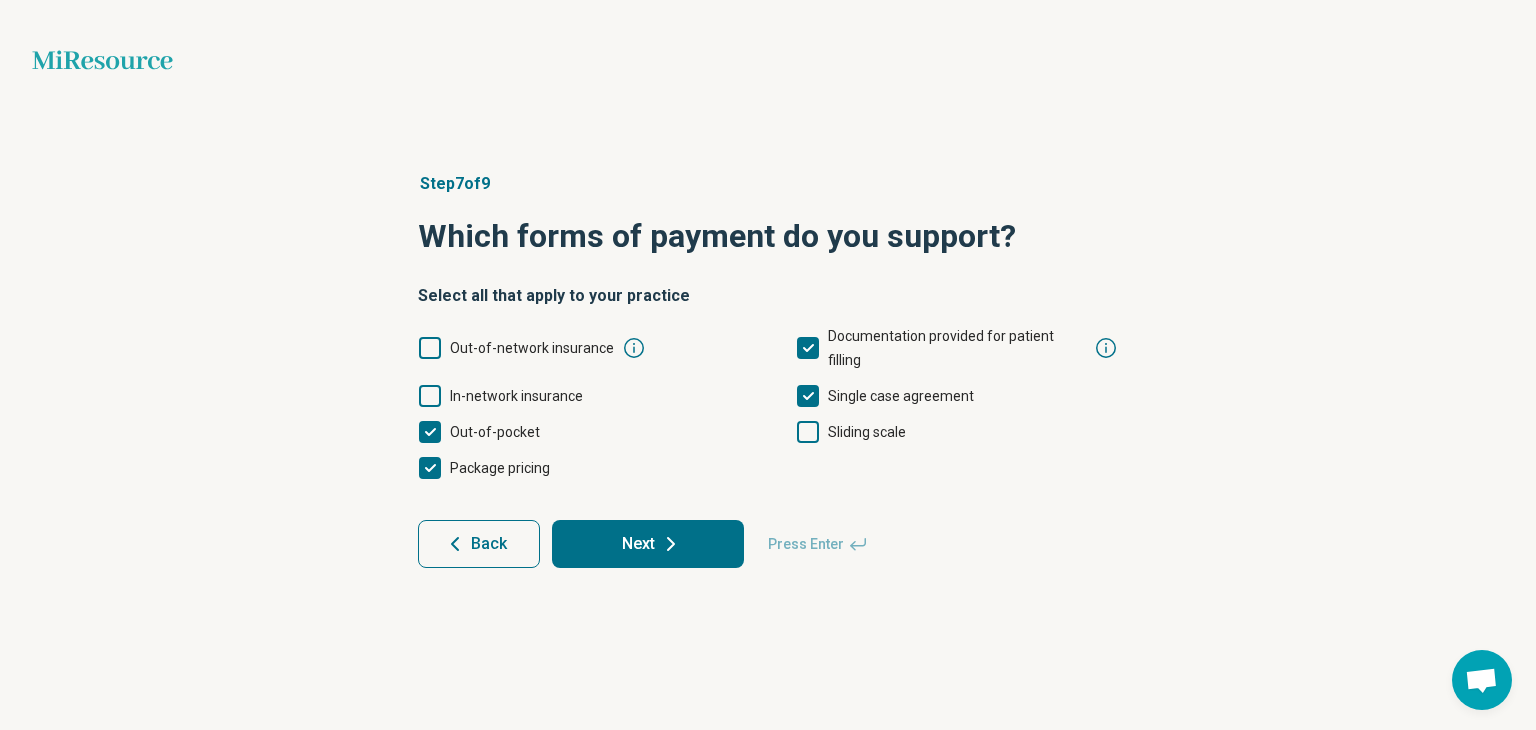 click on "Next" at bounding box center (648, 544) 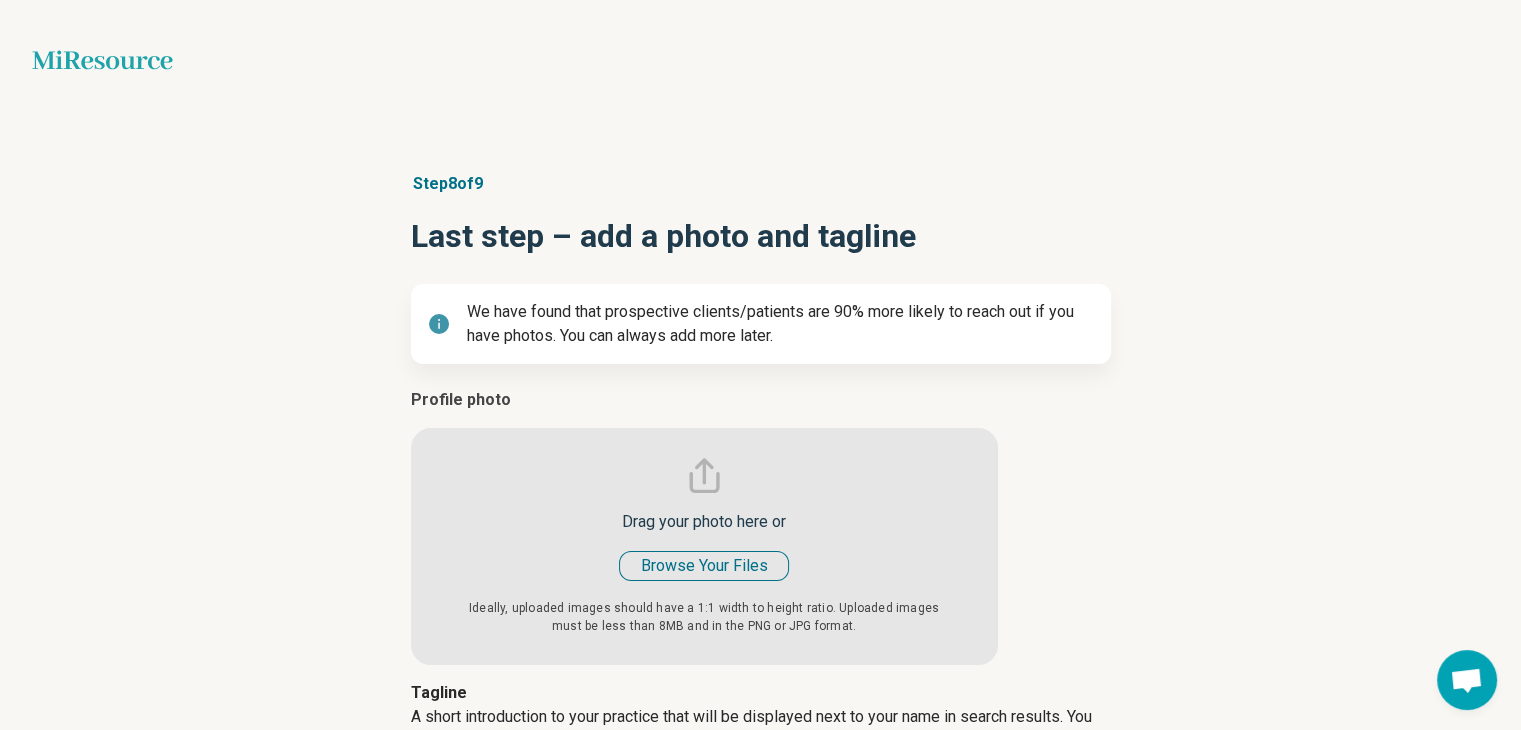 type on "*" 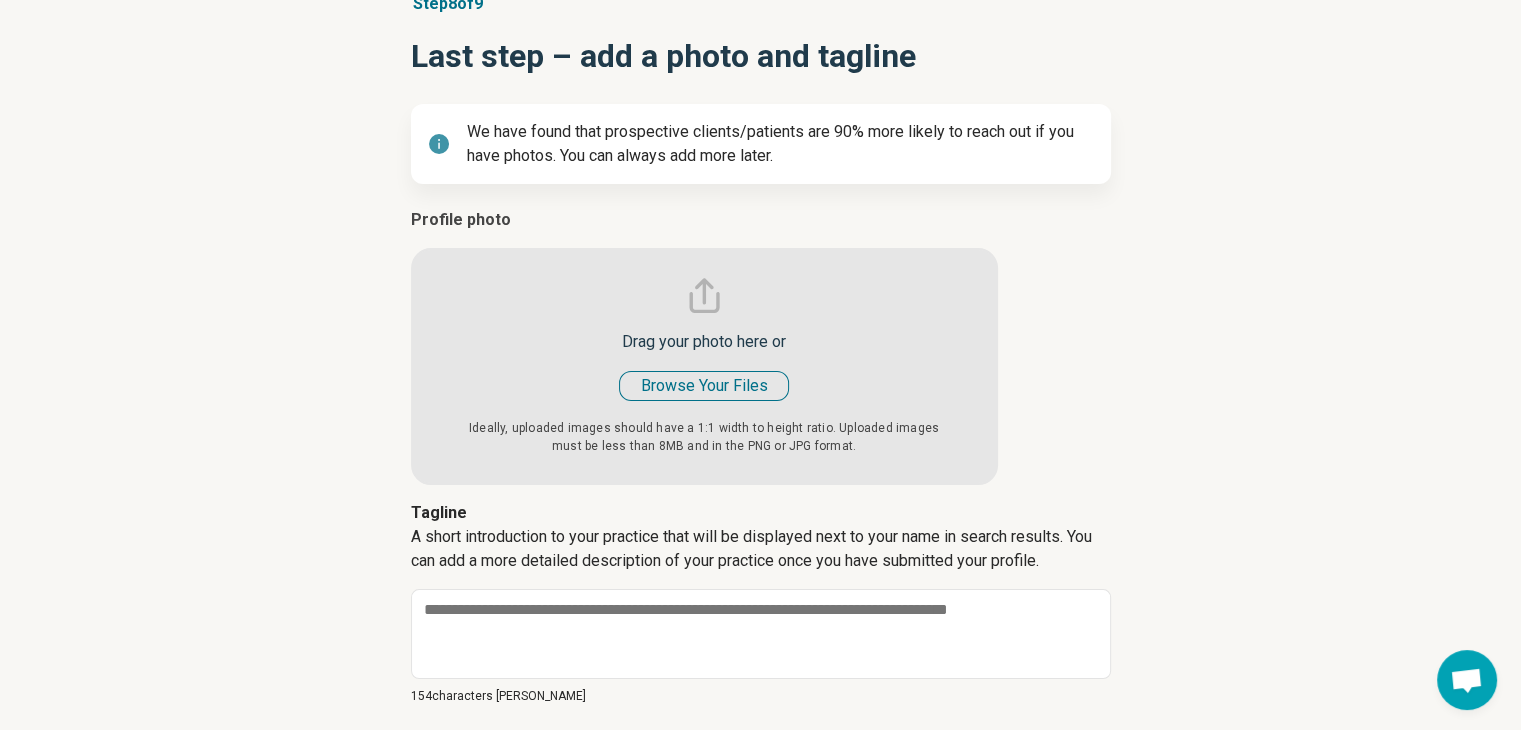 scroll, scrollTop: 282, scrollLeft: 0, axis: vertical 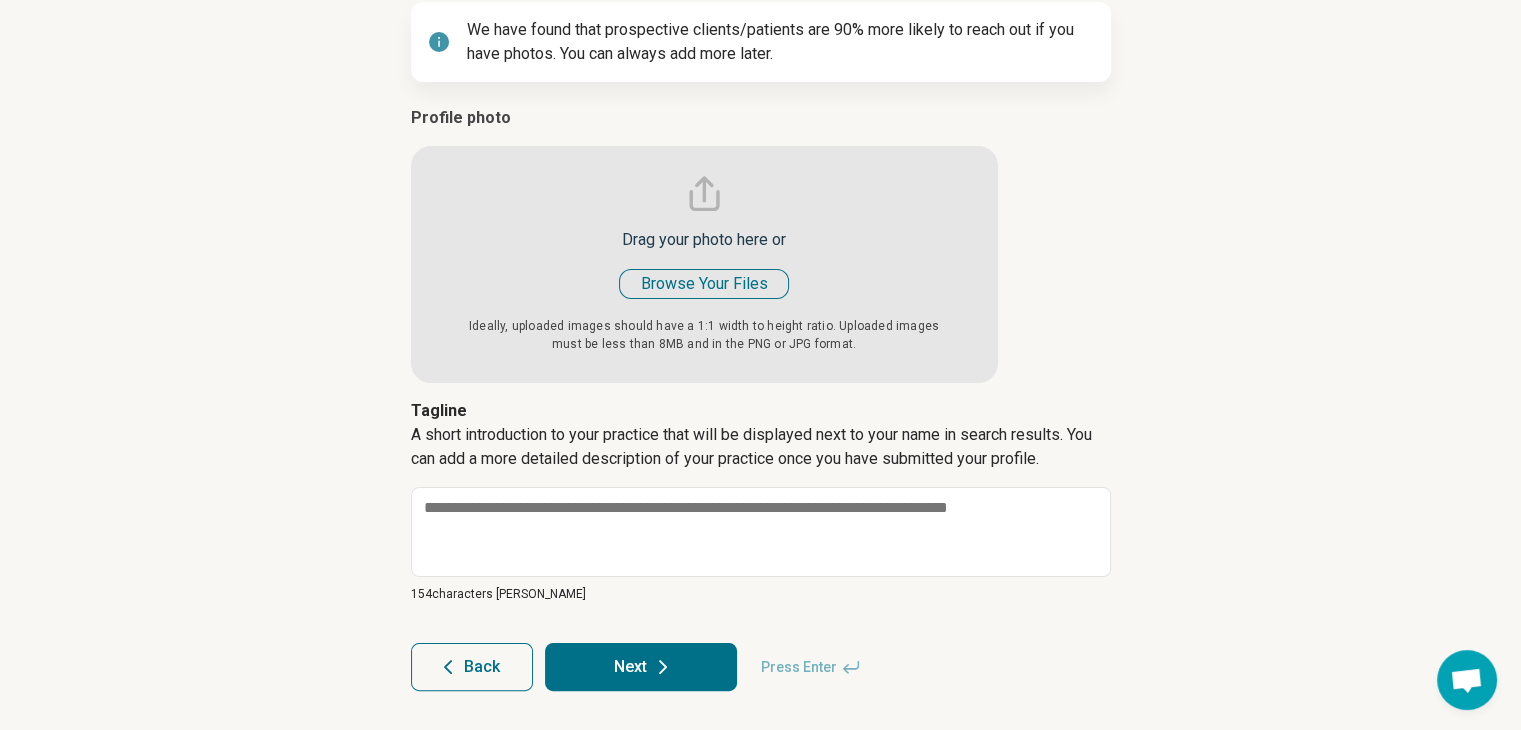click at bounding box center [704, 244] 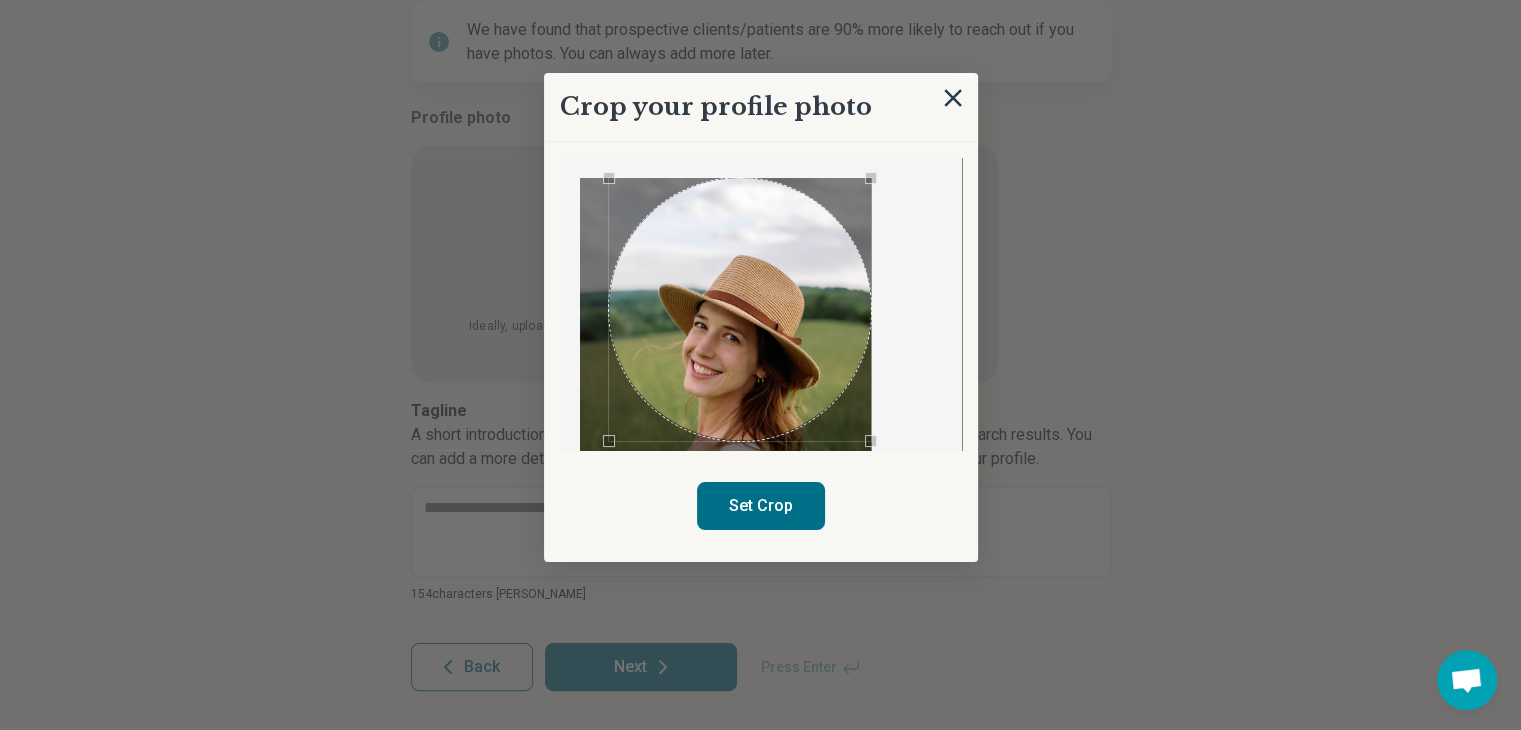 click on "Crop your profile photo Set Crop" at bounding box center [761, 317] 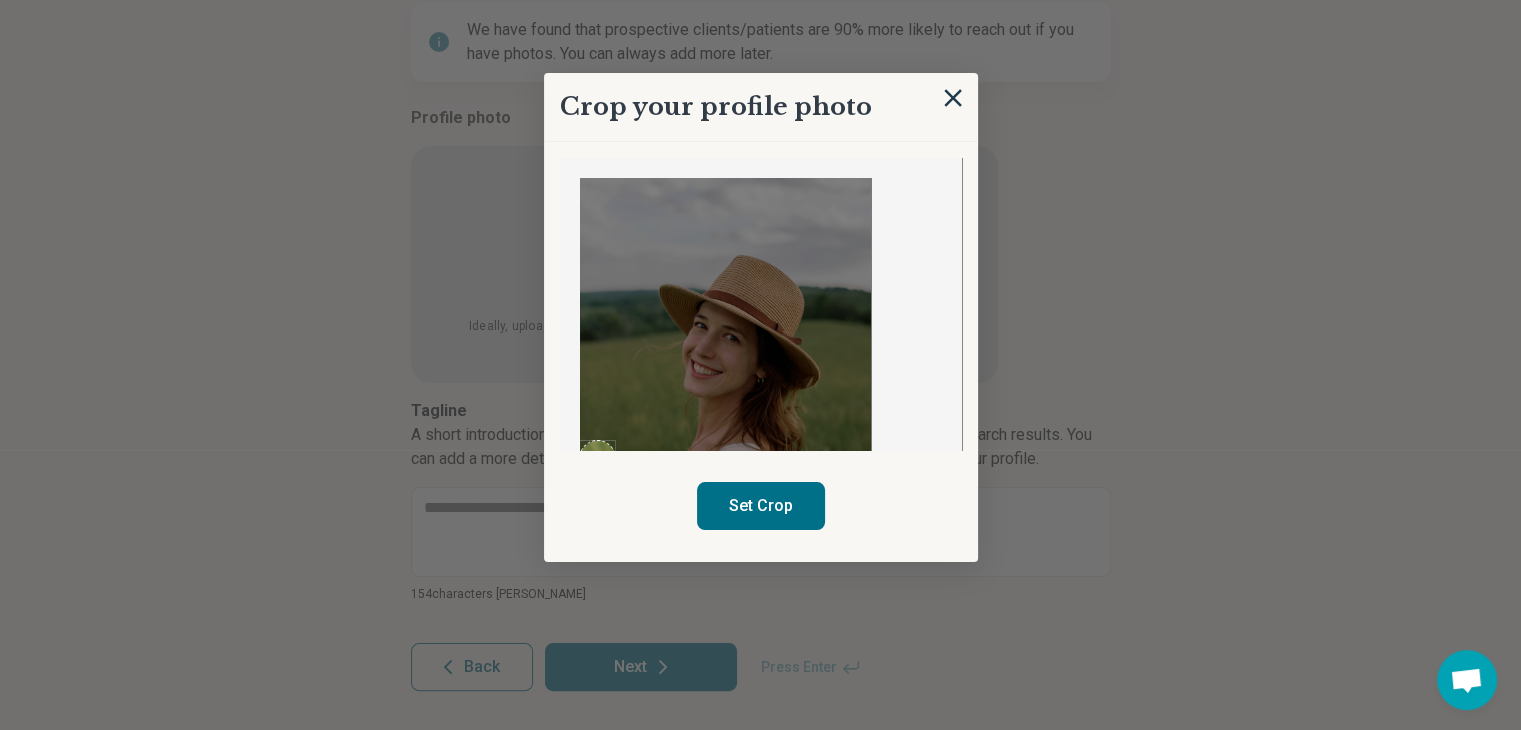 click at bounding box center (761, 304) 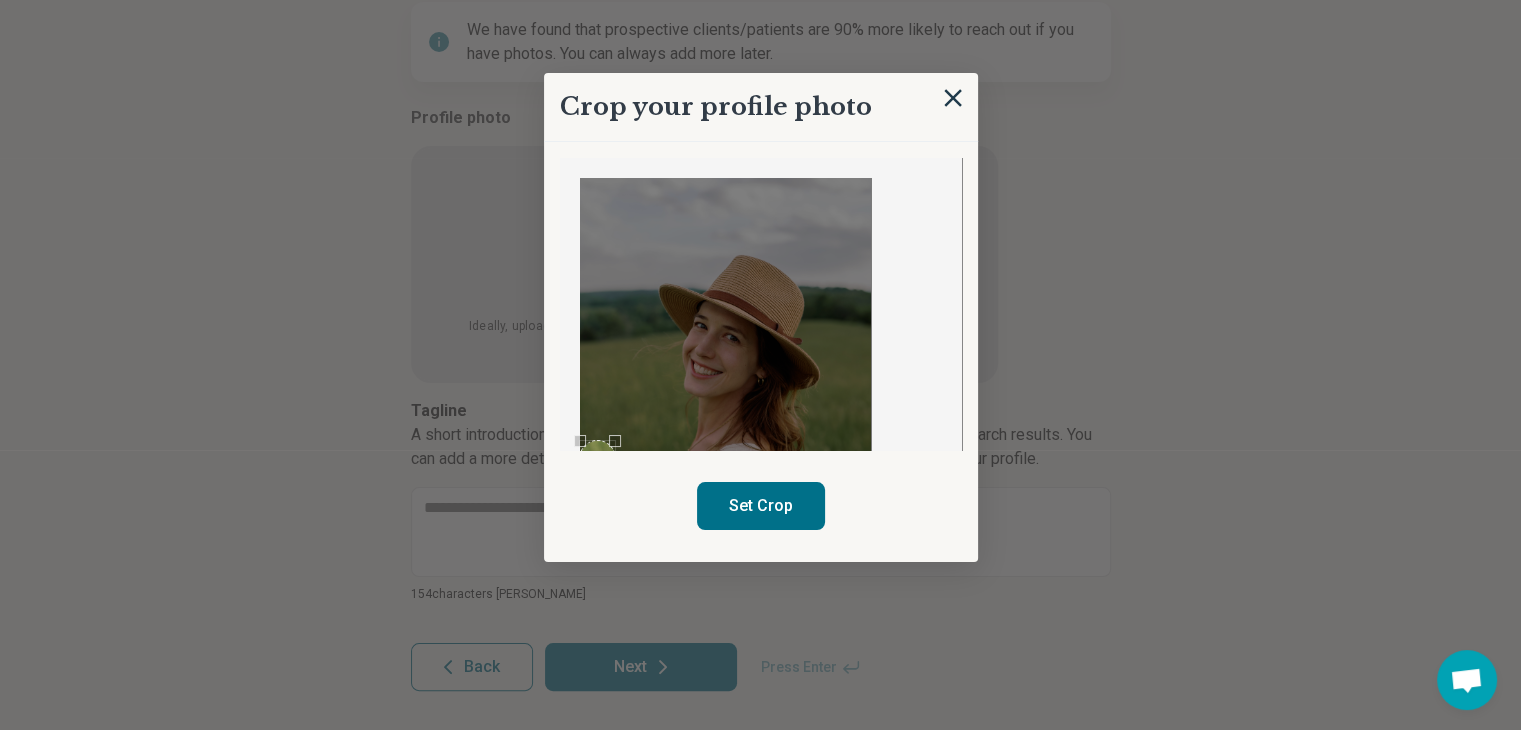 click at bounding box center [726, 397] 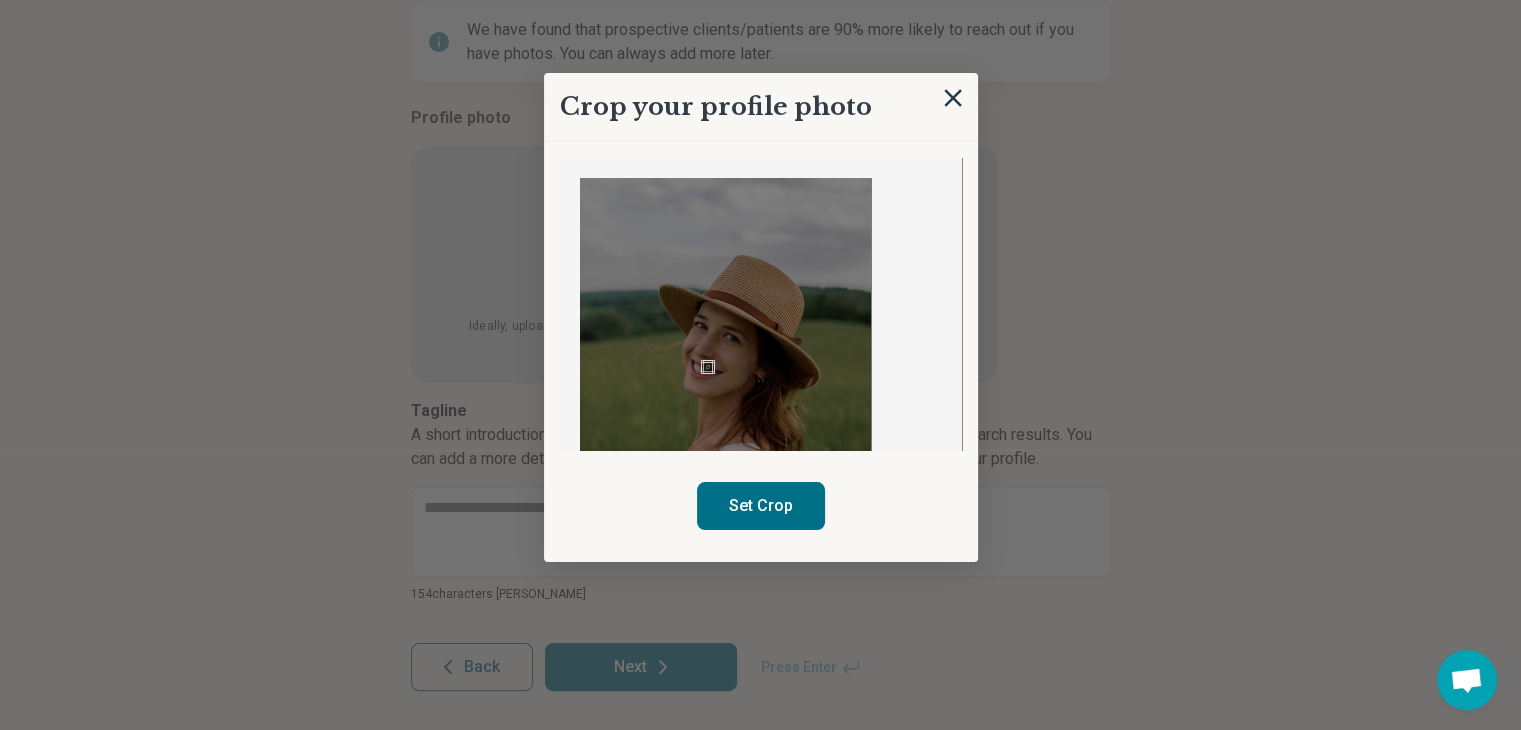 drag, startPoint x: 948, startPoint y: 104, endPoint x: 916, endPoint y: 112, distance: 32.984844 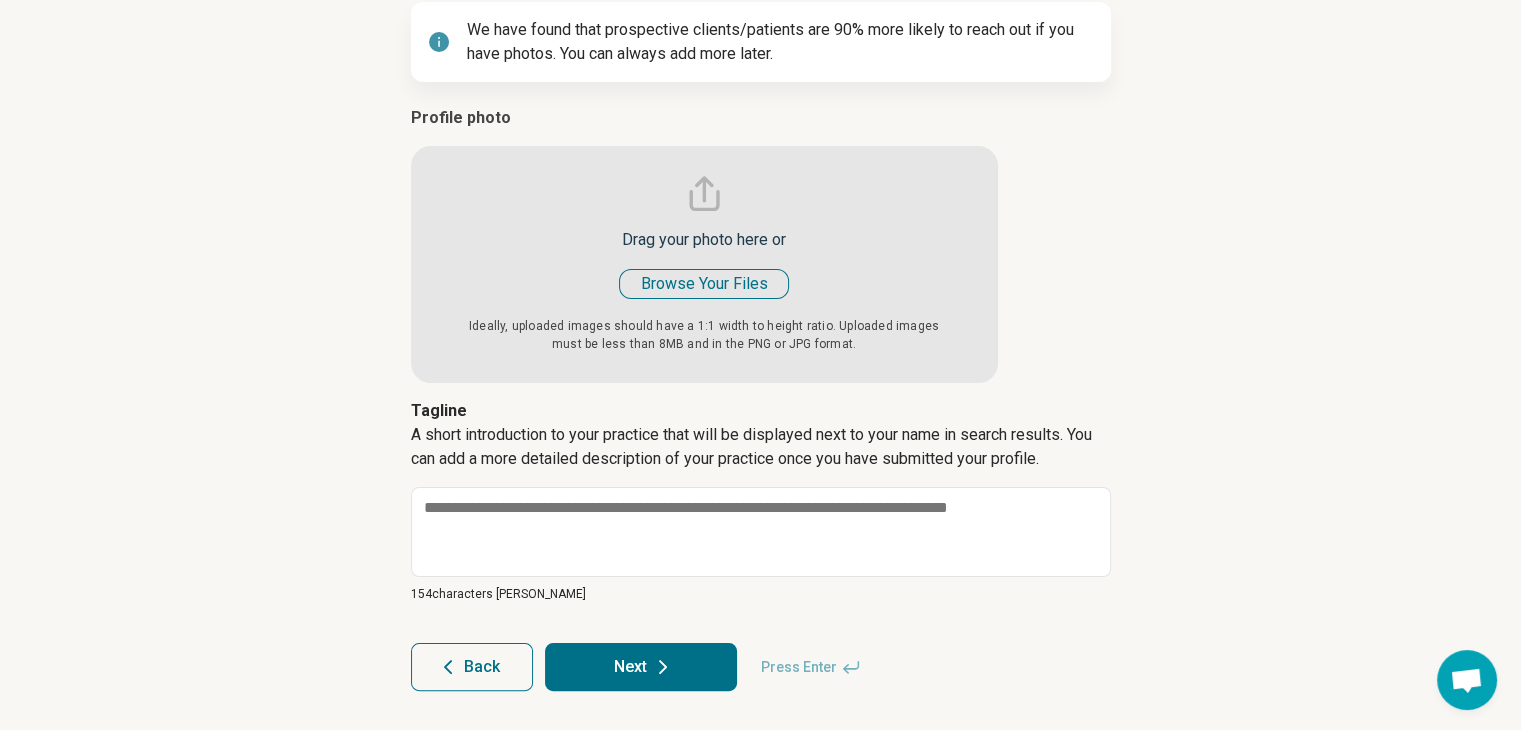 click at bounding box center [704, 244] 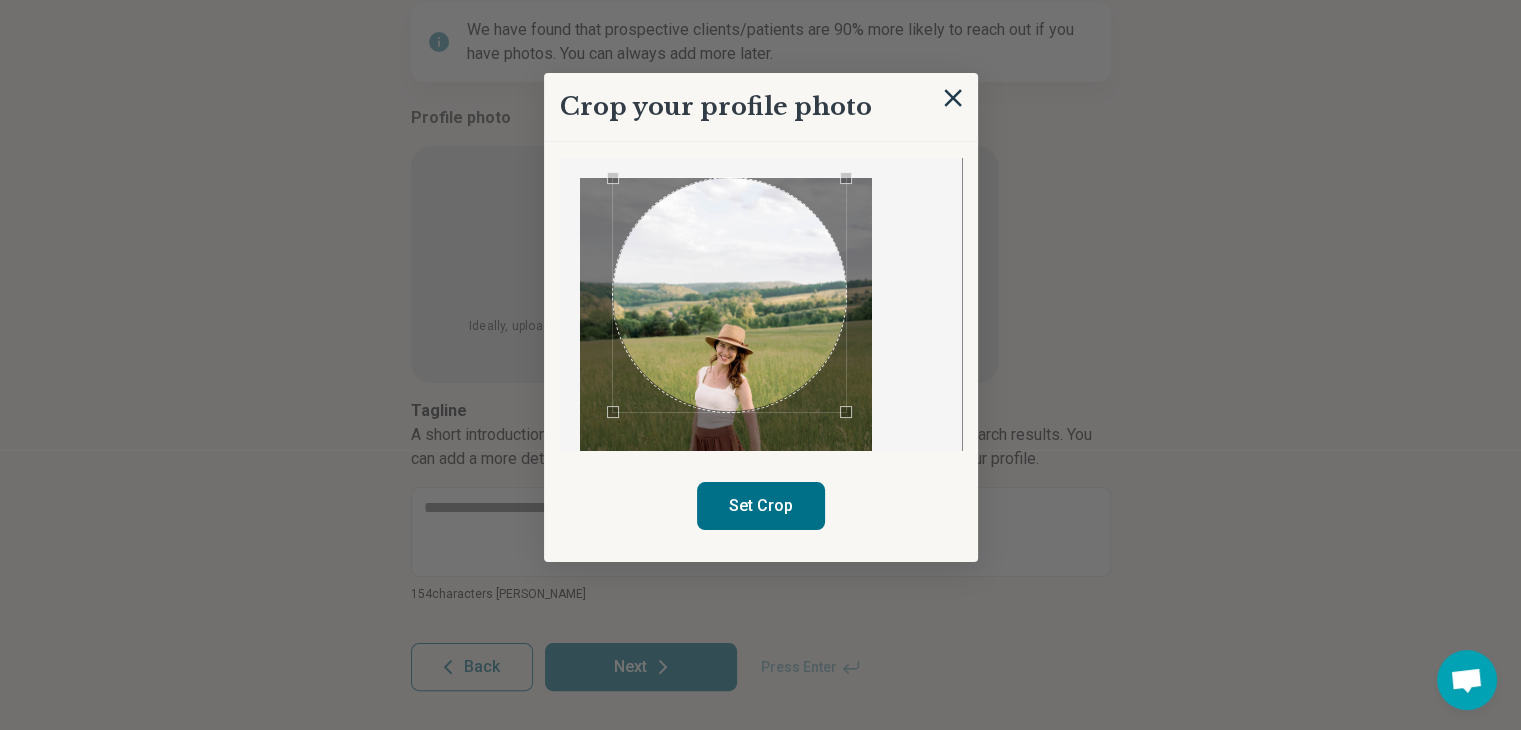 click at bounding box center [730, 295] 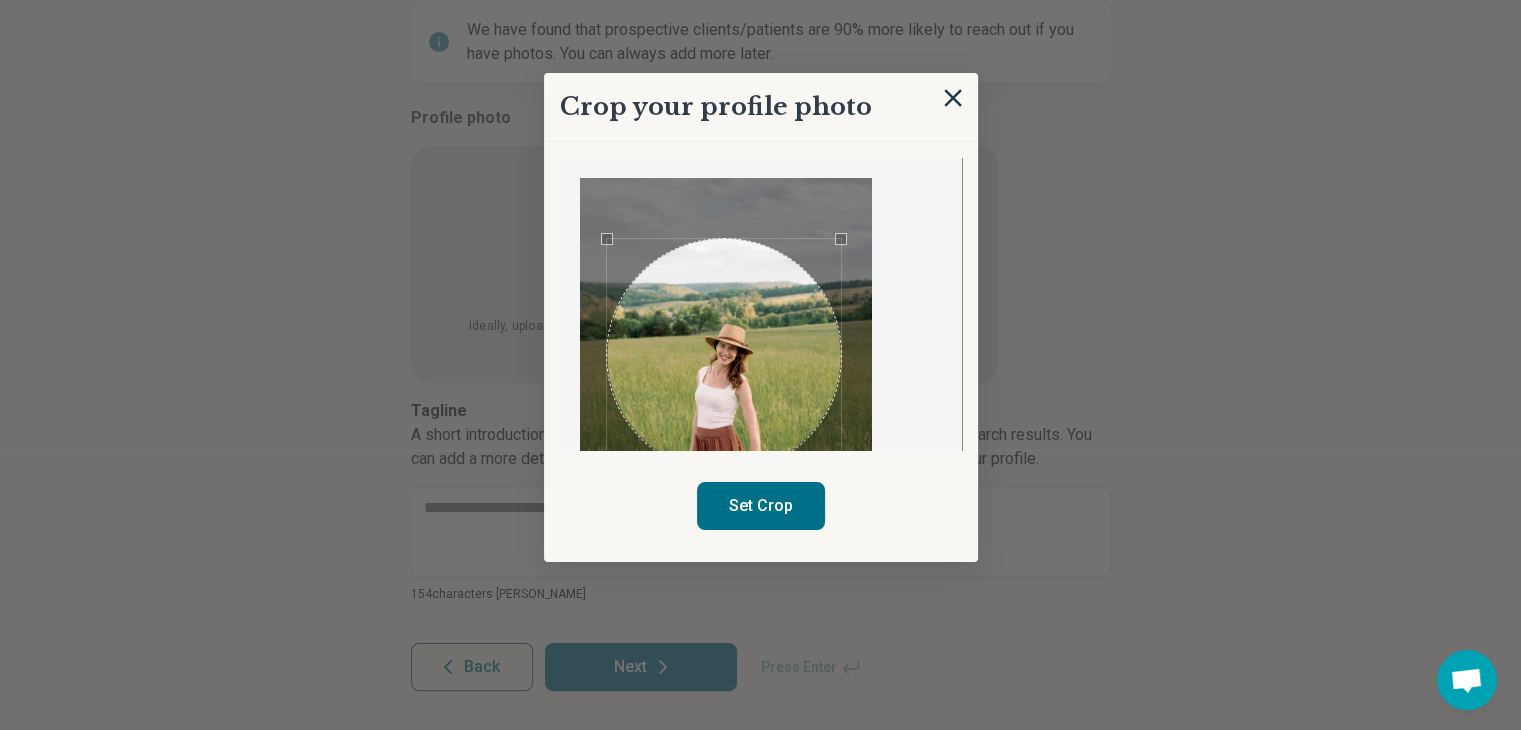 click at bounding box center (724, 356) 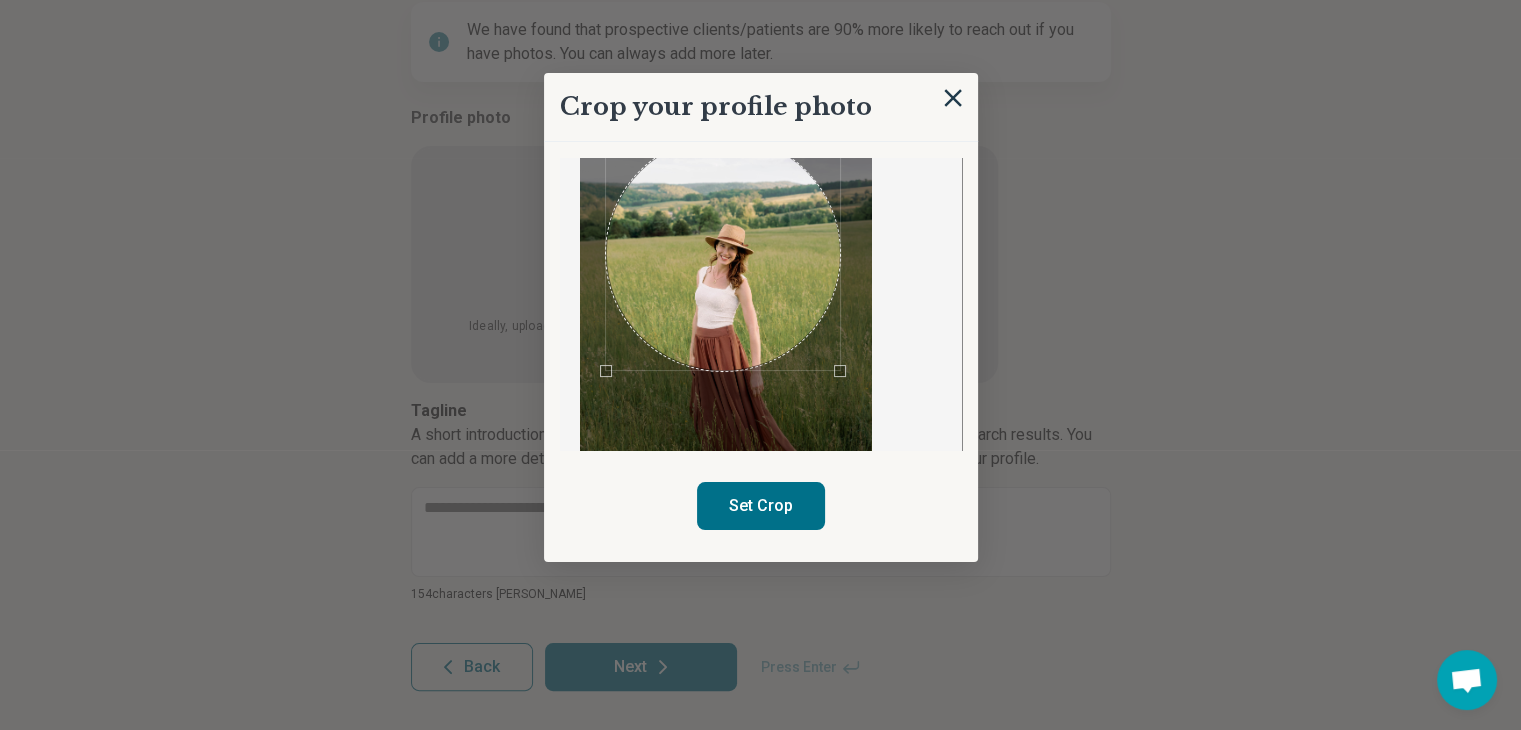 scroll, scrollTop: 104, scrollLeft: 0, axis: vertical 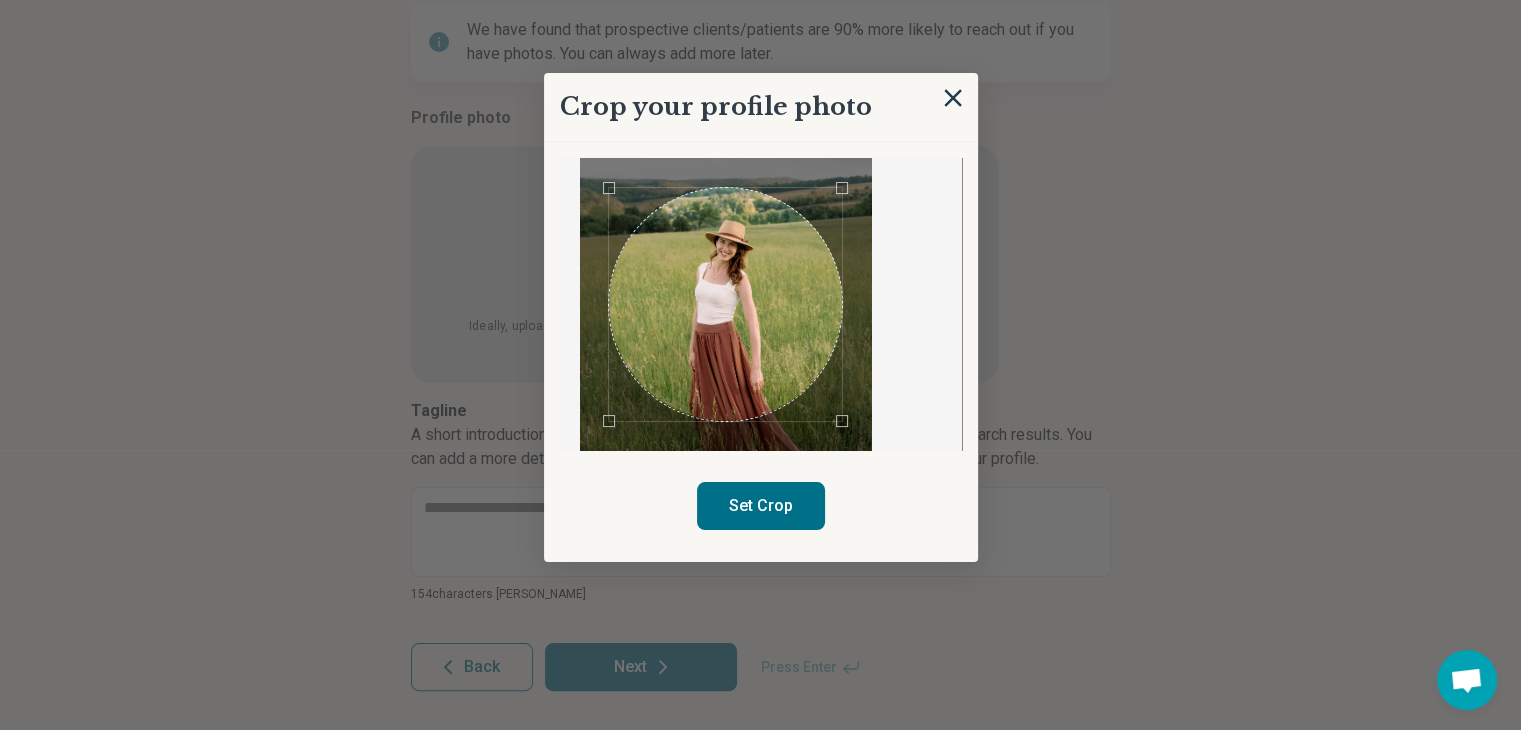 click at bounding box center (726, 305) 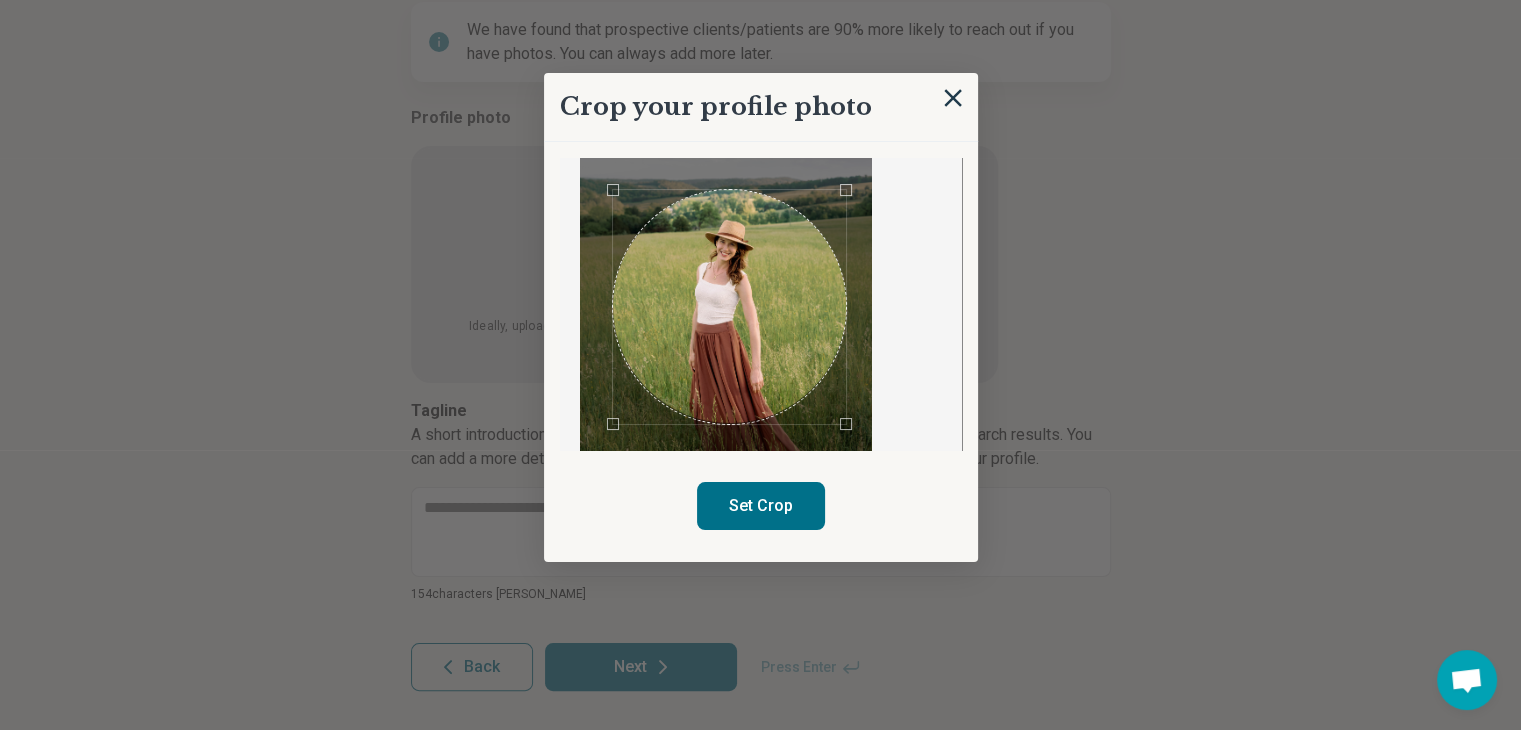 click at bounding box center (730, 307) 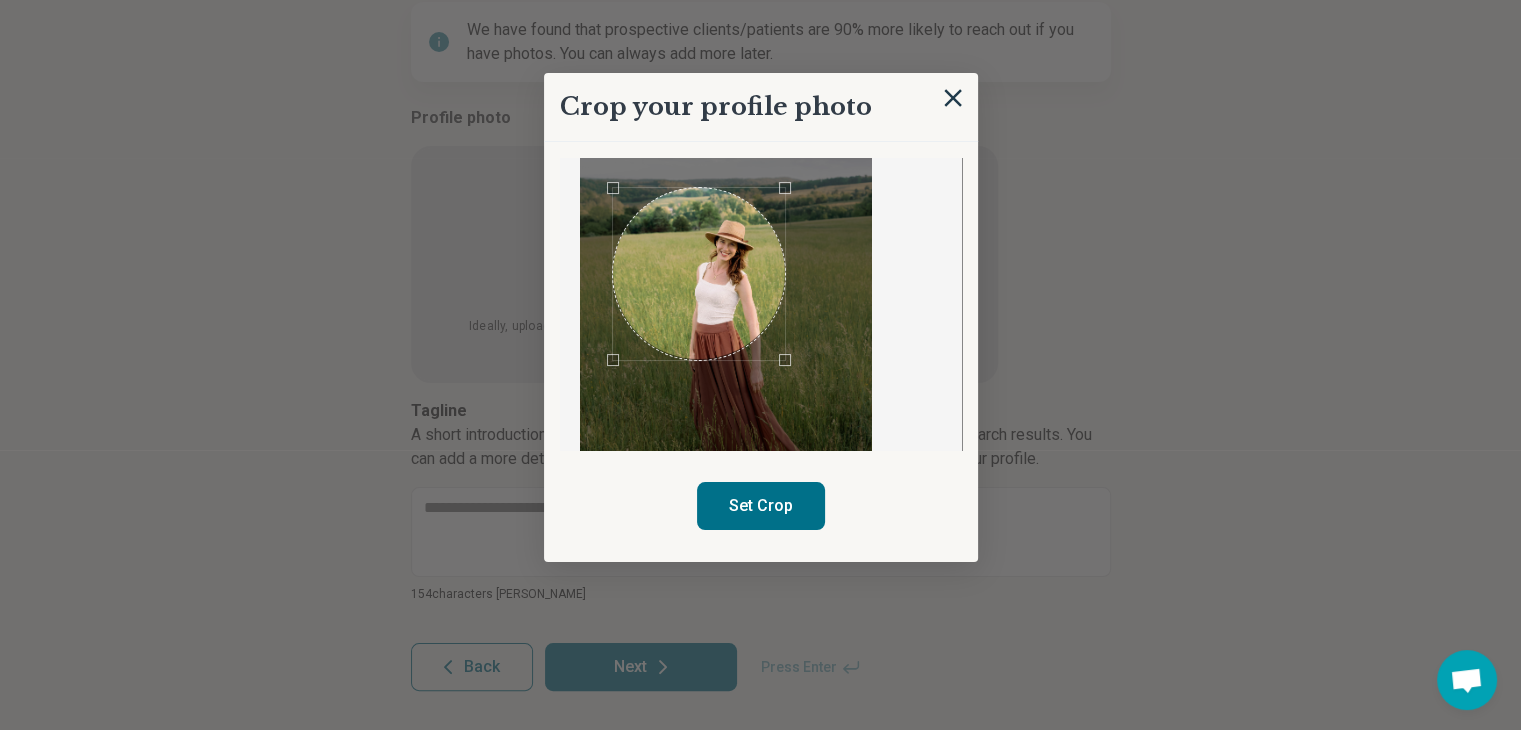 click at bounding box center [785, 360] 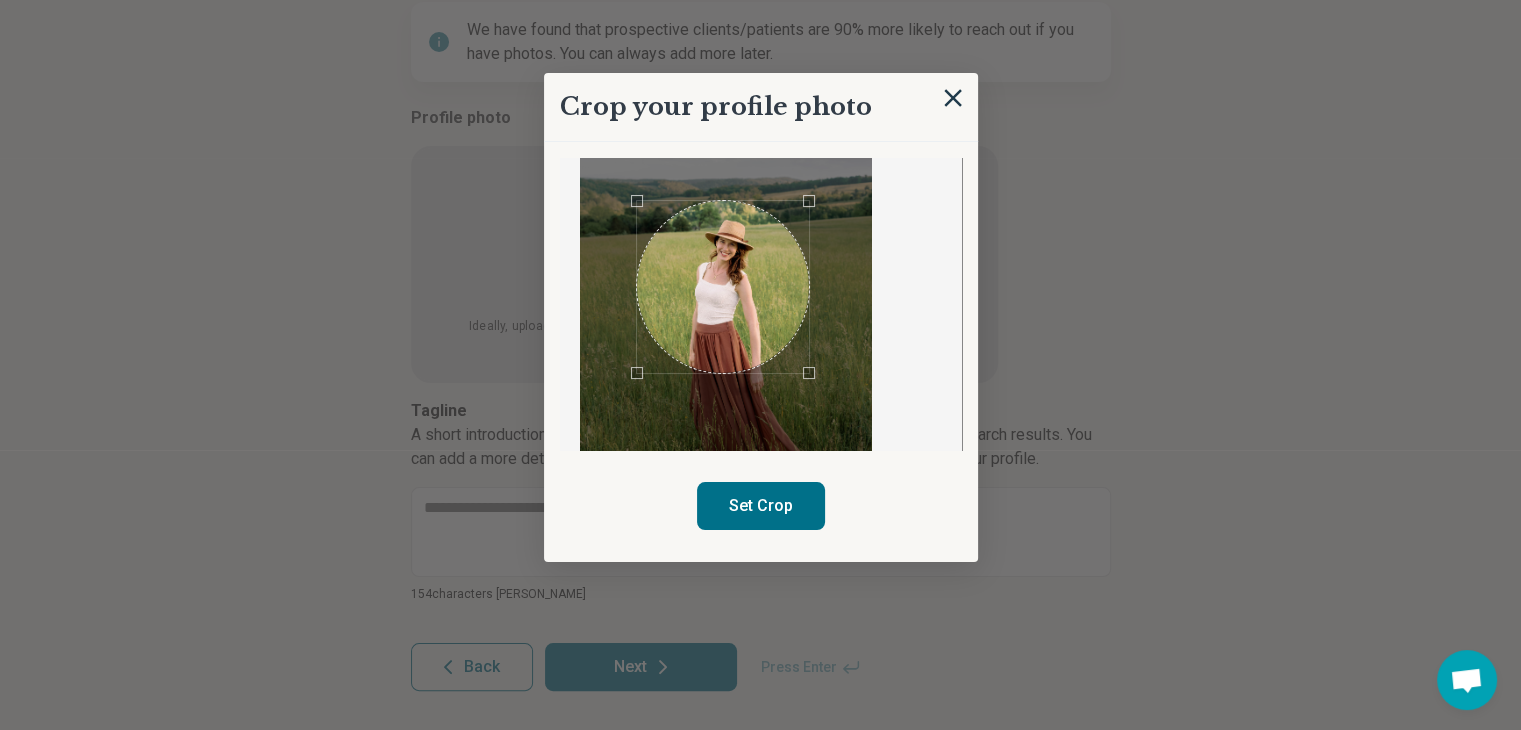 click at bounding box center (723, 287) 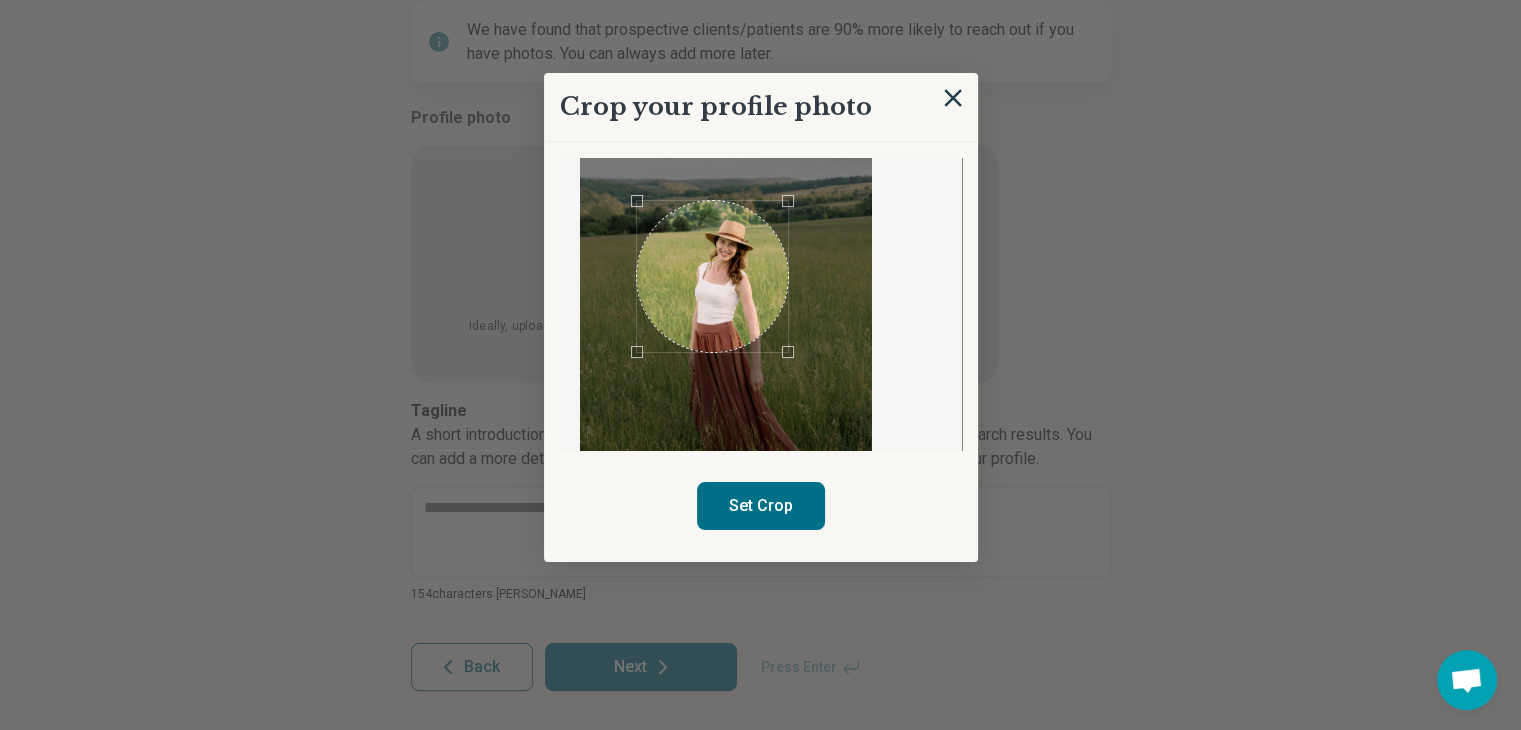click at bounding box center (726, 293) 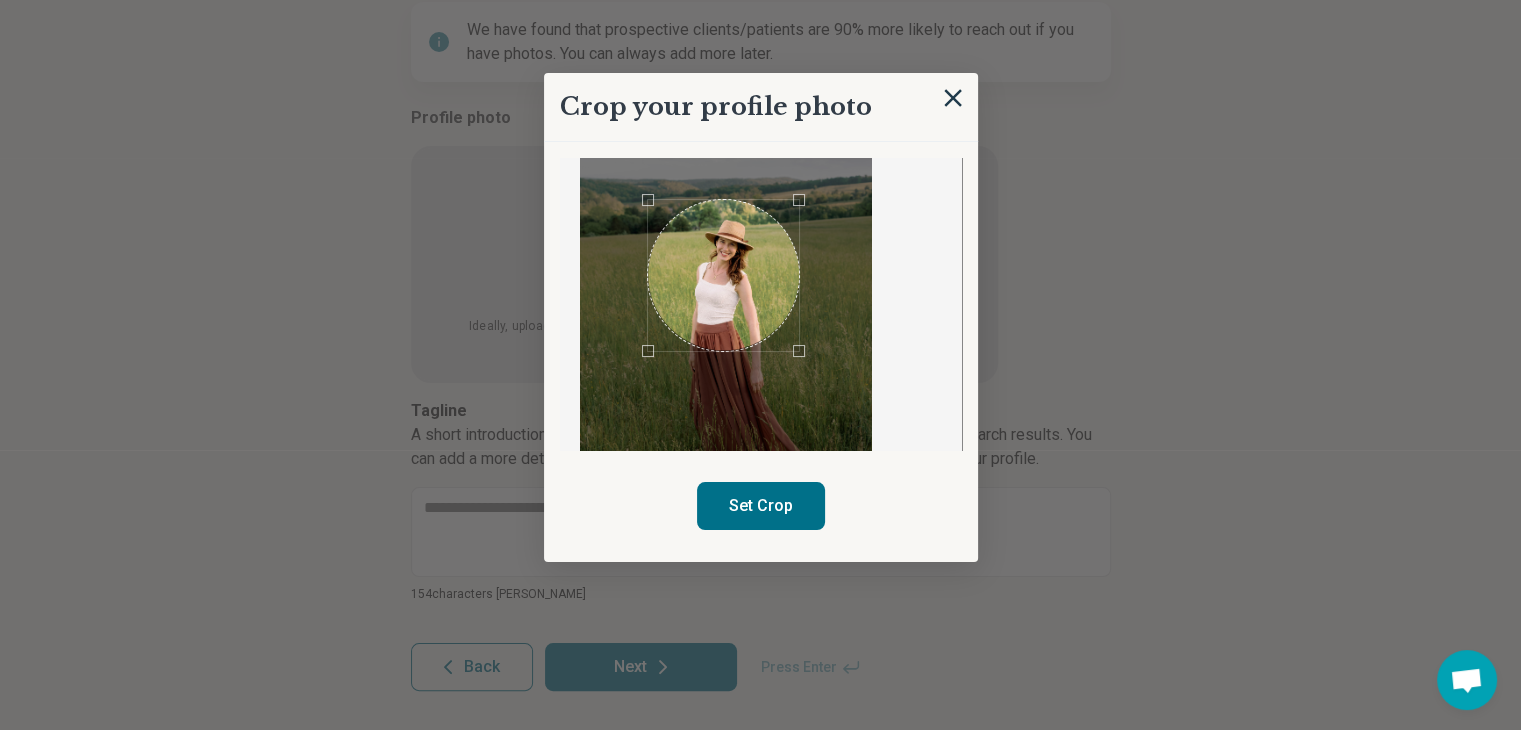 click at bounding box center (723, 275) 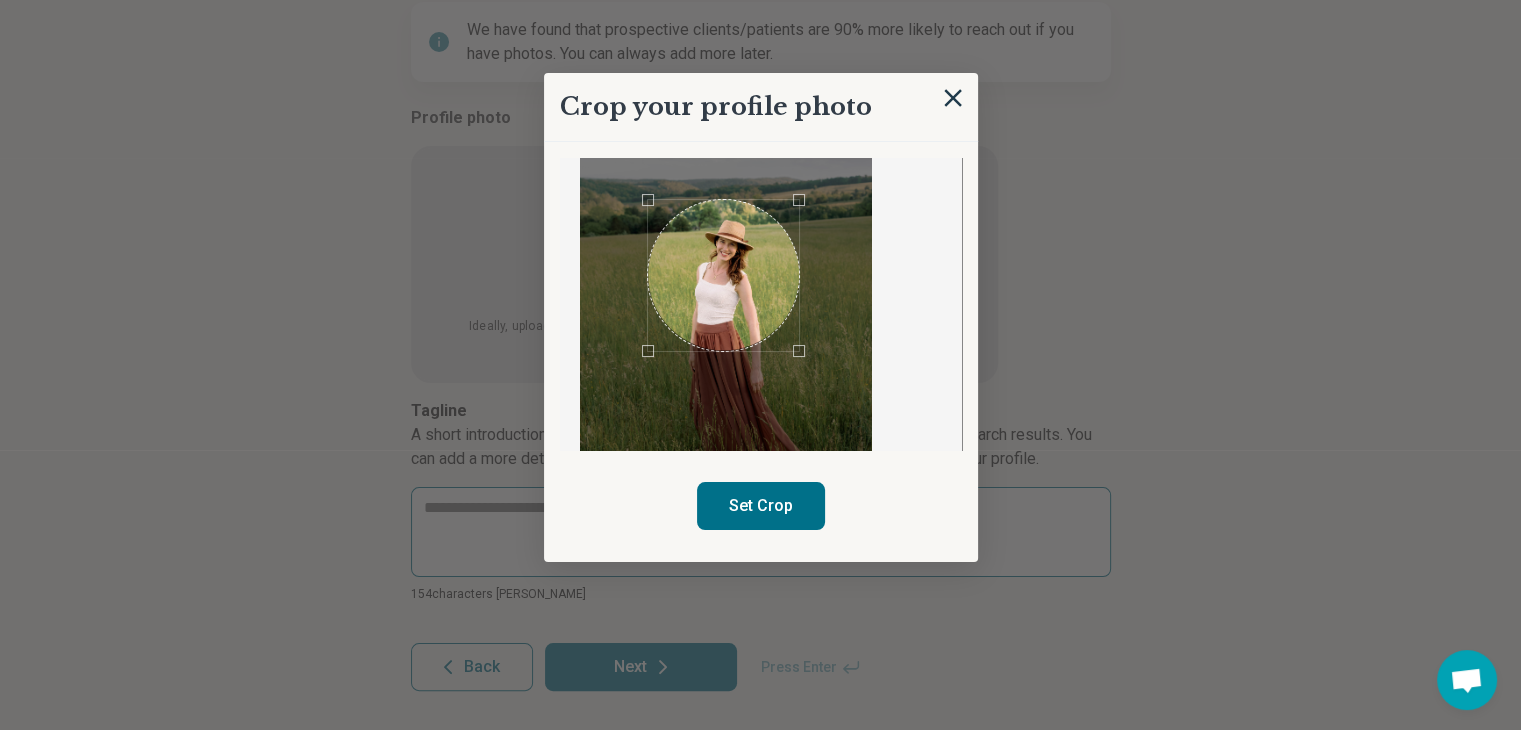 click on "Set Crop" at bounding box center [761, 506] 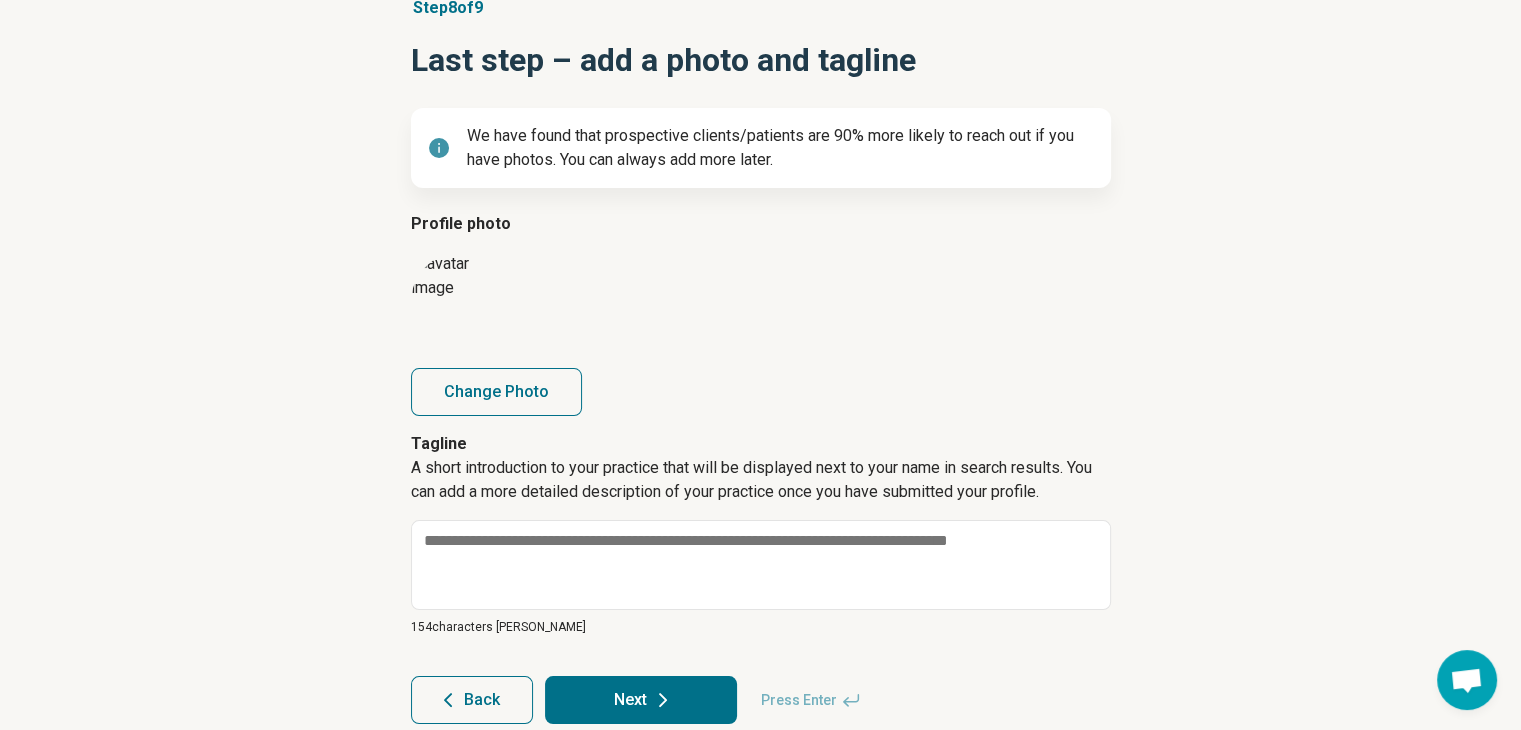 scroll, scrollTop: 210, scrollLeft: 0, axis: vertical 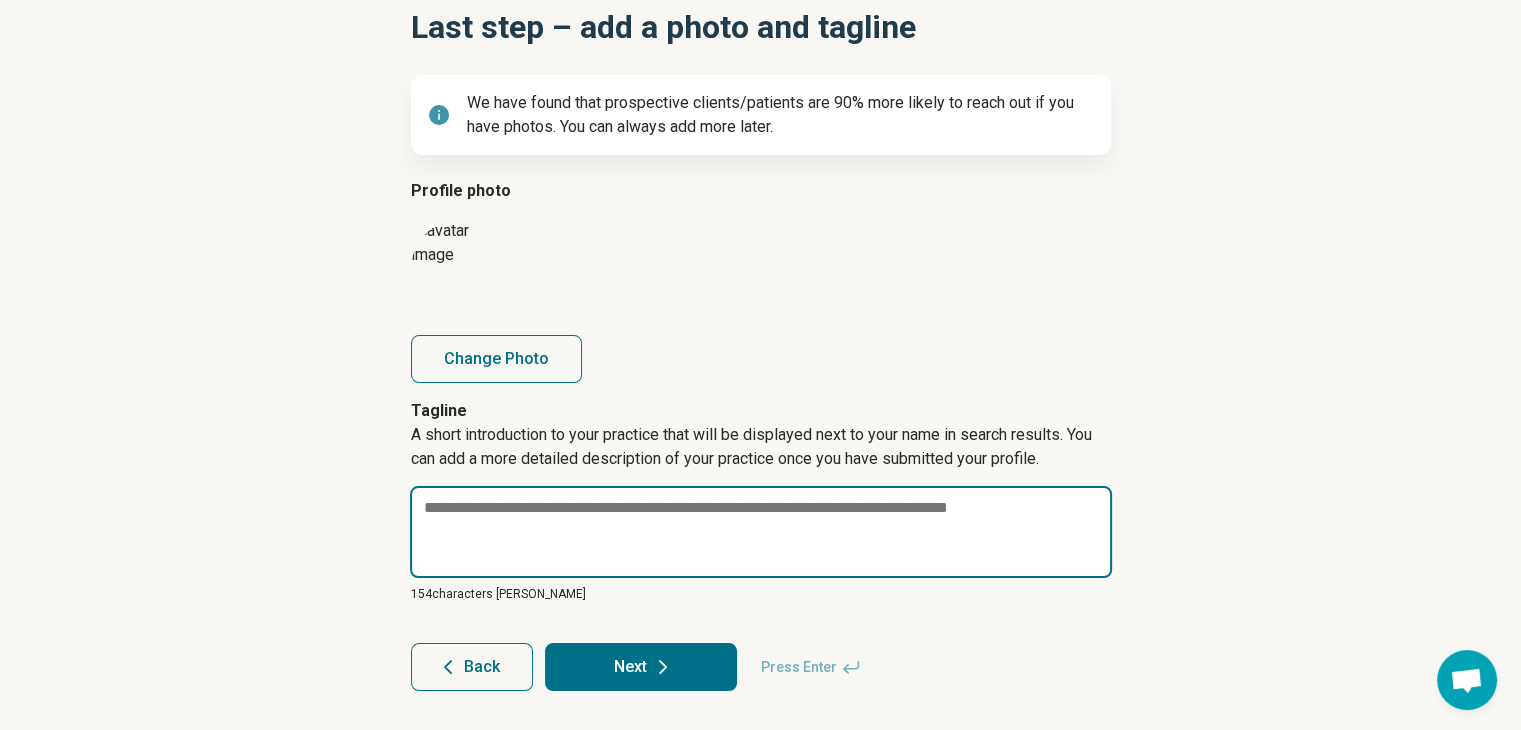 click at bounding box center [761, 532] 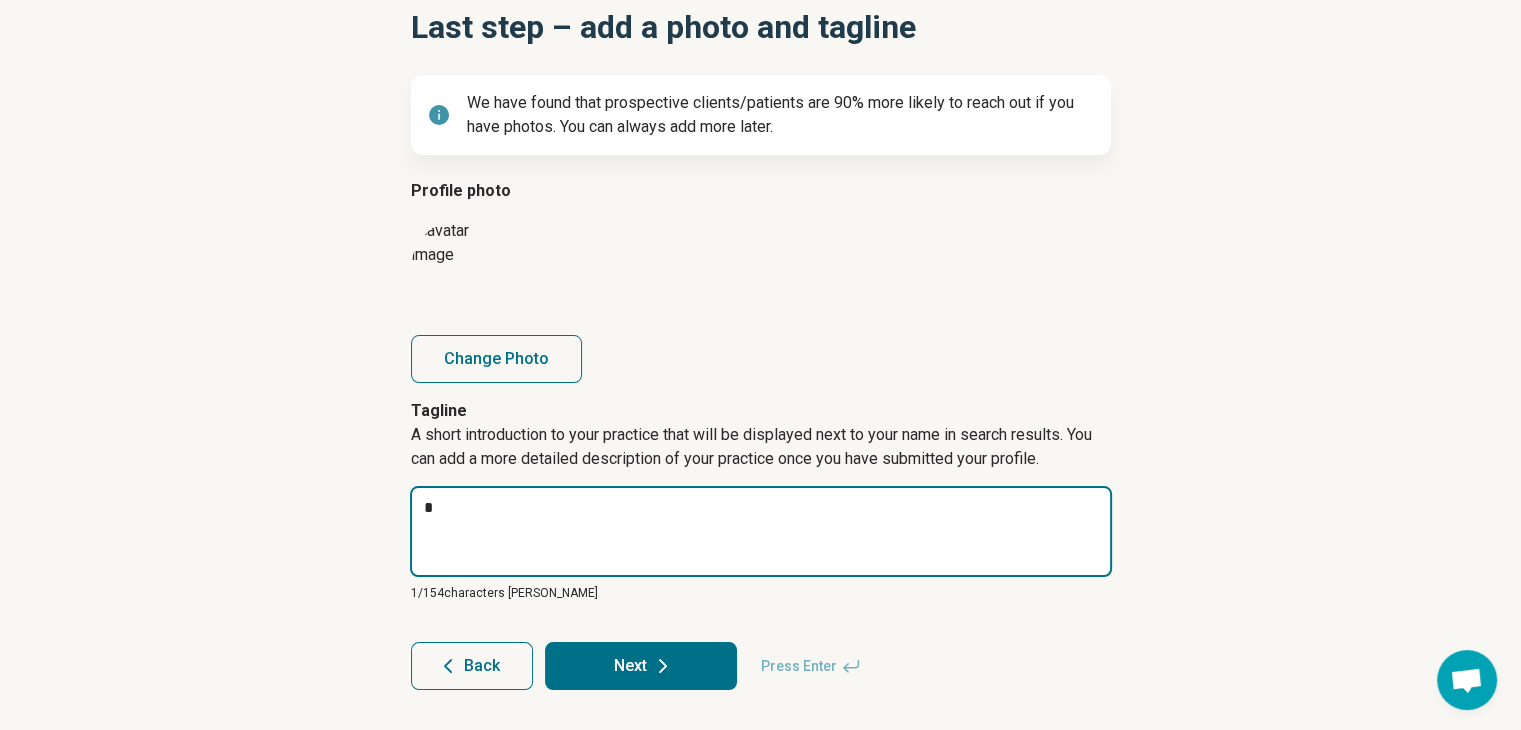 type on "*" 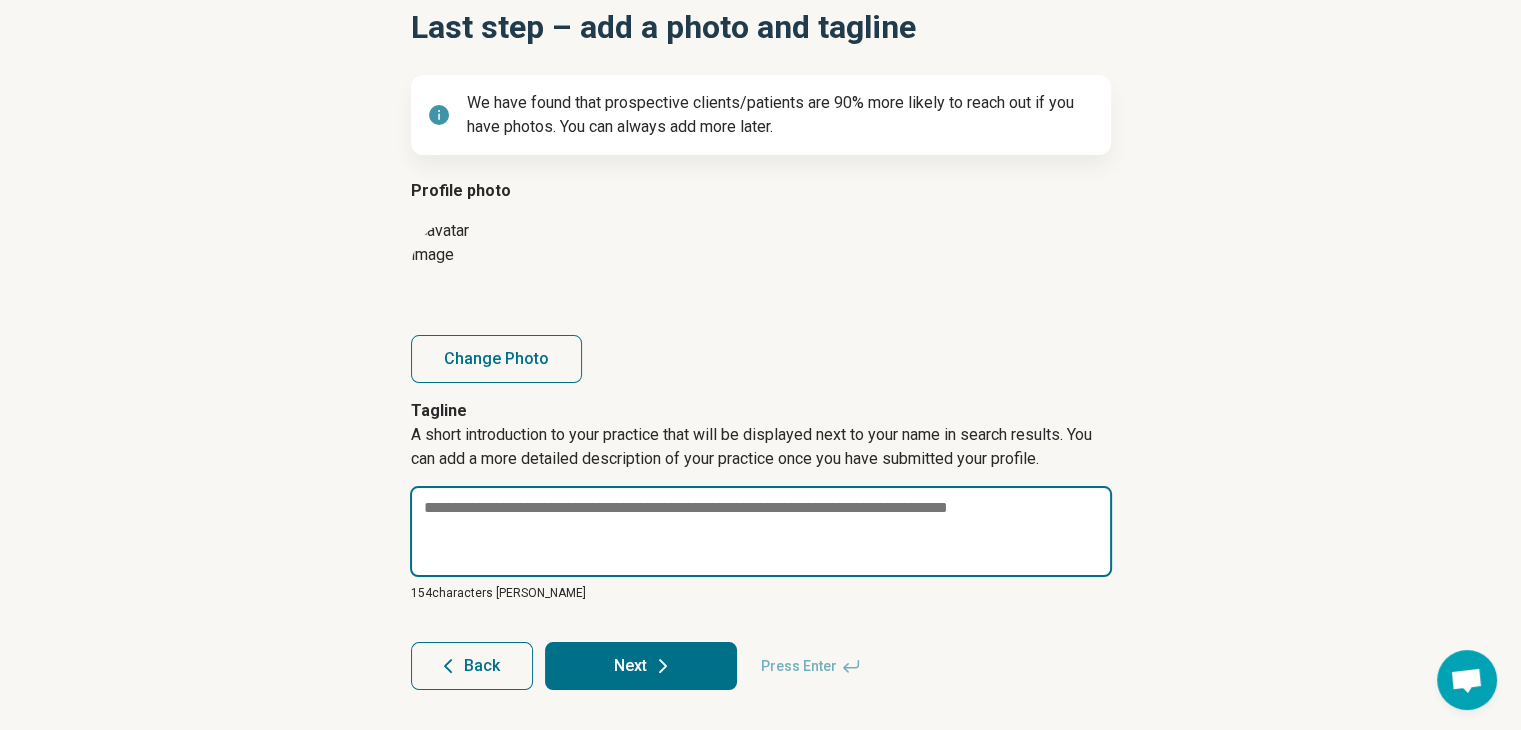 type on "*" 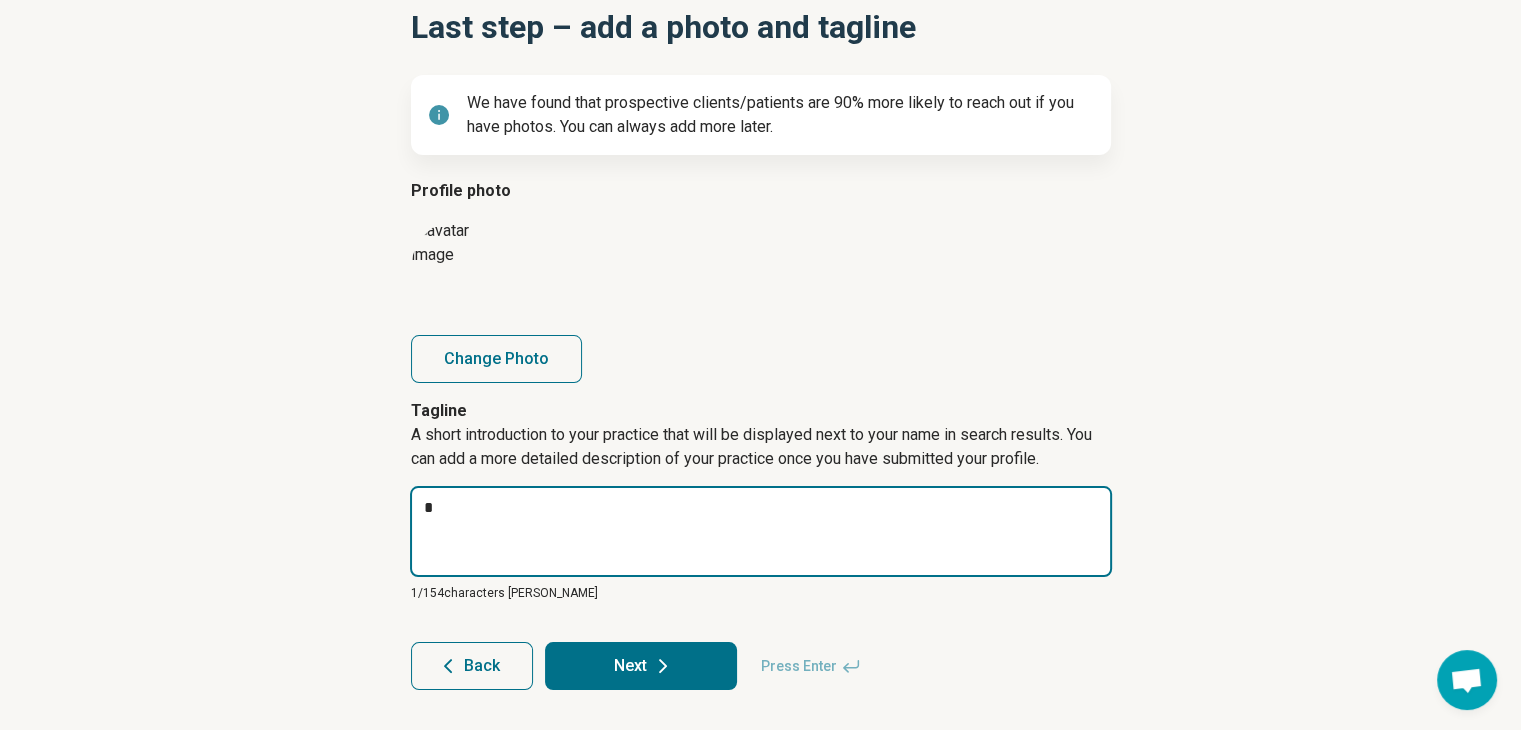 type on "*" 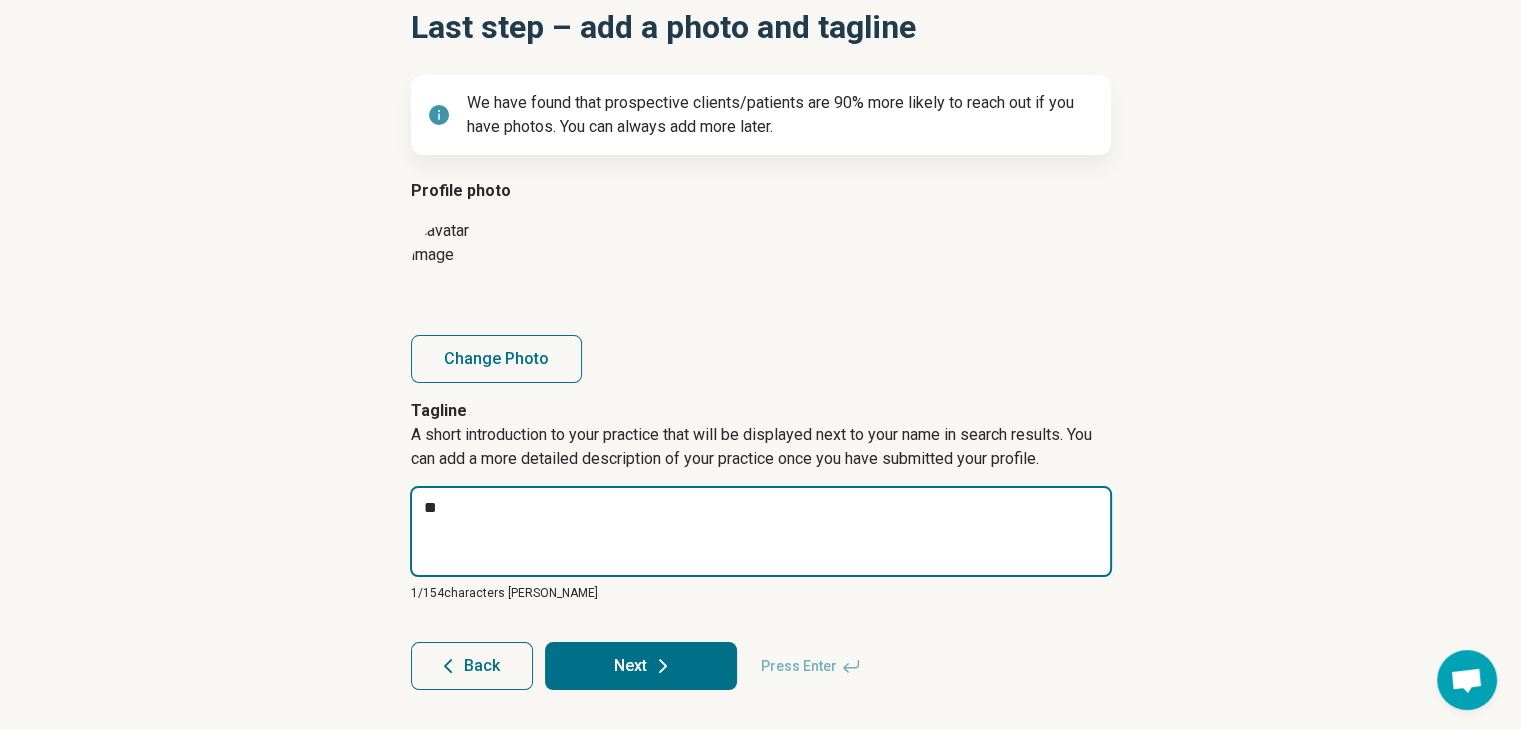 type on "*" 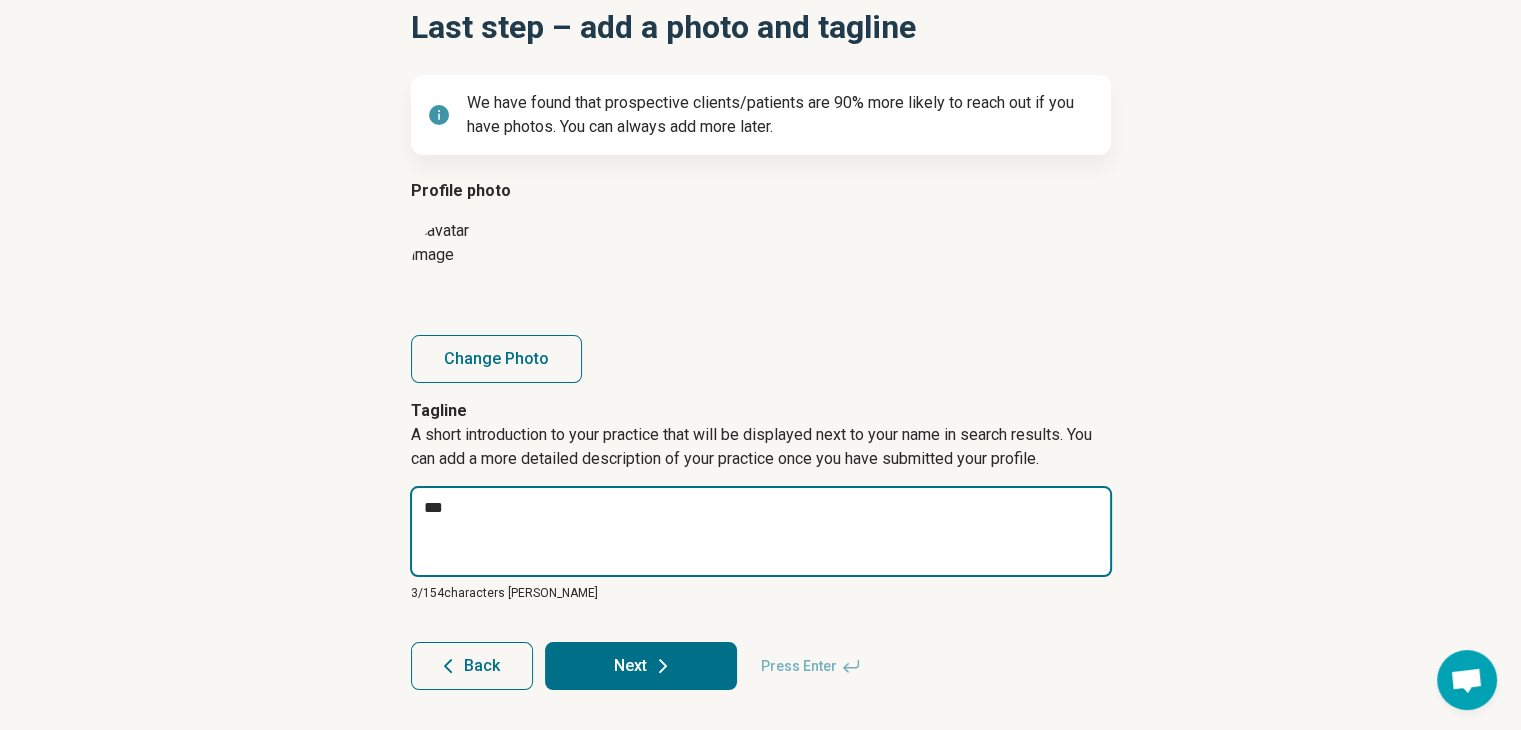 type on "*" 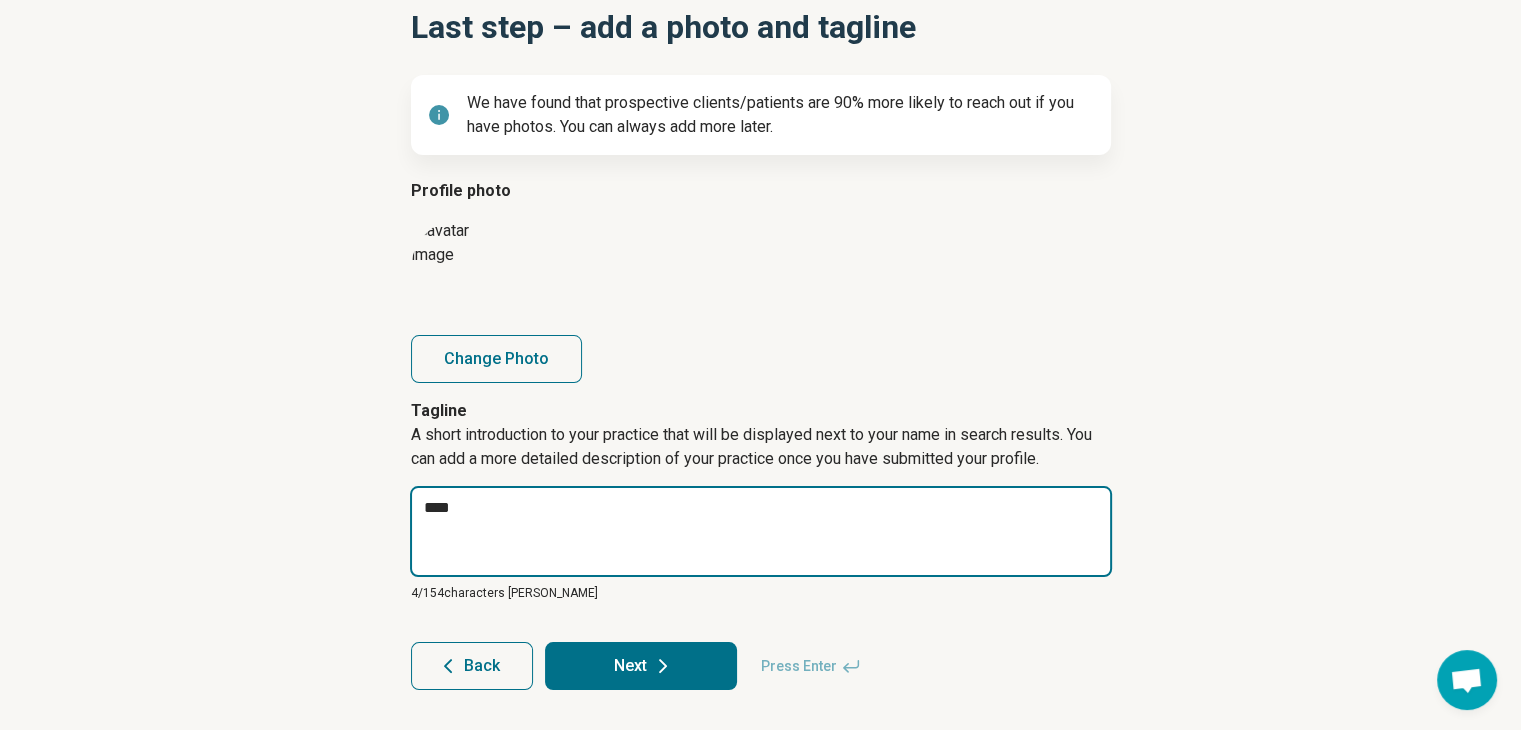 type on "*" 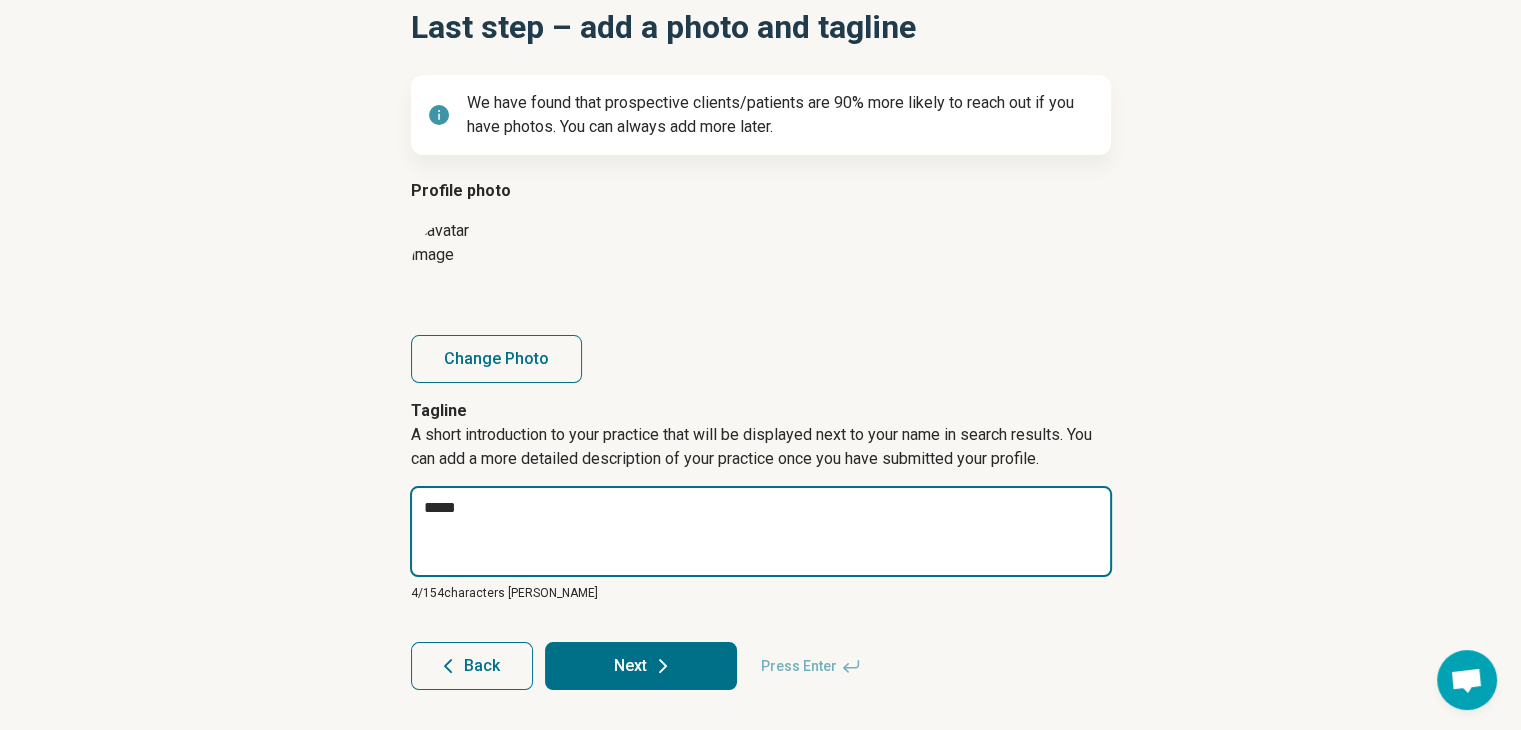type on "*" 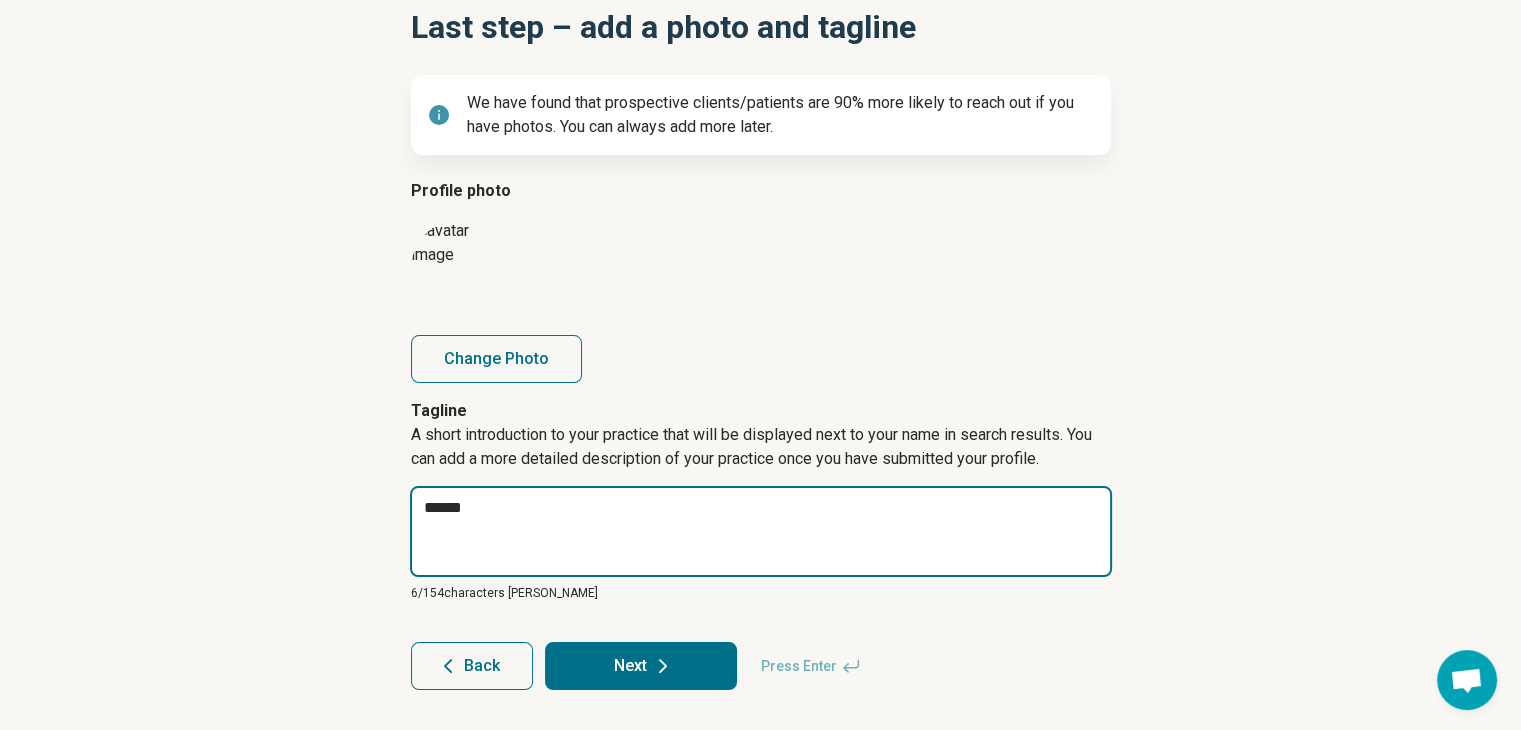 type on "*" 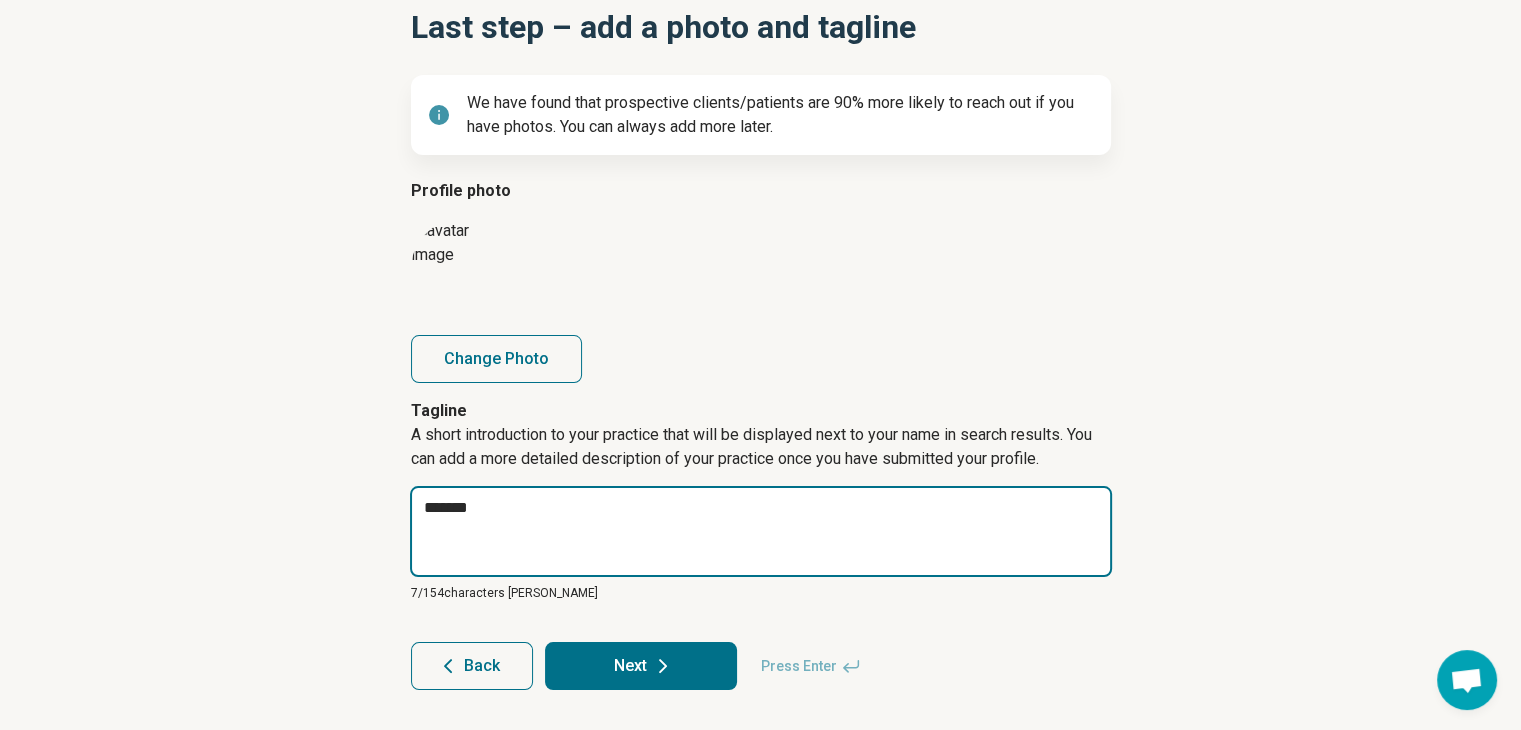 type on "*" 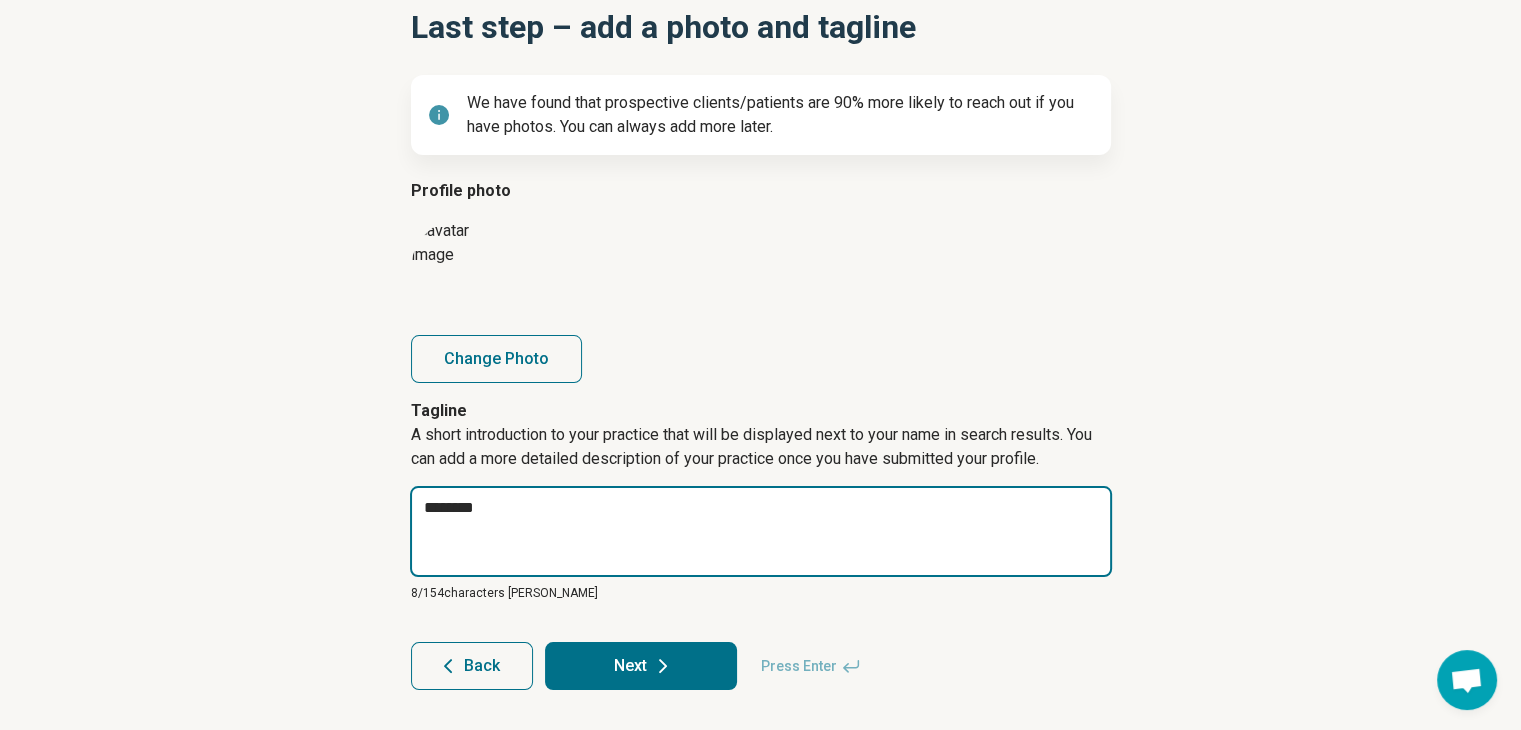 type on "*" 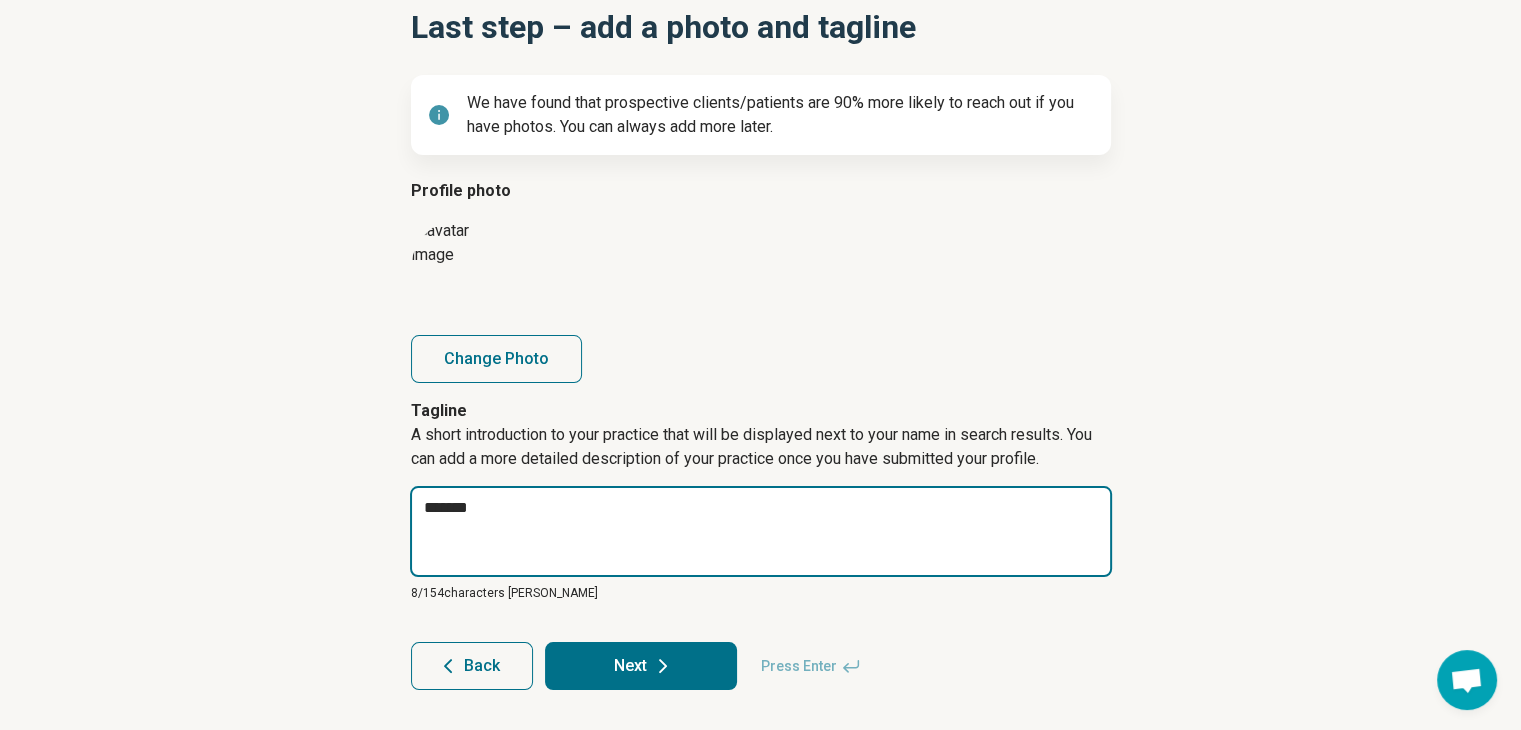 type on "*" 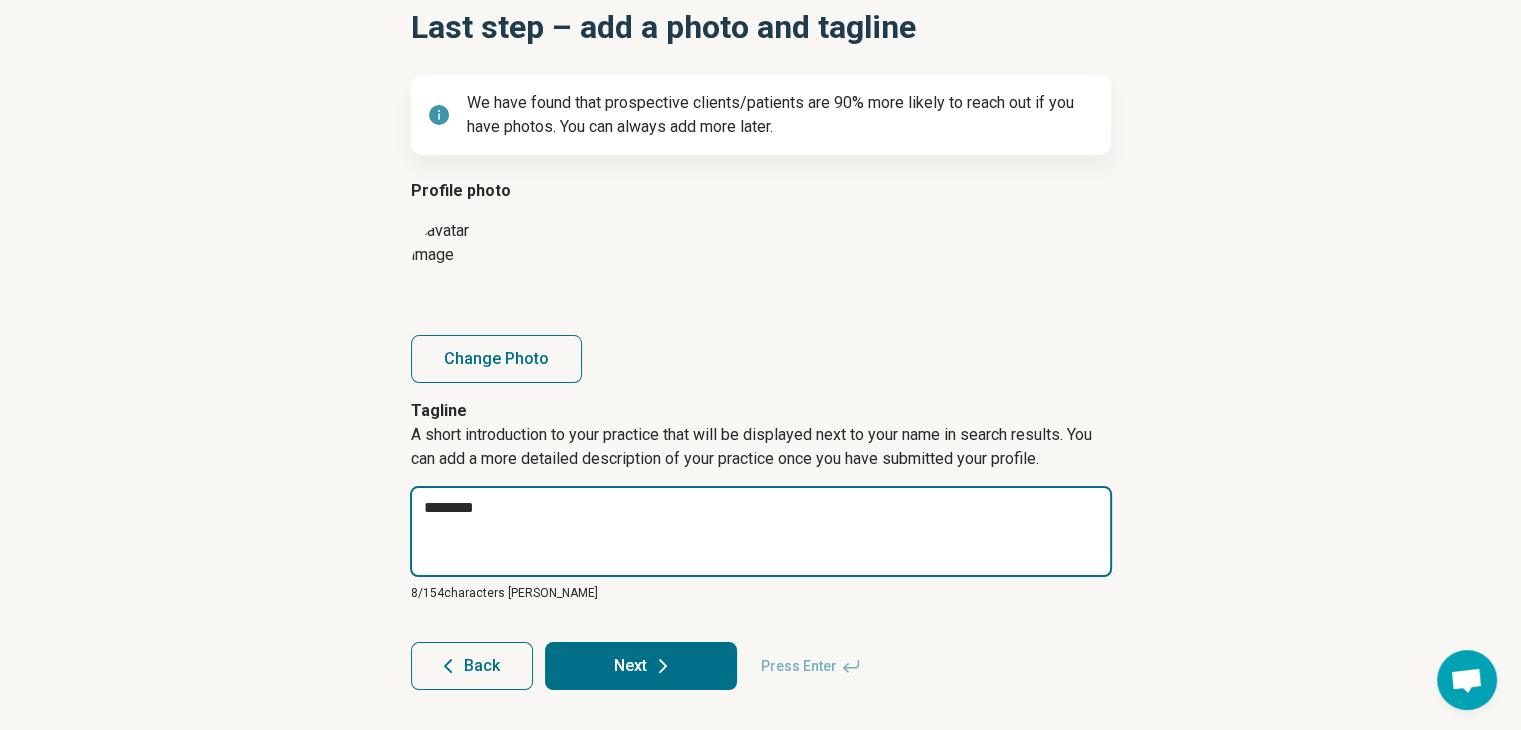 type on "*" 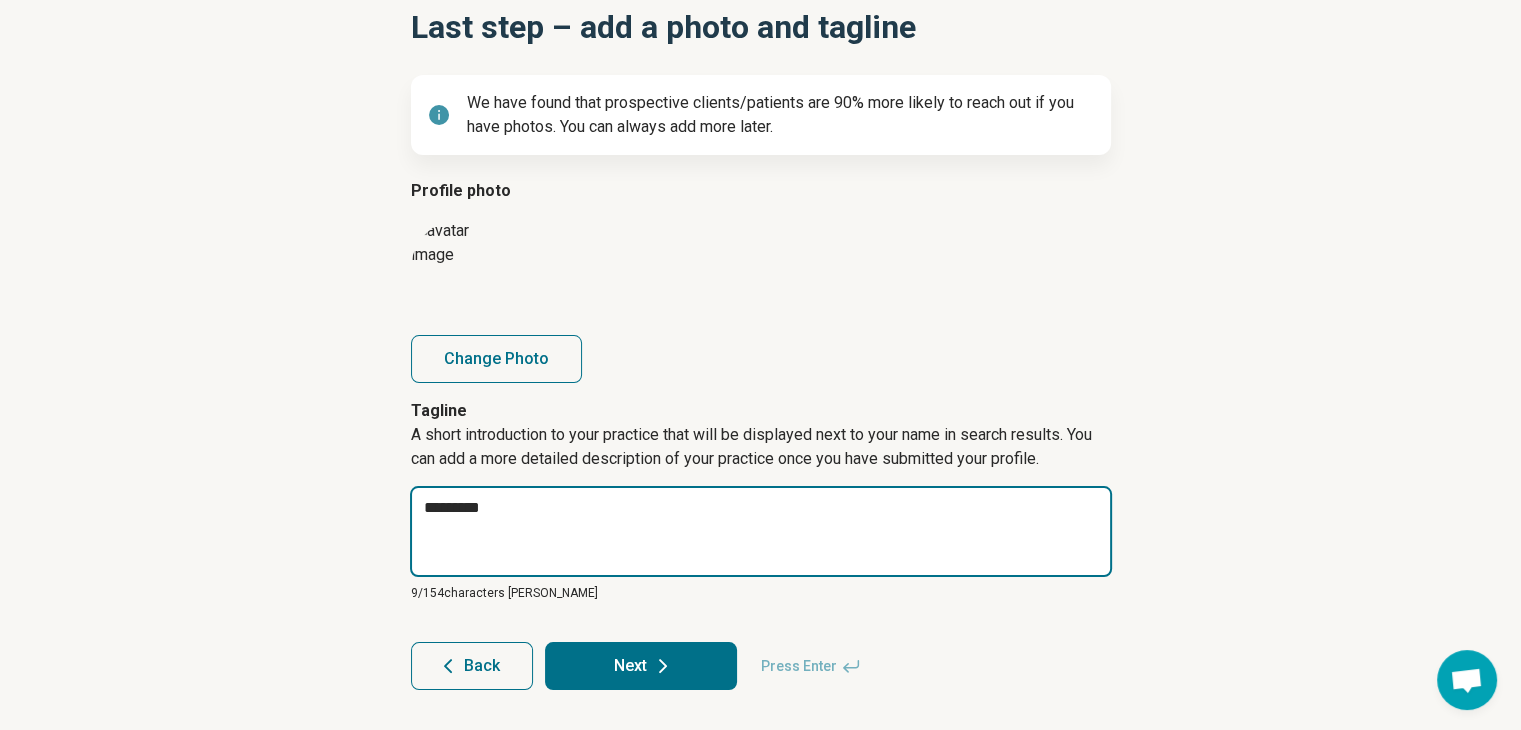 type on "*" 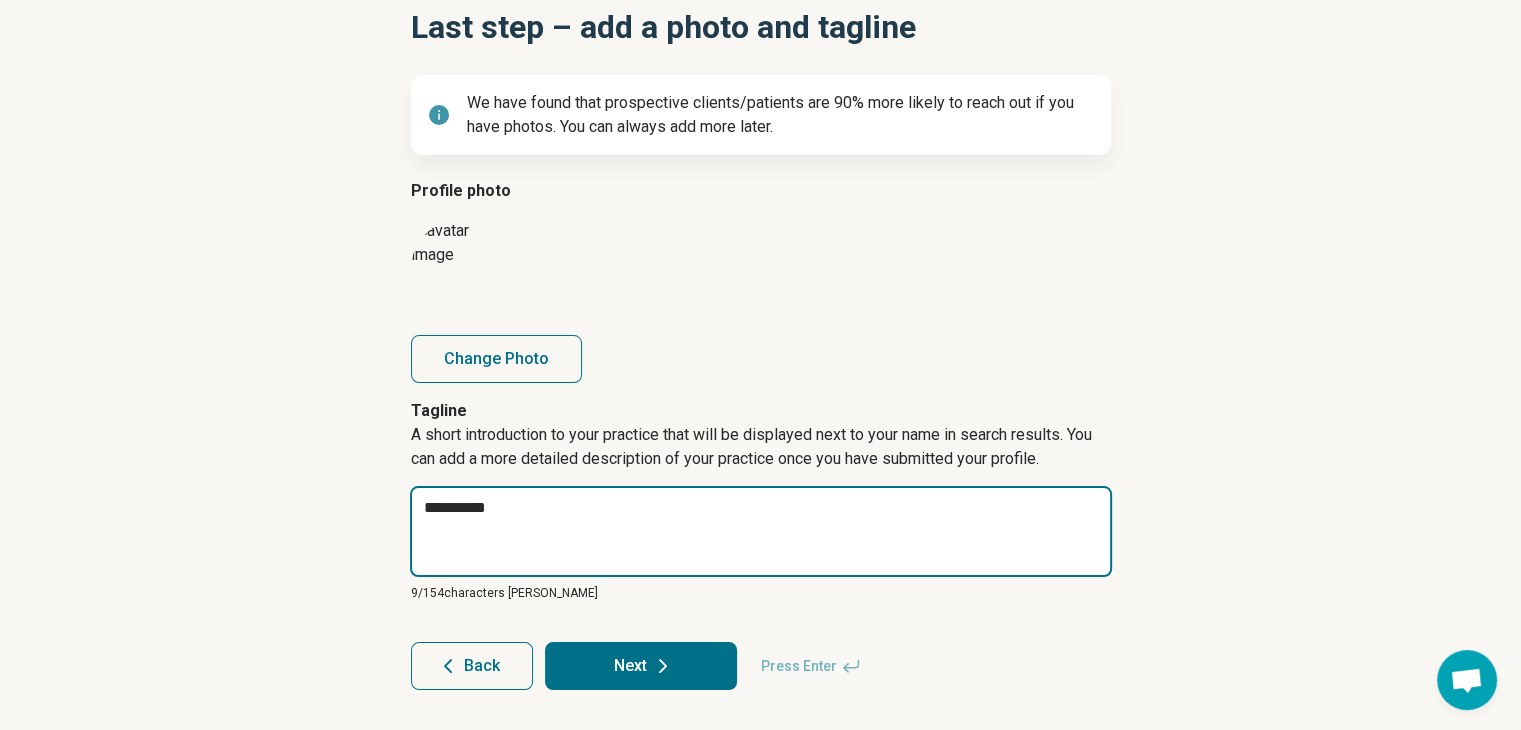 type on "*" 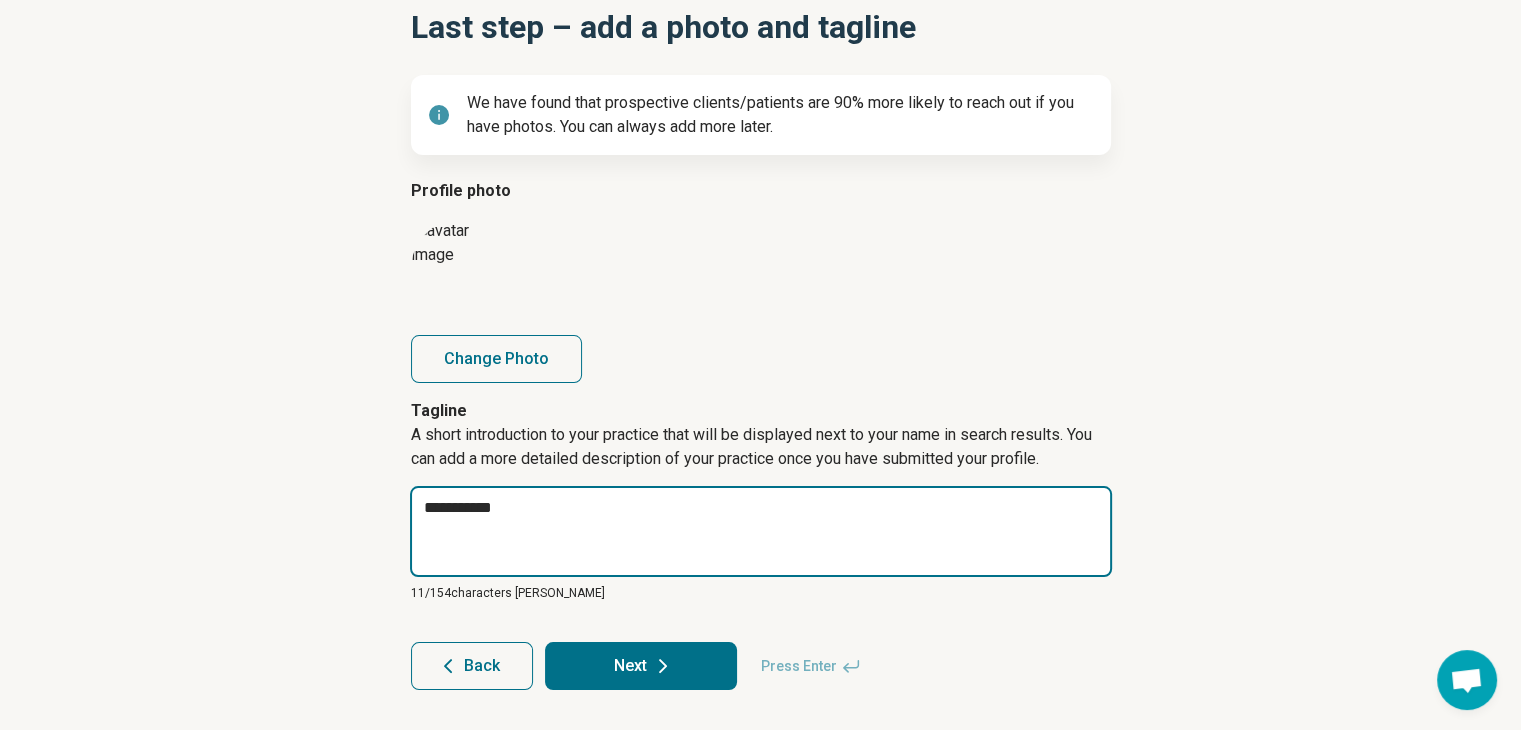 type on "*" 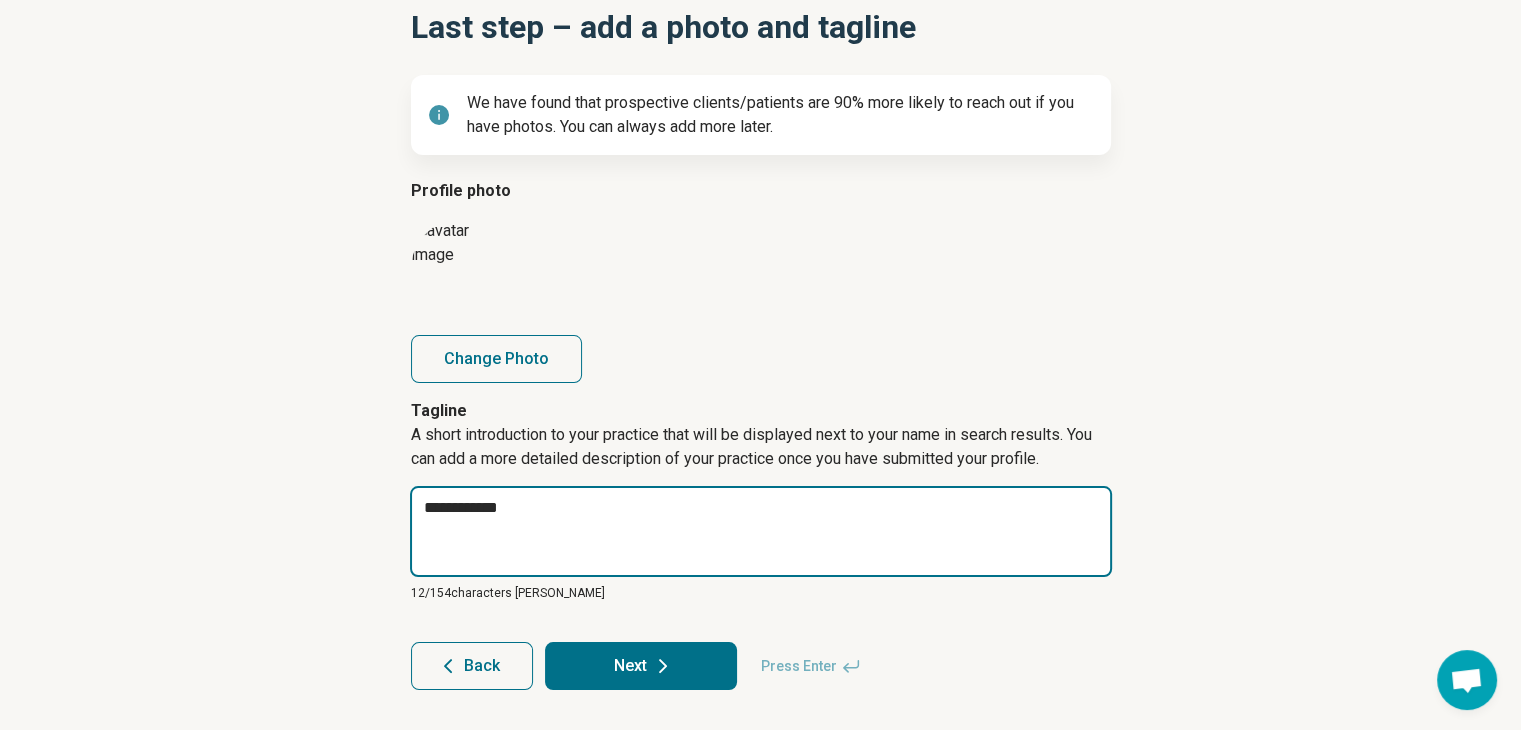 type on "*" 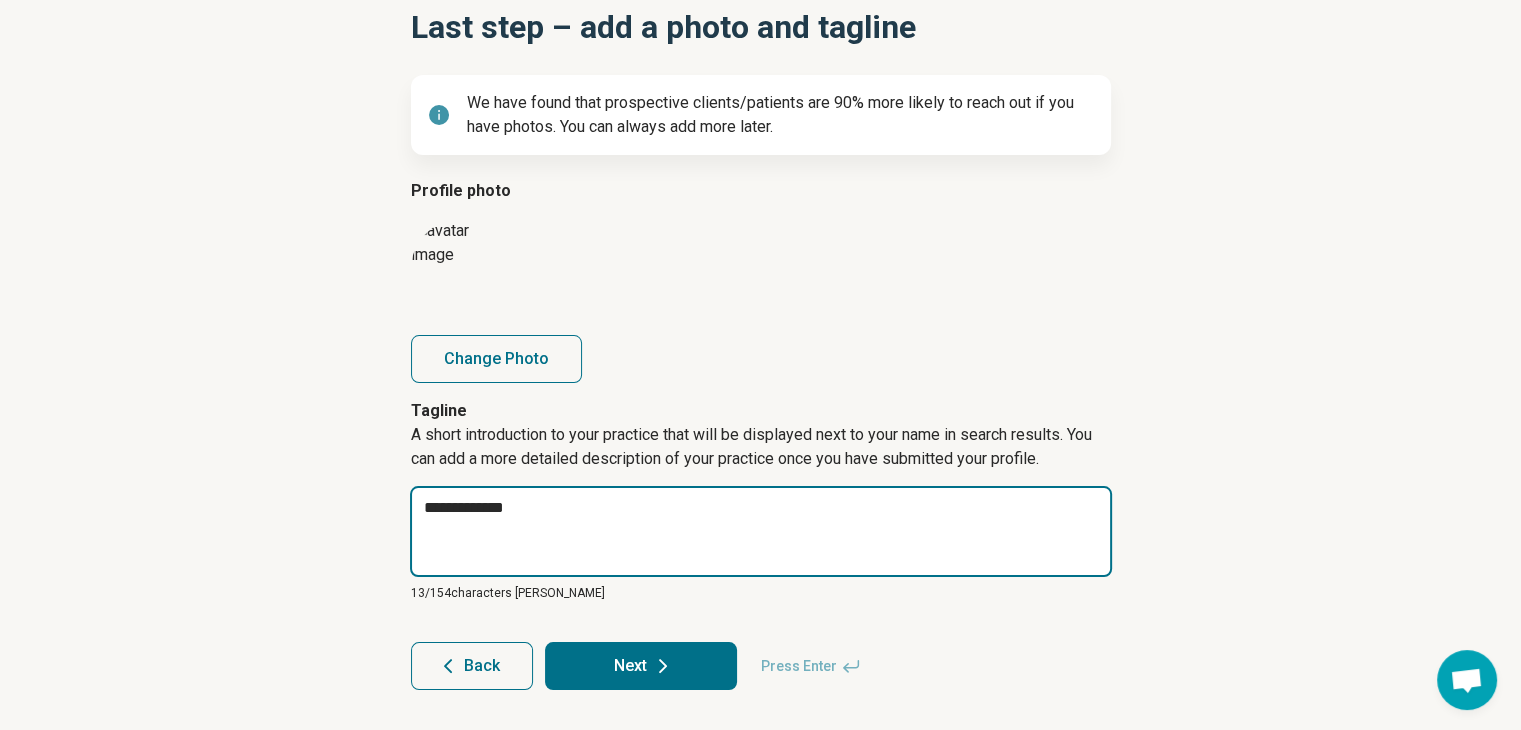 type on "*" 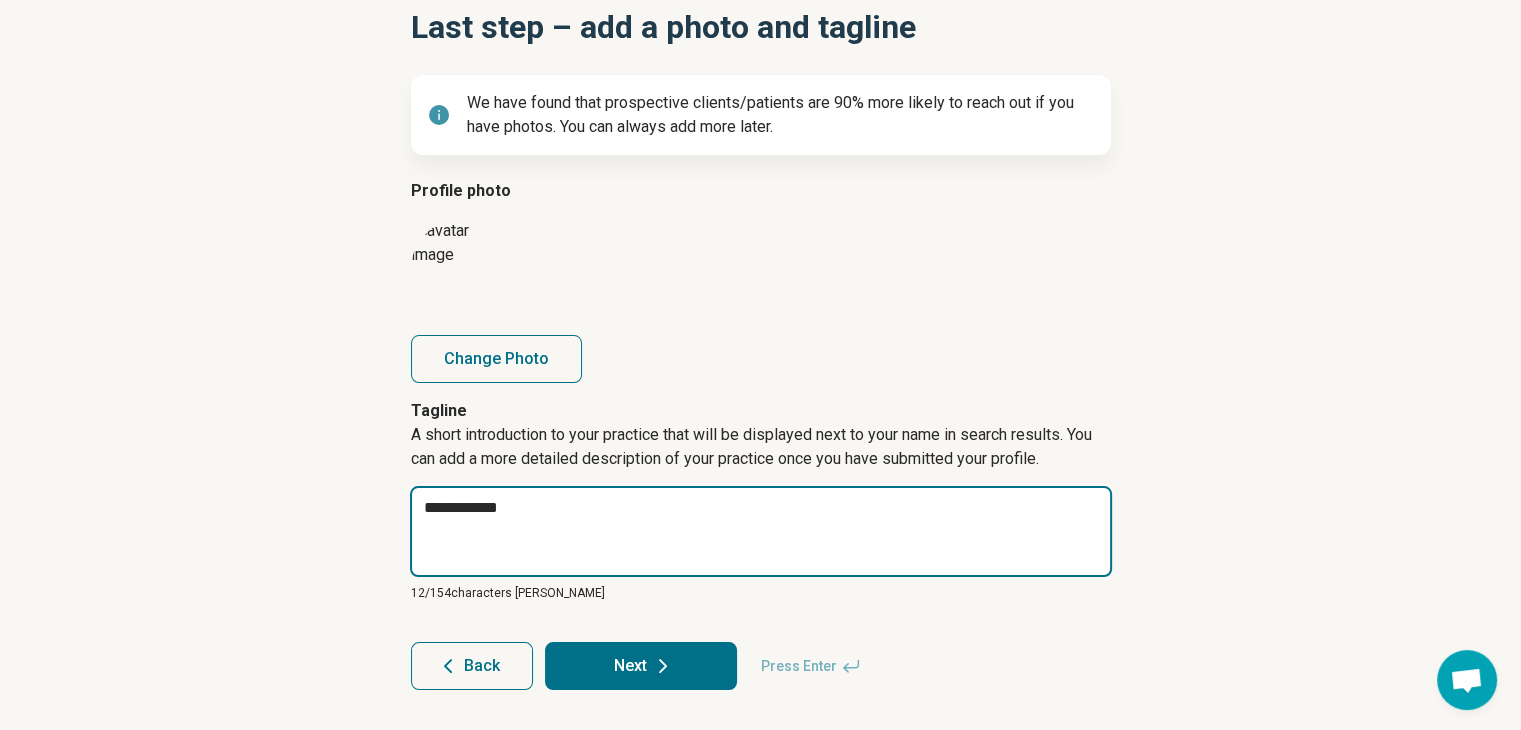 type on "*" 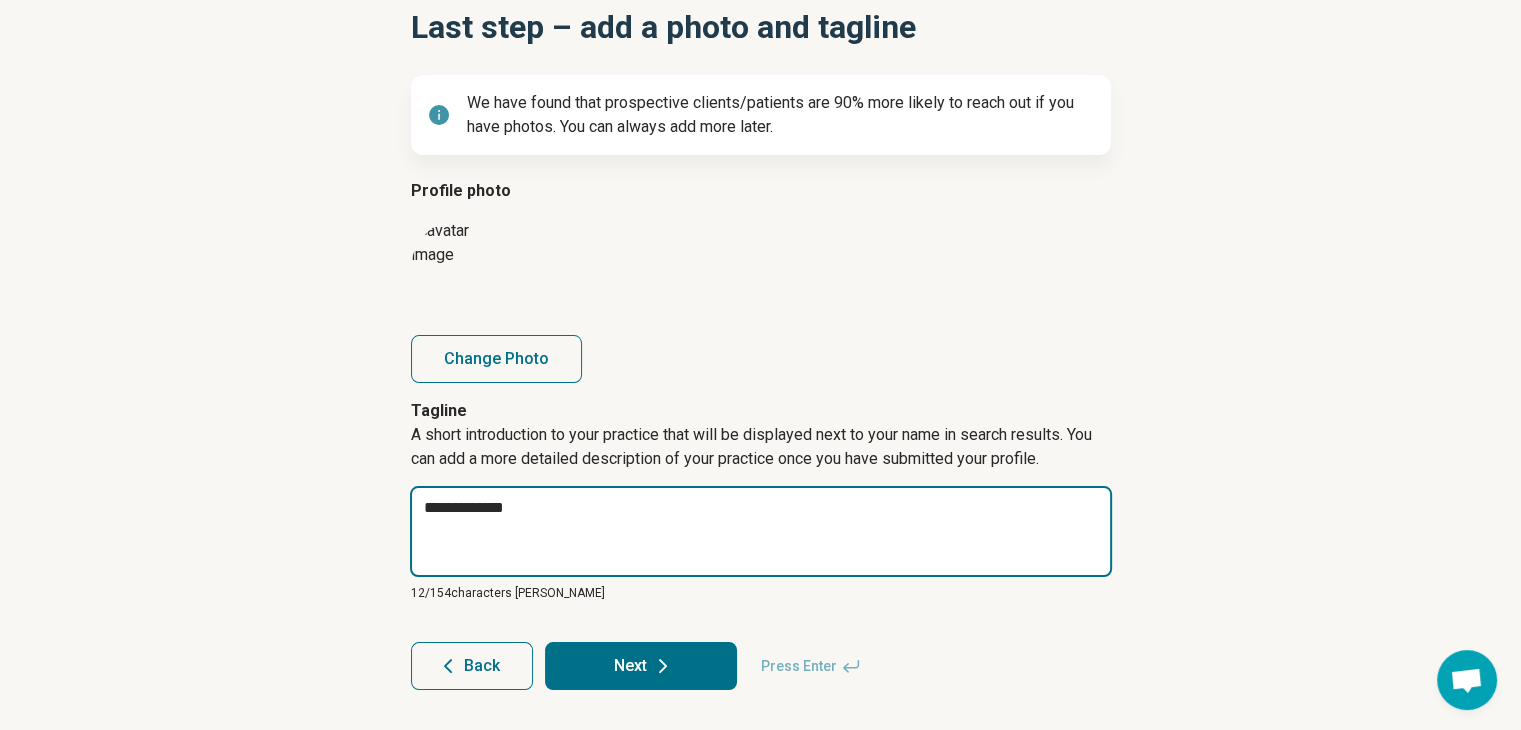 type on "*" 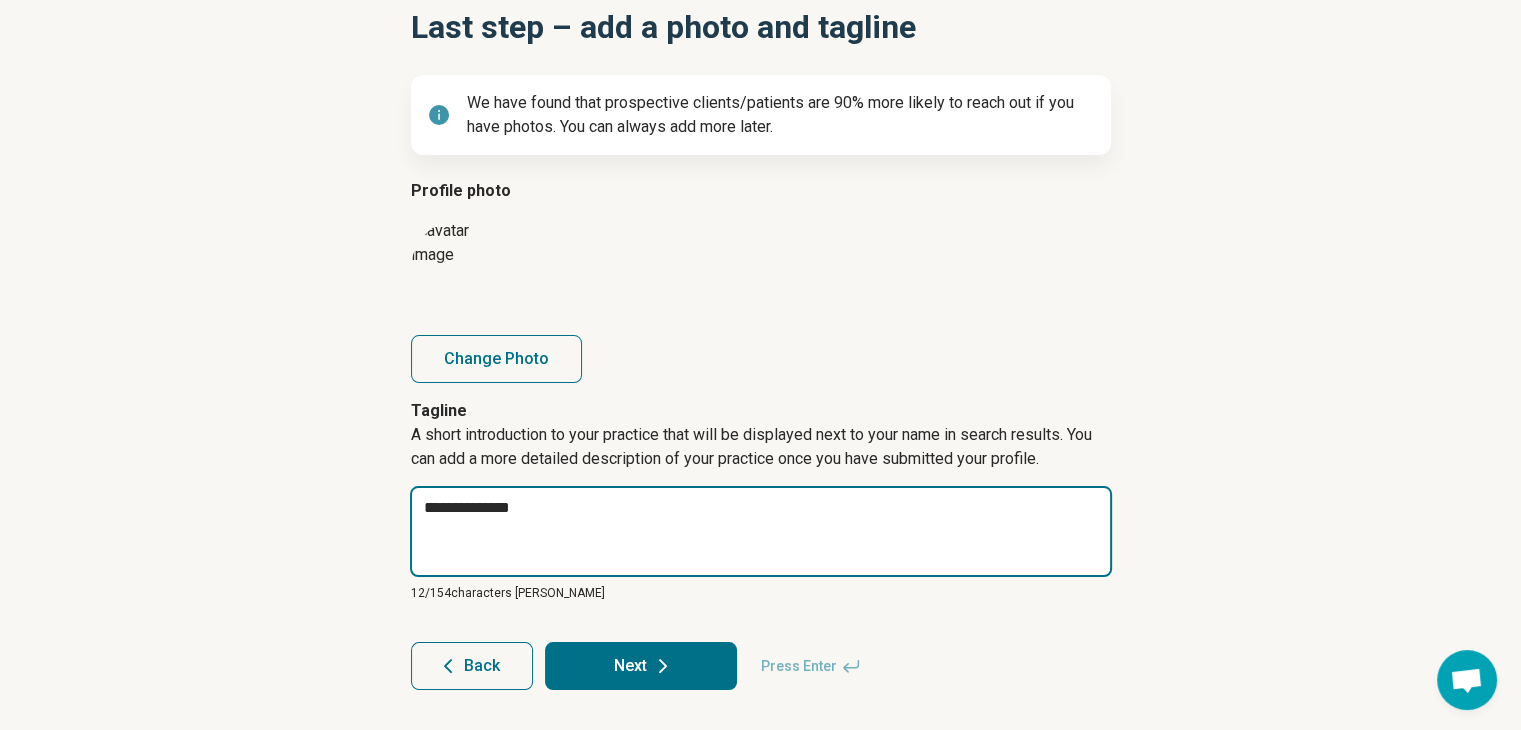 type on "*" 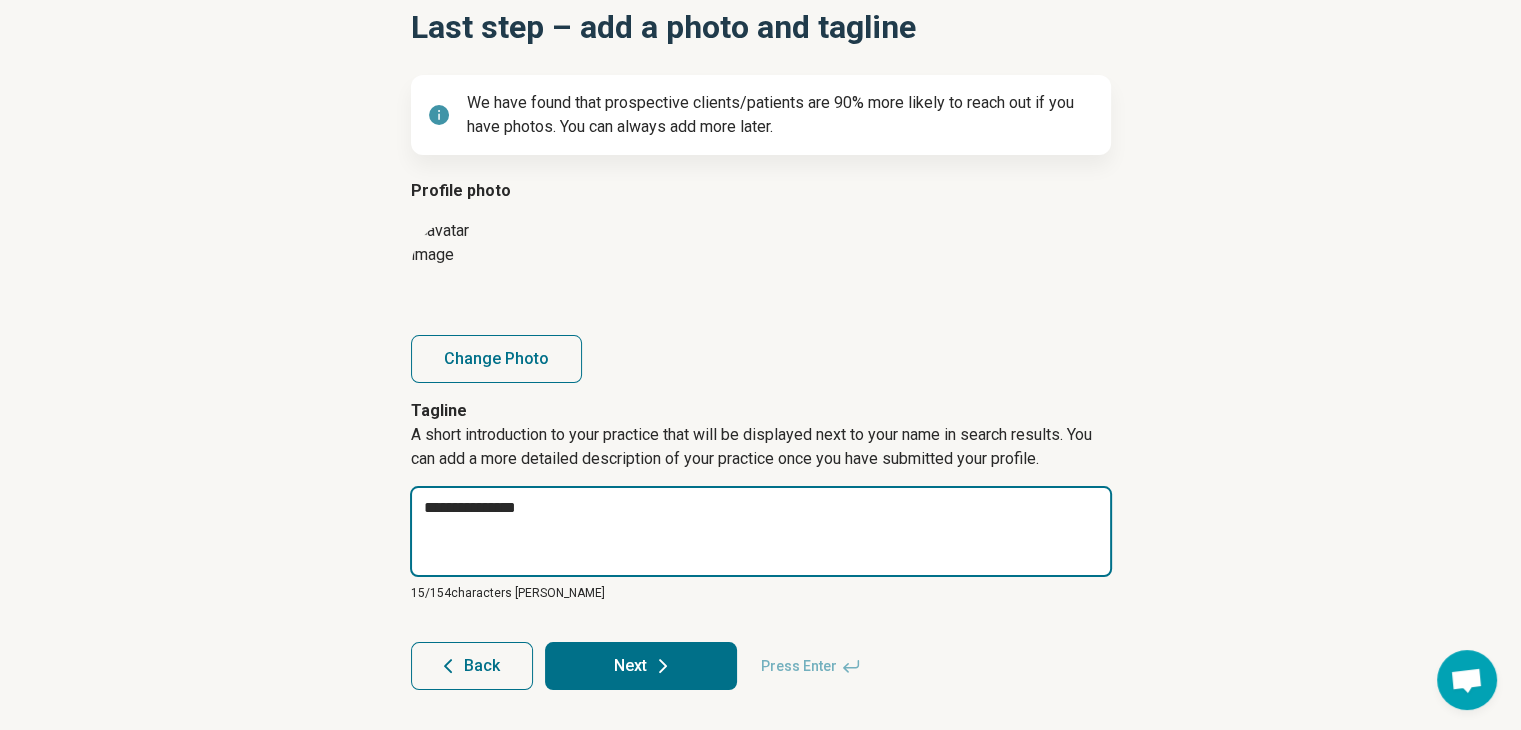 type on "*" 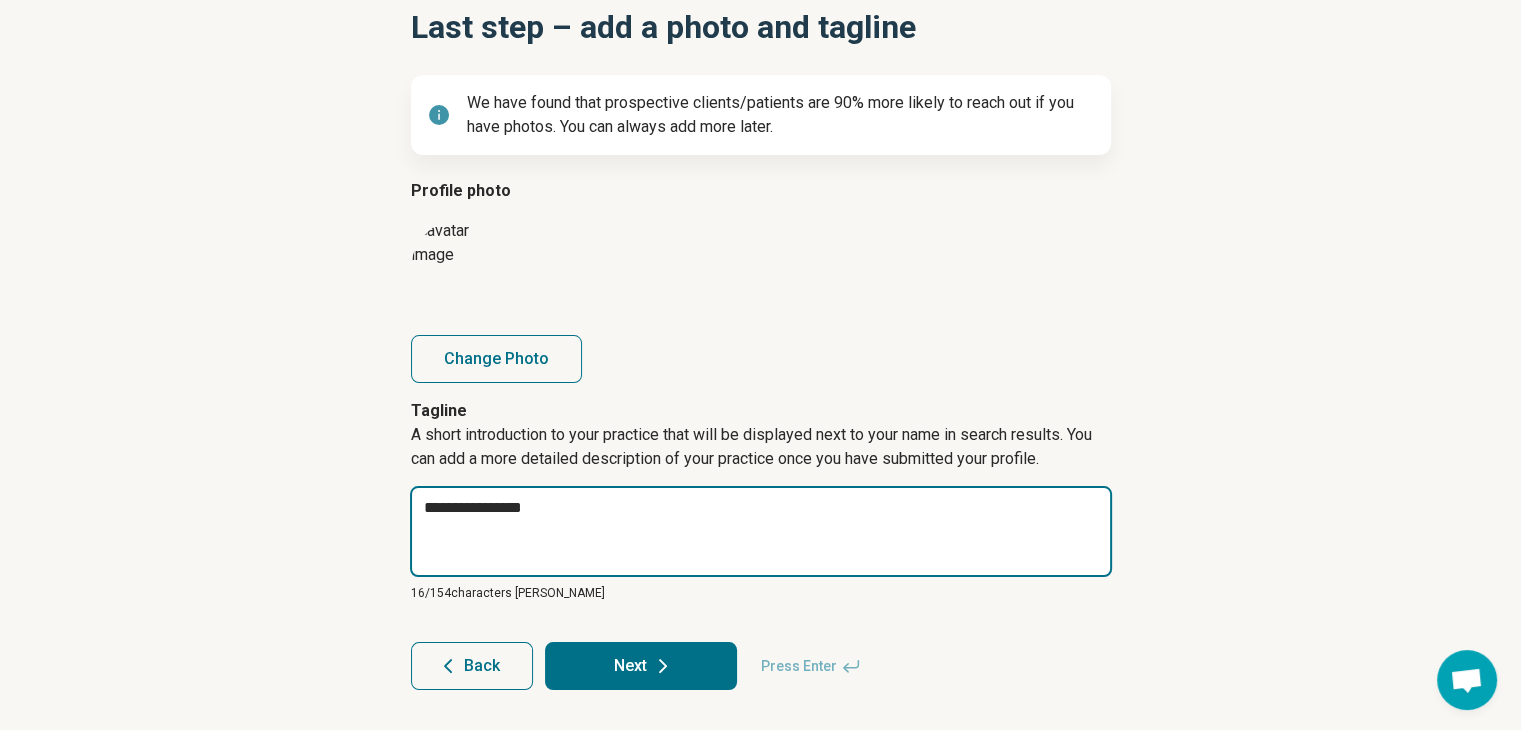 type on "*" 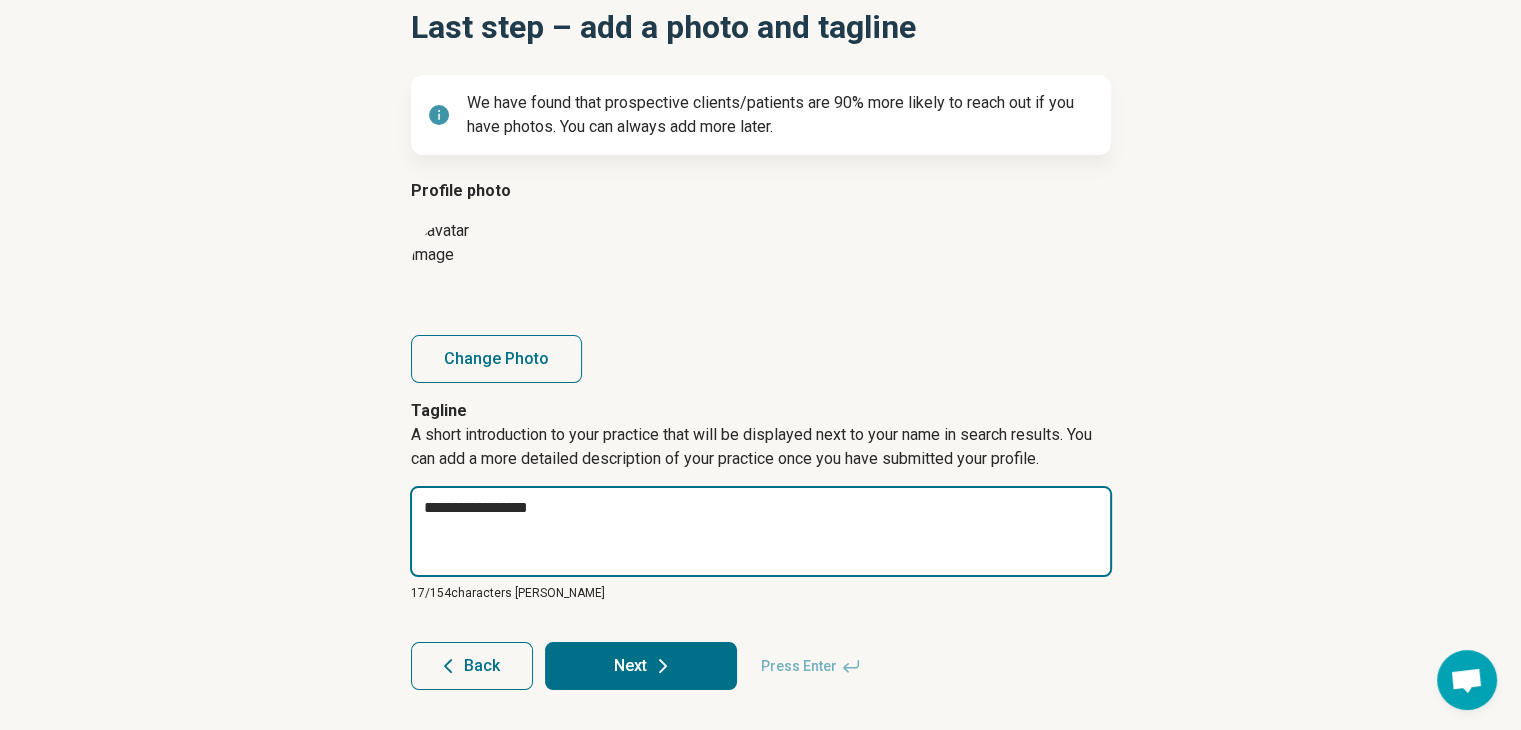 type on "*" 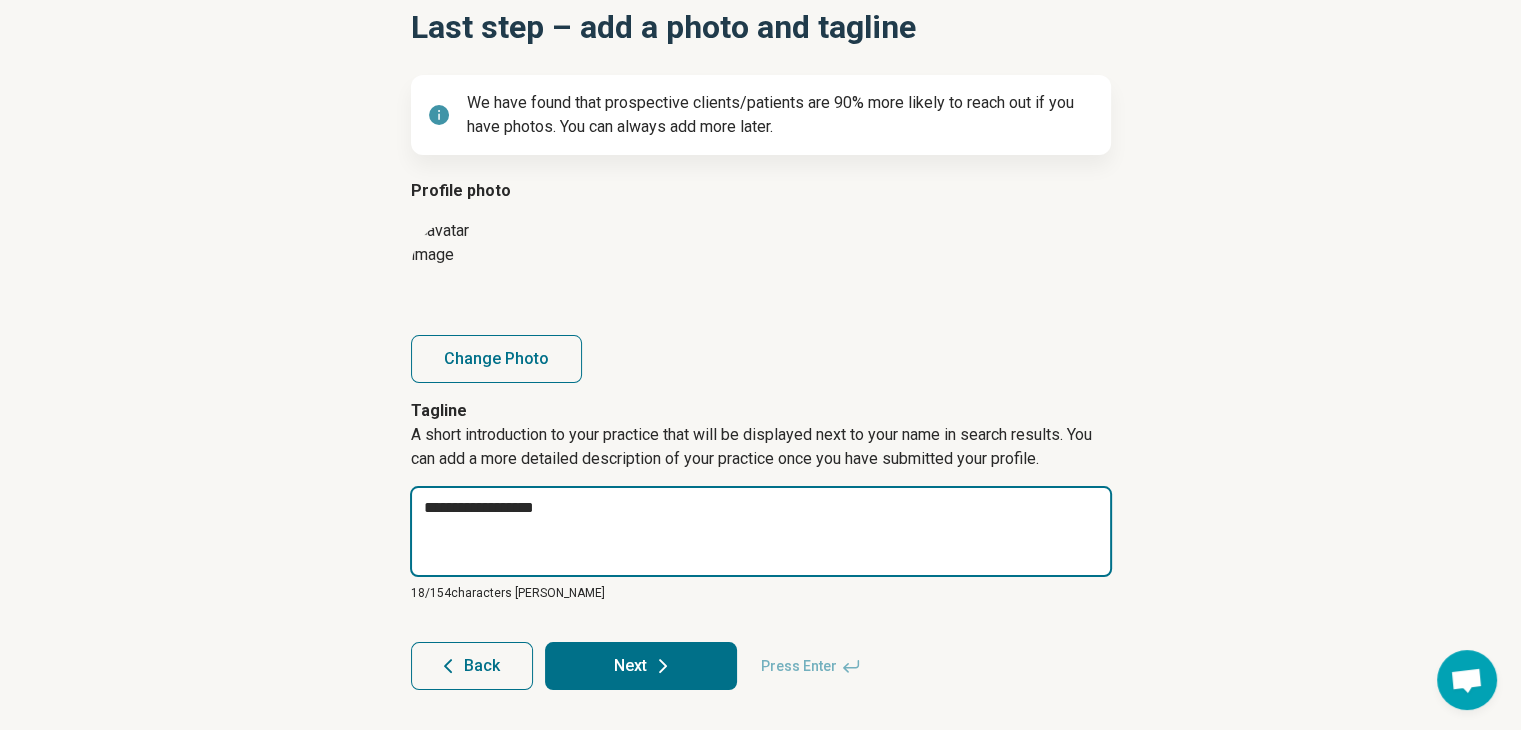 type on "*" 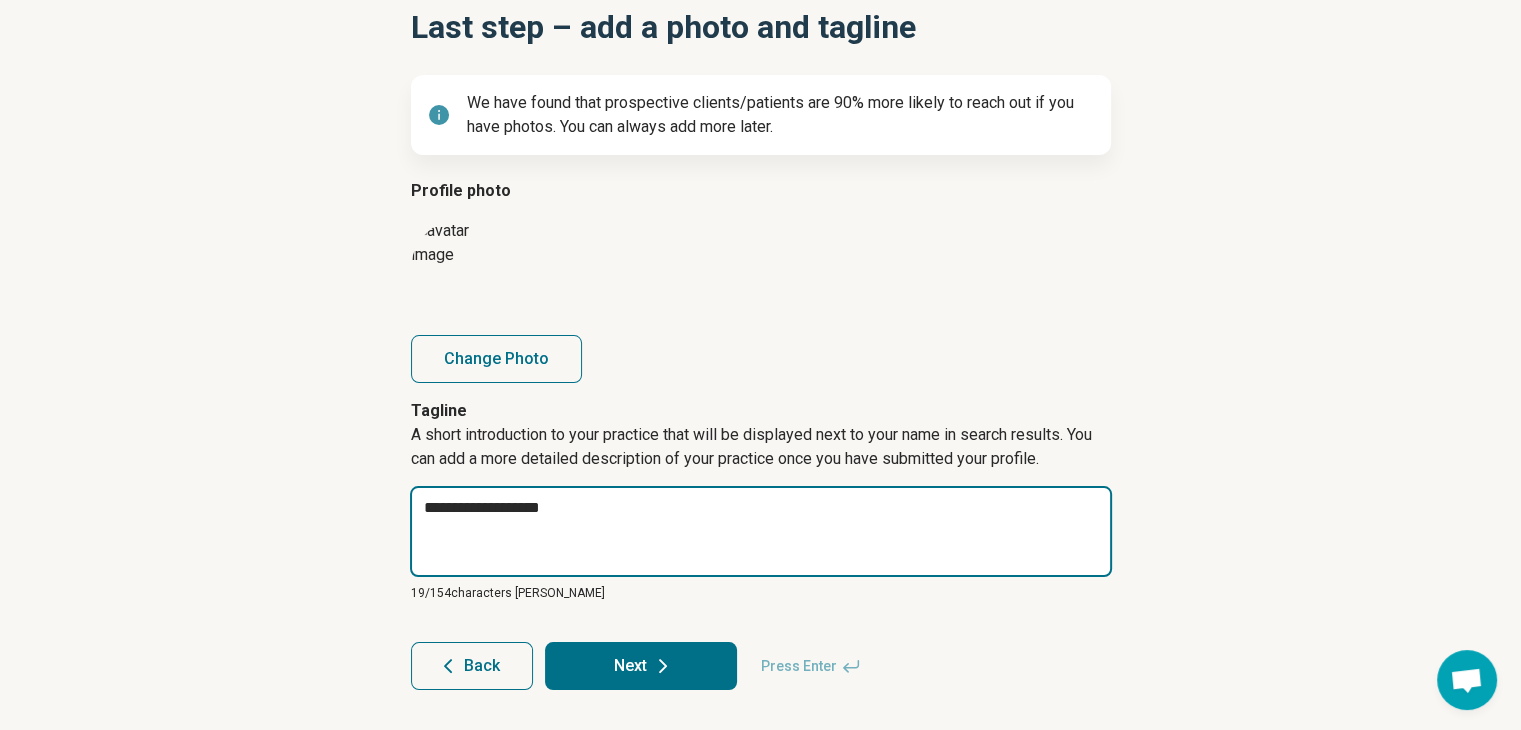 type on "*" 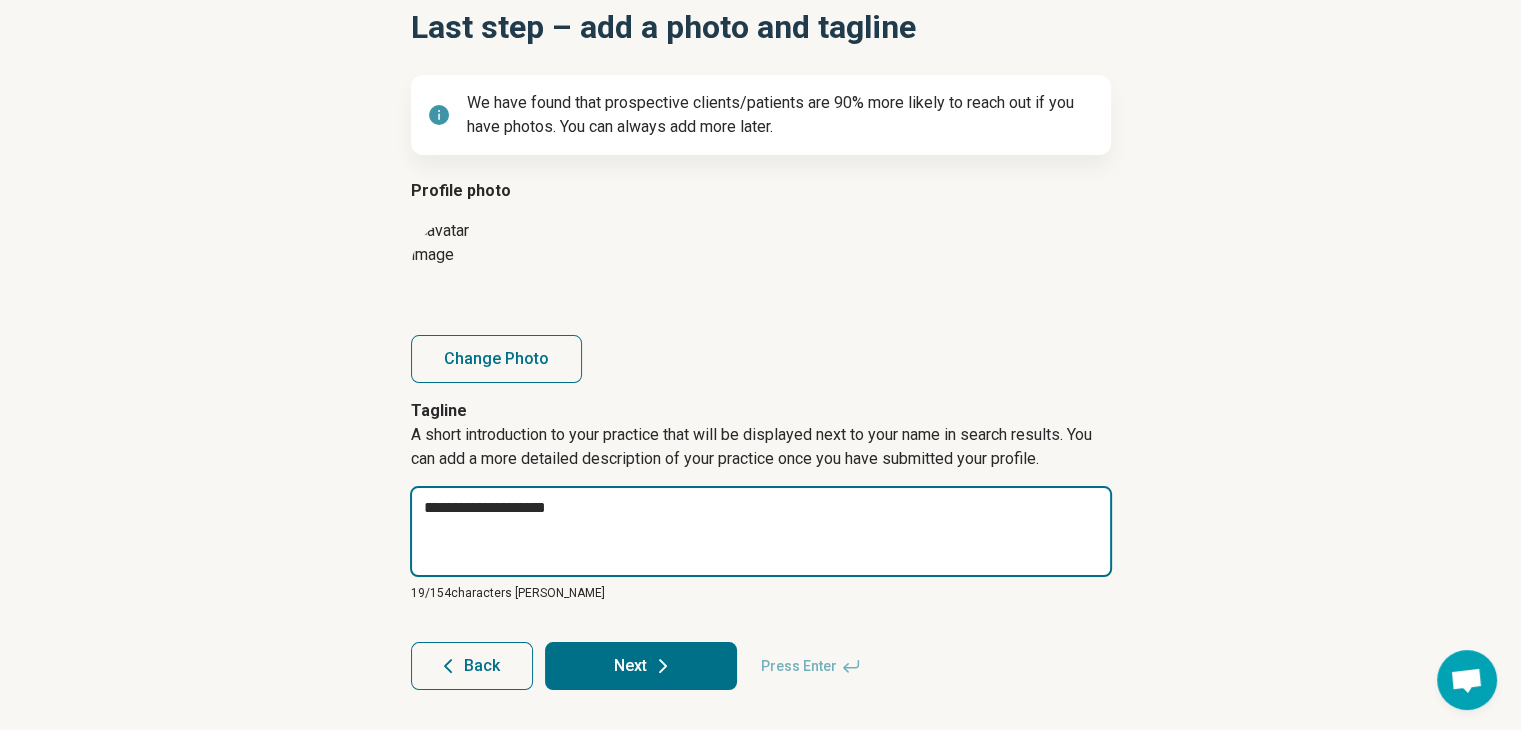 type on "*" 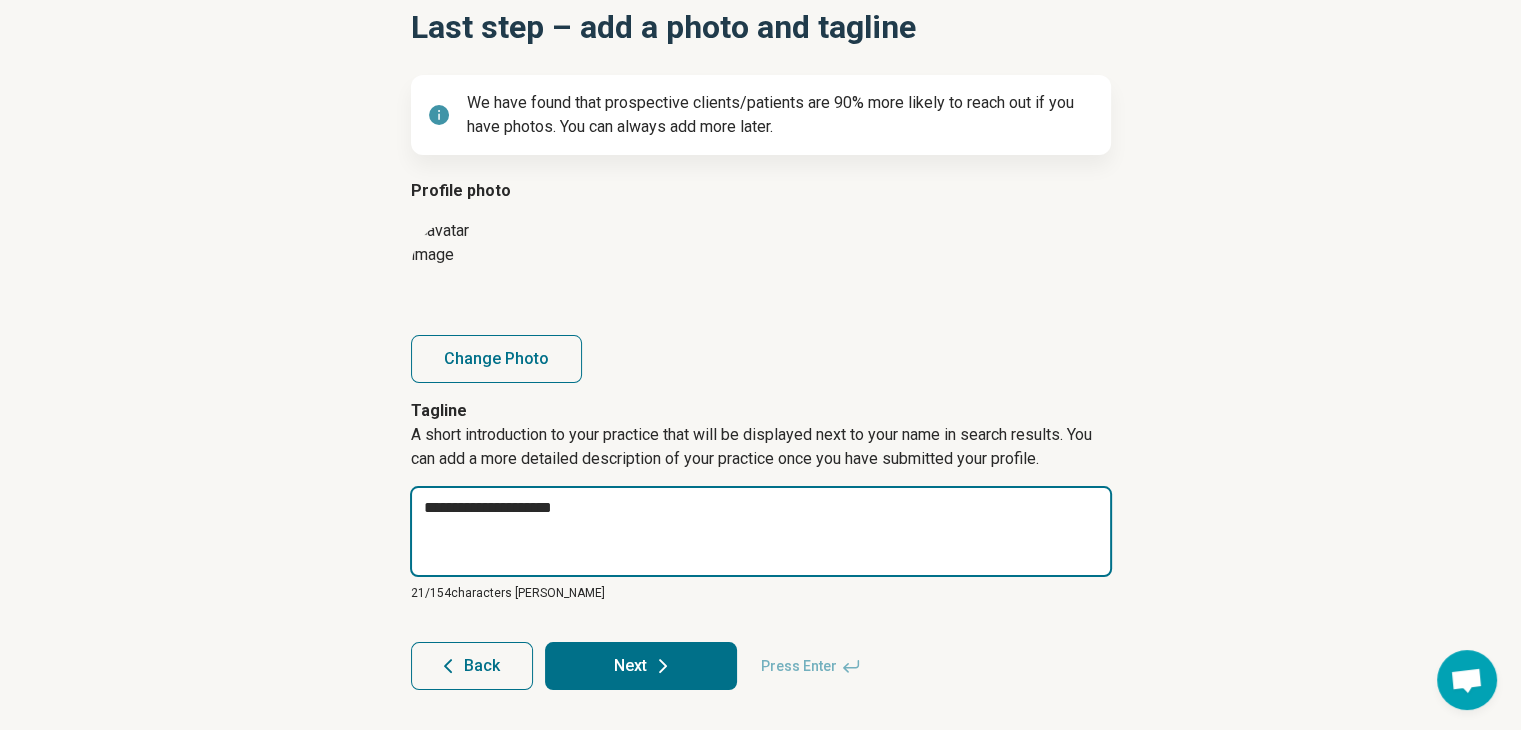 type on "*" 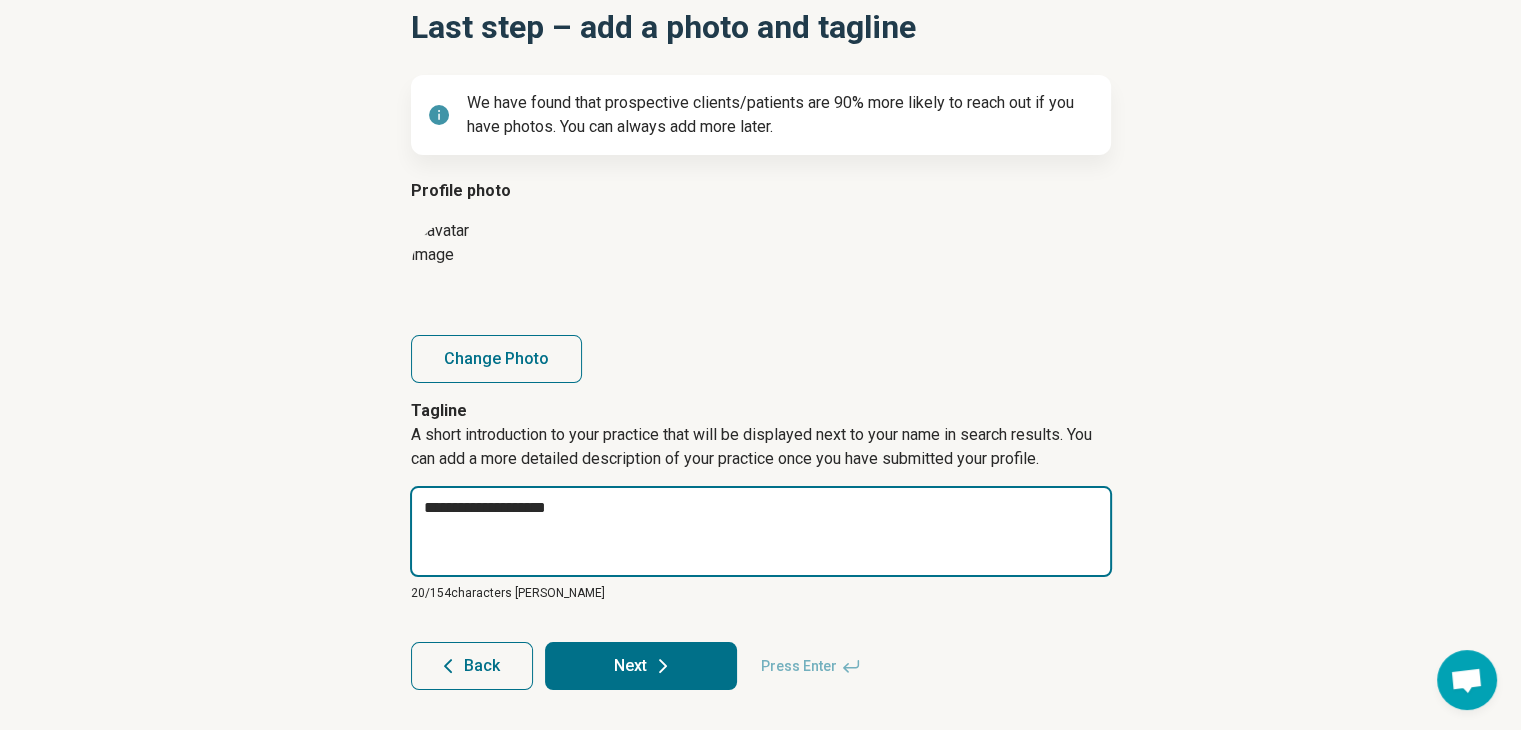 type on "*" 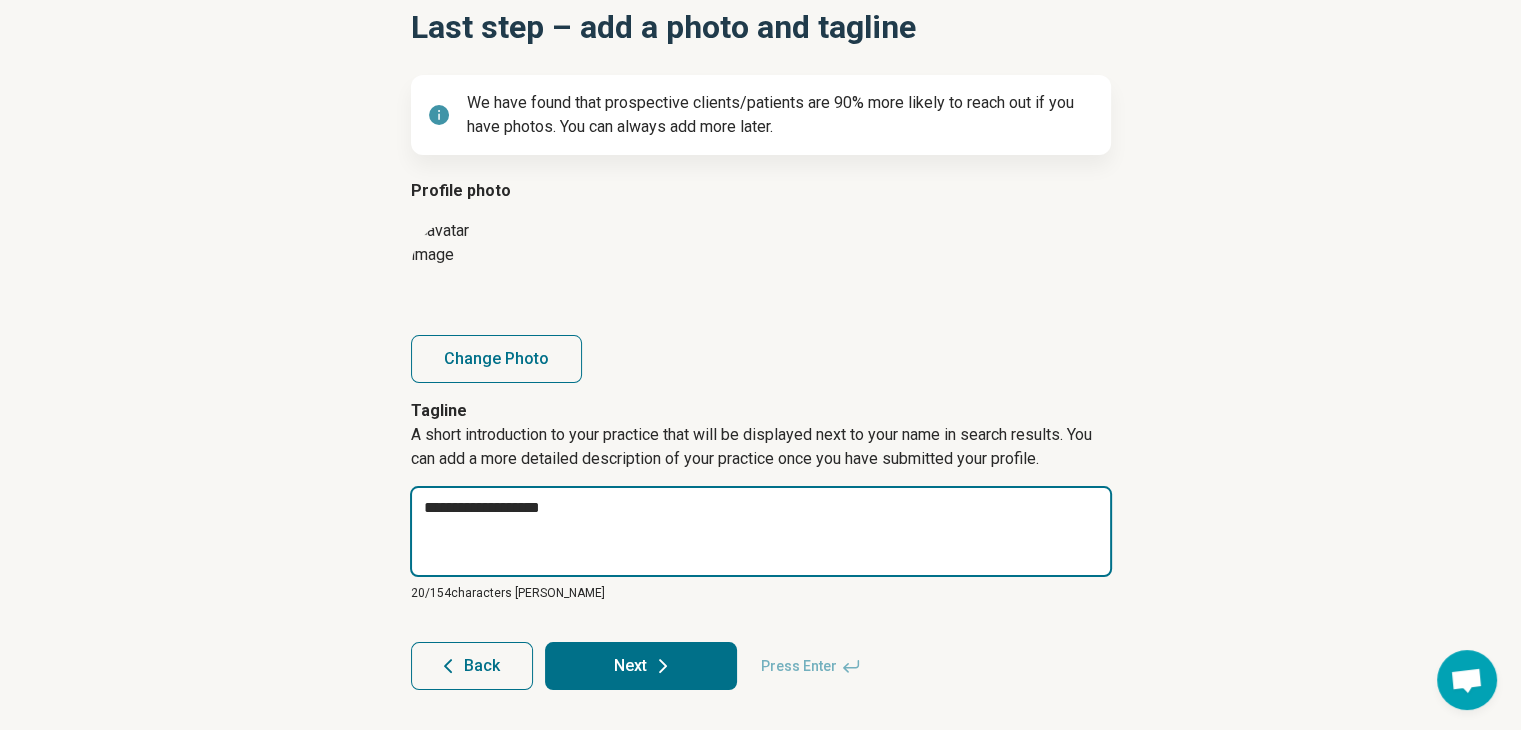 type on "*" 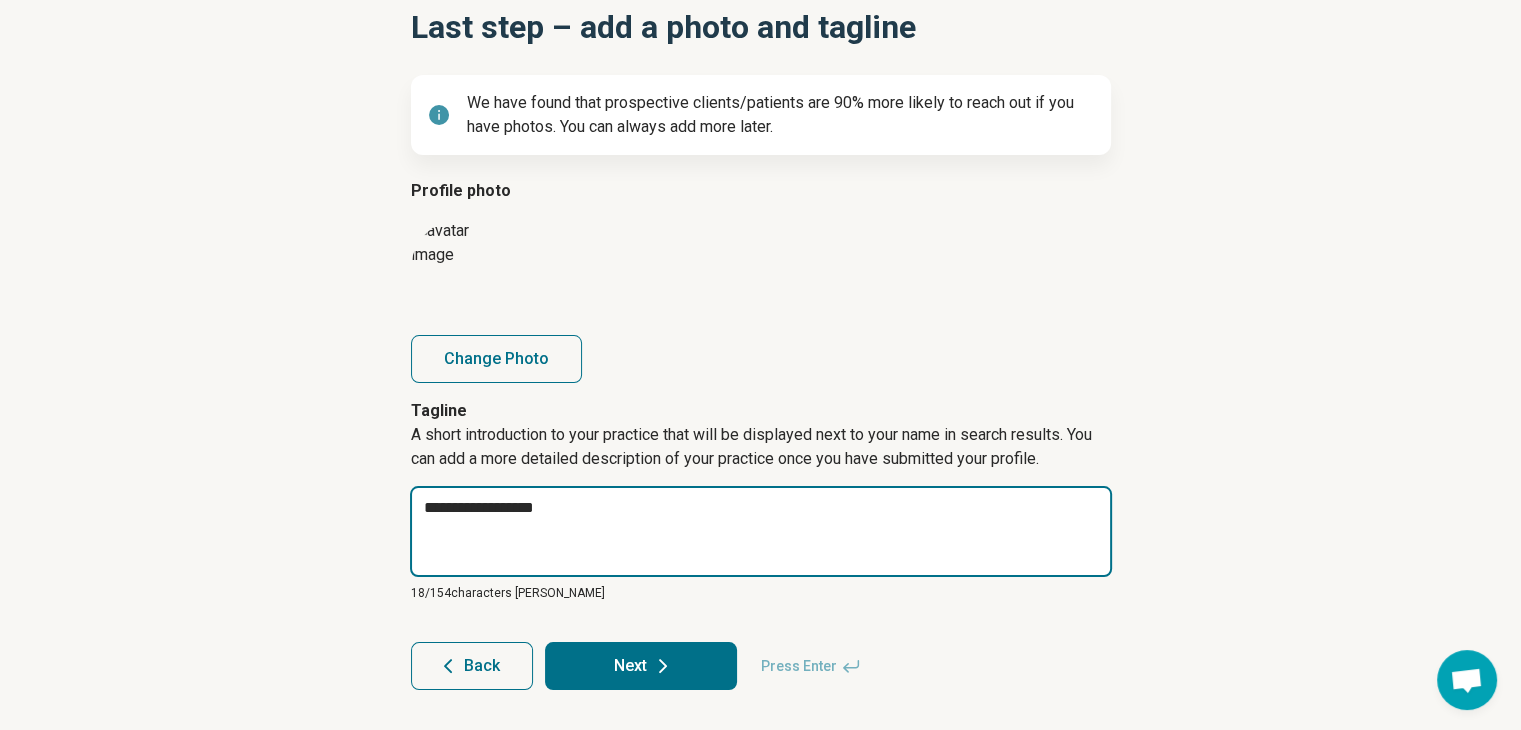 type on "*" 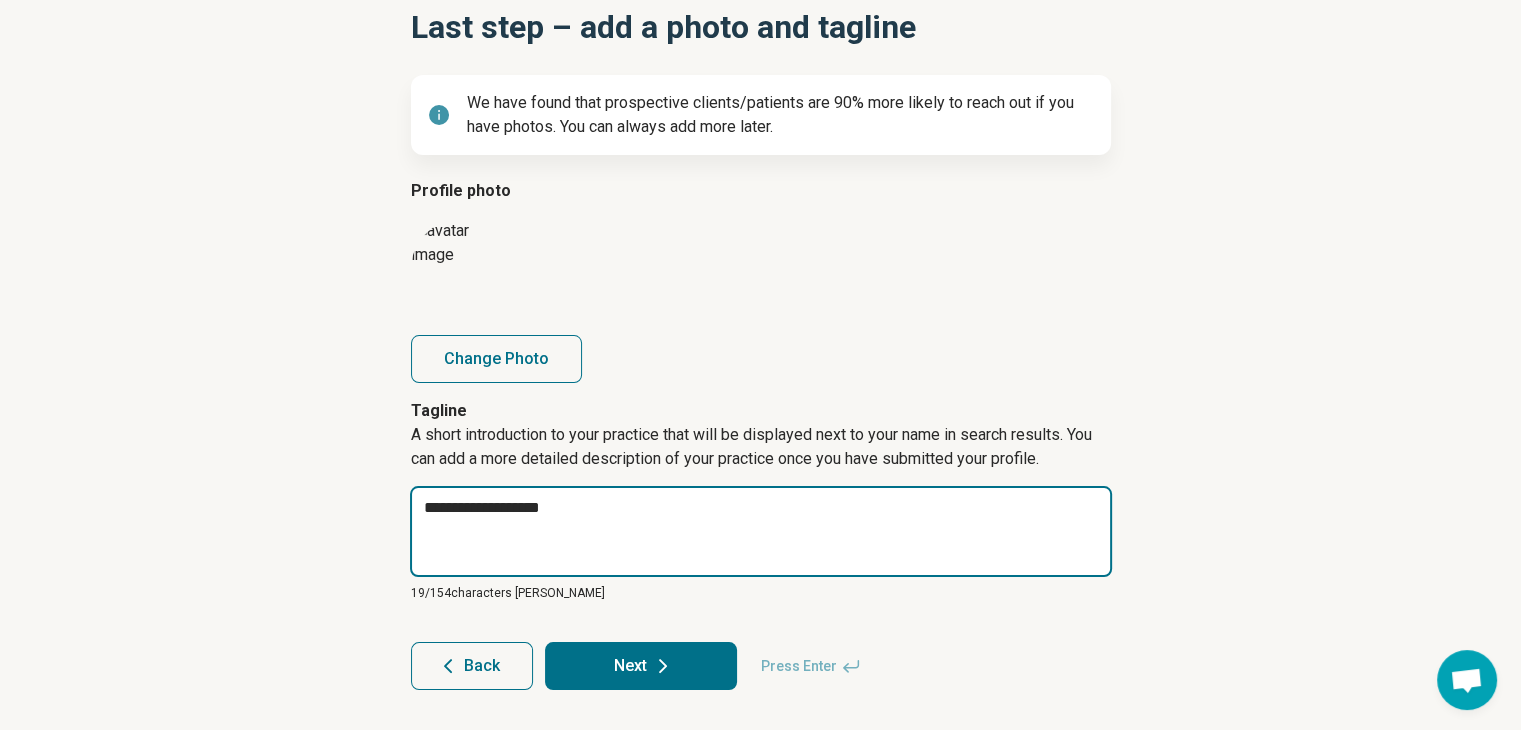 type on "*" 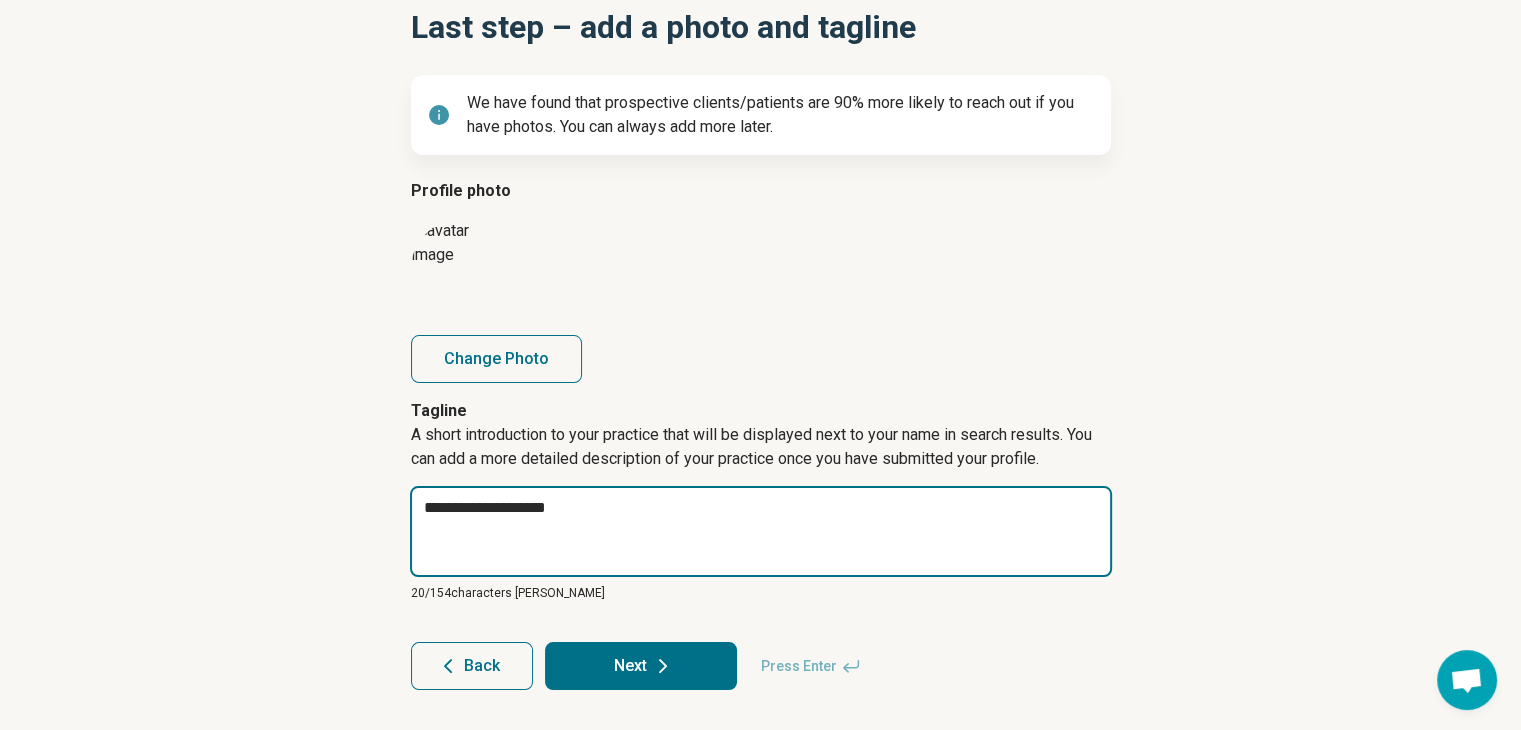 type on "*" 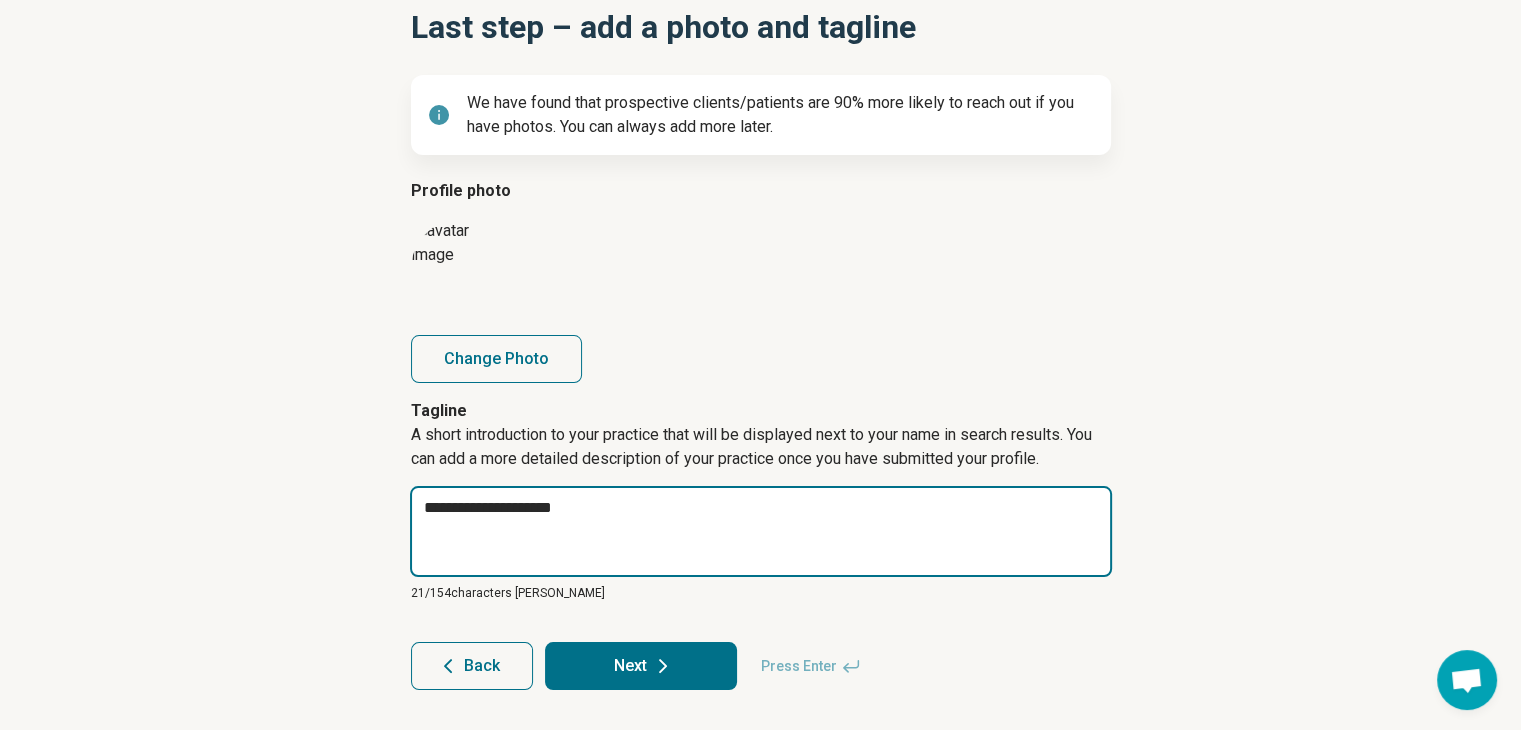 type on "*" 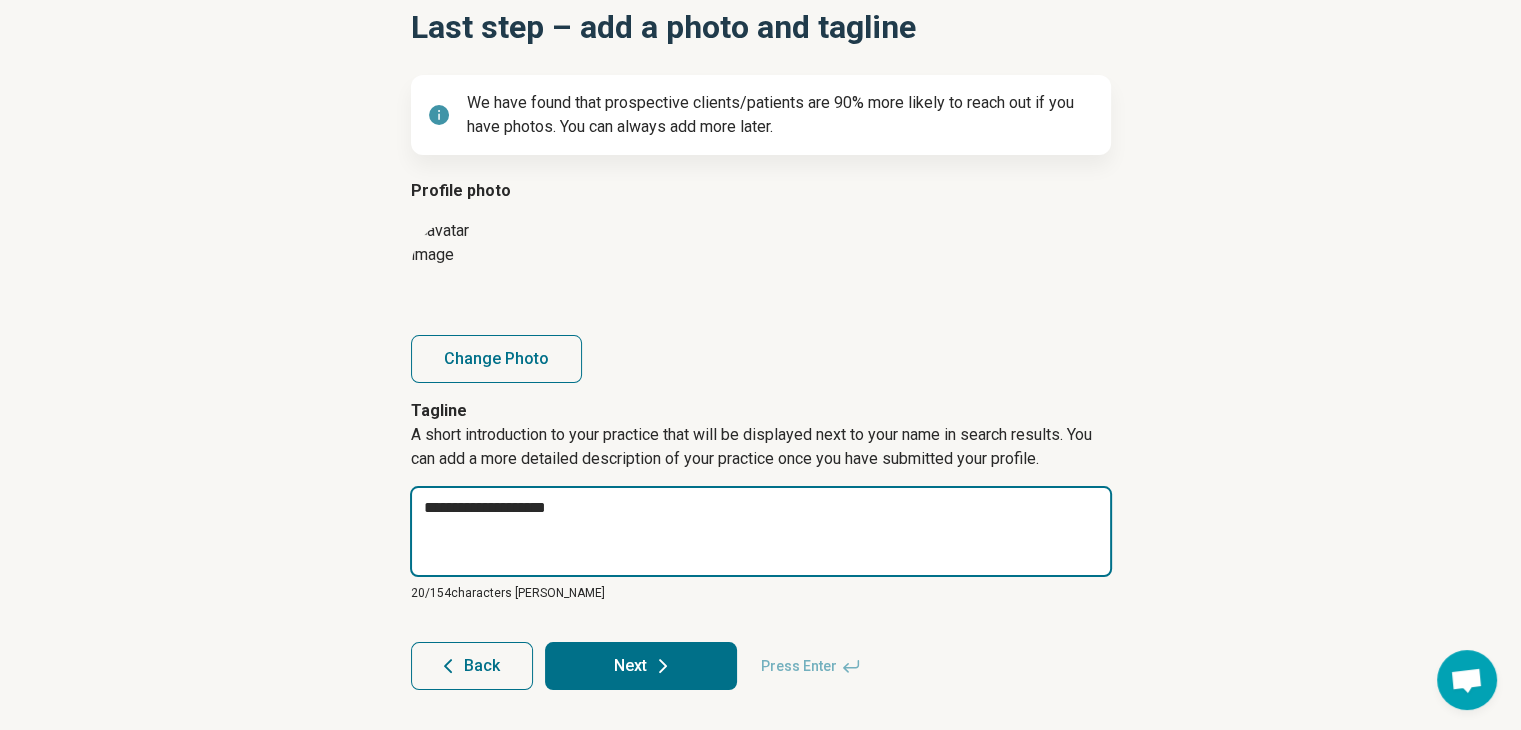 type on "*" 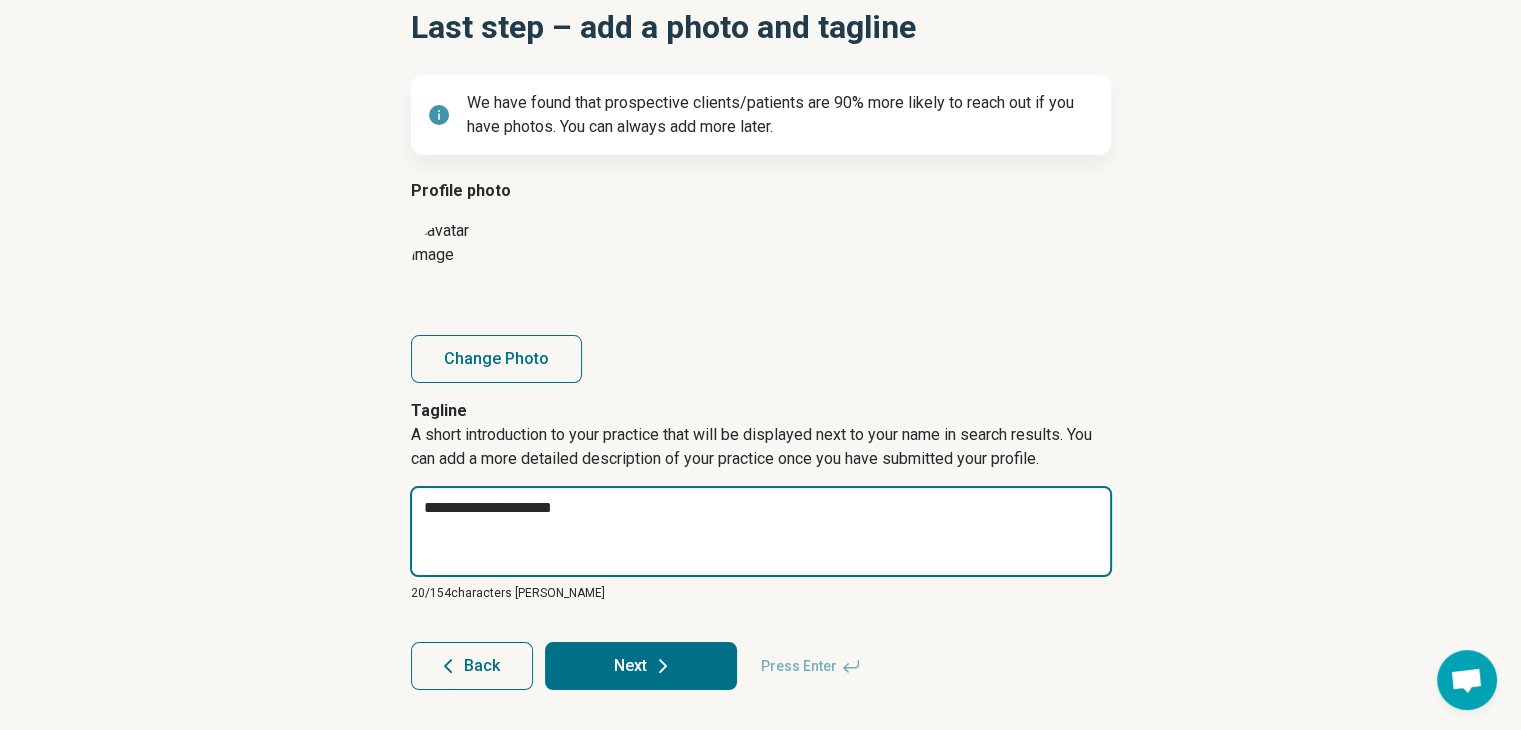 type on "*" 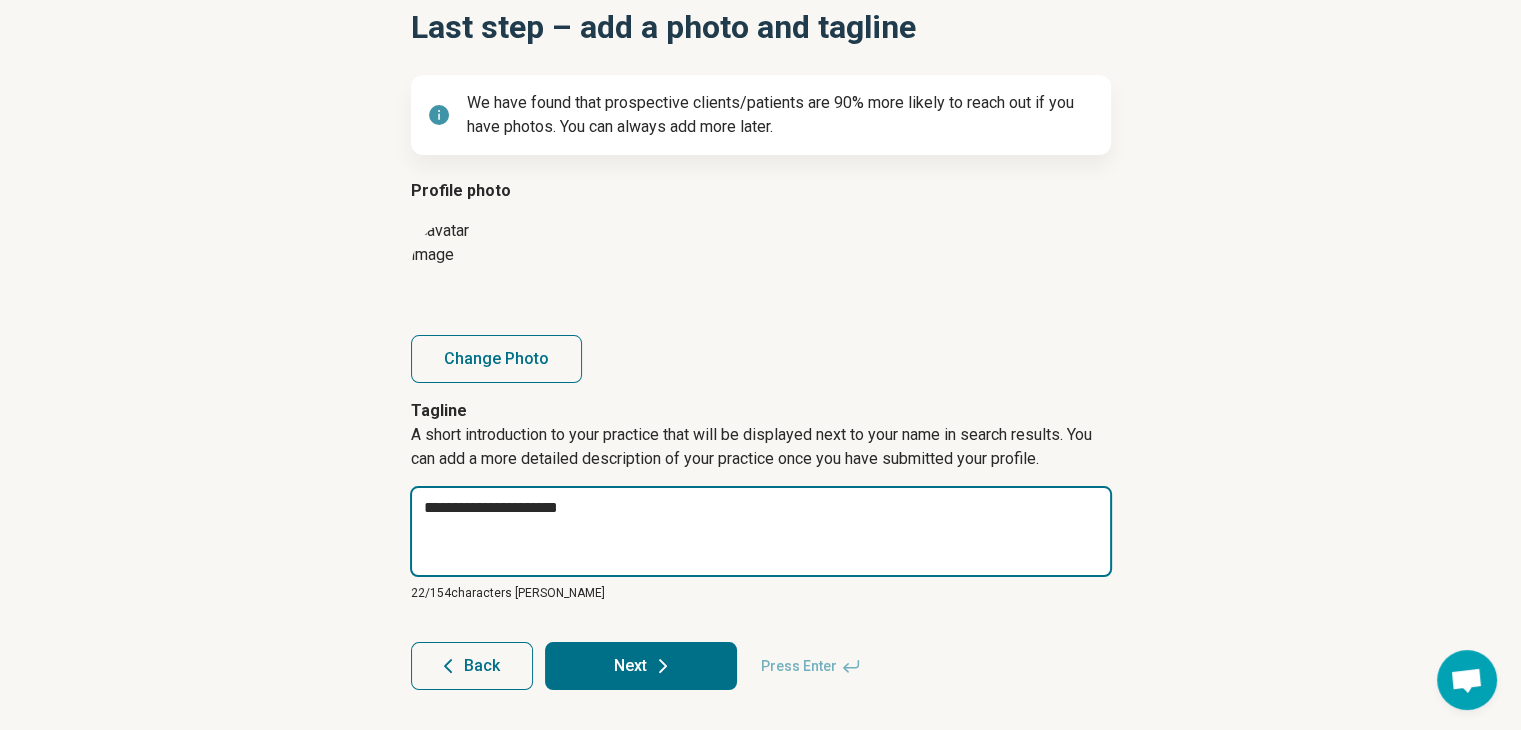 type on "*" 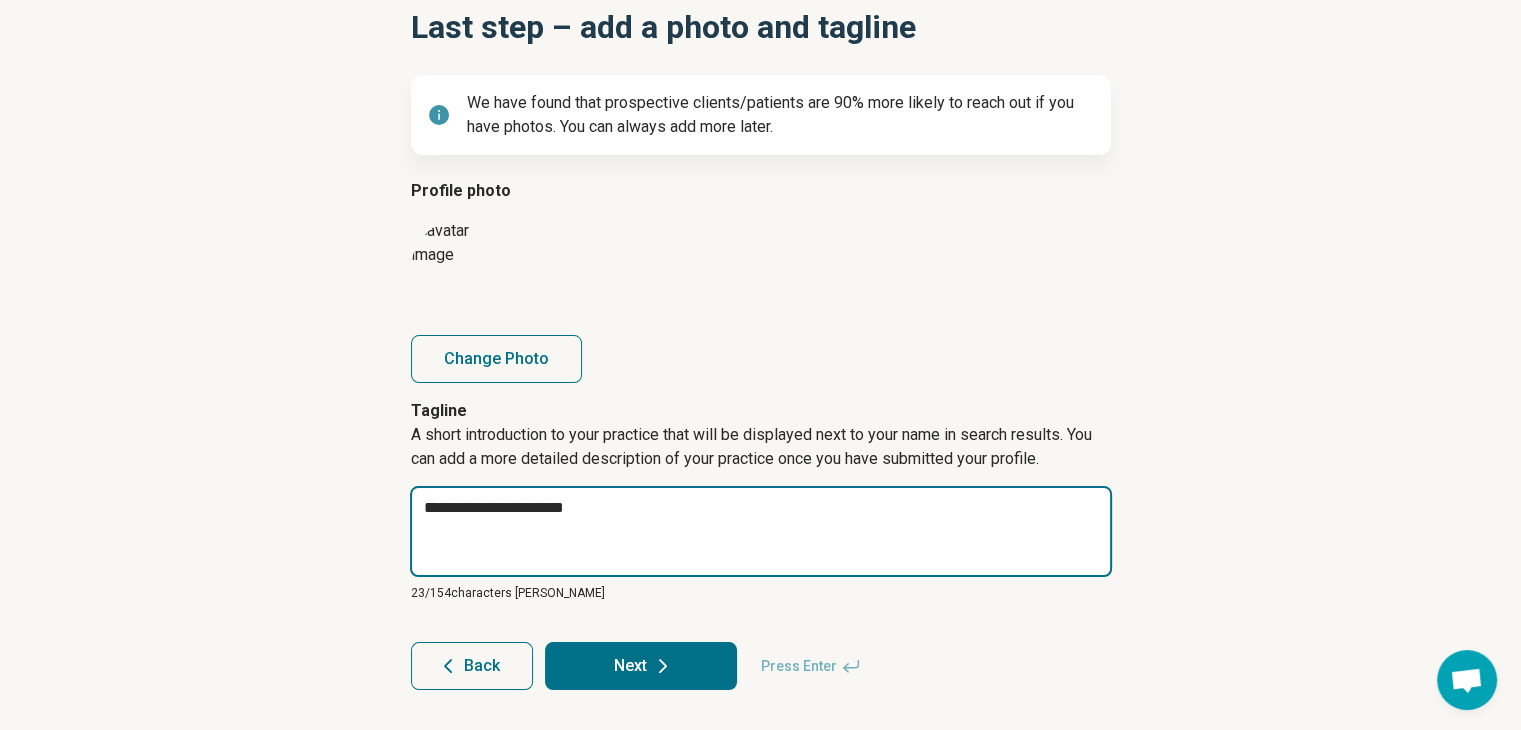 type on "*" 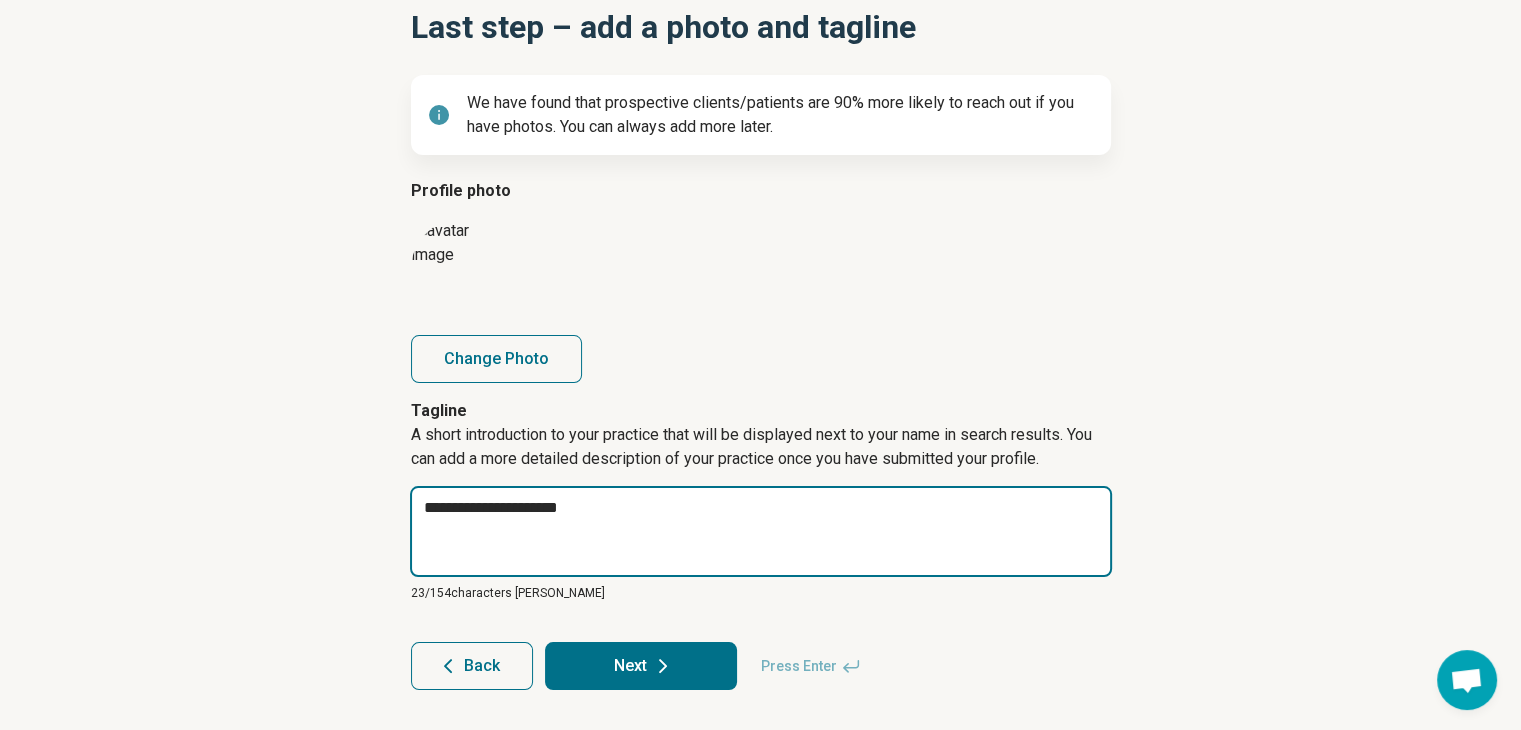 type on "*" 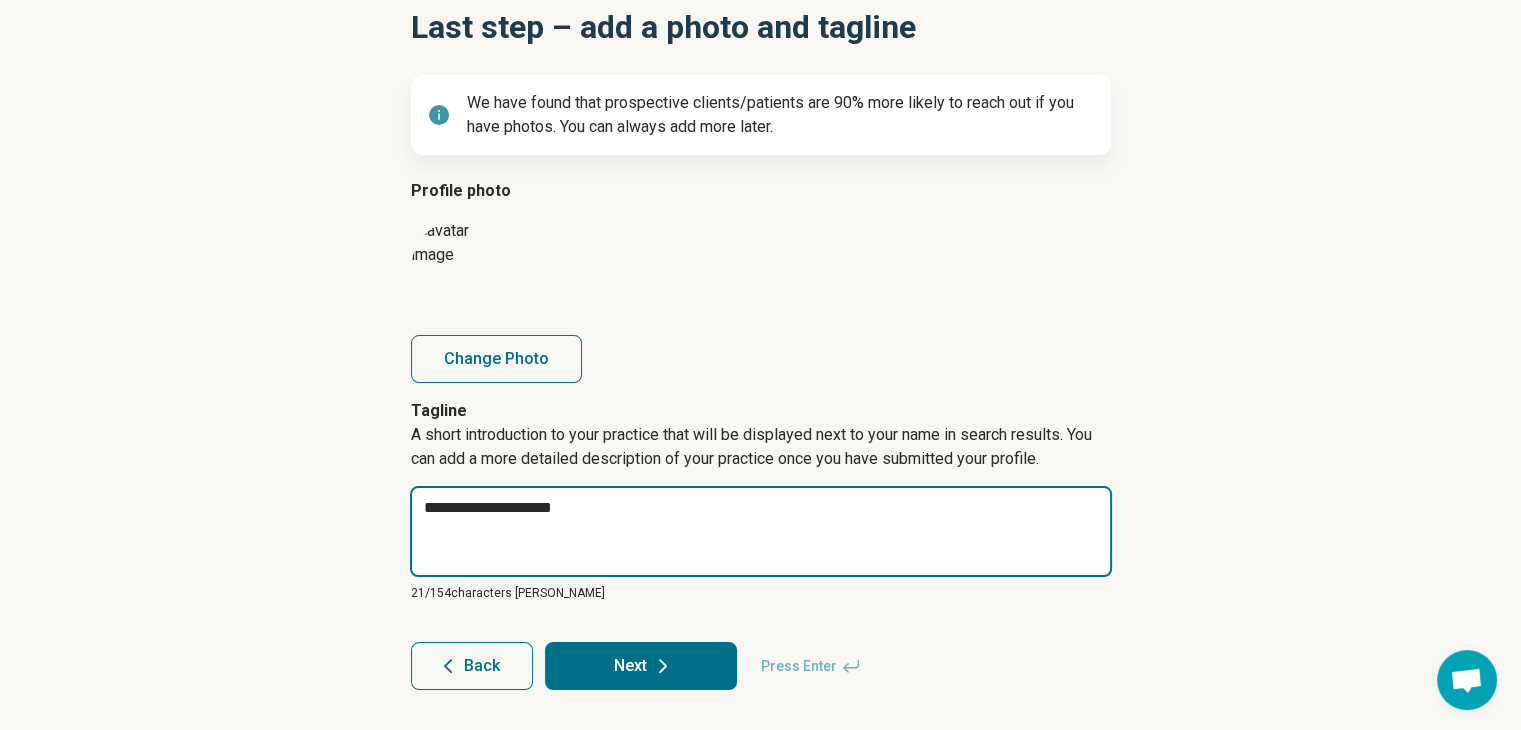 type on "*" 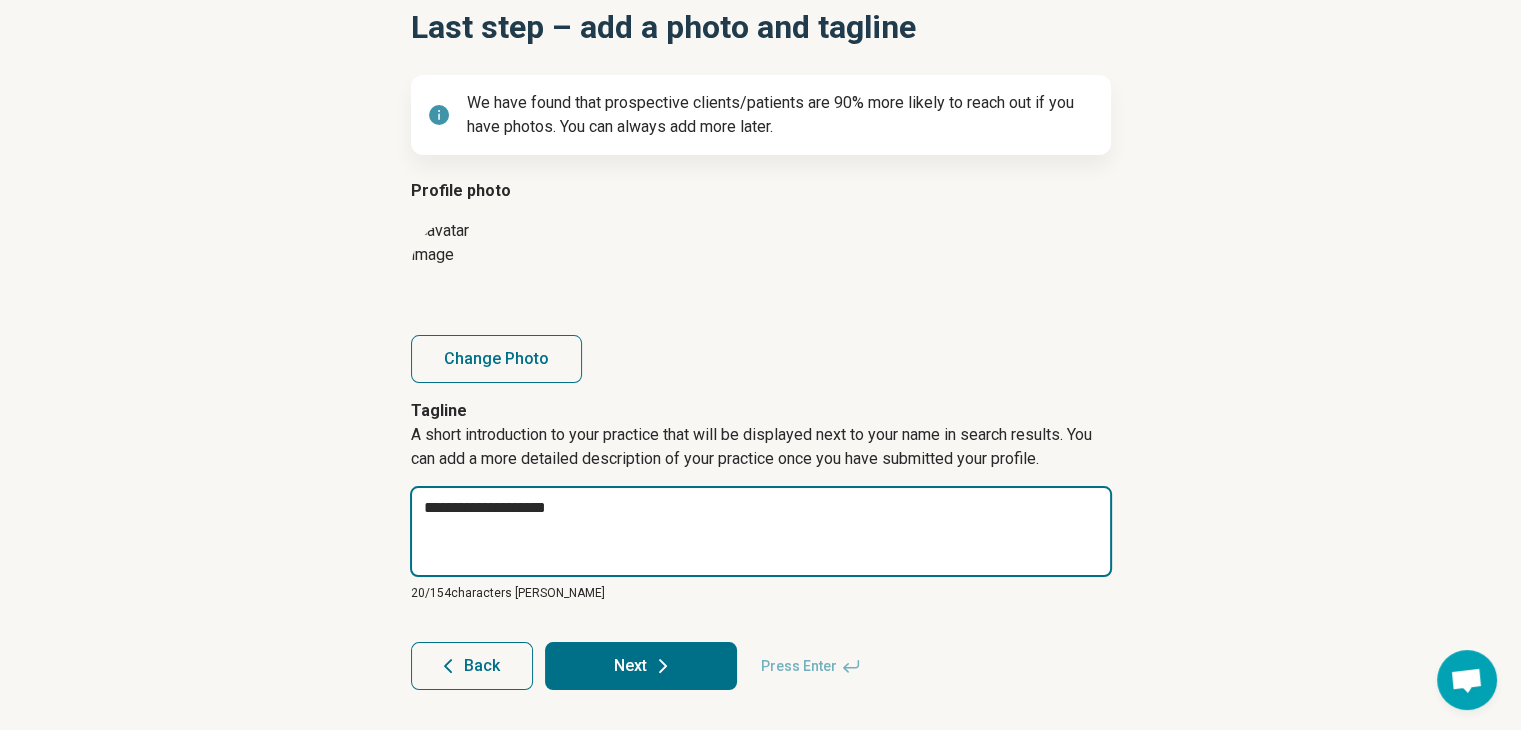 type on "*" 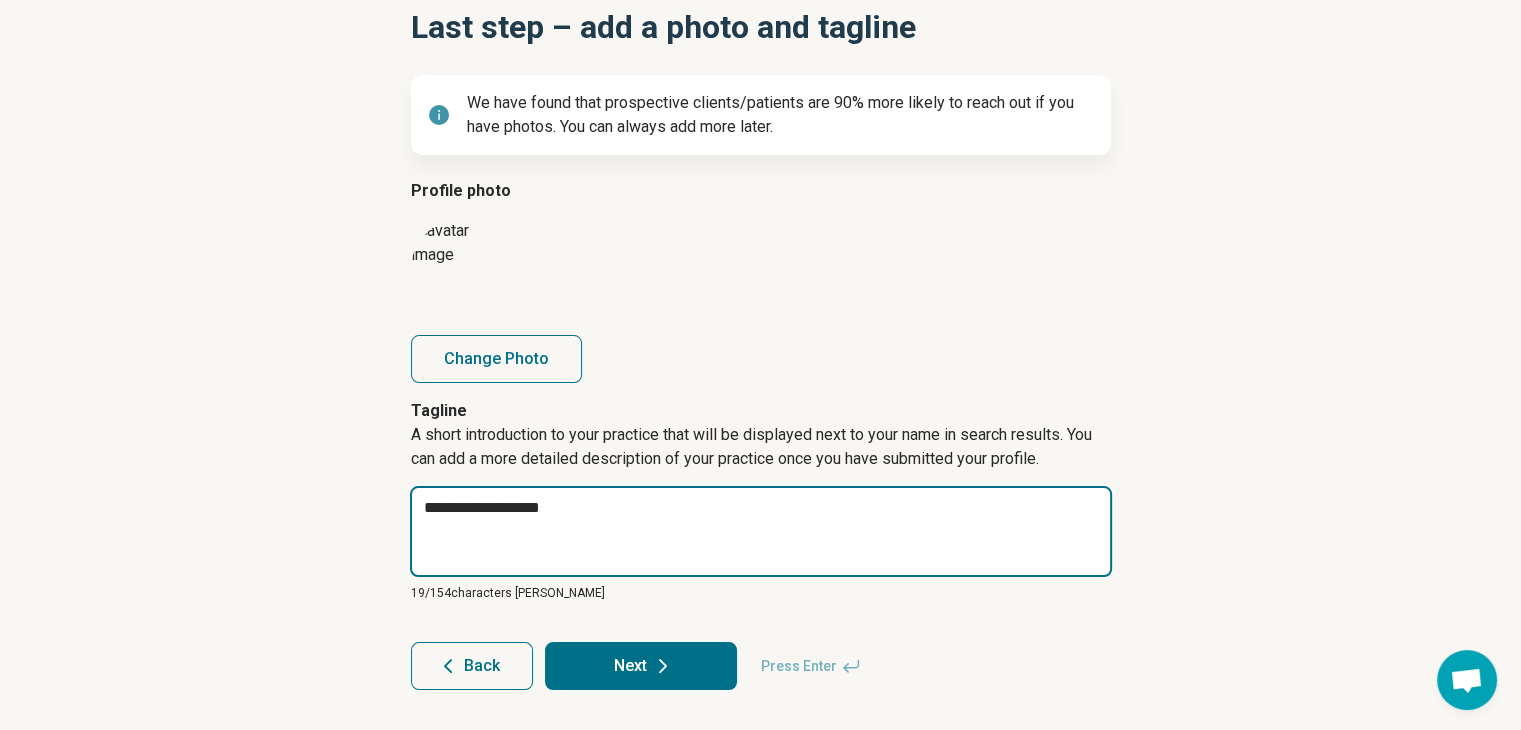 type on "*" 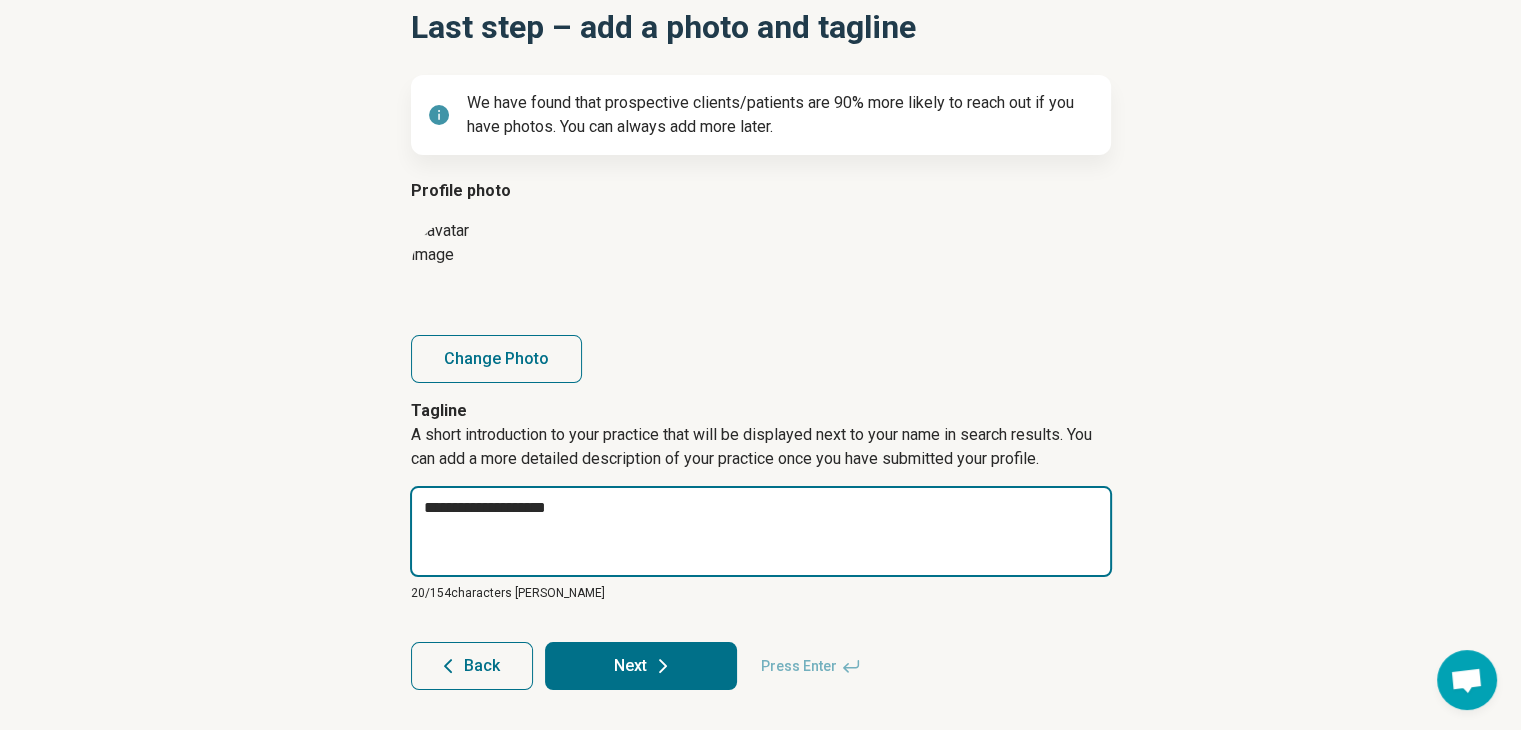 type on "*" 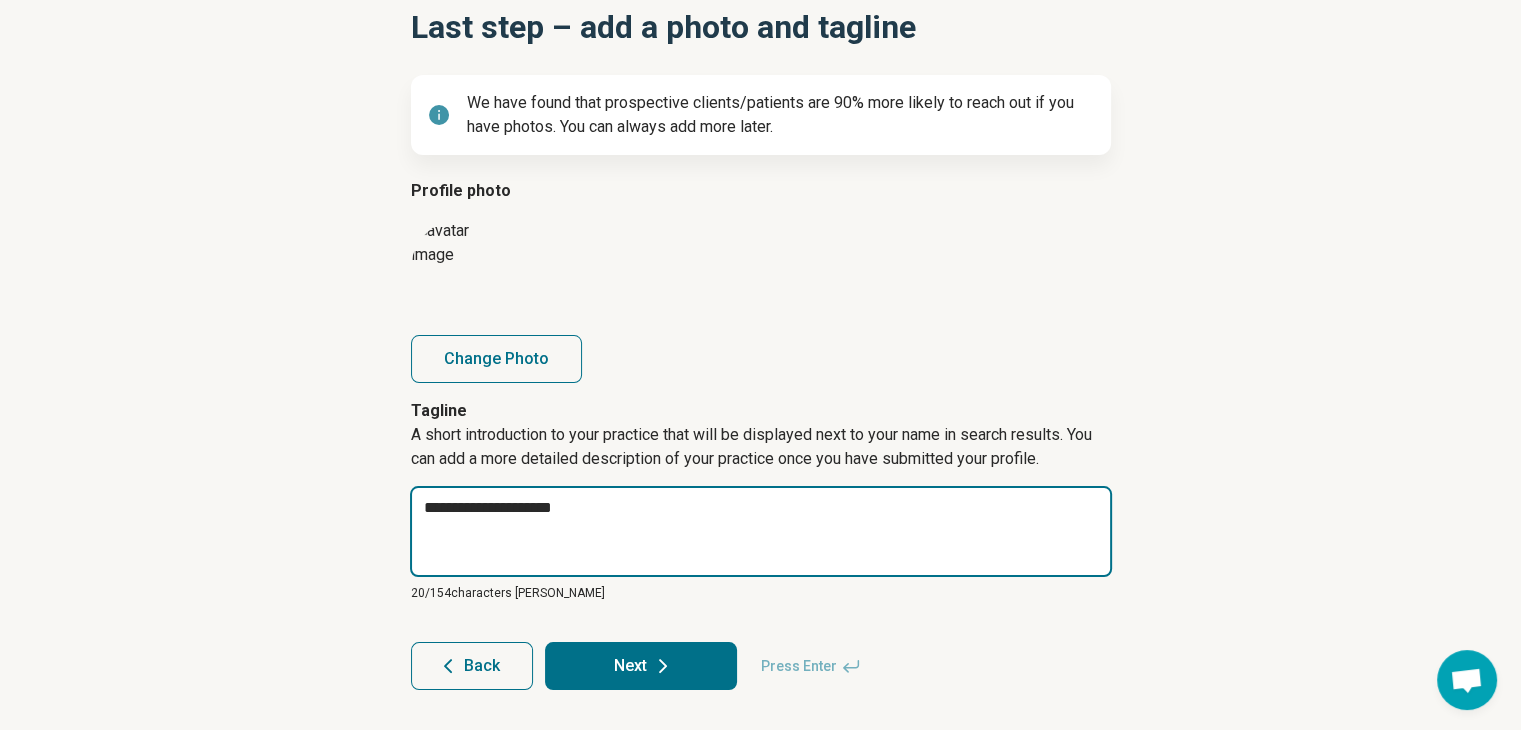type on "*" 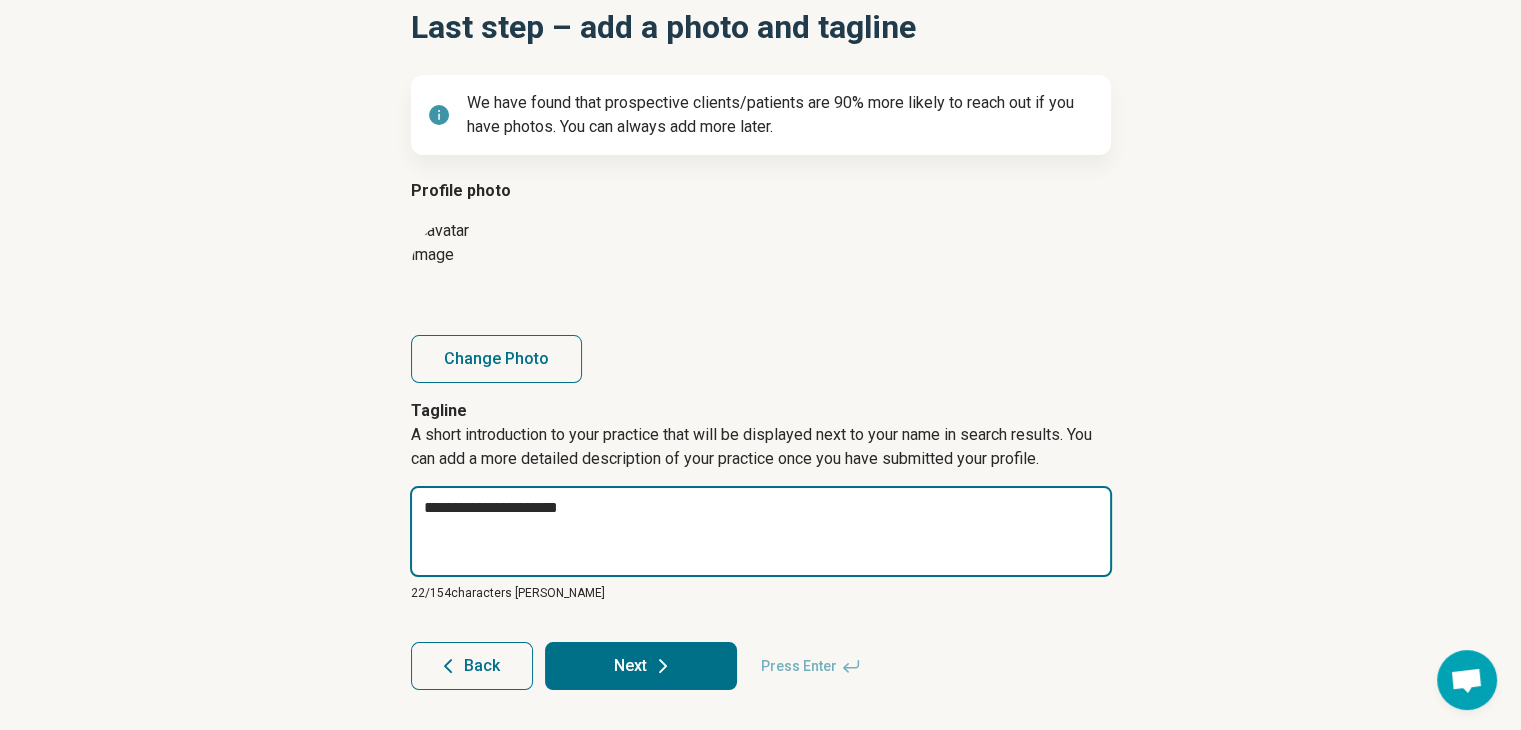 type on "*" 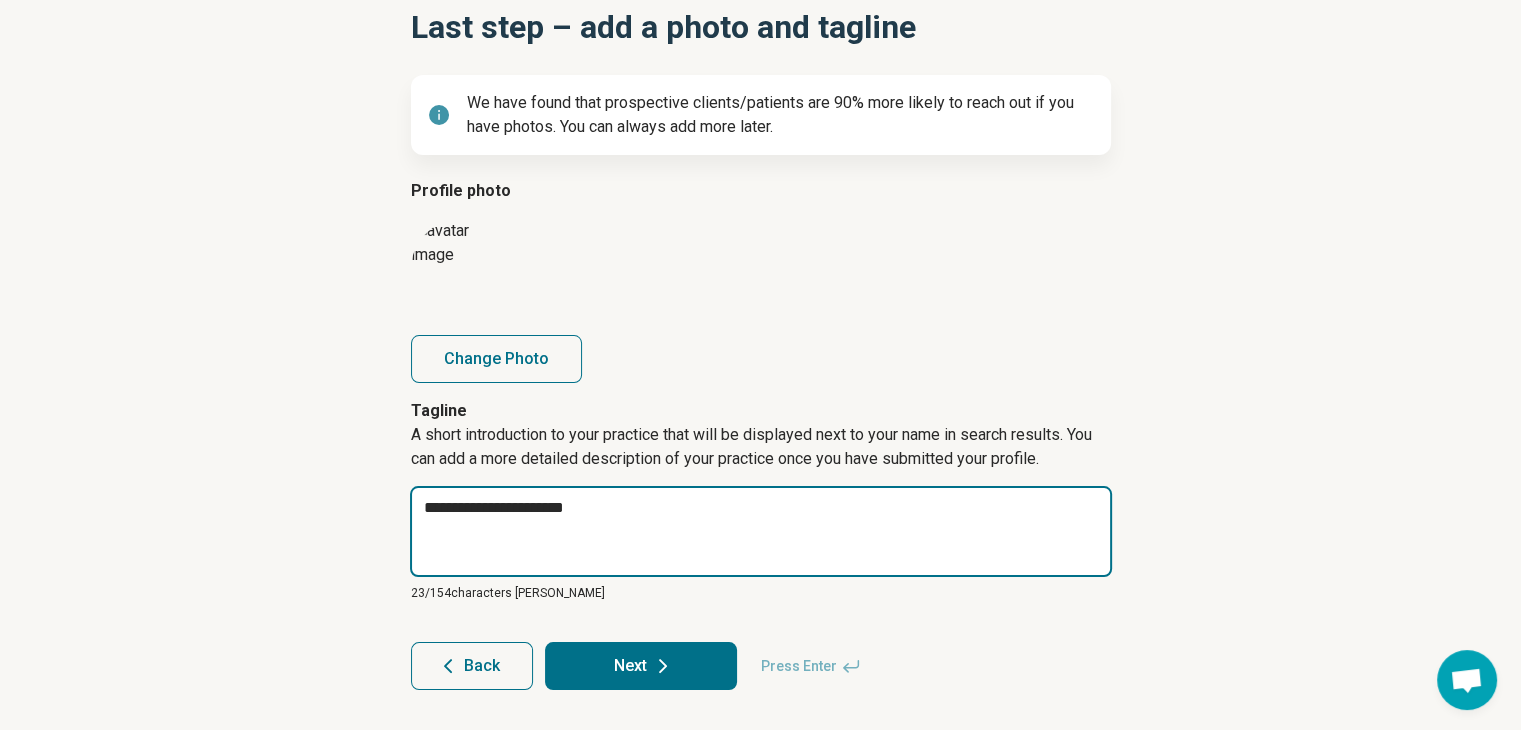 type on "*" 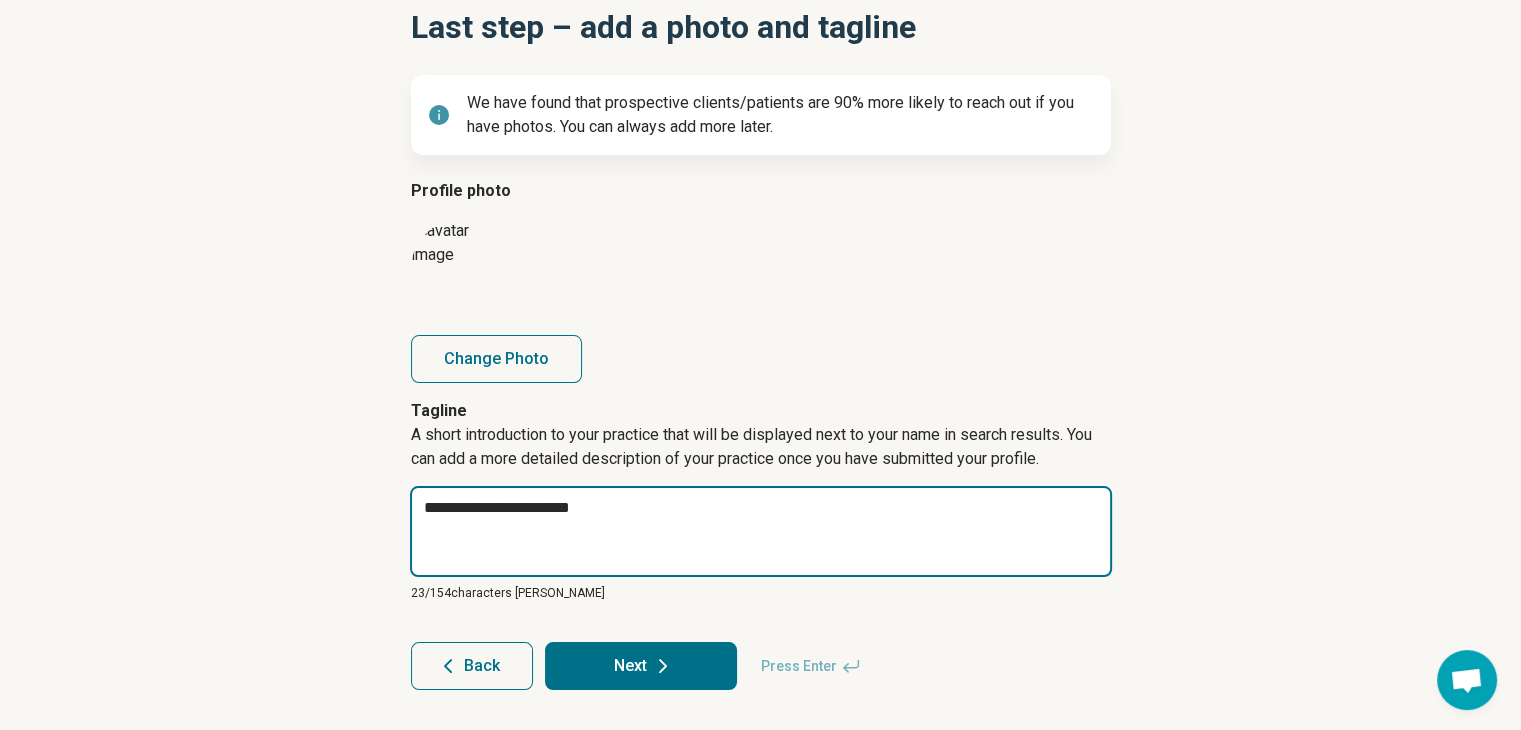 type on "*" 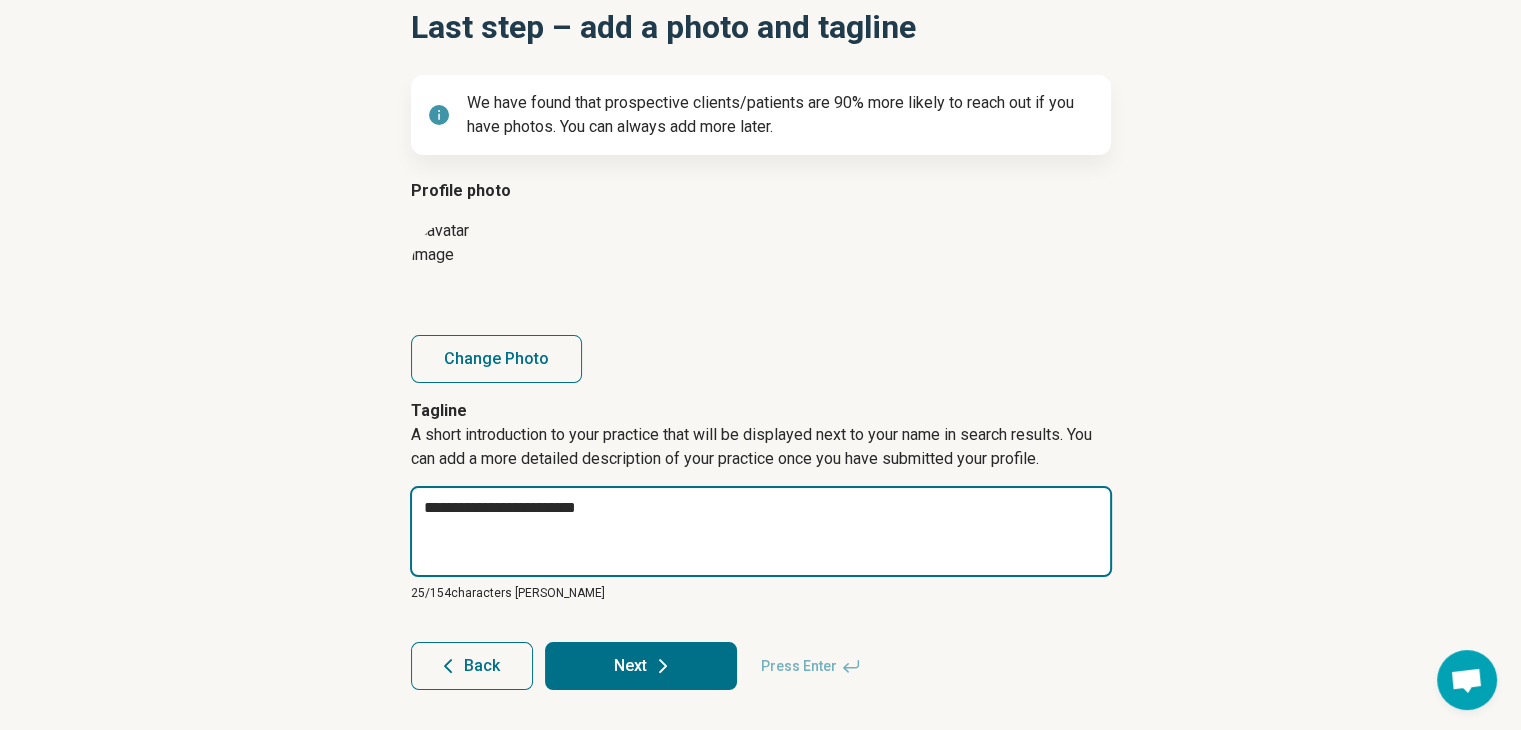 type on "*" 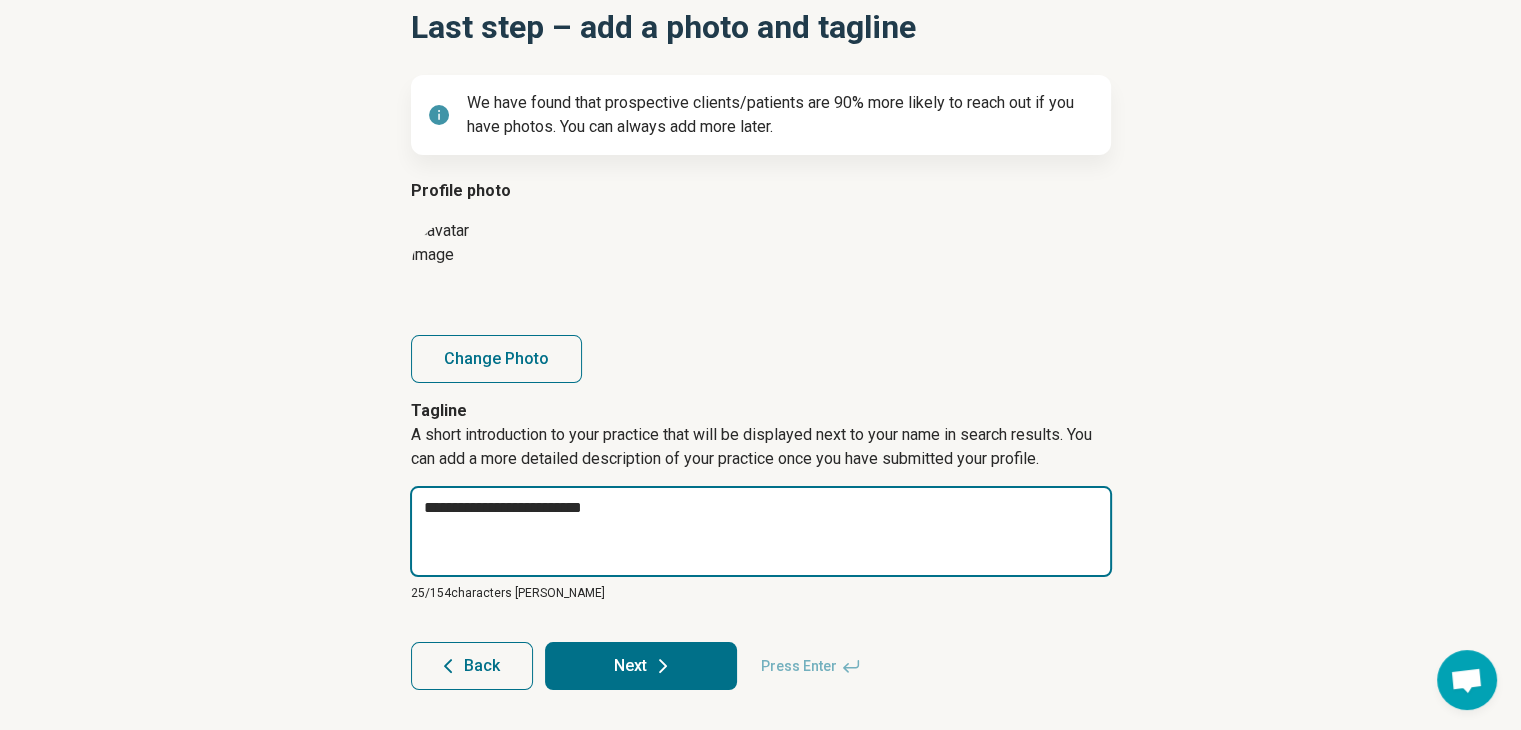 type on "*" 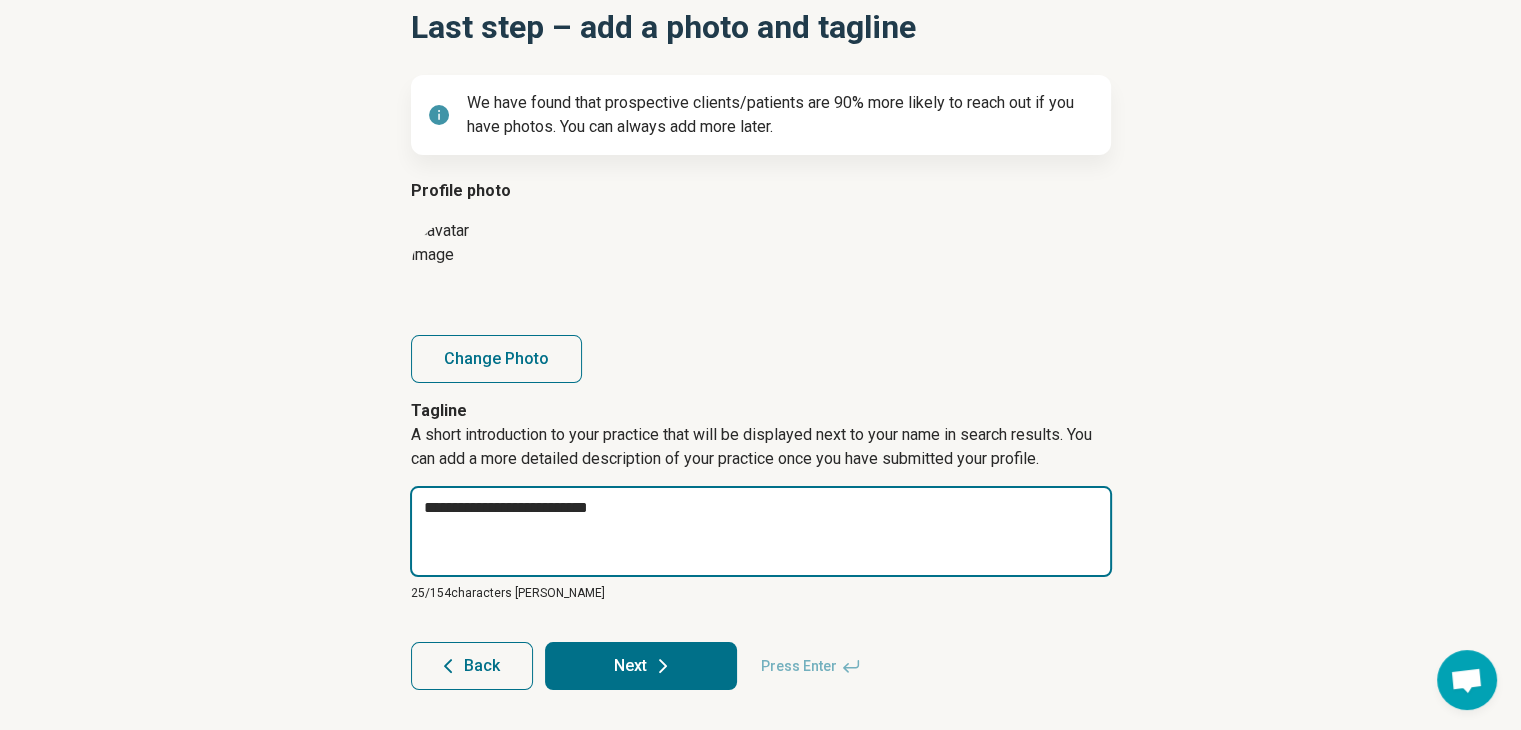 type on "*" 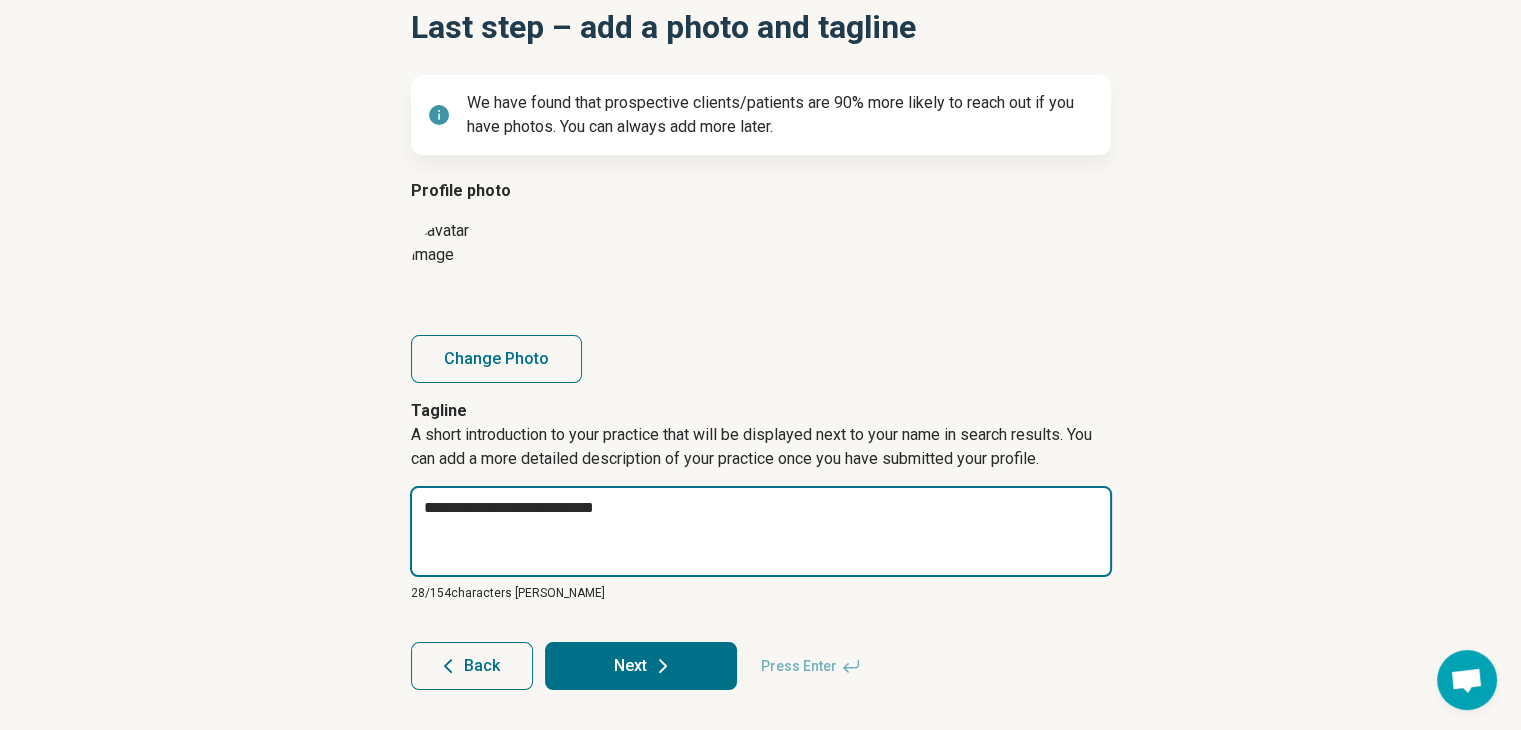 type on "*" 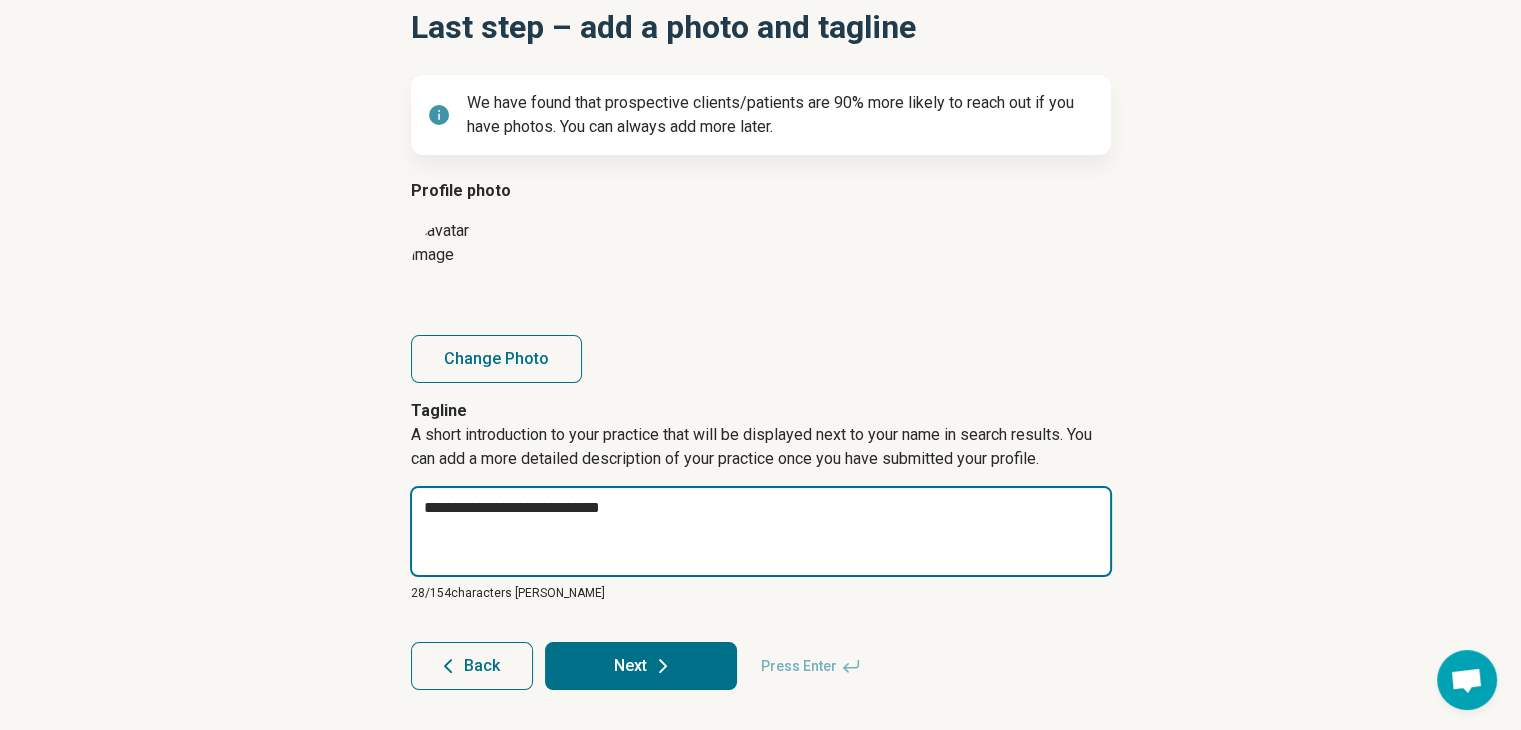 type on "*" 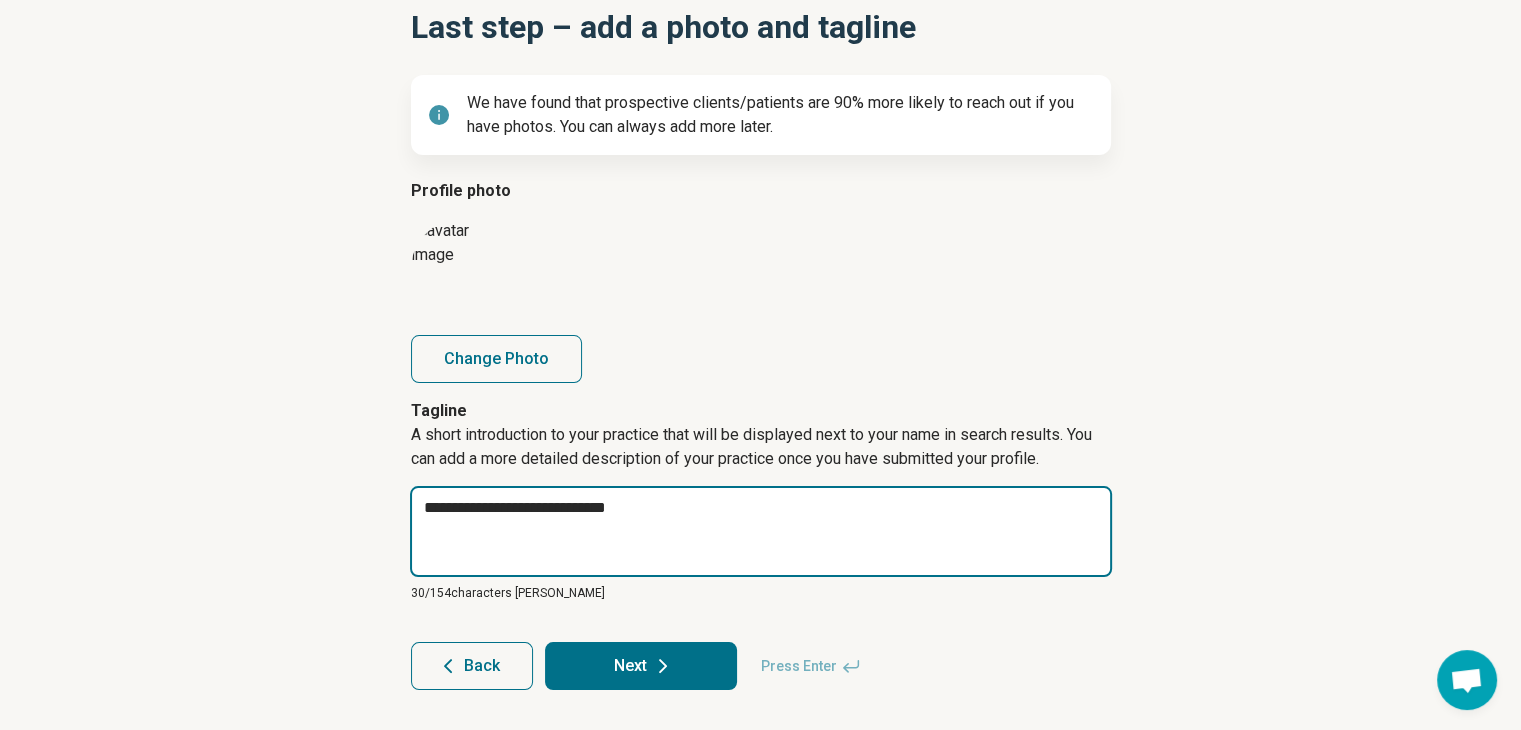 type on "*" 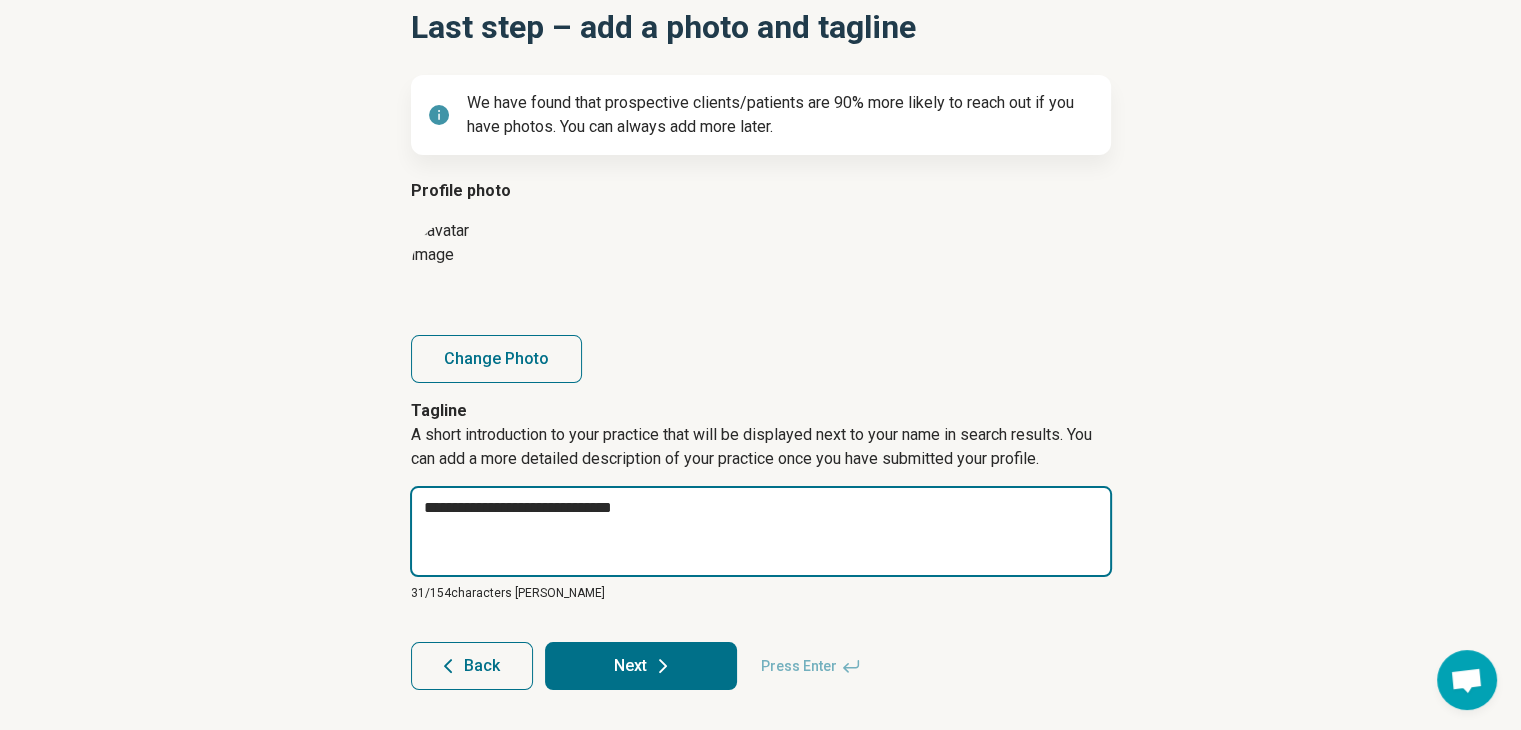type on "*" 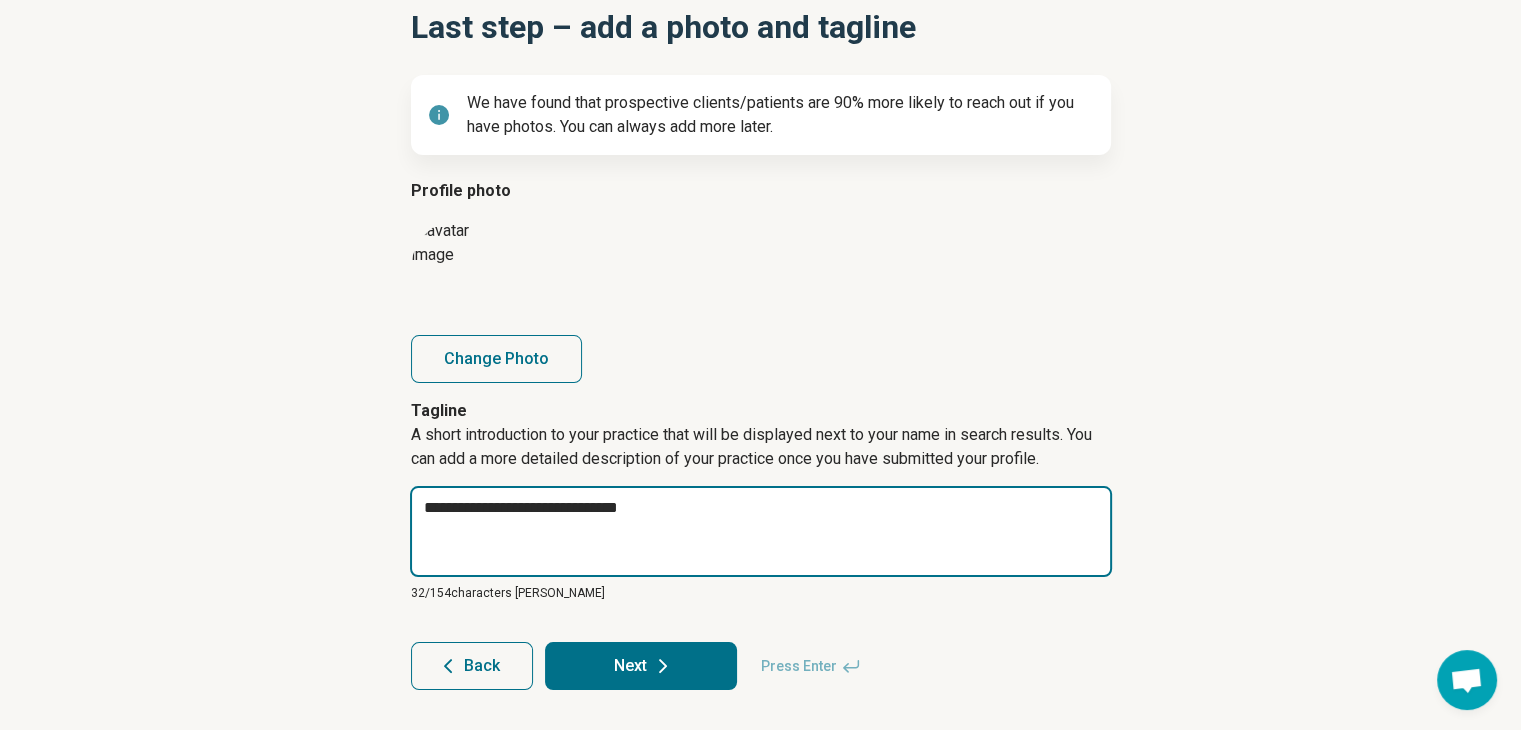 type on "*" 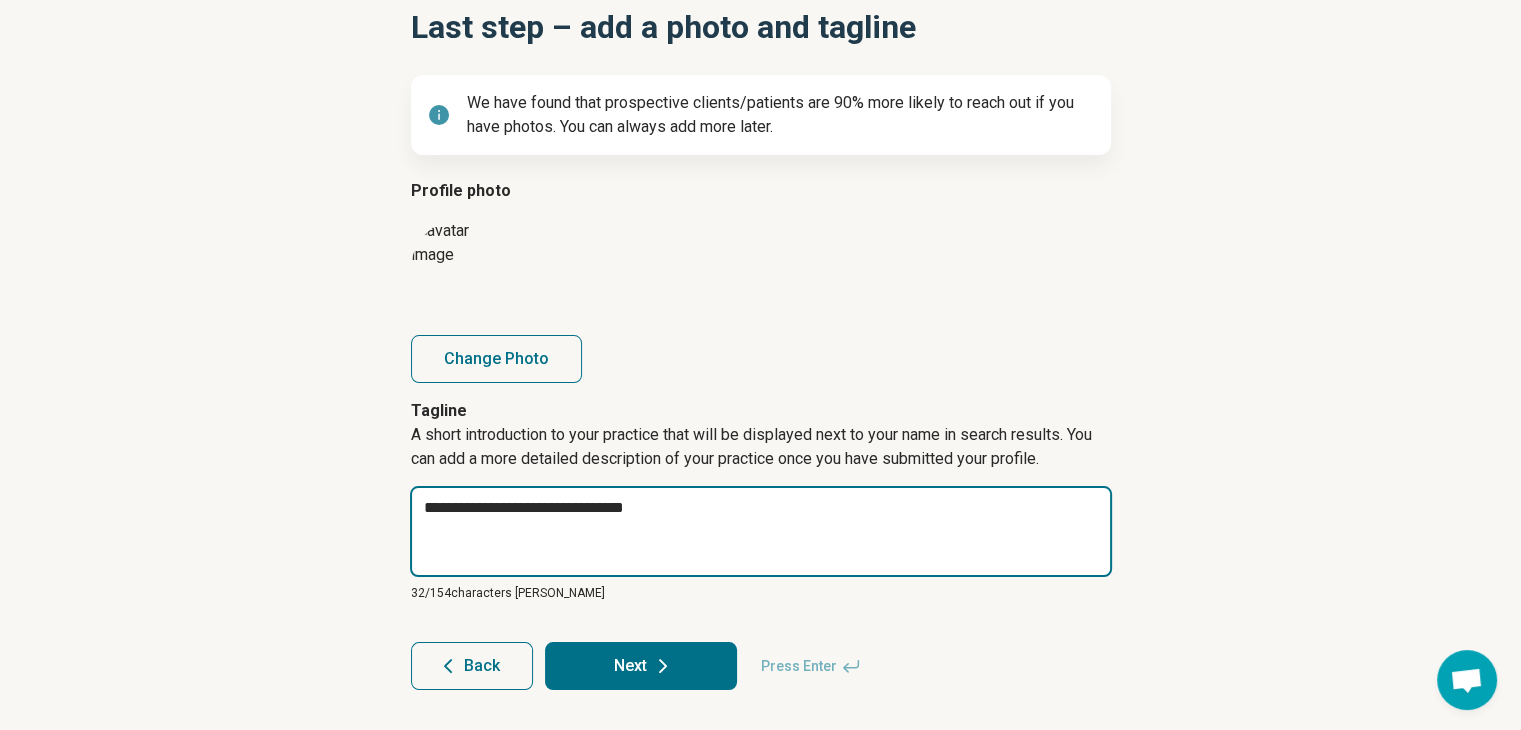 type on "*" 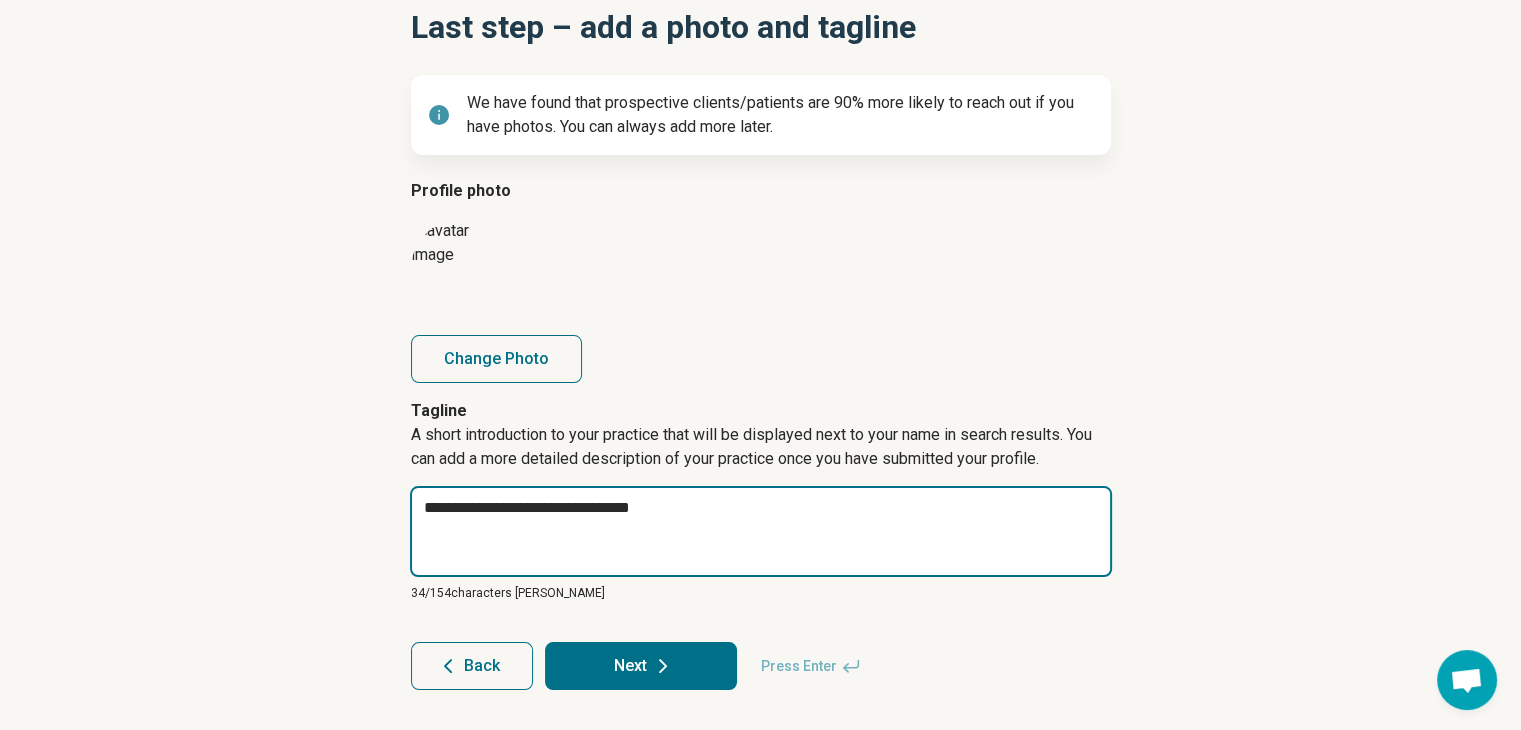 type on "*" 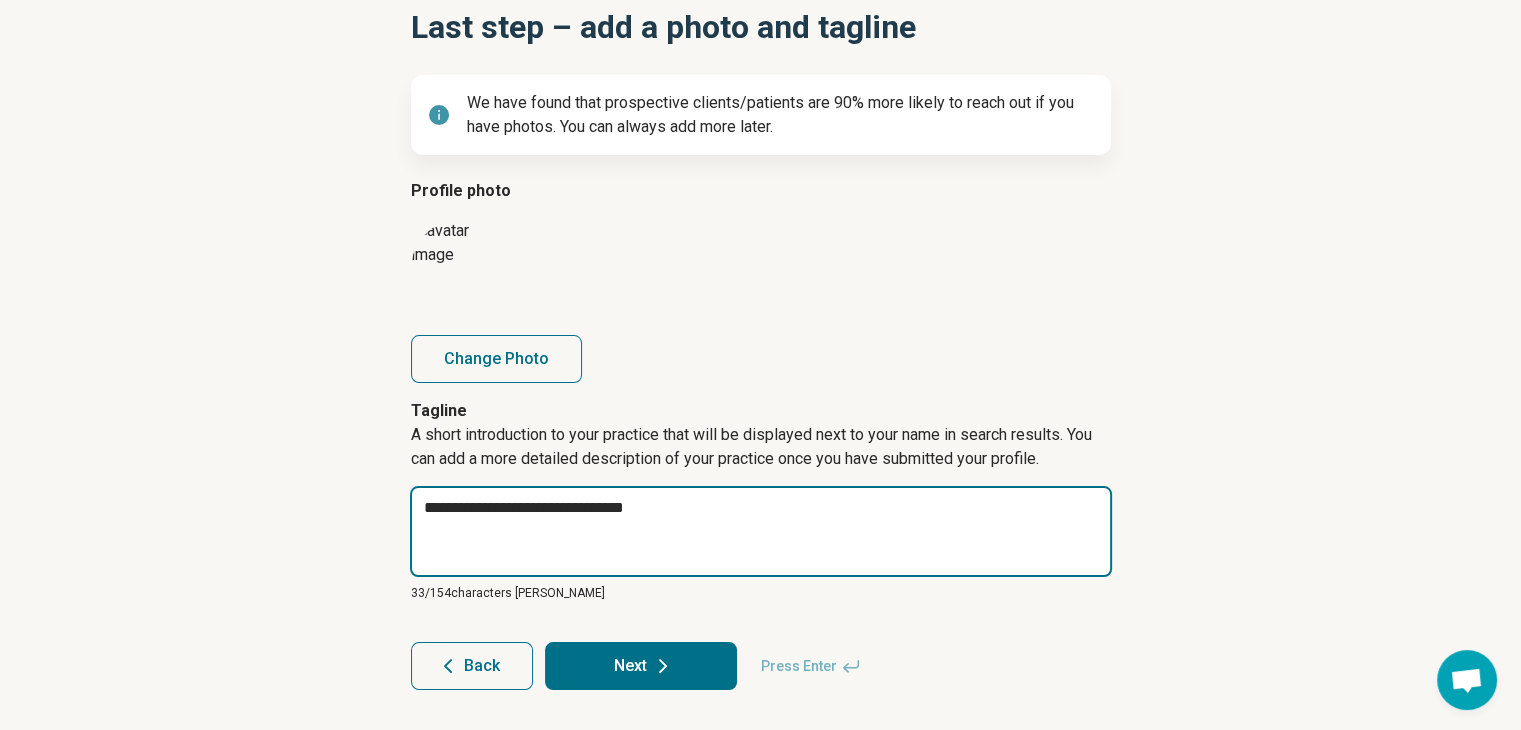 type on "*" 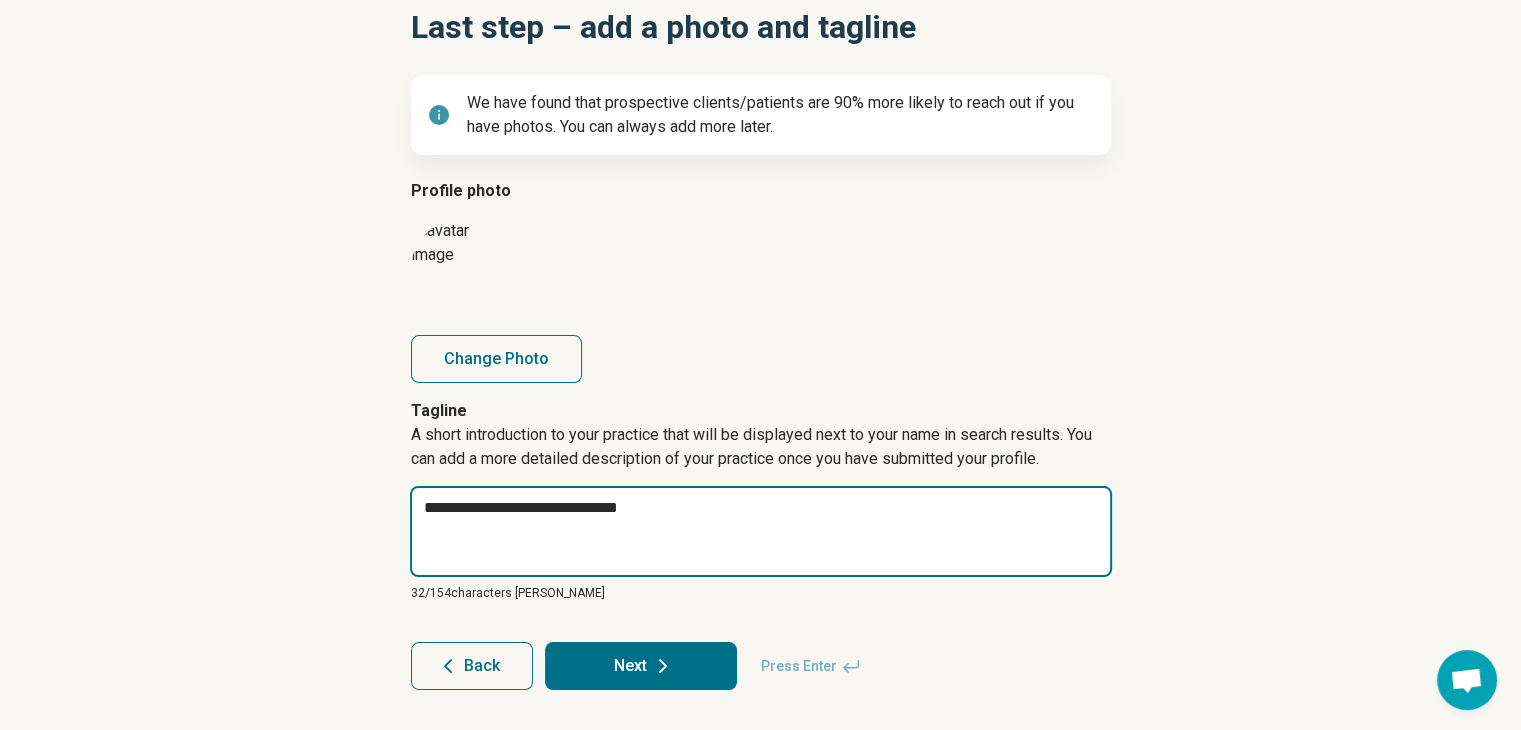 type on "*" 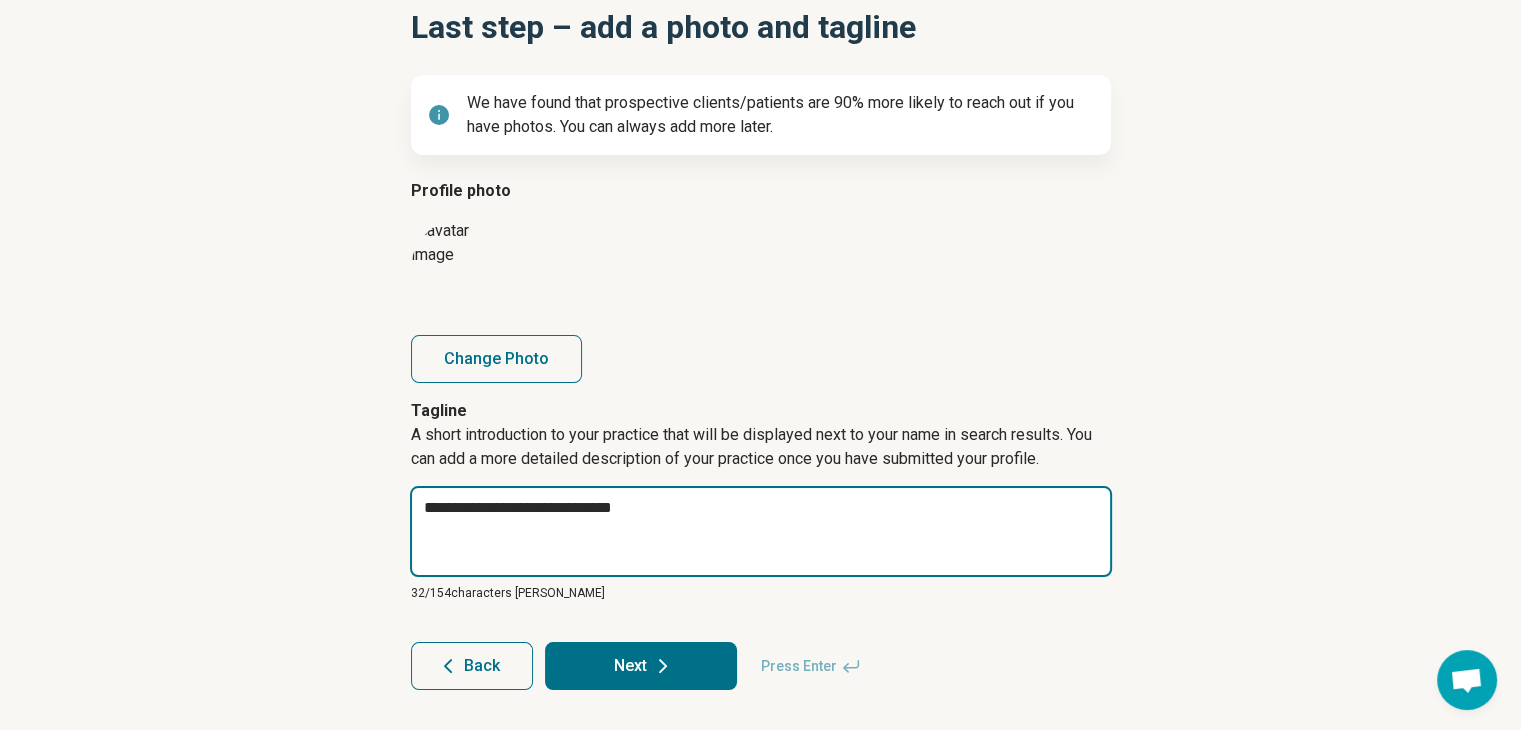 type on "*" 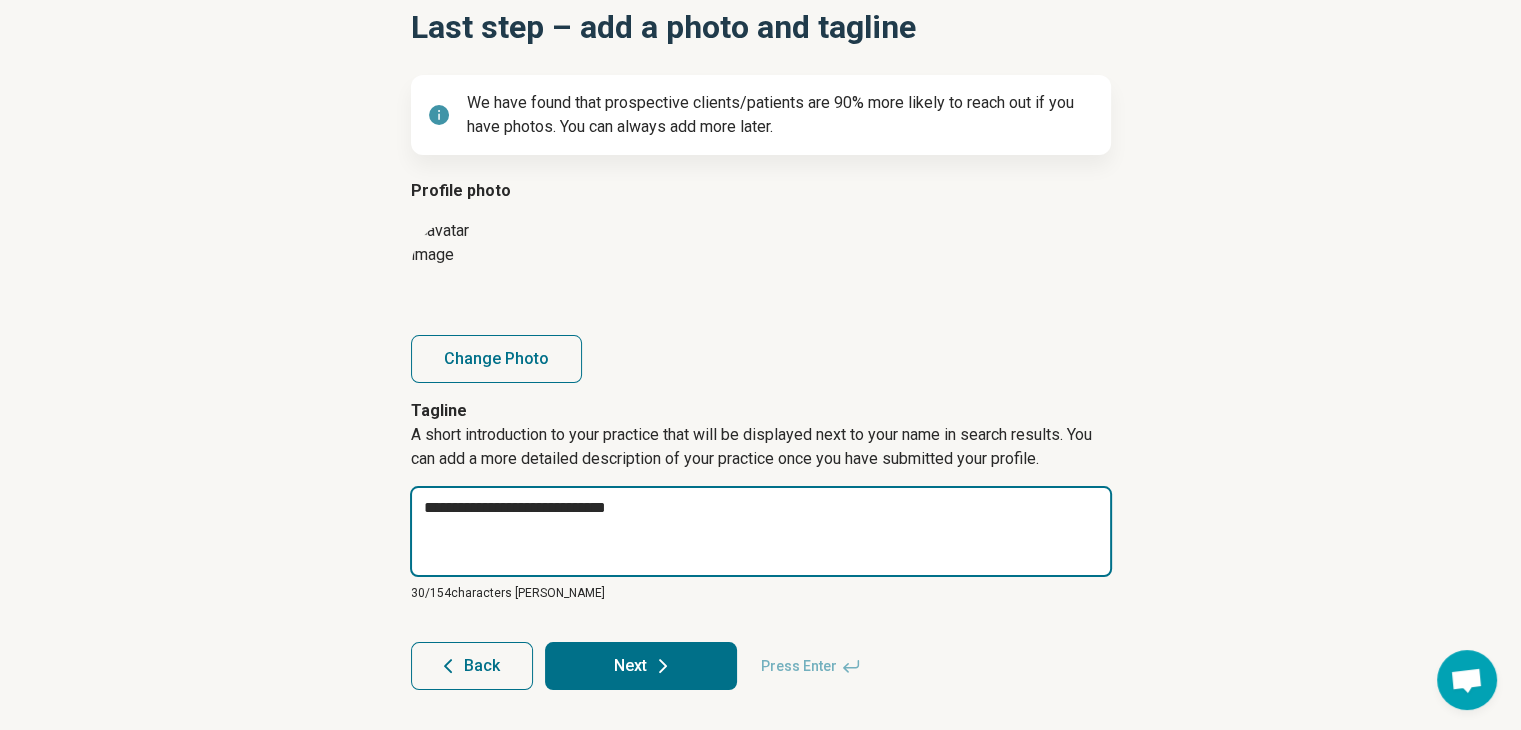 type on "*" 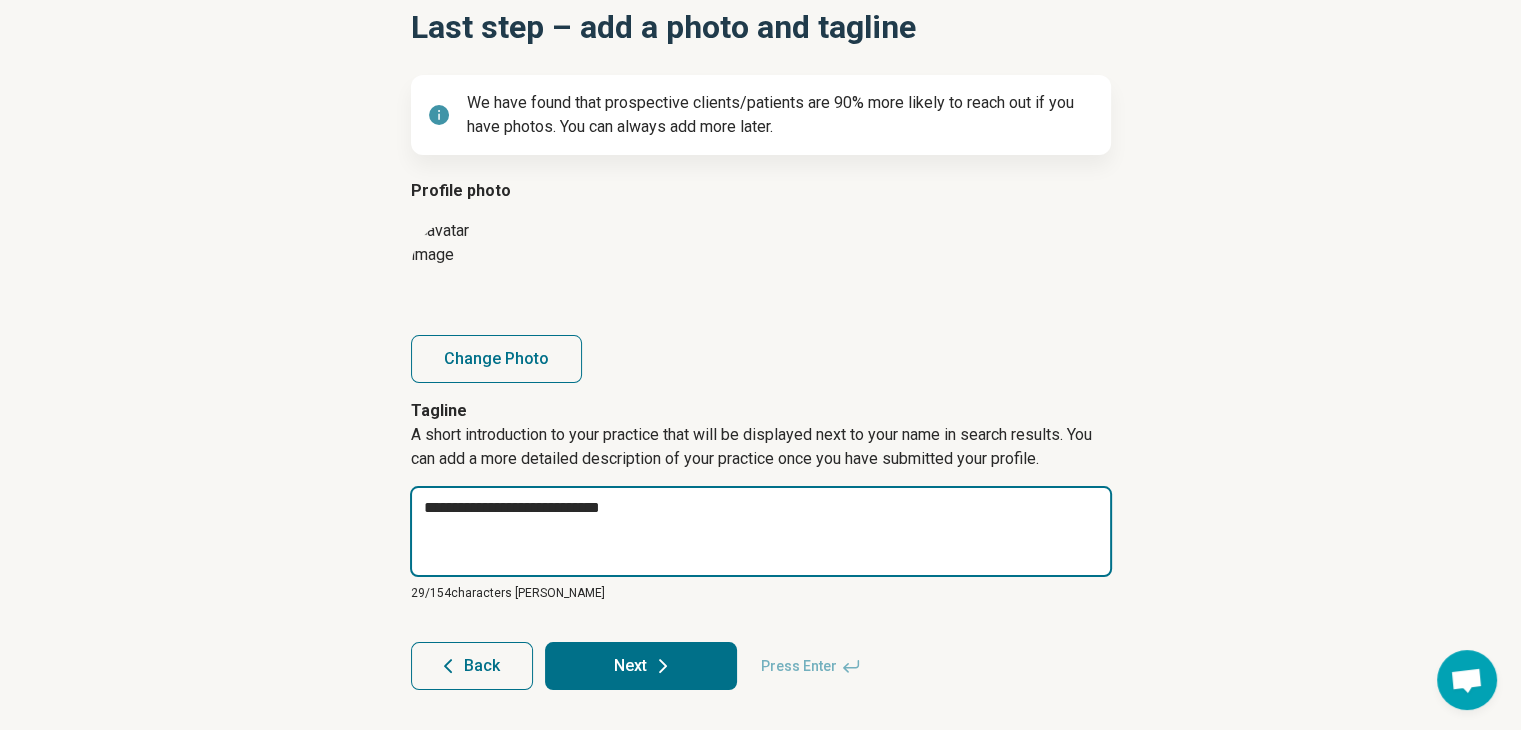 type on "*" 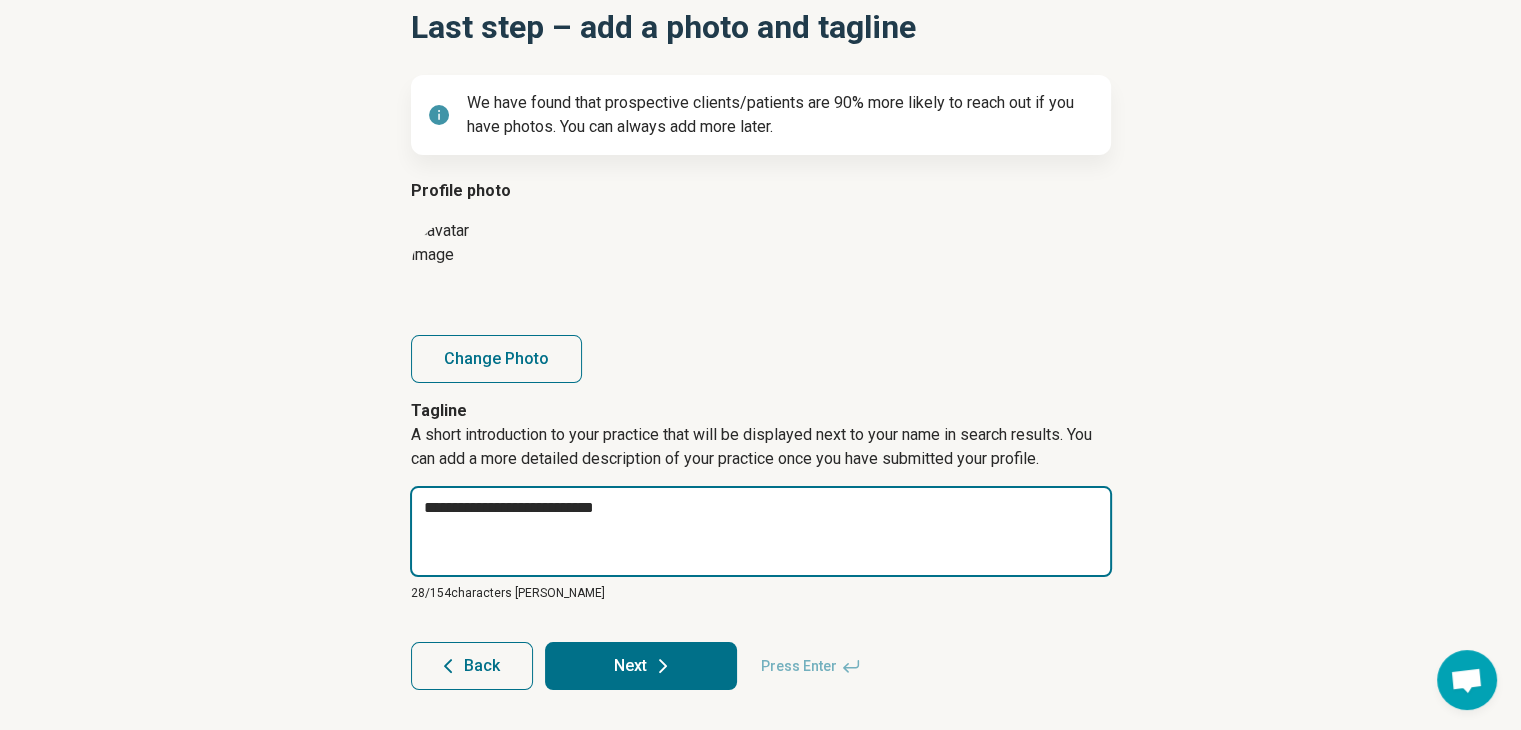 type on "*" 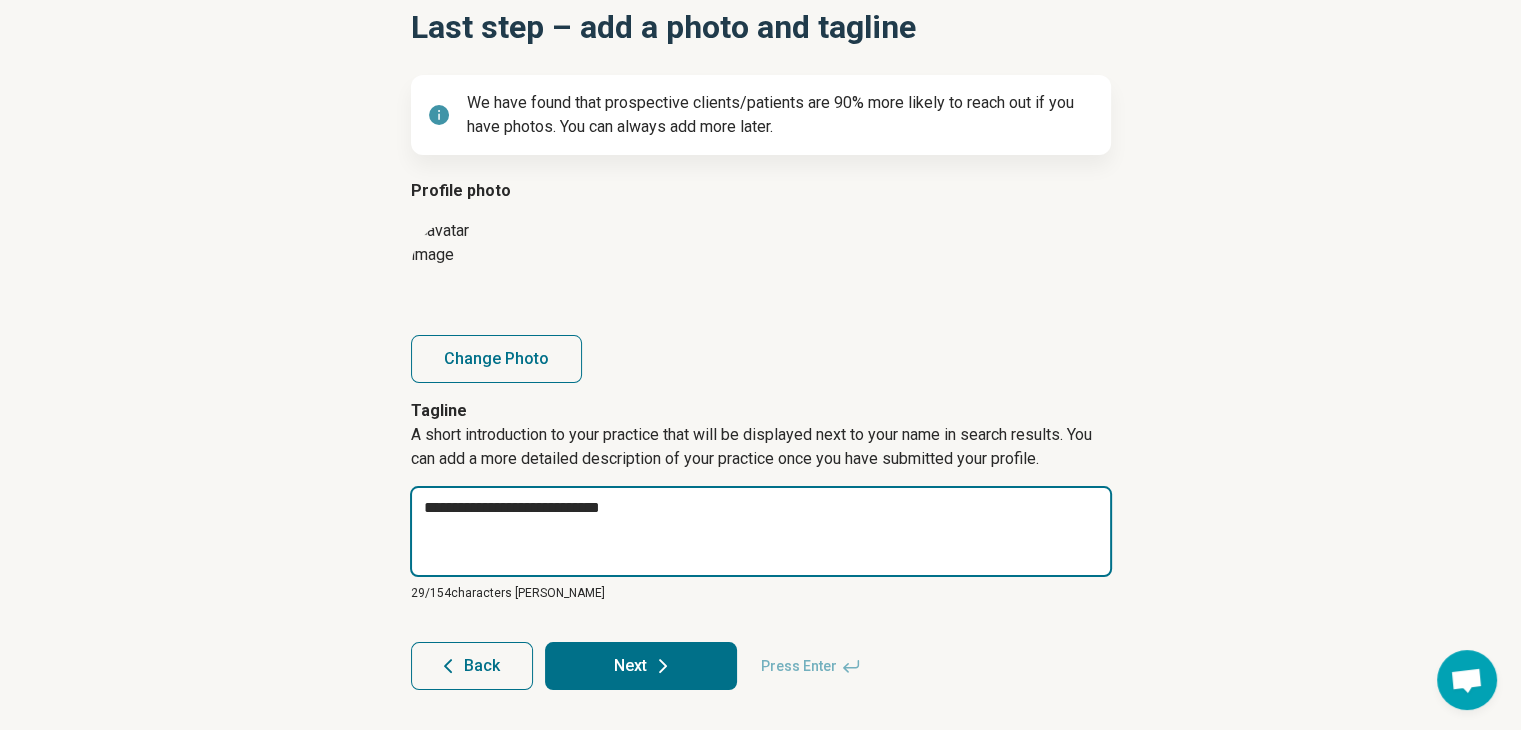 type on "*" 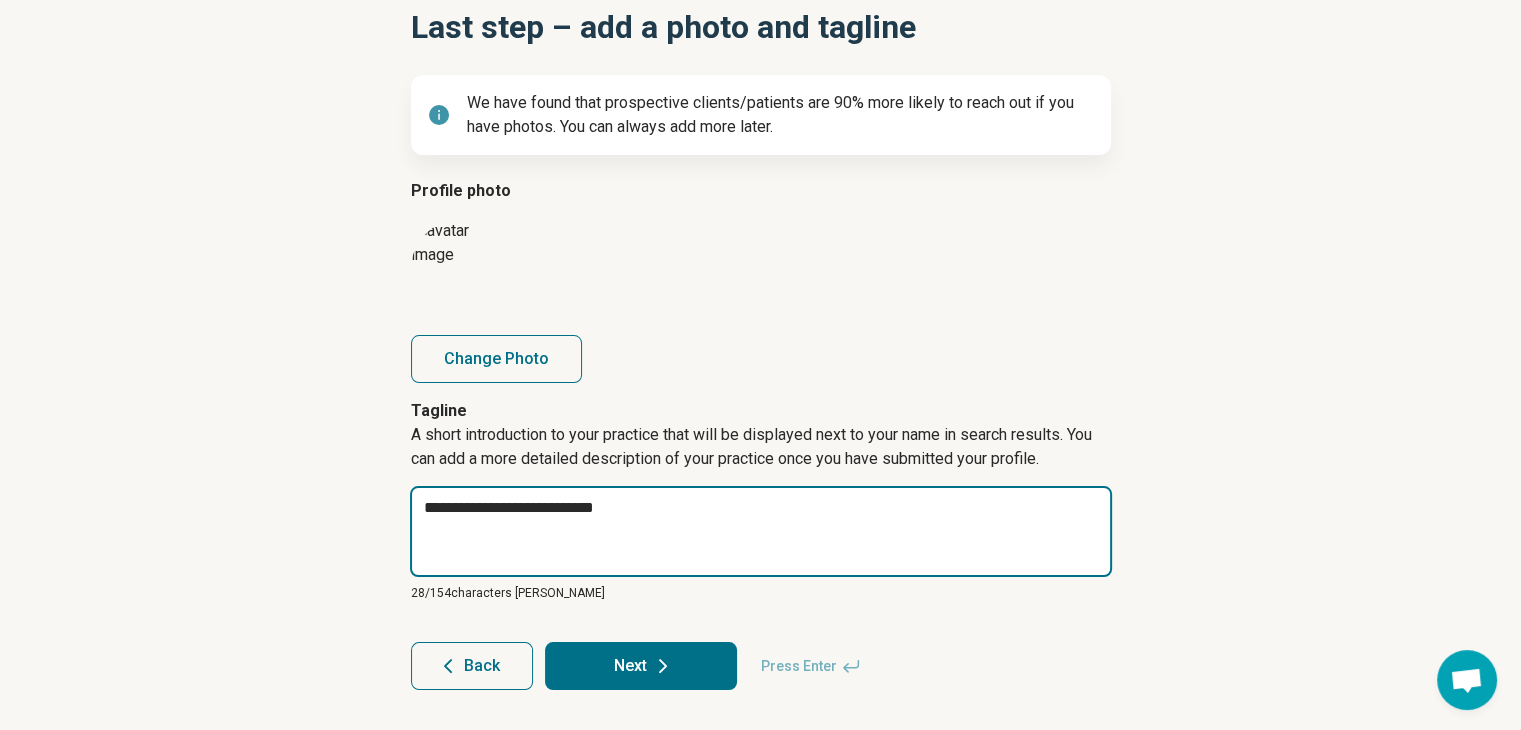 type on "*" 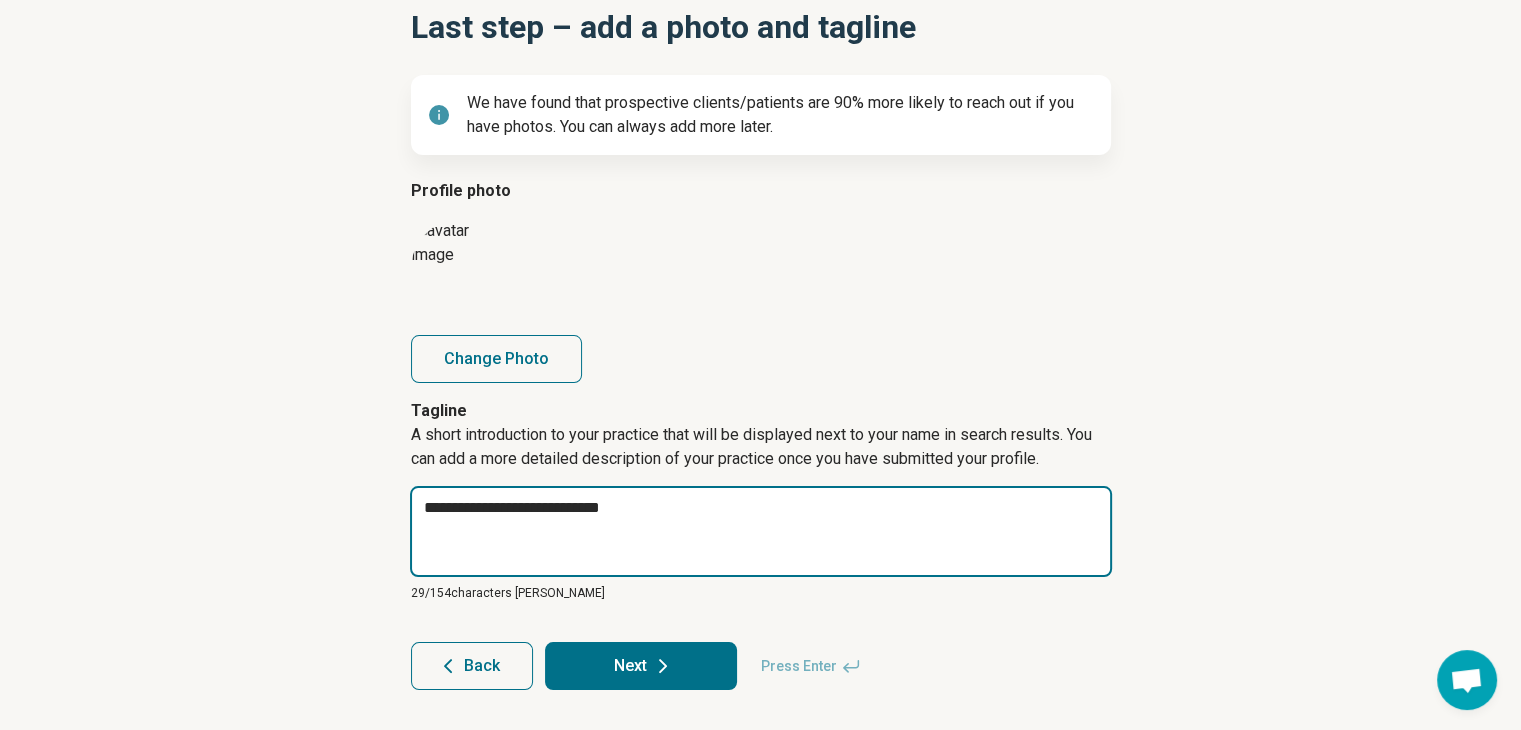 type on "*" 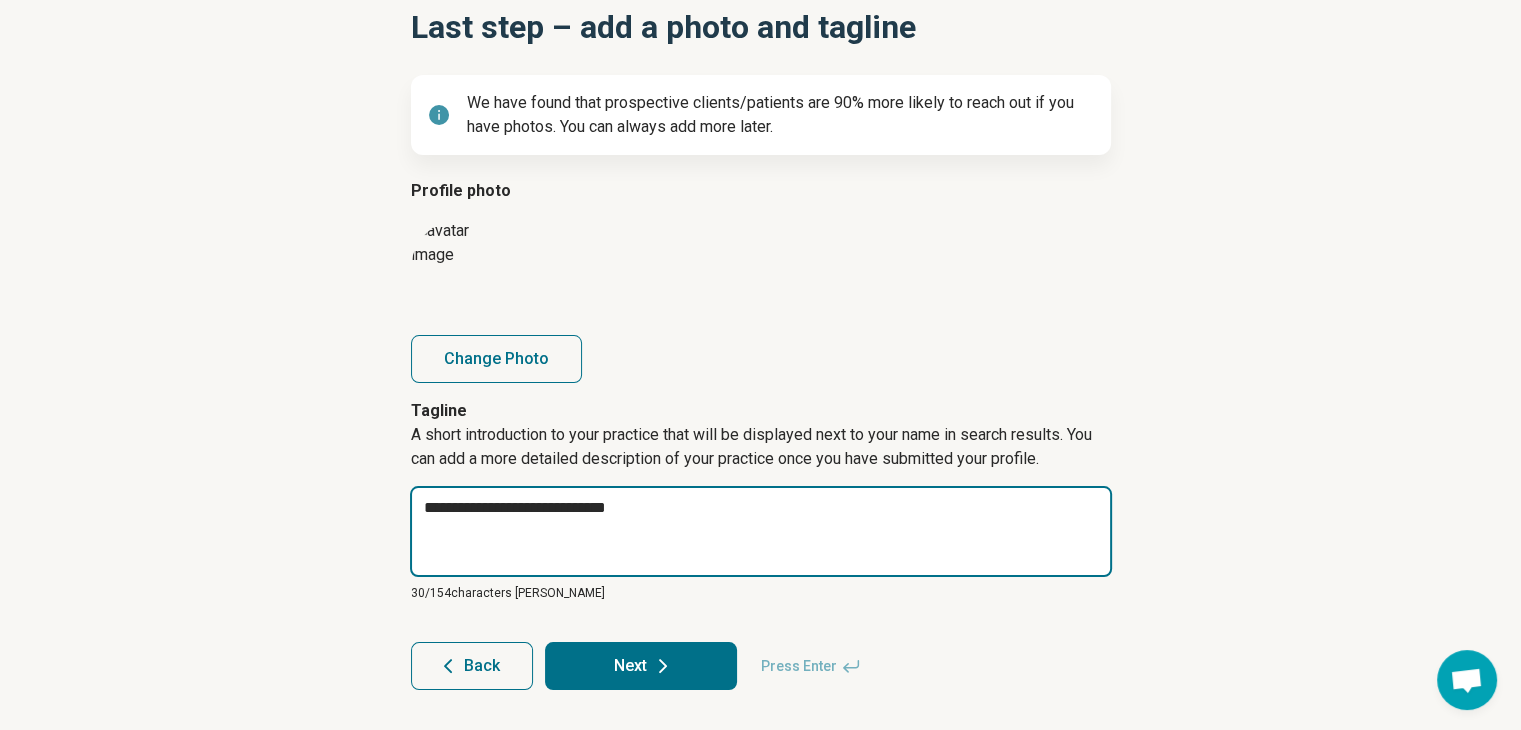 type on "*" 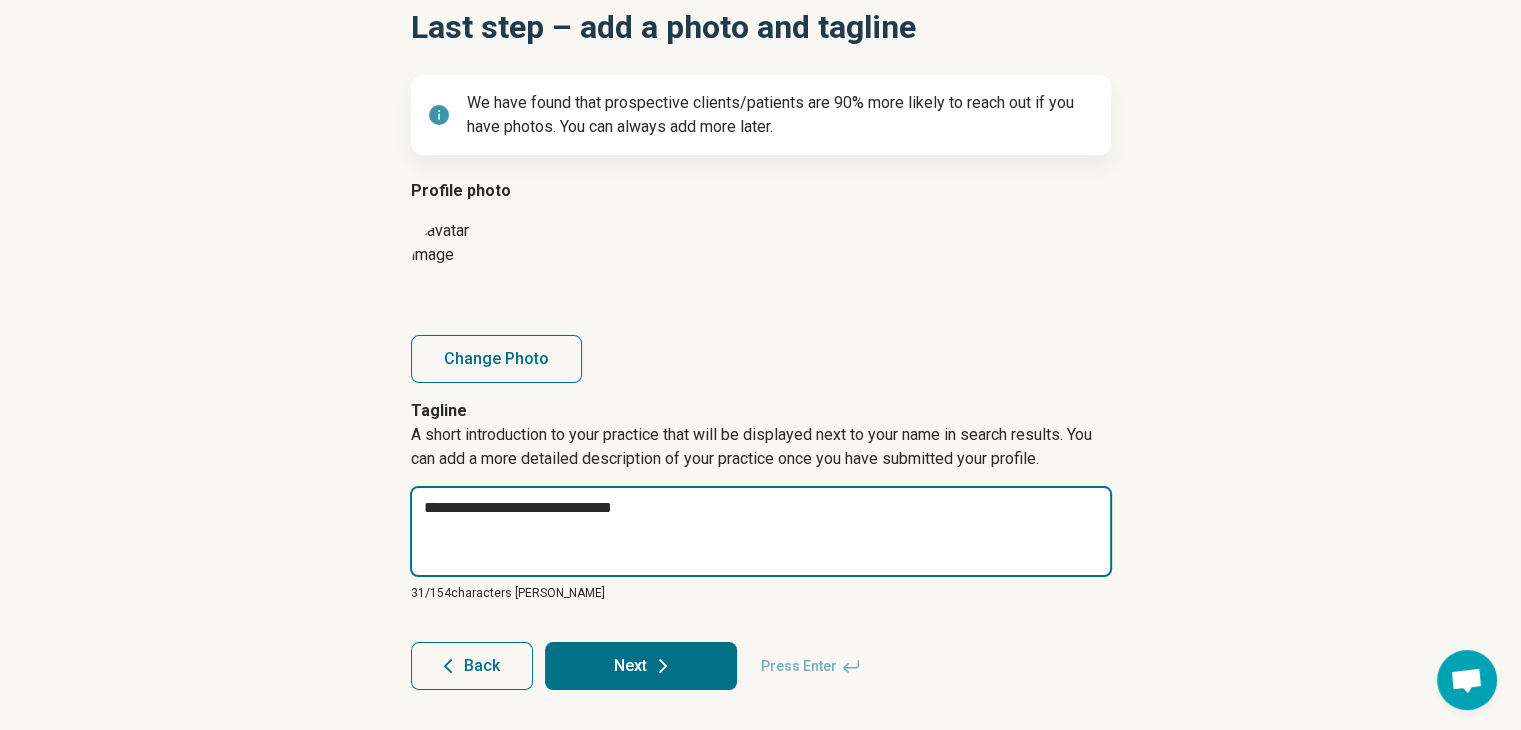 type on "*" 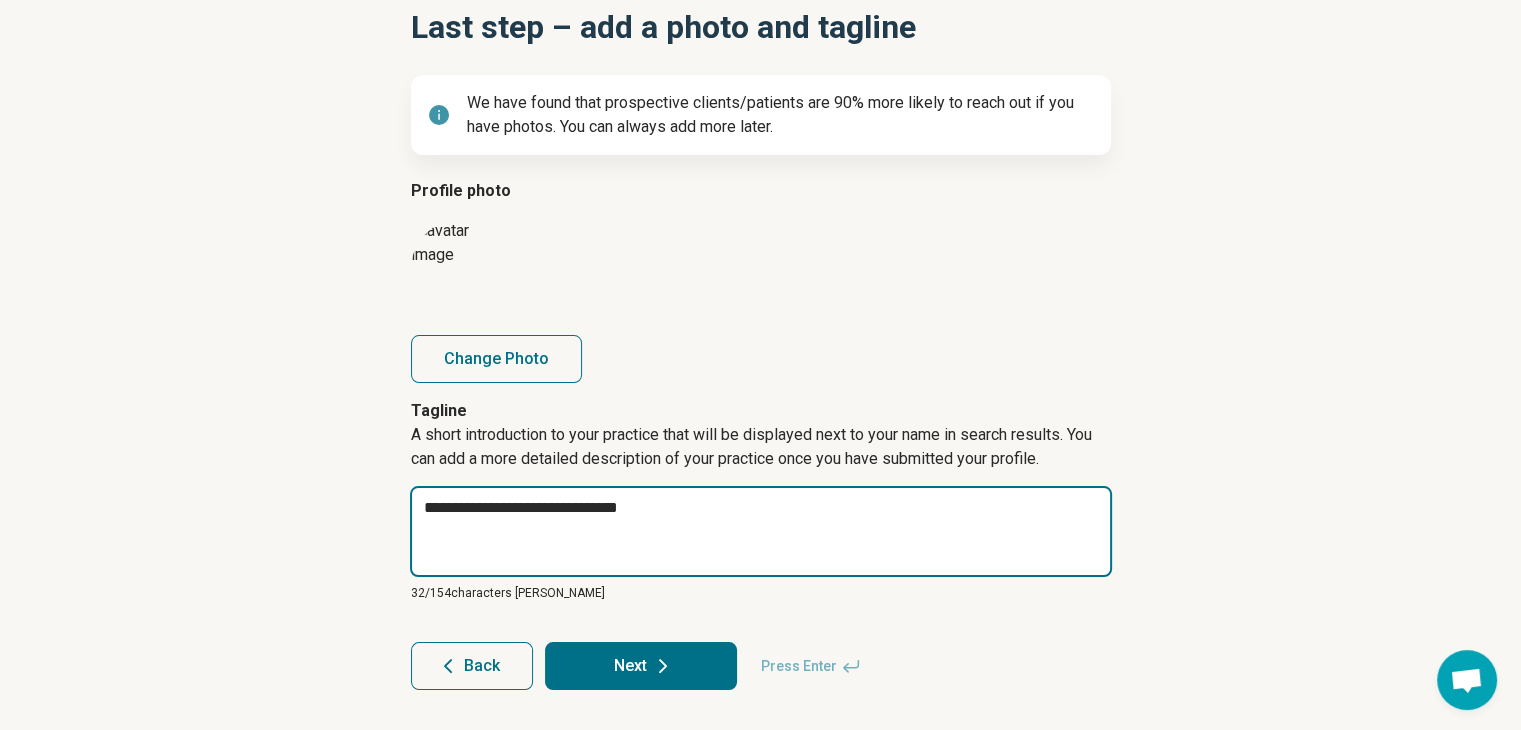 type on "*" 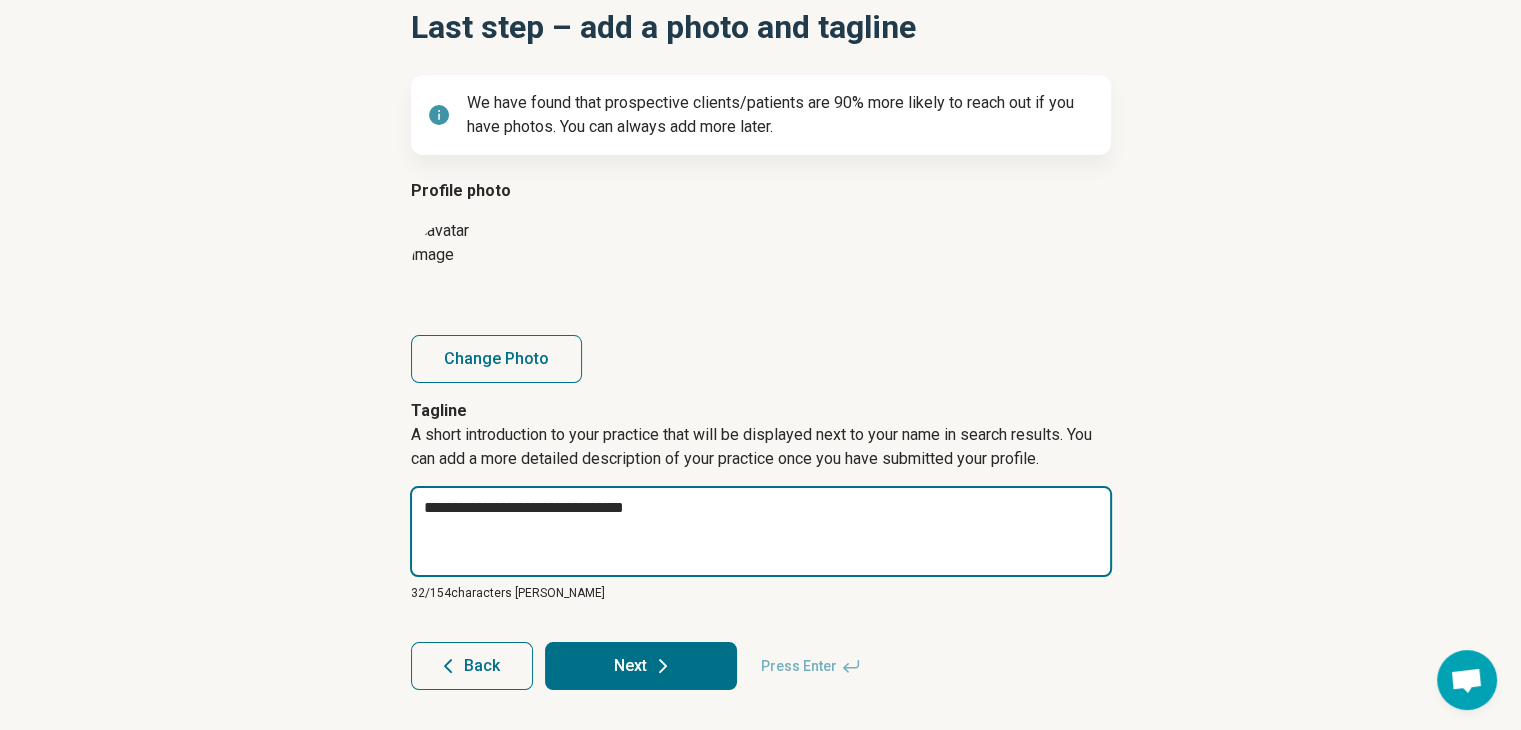 type on "*" 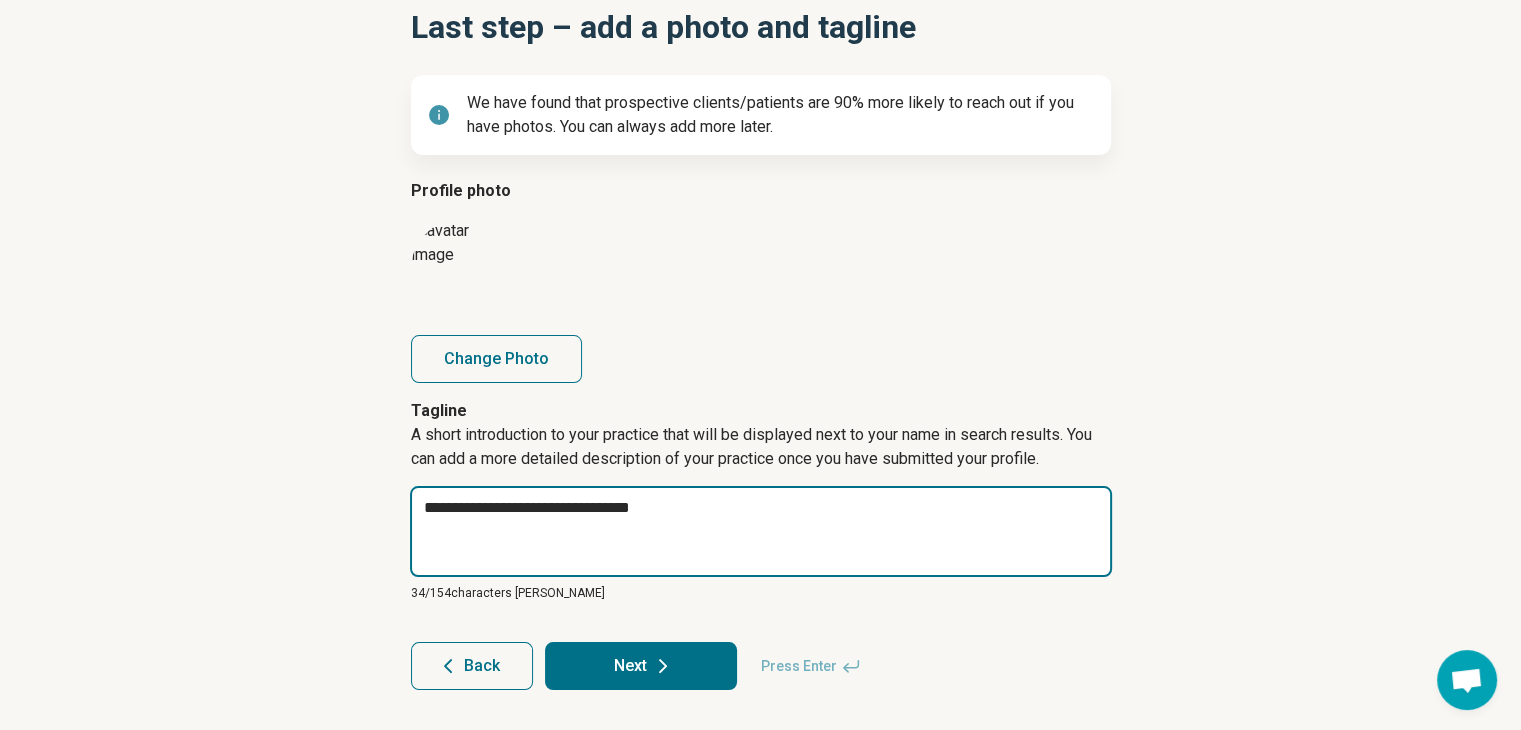 type on "*" 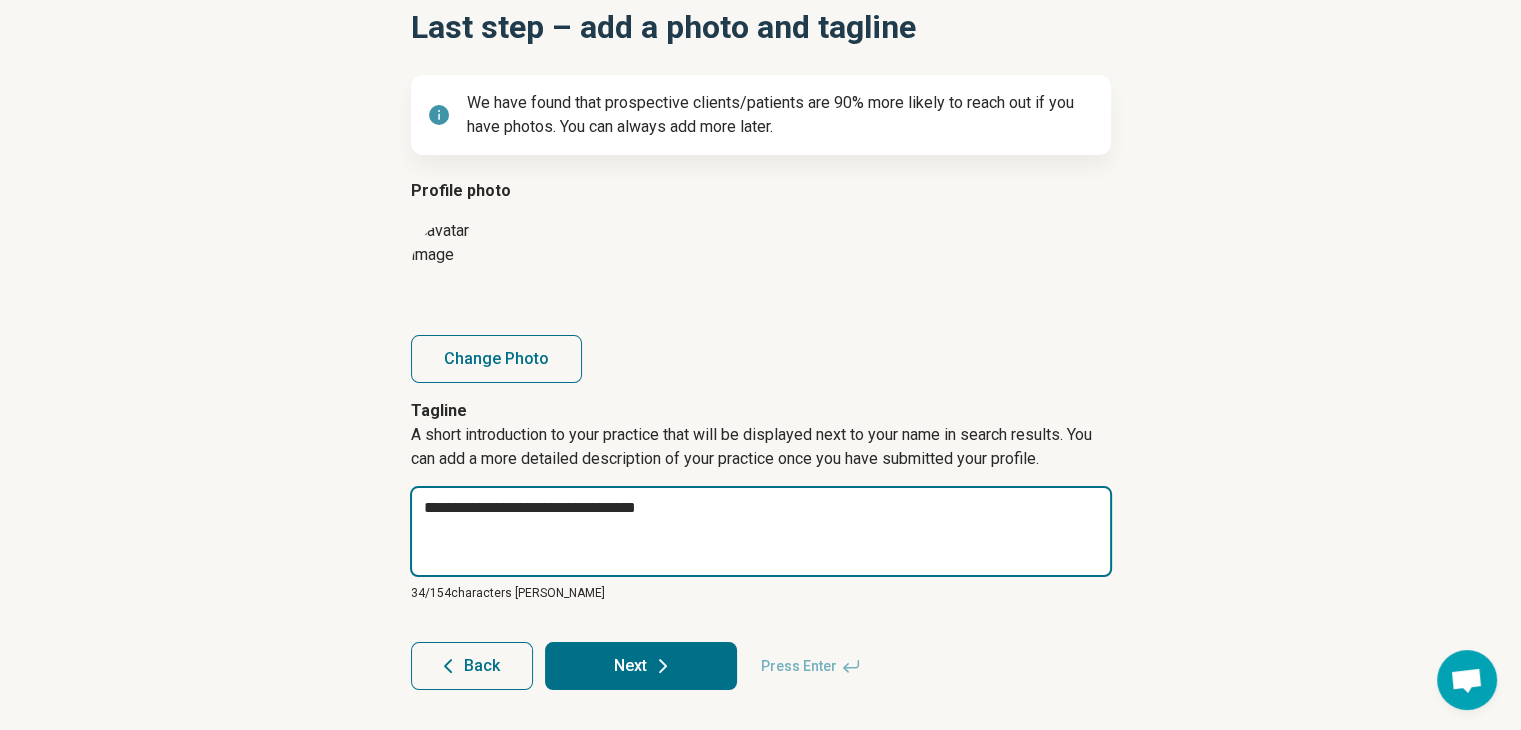 type on "*" 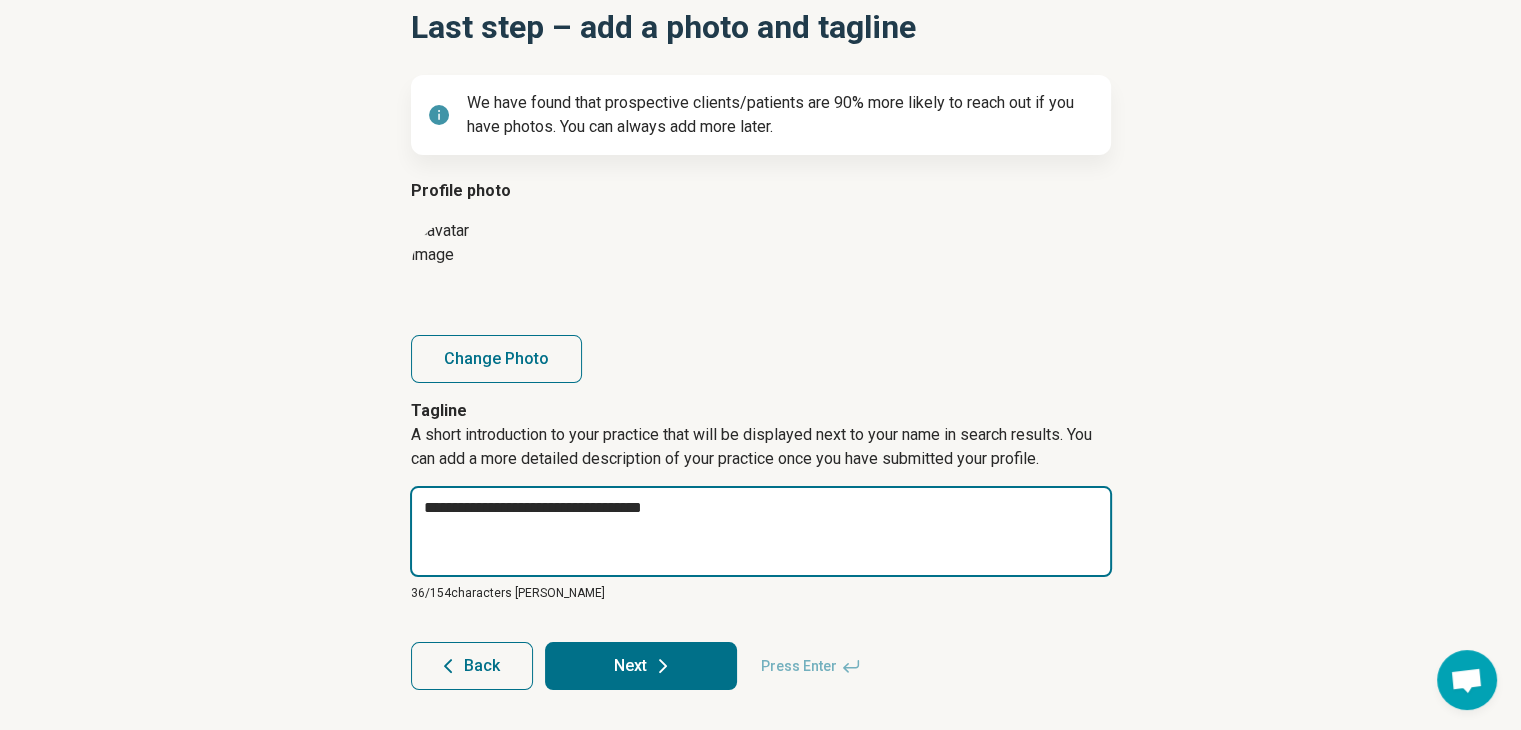 type on "*" 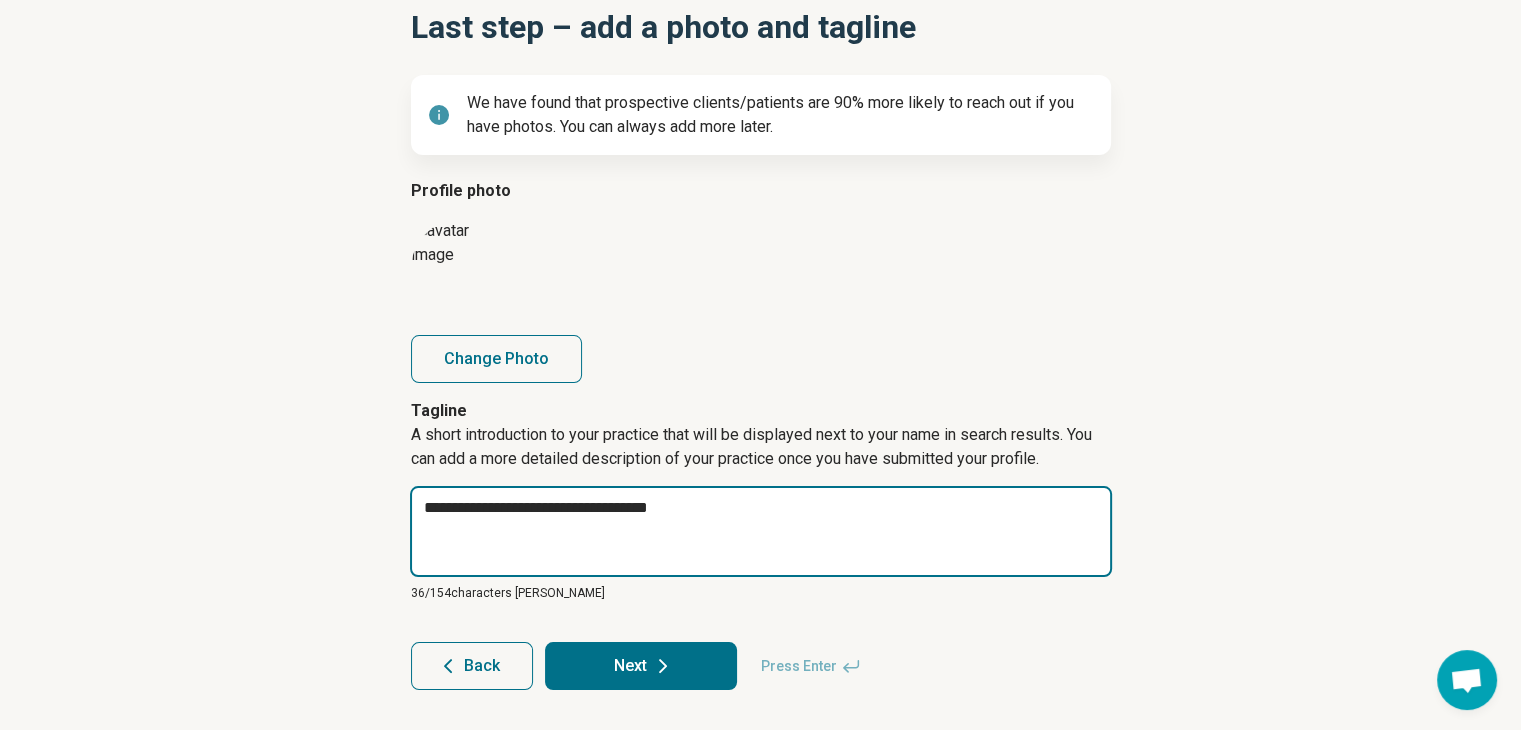 type on "*" 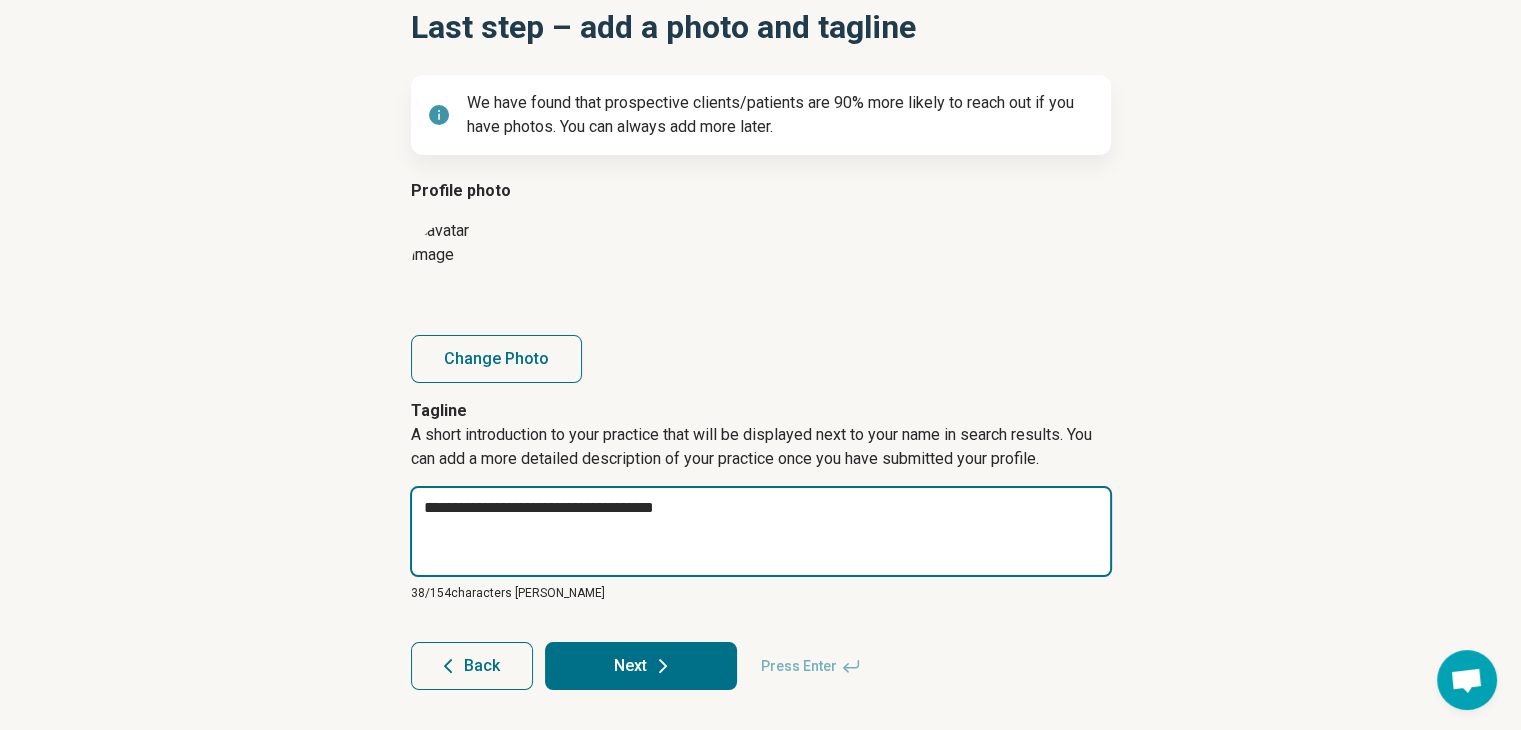 type on "*" 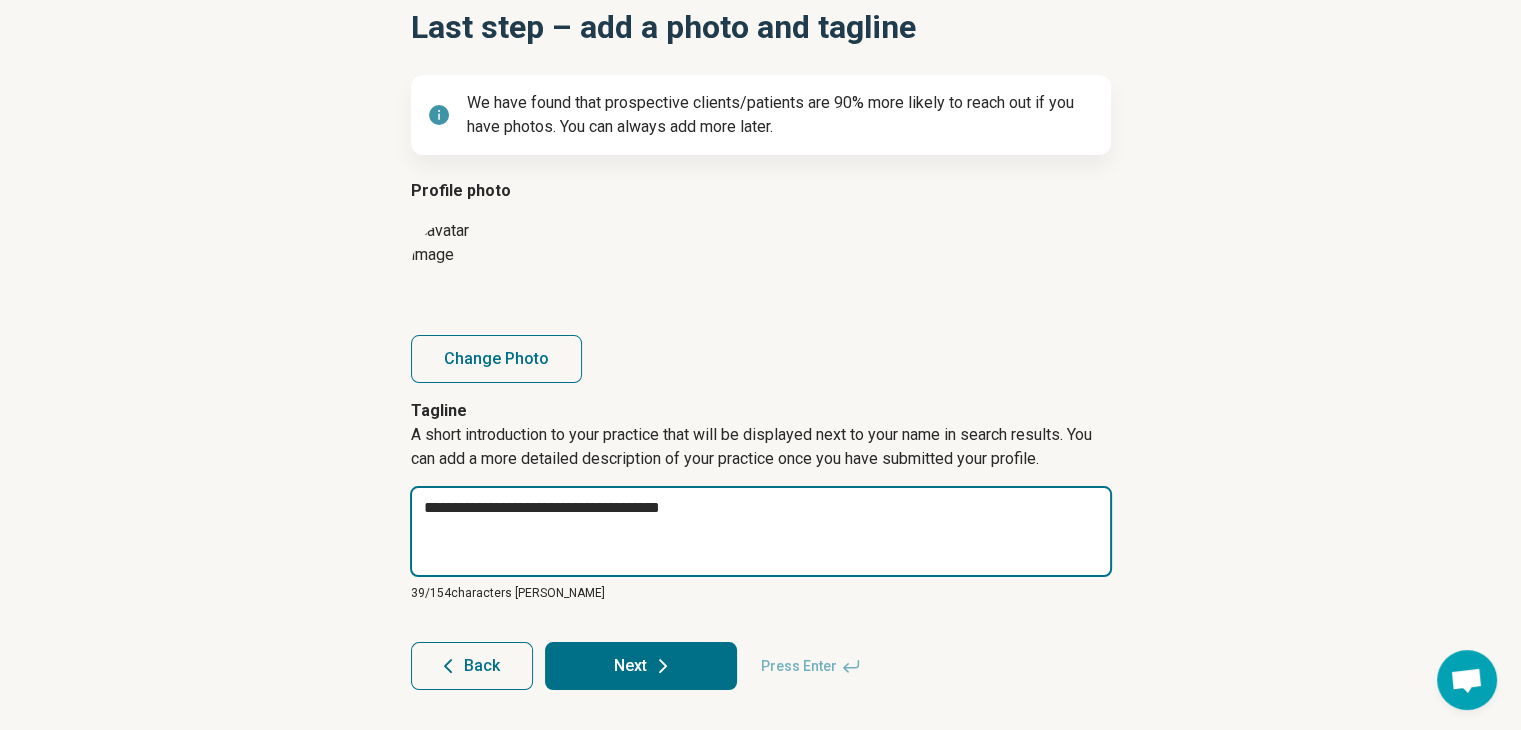type on "*" 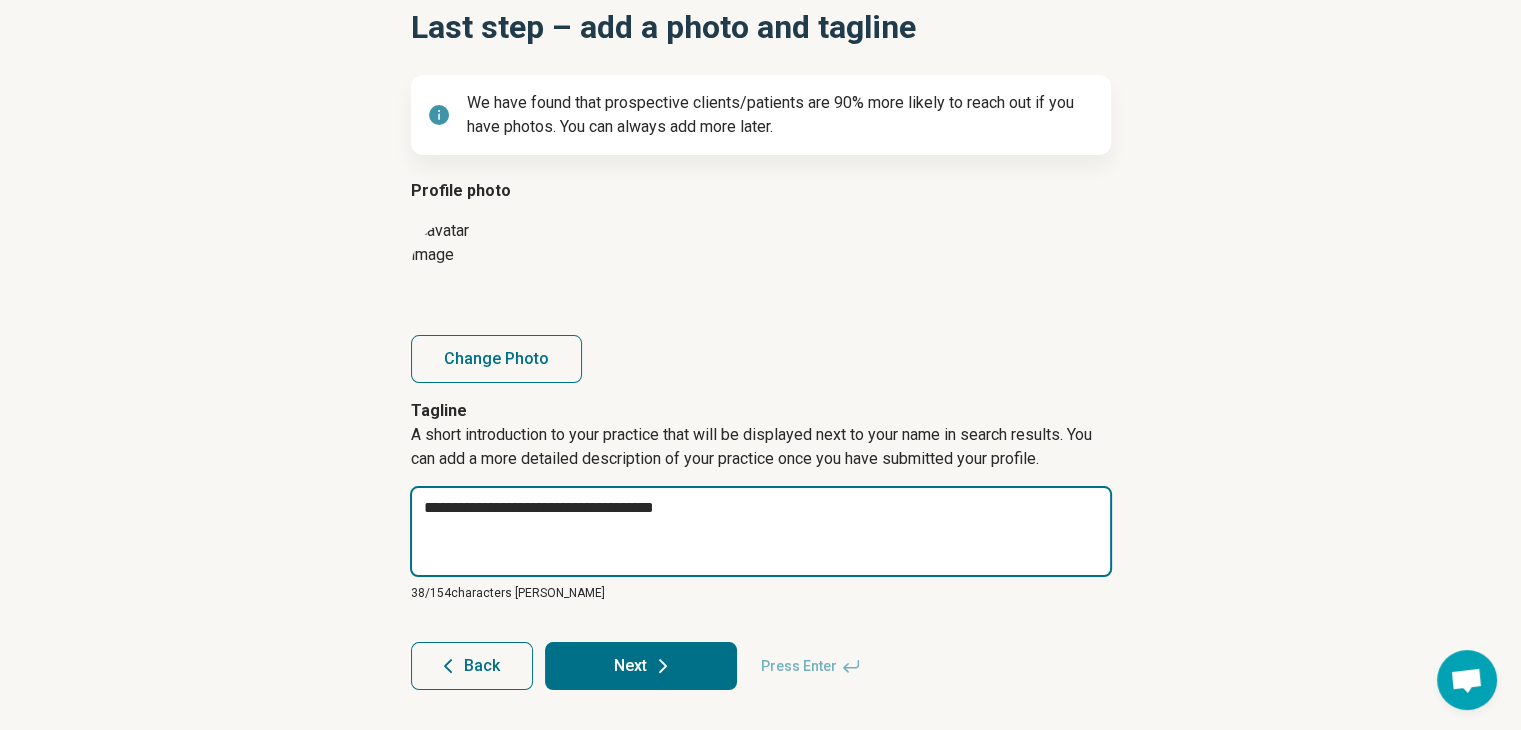 type on "*" 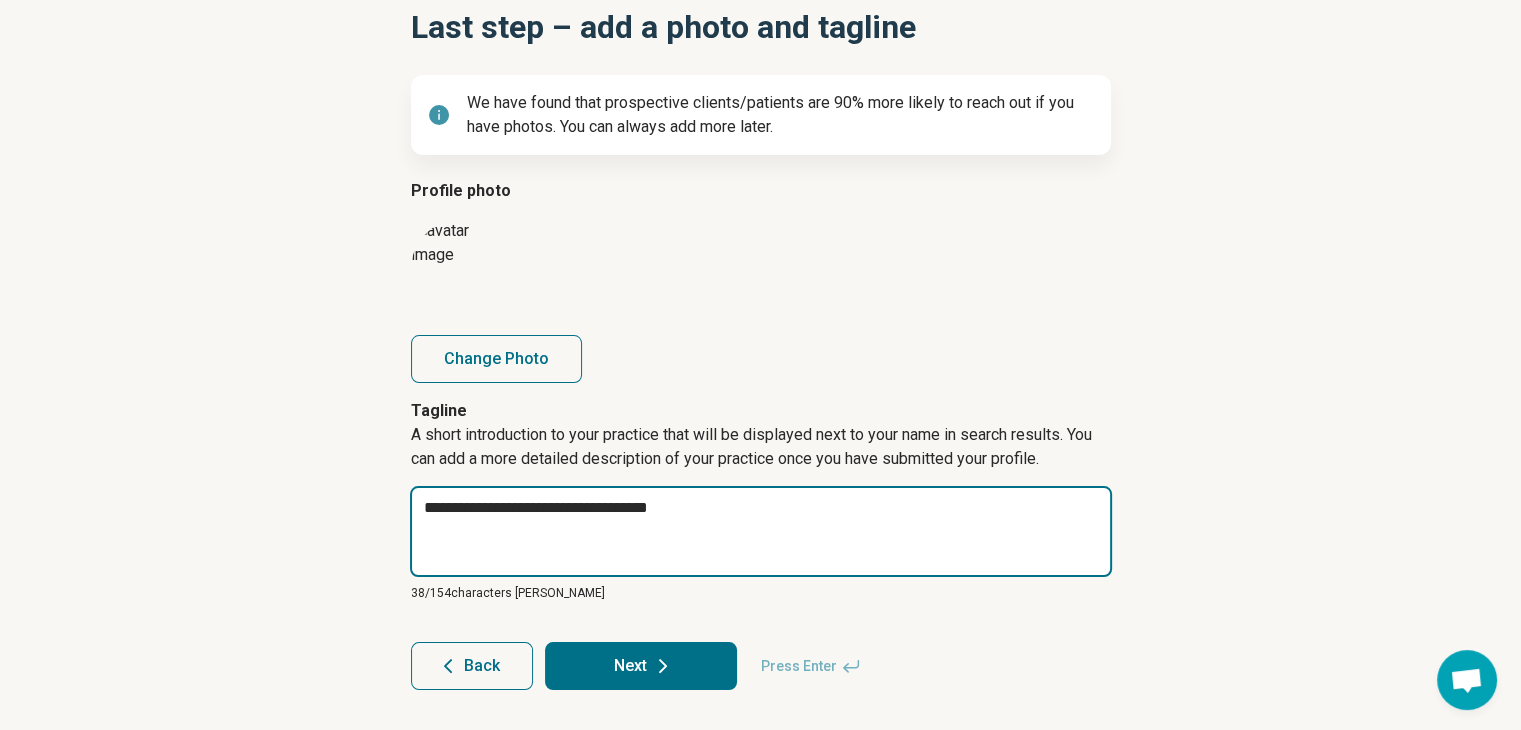 type on "*" 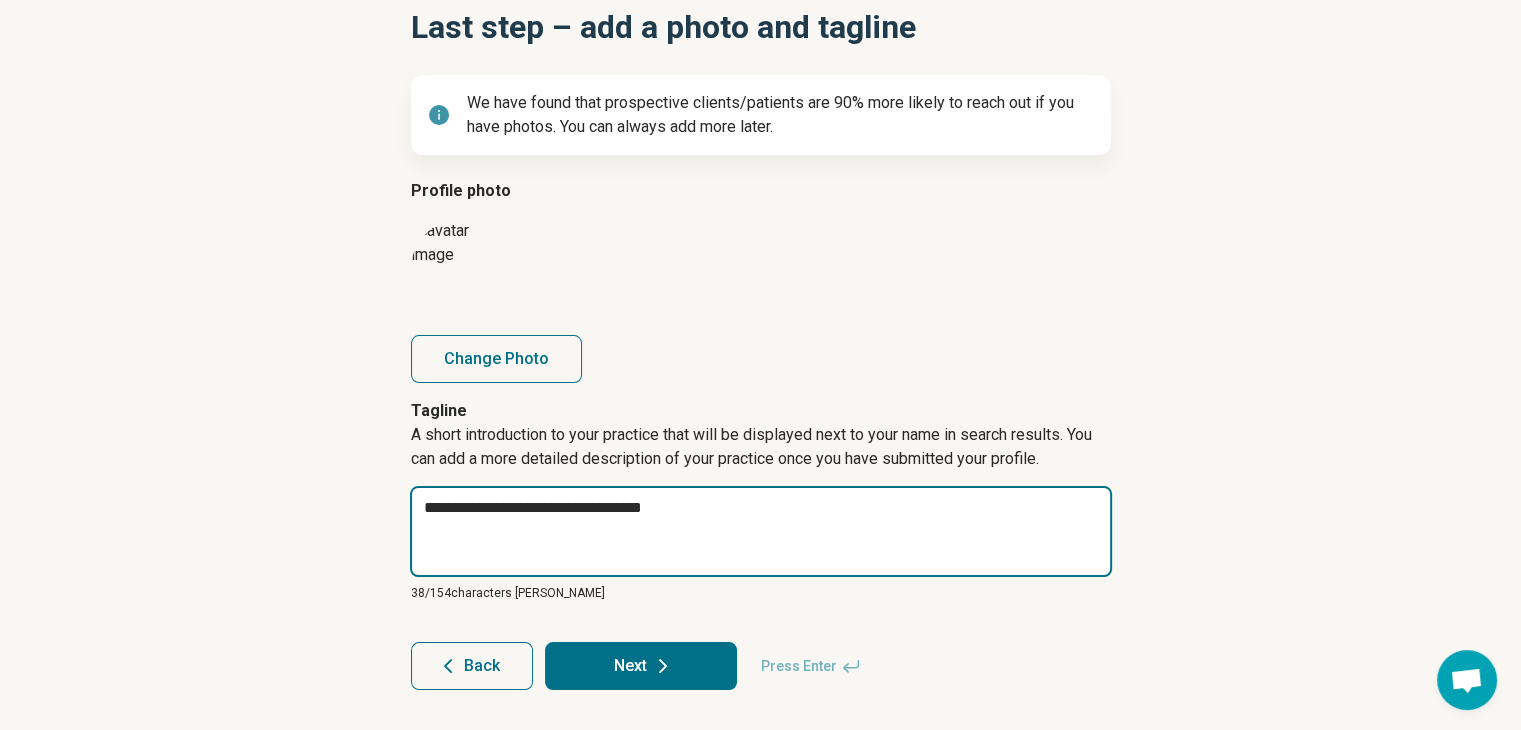 type on "*" 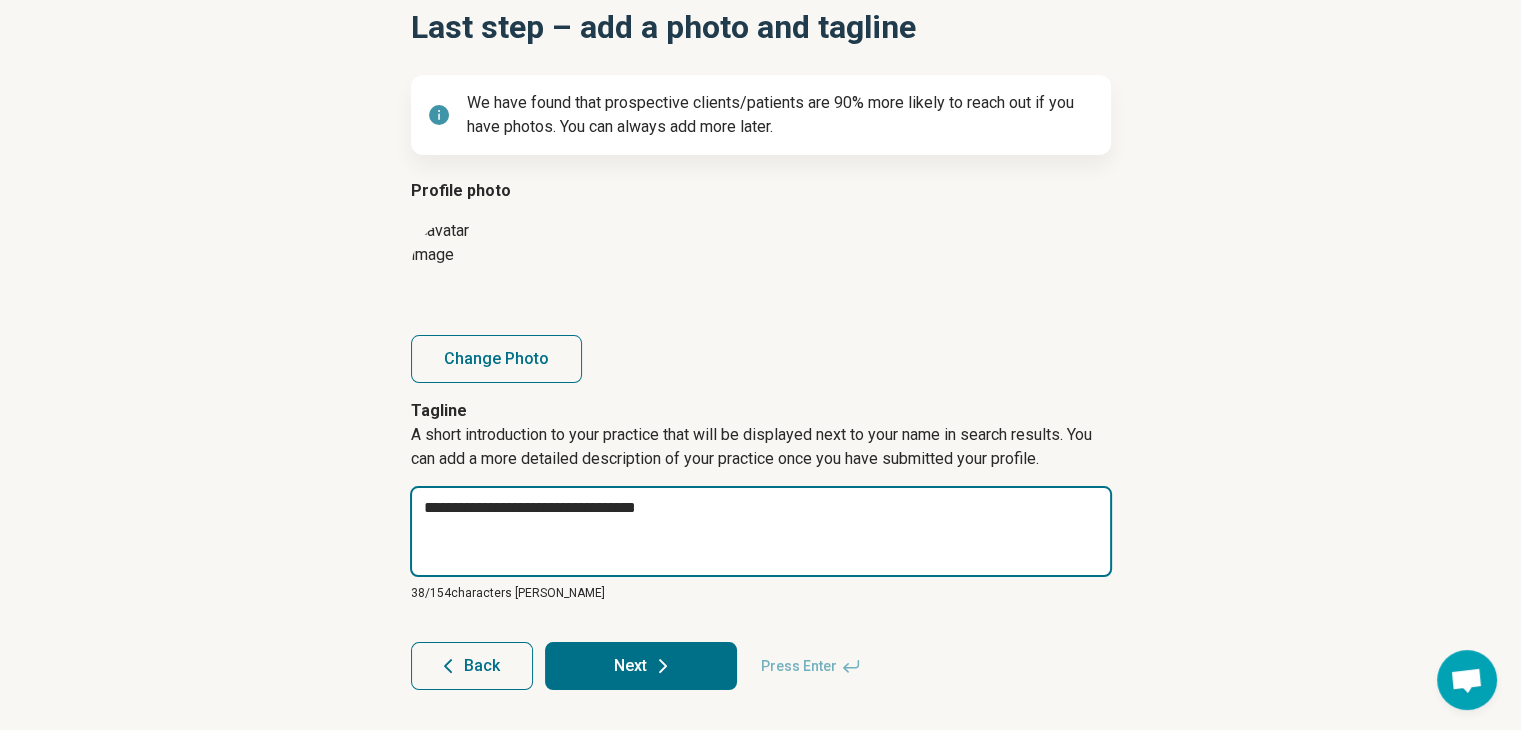 type on "*" 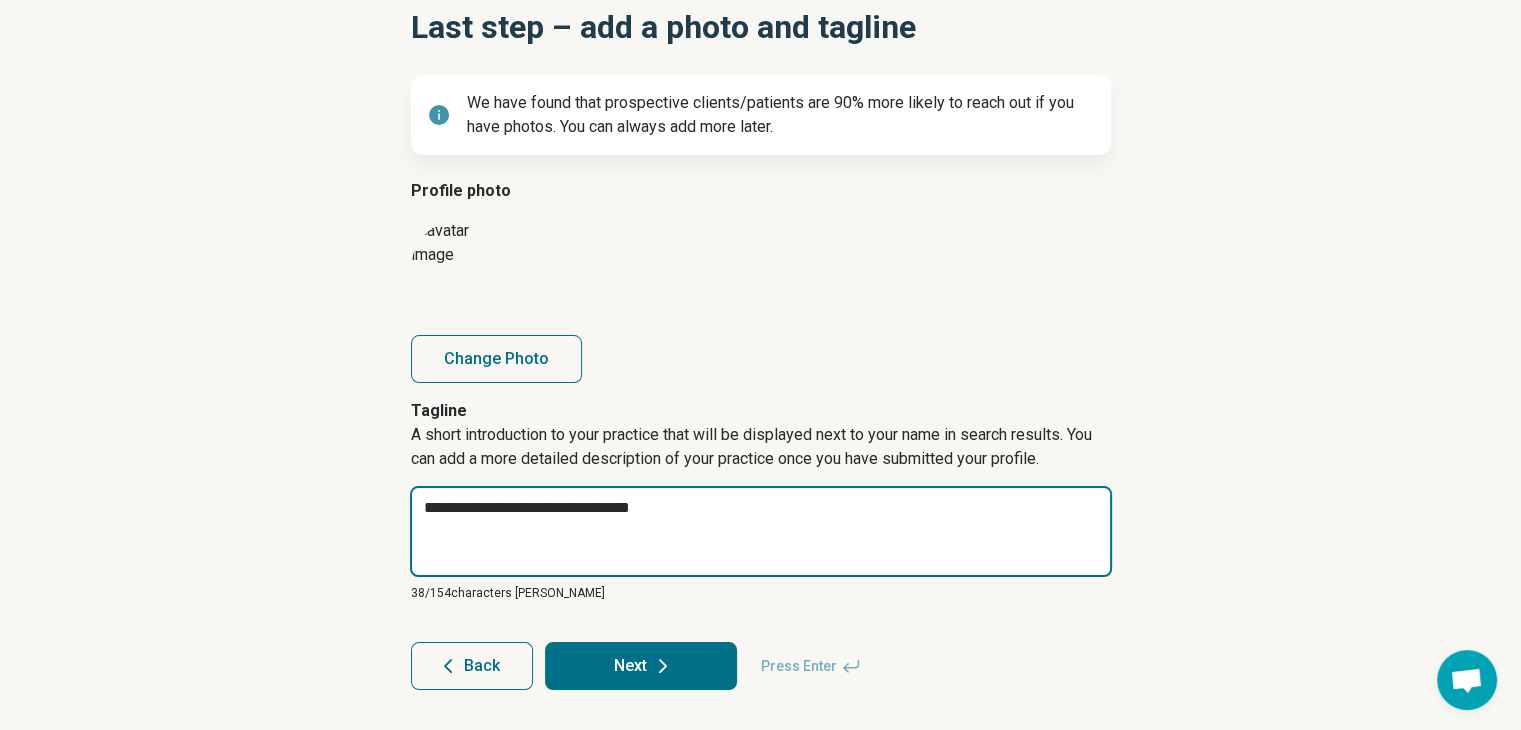 type on "*" 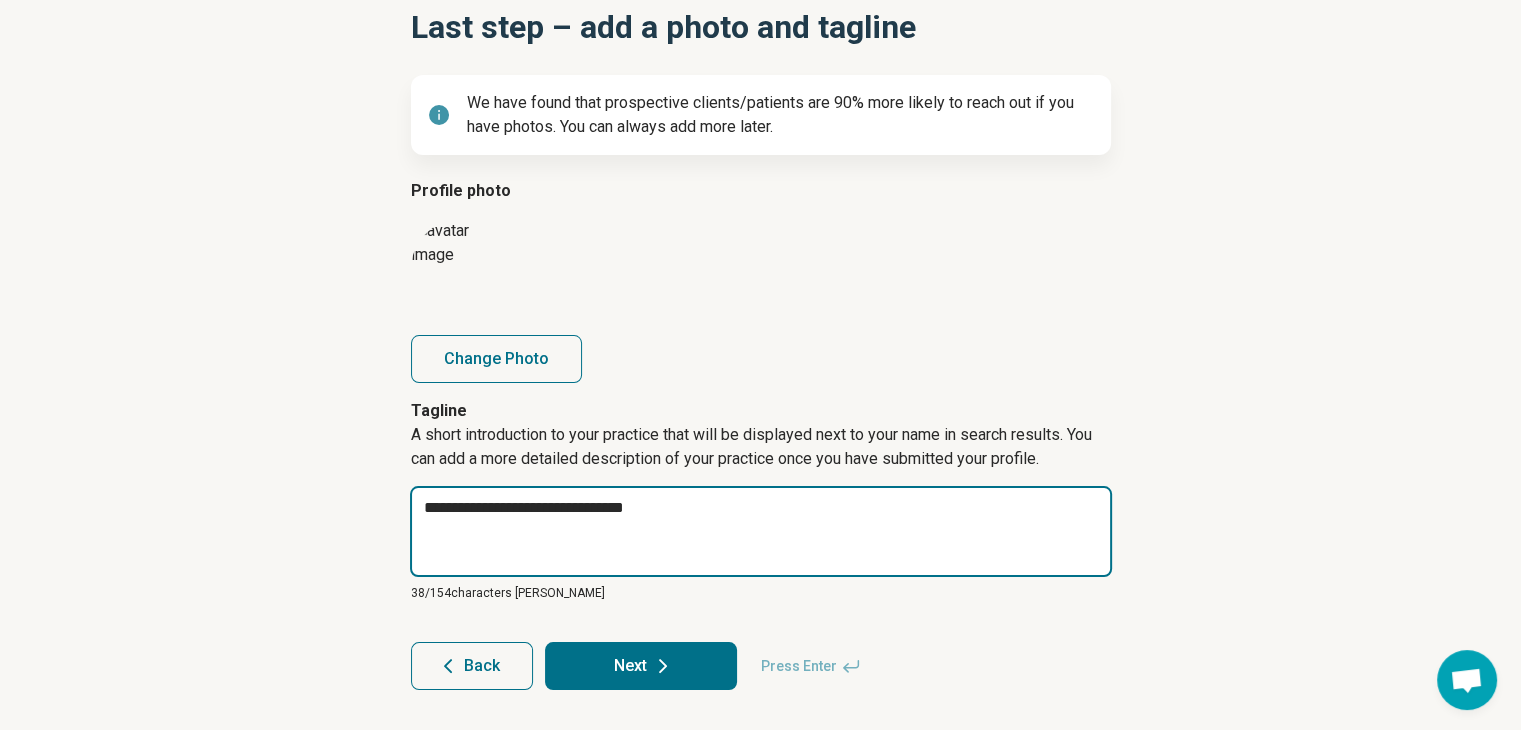 type on "*" 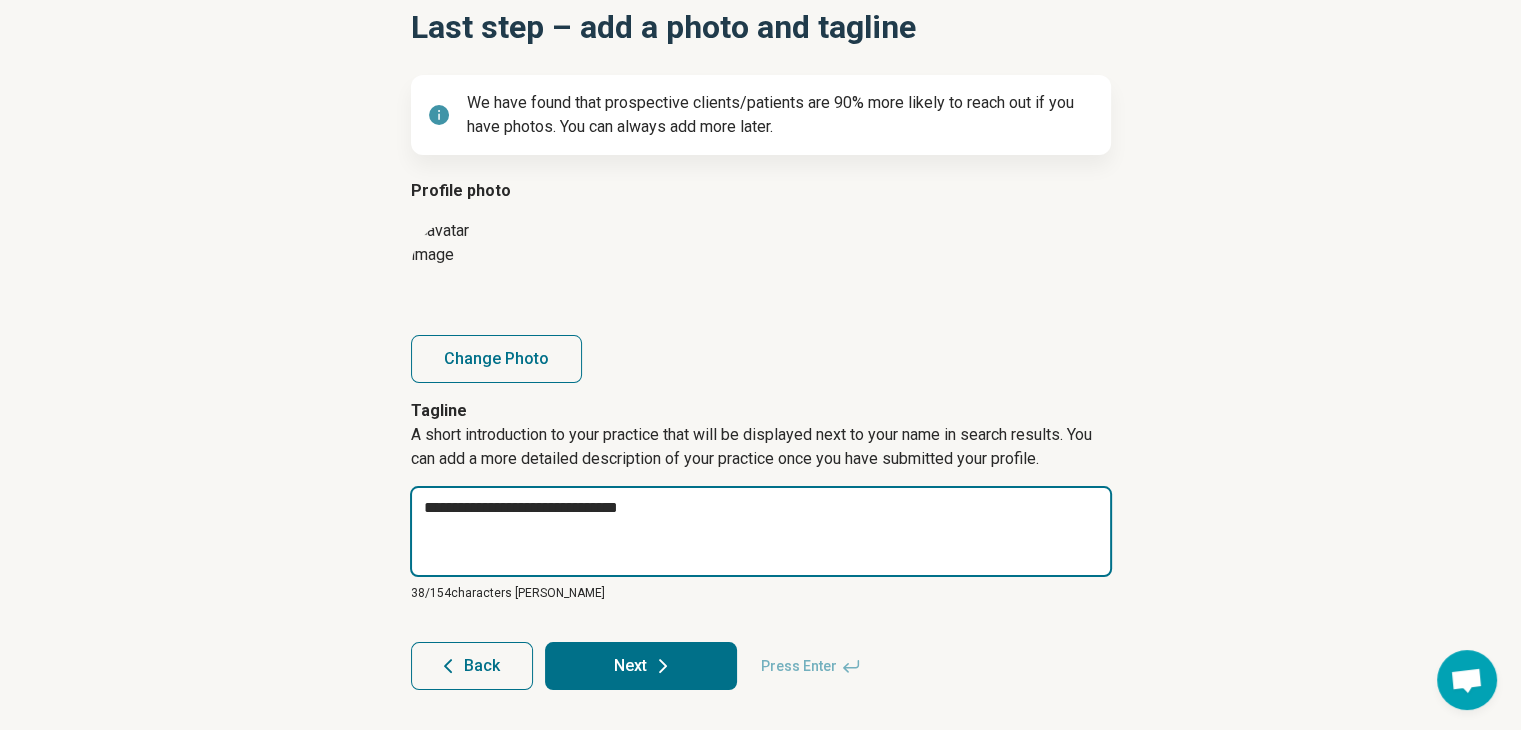 type on "*" 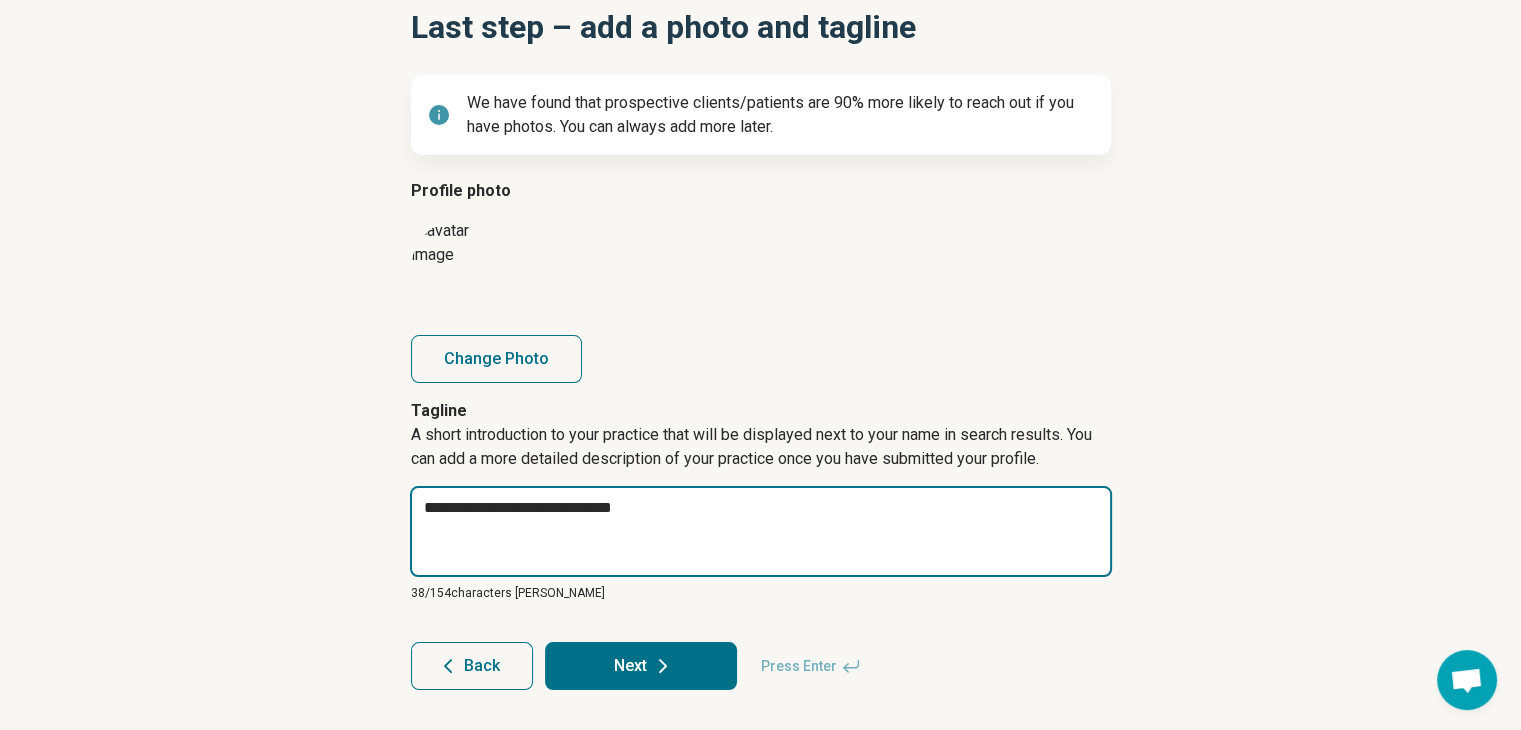 type on "*" 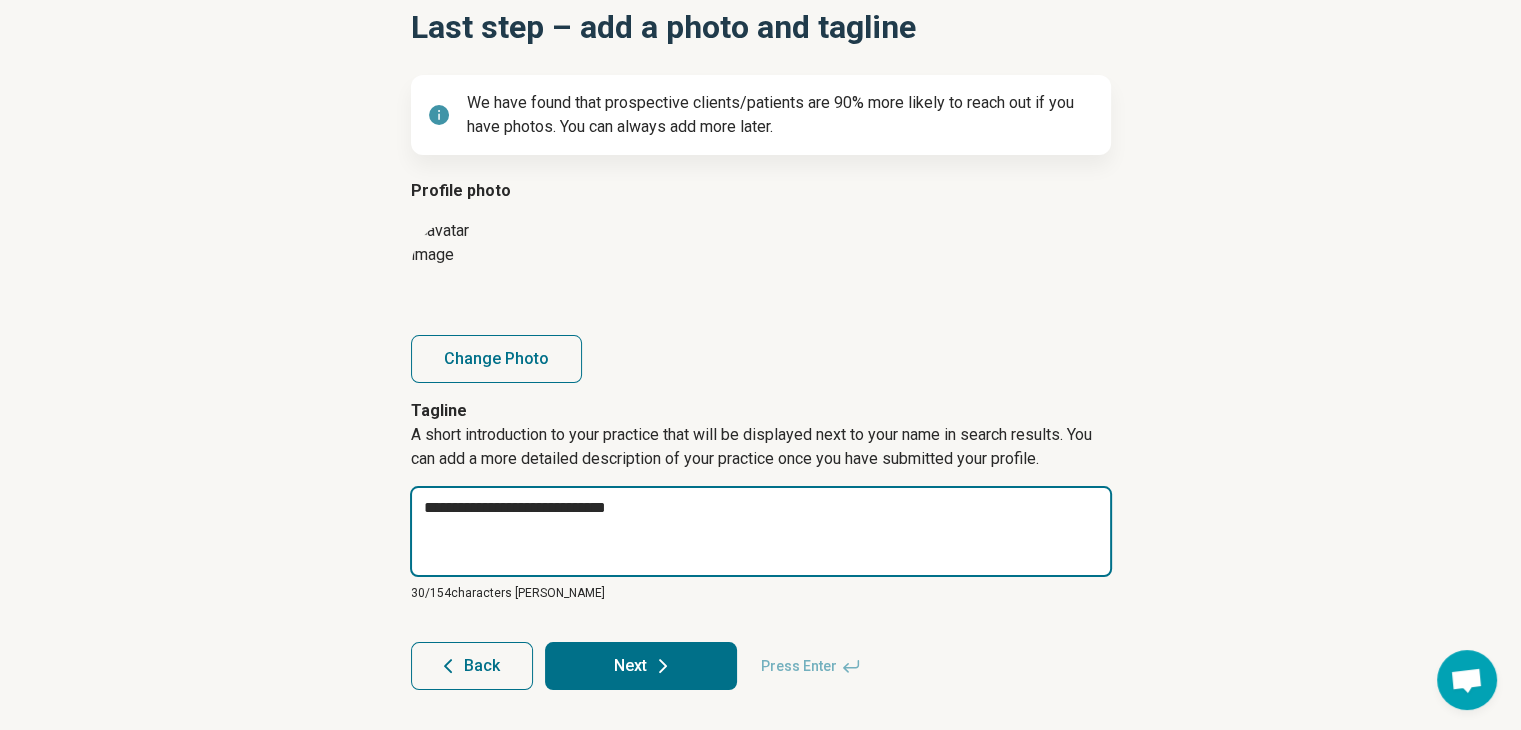 type on "*" 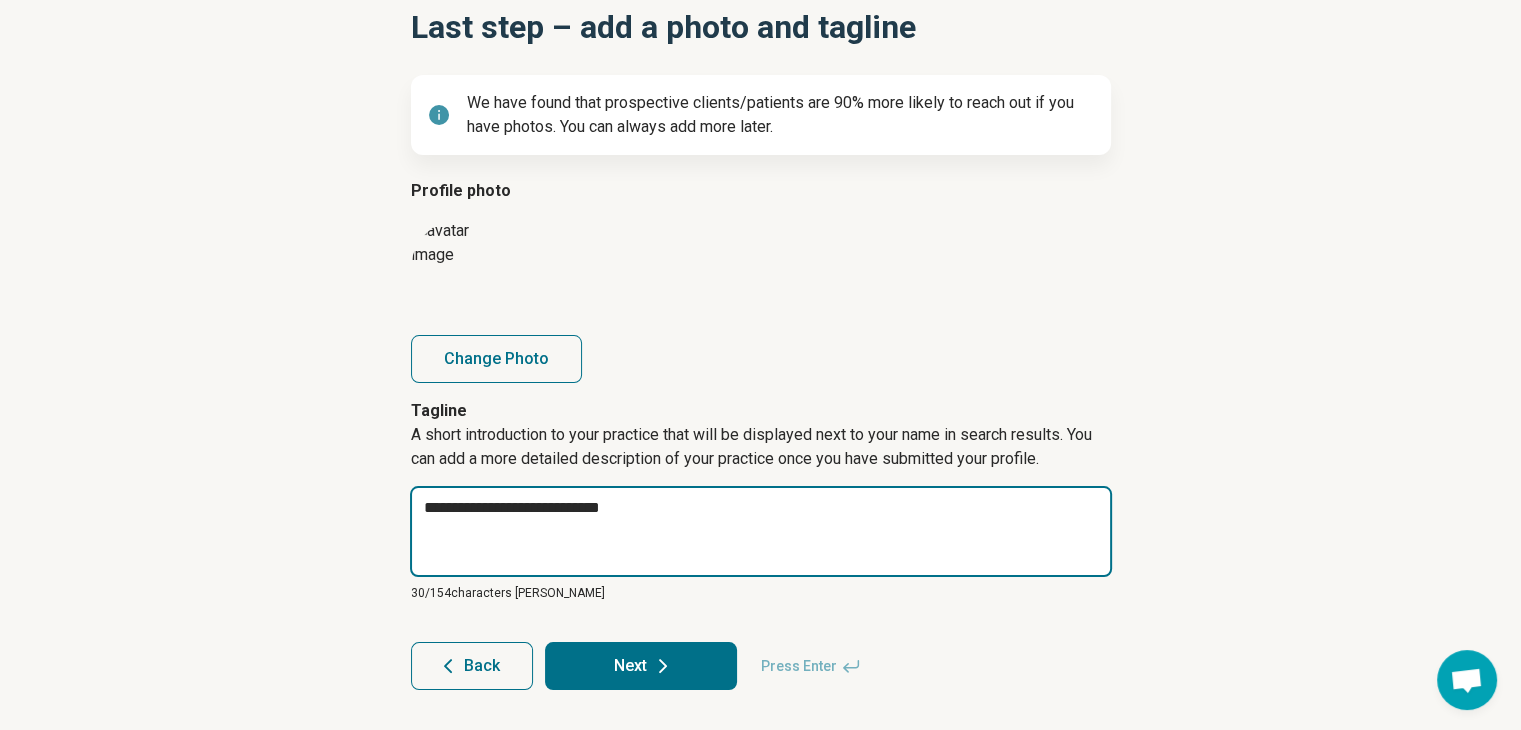 type on "*" 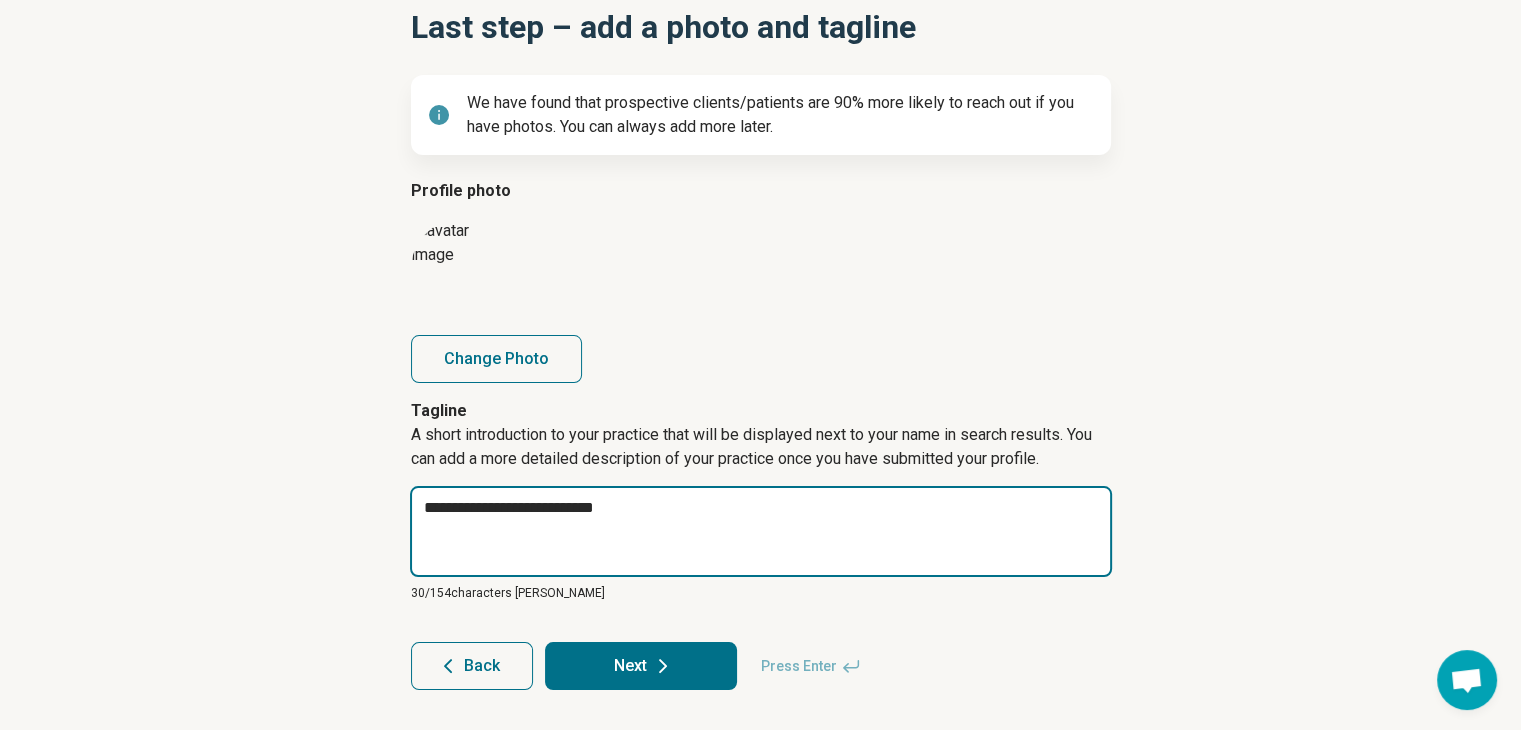 type on "*" 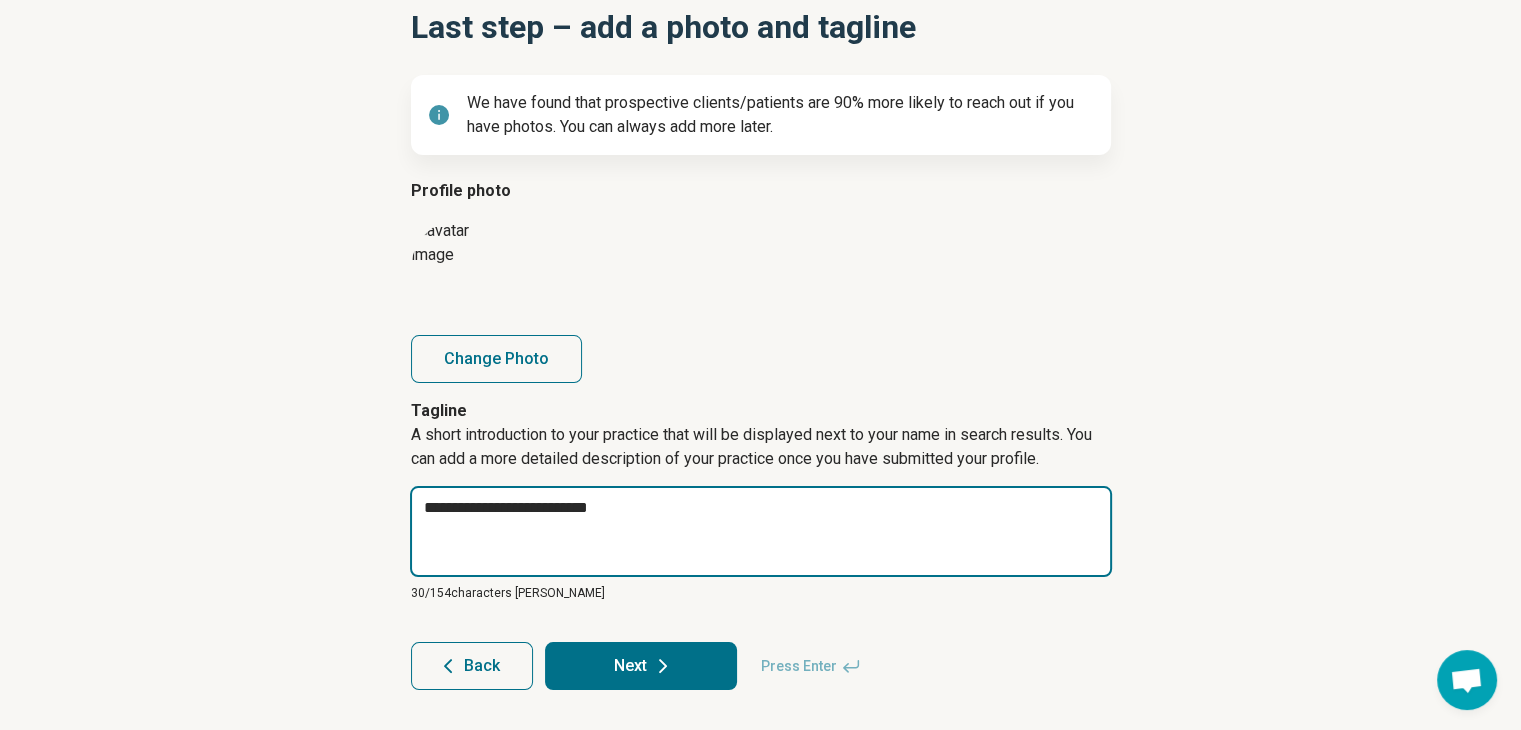 type on "*" 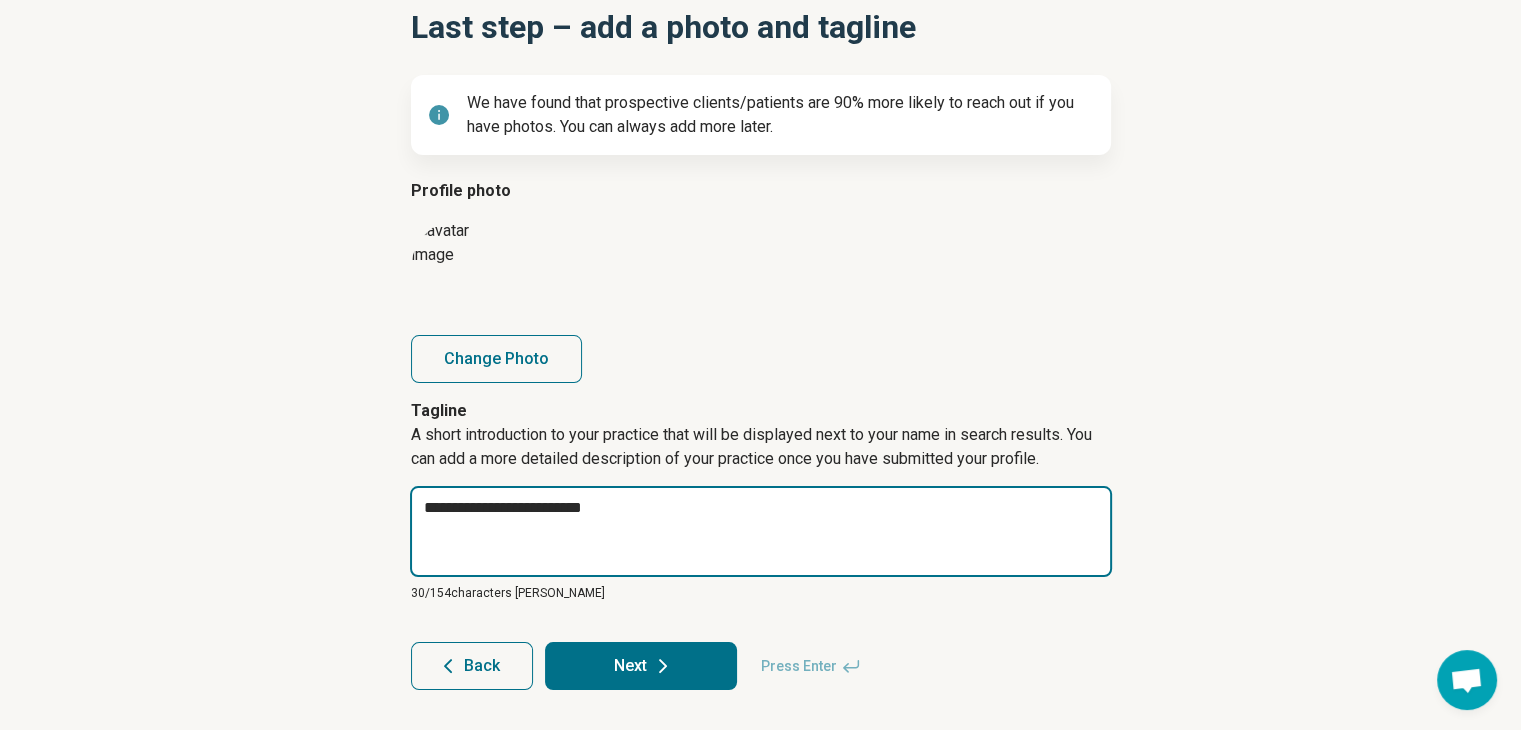 type on "*" 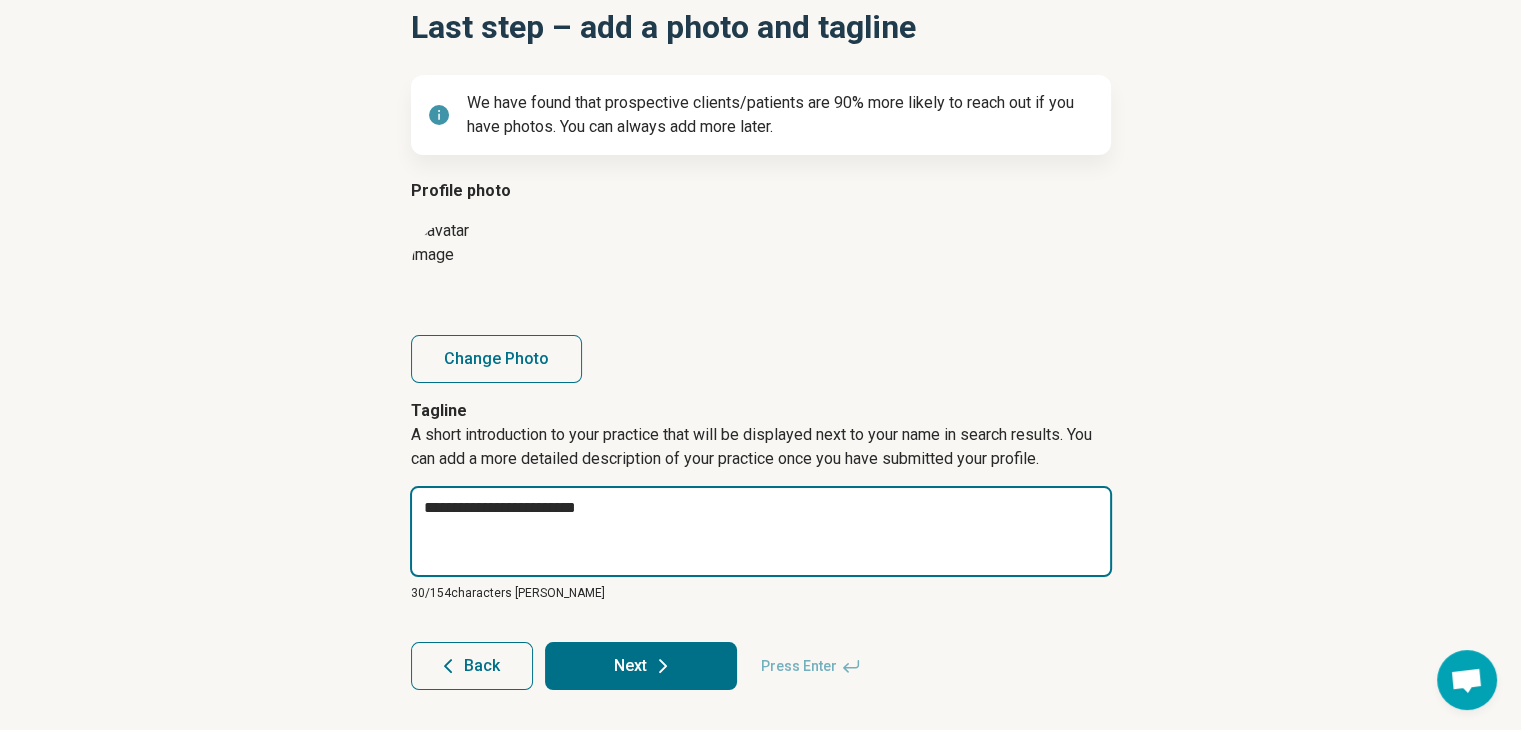 type 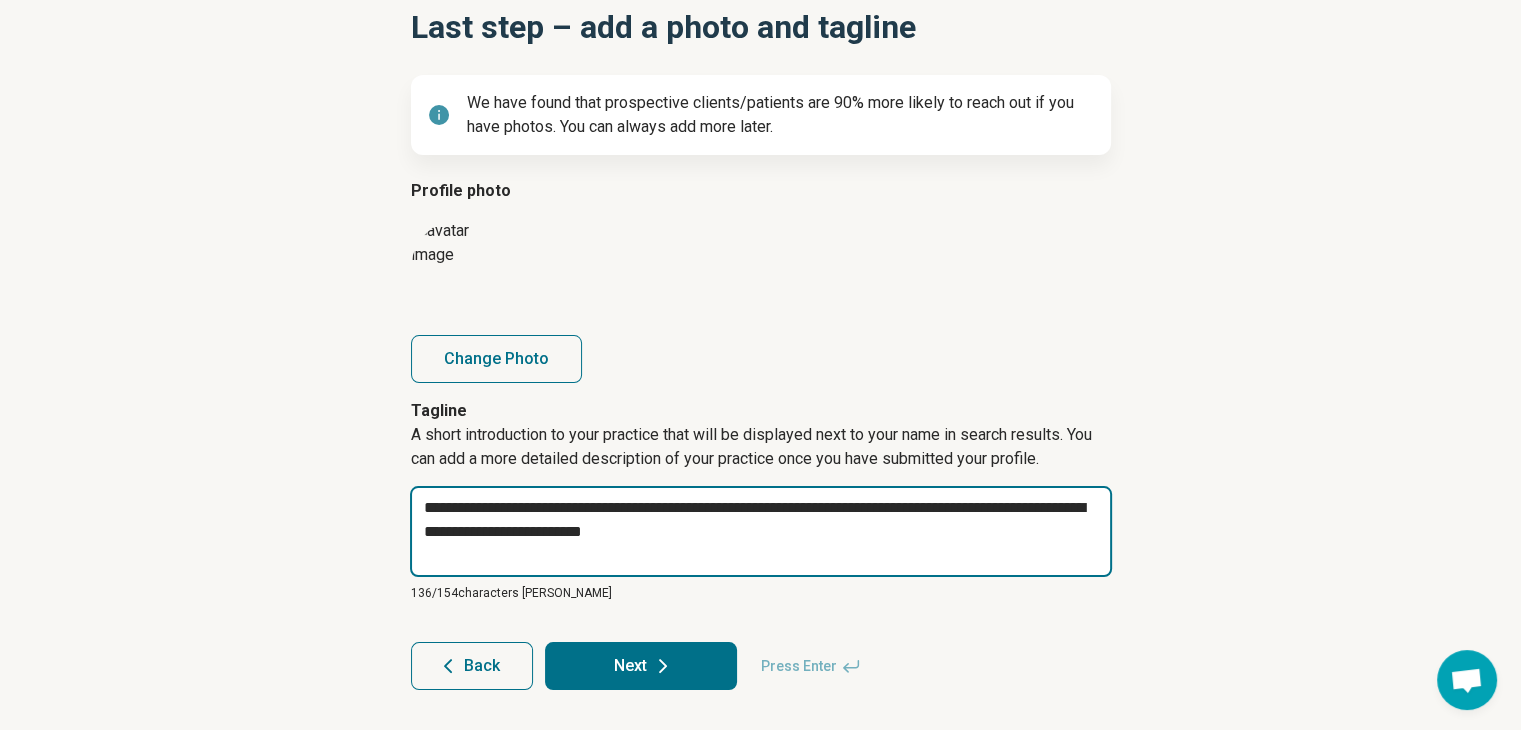 click on "**********" at bounding box center (761, 531) 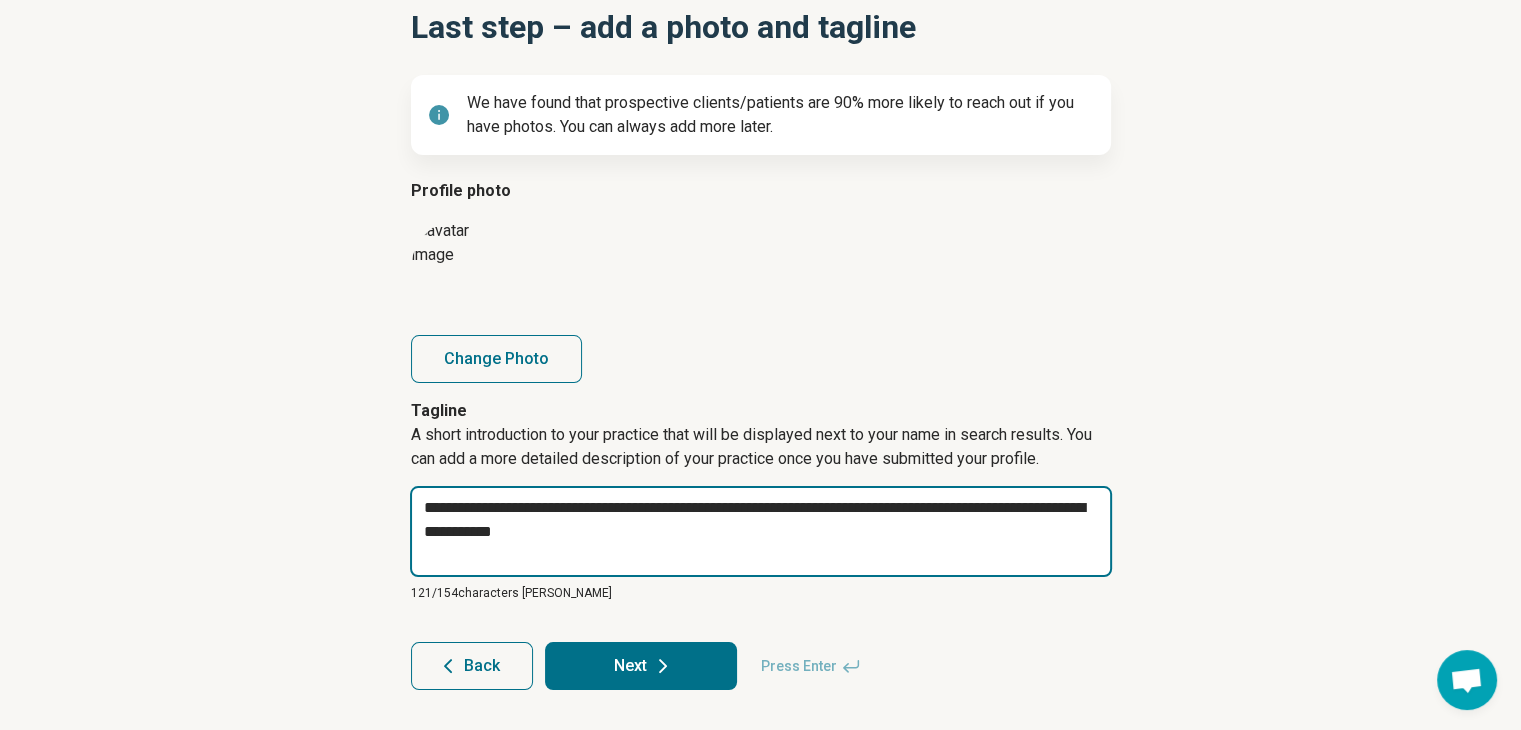 click on "**********" at bounding box center [761, 531] 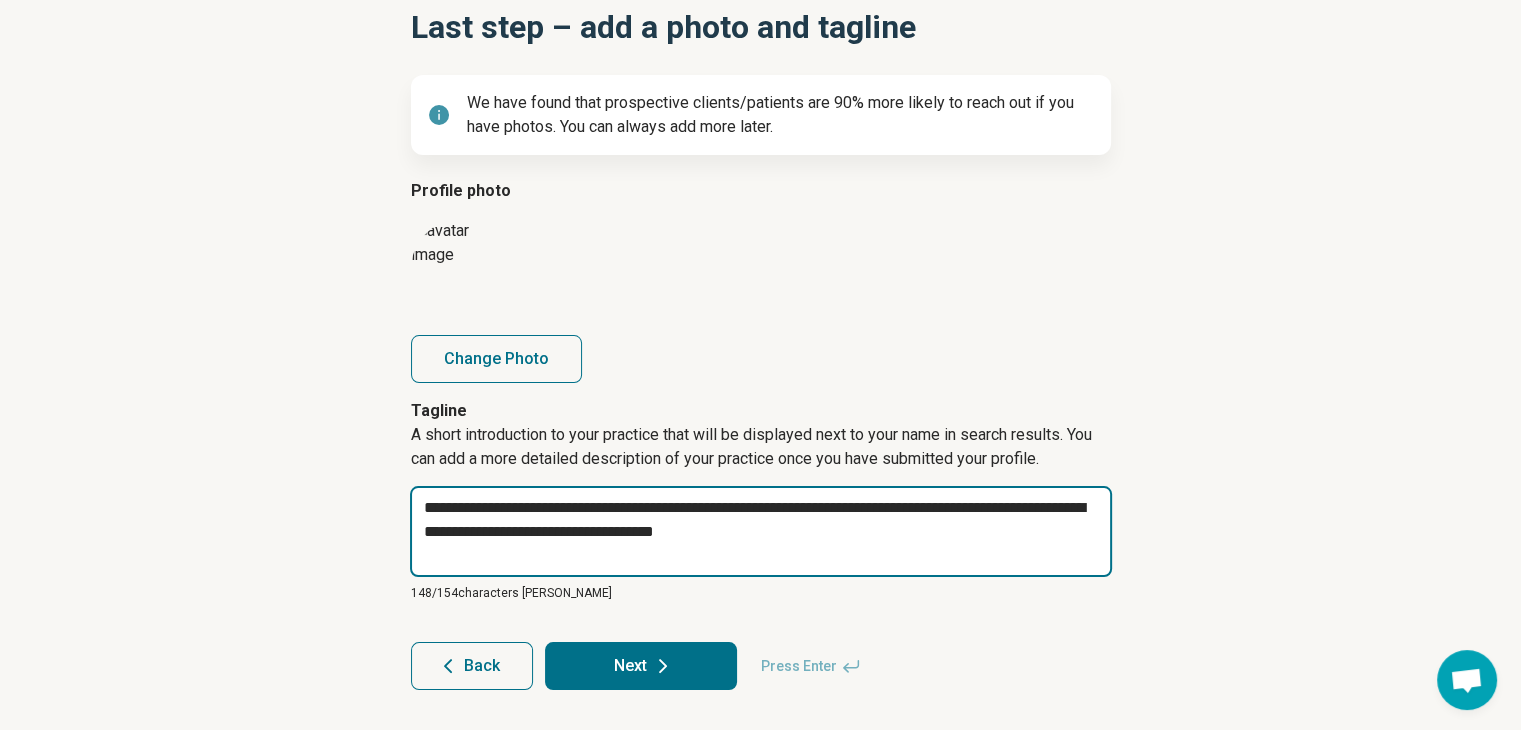 drag, startPoint x: 872, startPoint y: 508, endPoint x: 881, endPoint y: 528, distance: 21.931713 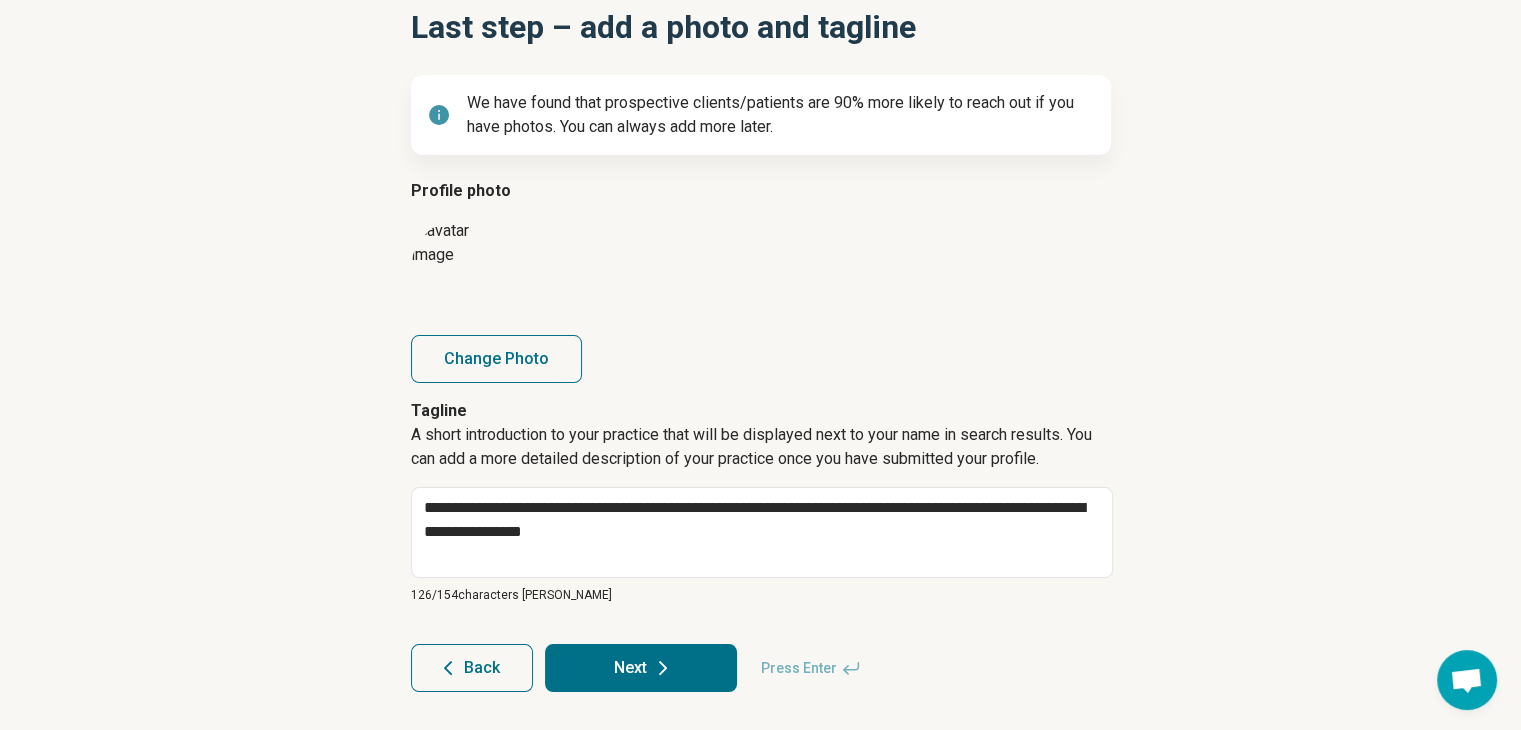 click on "Next" at bounding box center (641, 668) 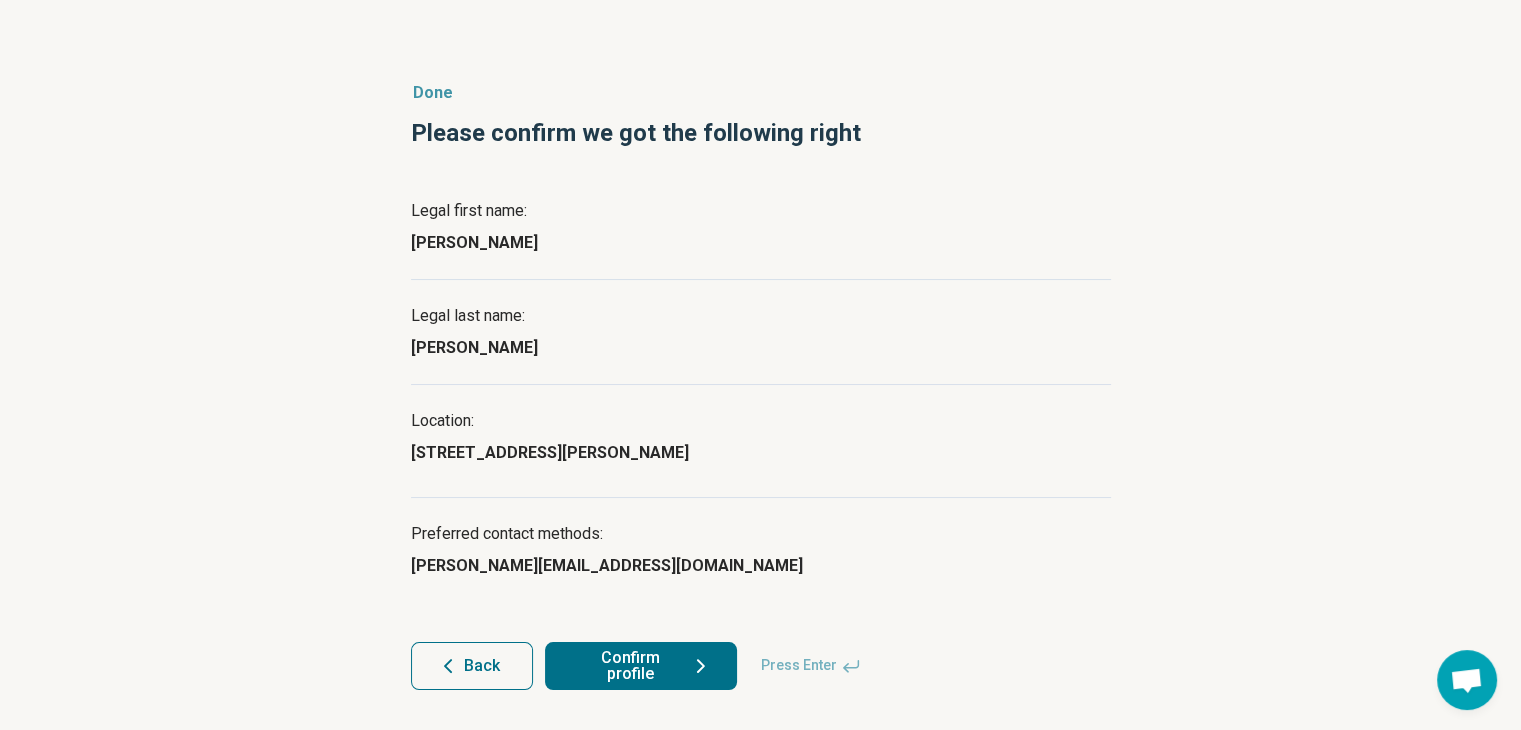 scroll, scrollTop: 90, scrollLeft: 0, axis: vertical 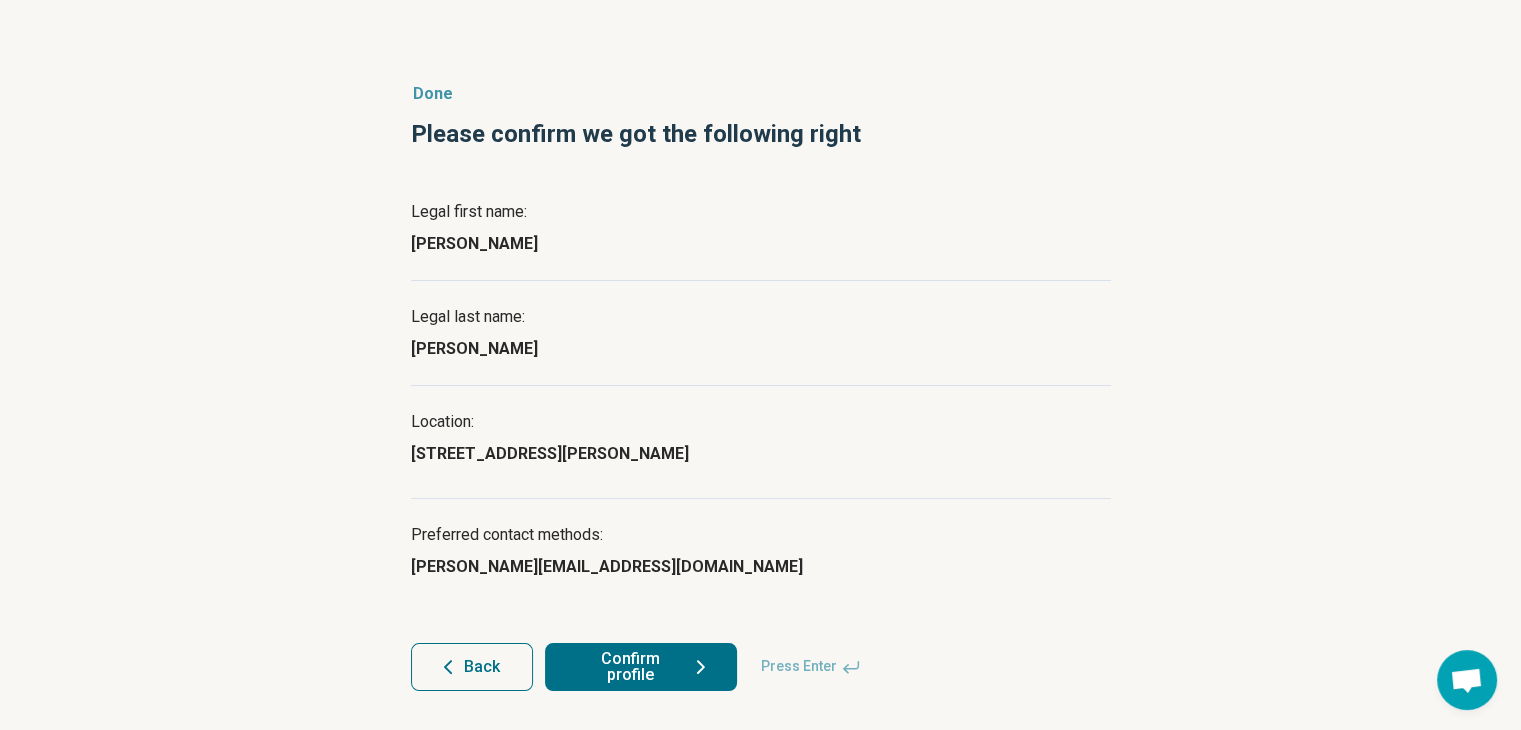 click on "Confirm profile" at bounding box center [641, 667] 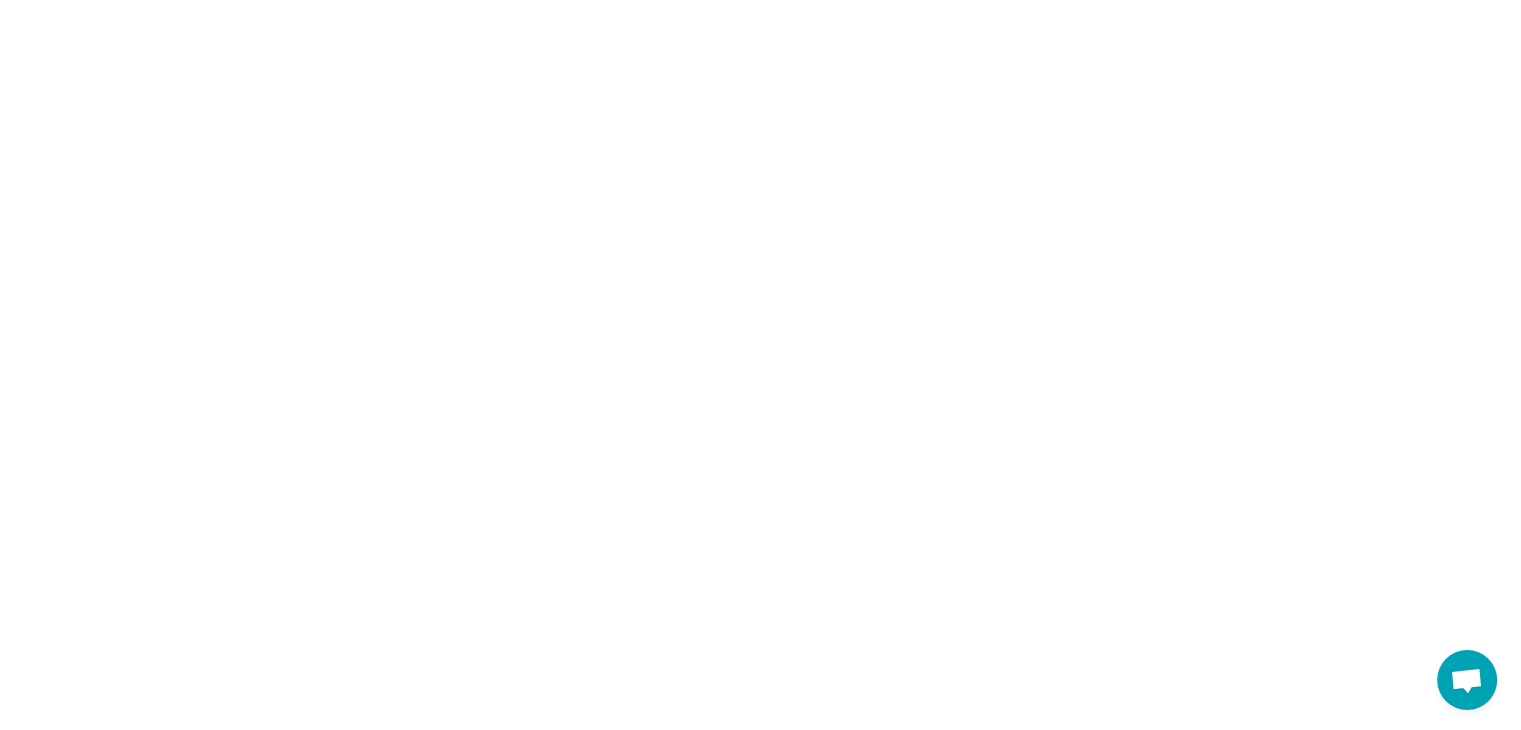 scroll, scrollTop: 0, scrollLeft: 0, axis: both 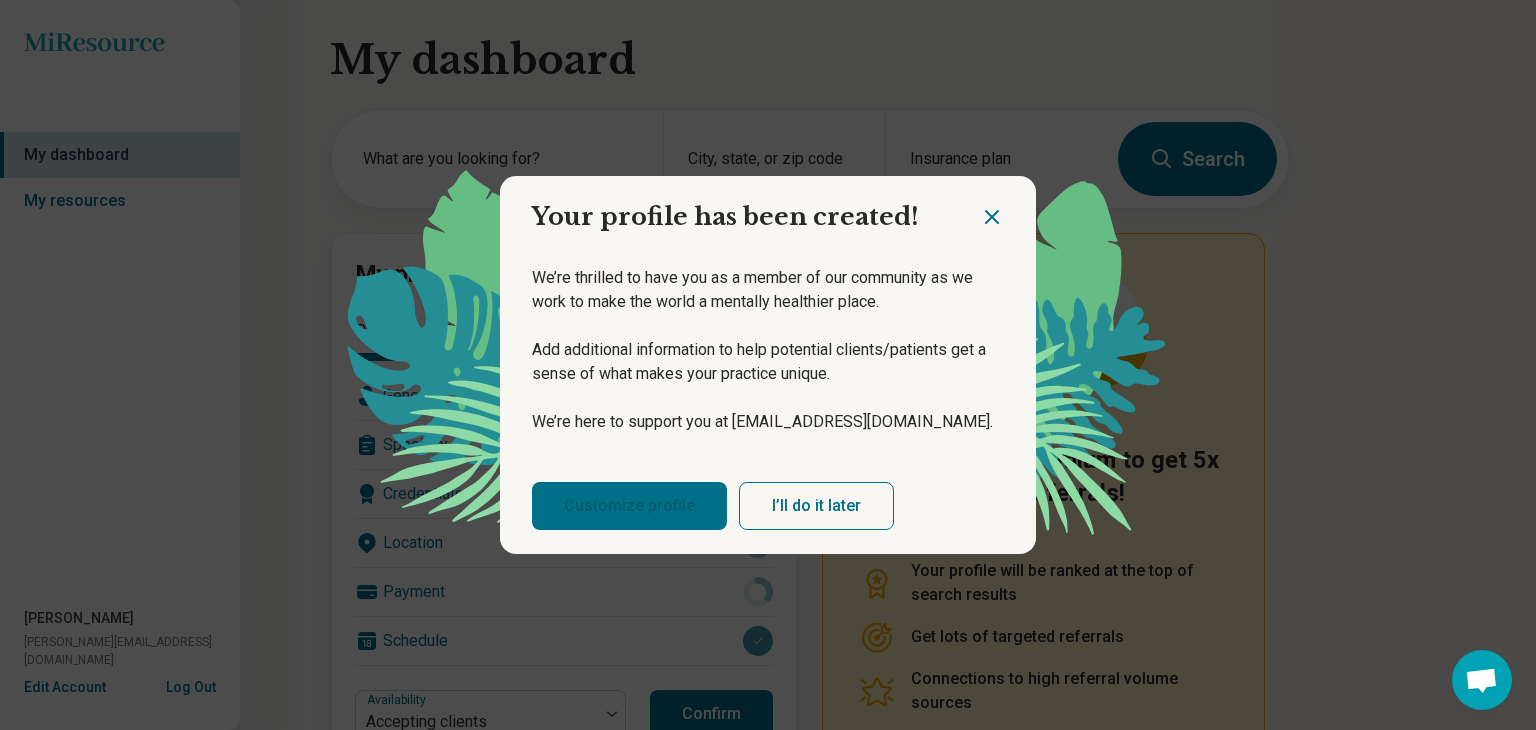 click on "Customize profile" at bounding box center [629, 506] 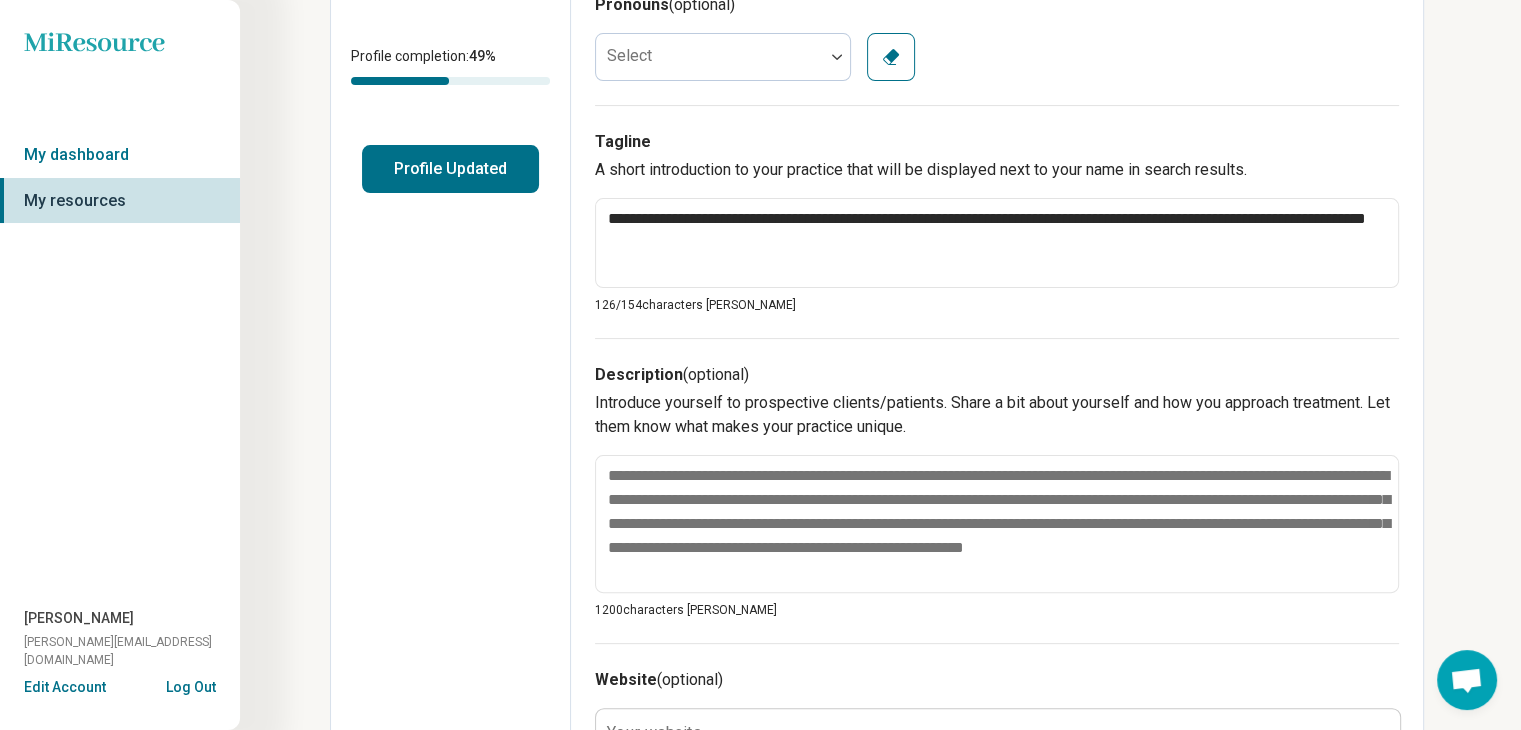 scroll, scrollTop: 400, scrollLeft: 0, axis: vertical 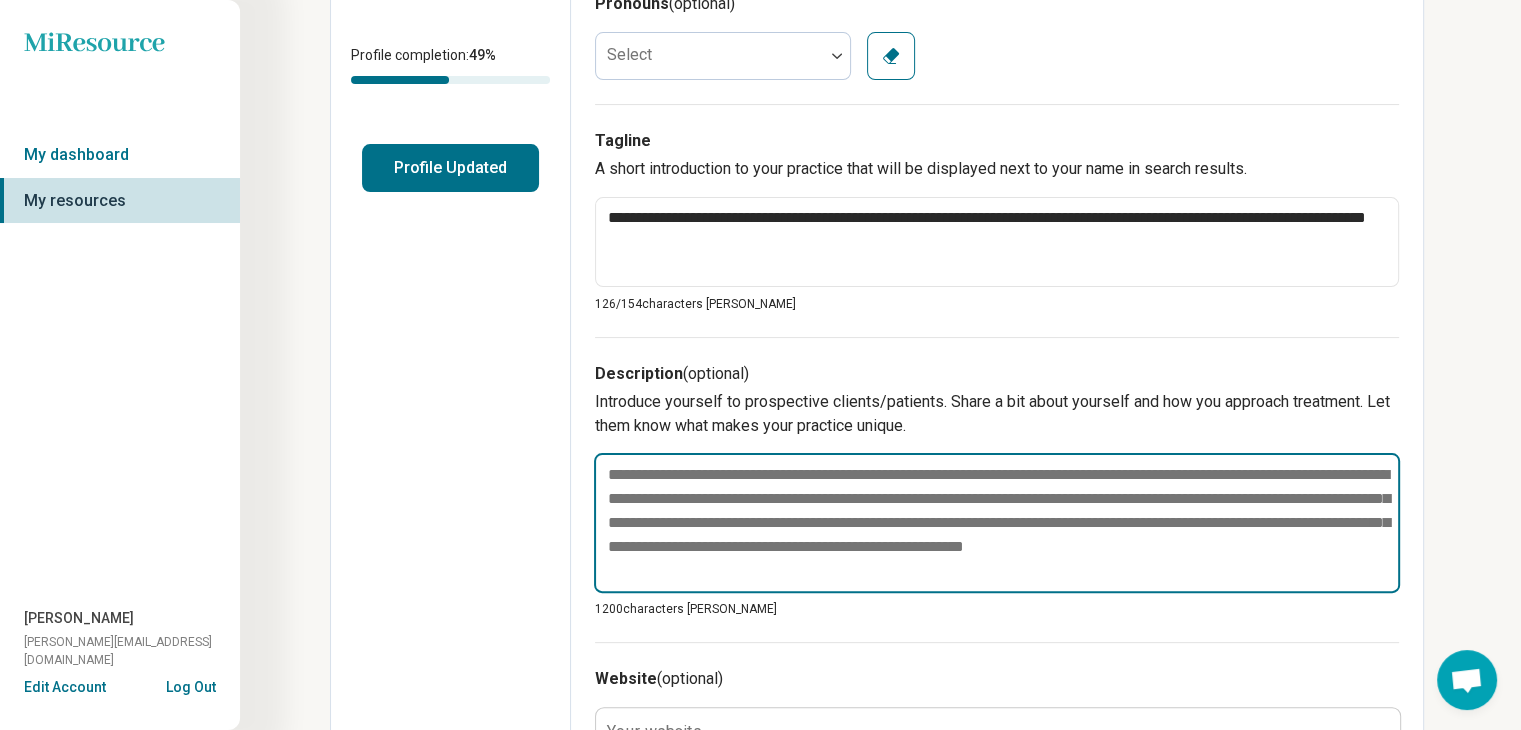click at bounding box center (997, 523) 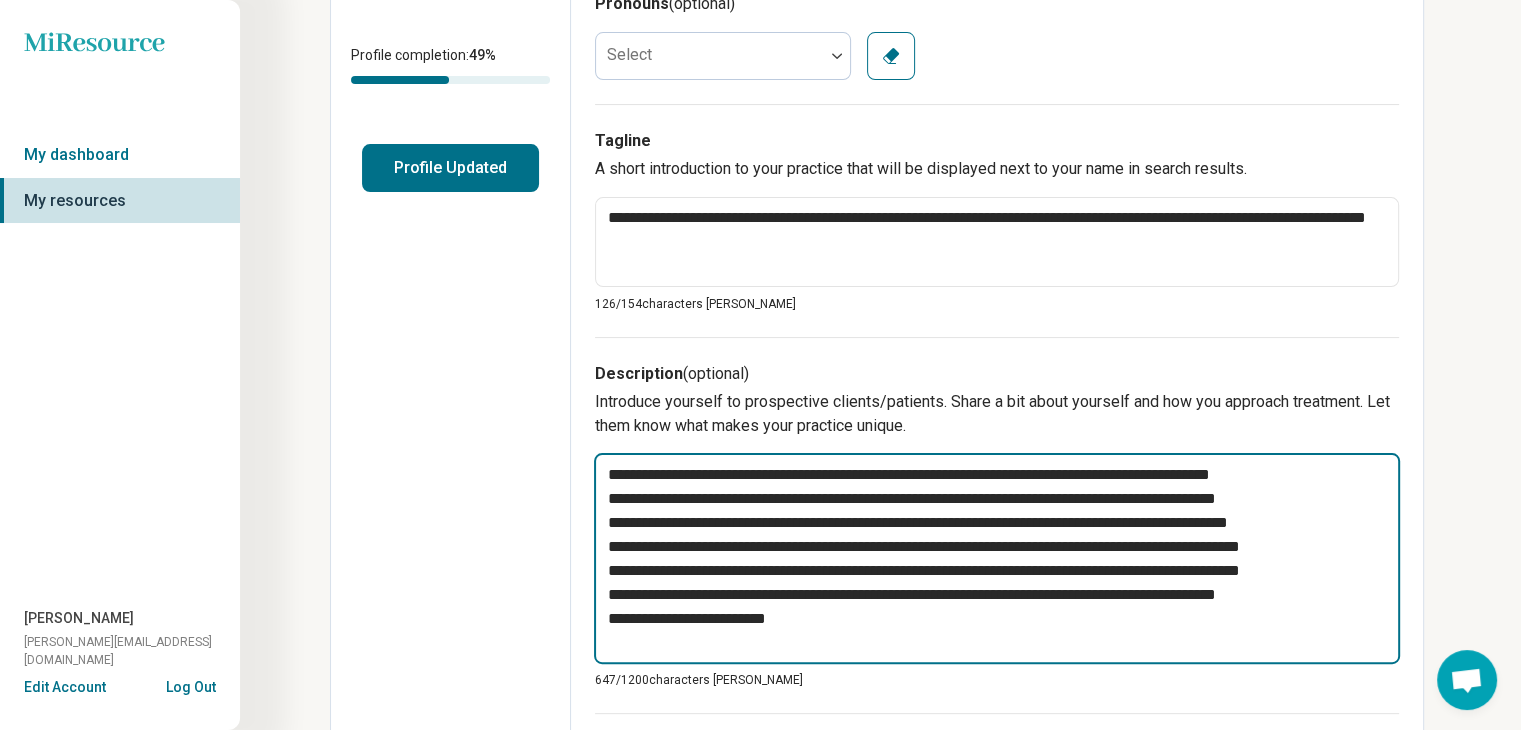 click on "**********" at bounding box center (997, 558) 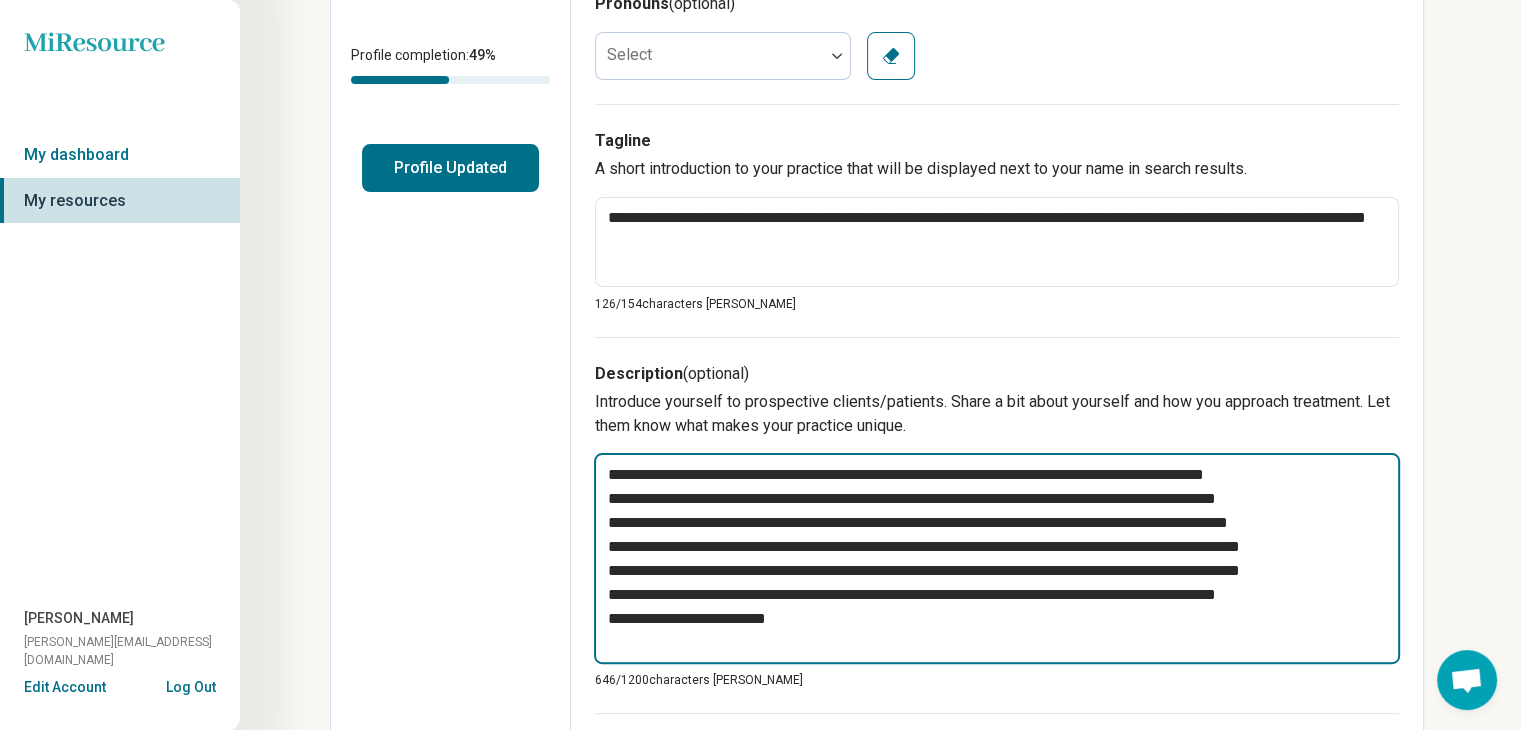 drag, startPoint x: 883, startPoint y: 471, endPoint x: 944, endPoint y: 470, distance: 61.008198 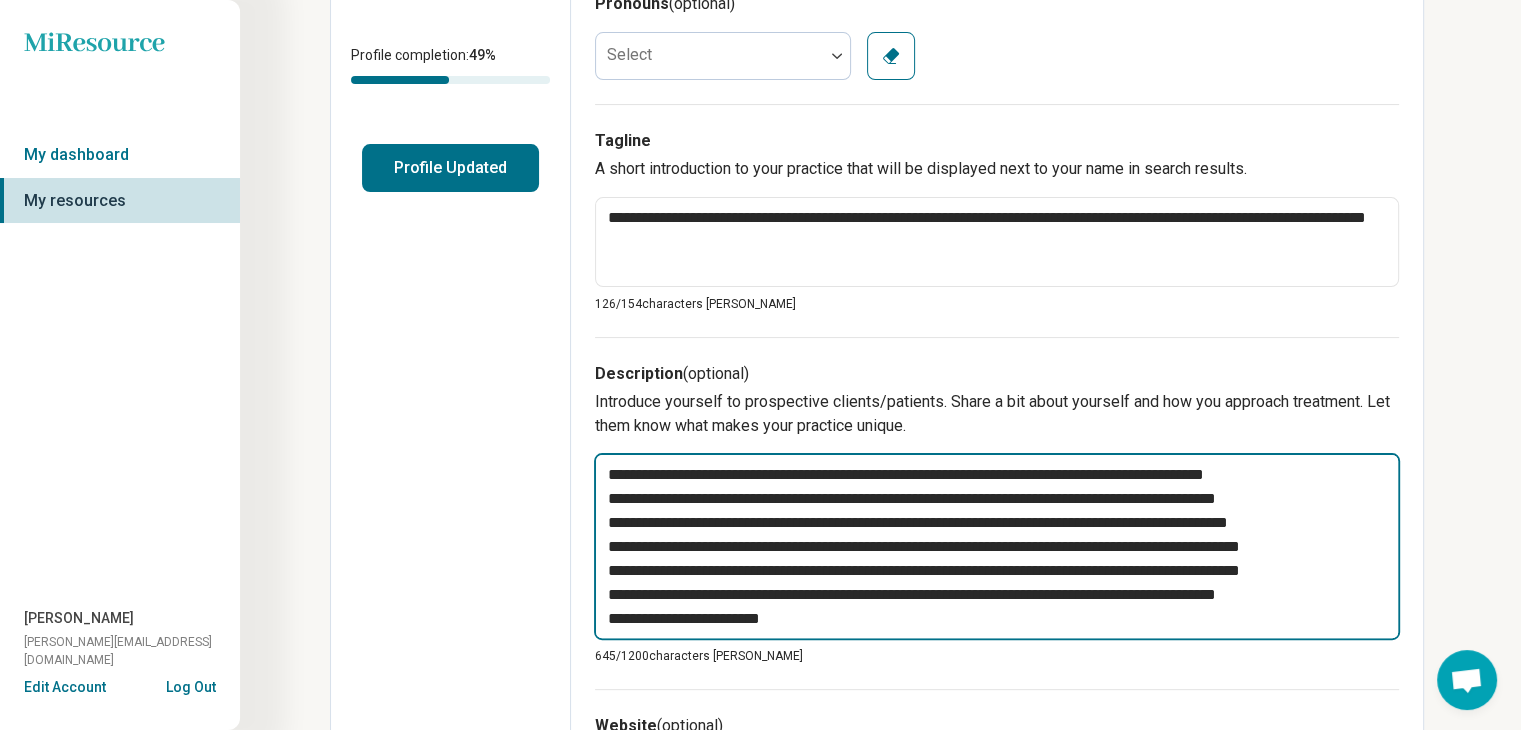 scroll, scrollTop: 600, scrollLeft: 0, axis: vertical 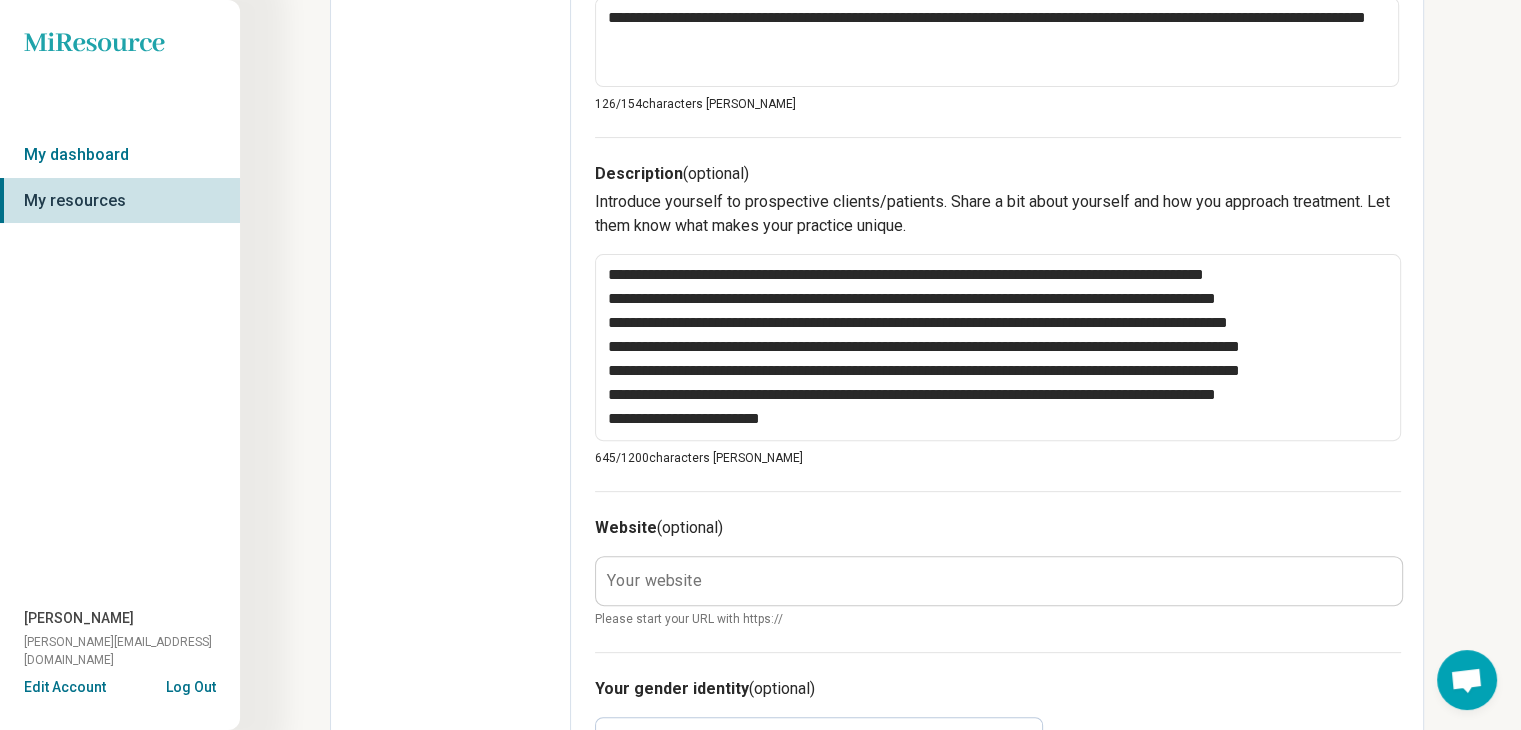 click on "Your website" at bounding box center (654, 580) 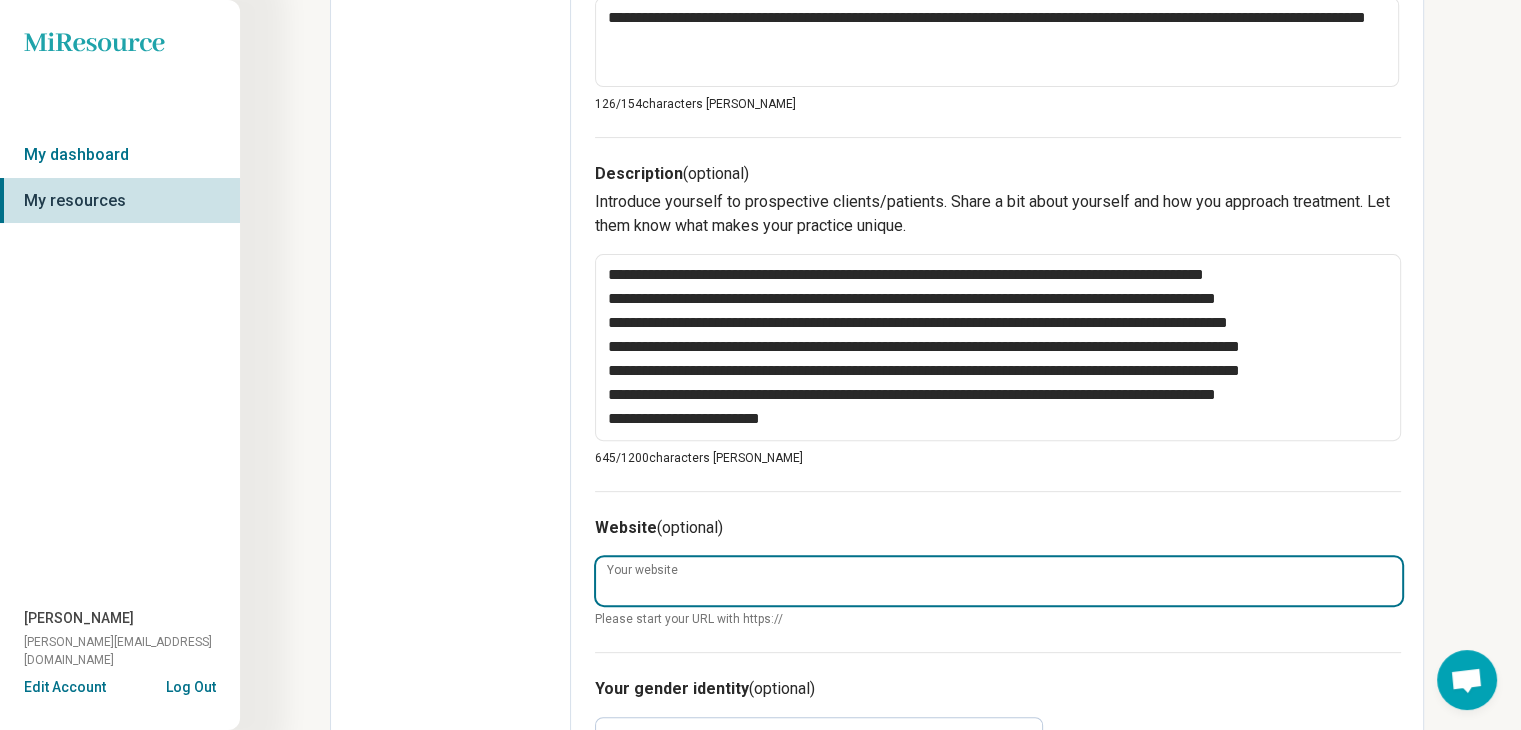 click on "Your website" at bounding box center [999, 581] 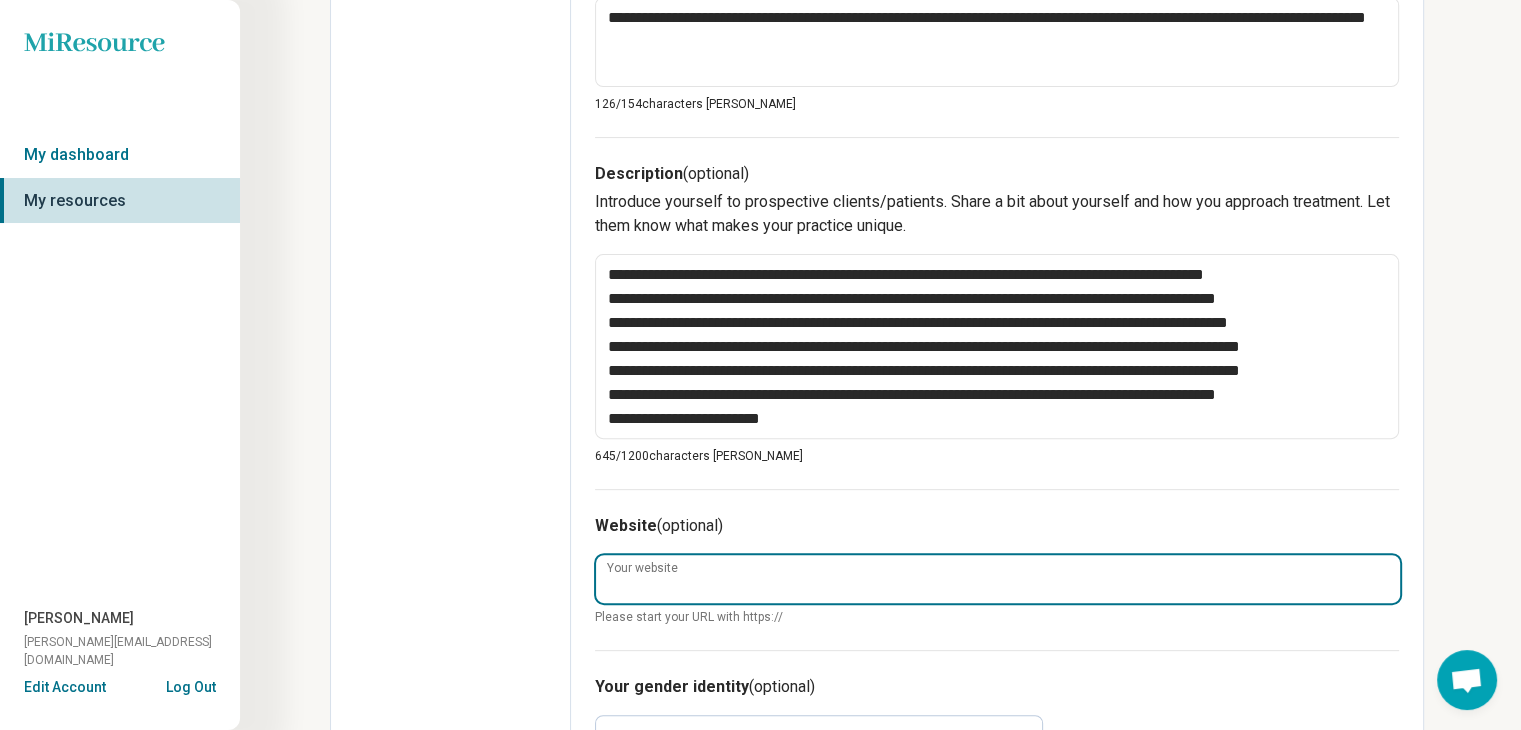 paste on "**********" 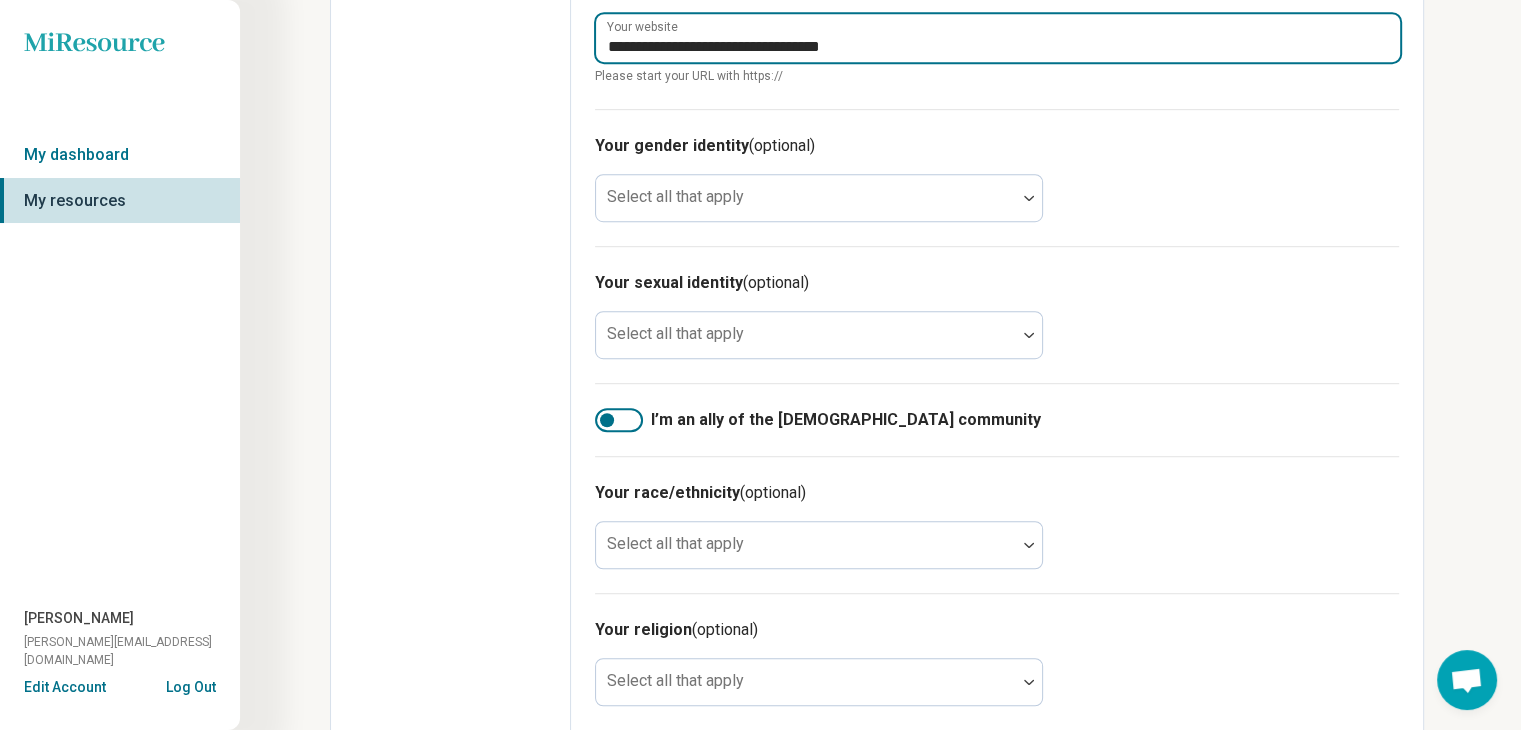 scroll, scrollTop: 1164, scrollLeft: 0, axis: vertical 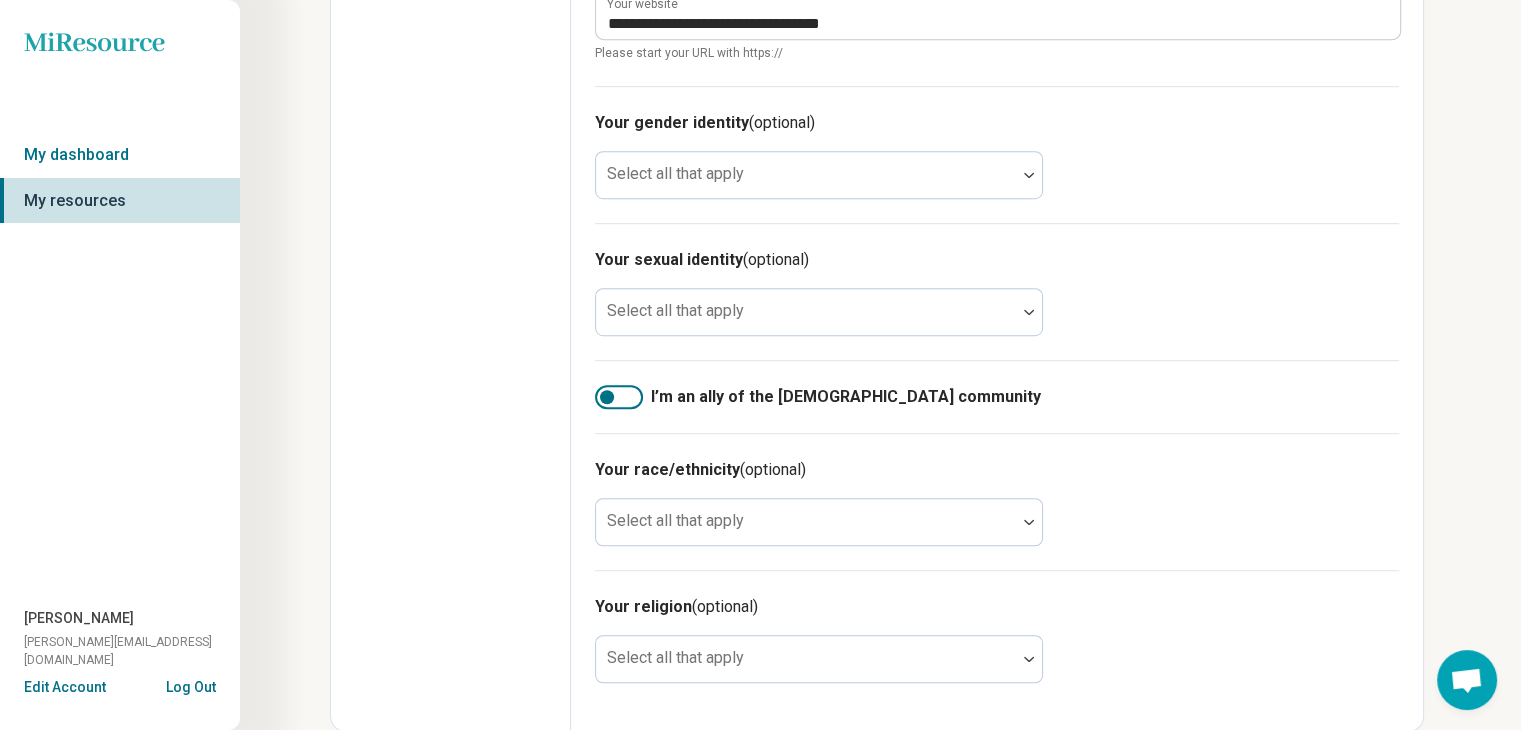 click at bounding box center (619, 397) 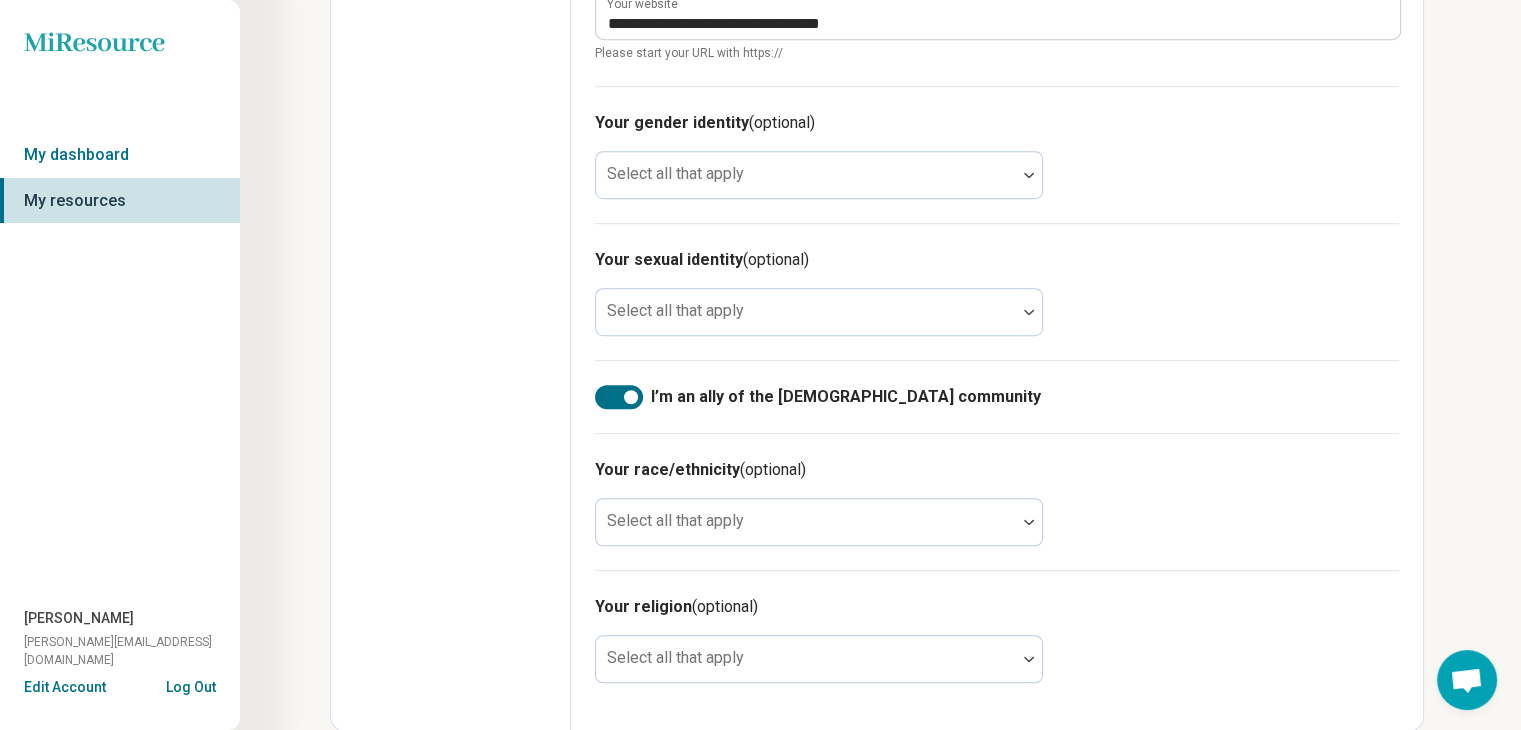 scroll, scrollTop: 10, scrollLeft: 0, axis: vertical 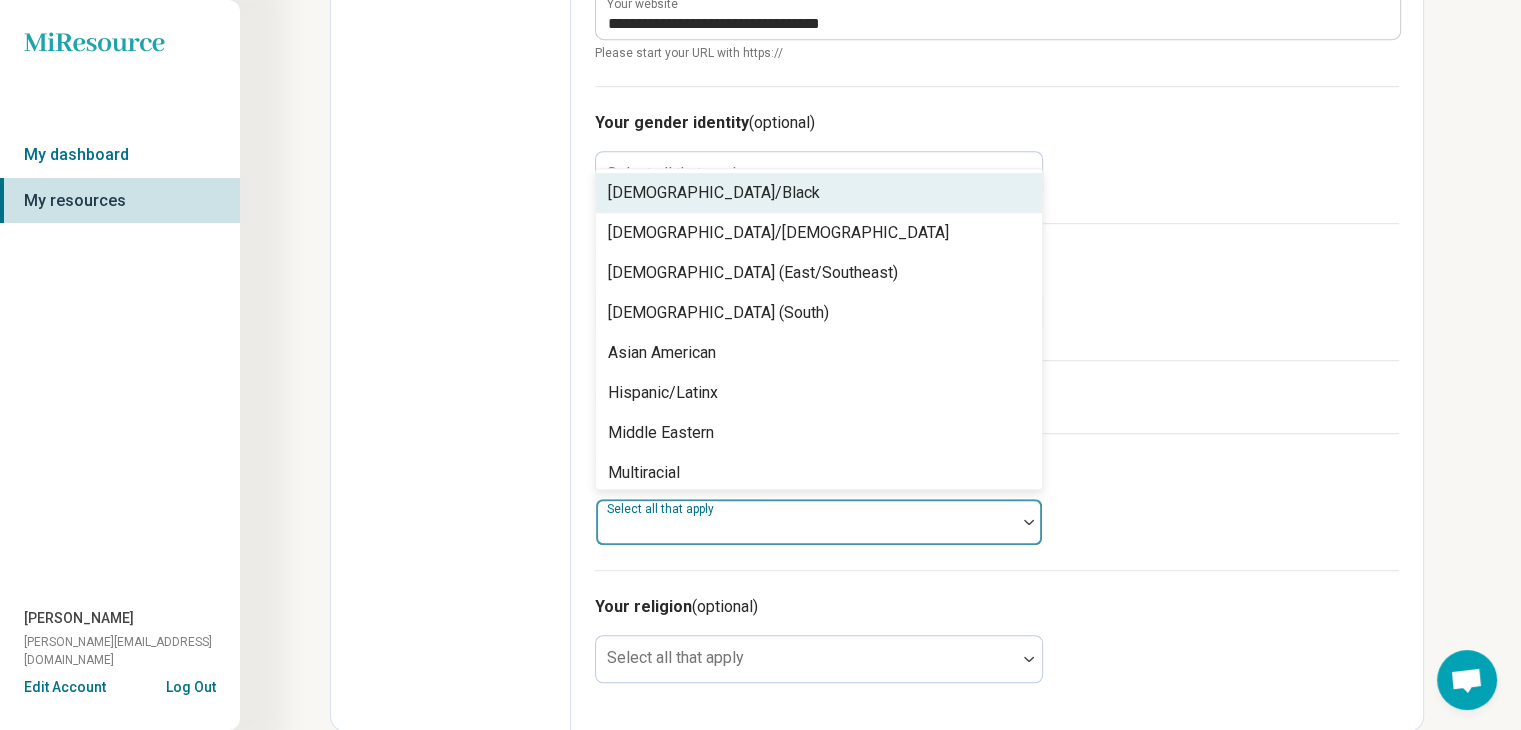 click on "Select all that apply" at bounding box center (819, 522) 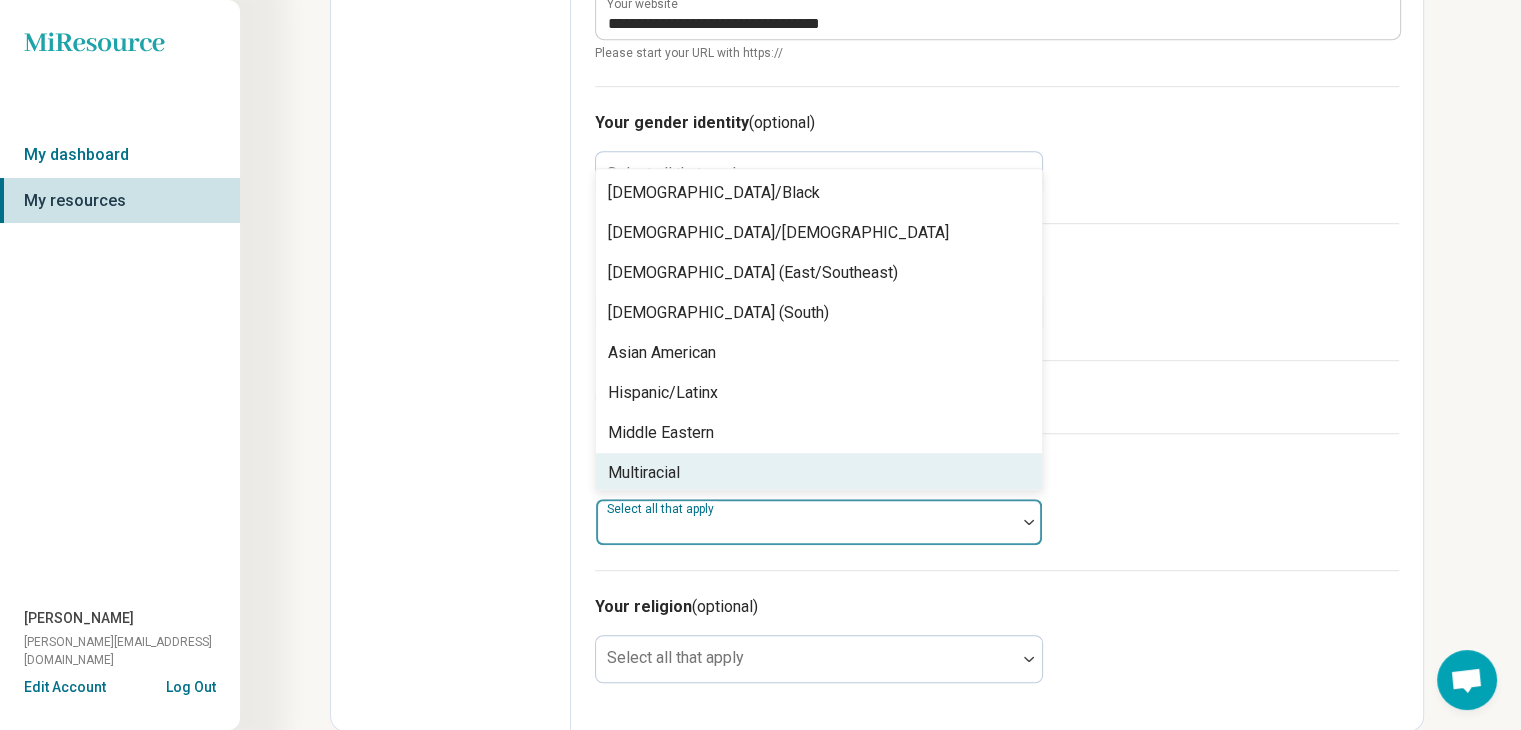 click on "Edit profile General Specialty Credentials Location Payment Schedule Profile completion:  49 % Profile Updated" at bounding box center [451, -168] 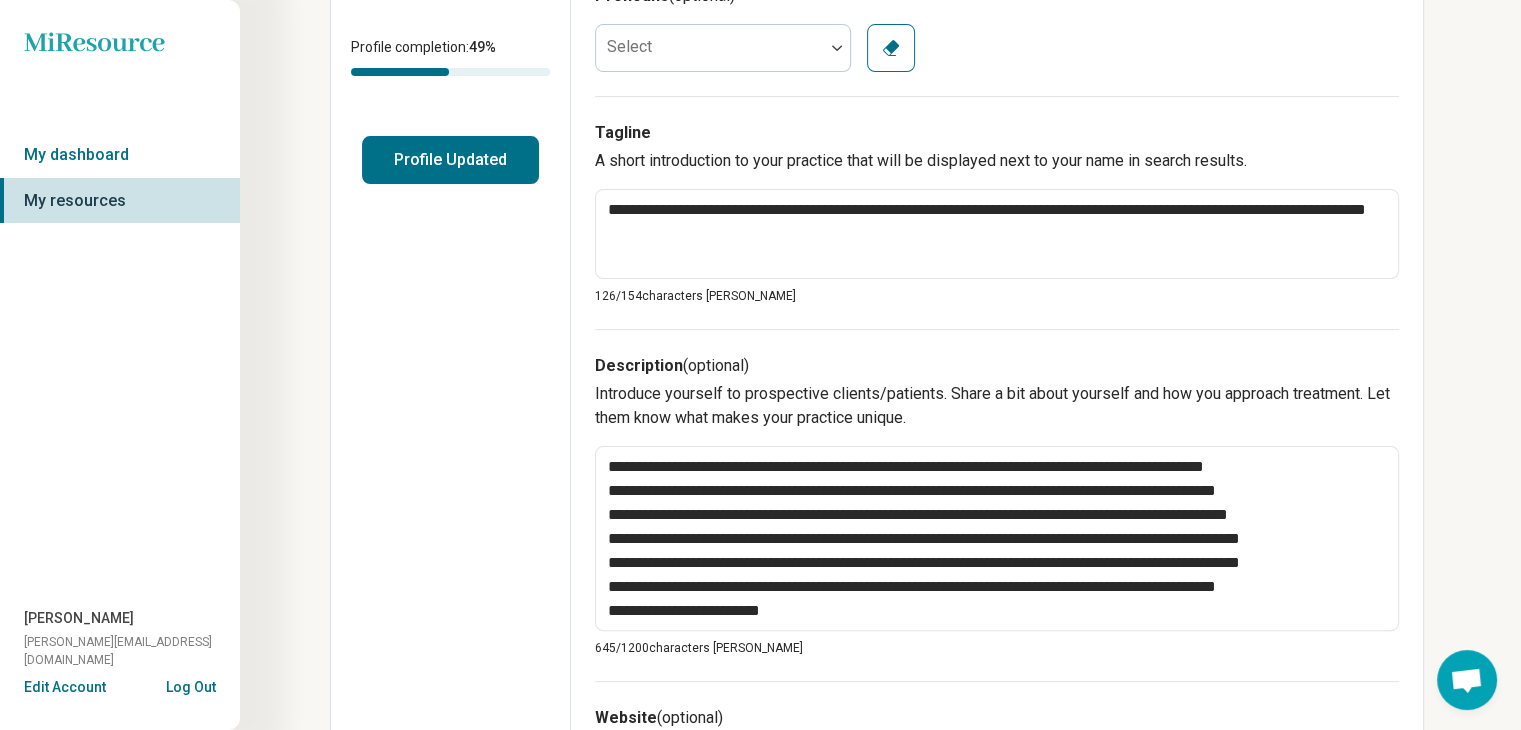 scroll, scrollTop: 0, scrollLeft: 0, axis: both 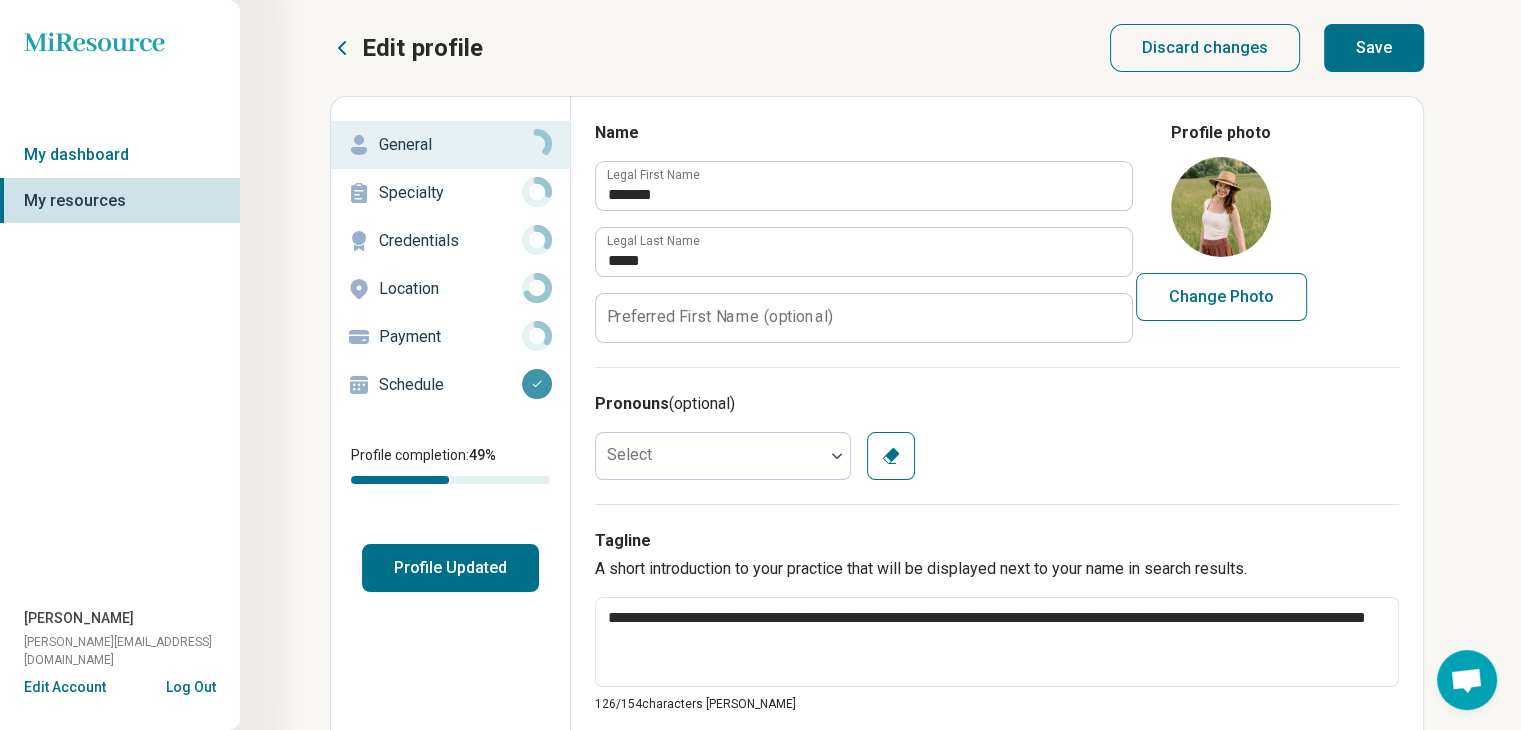 click on "Specialty" at bounding box center [450, 193] 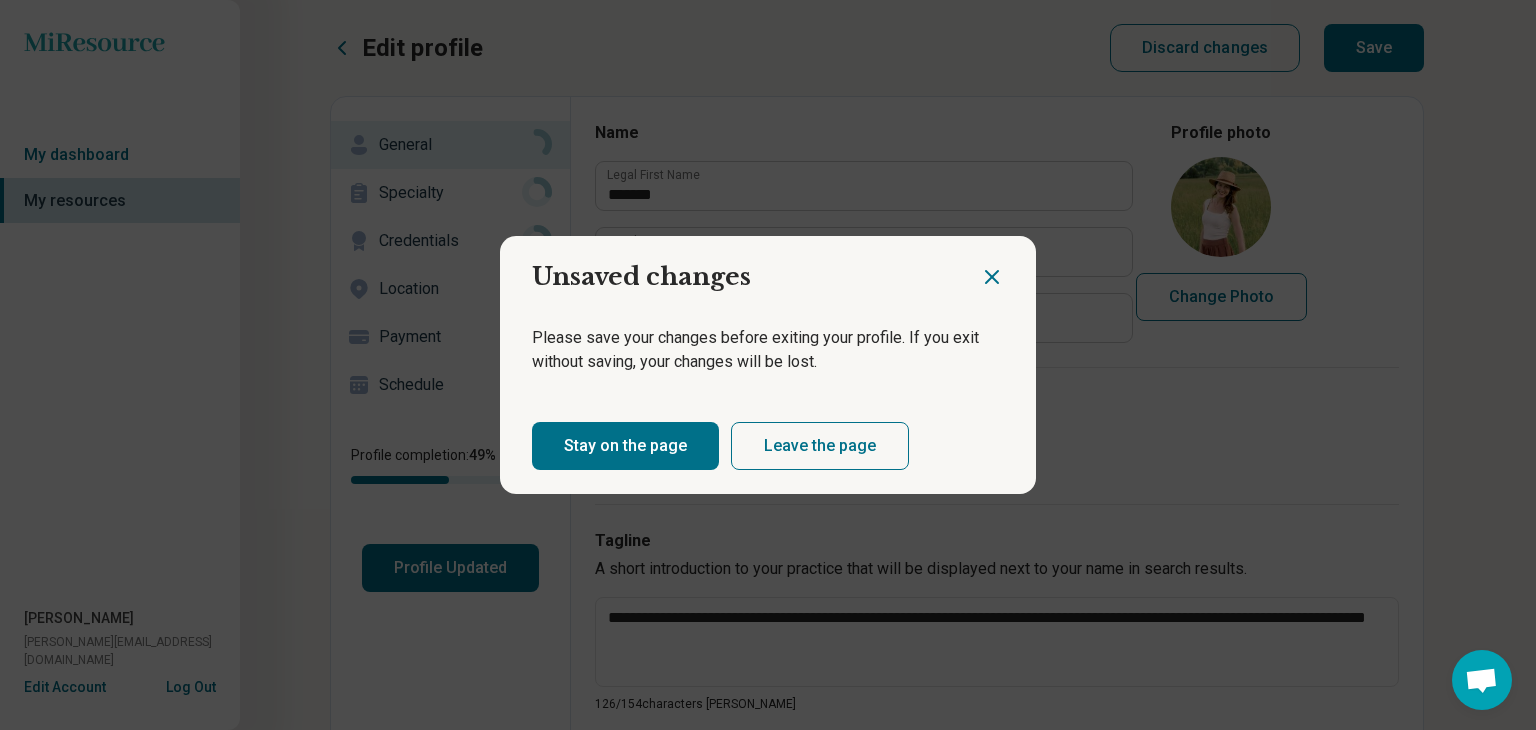click on "Stay on the page" at bounding box center [625, 446] 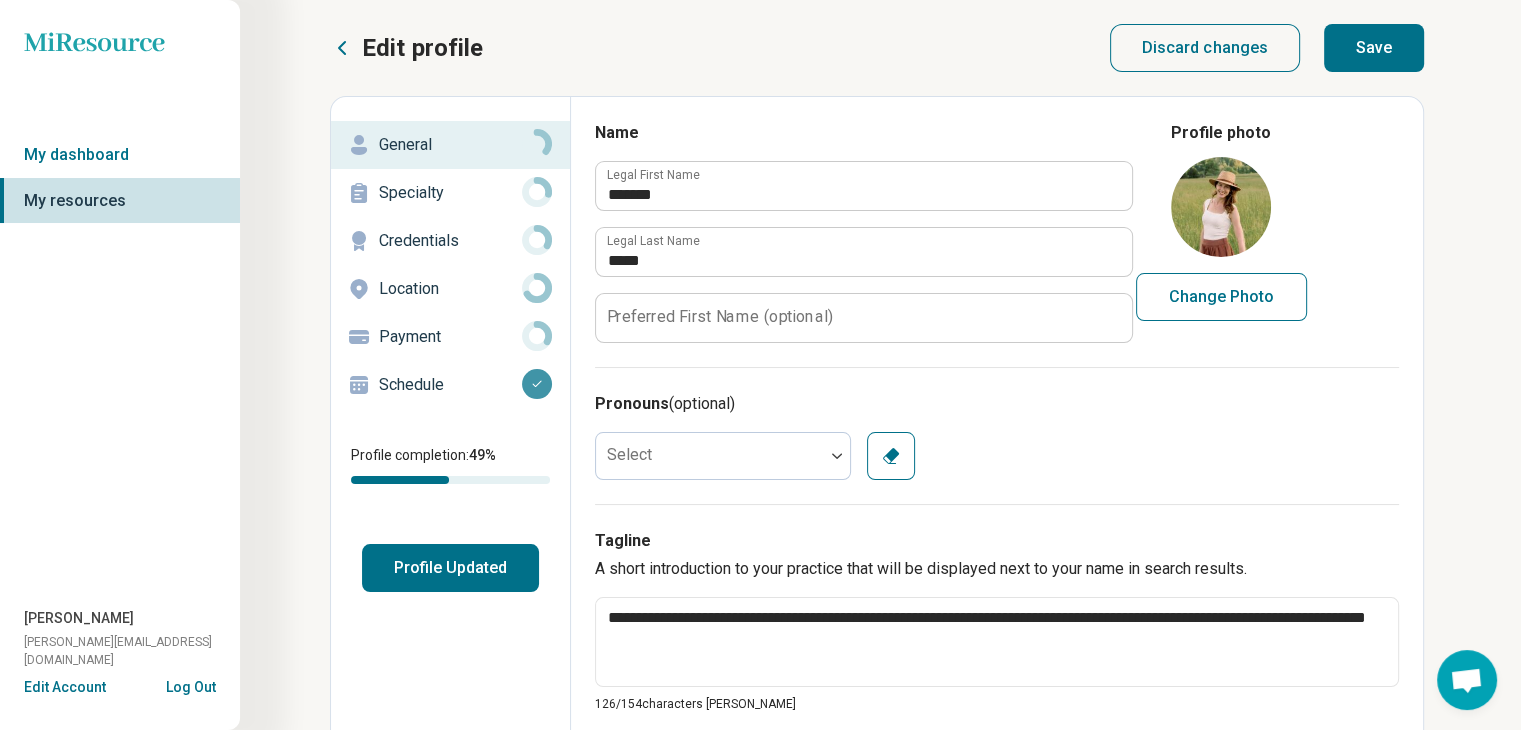 click on "Save" at bounding box center [1374, 48] 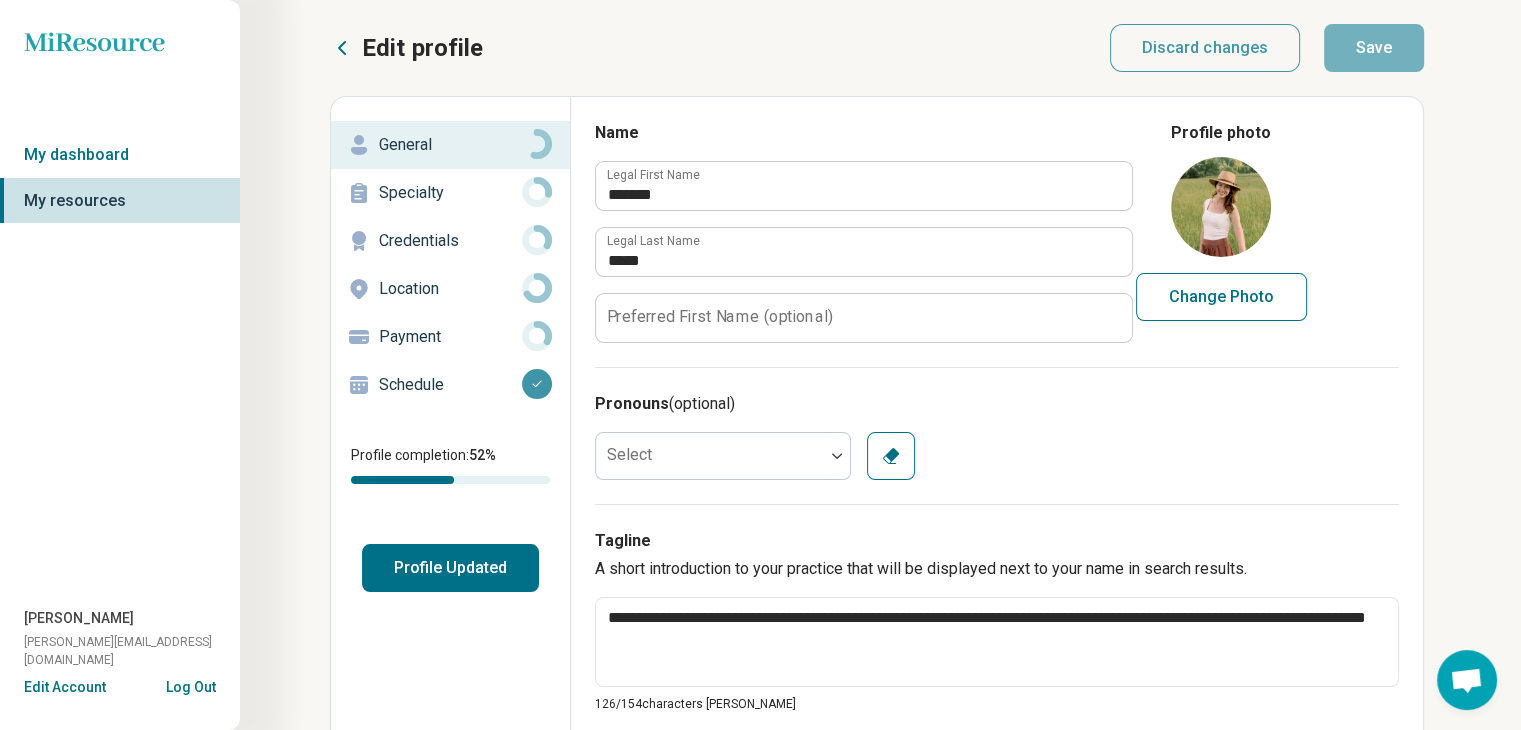 click on "Specialty" at bounding box center [450, 193] 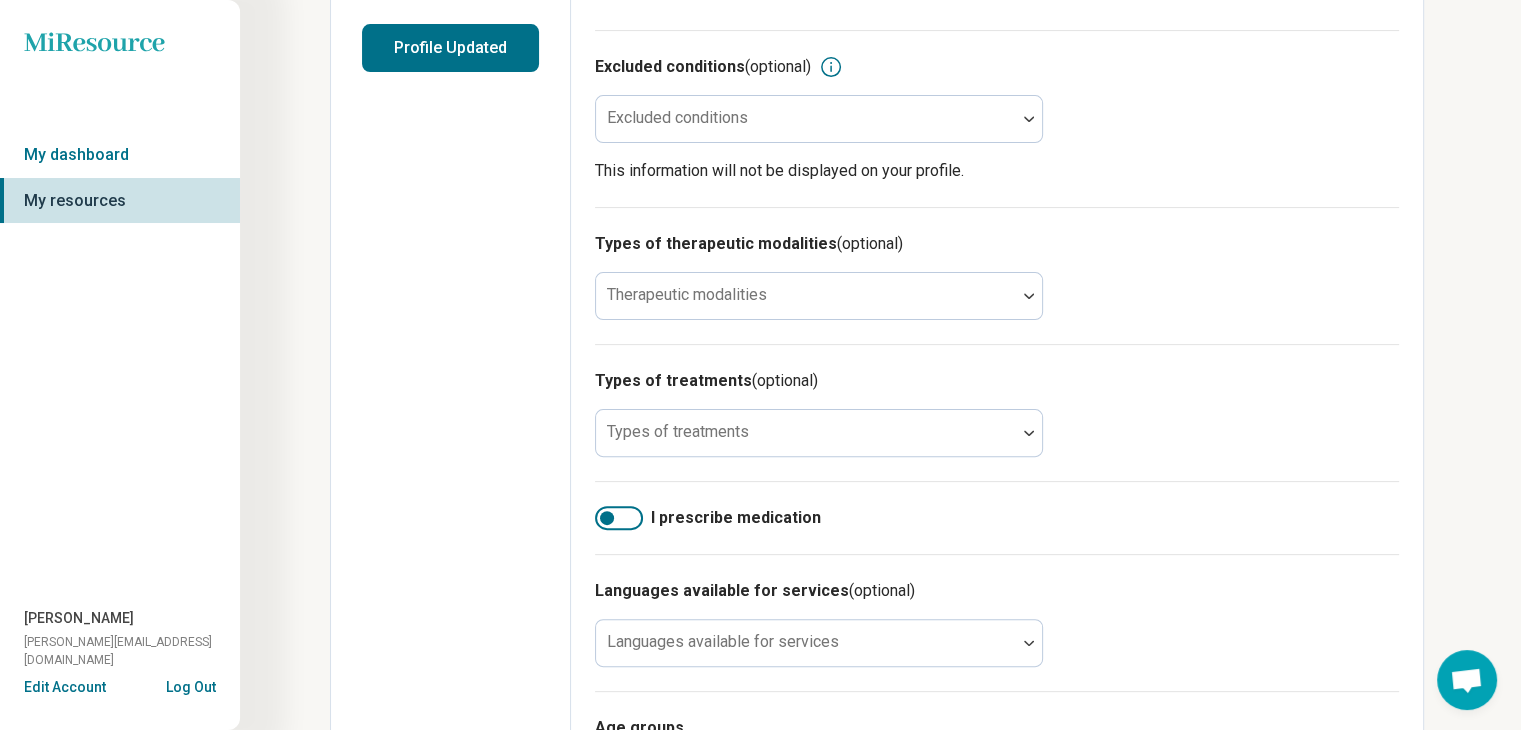 scroll, scrollTop: 400, scrollLeft: 0, axis: vertical 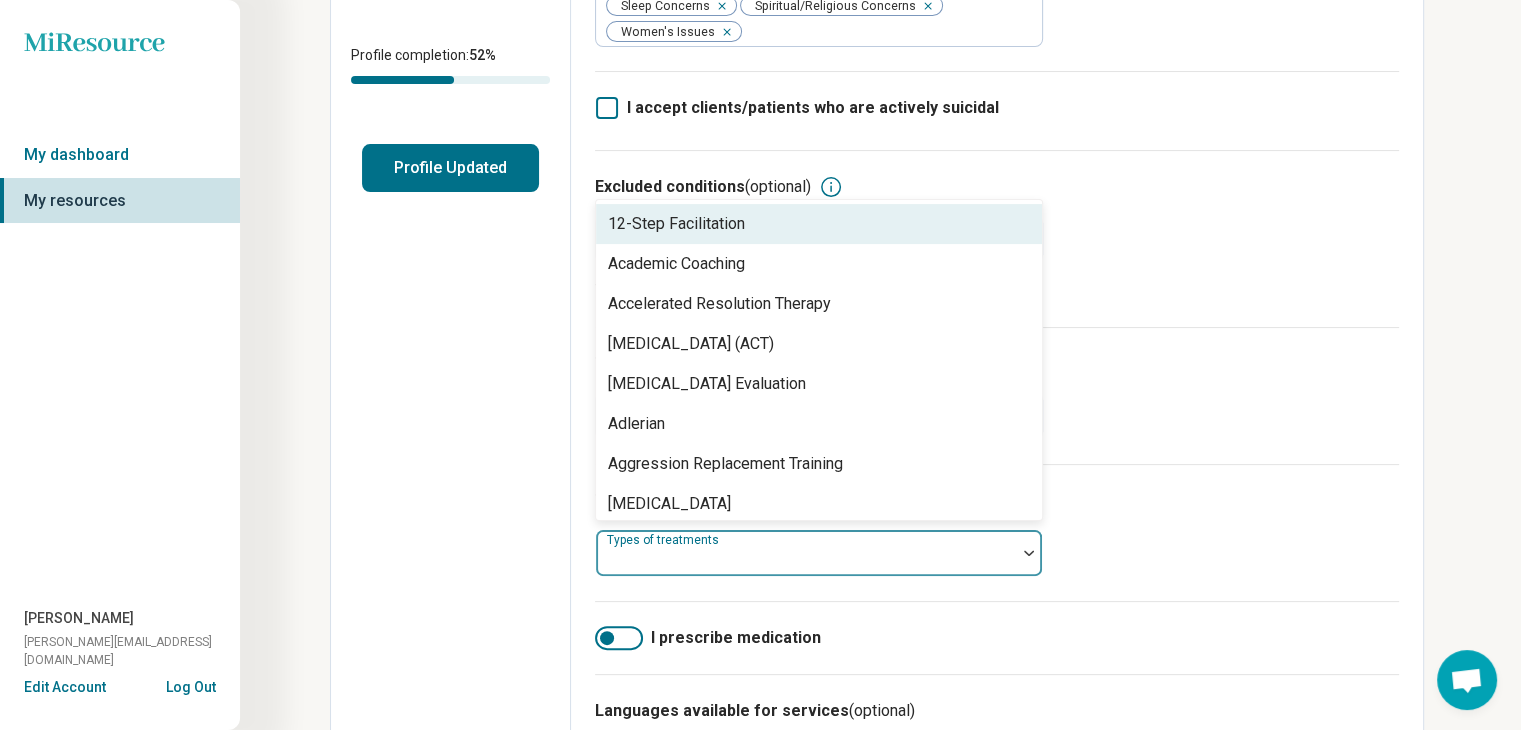 click at bounding box center (806, 553) 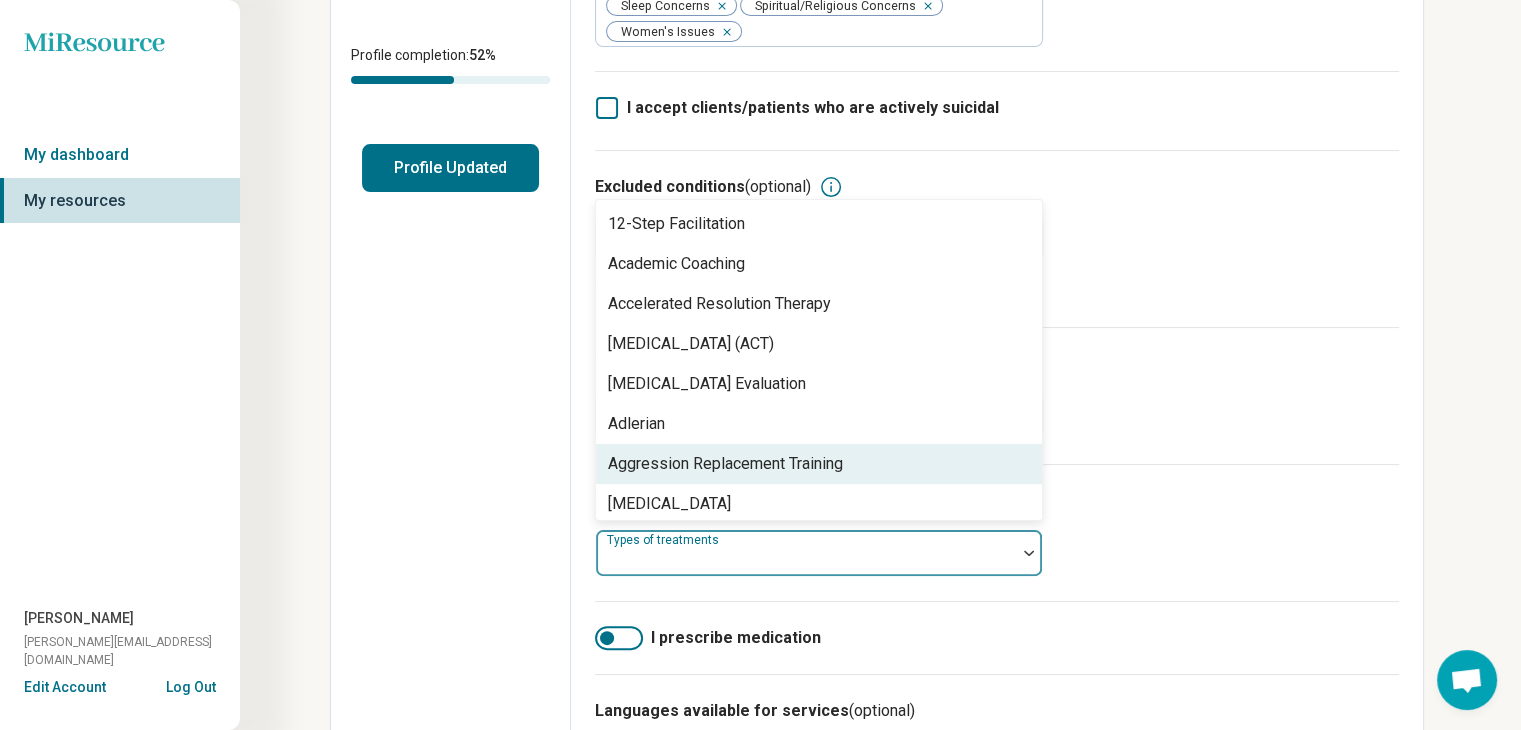 click on "Types of therapeutic modalities  (optional) Therapeutic modalities" at bounding box center (997, 395) 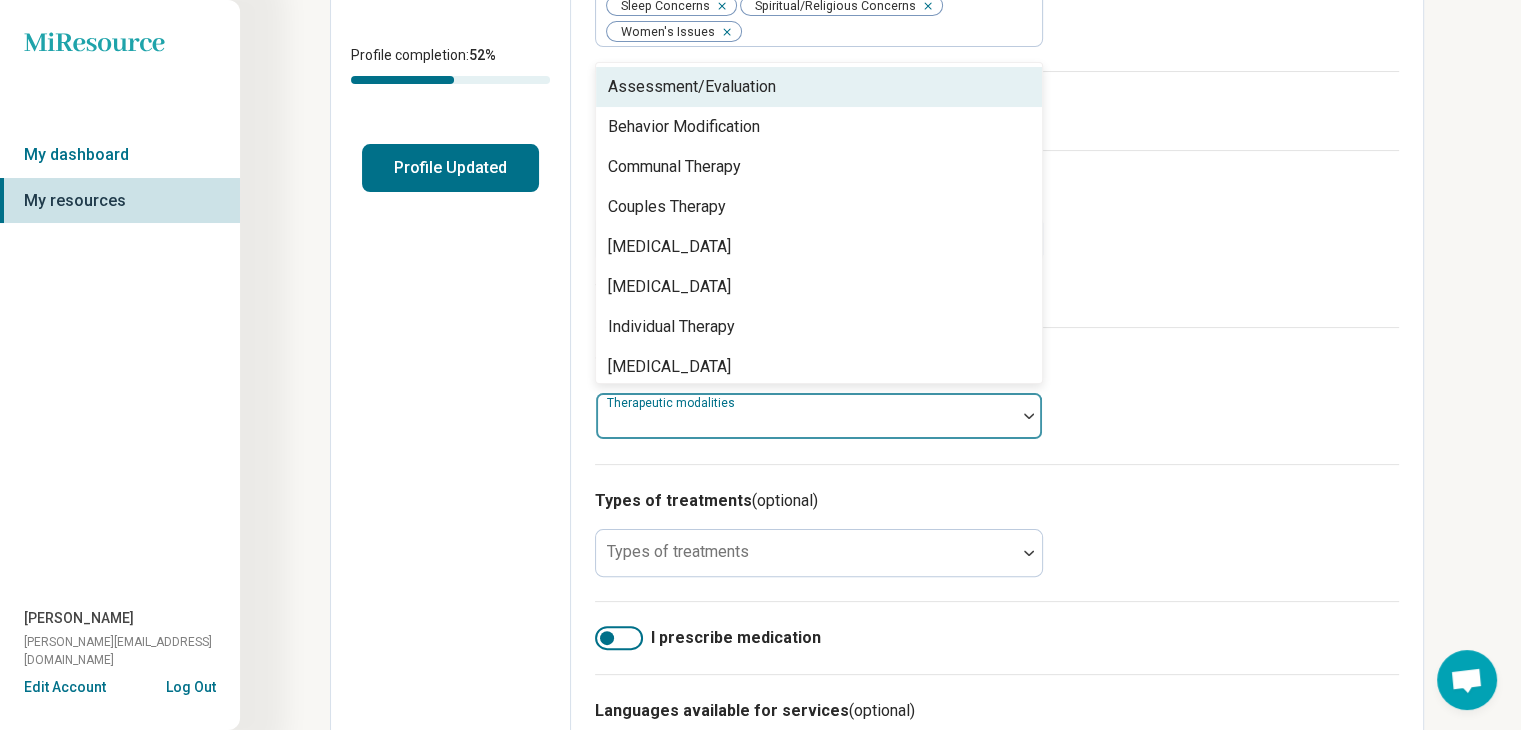 click at bounding box center (806, 424) 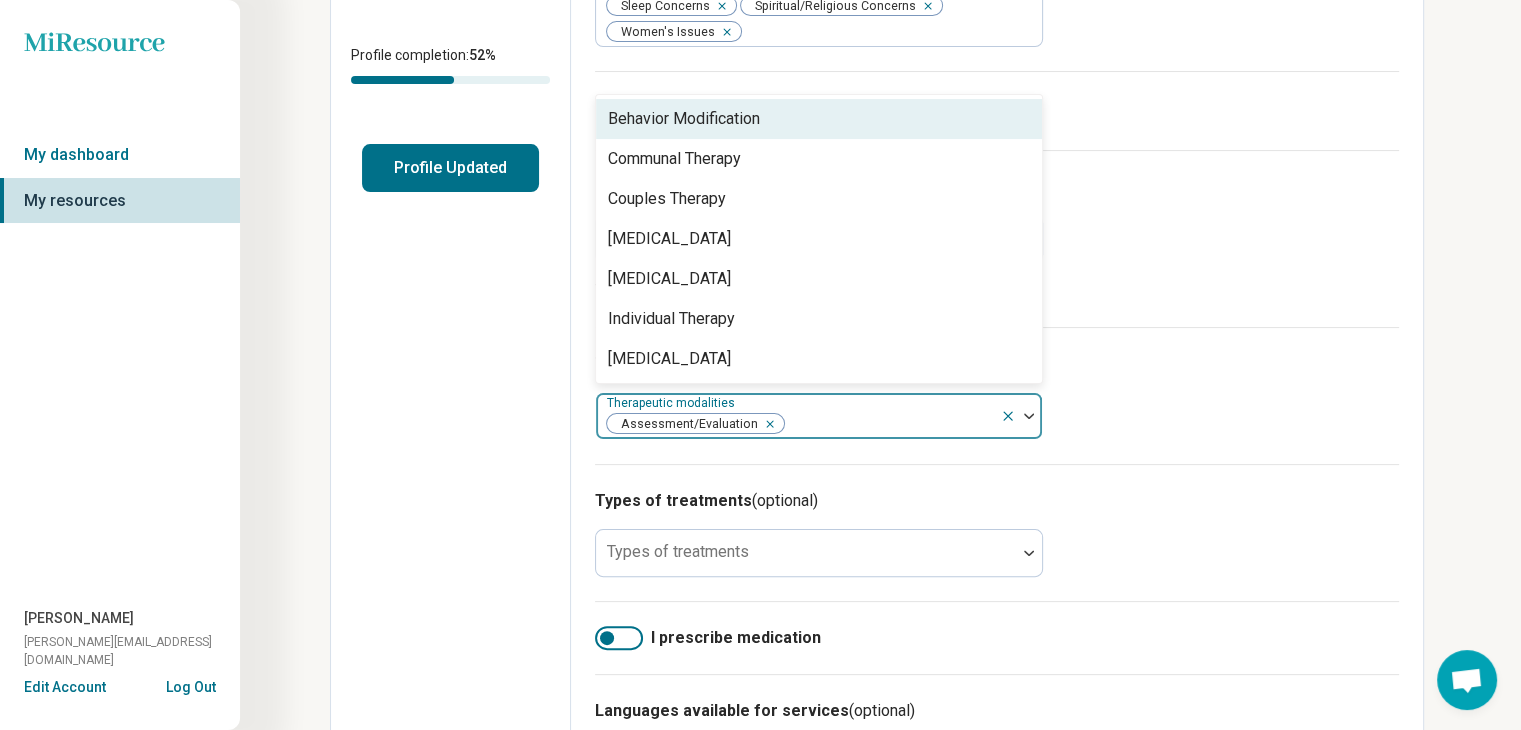 click on "Behavior Modification" at bounding box center (684, 119) 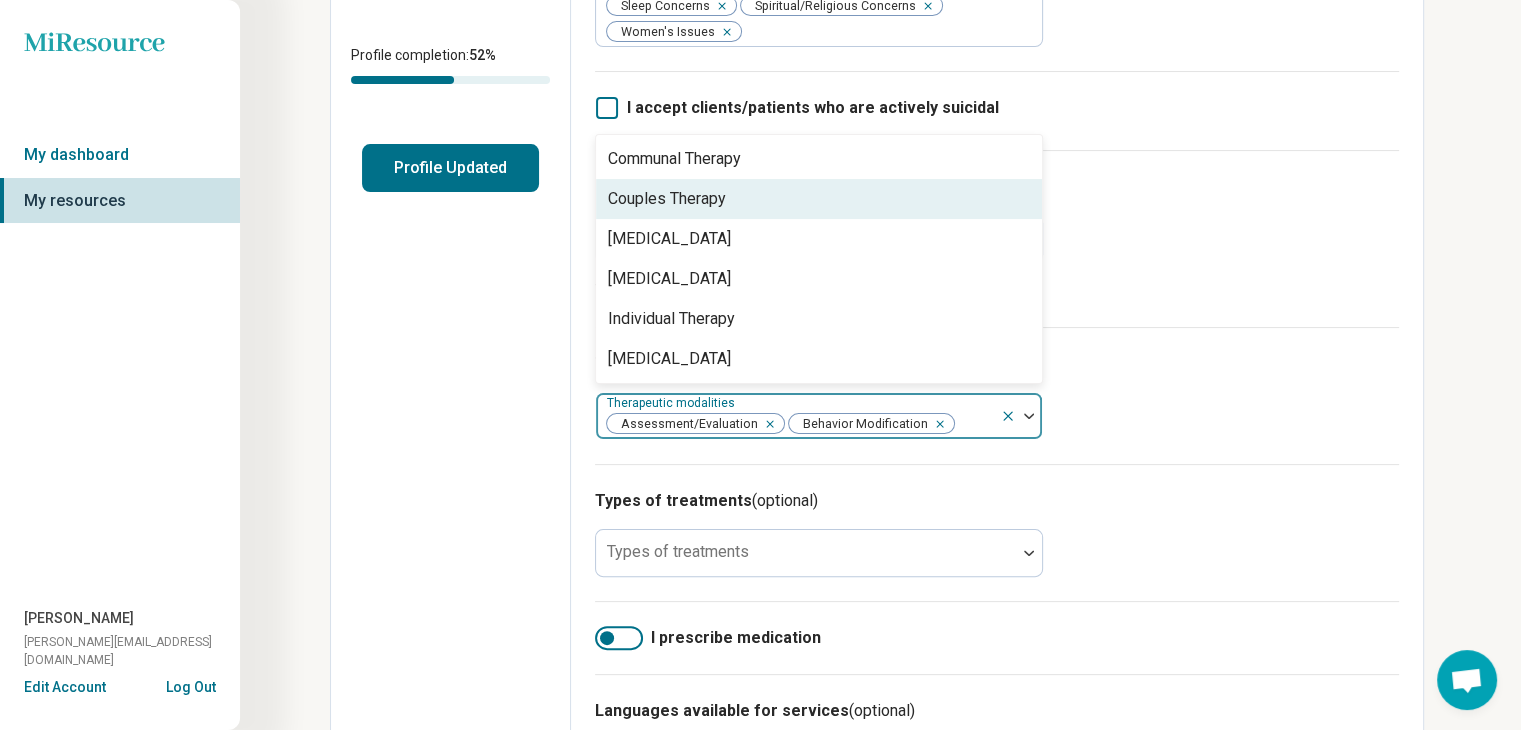 click on "Couples Therapy" at bounding box center (819, 199) 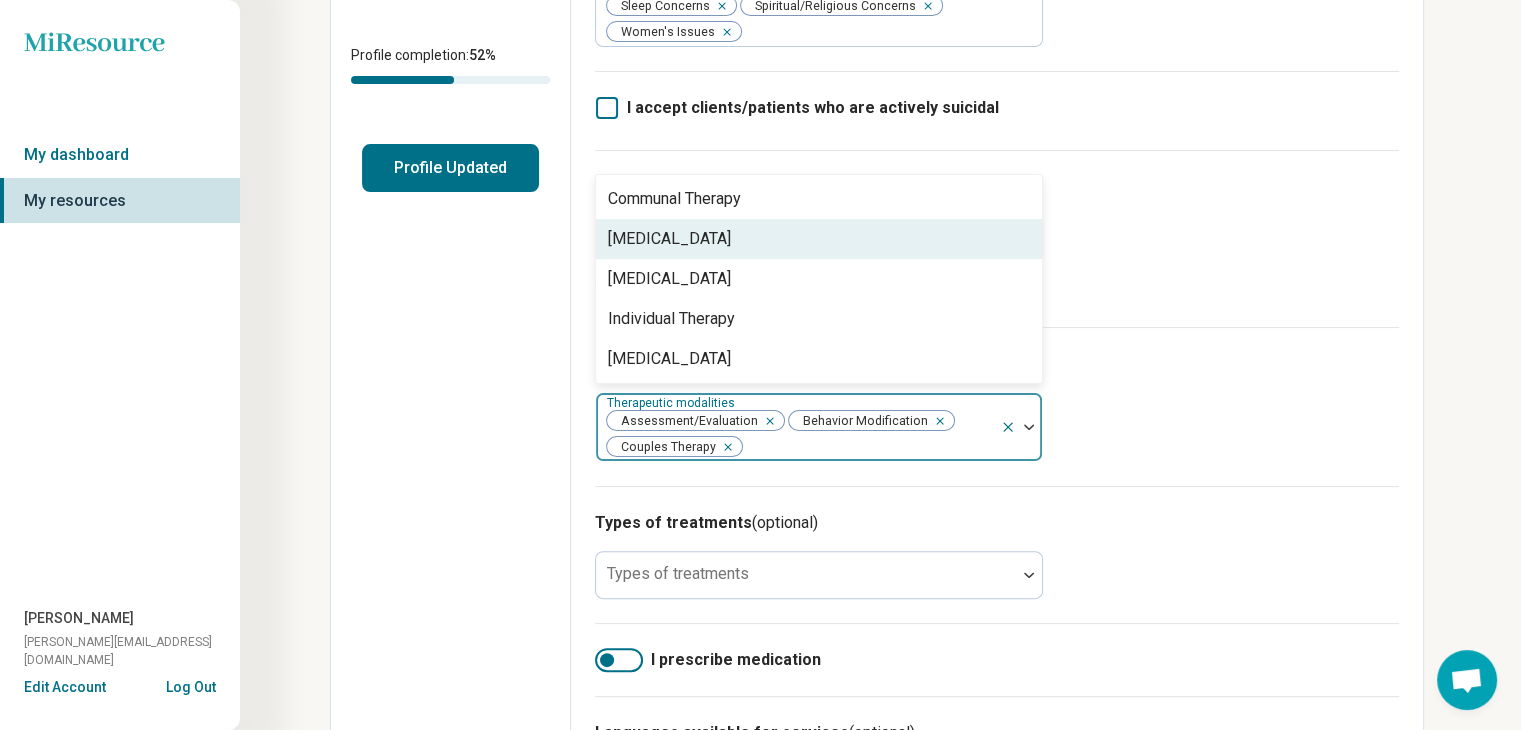 click on "[MEDICAL_DATA]" at bounding box center (819, 239) 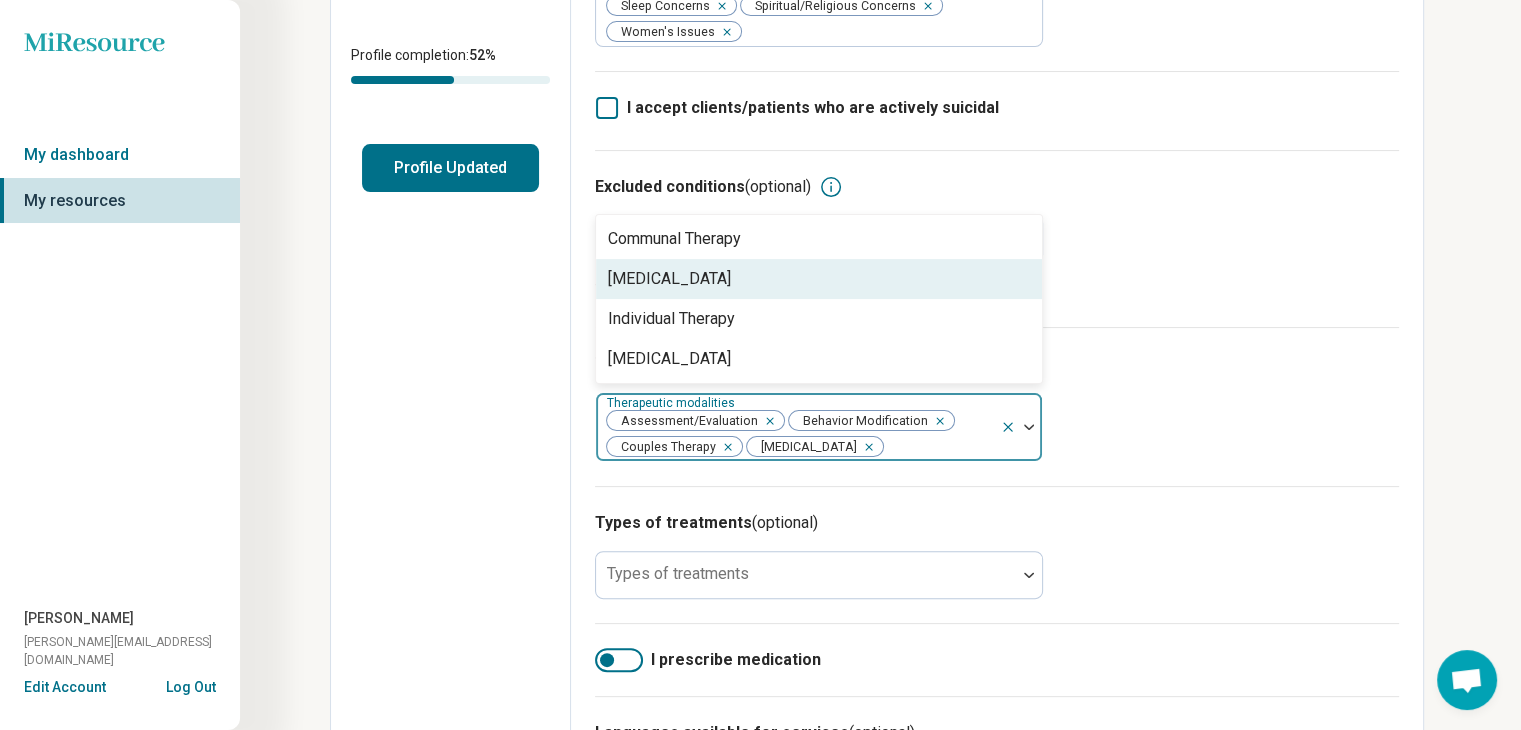 click on "[MEDICAL_DATA]" at bounding box center (819, 279) 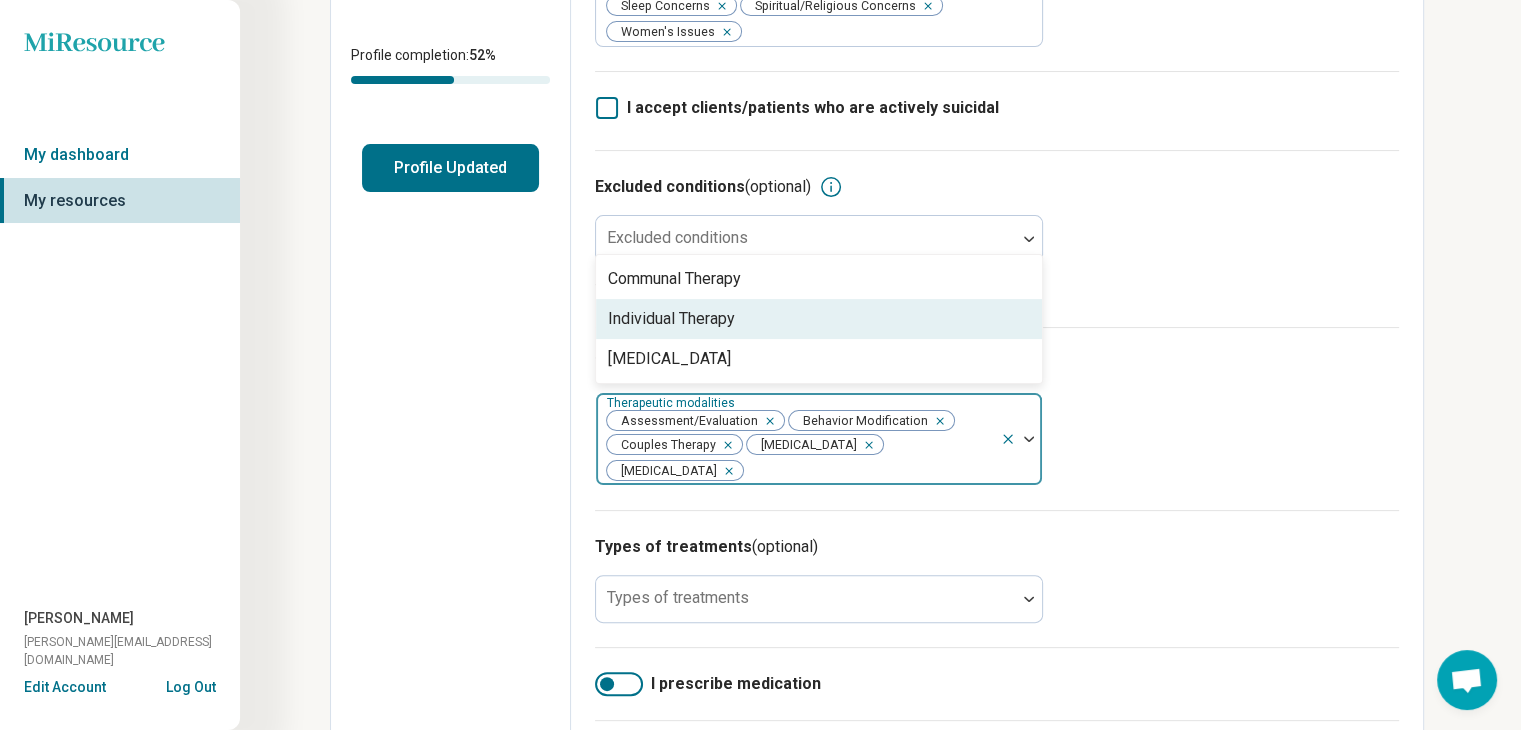 click on "Individual Therapy" at bounding box center (819, 319) 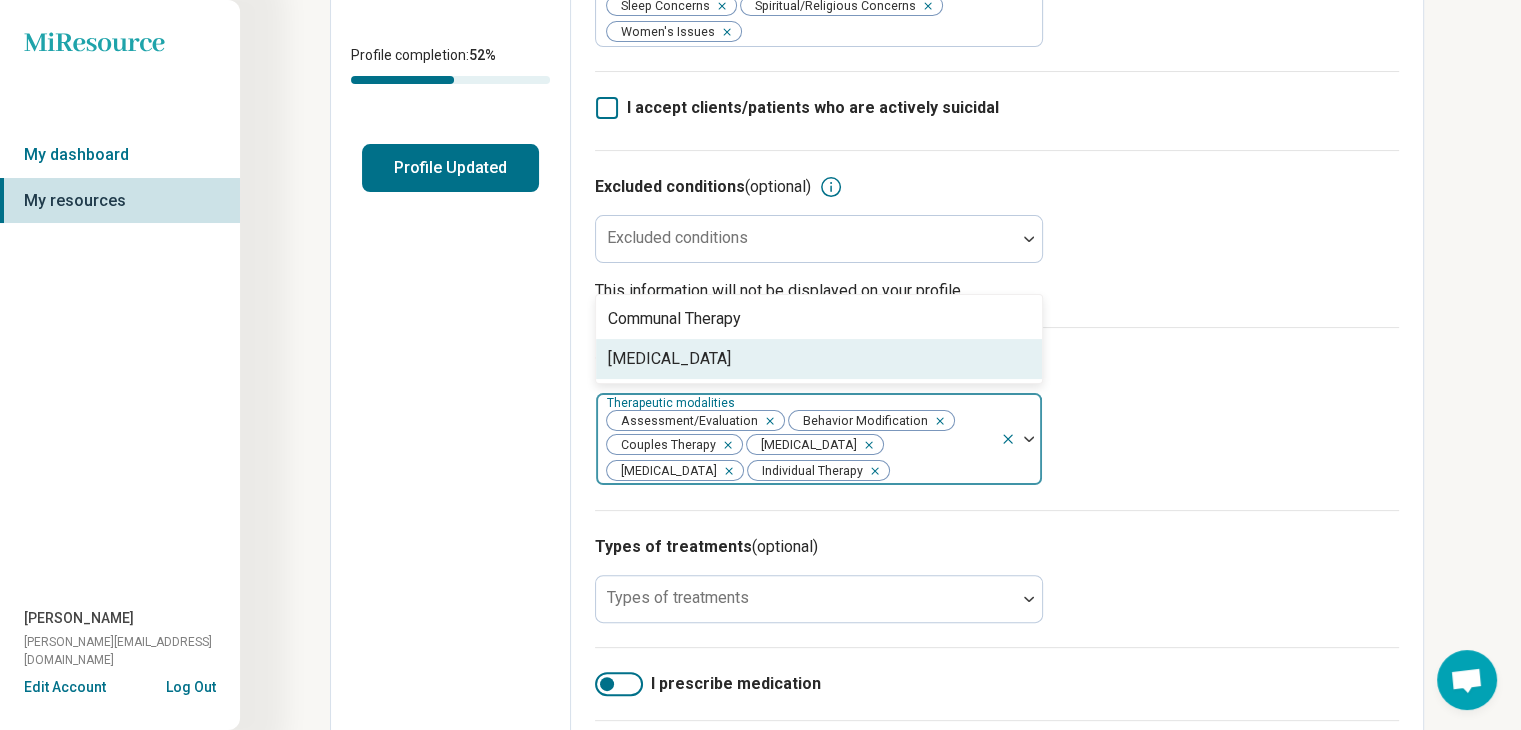 click on "Types of therapeutic modalities  (optional) option Individual Therapy, selected. 2 results available. Use Up and Down to choose options, press Enter to select the currently focused option, press Escape to exit the menu, press Tab to select the option and exit the menu. Therapeutic modalities Assessment/Evaluation Behavior Modification Couples Therapy [MEDICAL_DATA] [MEDICAL_DATA] Individual Therapy Communal Therapy [MEDICAL_DATA]" at bounding box center [997, 418] 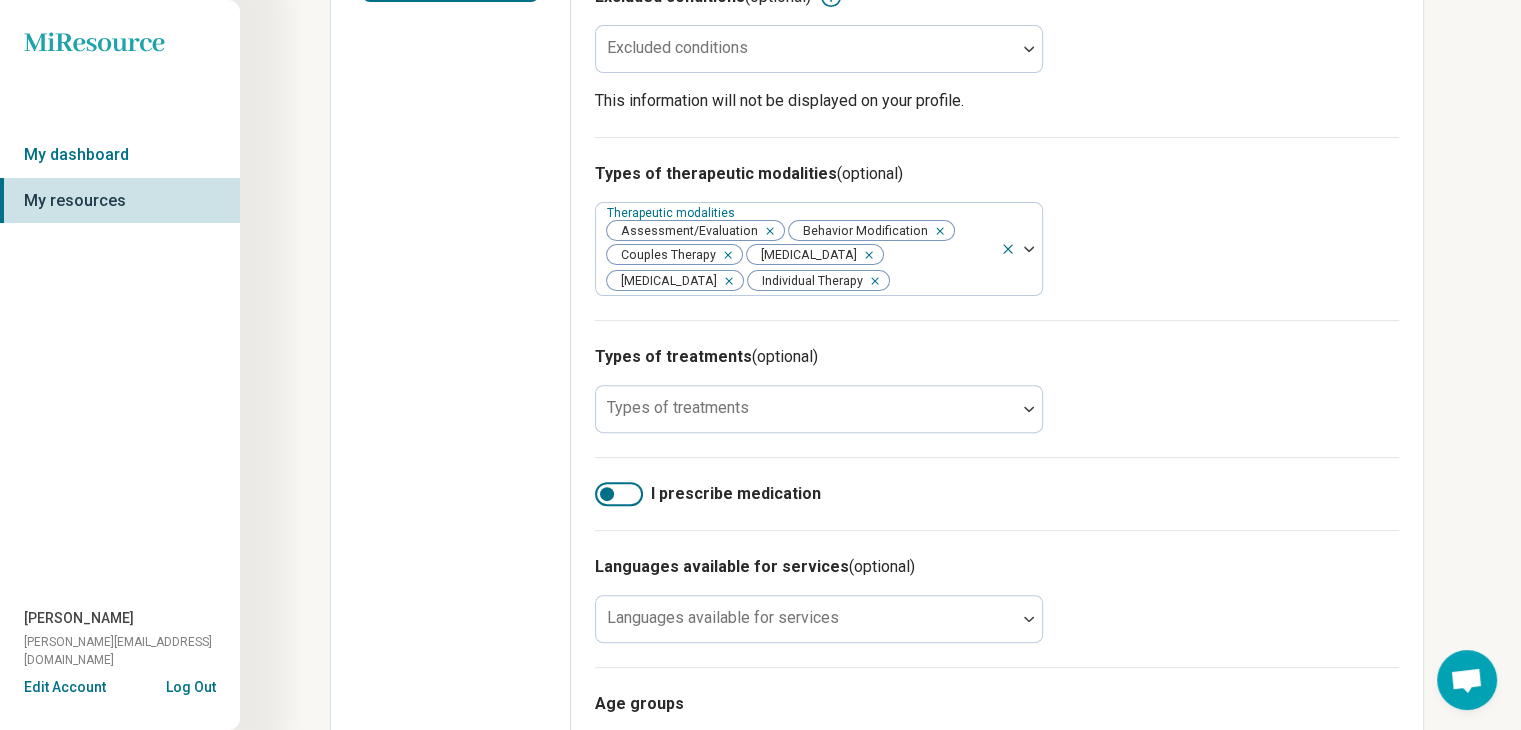 scroll, scrollTop: 600, scrollLeft: 0, axis: vertical 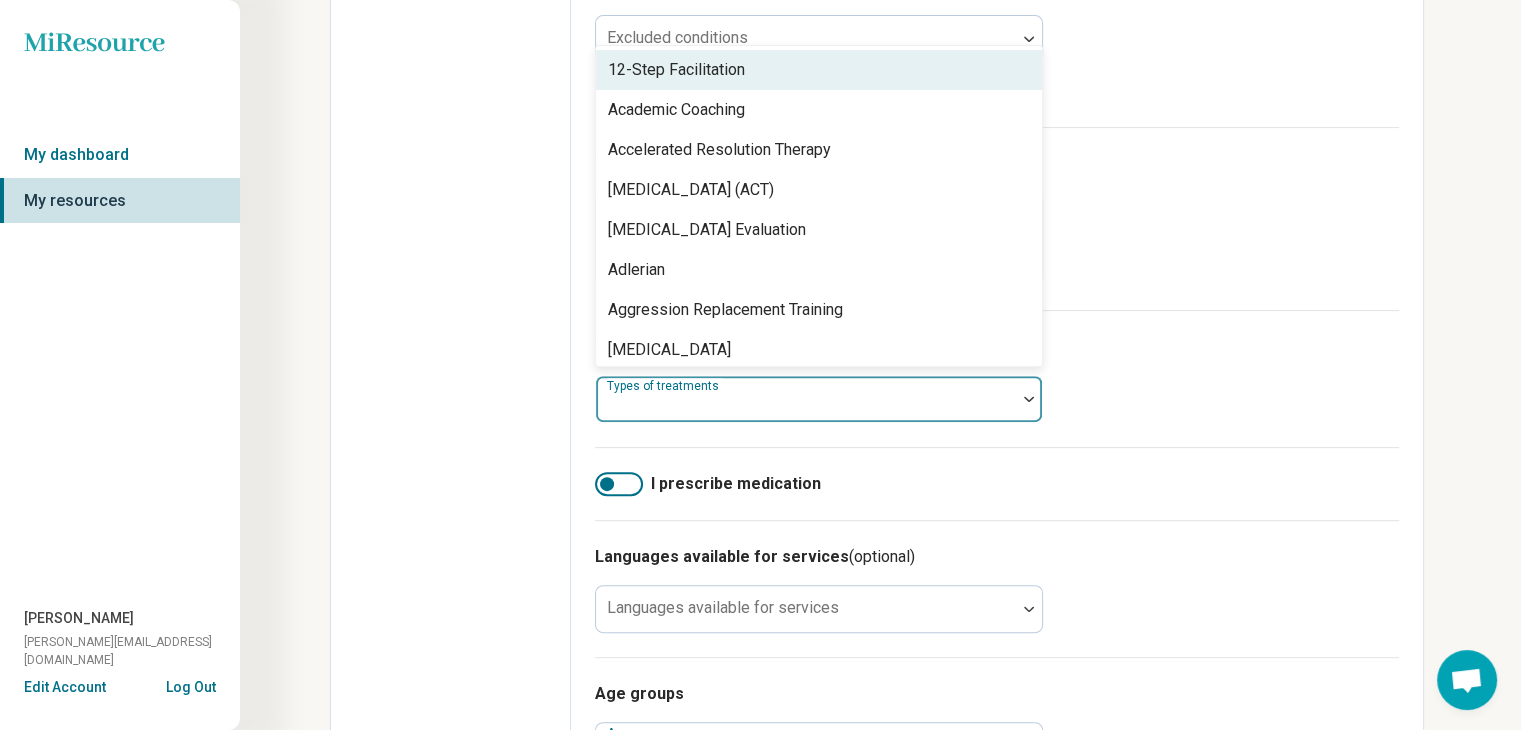 click at bounding box center (806, 407) 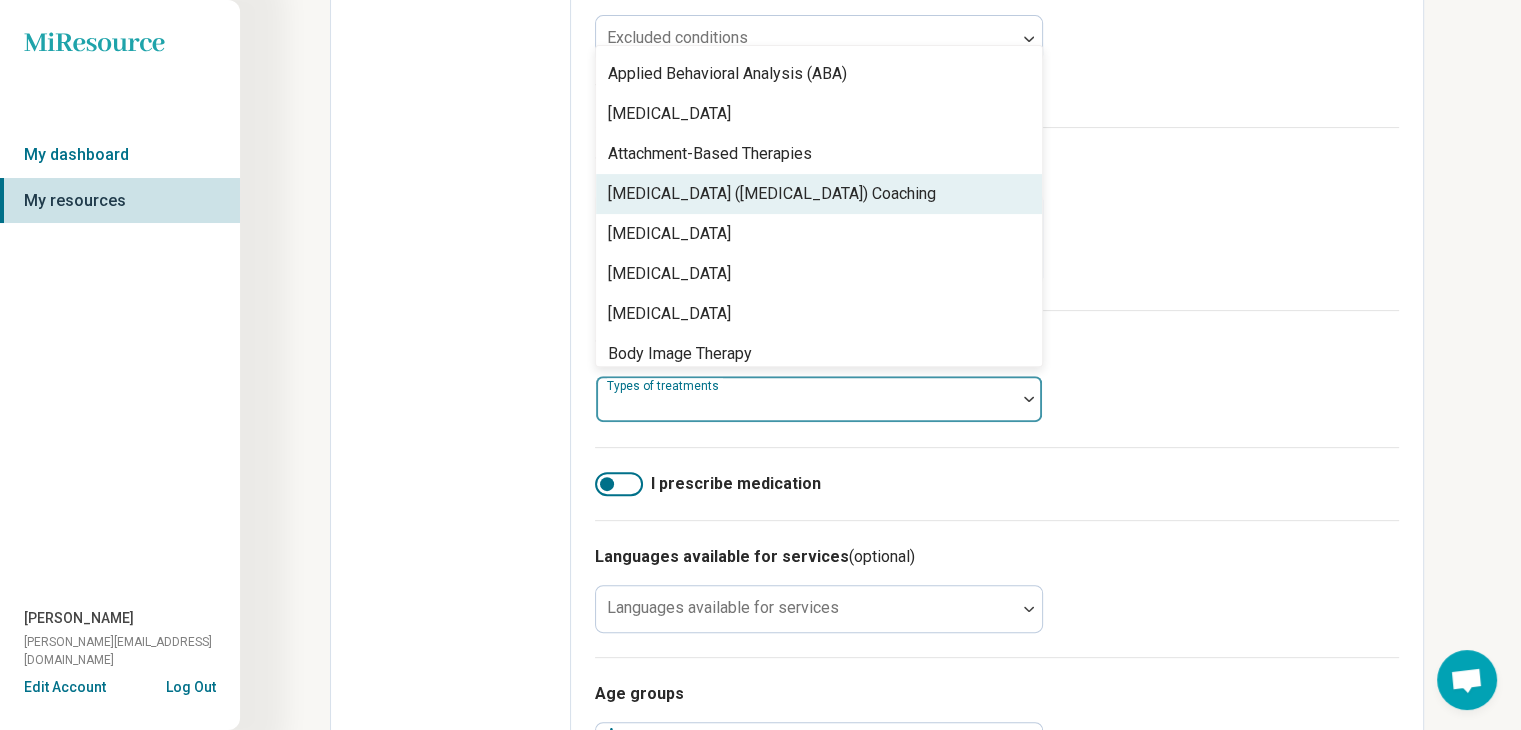 scroll, scrollTop: 400, scrollLeft: 0, axis: vertical 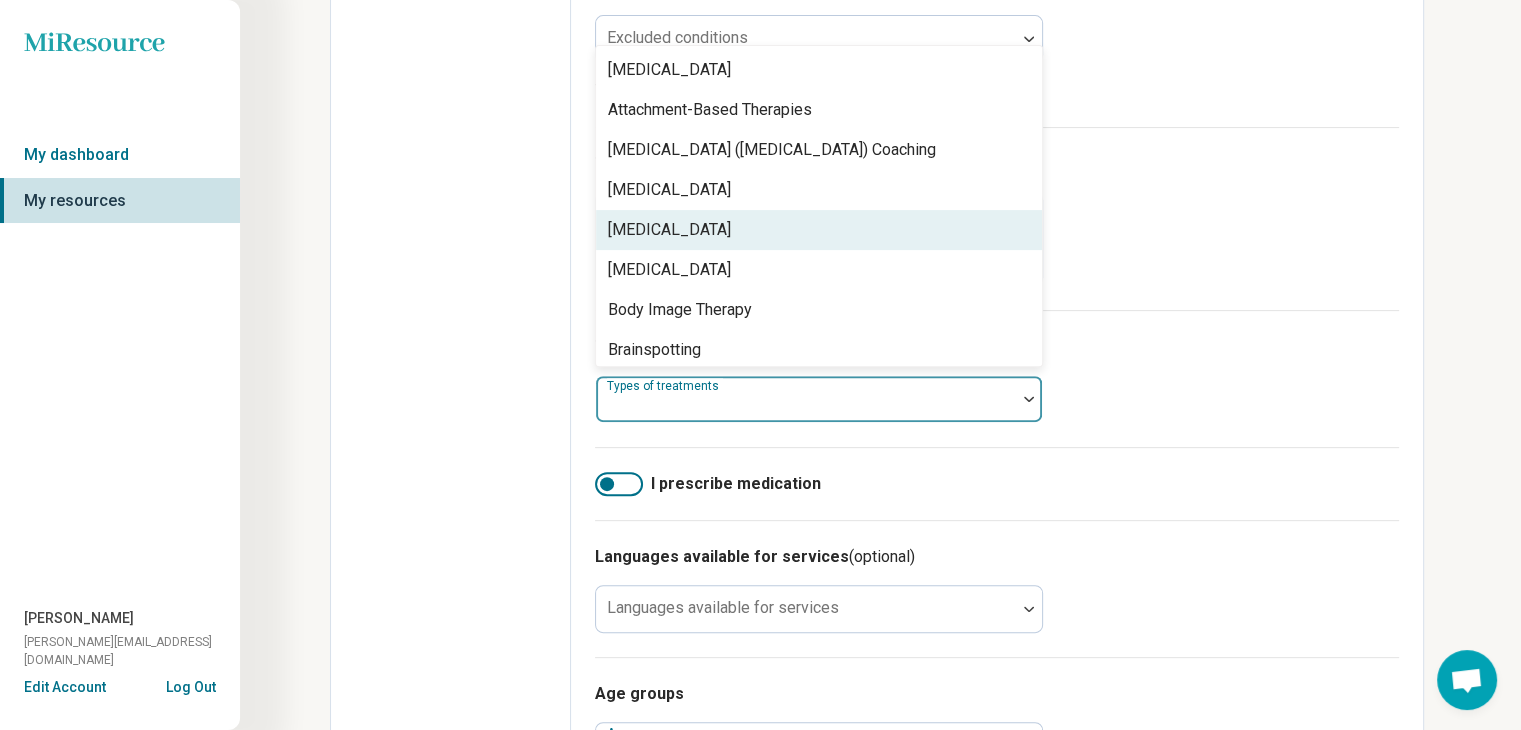 click on "[MEDICAL_DATA]" at bounding box center [819, 230] 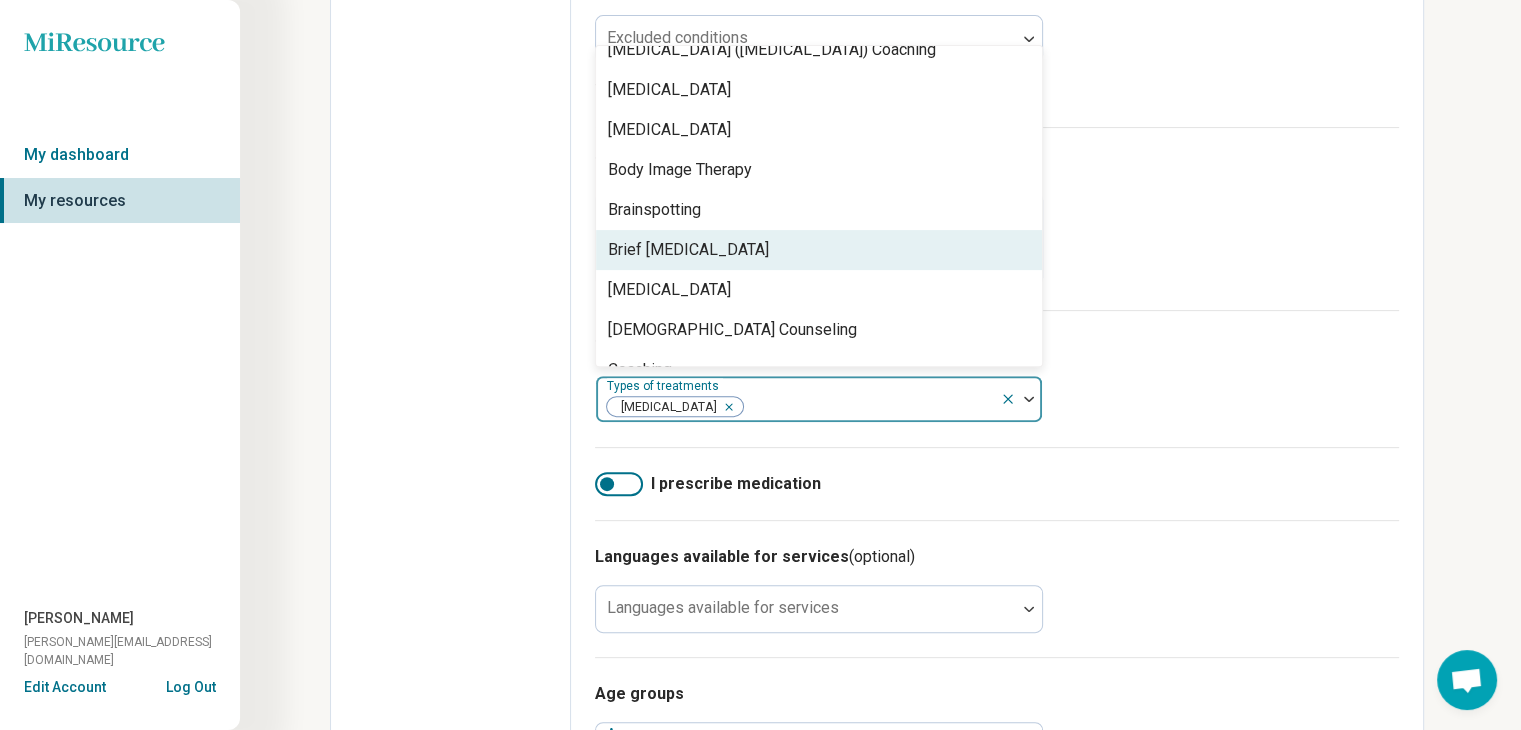 scroll, scrollTop: 600, scrollLeft: 0, axis: vertical 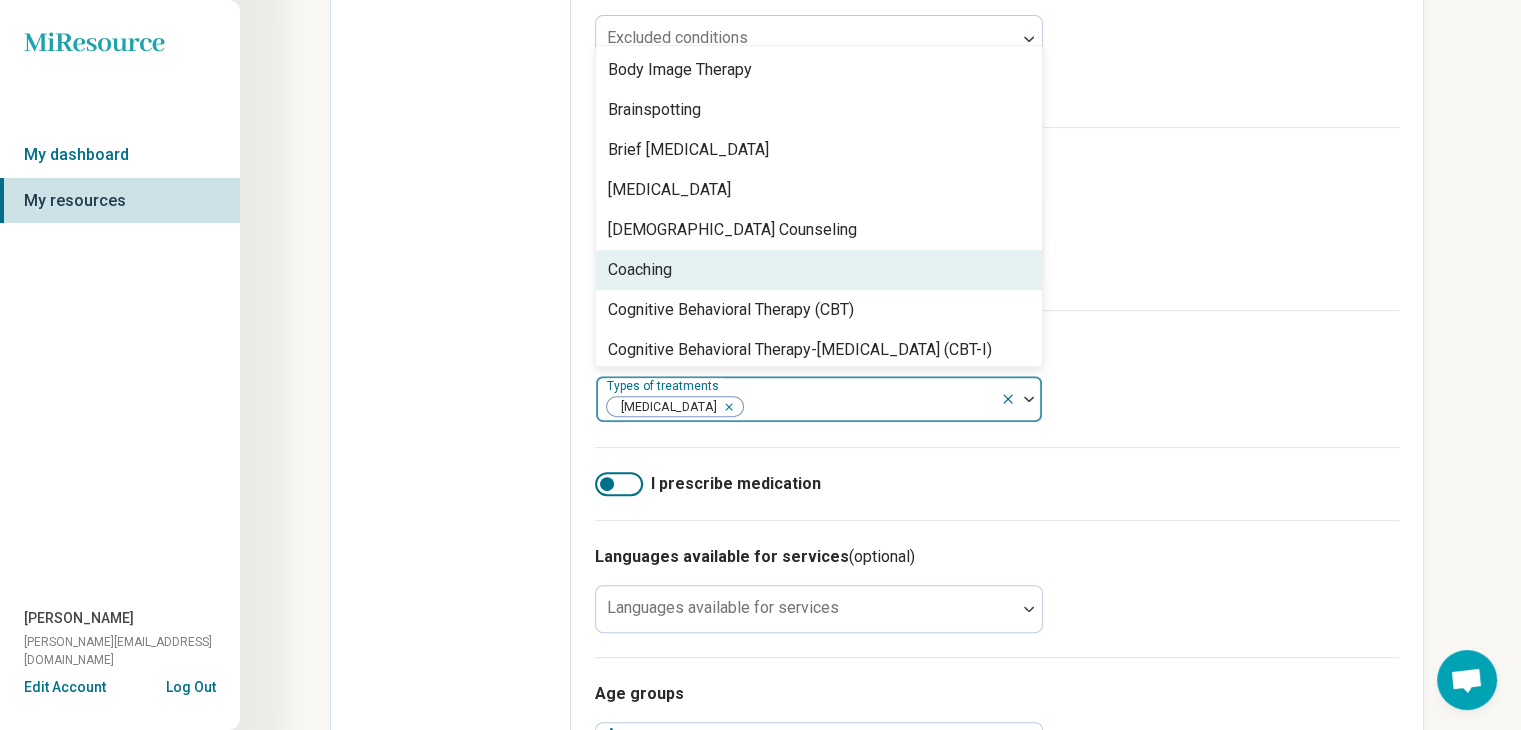 drag, startPoint x: 826, startPoint y: 269, endPoint x: 820, endPoint y: 255, distance: 15.231546 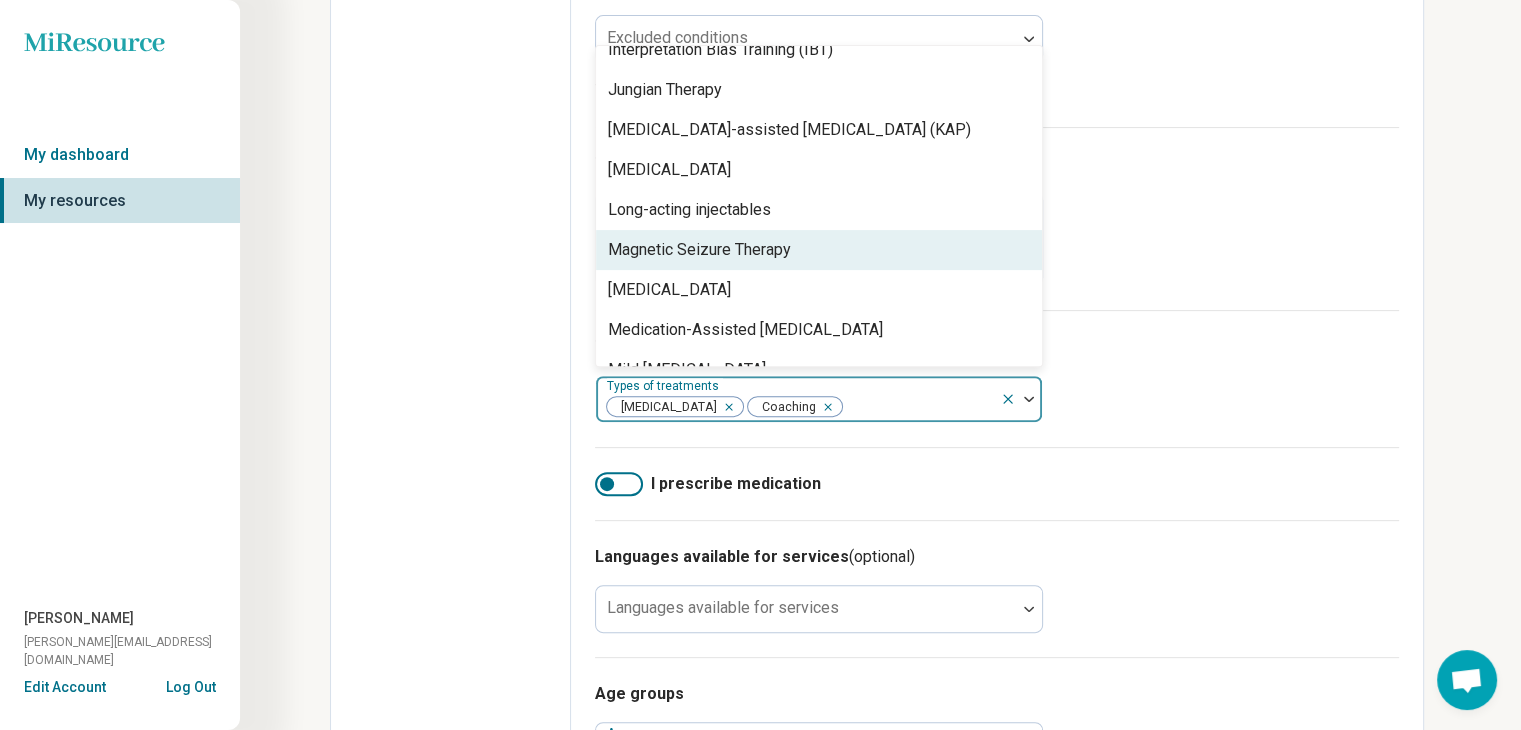 scroll, scrollTop: 2400, scrollLeft: 0, axis: vertical 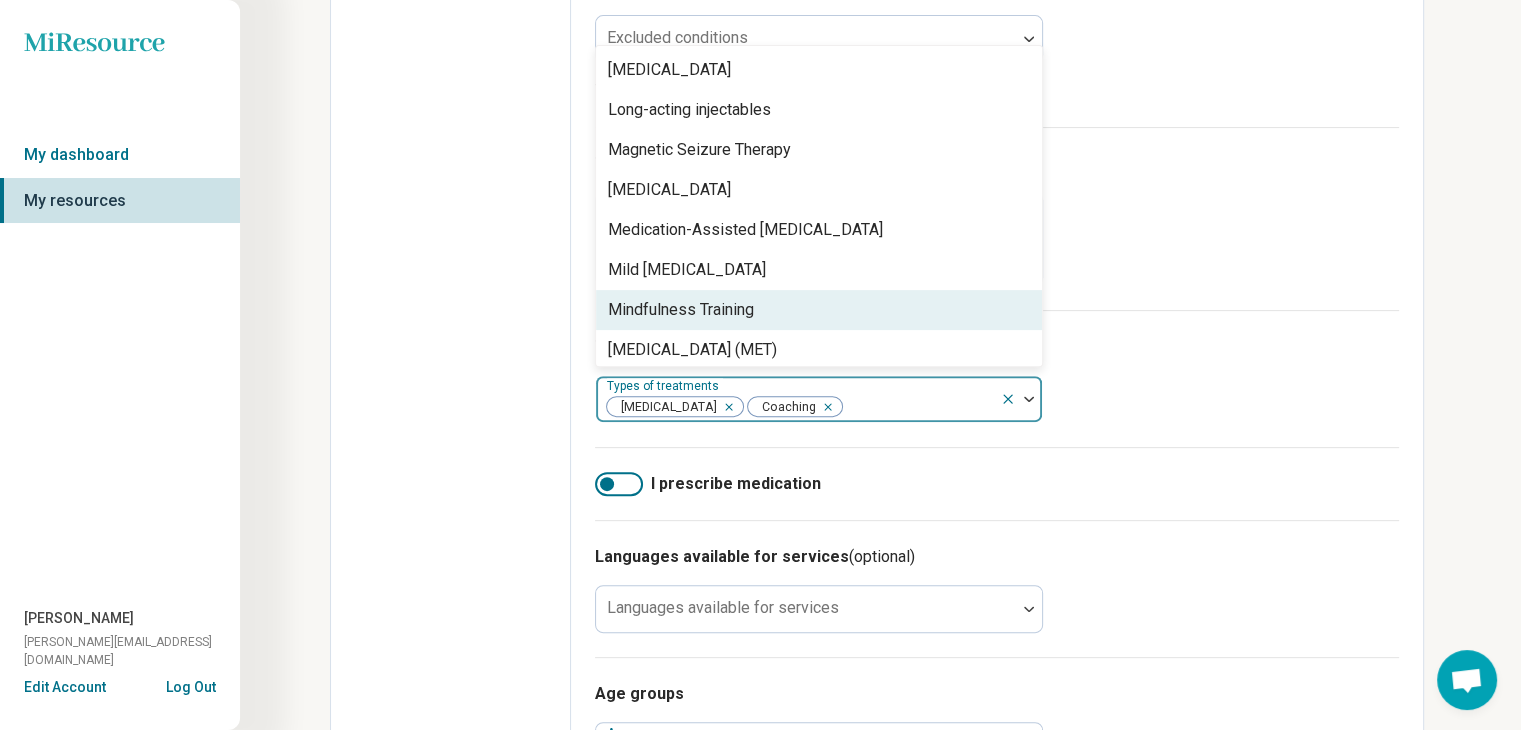 click on "Mindfulness Training" at bounding box center [819, 310] 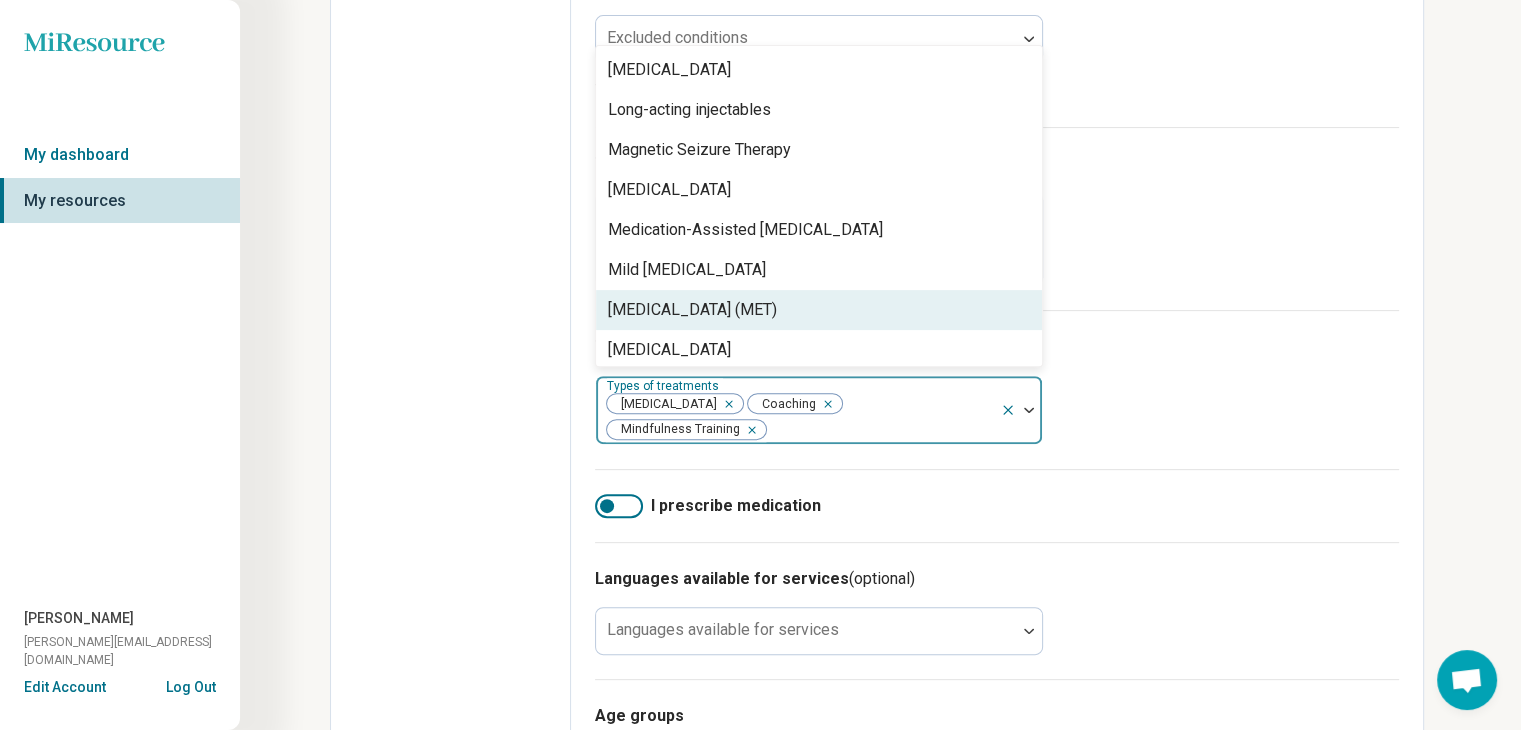 scroll, scrollTop: 2500, scrollLeft: 0, axis: vertical 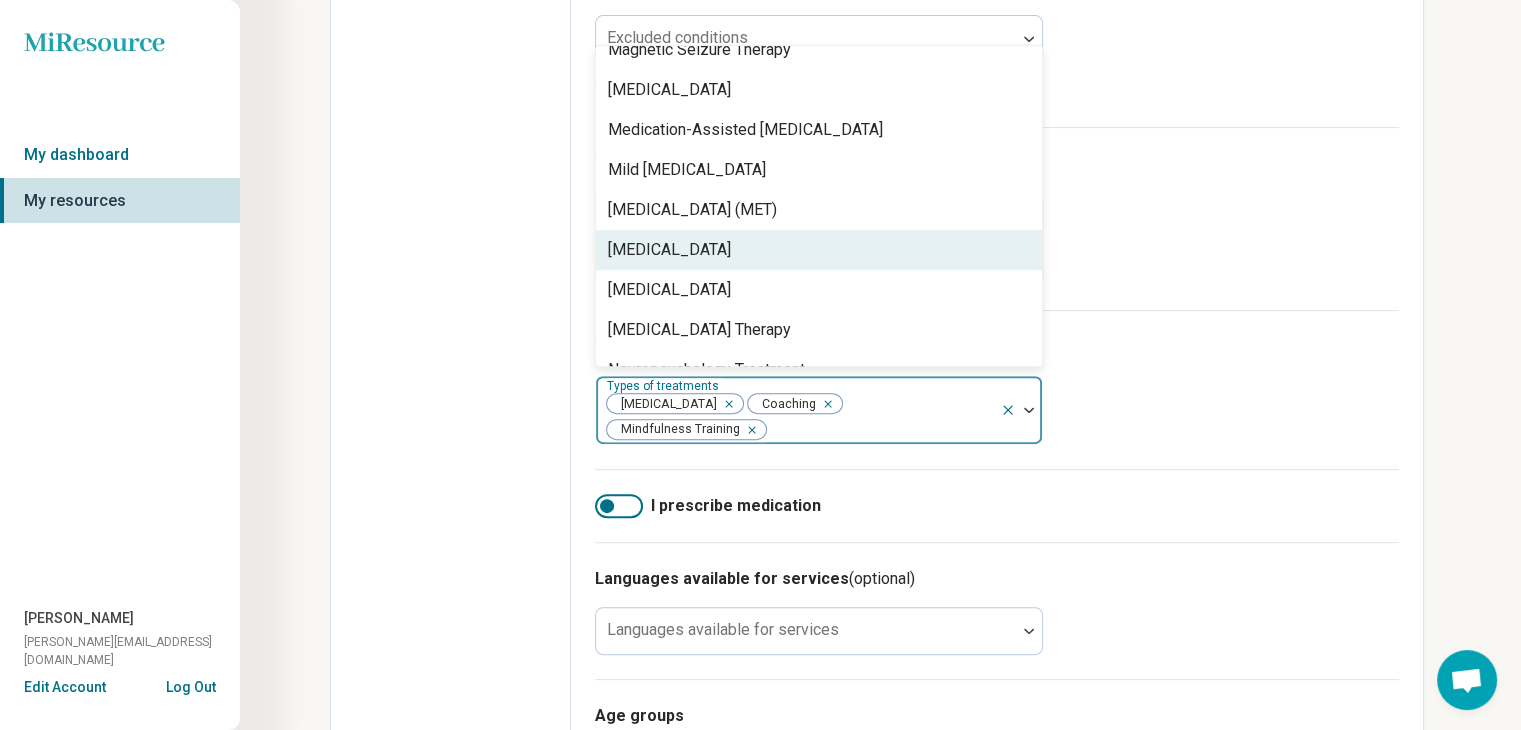 click on "[MEDICAL_DATA]" at bounding box center [819, 250] 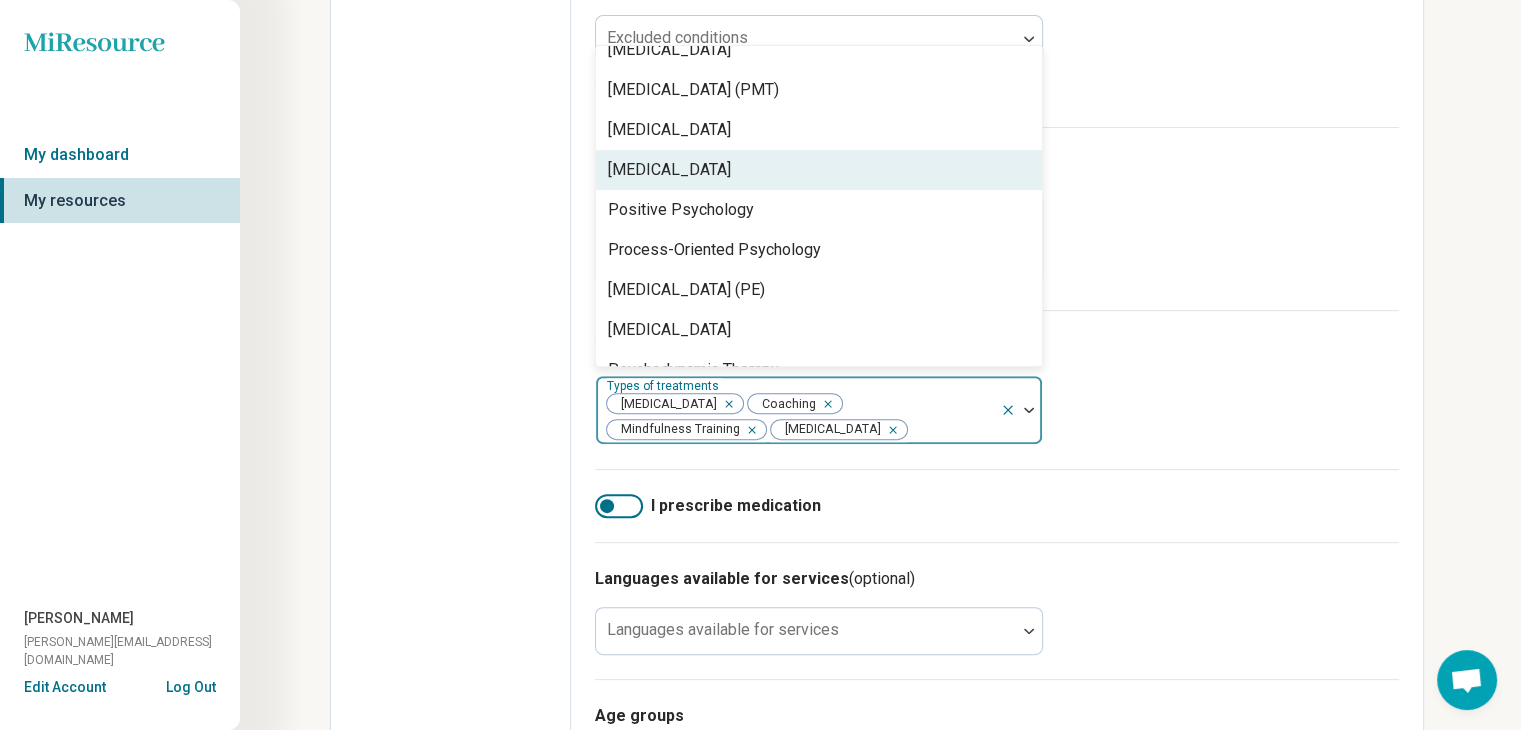 scroll, scrollTop: 2900, scrollLeft: 0, axis: vertical 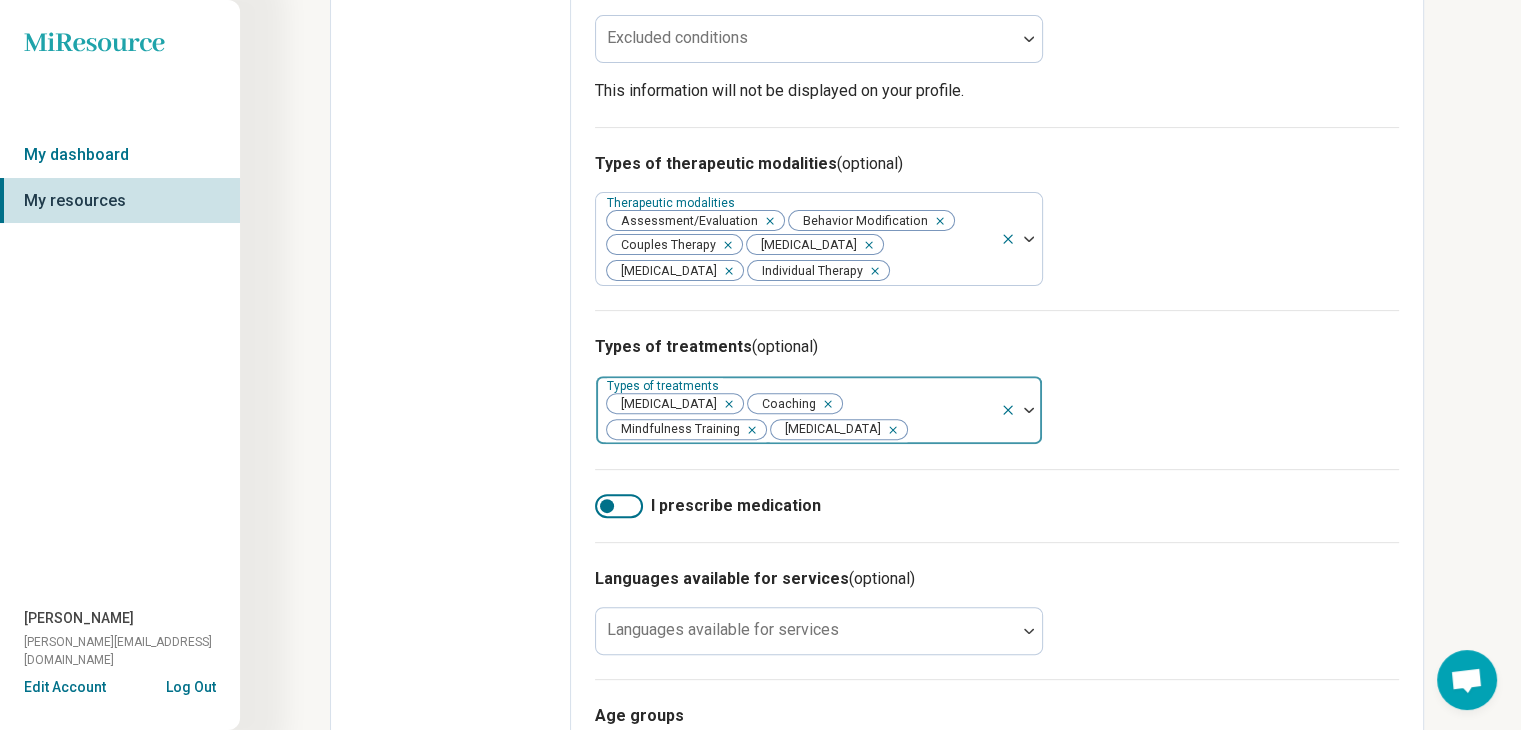 click at bounding box center (1029, 410) 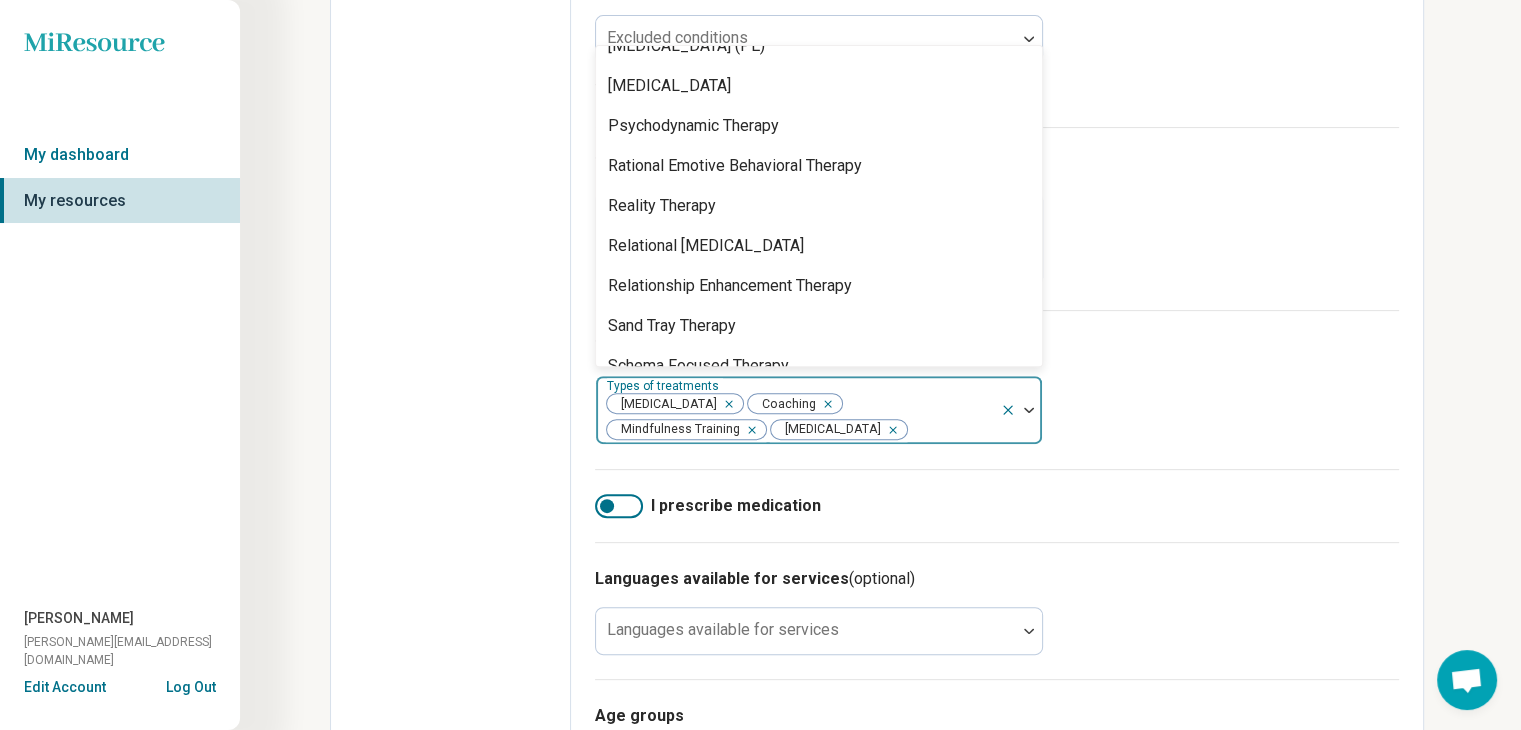 scroll, scrollTop: 2900, scrollLeft: 0, axis: vertical 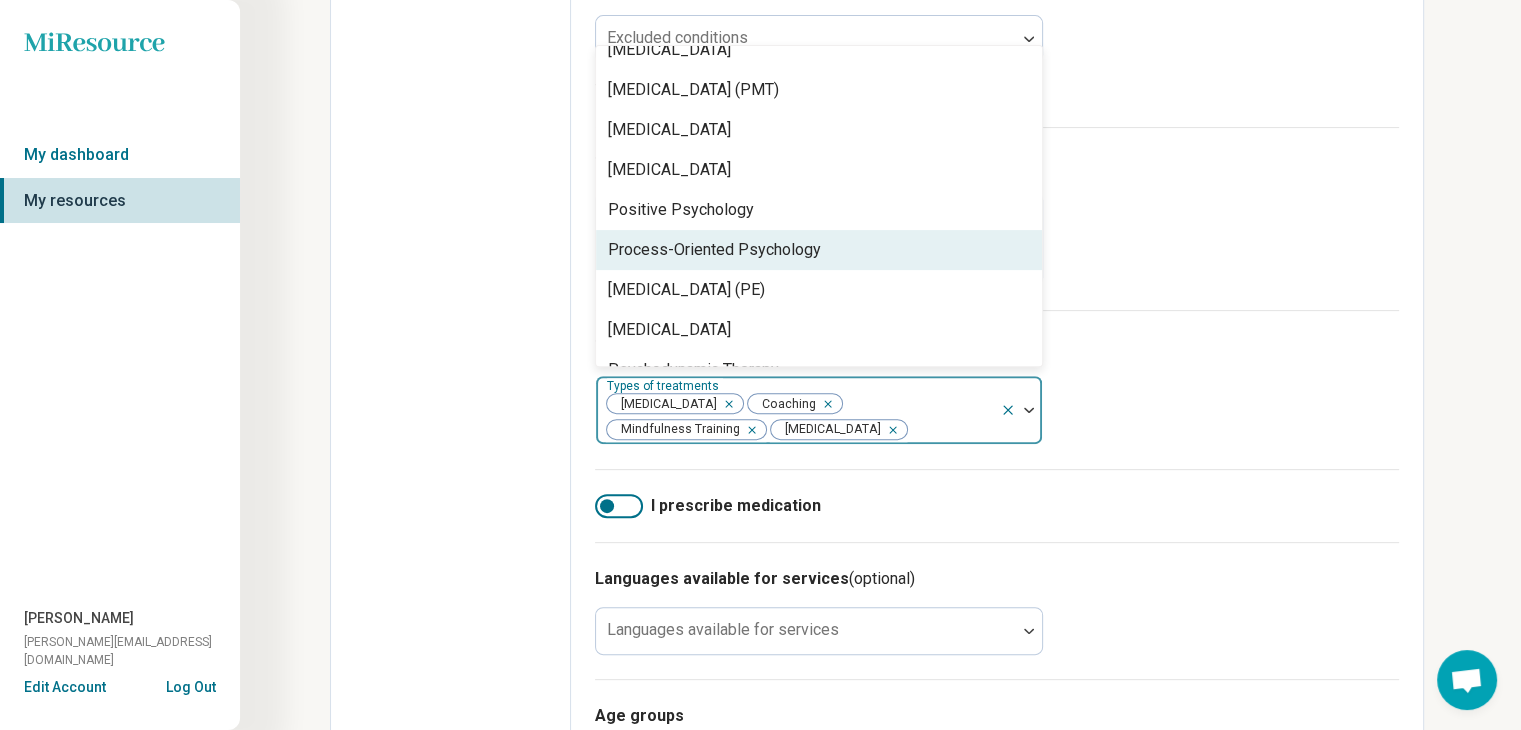 click on "Process-Oriented Psychology" at bounding box center (819, 250) 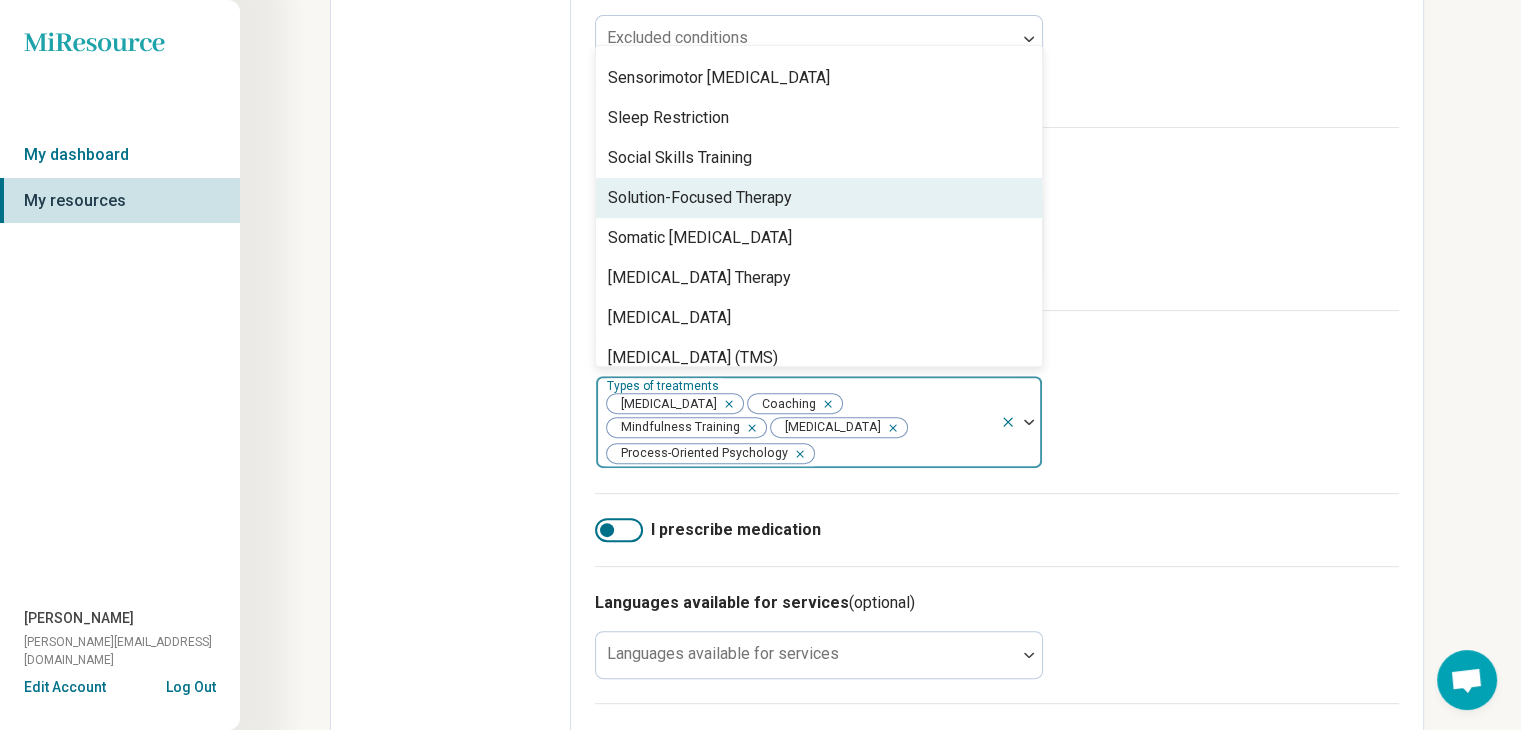 scroll, scrollTop: 3500, scrollLeft: 0, axis: vertical 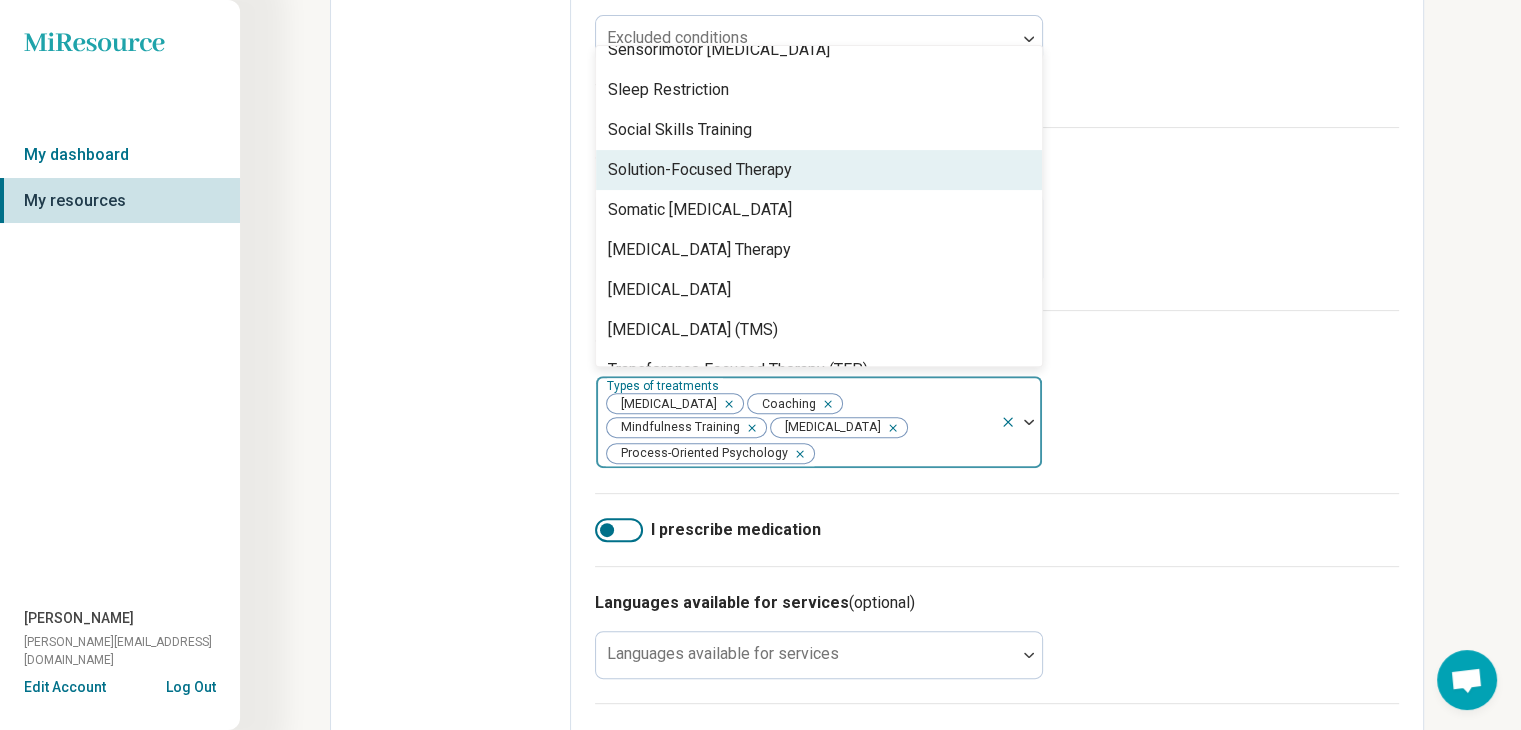 click on "Solution-Focused Therapy" at bounding box center (819, 170) 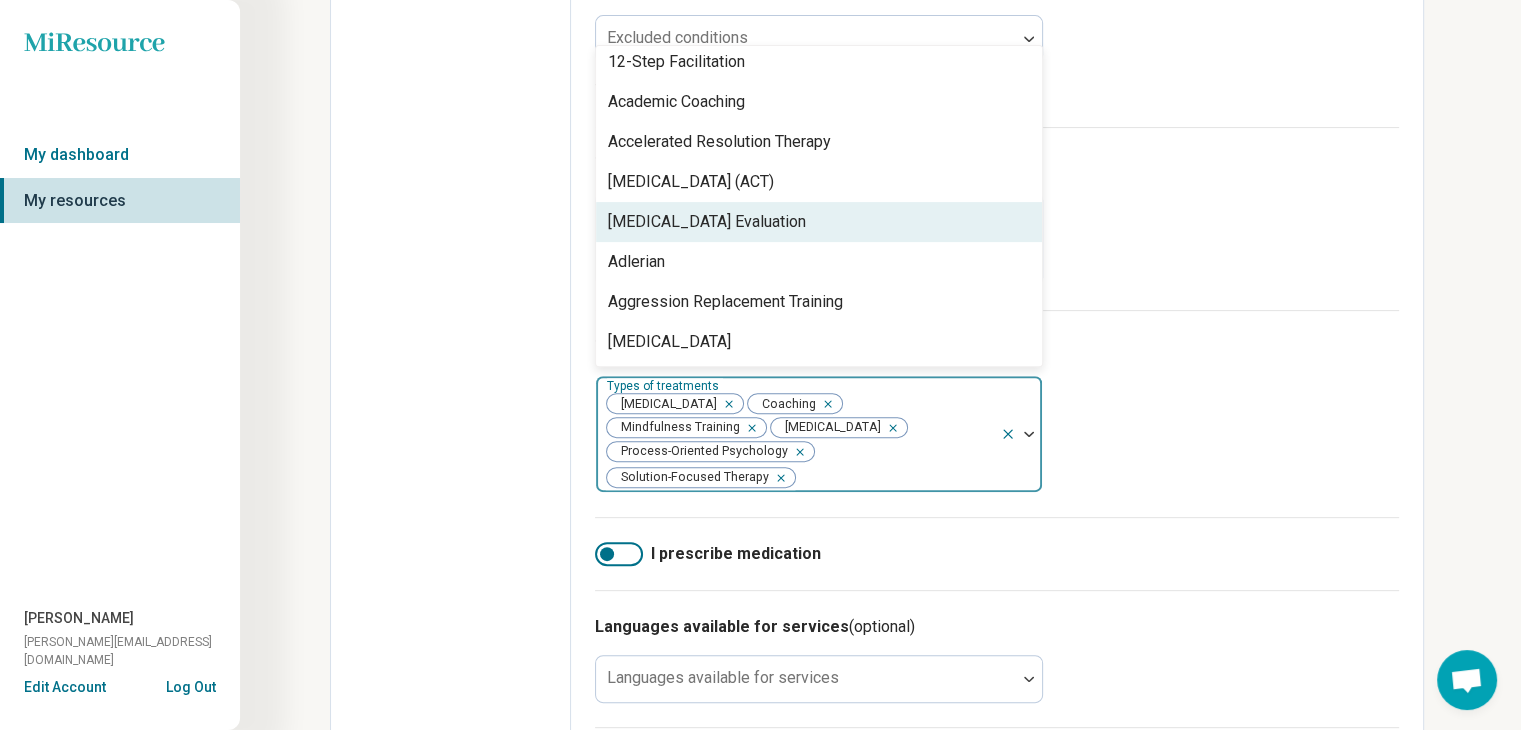 scroll, scrollTop: 0, scrollLeft: 0, axis: both 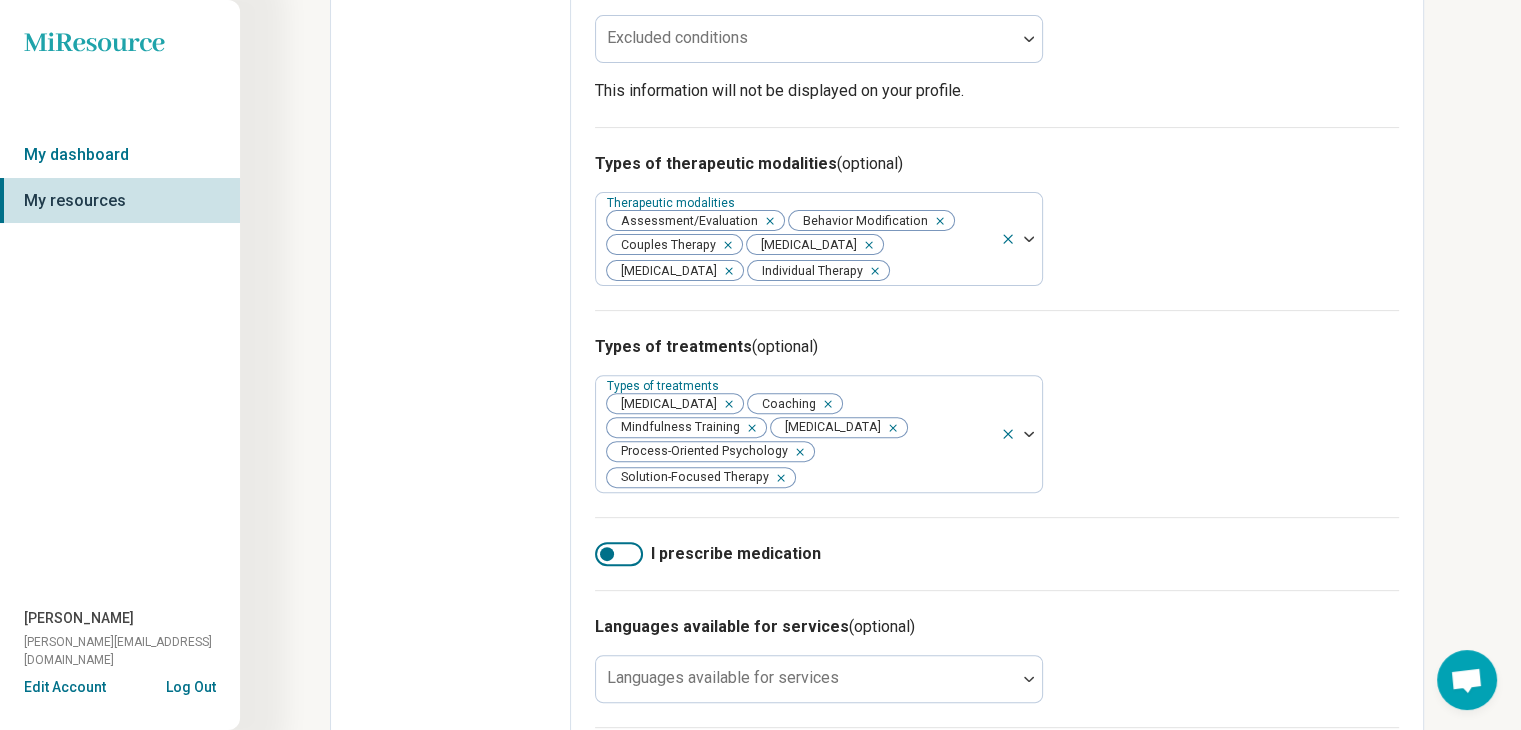 drag, startPoint x: 1351, startPoint y: 363, endPoint x: 1345, endPoint y: 349, distance: 15.231546 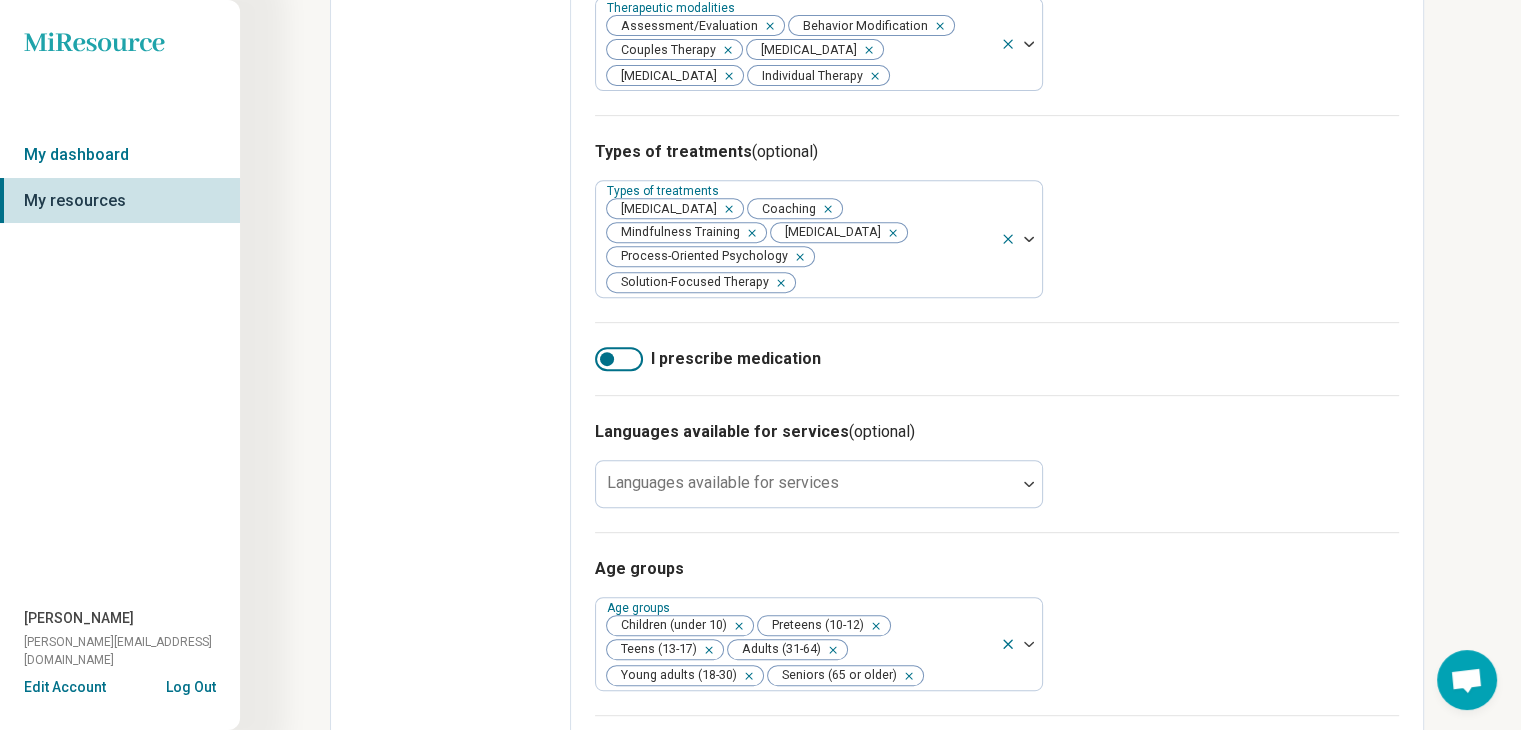 scroll, scrollTop: 955, scrollLeft: 0, axis: vertical 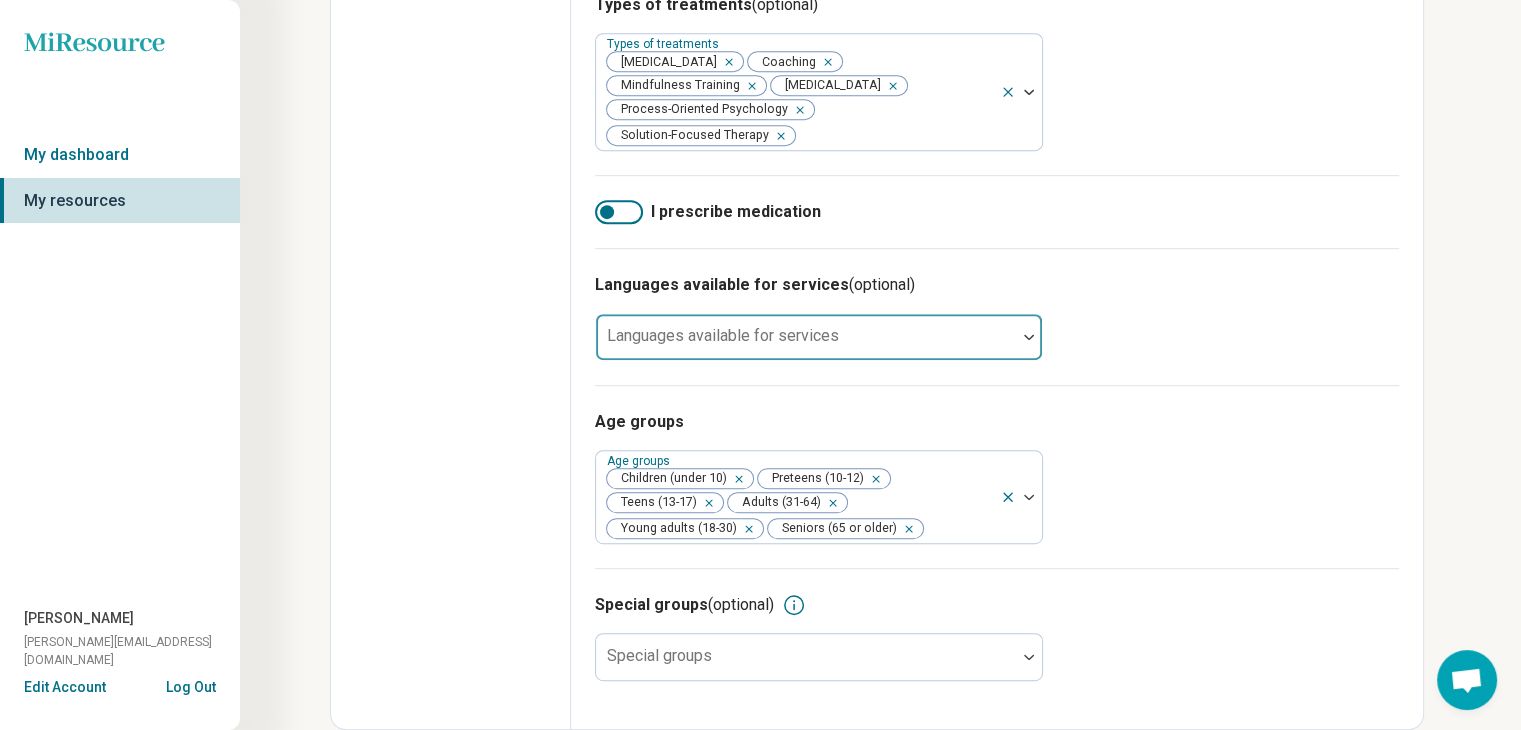 click at bounding box center (806, 337) 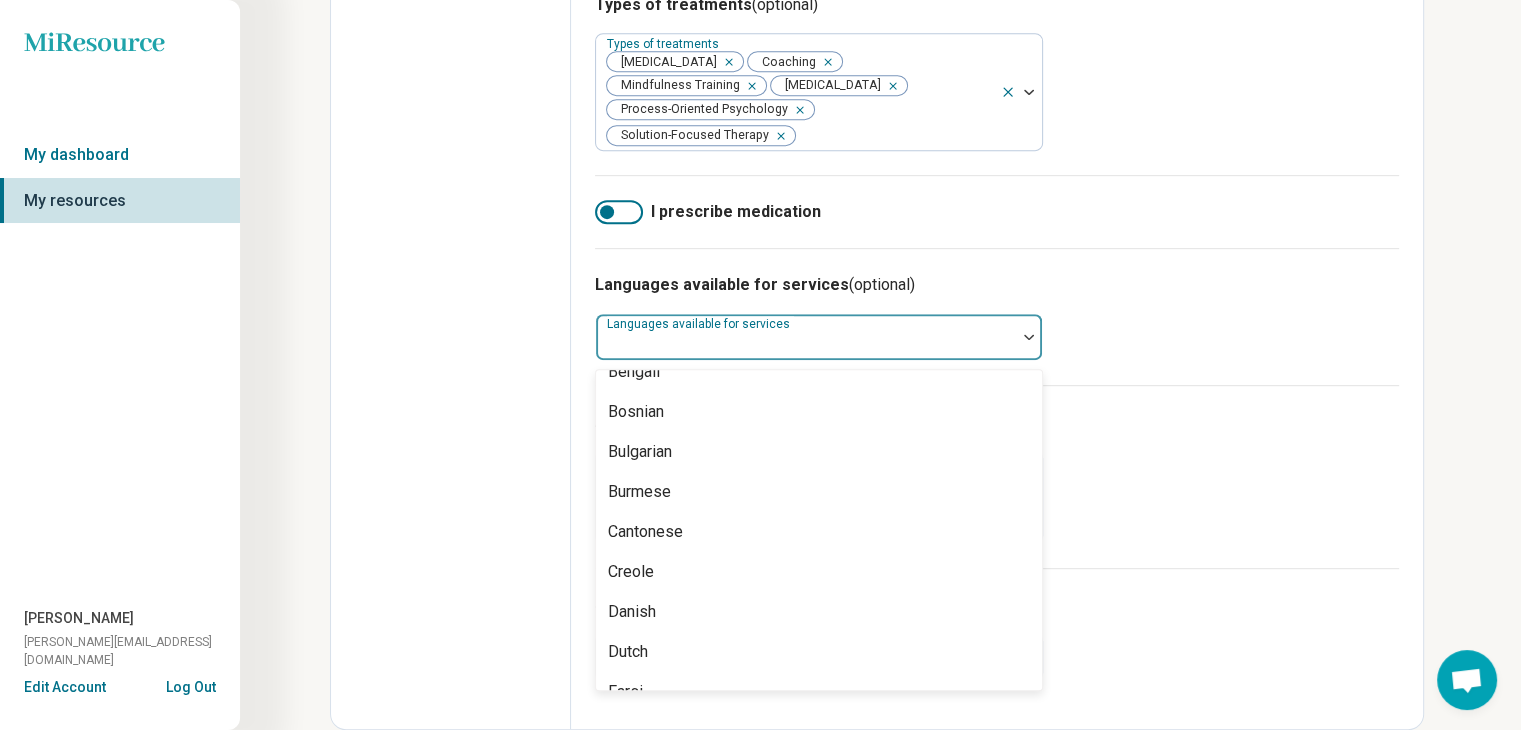 scroll, scrollTop: 400, scrollLeft: 0, axis: vertical 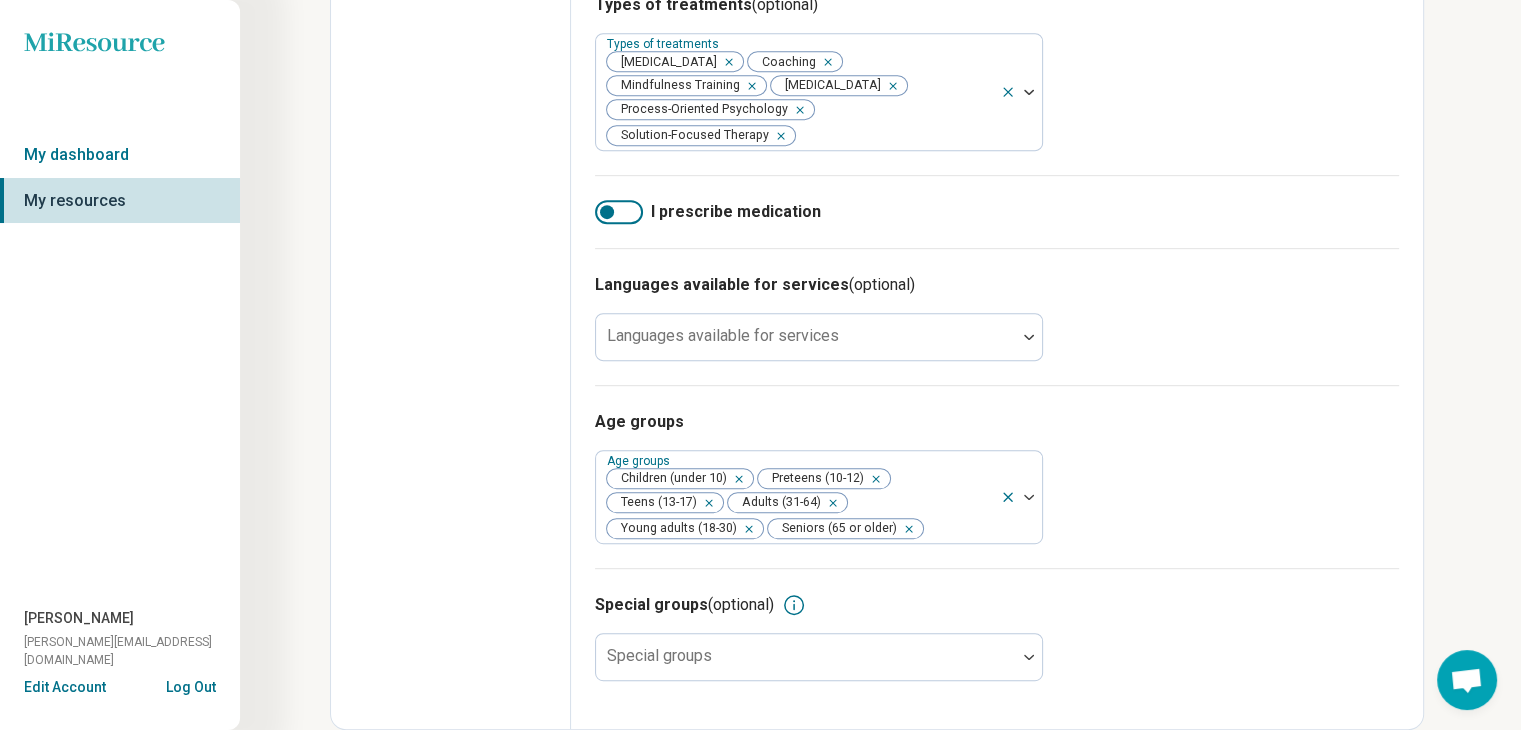 click on "Languages available for services  (optional) Languages available for services" at bounding box center [997, 316] 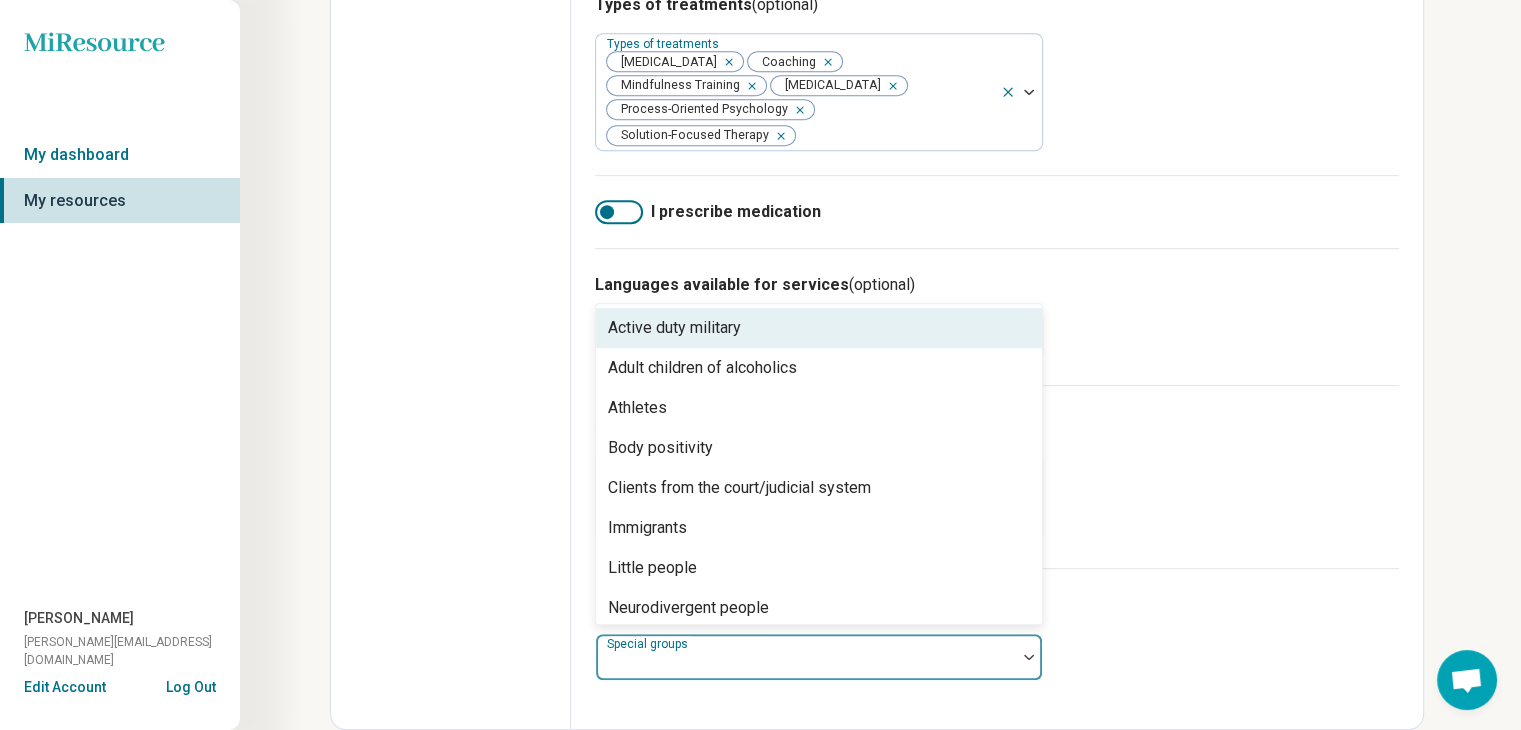click at bounding box center [806, 665] 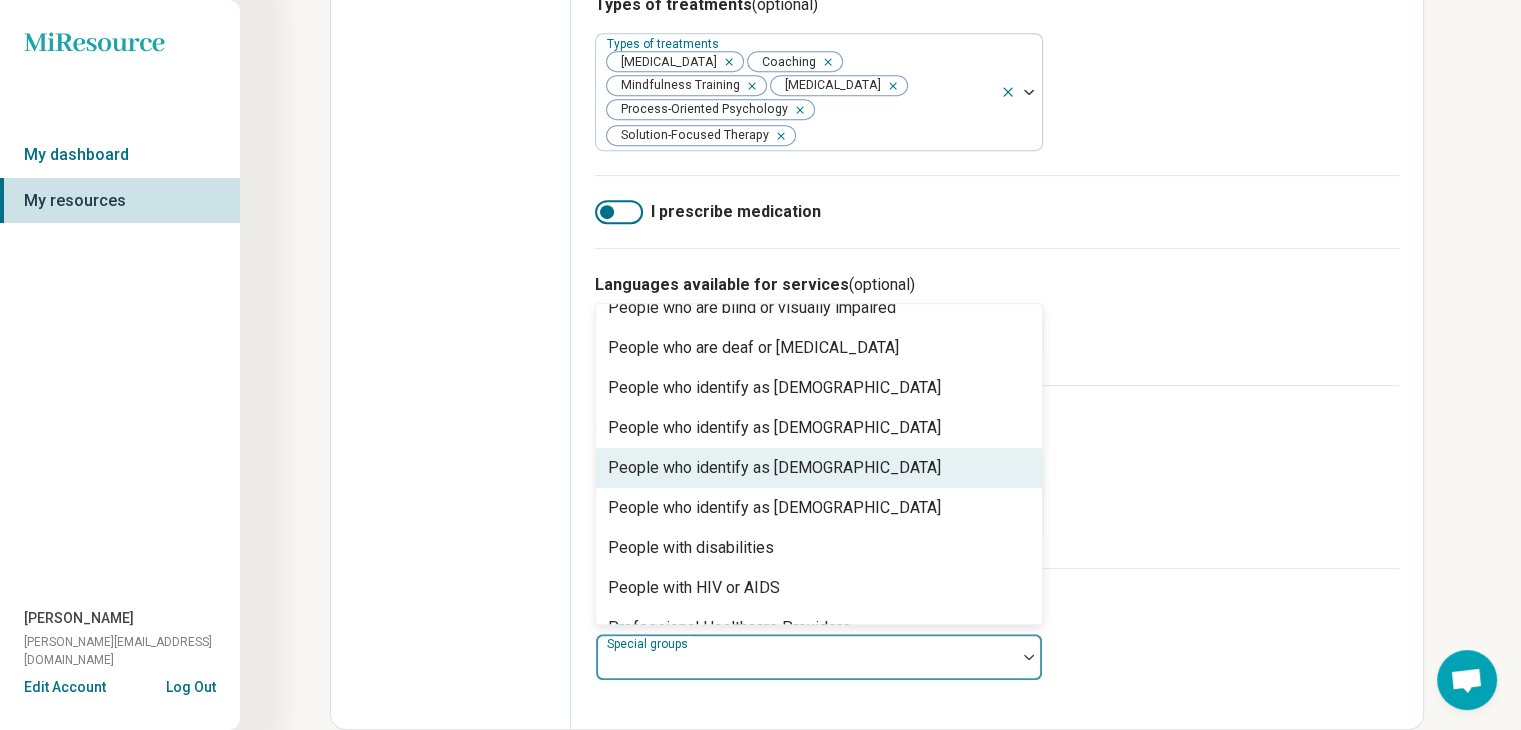 scroll, scrollTop: 608, scrollLeft: 0, axis: vertical 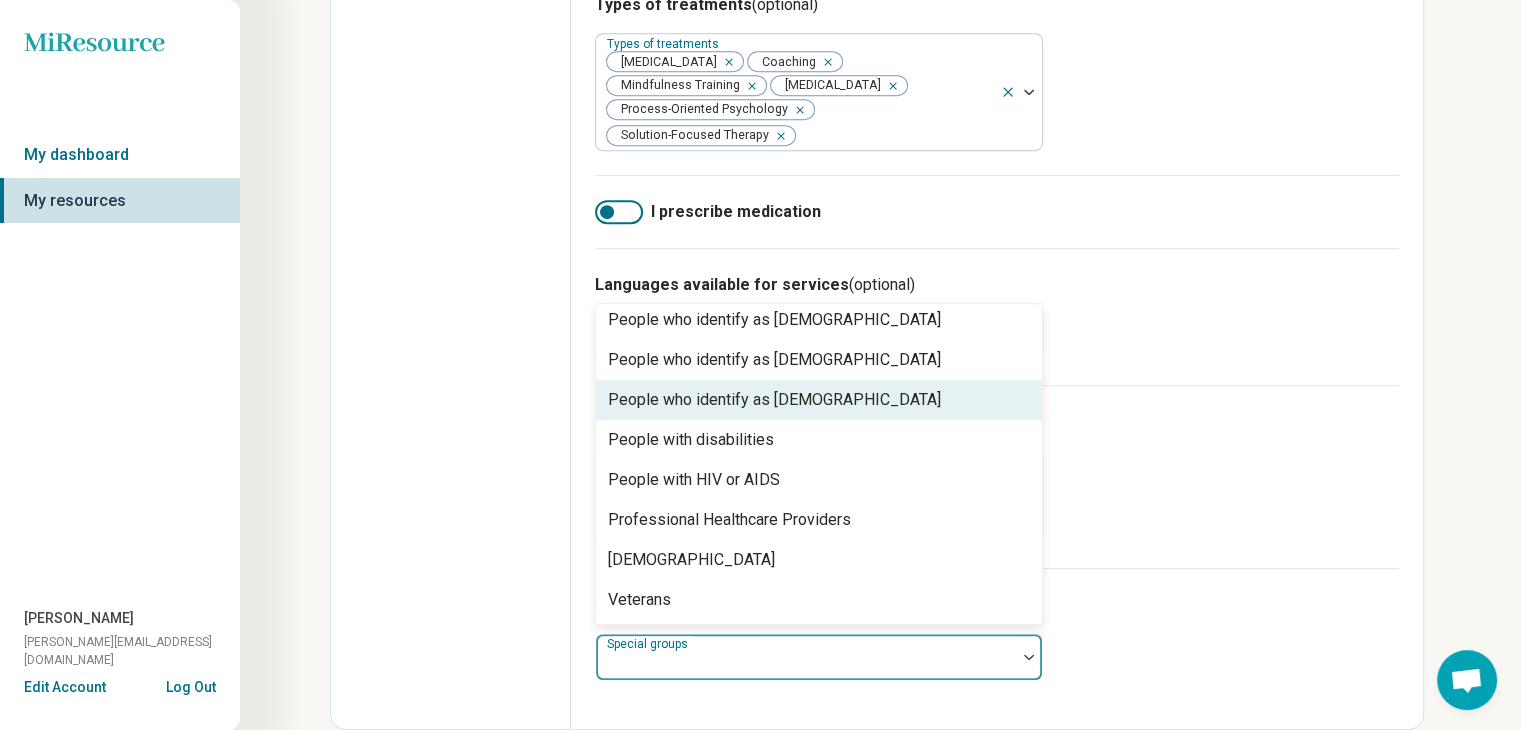 click on "Age groups Age groups Children (under 10) Preteens (10-12) Teens (13-17) Adults (31-64) Young adults (18-30) Seniors (65 or older)" at bounding box center [997, 476] 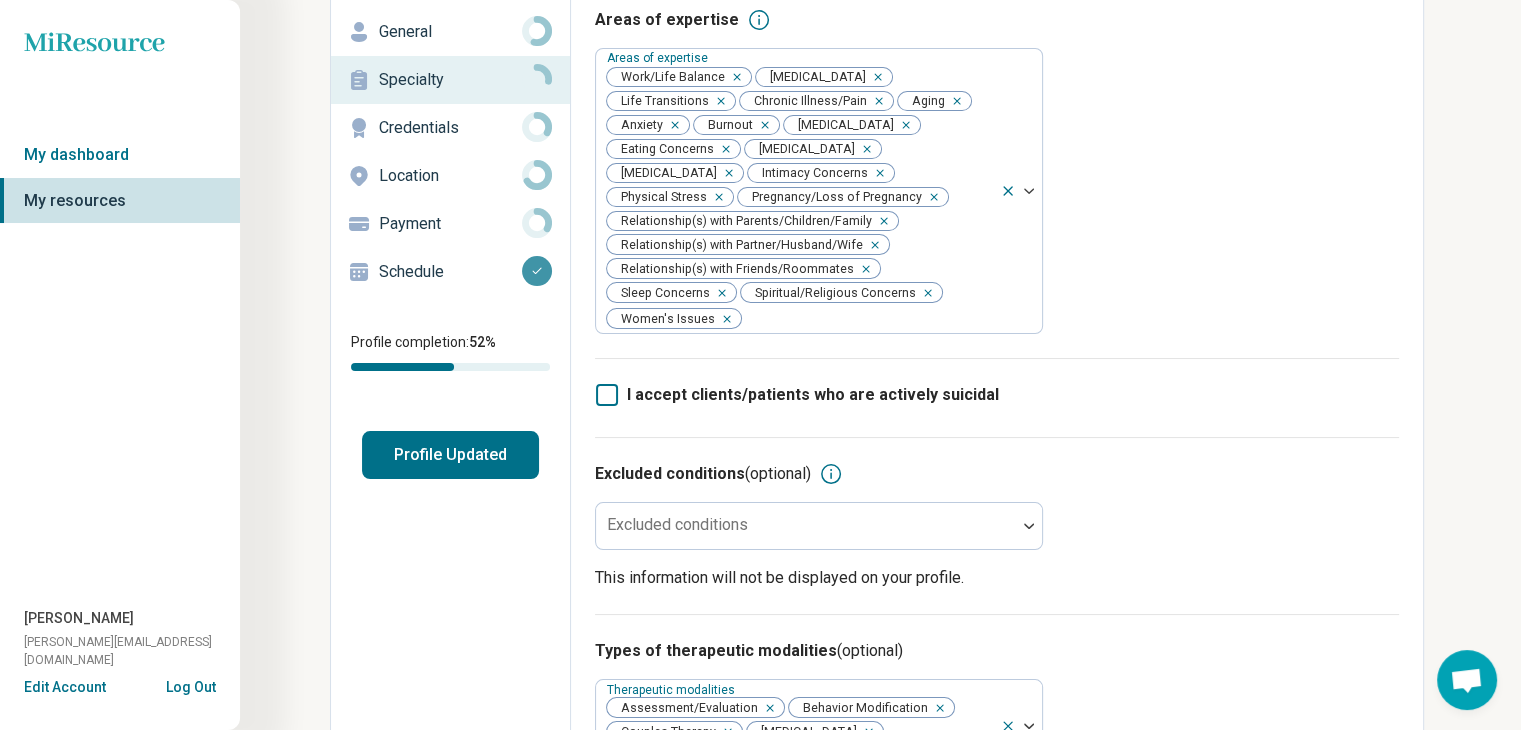 scroll, scrollTop: 0, scrollLeft: 0, axis: both 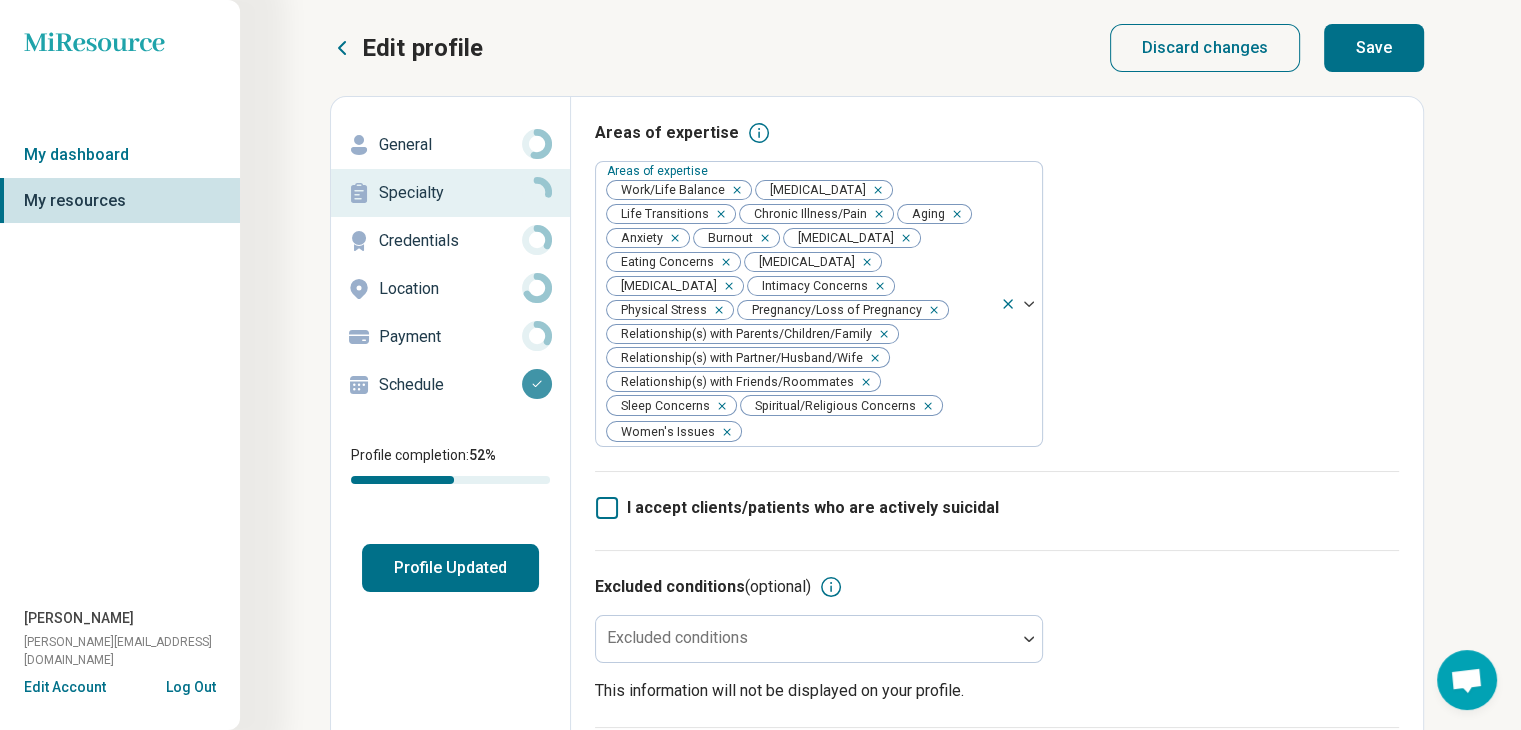 click on "Save" at bounding box center (1374, 48) 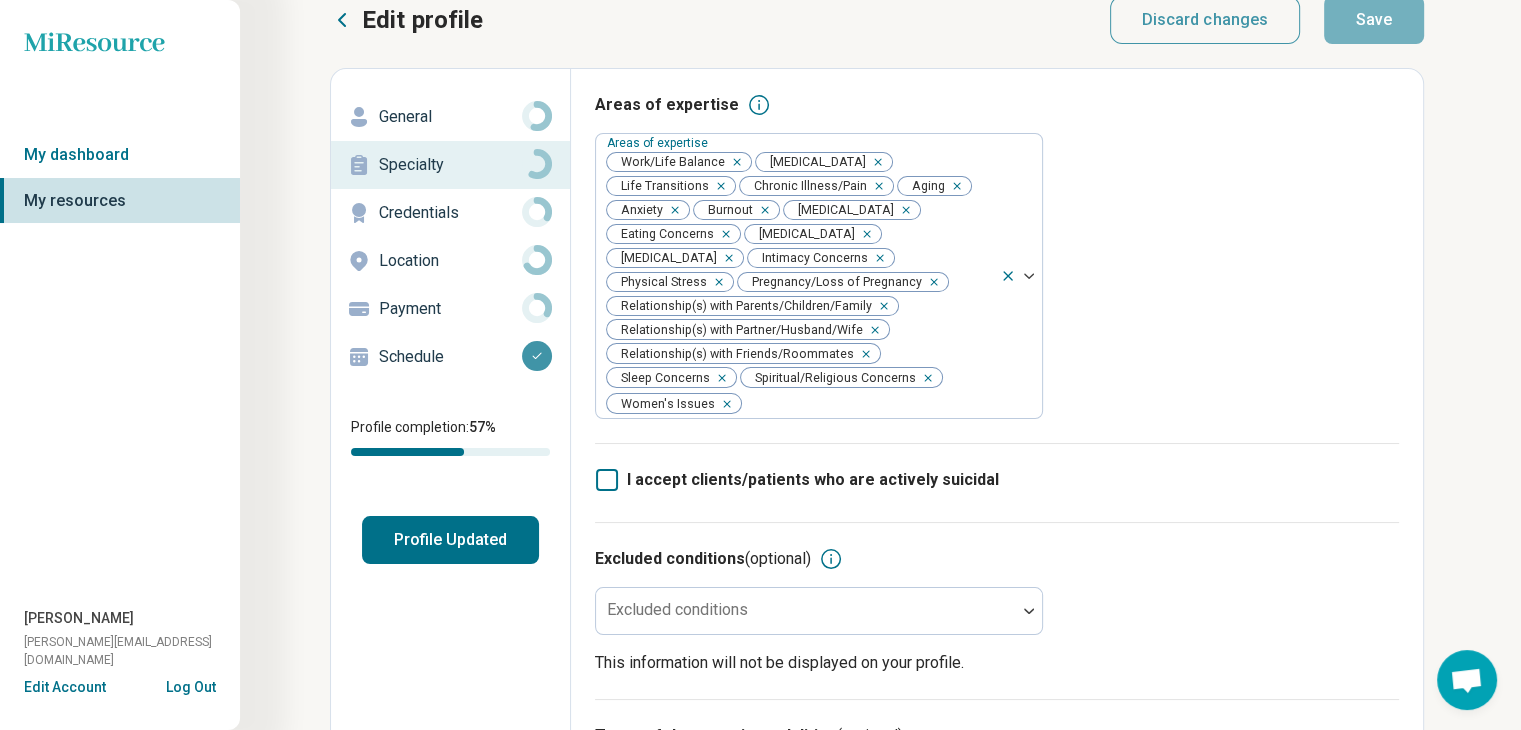 scroll, scrollTop: 0, scrollLeft: 0, axis: both 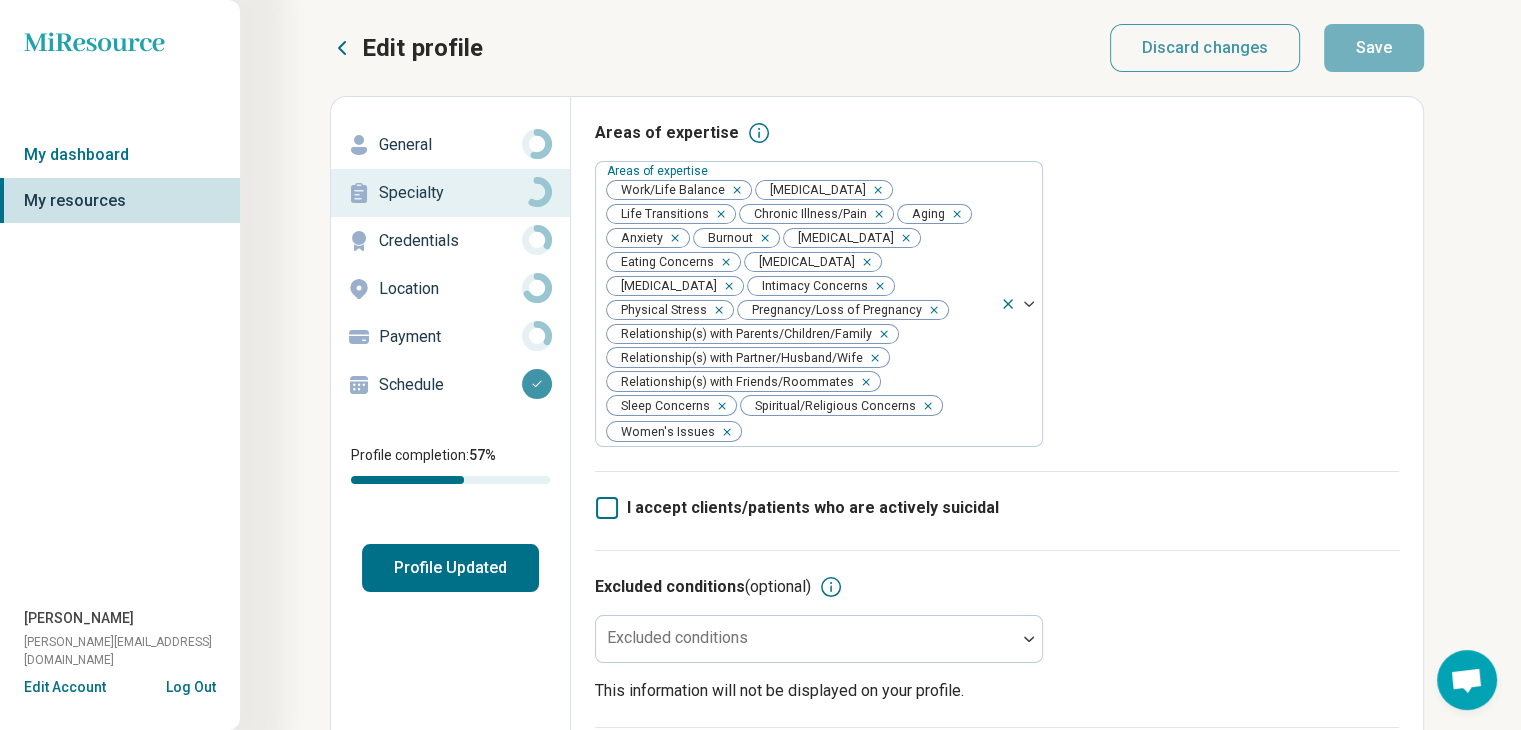 click on "Areas of expertise Areas of expertise Work/Life Balance [MEDICAL_DATA] Life Transitions Chronic Illness/Pain Aging Anxiety Burnout [MEDICAL_DATA] Eating Concerns [MEDICAL_DATA] [MEDICAL_DATA] Intimacy Concerns Physical Stress Pregnancy/Loss of Pregnancy Relationship(s) with Parents/Children/Family Relationship(s) with Partner/Husband/Wife Relationship(s) with Friends/Roommates Sleep Concerns Spiritual/Religious Concerns Women's Issues" at bounding box center [997, 296] 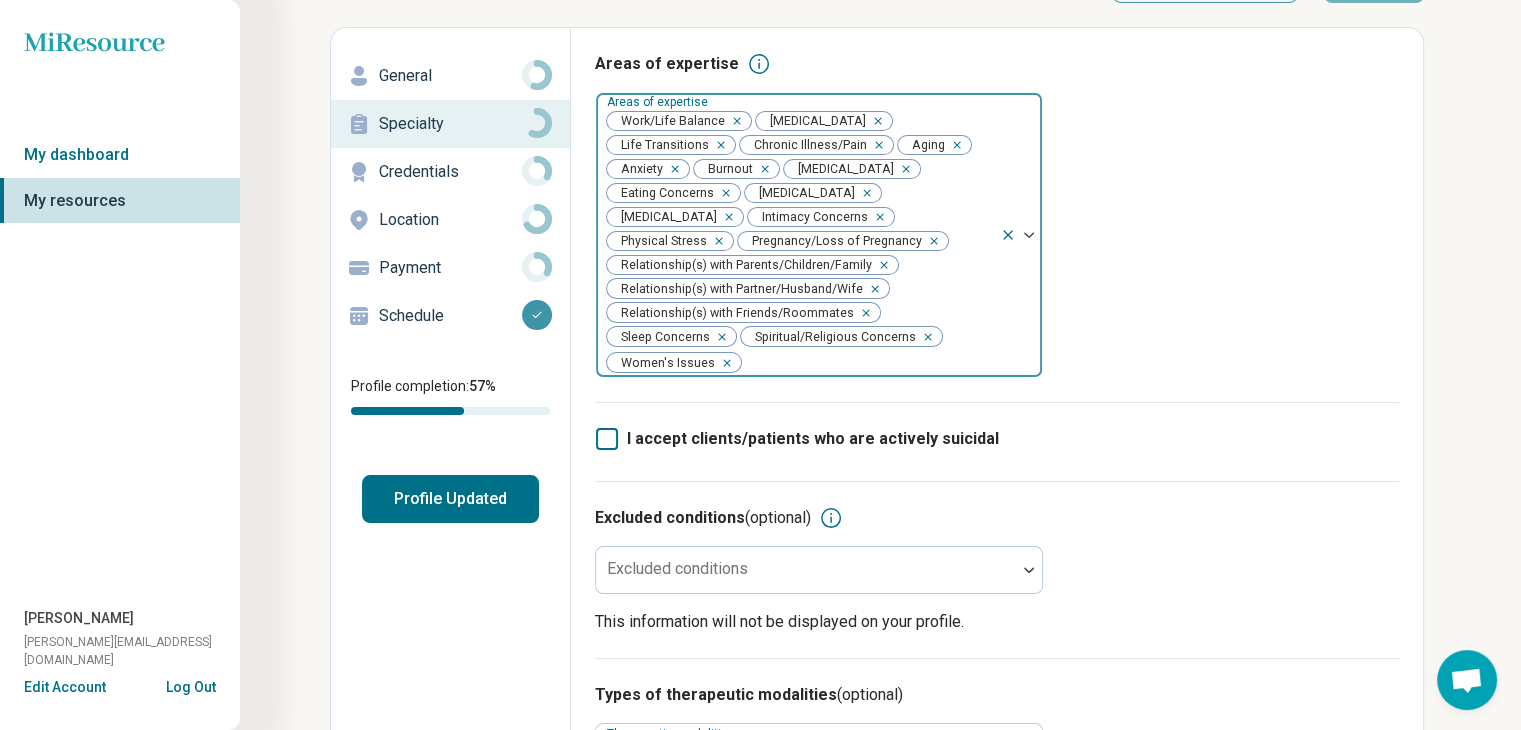scroll, scrollTop: 0, scrollLeft: 0, axis: both 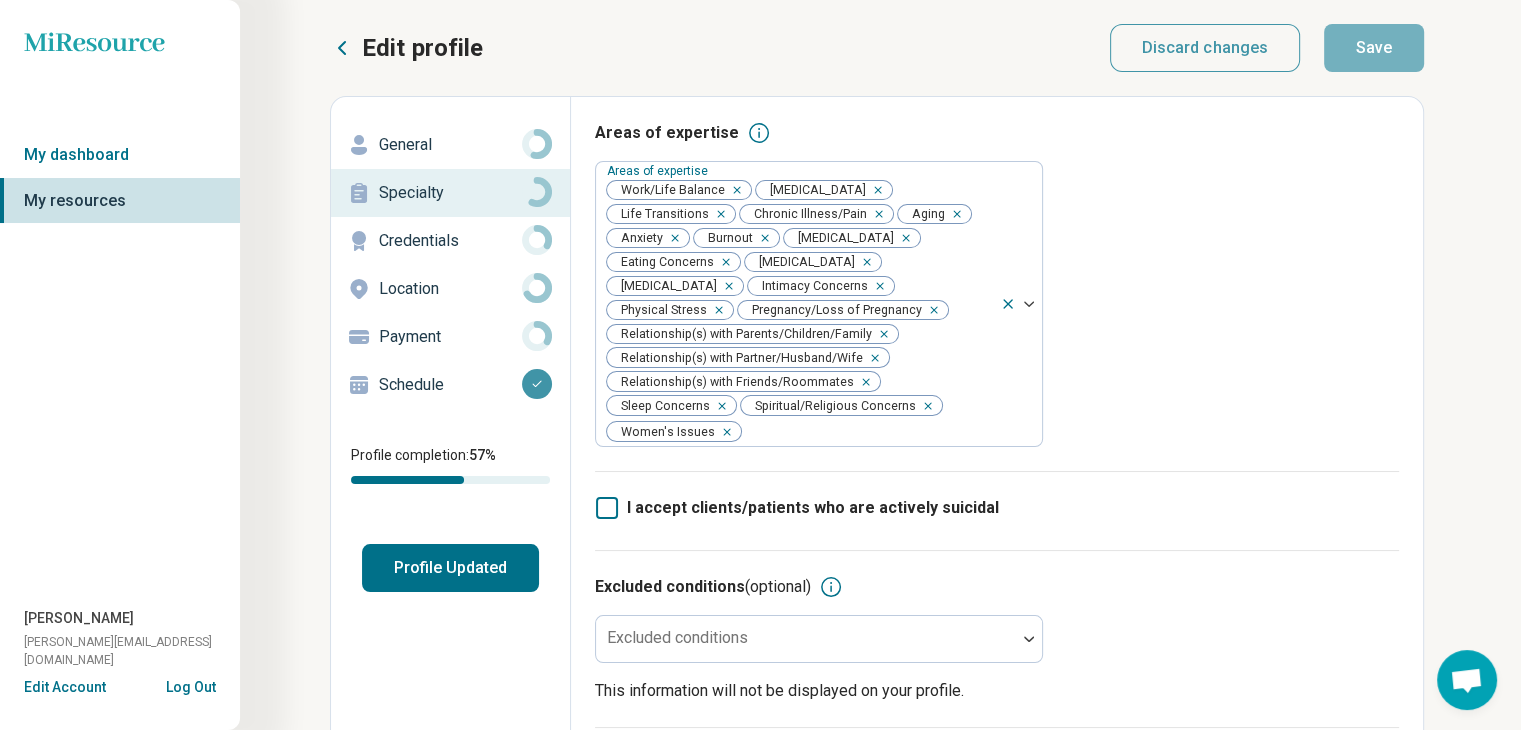click on "Credentials" at bounding box center (450, 241) 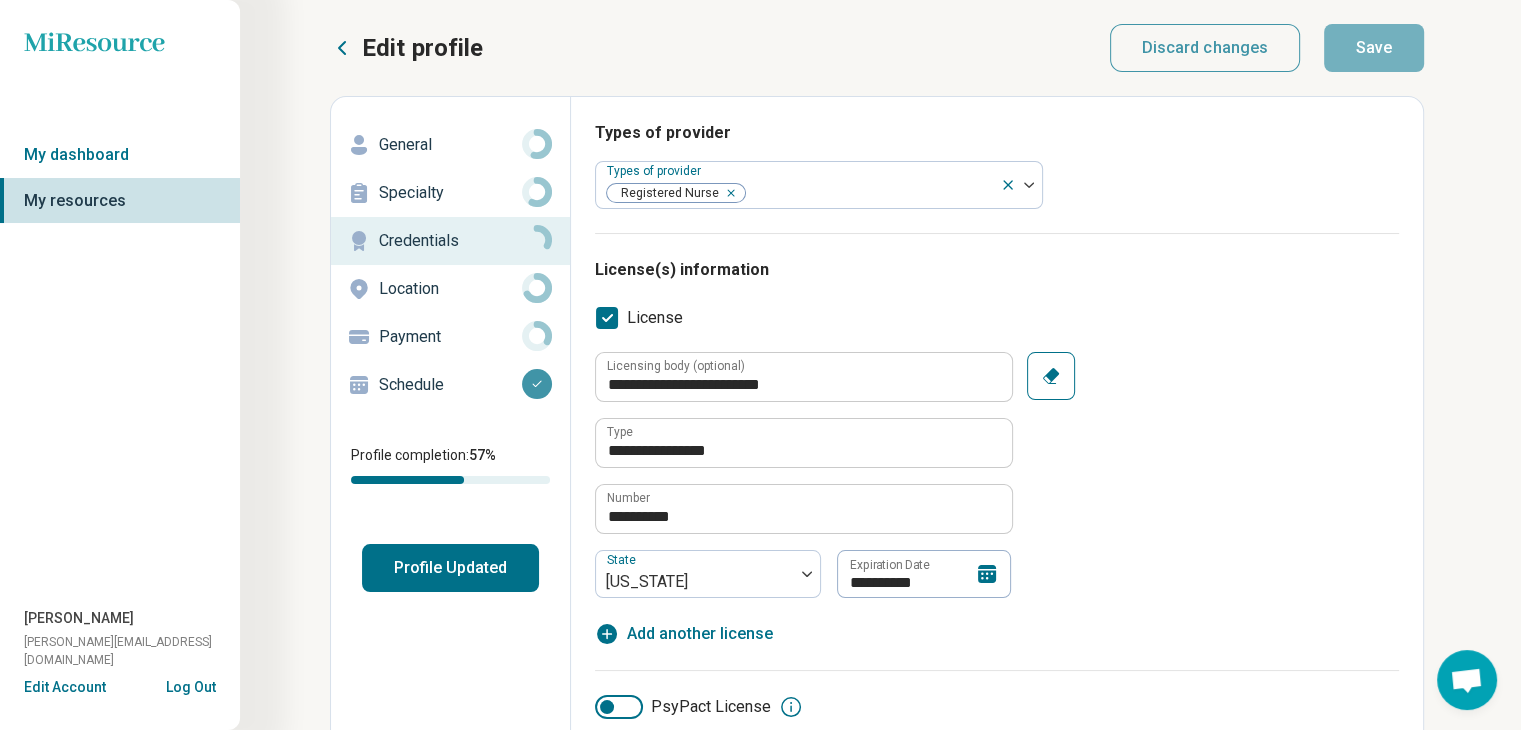 click on "Specialty" at bounding box center (450, 193) 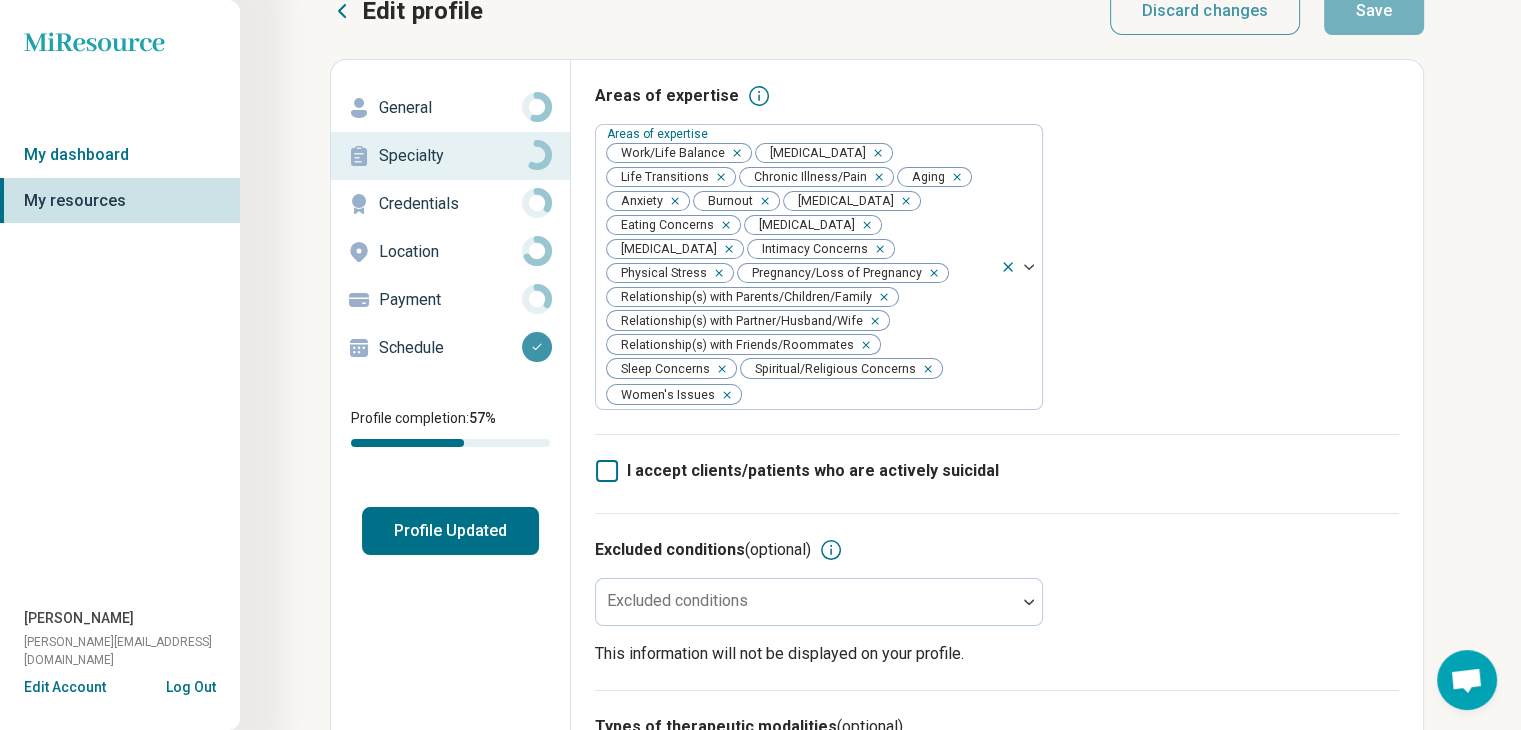 scroll, scrollTop: 0, scrollLeft: 0, axis: both 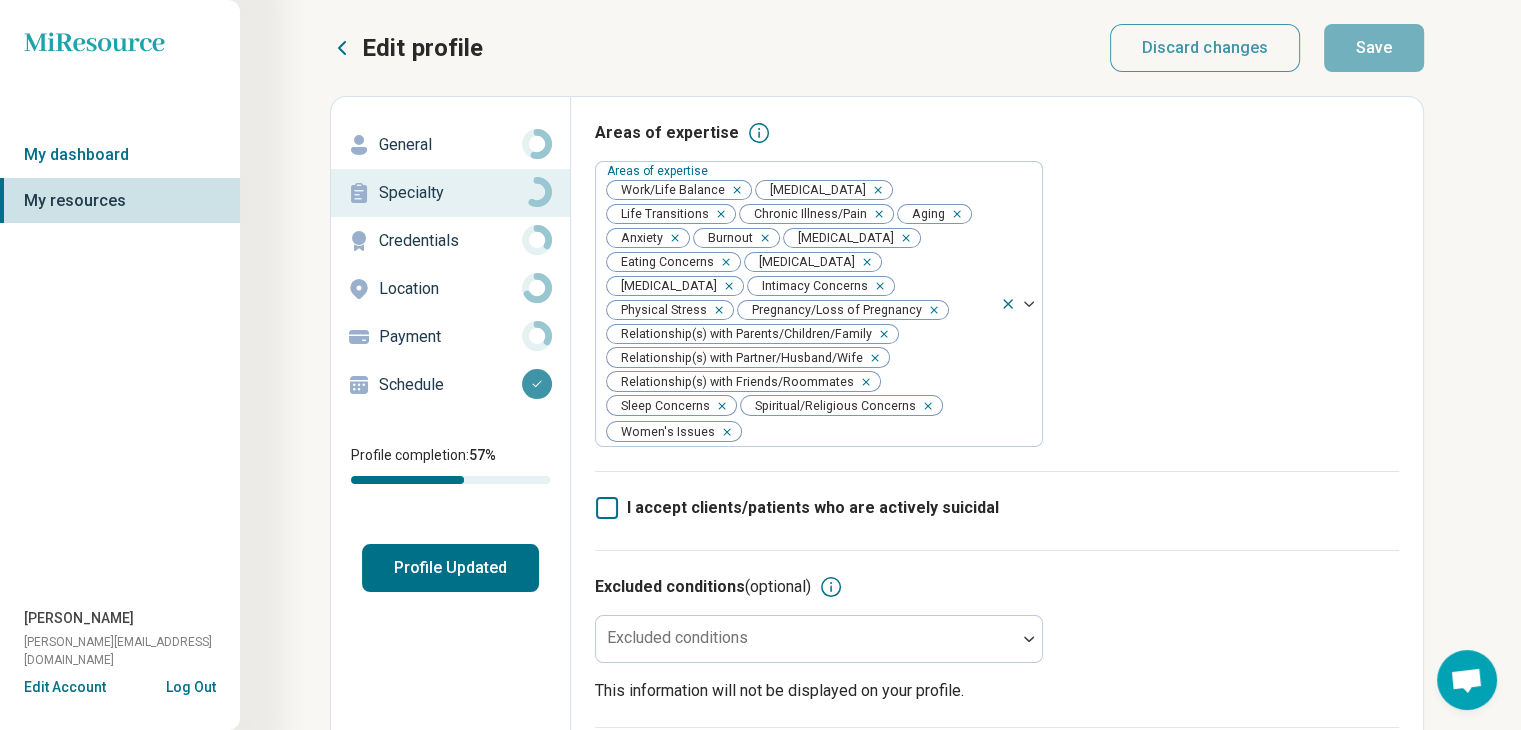 click on "Credentials" at bounding box center [450, 241] 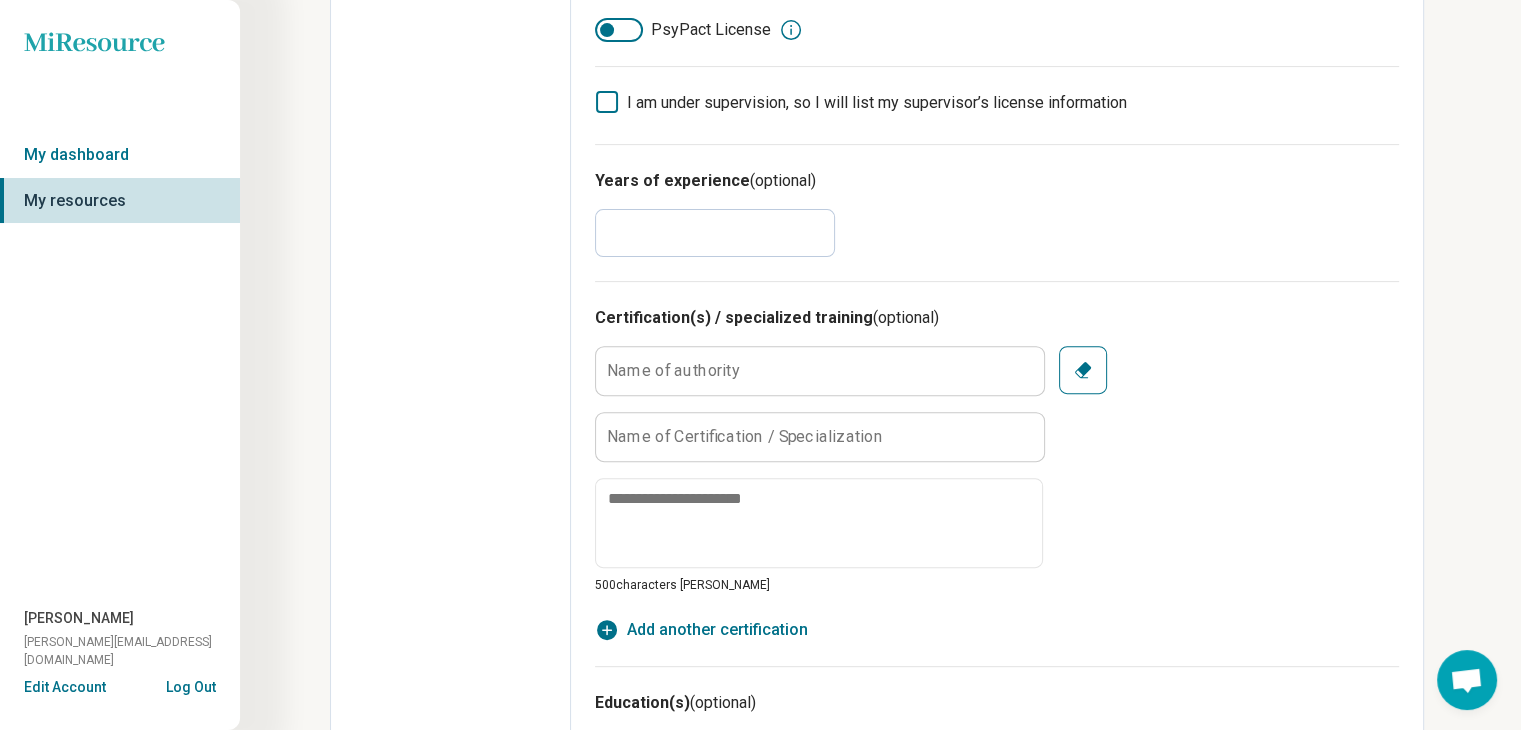 scroll, scrollTop: 800, scrollLeft: 0, axis: vertical 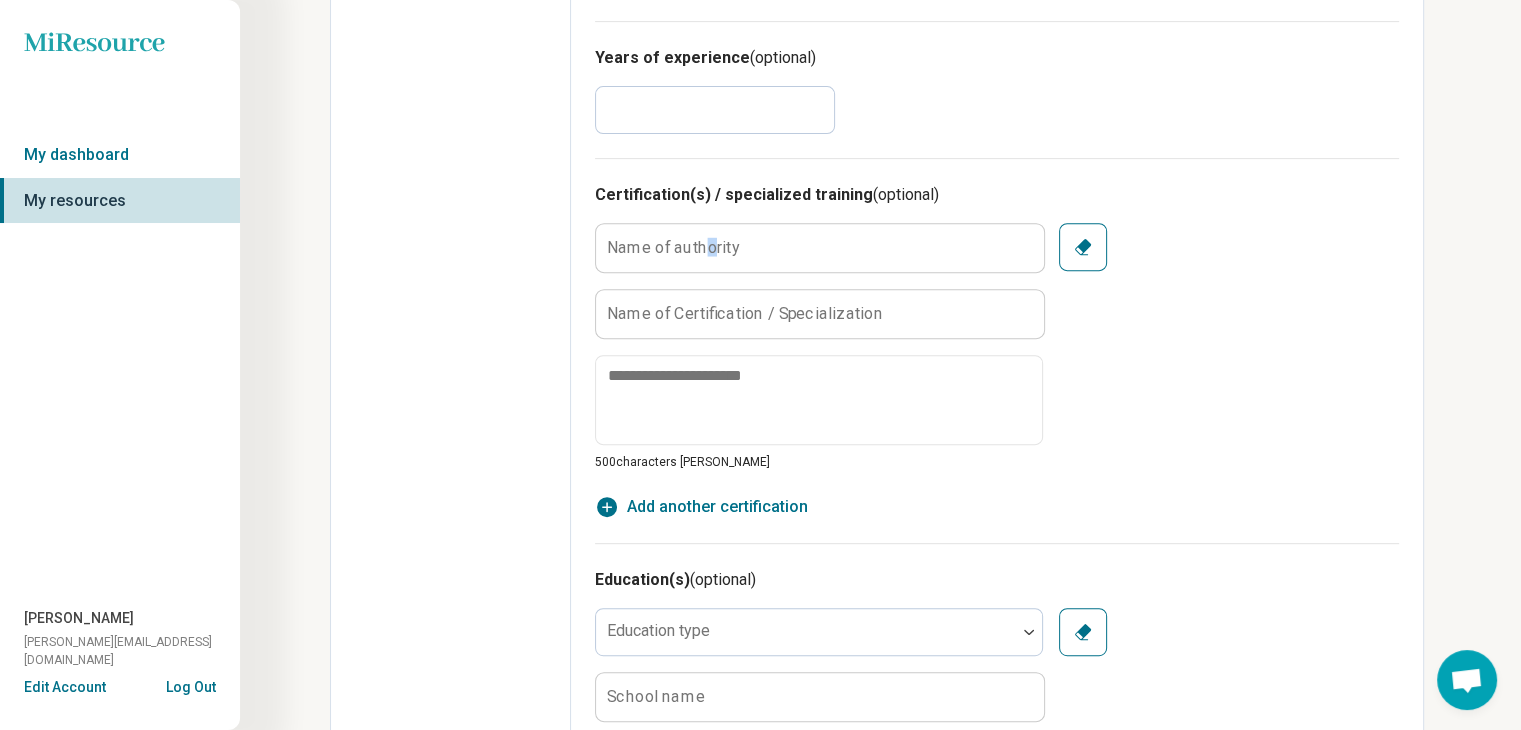 click on "Name of authority" at bounding box center [673, 247] 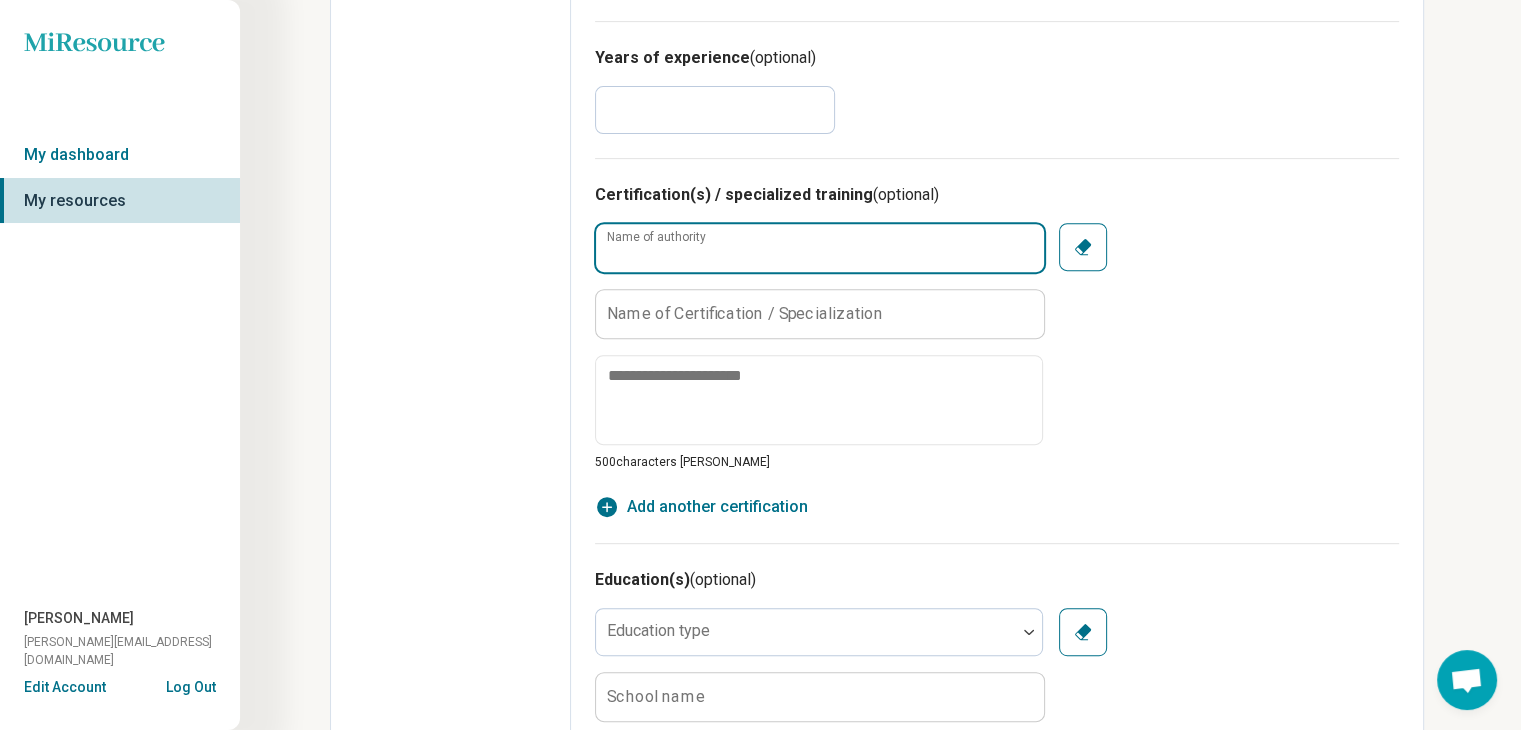 click on "Name of authority" at bounding box center [820, 248] 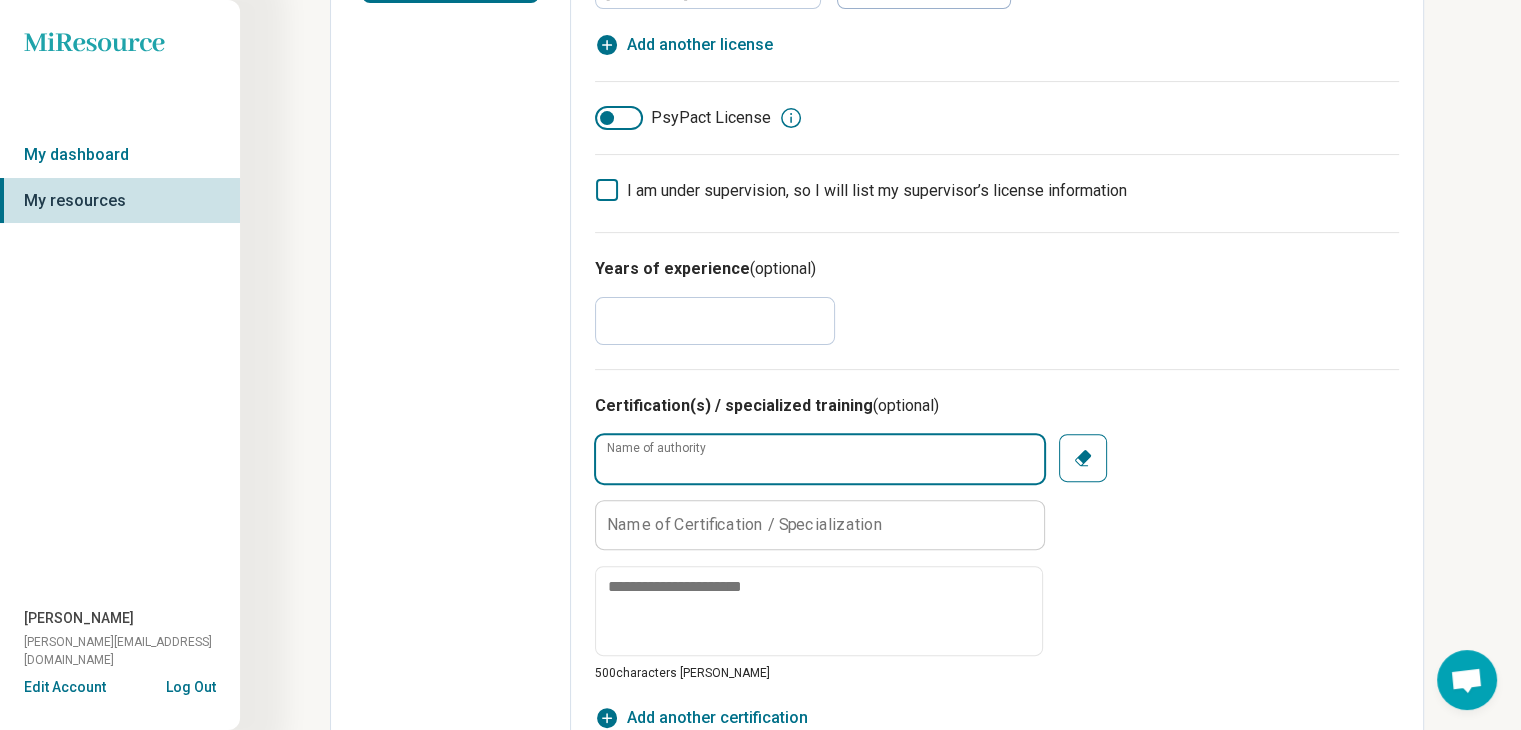 scroll, scrollTop: 700, scrollLeft: 0, axis: vertical 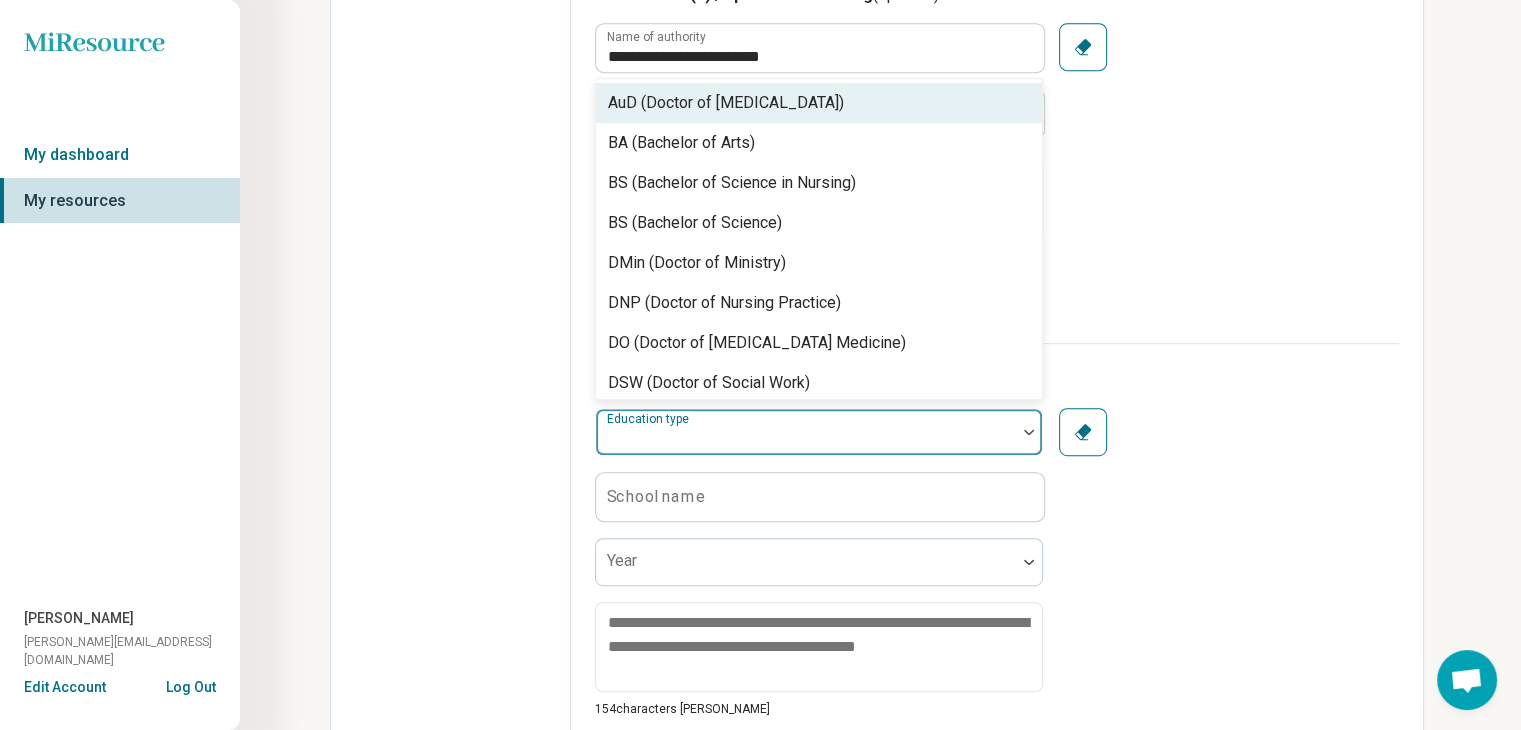 click on "Education type" at bounding box center [819, 432] 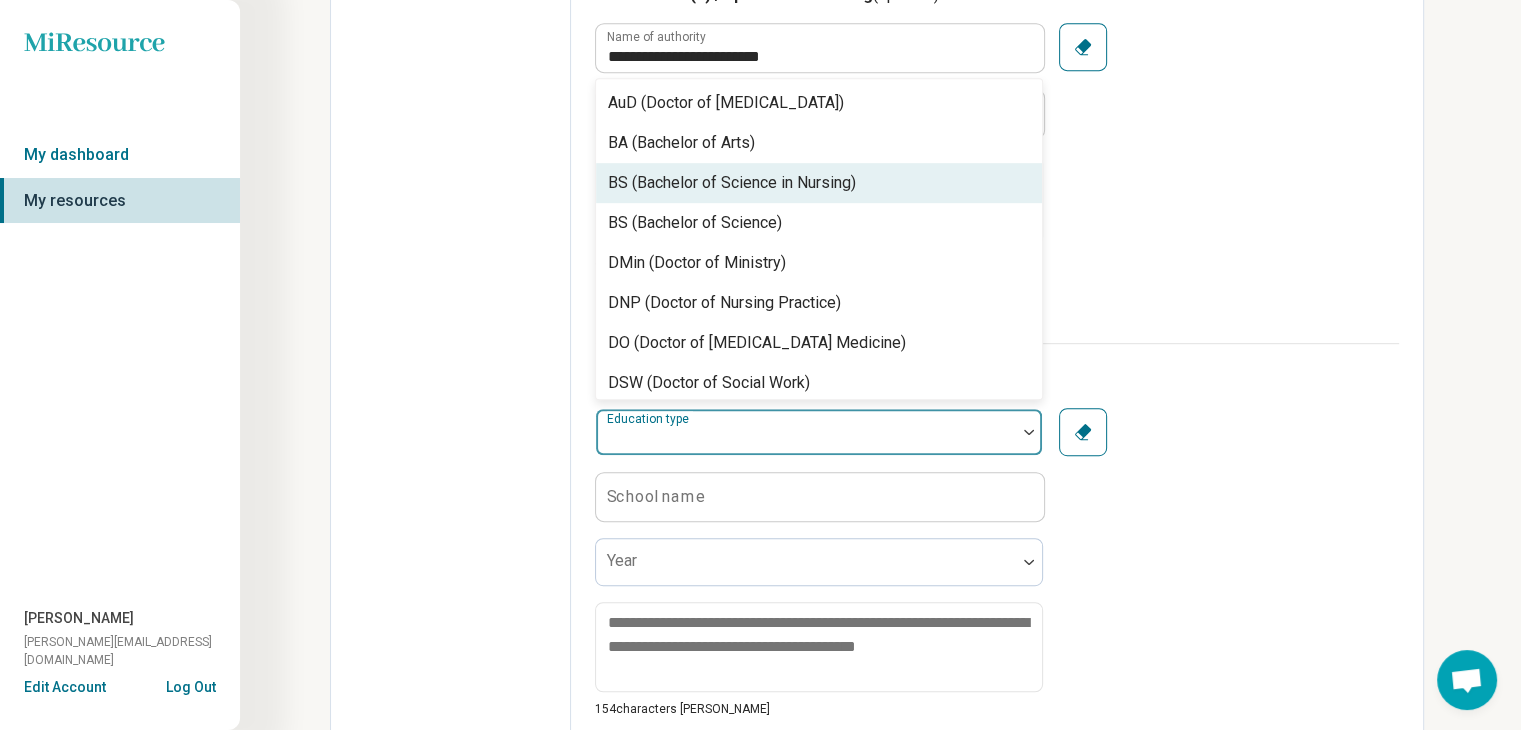 click on "BS (Bachelor of Science in Nursing)" at bounding box center [732, 183] 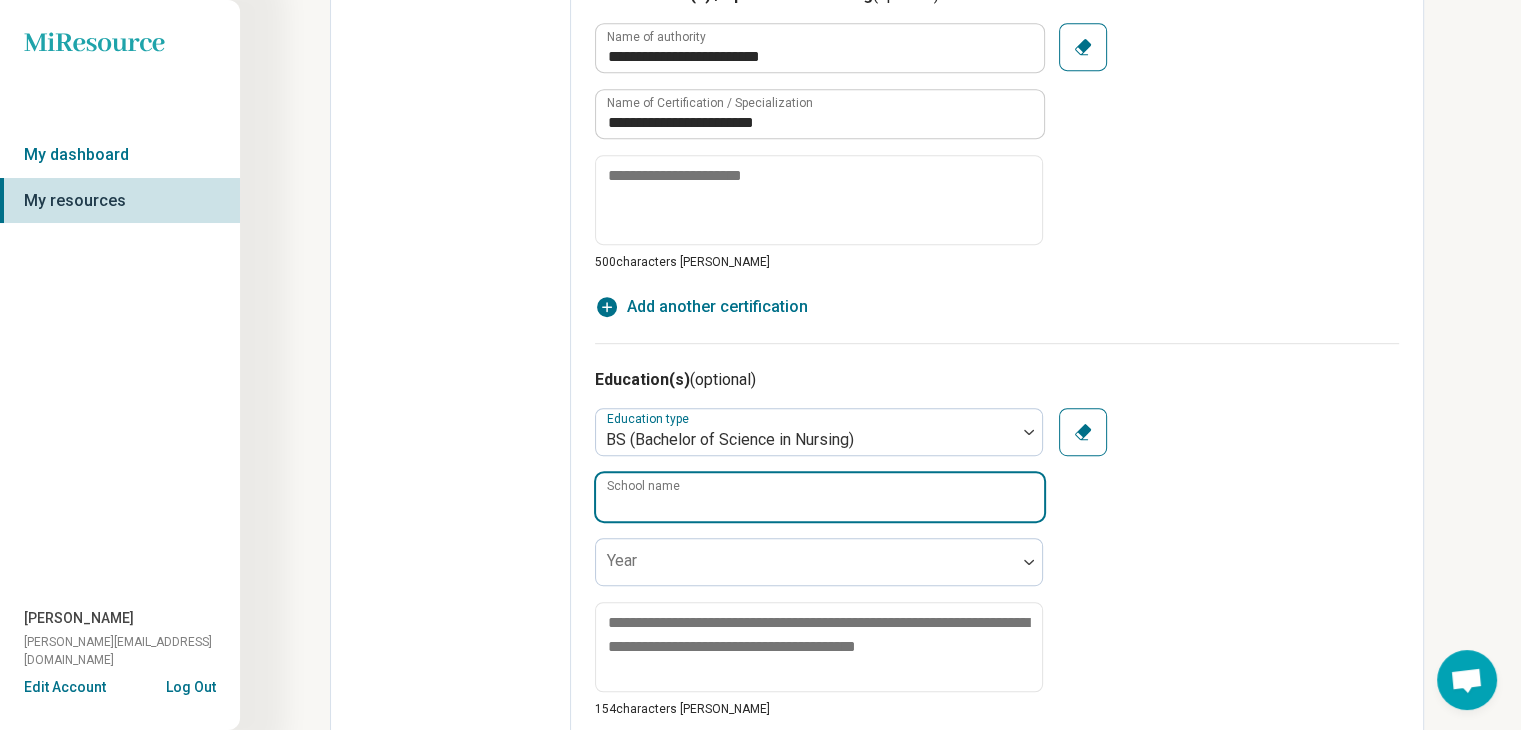 click on "School name" at bounding box center (820, 497) 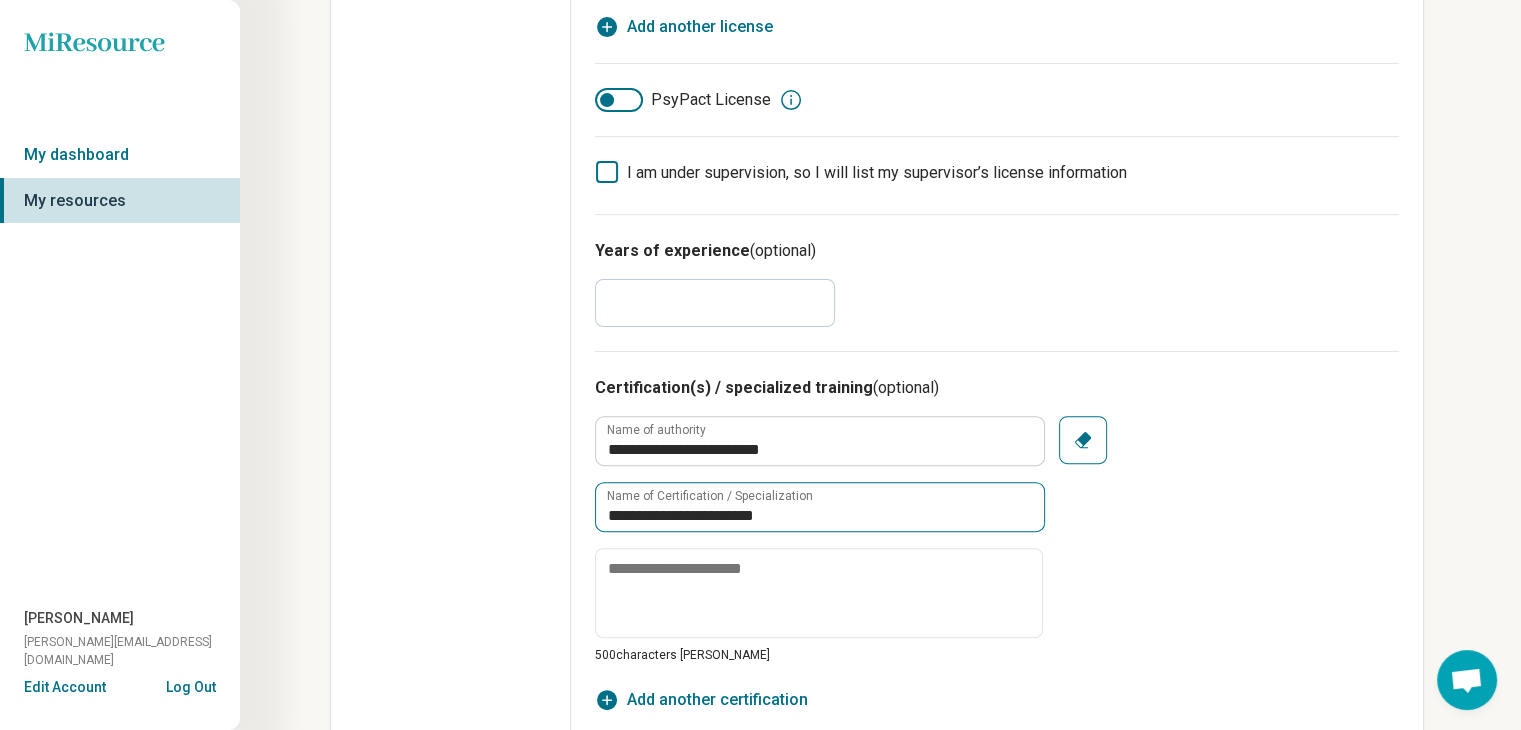 scroll, scrollTop: 500, scrollLeft: 0, axis: vertical 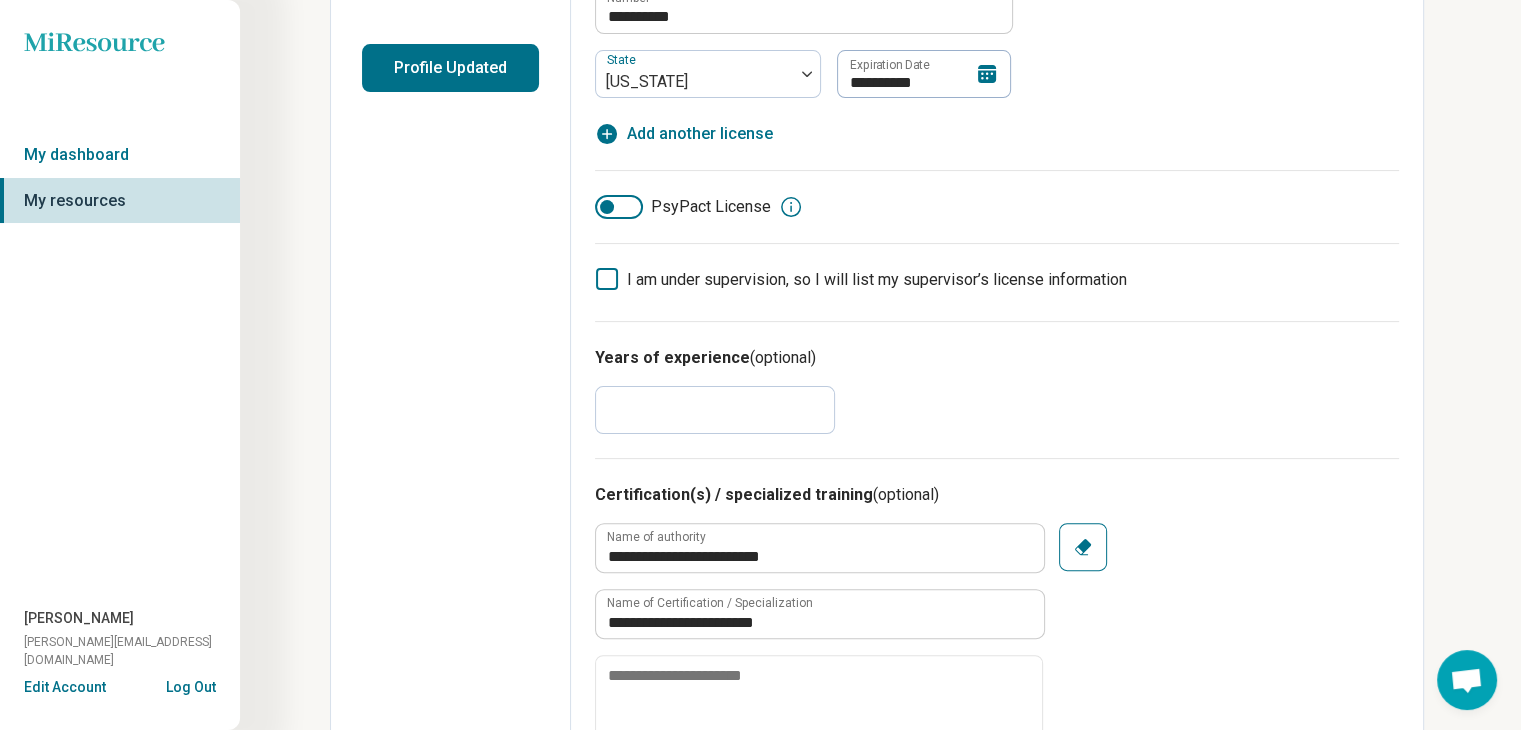 click on "*" at bounding box center [715, 410] 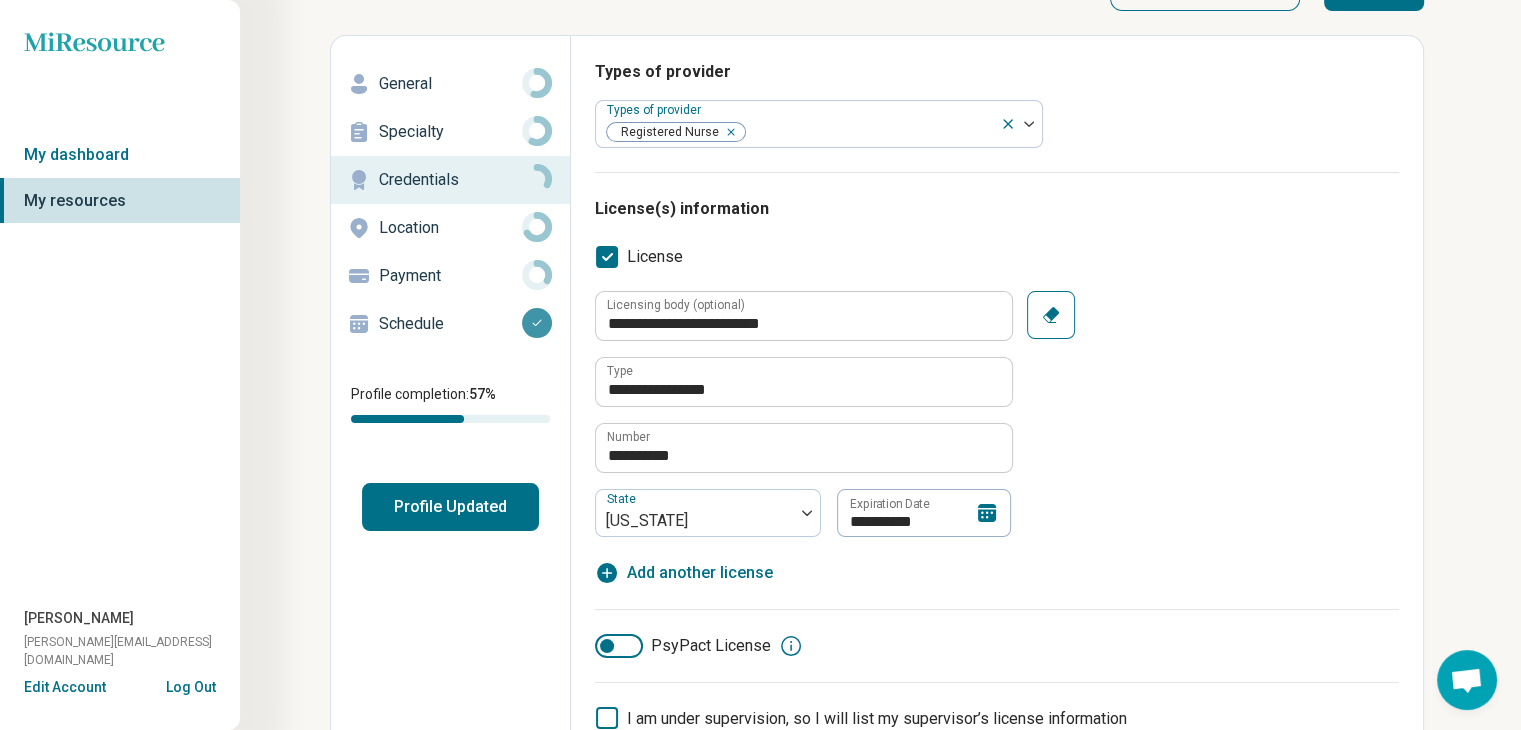 scroll, scrollTop: 0, scrollLeft: 0, axis: both 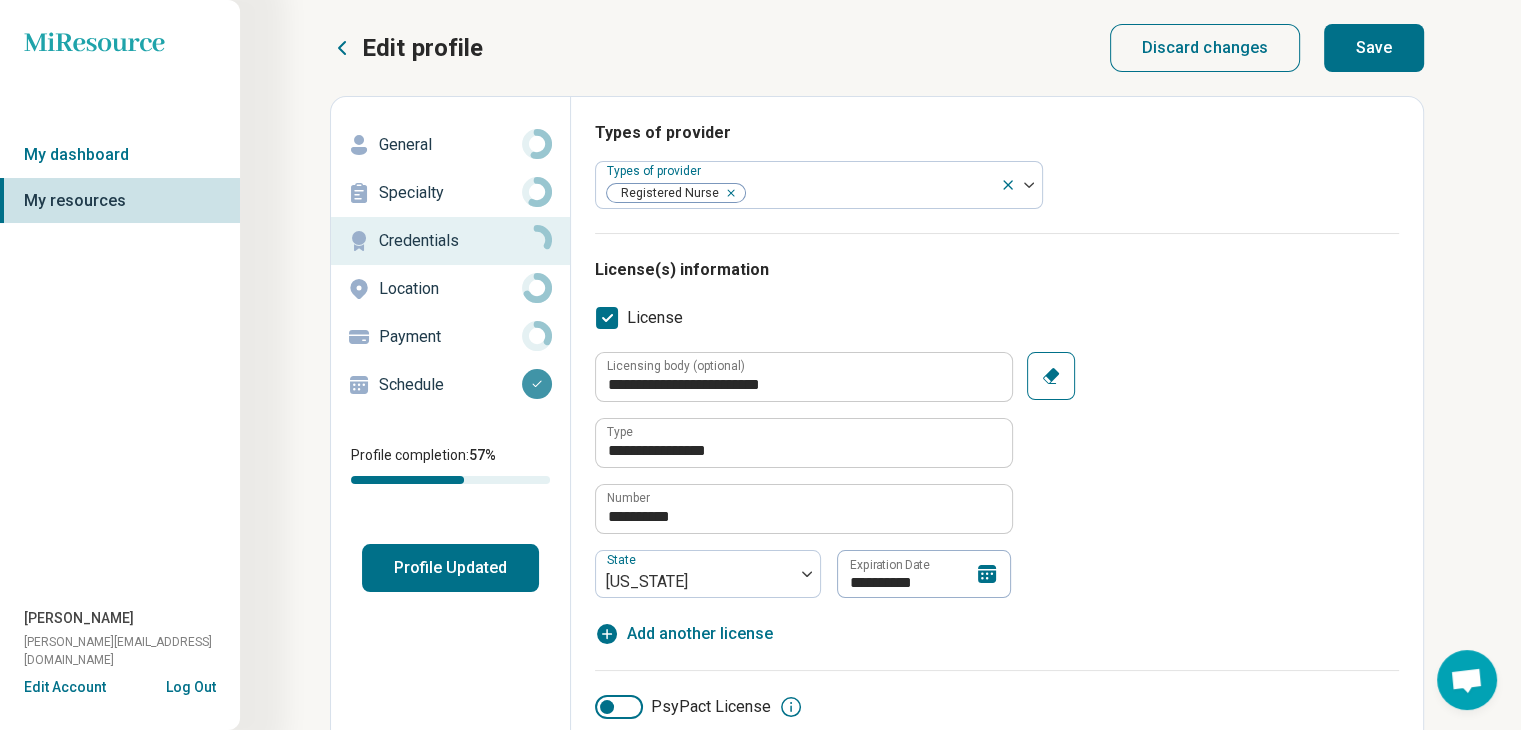 click on "Save" at bounding box center (1374, 48) 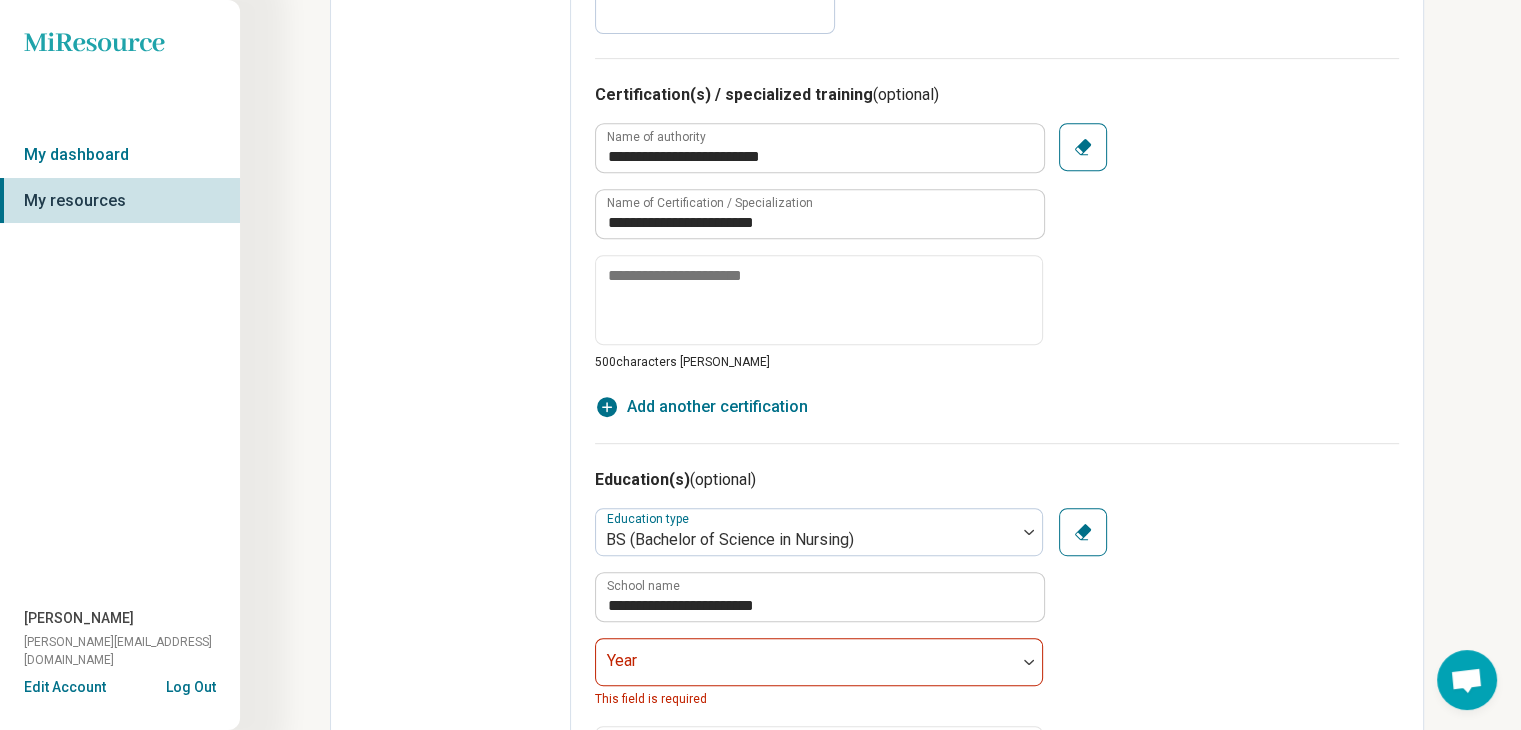 scroll, scrollTop: 1200, scrollLeft: 0, axis: vertical 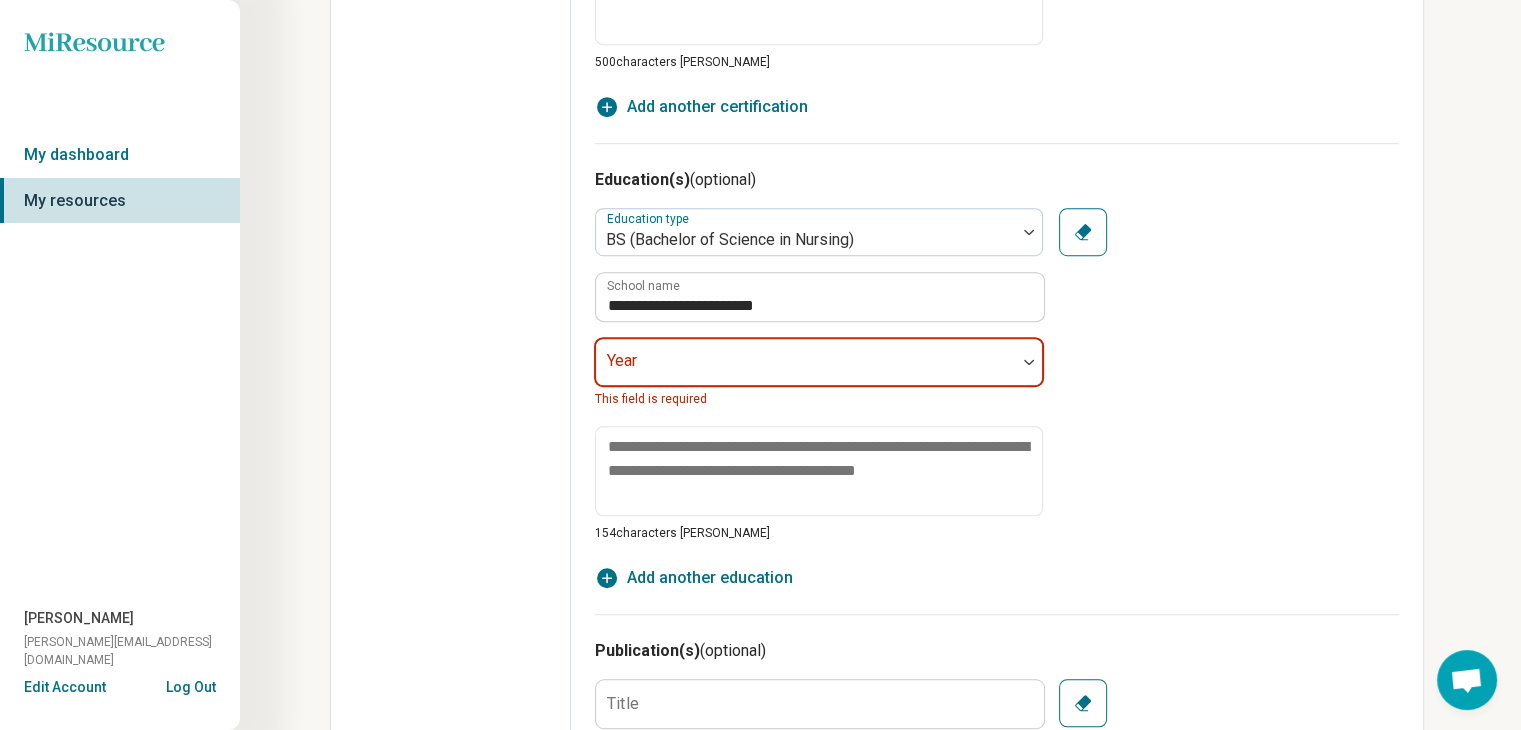 click at bounding box center (806, 370) 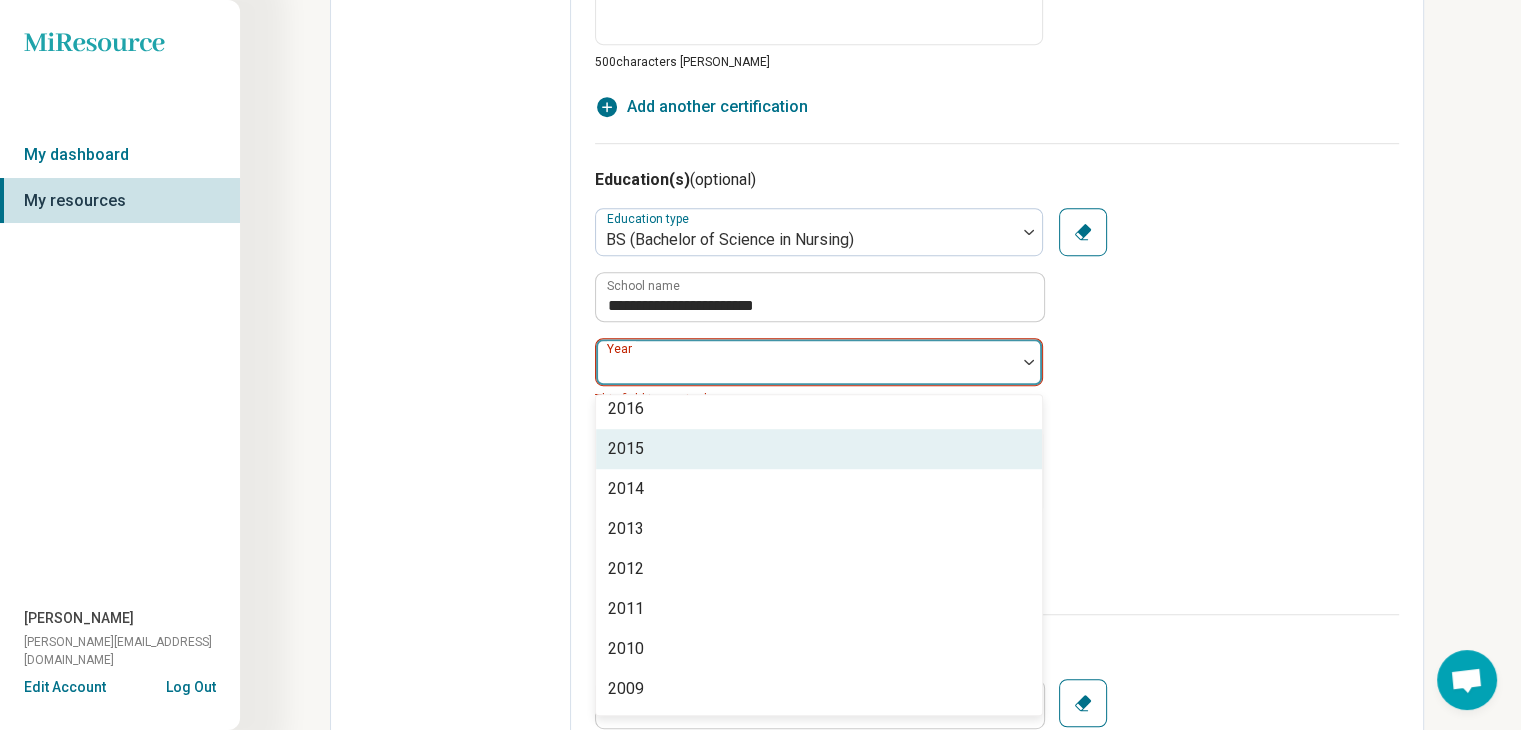 scroll, scrollTop: 400, scrollLeft: 0, axis: vertical 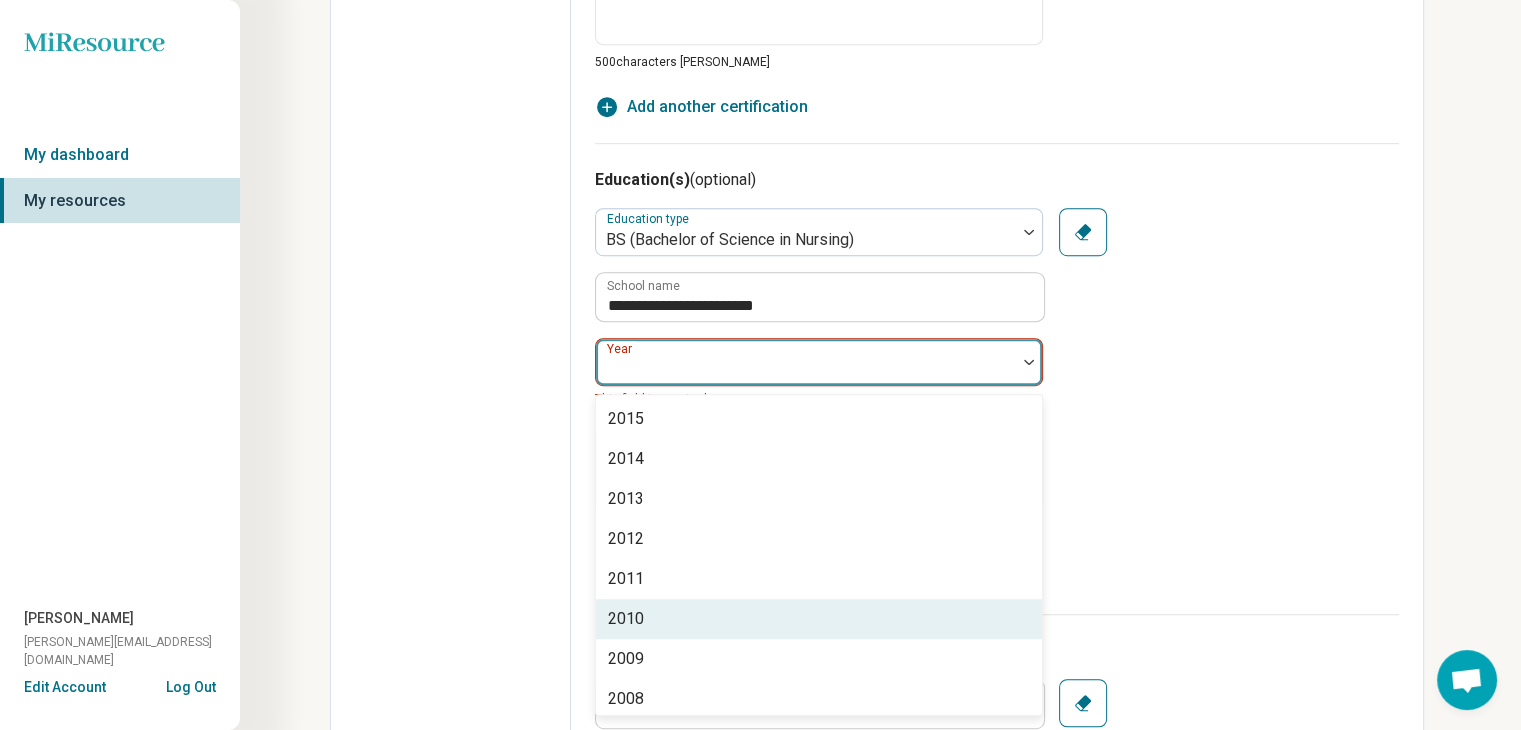 click on "2010" at bounding box center (819, 619) 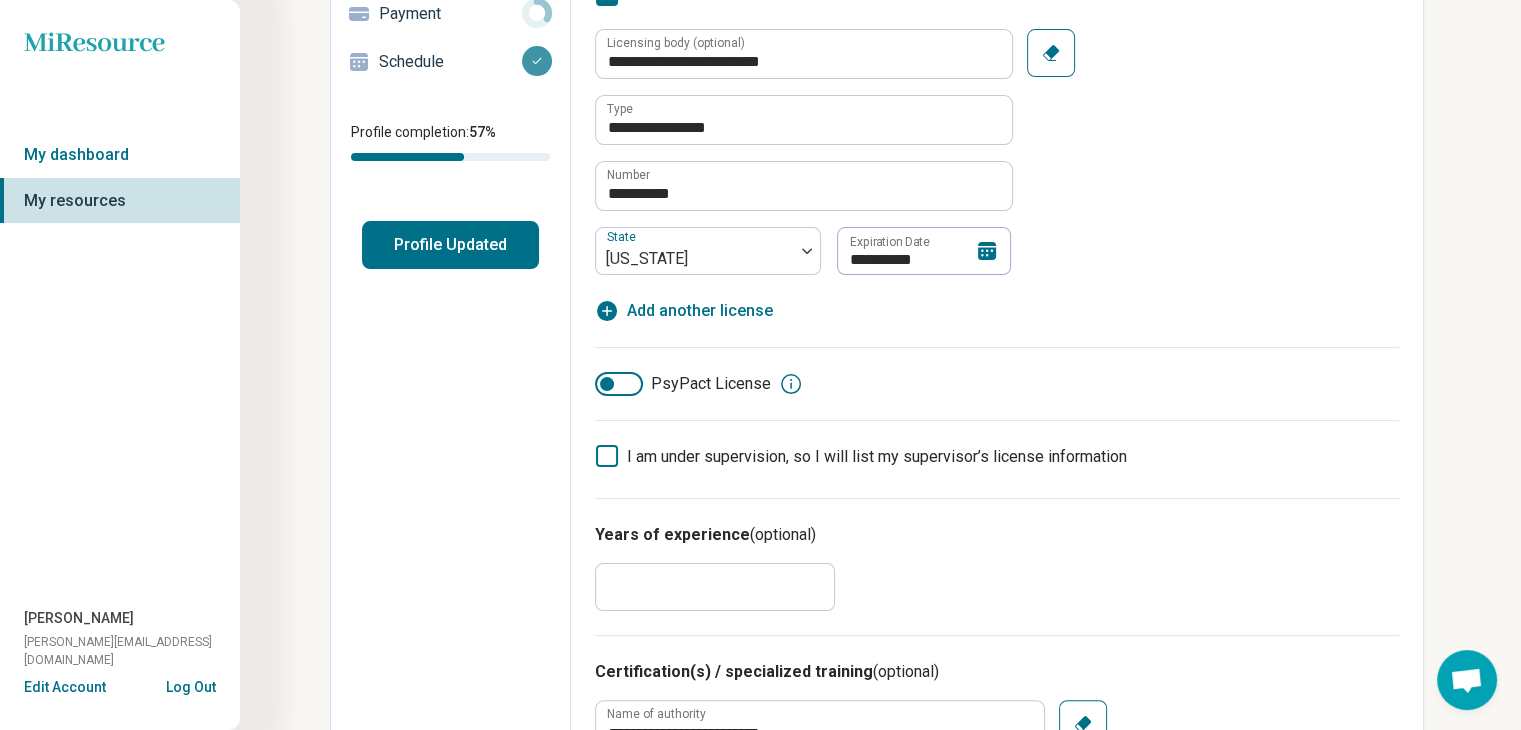 scroll, scrollTop: 0, scrollLeft: 0, axis: both 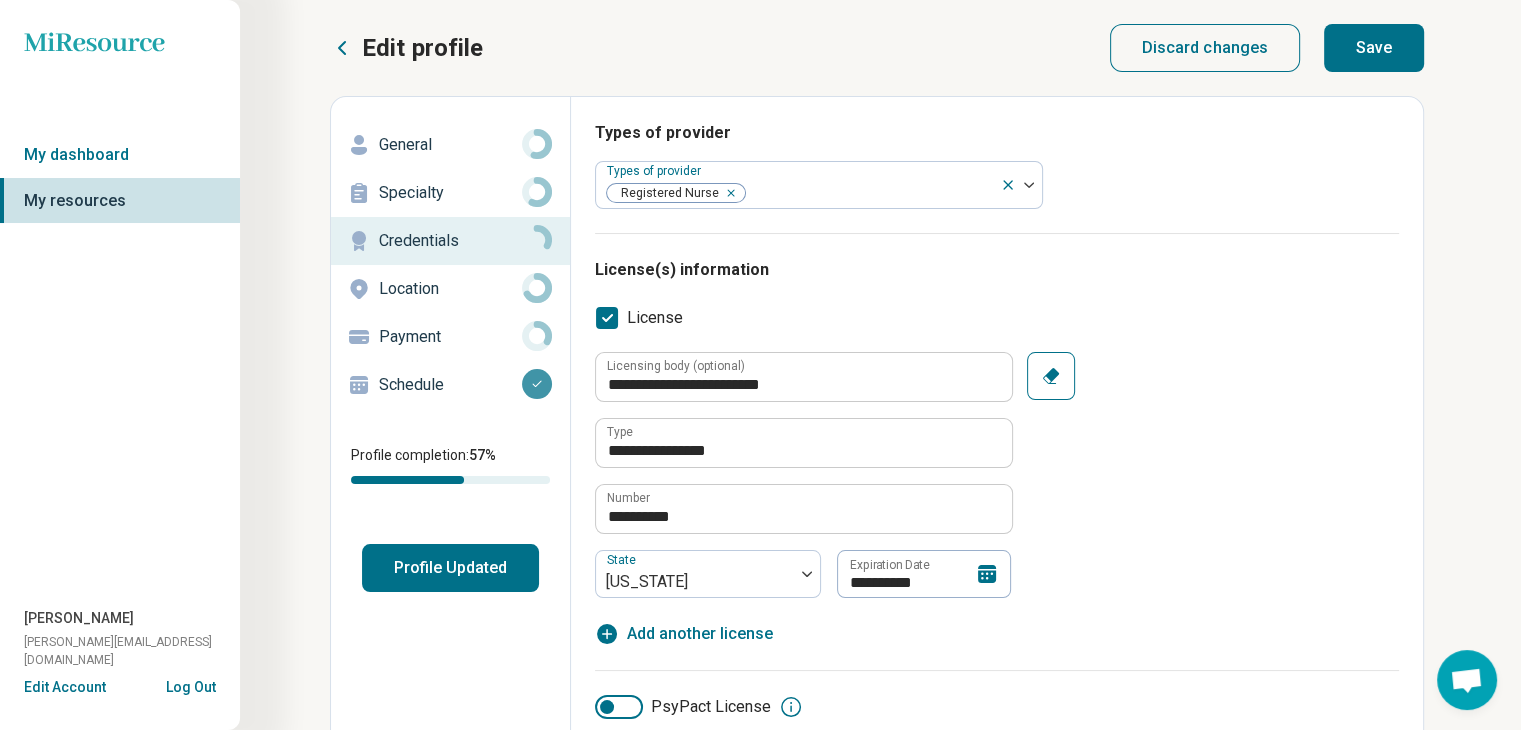 click on "Save" at bounding box center [1374, 48] 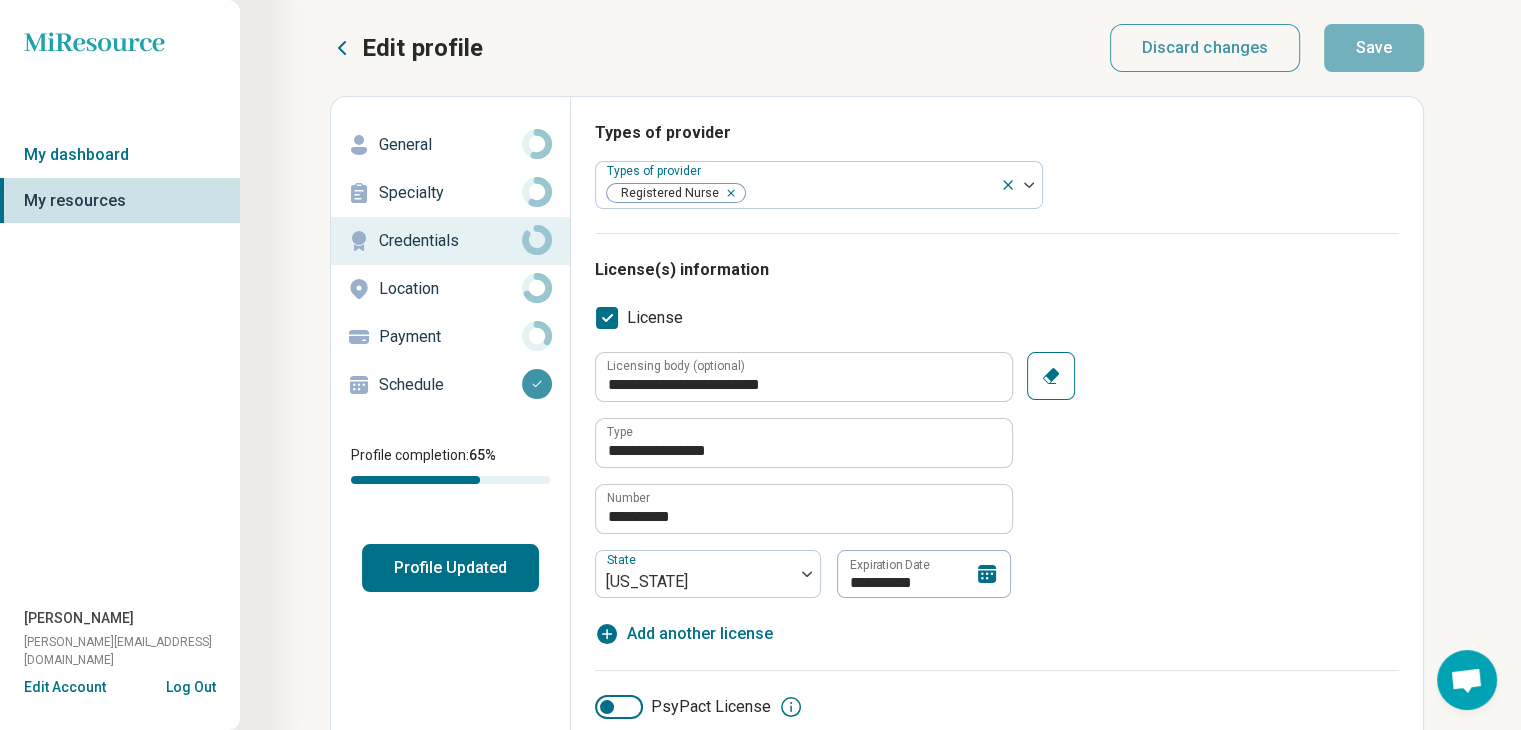 click on "Specialty" at bounding box center (450, 193) 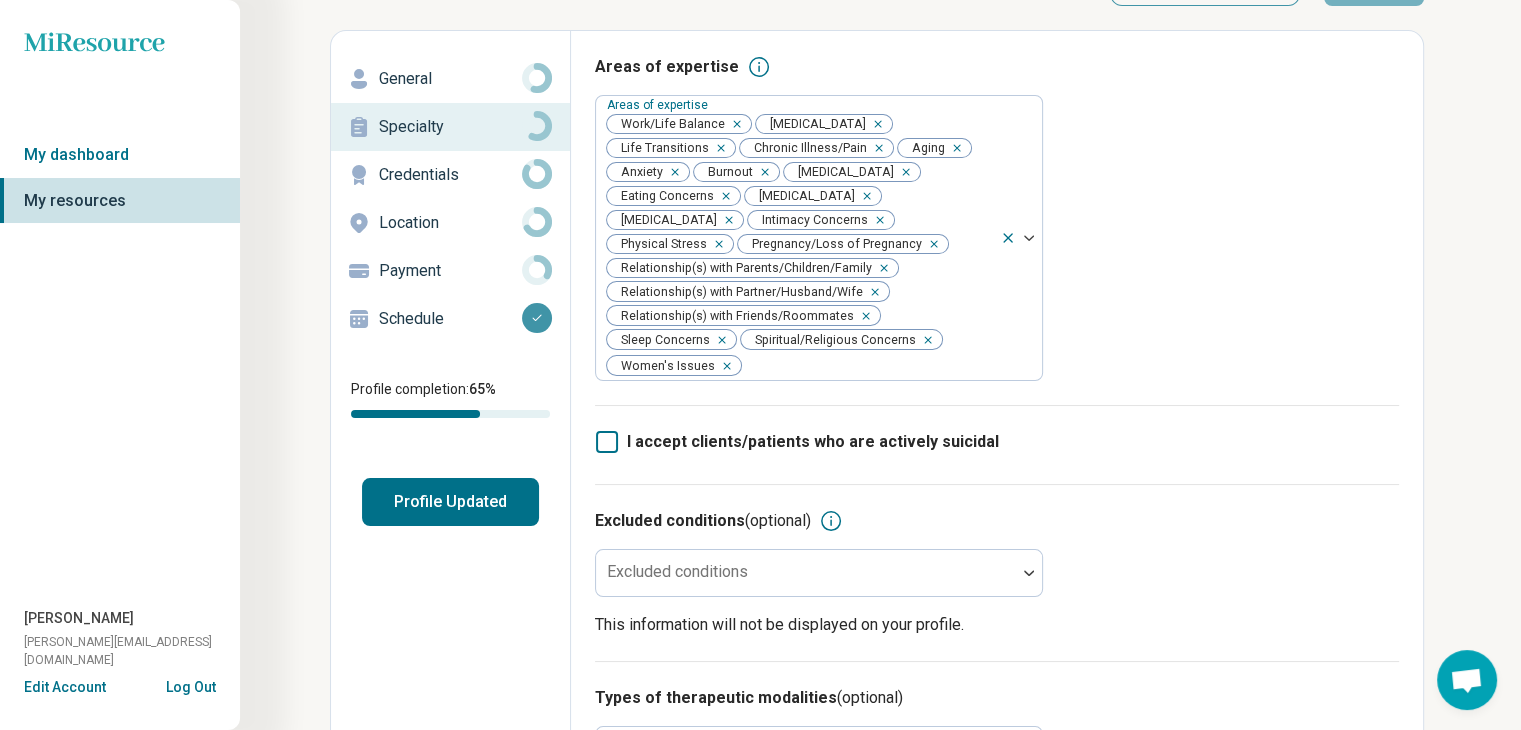 scroll, scrollTop: 0, scrollLeft: 0, axis: both 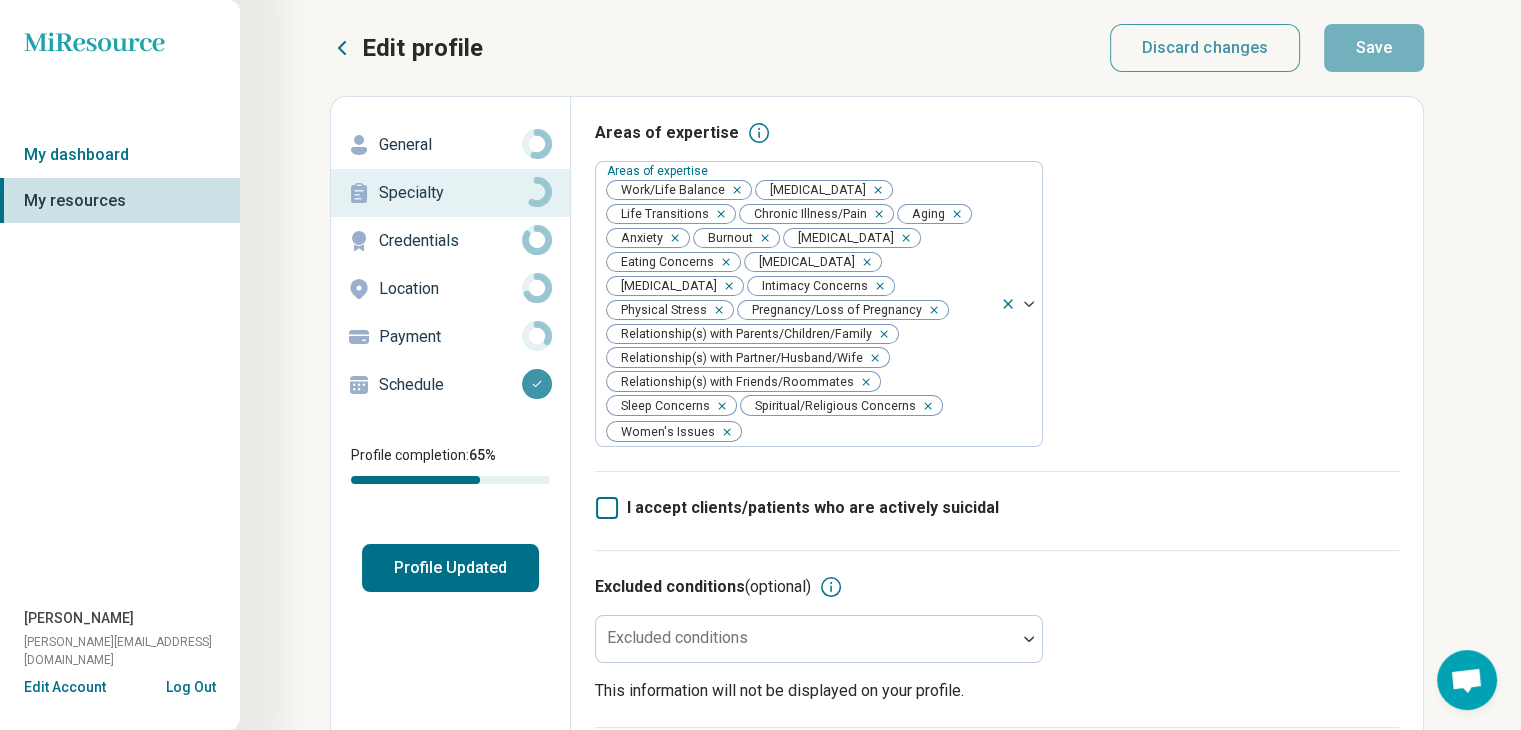 click on "Location" at bounding box center (450, 289) 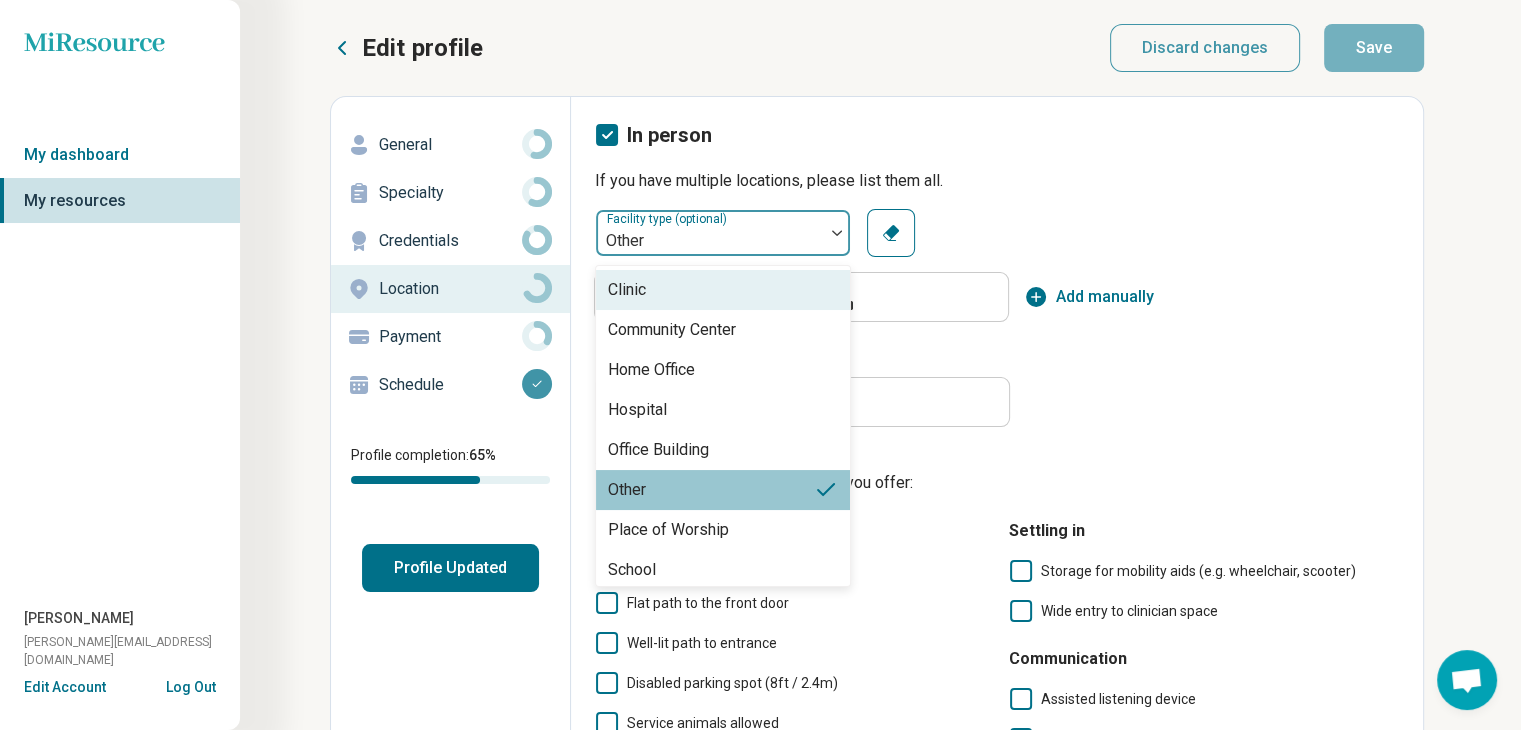 click at bounding box center (837, 233) 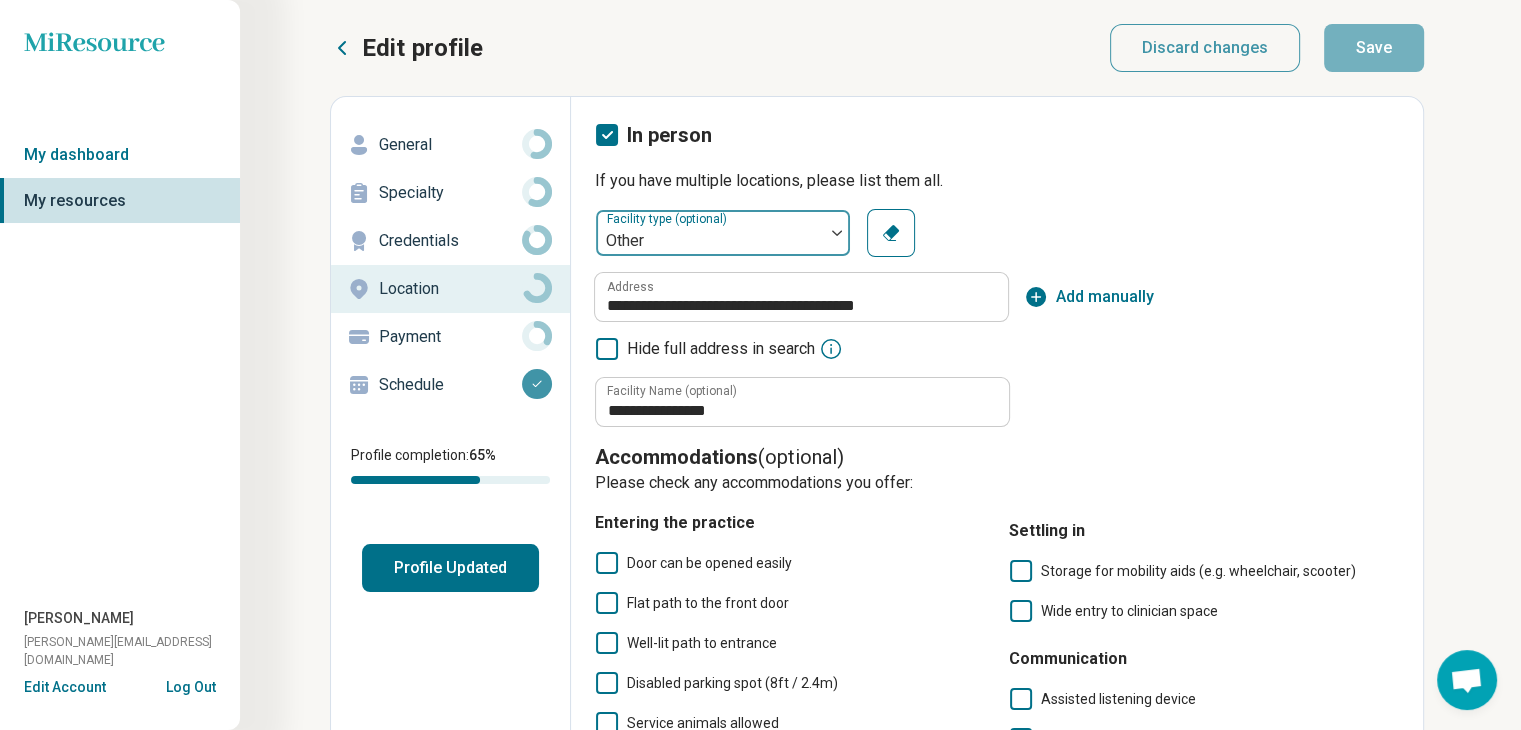 click at bounding box center (837, 233) 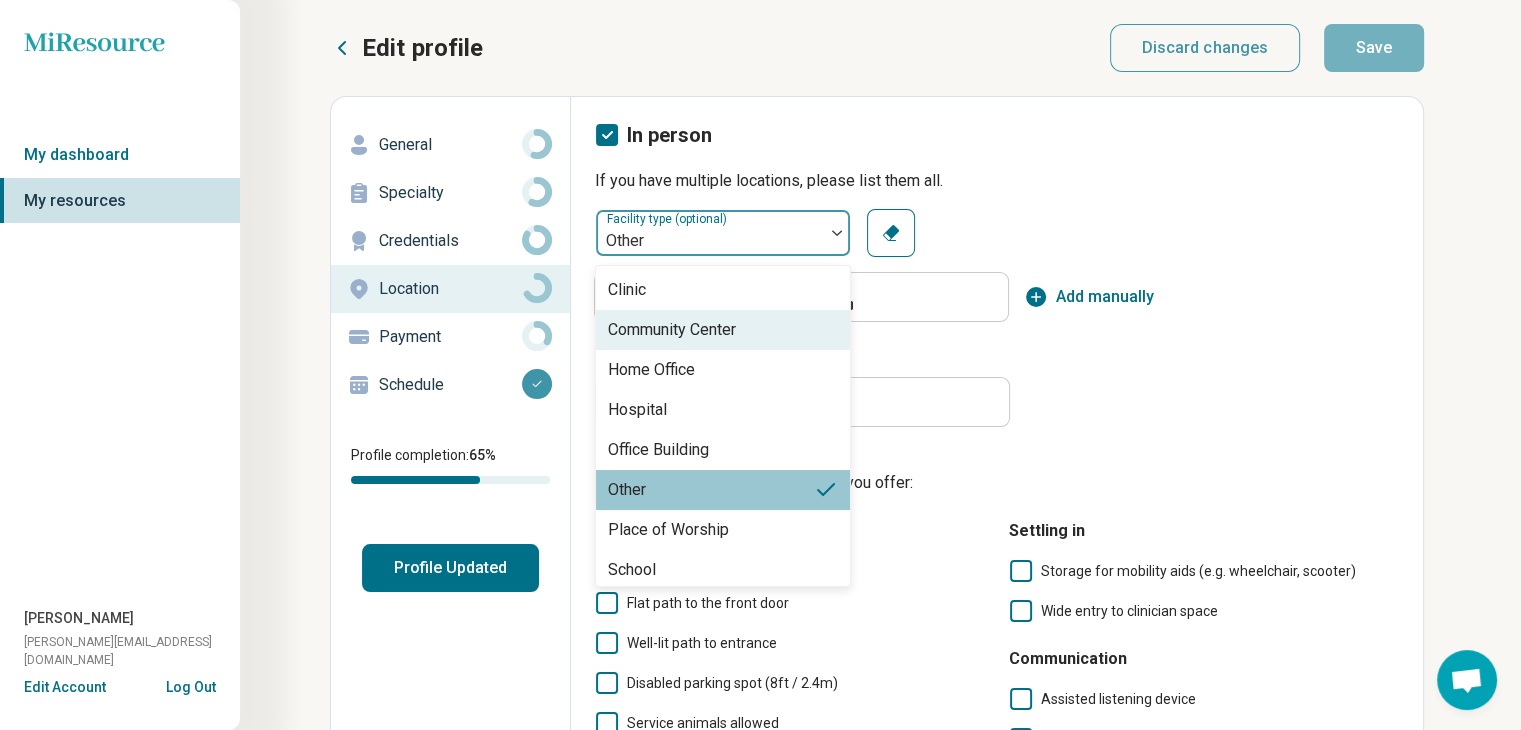 click on "Community Center" at bounding box center [723, 330] 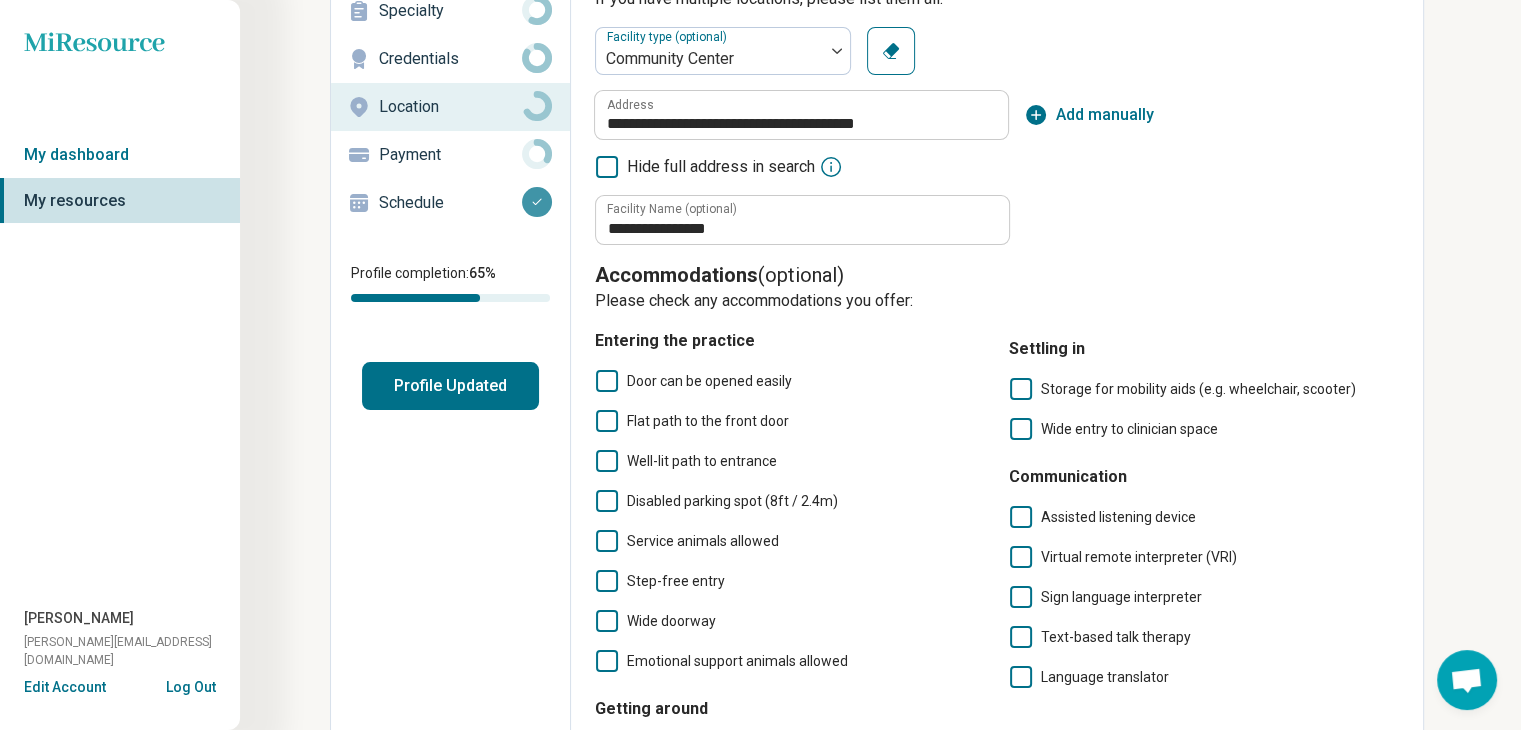 scroll, scrollTop: 300, scrollLeft: 0, axis: vertical 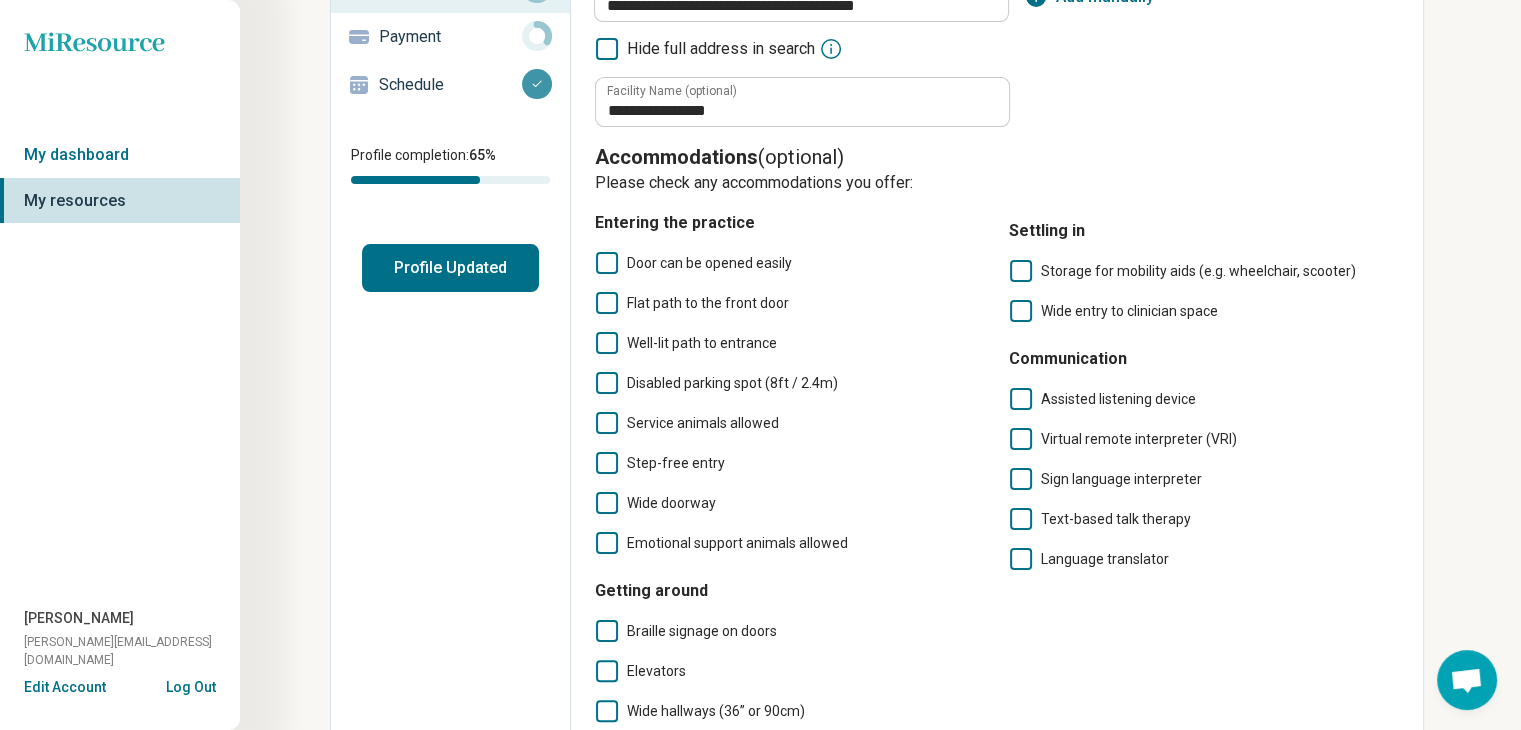 click 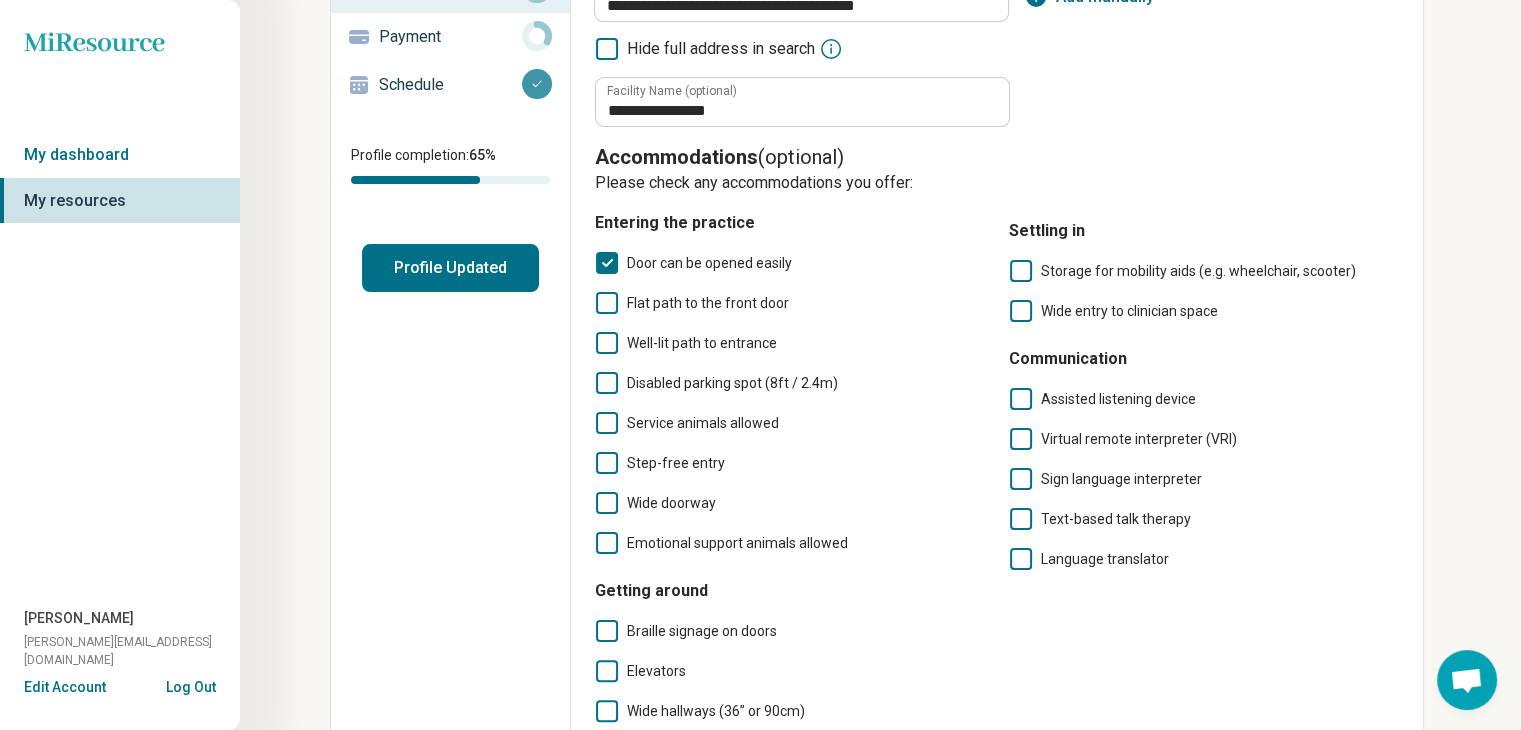 click 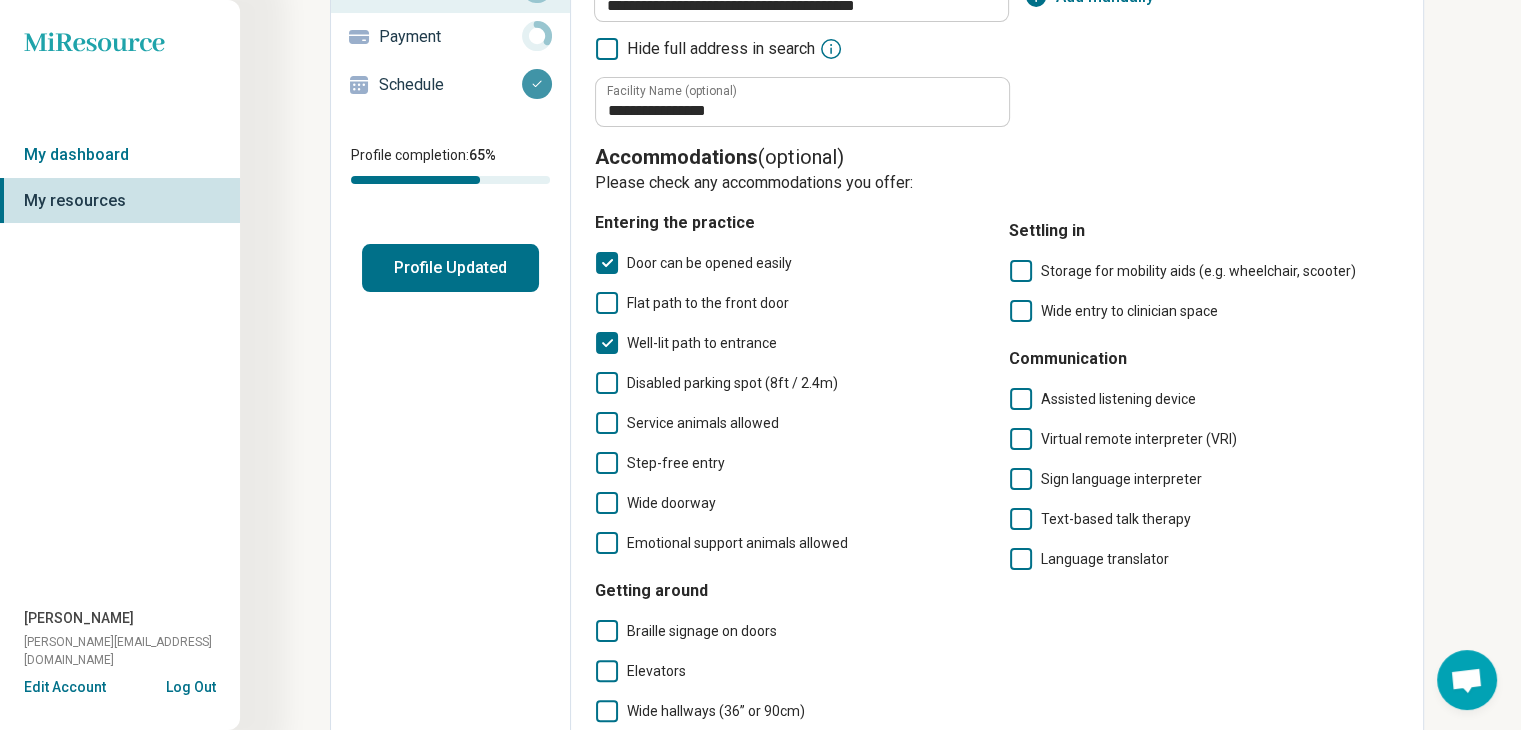 scroll, scrollTop: 10, scrollLeft: 0, axis: vertical 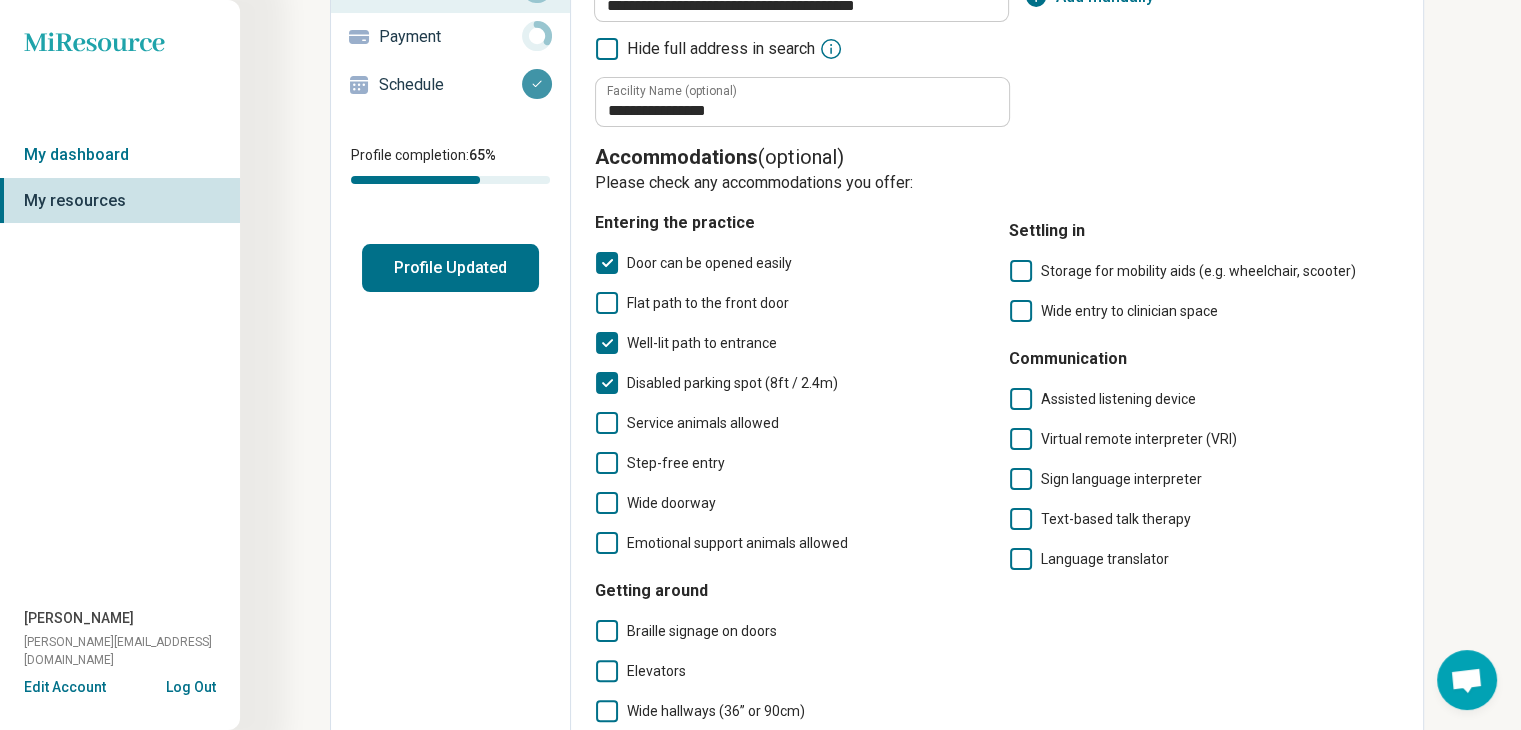 click 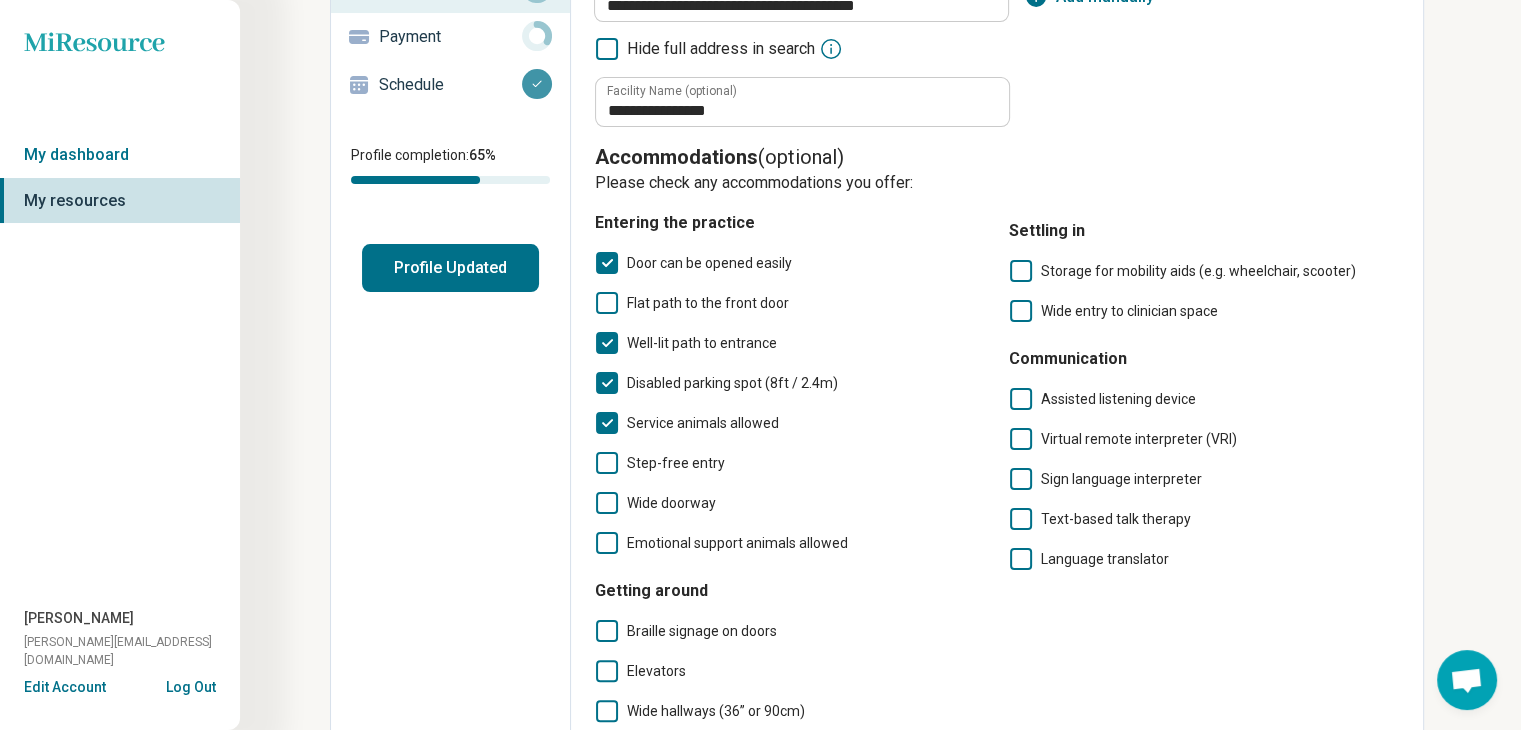 scroll, scrollTop: 10, scrollLeft: 0, axis: vertical 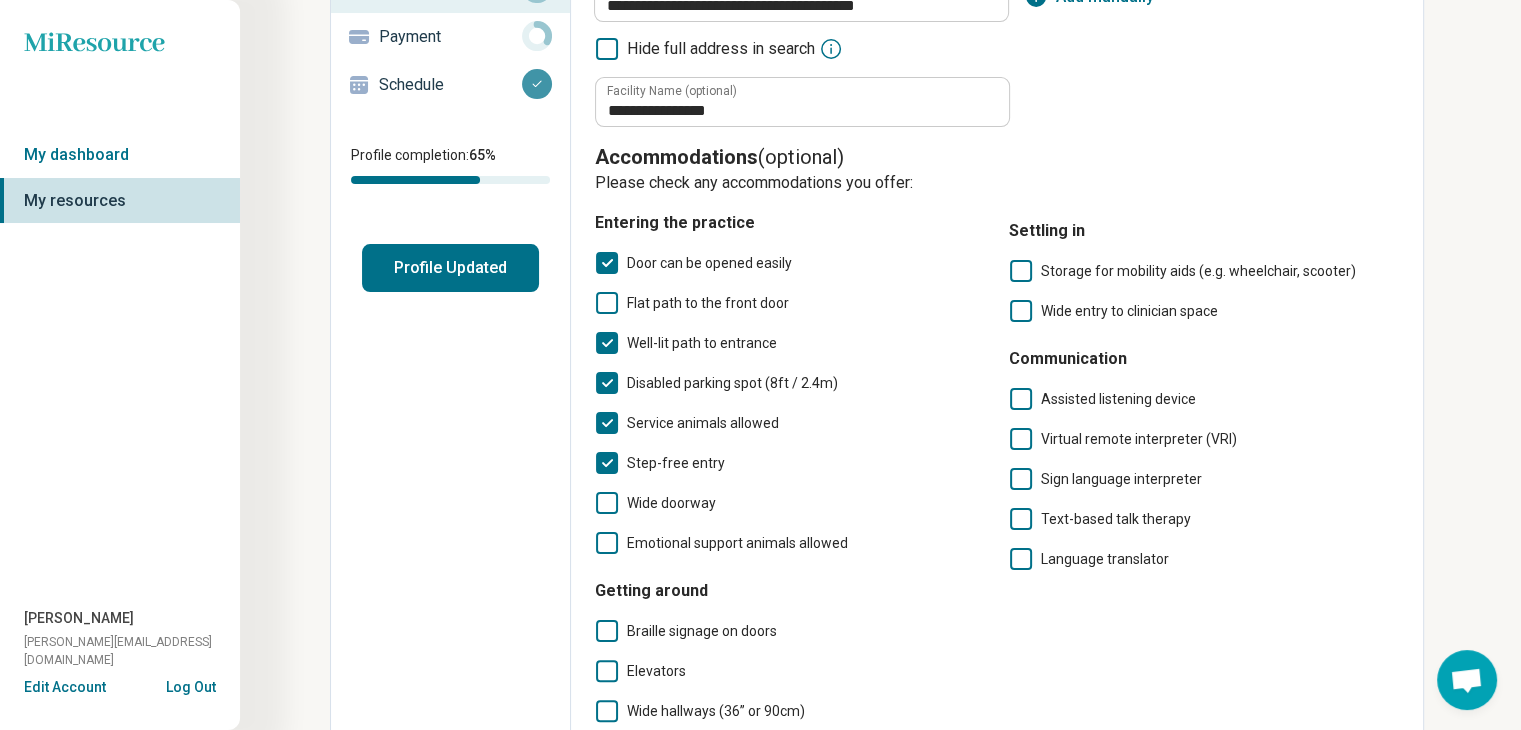 click 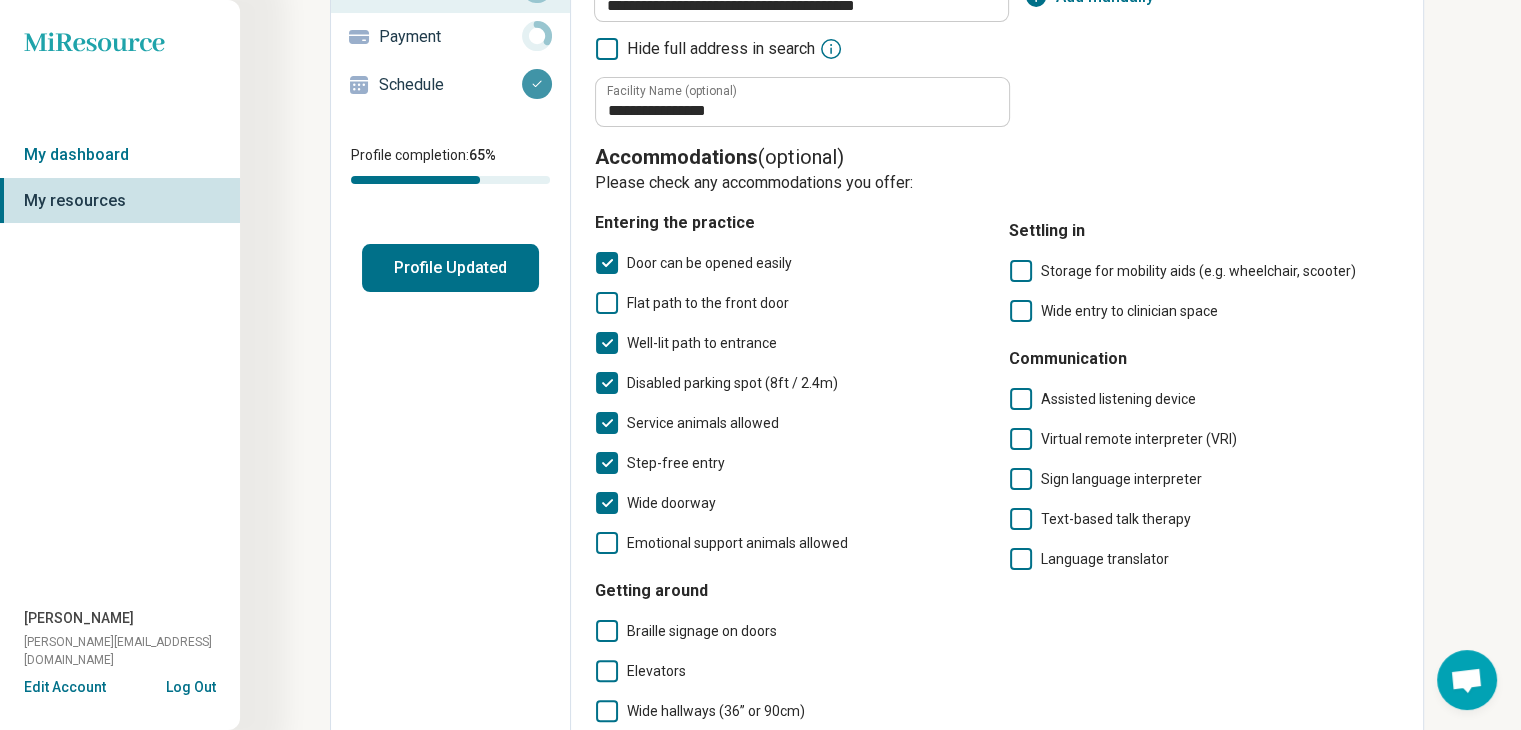 click 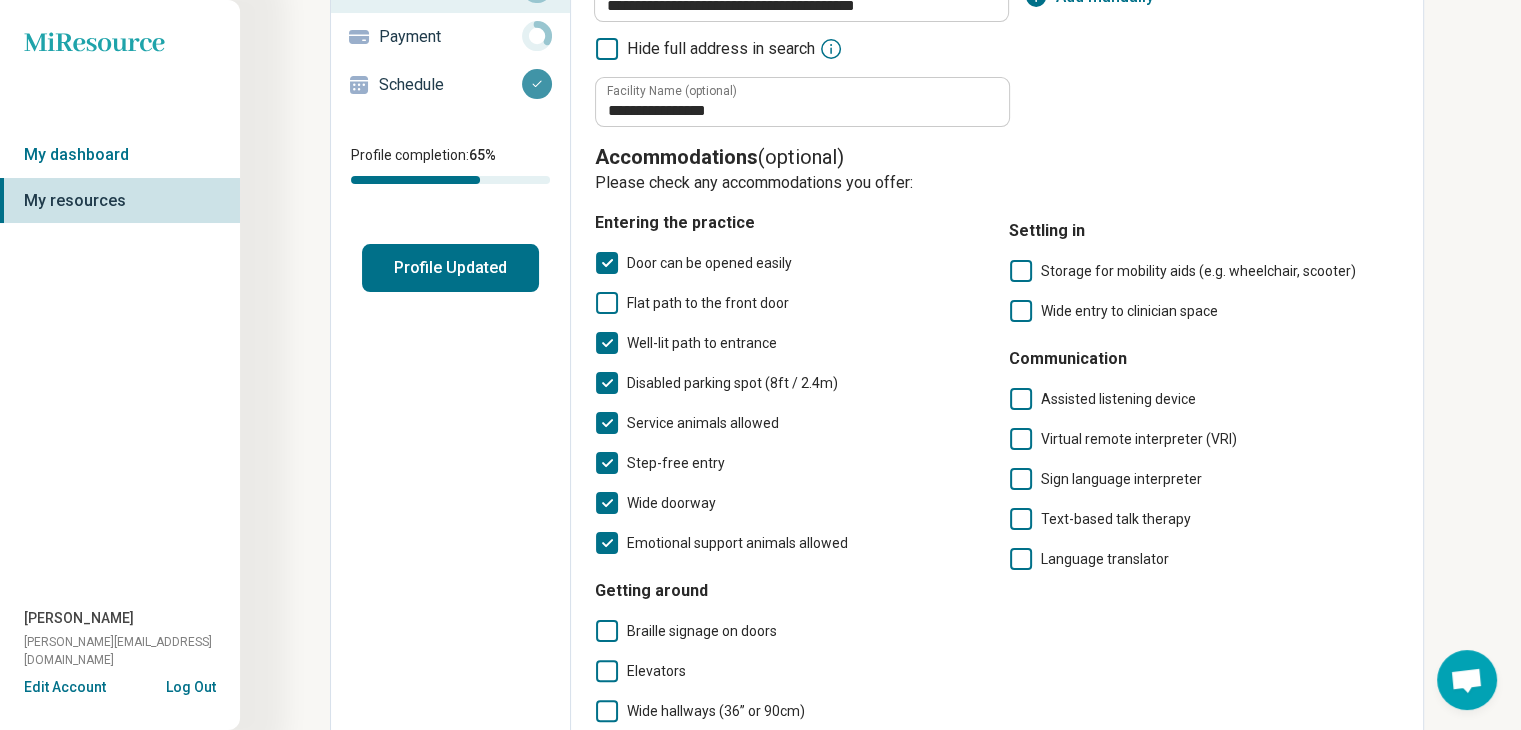 click 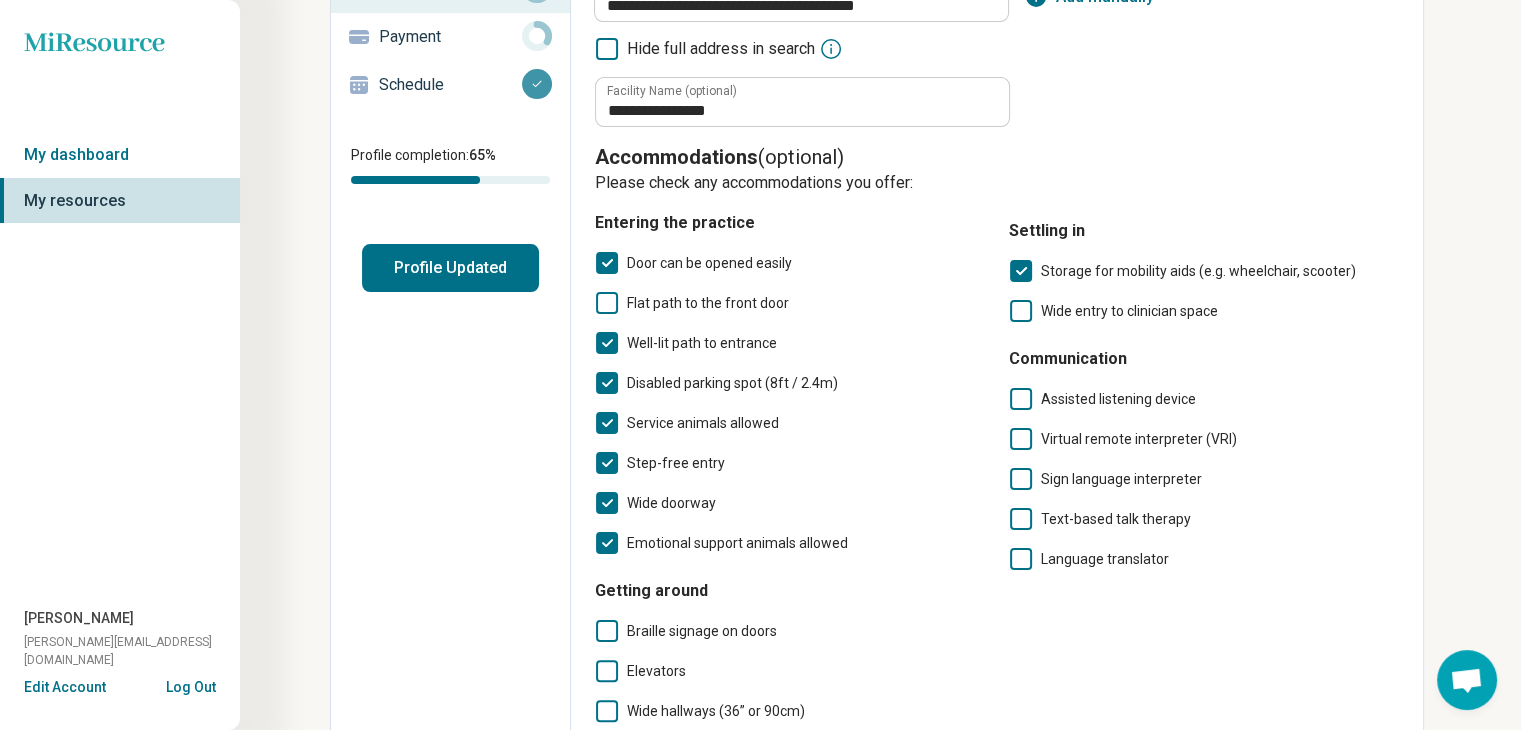click 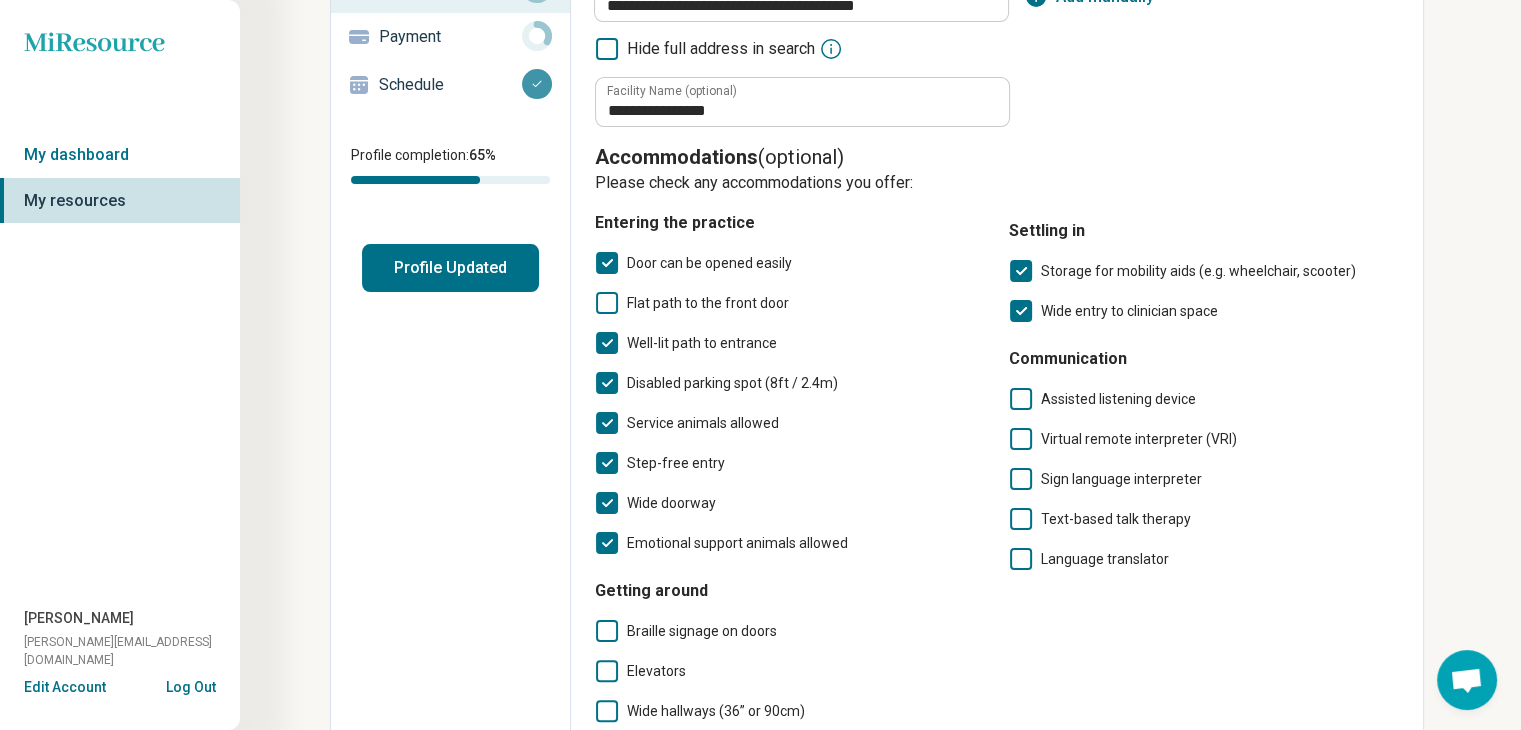 scroll, scrollTop: 10, scrollLeft: 0, axis: vertical 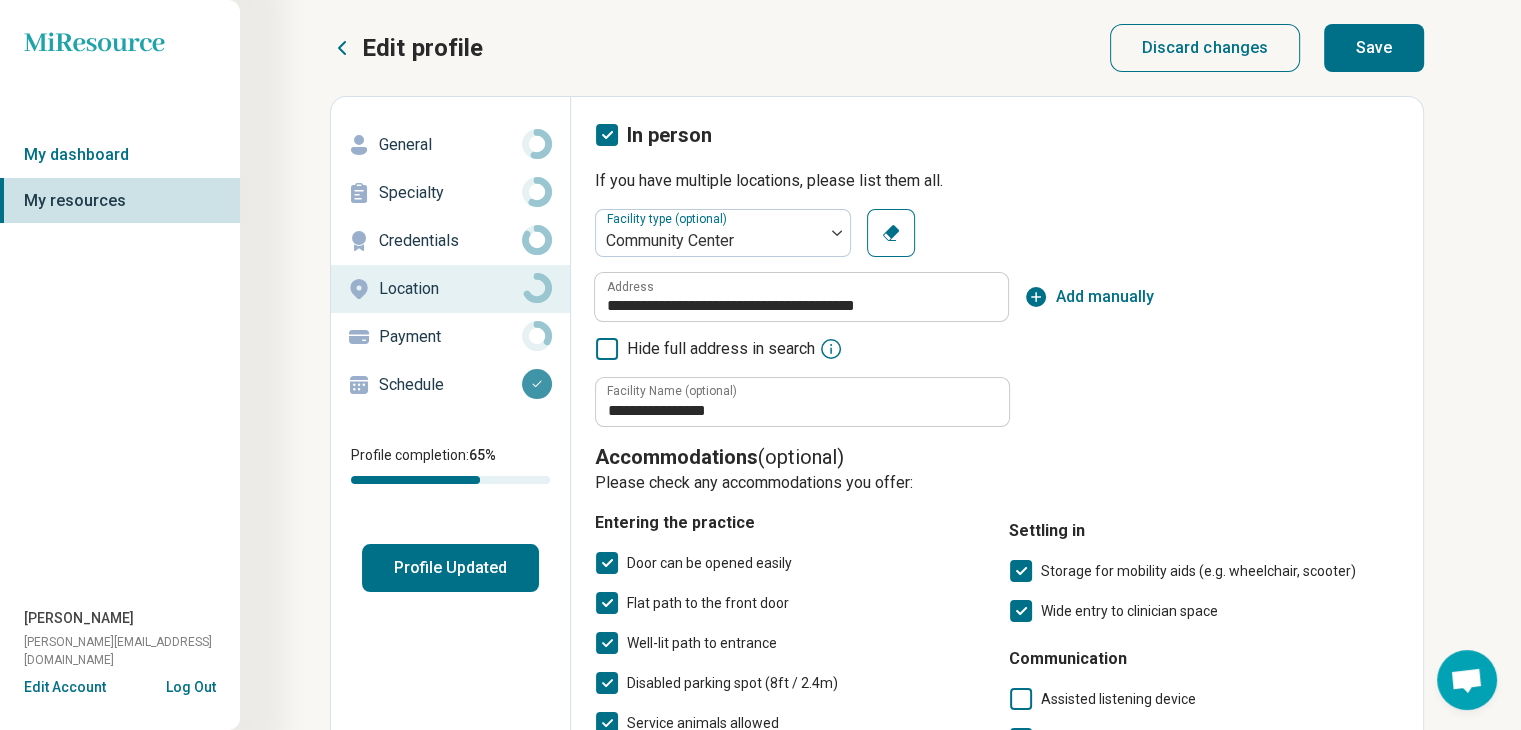 click on "Save" at bounding box center (1374, 48) 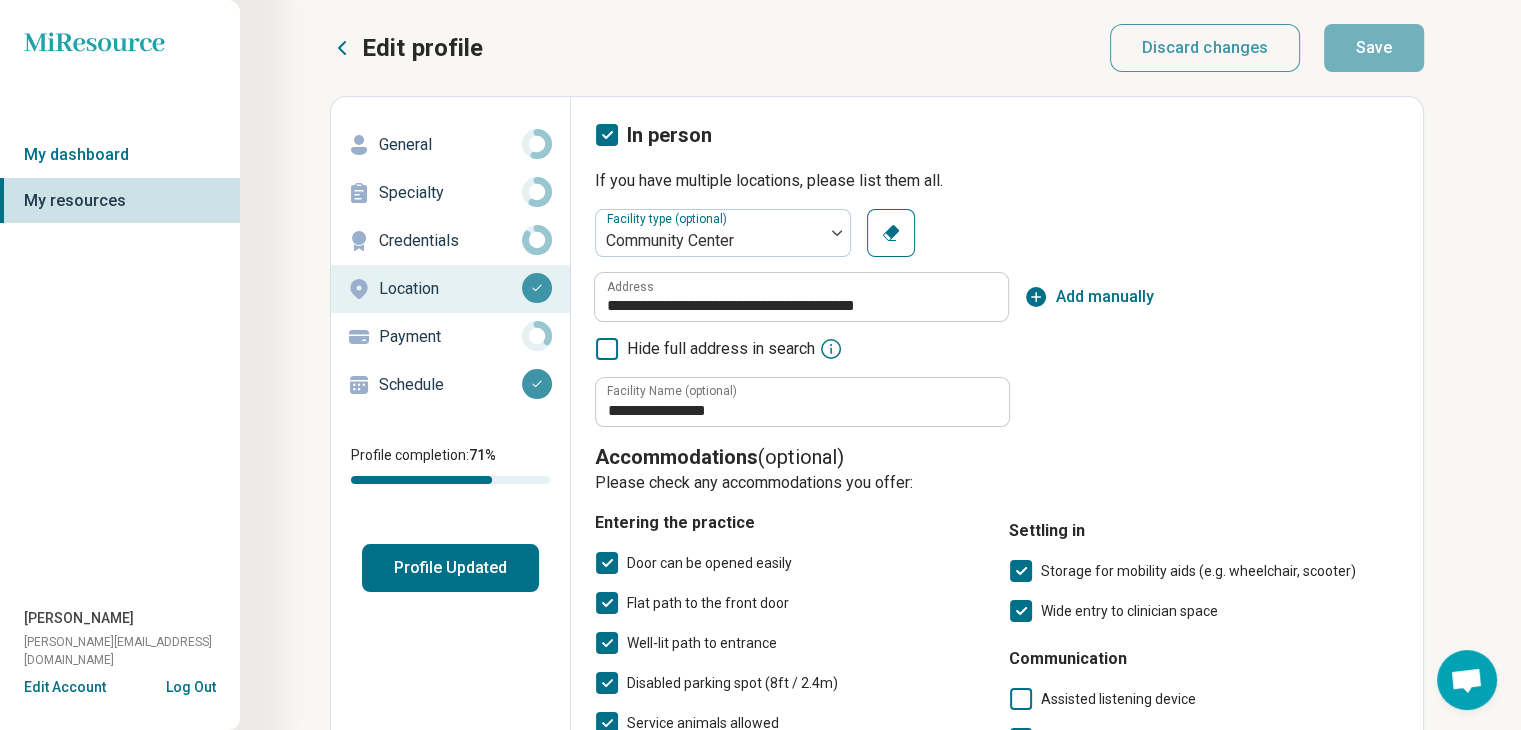click on "Payment" at bounding box center (450, 337) 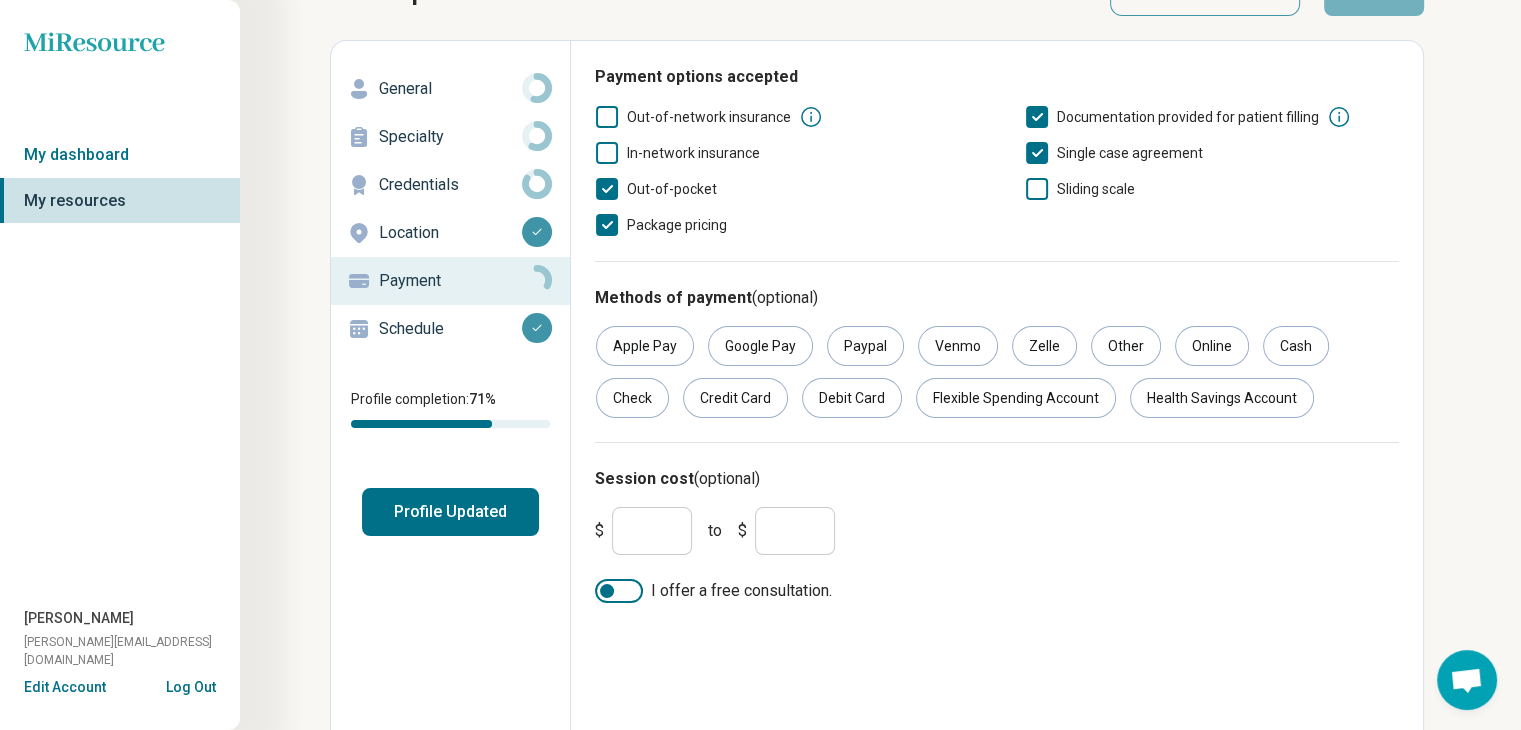 scroll, scrollTop: 86, scrollLeft: 0, axis: vertical 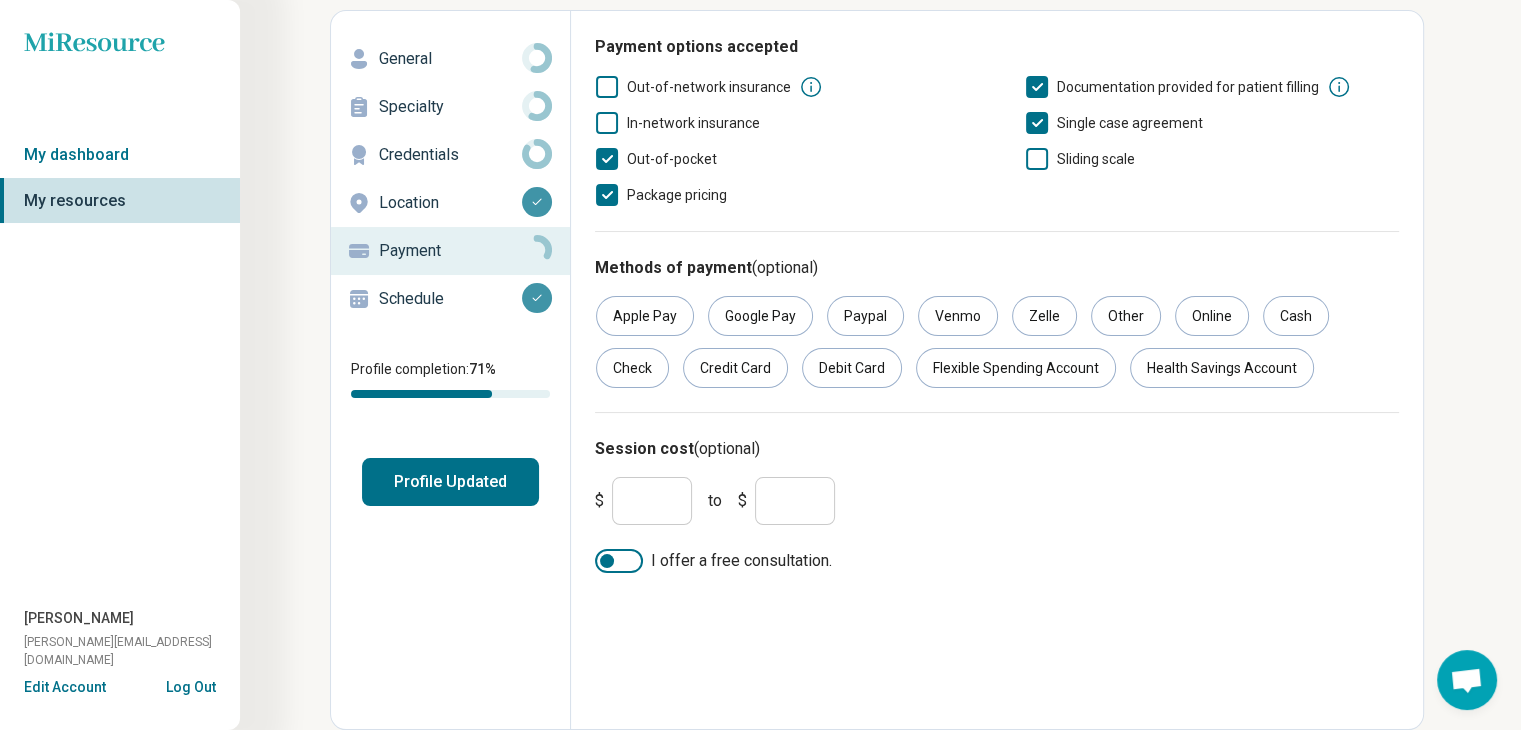 click on "*" at bounding box center (652, 501) 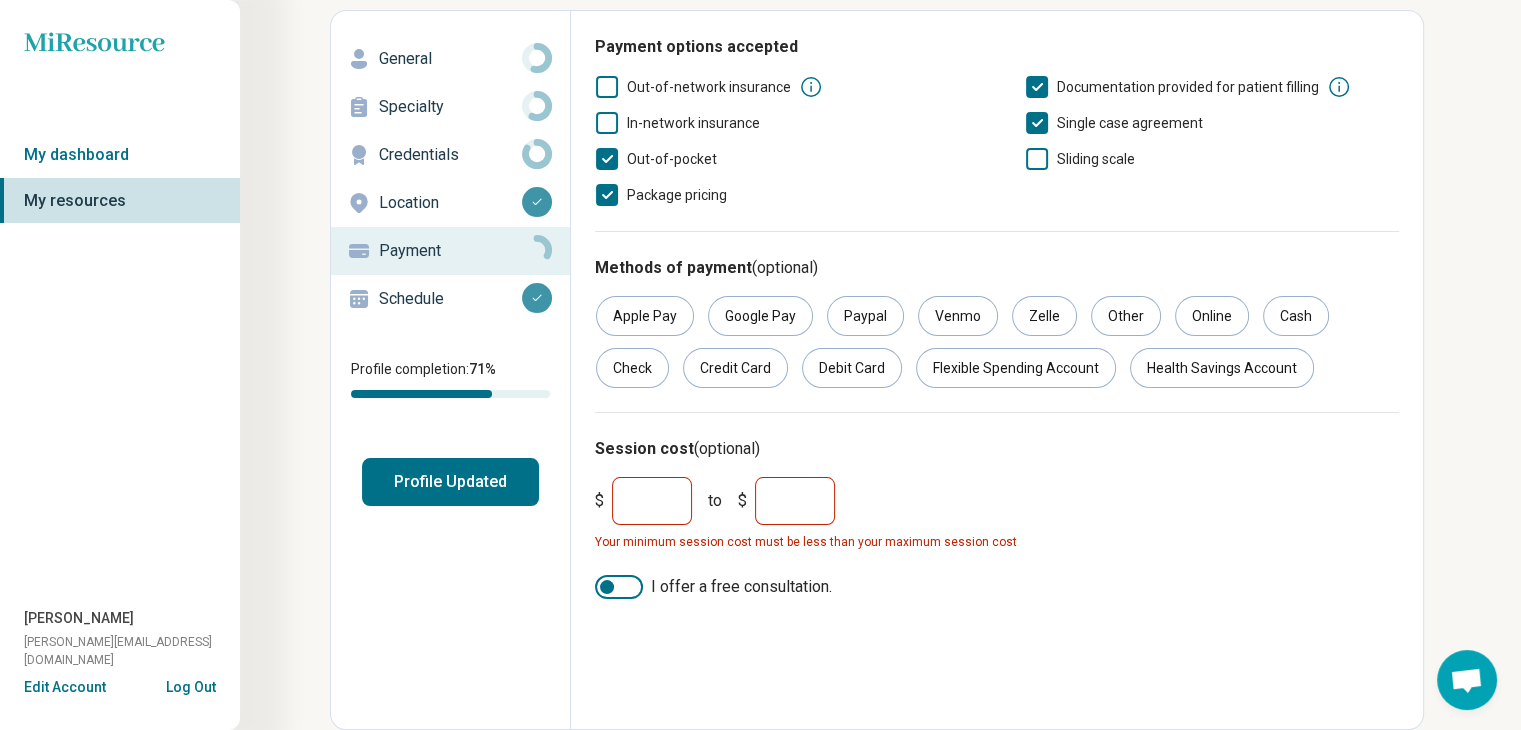 click on "*" at bounding box center (795, 501) 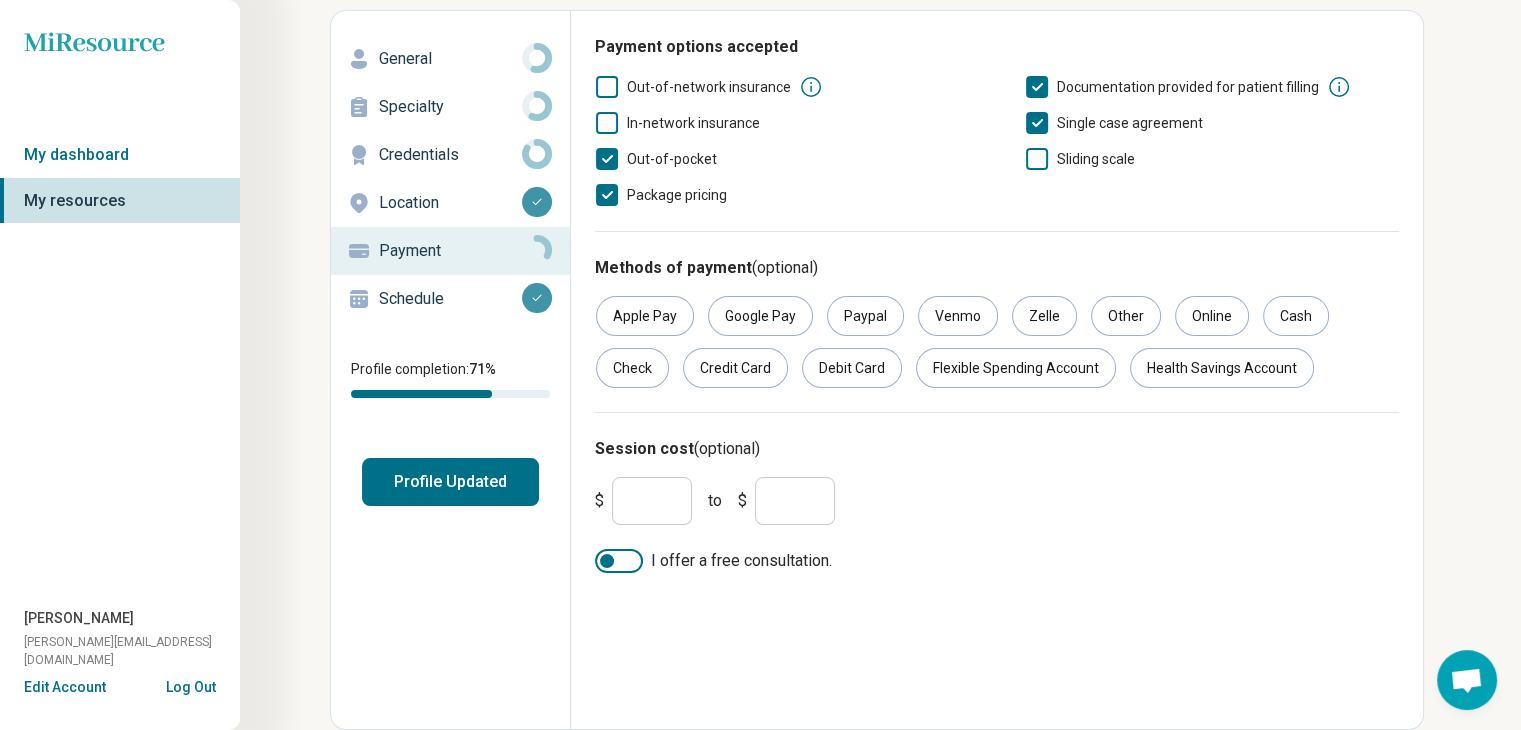 drag, startPoint x: 630, startPoint y: 555, endPoint x: 640, endPoint y: 557, distance: 10.198039 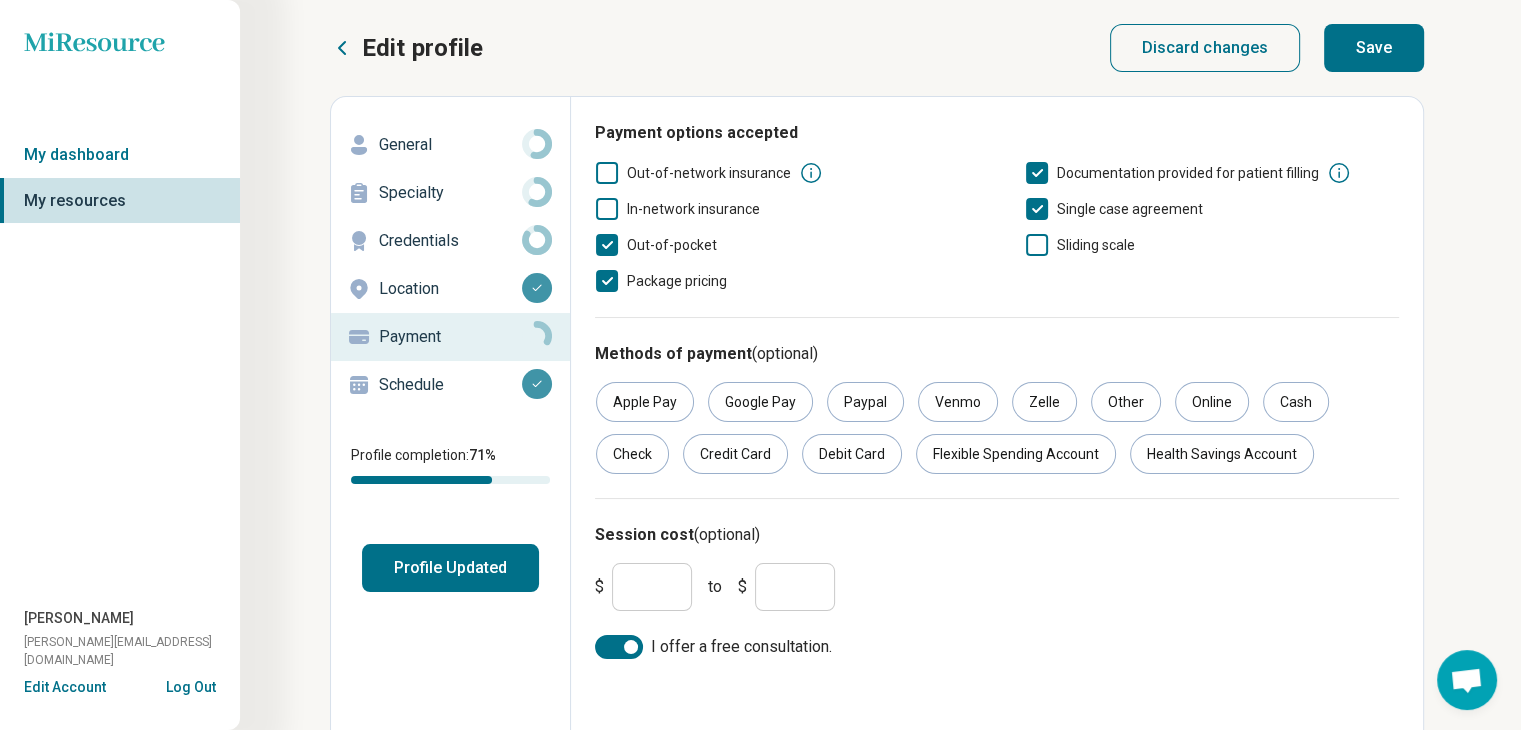 scroll, scrollTop: 0, scrollLeft: 0, axis: both 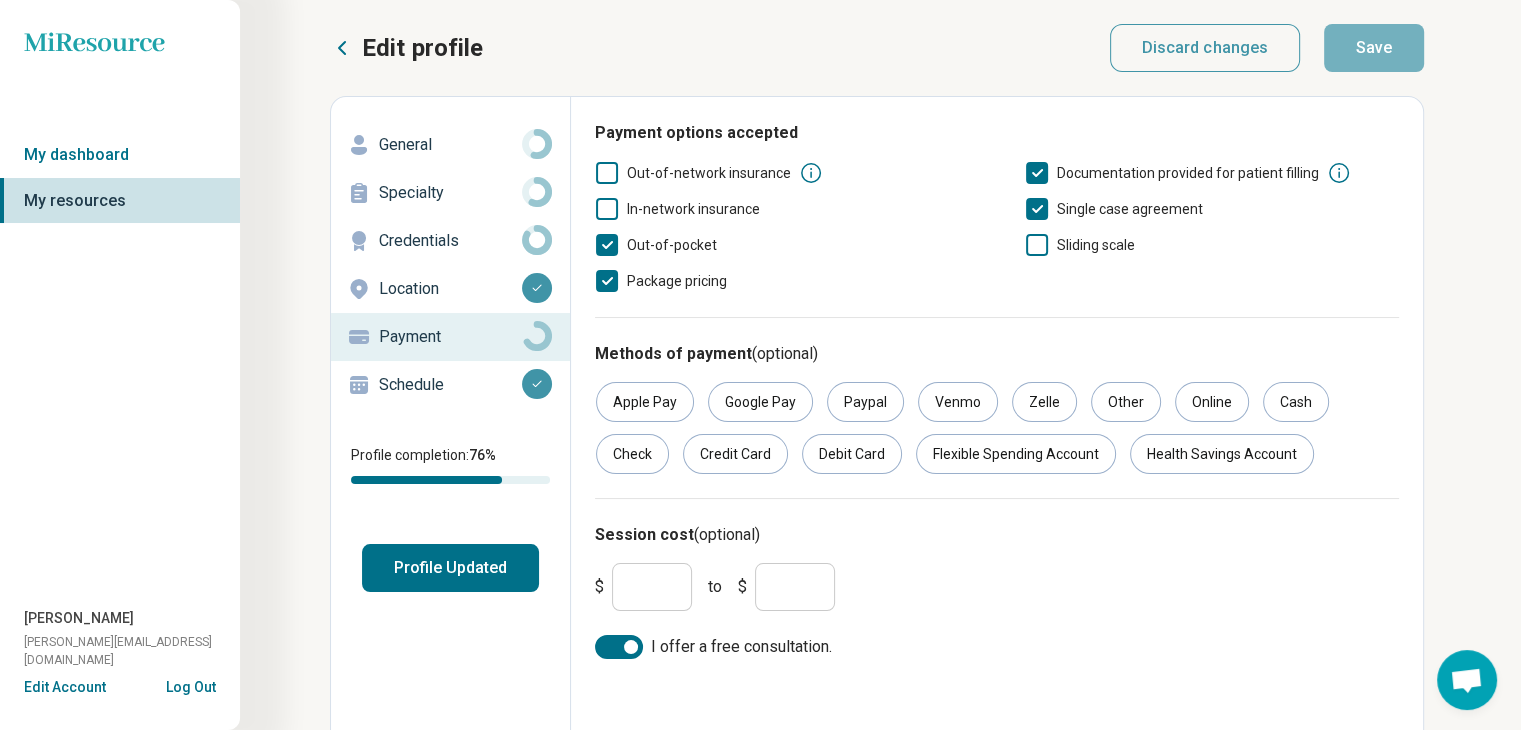 click on "Schedule" at bounding box center (450, 385) 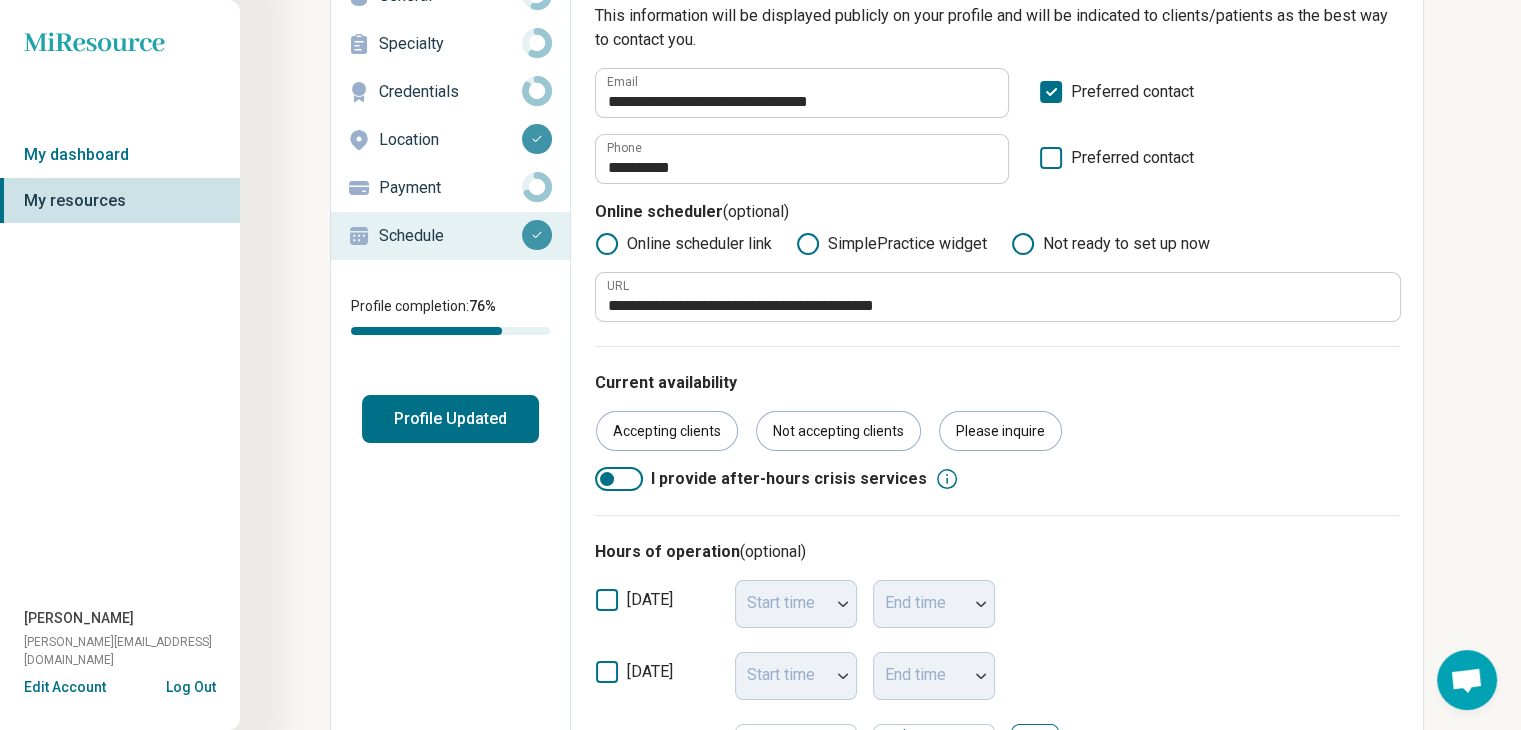 scroll, scrollTop: 0, scrollLeft: 0, axis: both 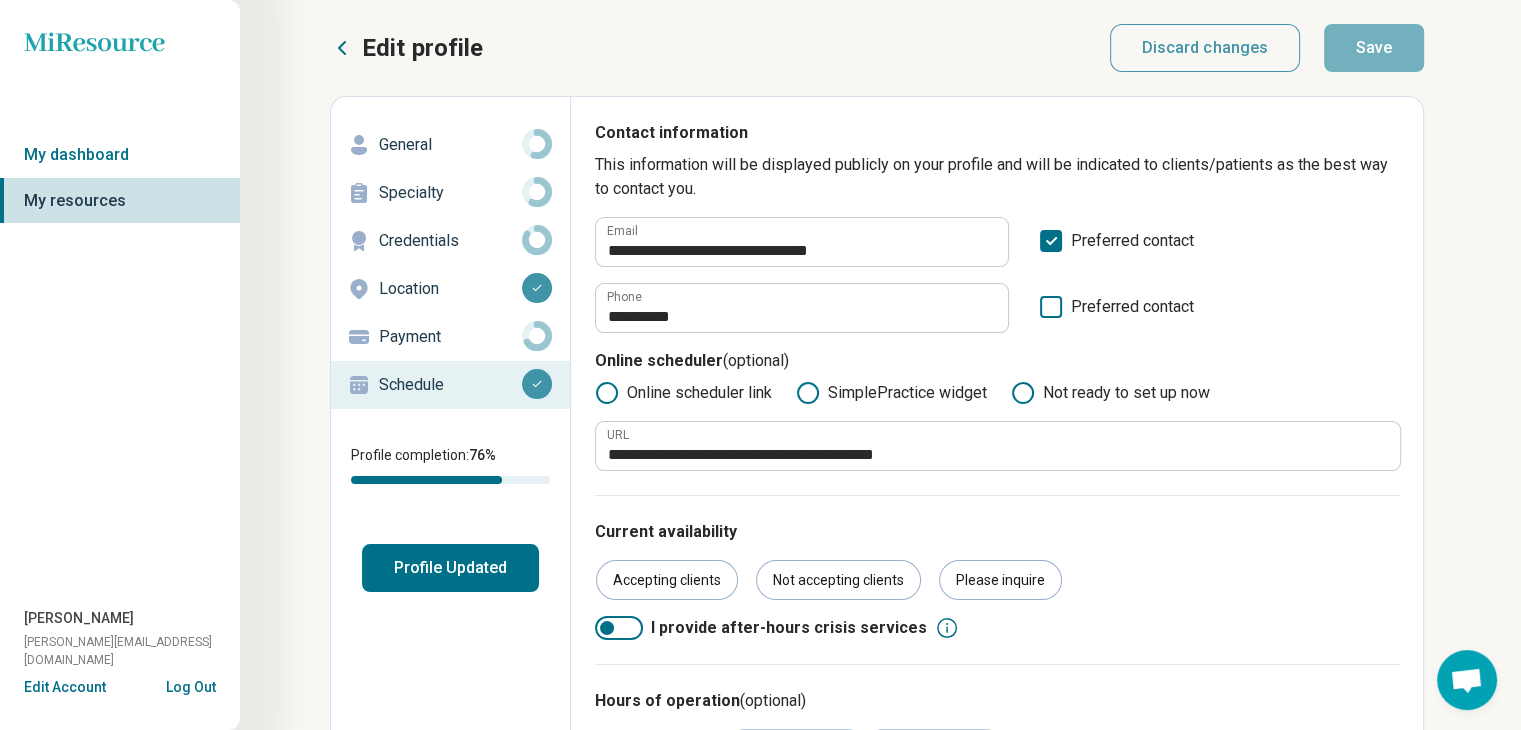 click on "Profile Updated" at bounding box center [450, 568] 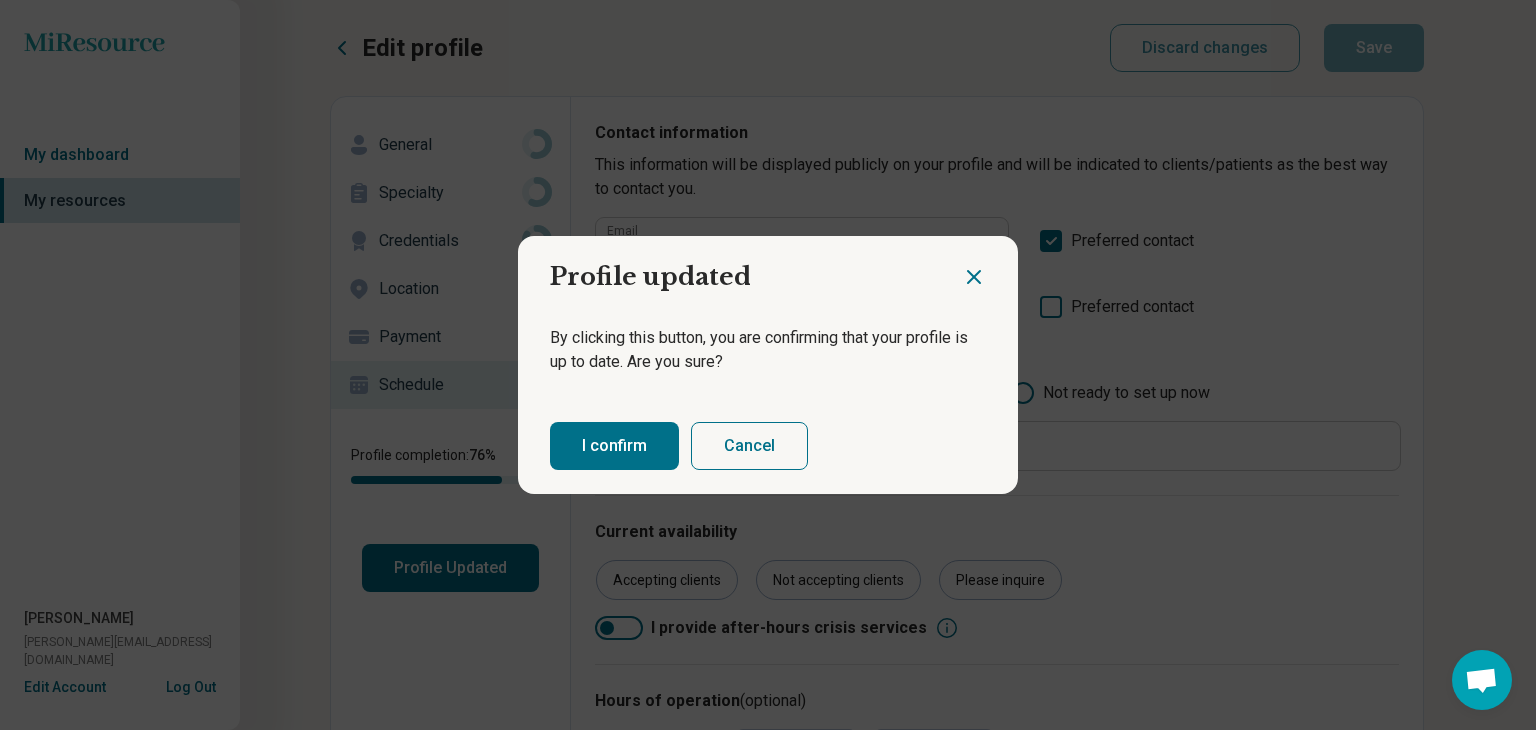 click on "I confirm" at bounding box center [614, 446] 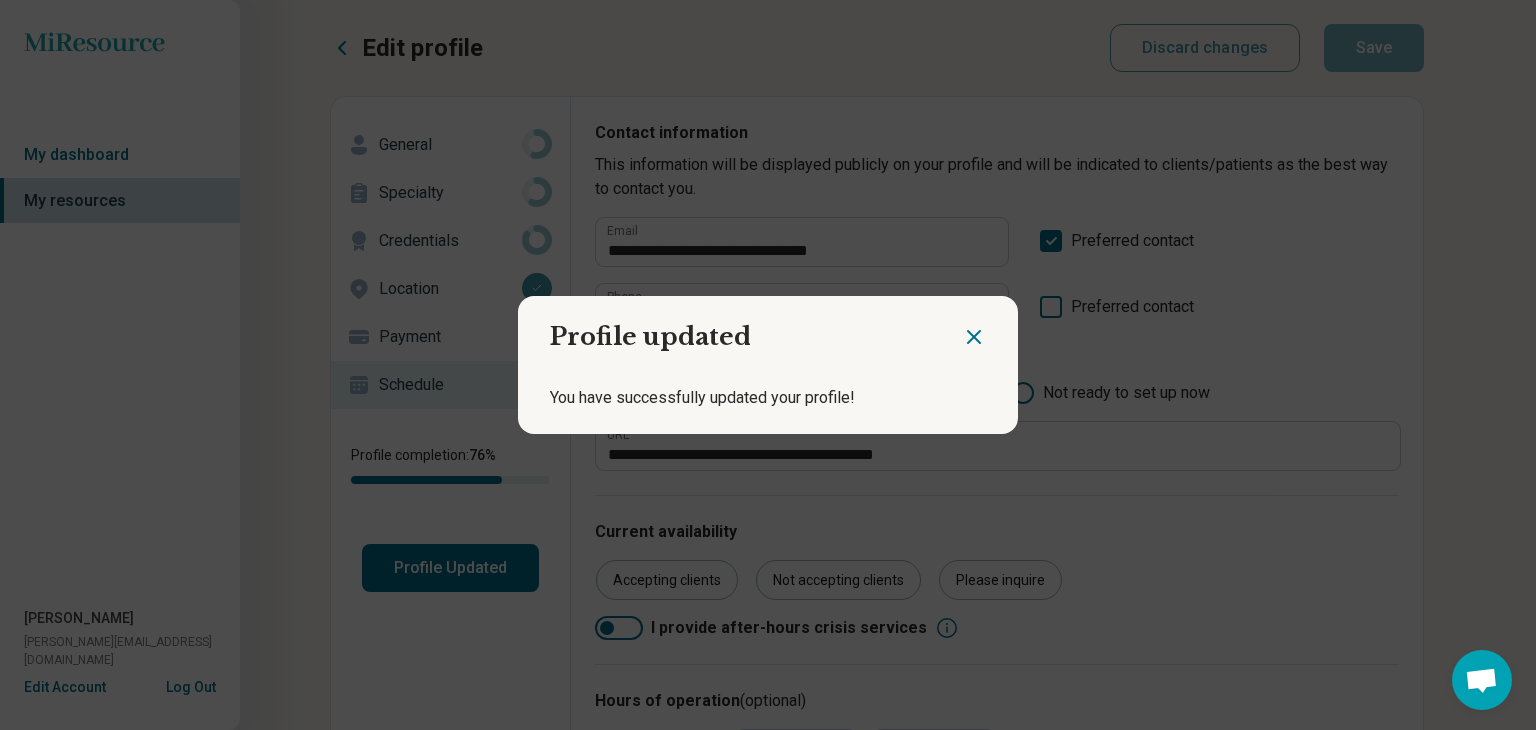 click 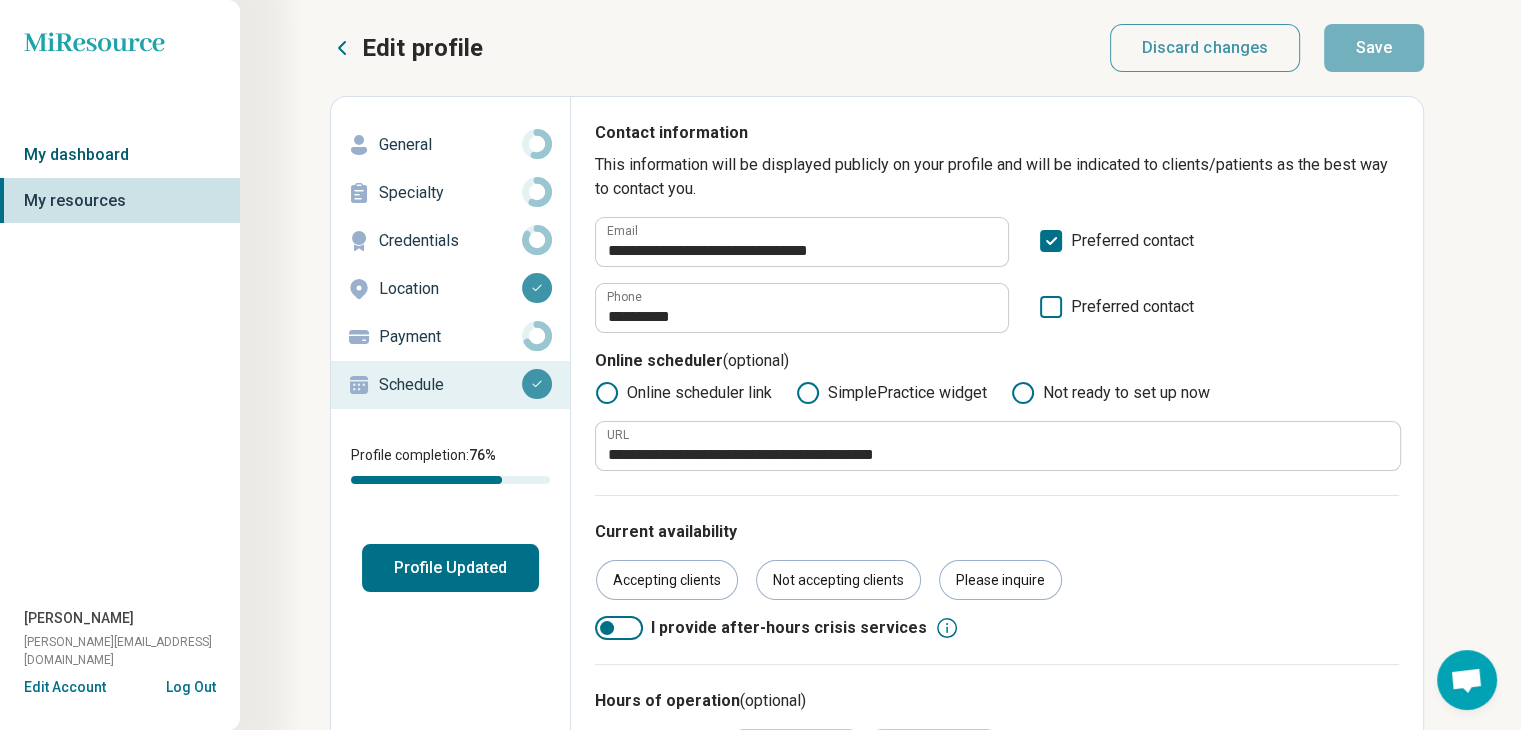 click on "My dashboard" at bounding box center (120, 155) 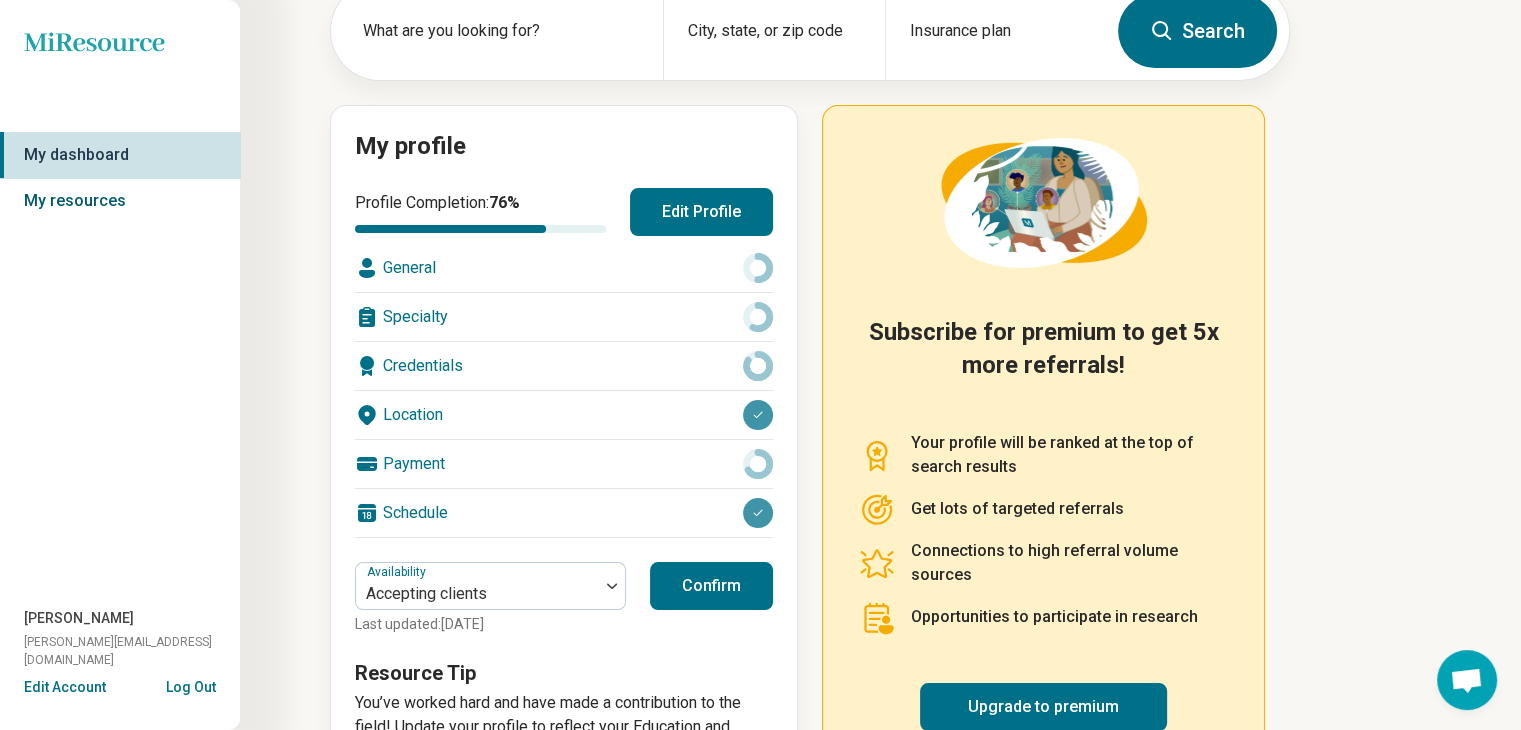 scroll, scrollTop: 212, scrollLeft: 0, axis: vertical 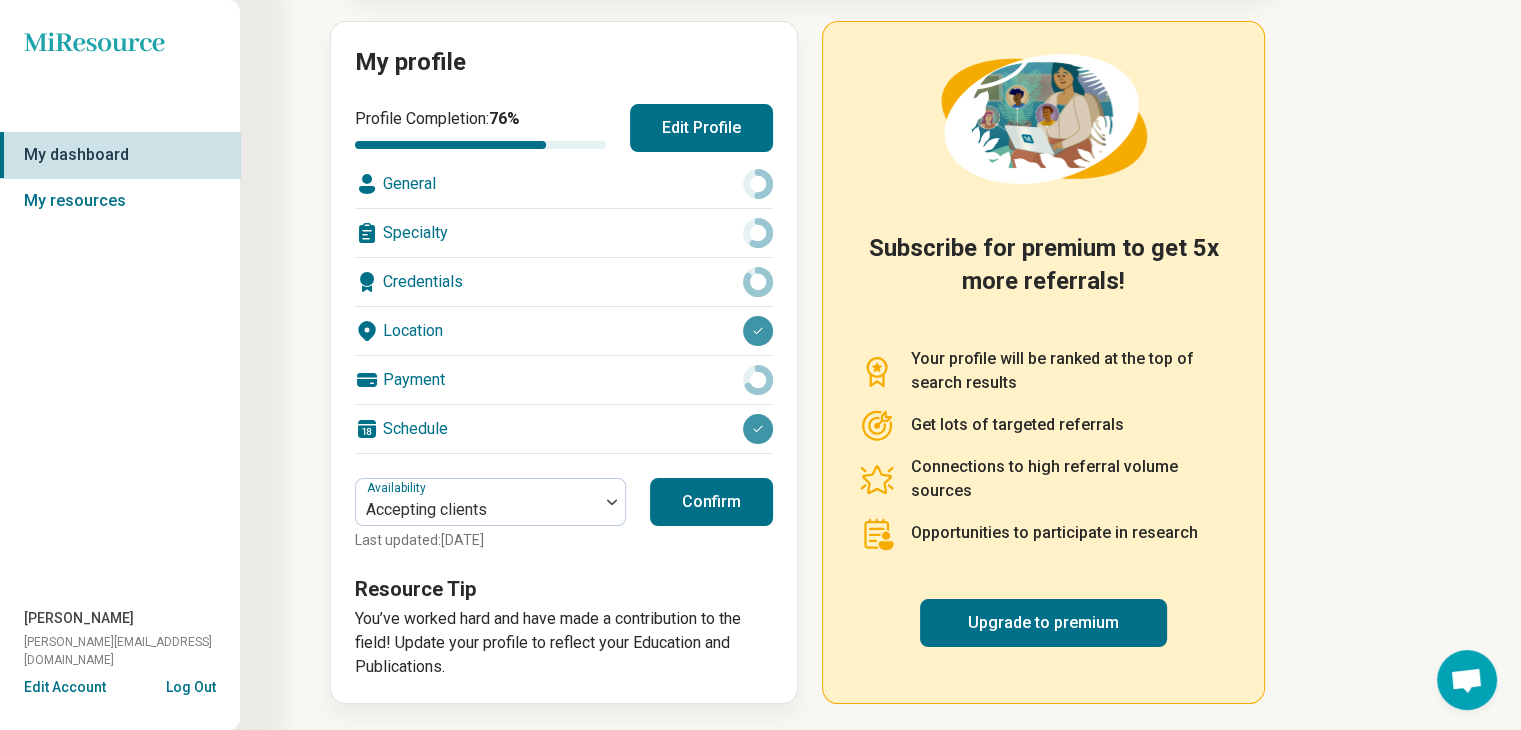 click on "Log Out" at bounding box center [191, 685] 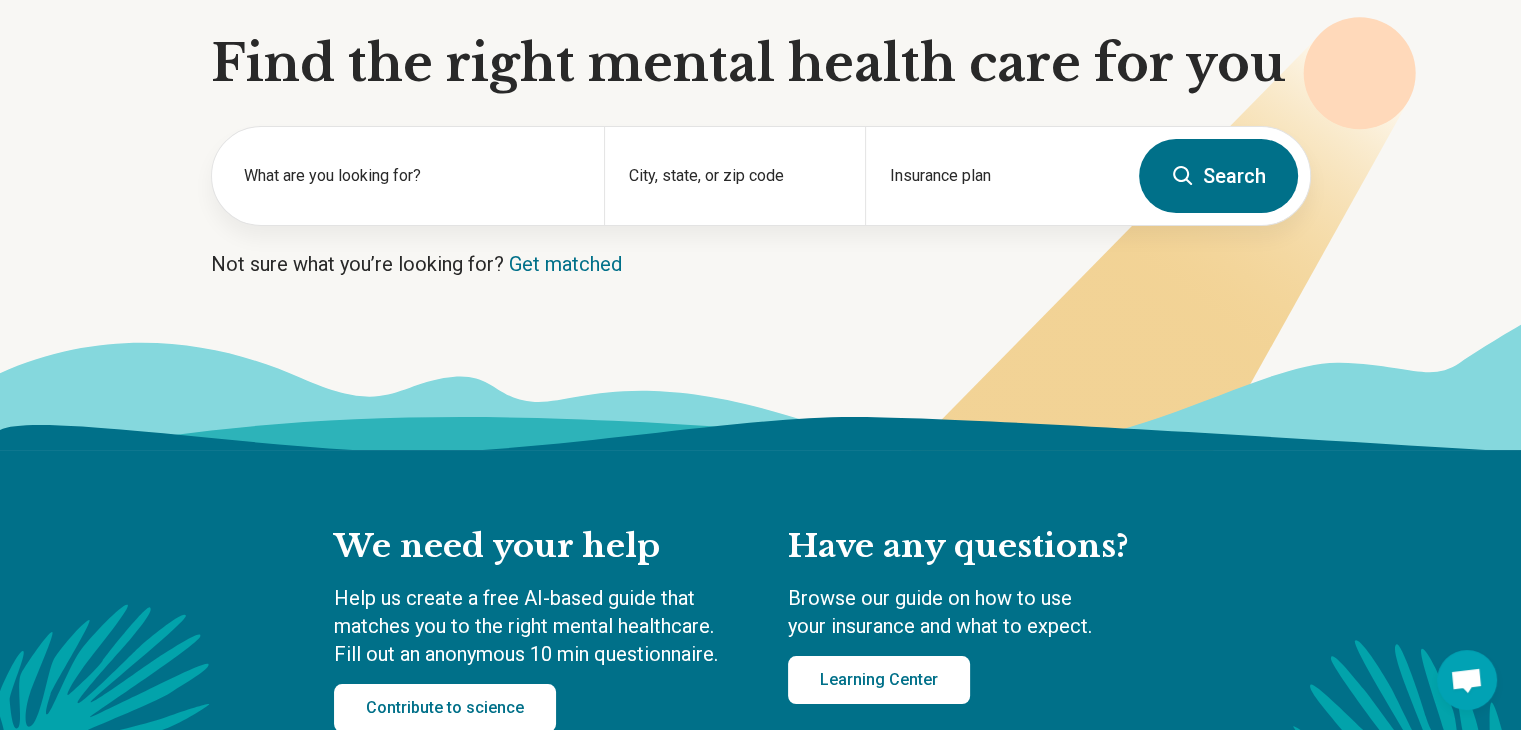 scroll, scrollTop: 0, scrollLeft: 0, axis: both 